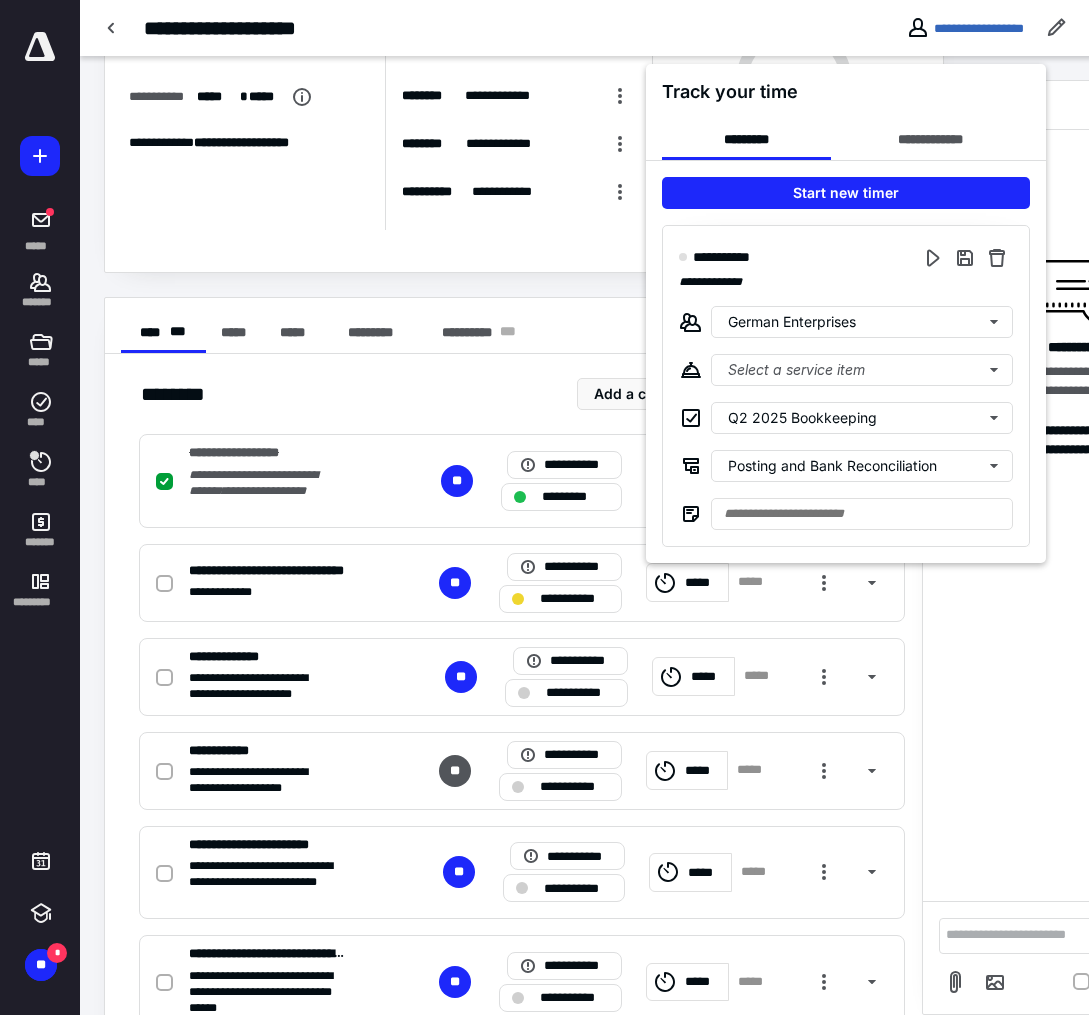 scroll, scrollTop: 144, scrollLeft: 0, axis: vertical 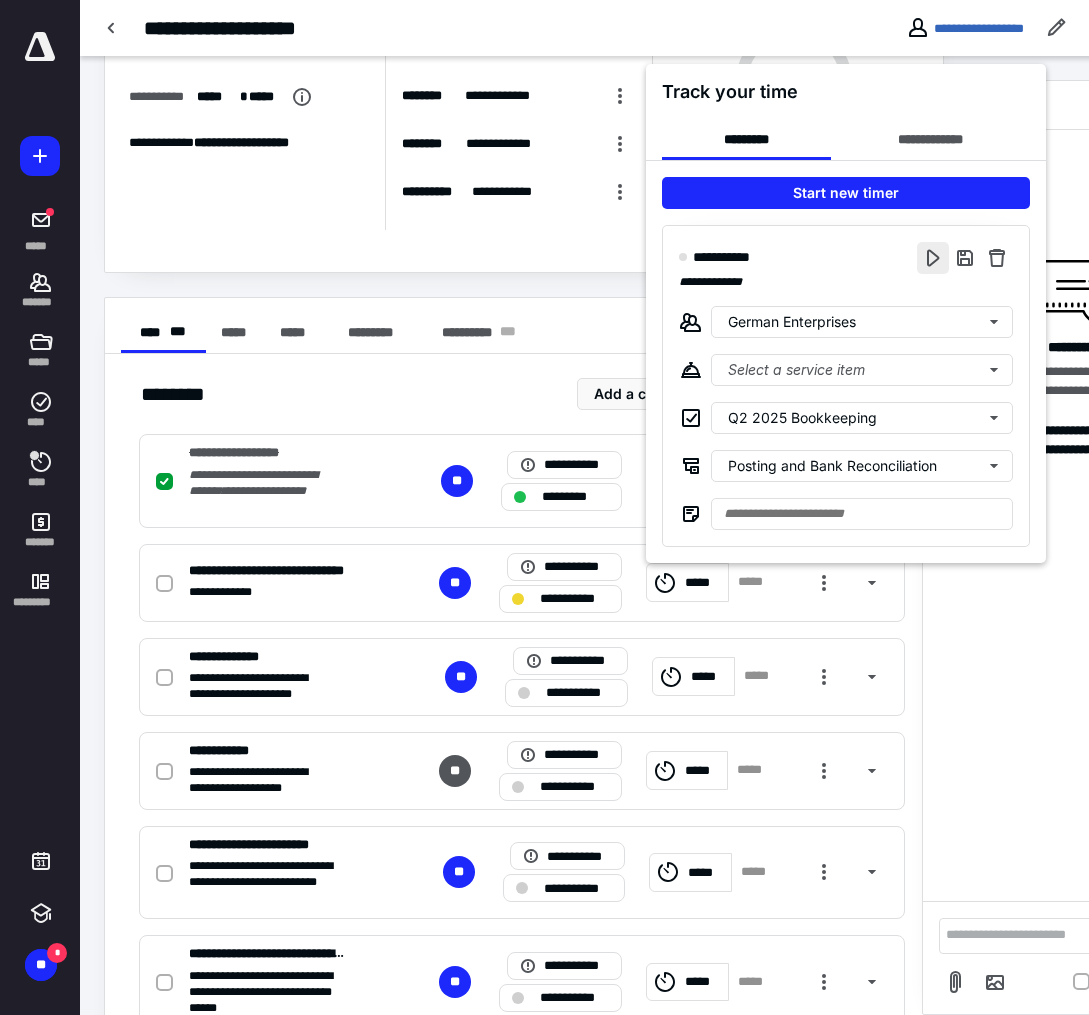 click at bounding box center (933, 258) 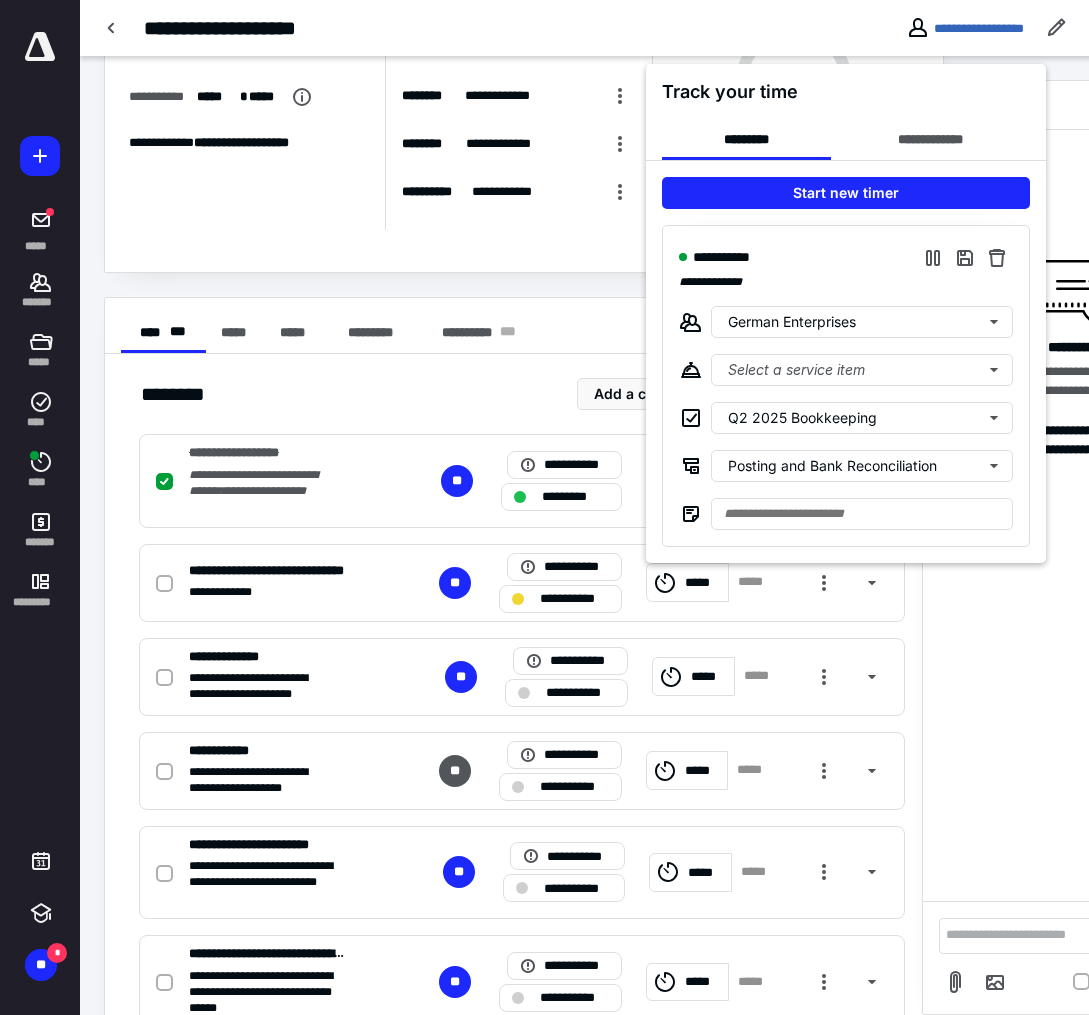 click at bounding box center [544, 507] 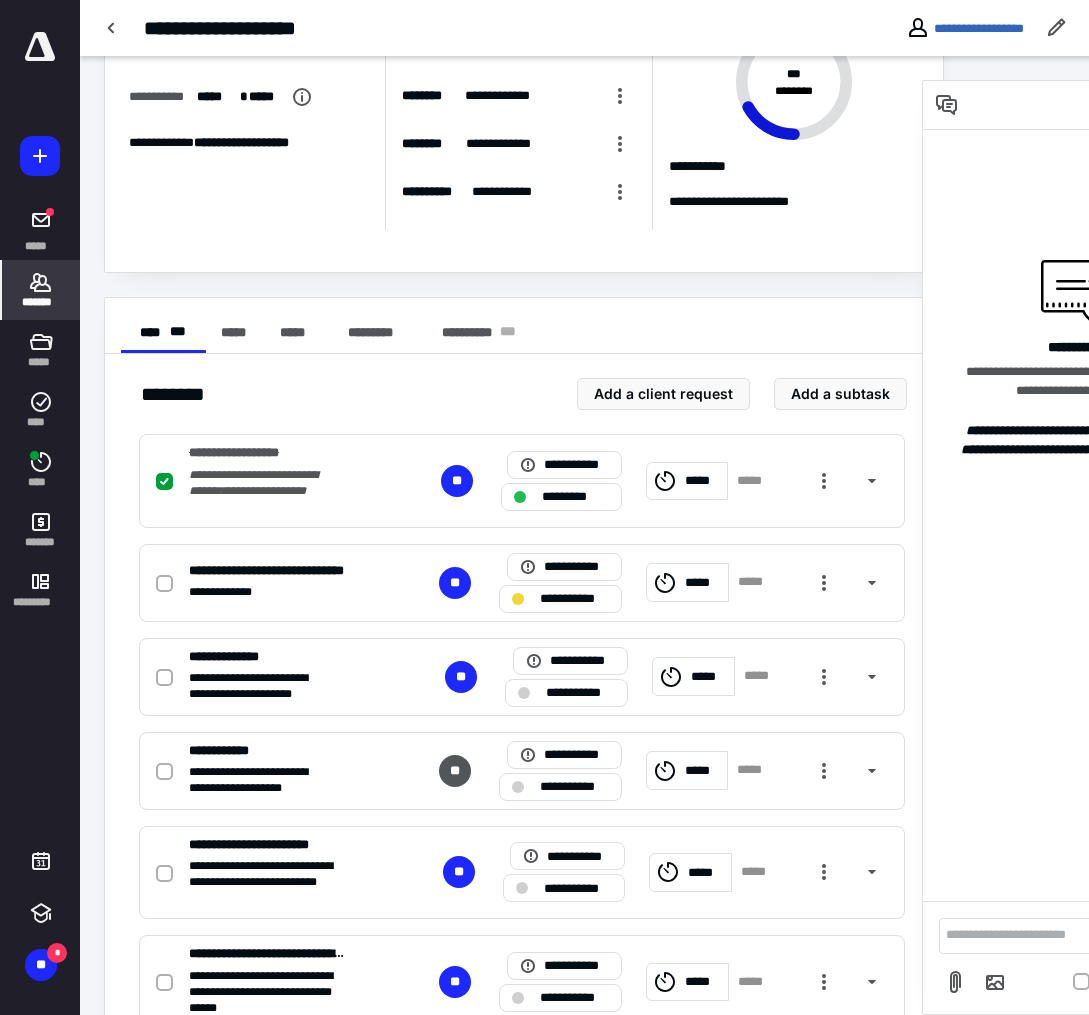 click on "*******" at bounding box center (41, 302) 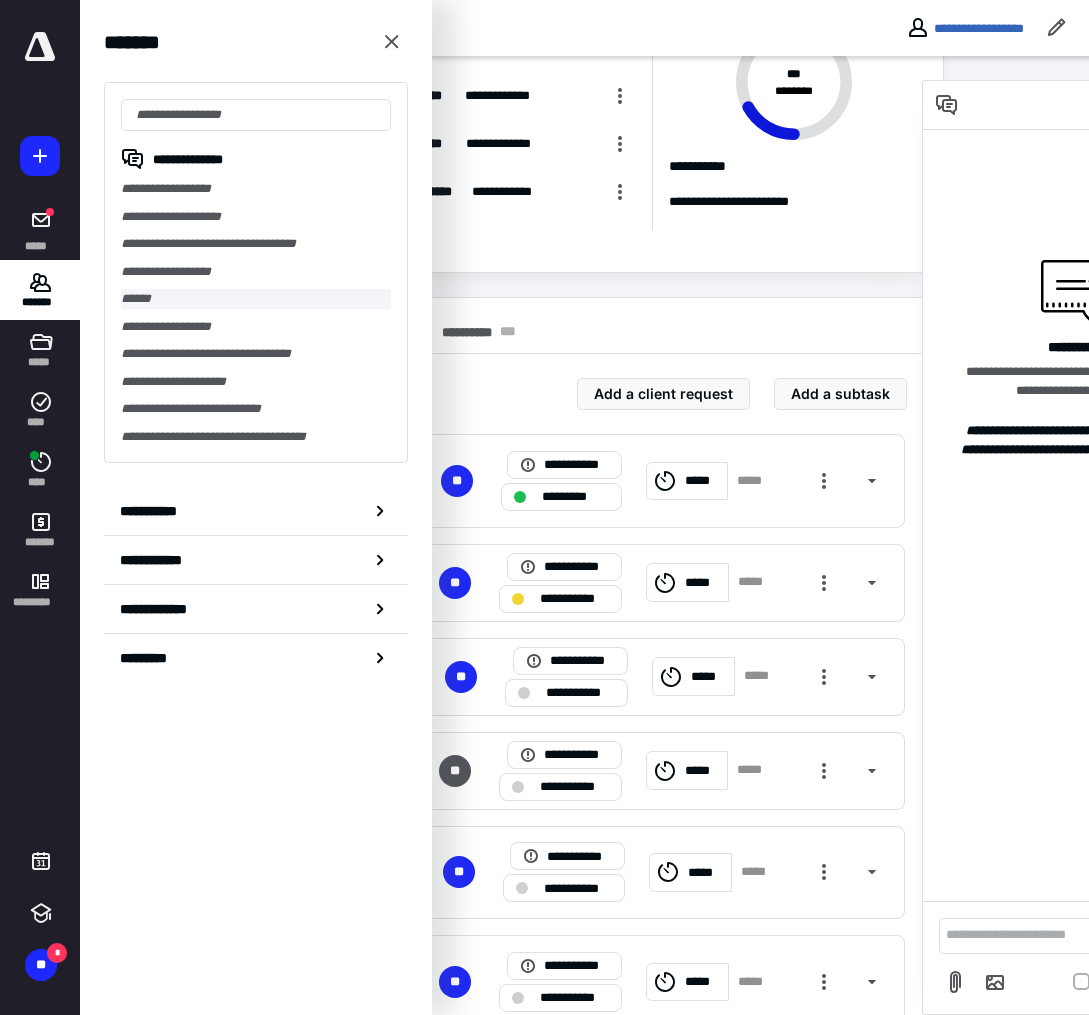 click on "******" at bounding box center (256, 299) 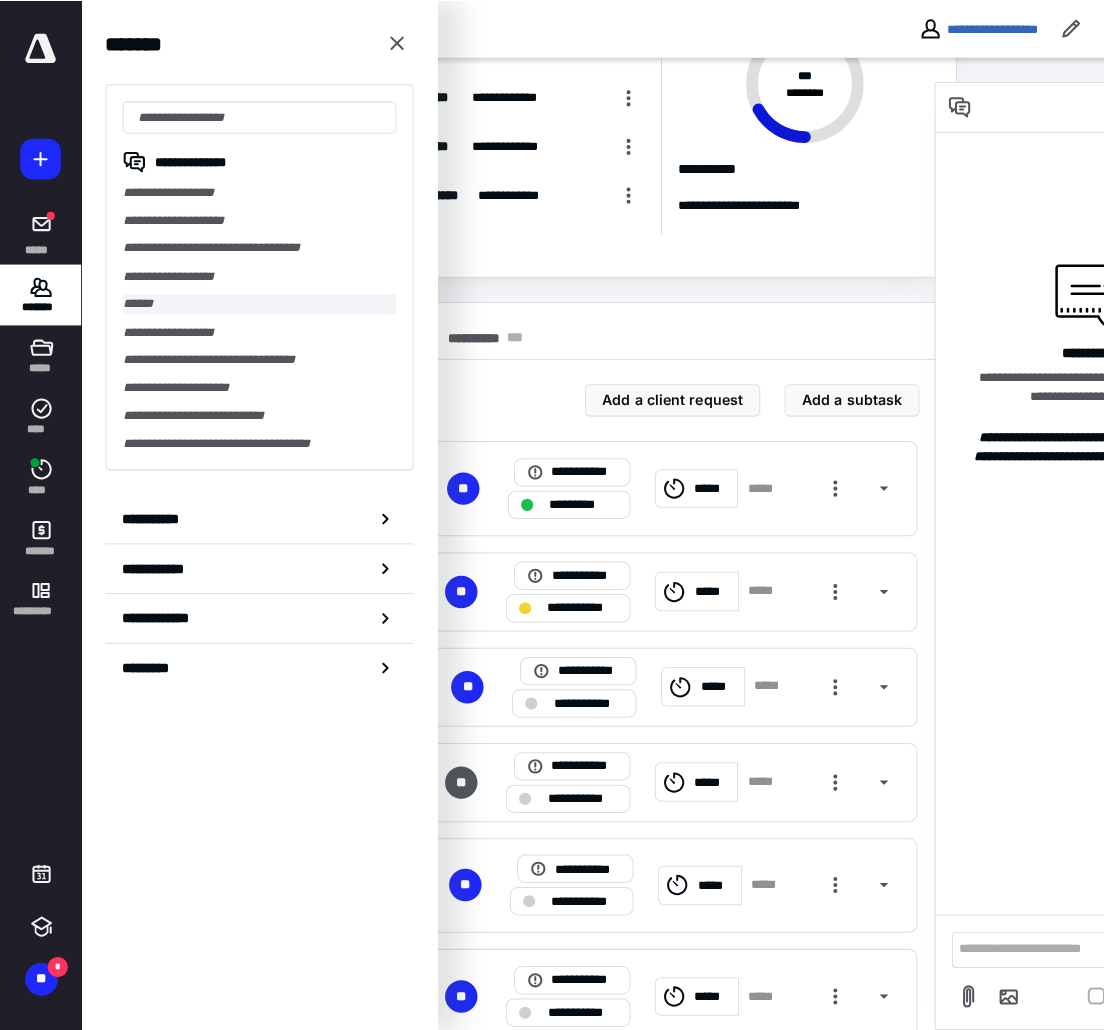 scroll, scrollTop: 0, scrollLeft: 0, axis: both 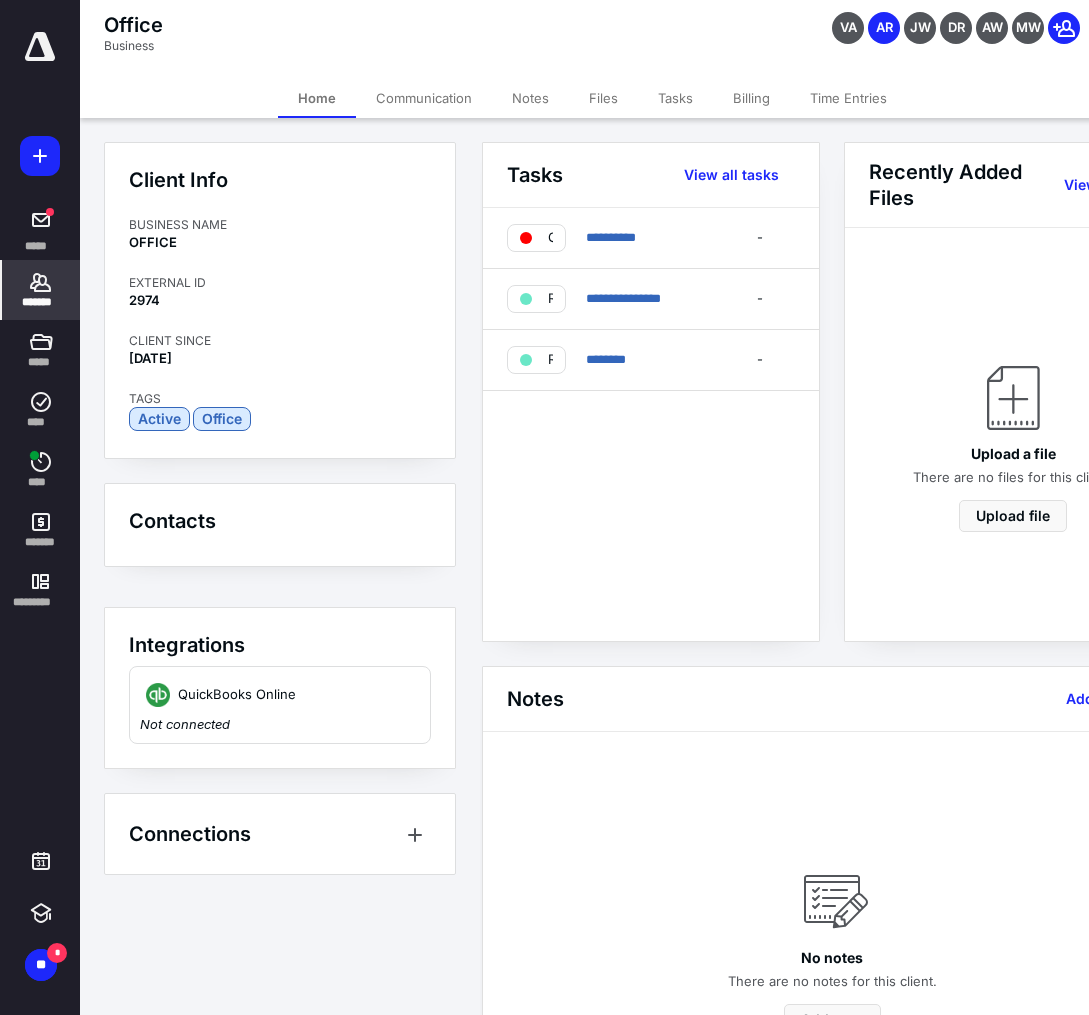 click on "Tasks" at bounding box center (675, 98) 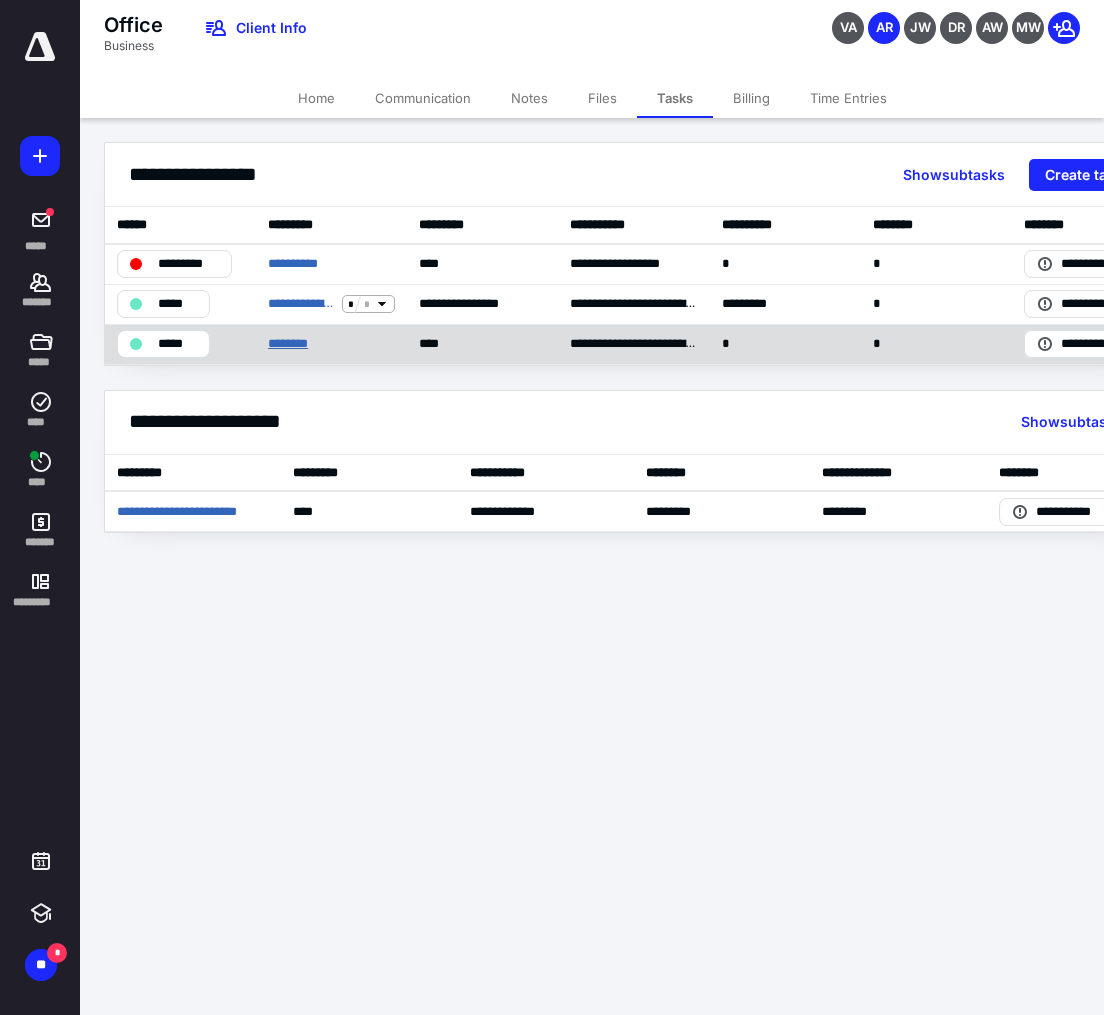 click on "********" at bounding box center [292, 344] 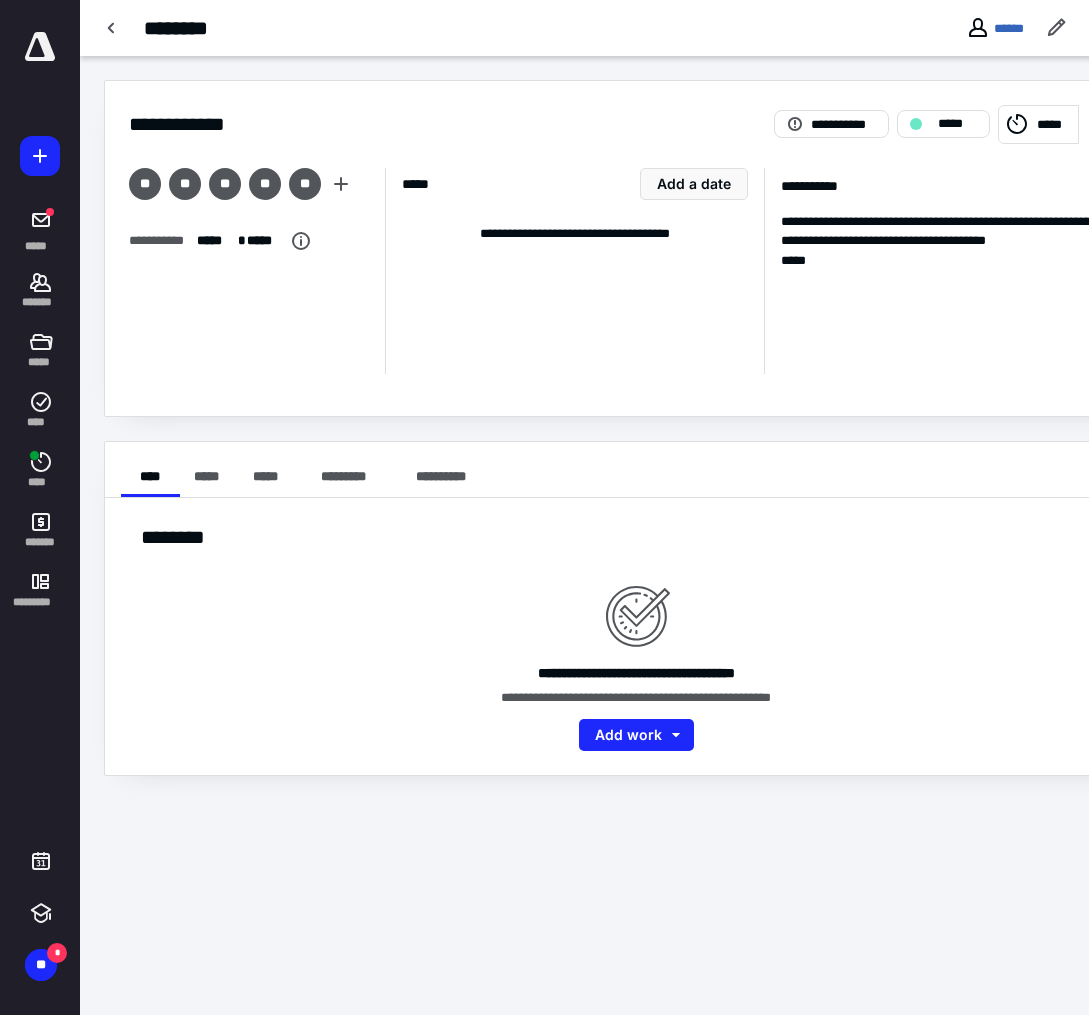 click on "*****" at bounding box center (1055, 125) 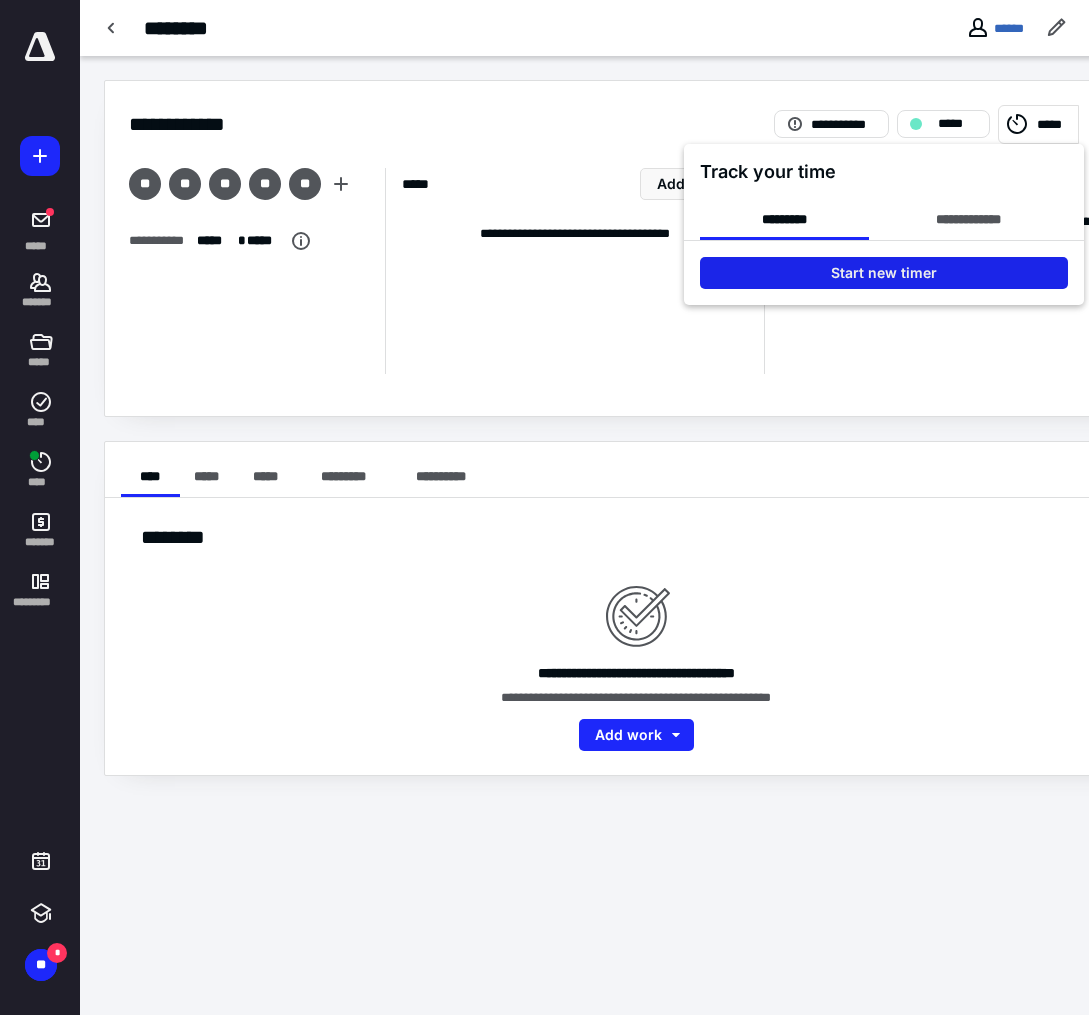 click on "Start new timer" at bounding box center [884, 273] 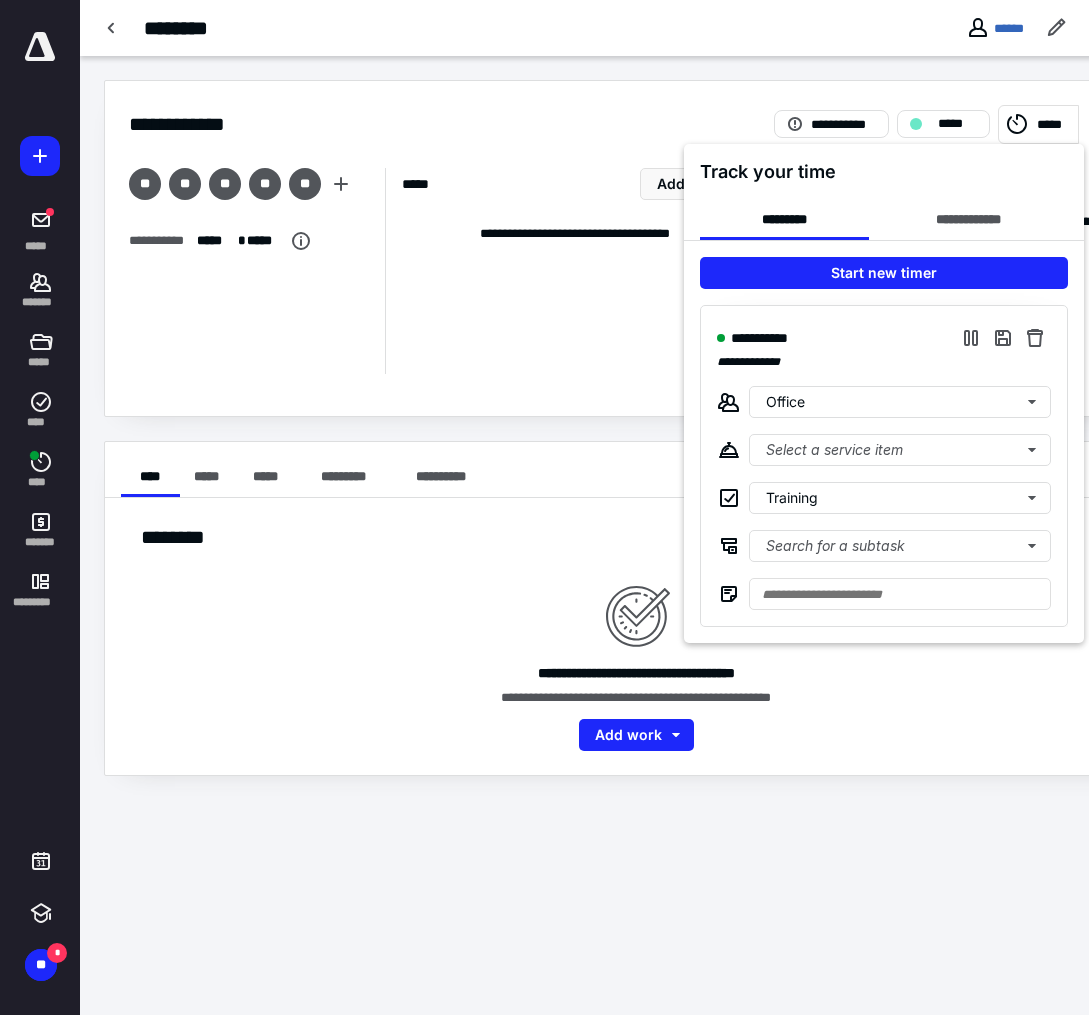 click at bounding box center [544, 507] 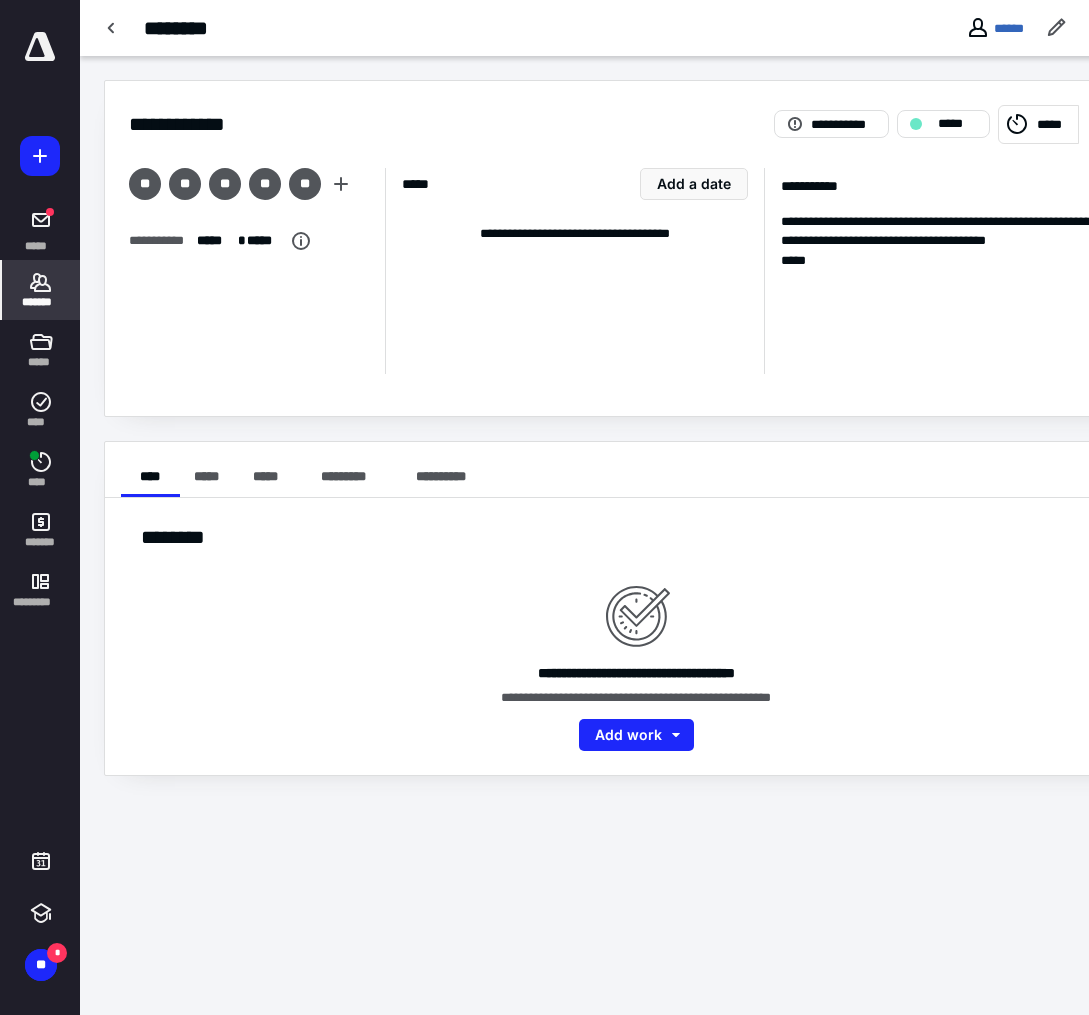 click on "*******" at bounding box center [41, 302] 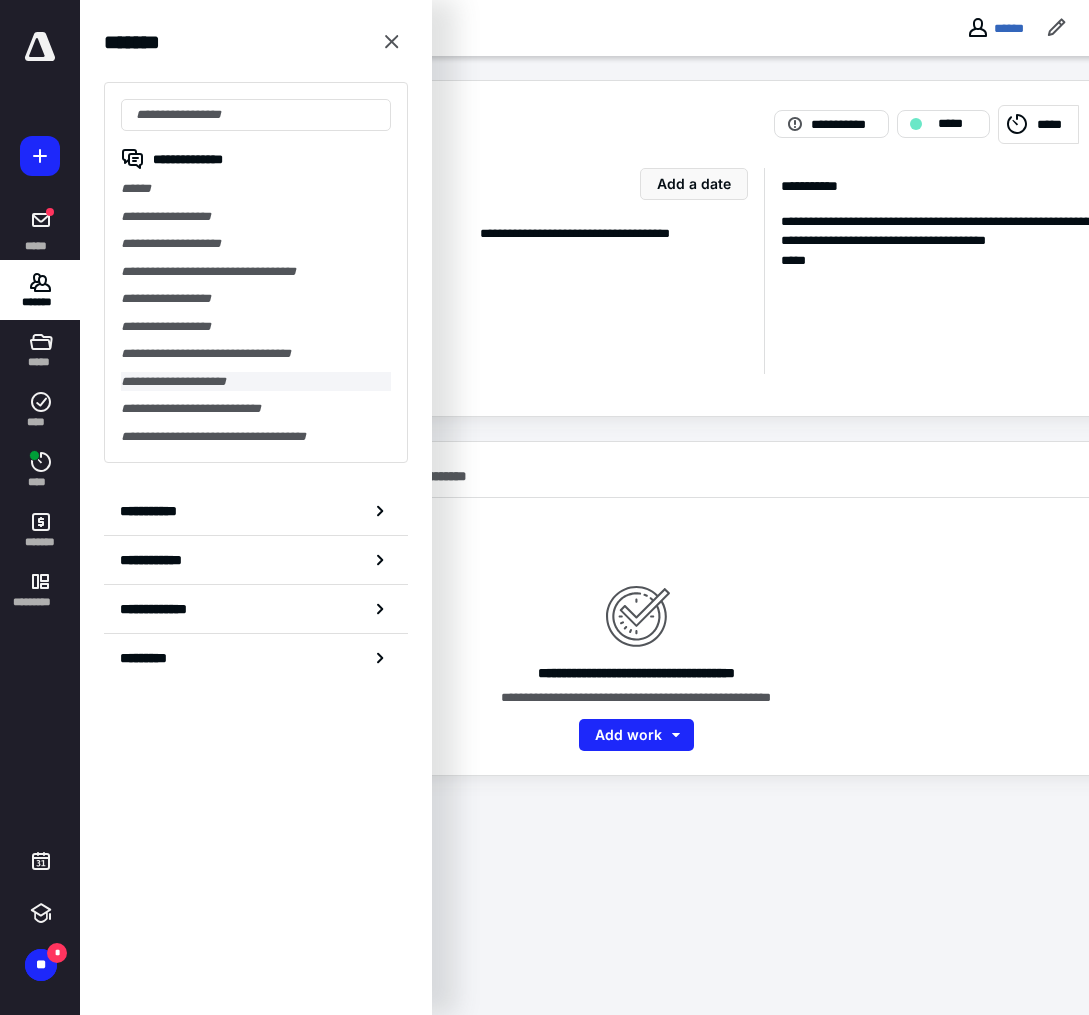 click on "**********" at bounding box center (256, 382) 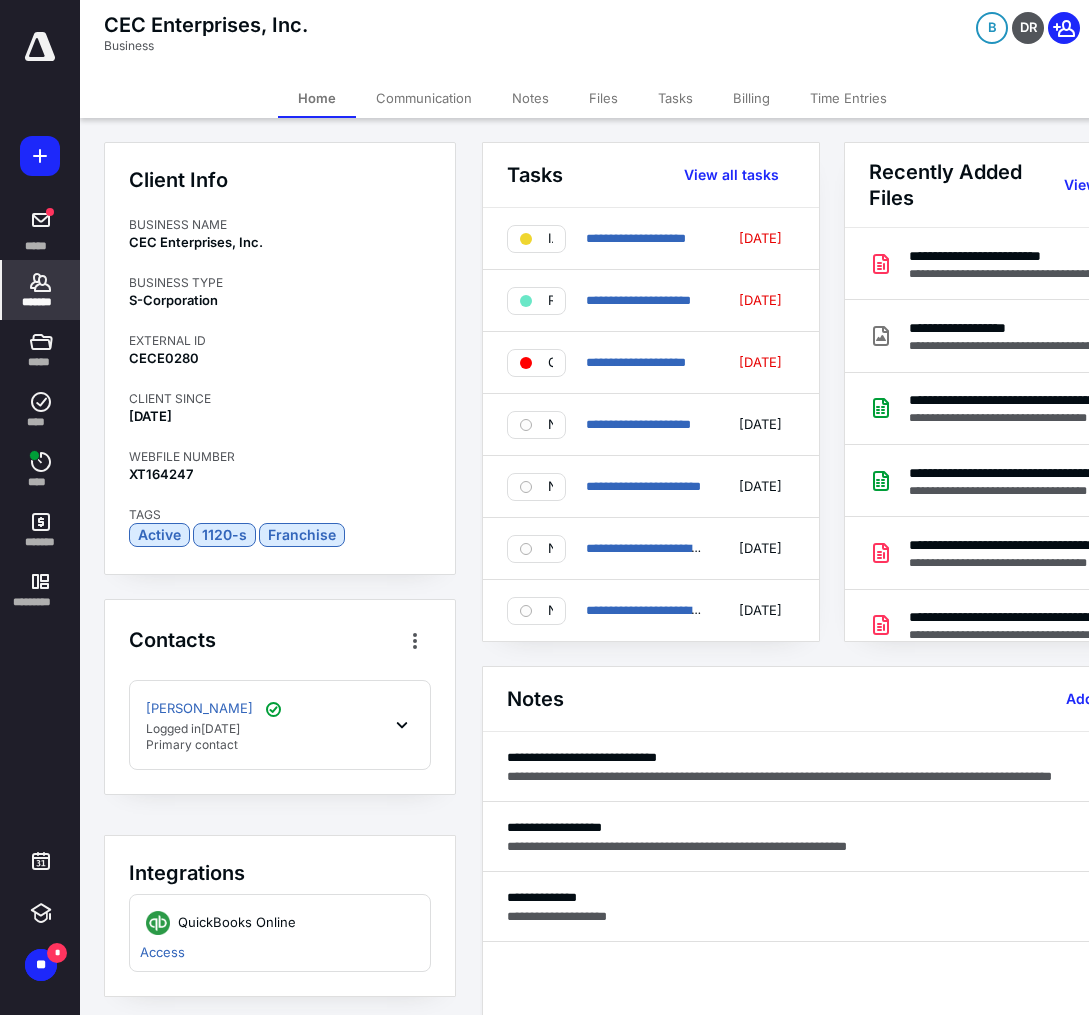 click on "Files" at bounding box center [603, 98] 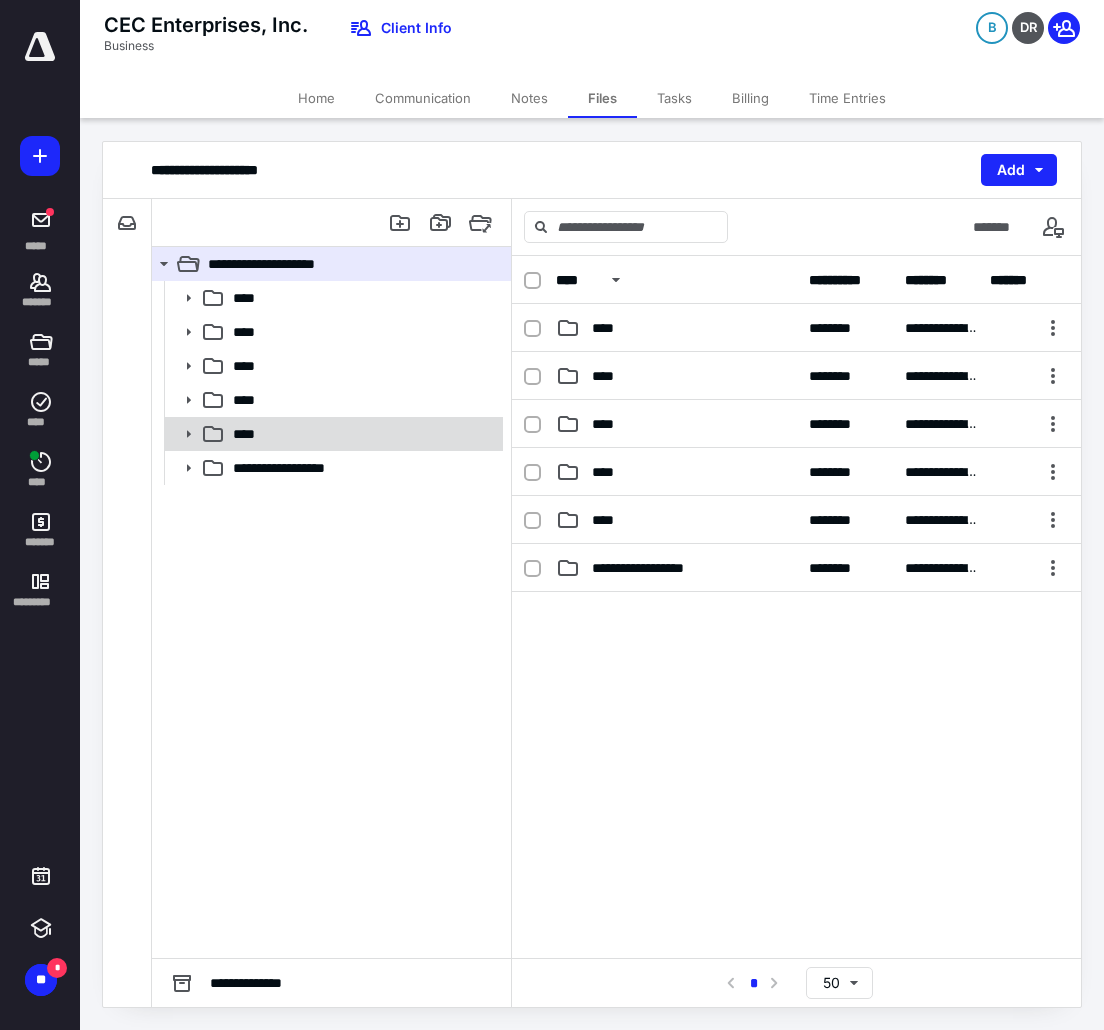 click 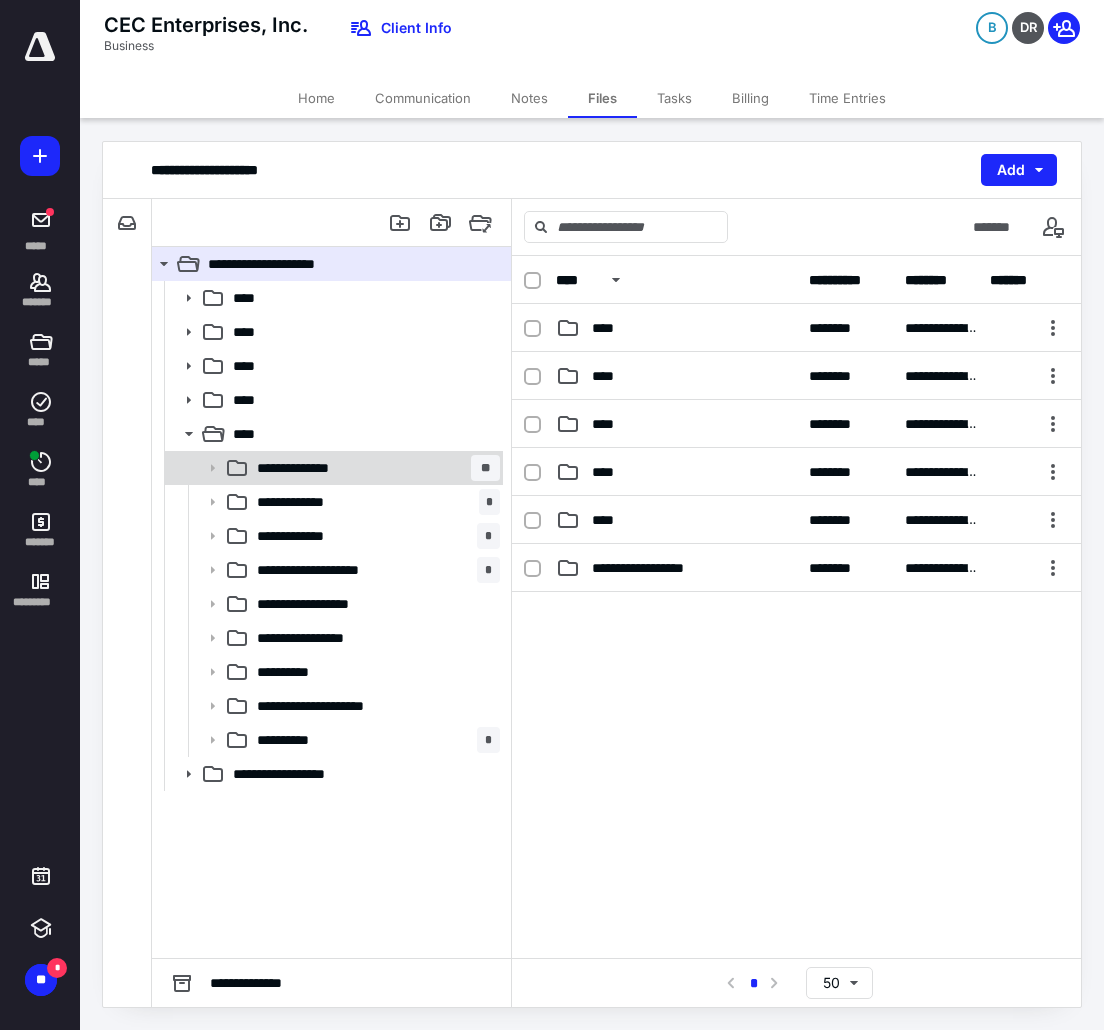 click on "**********" at bounding box center (311, 468) 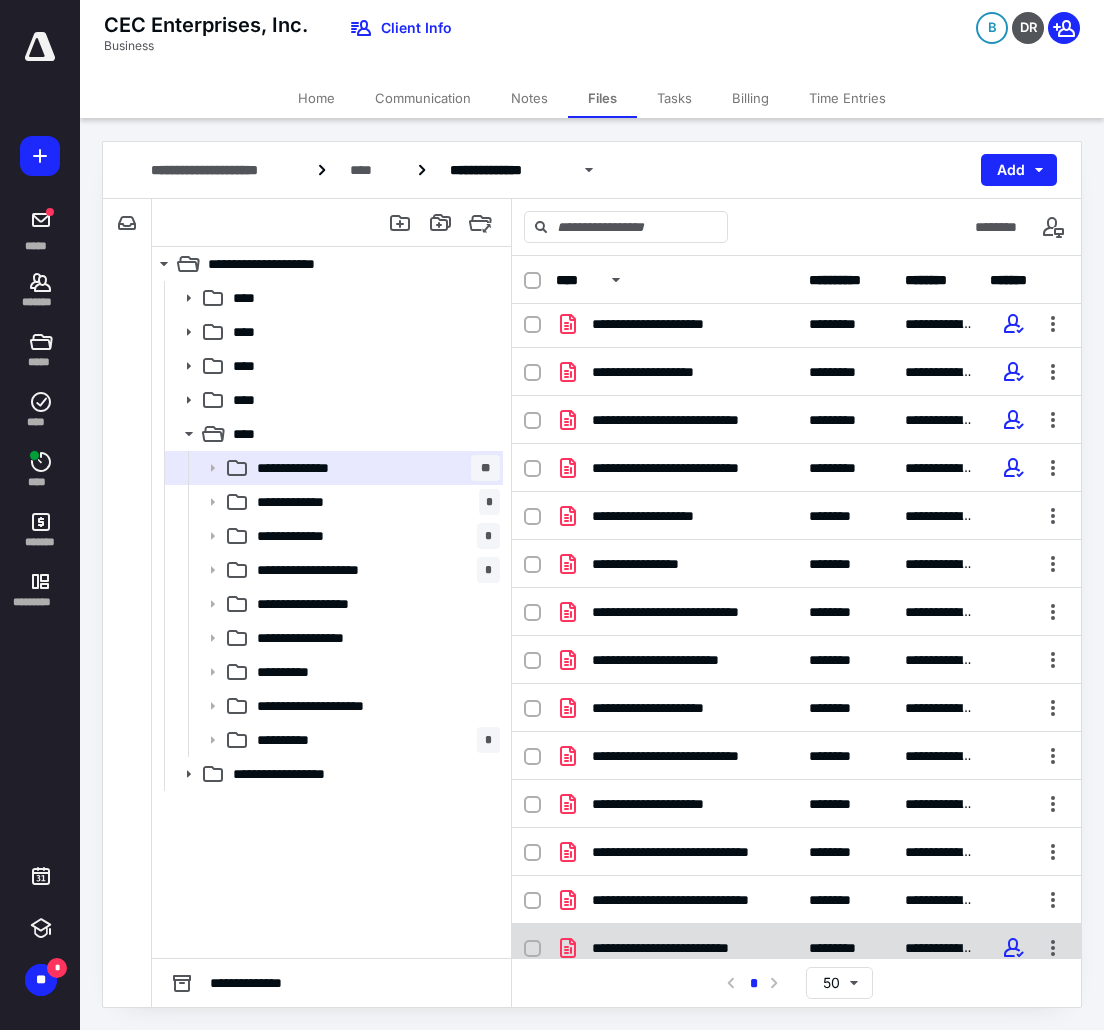 scroll, scrollTop: 258, scrollLeft: 0, axis: vertical 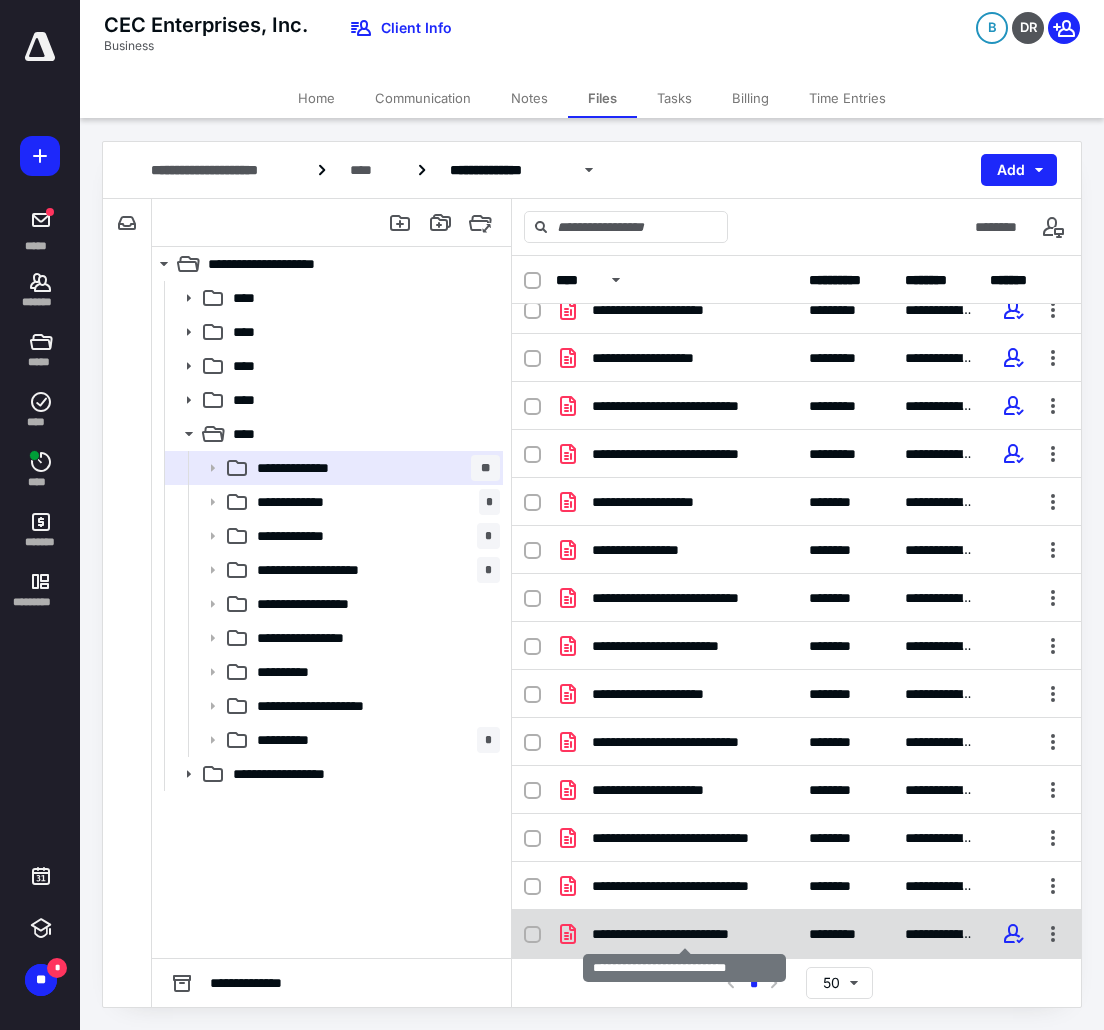 click on "**********" at bounding box center (684, 934) 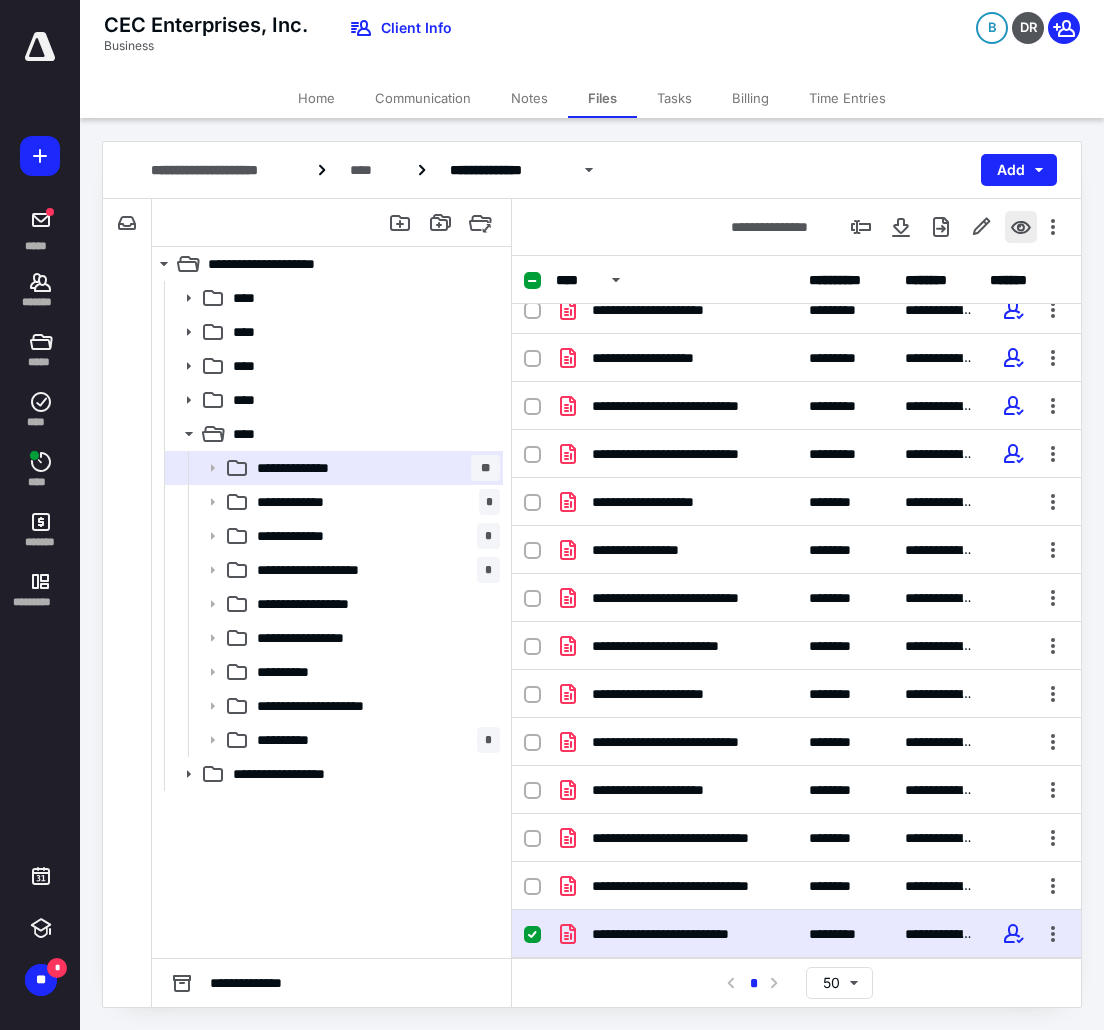 click at bounding box center (1021, 227) 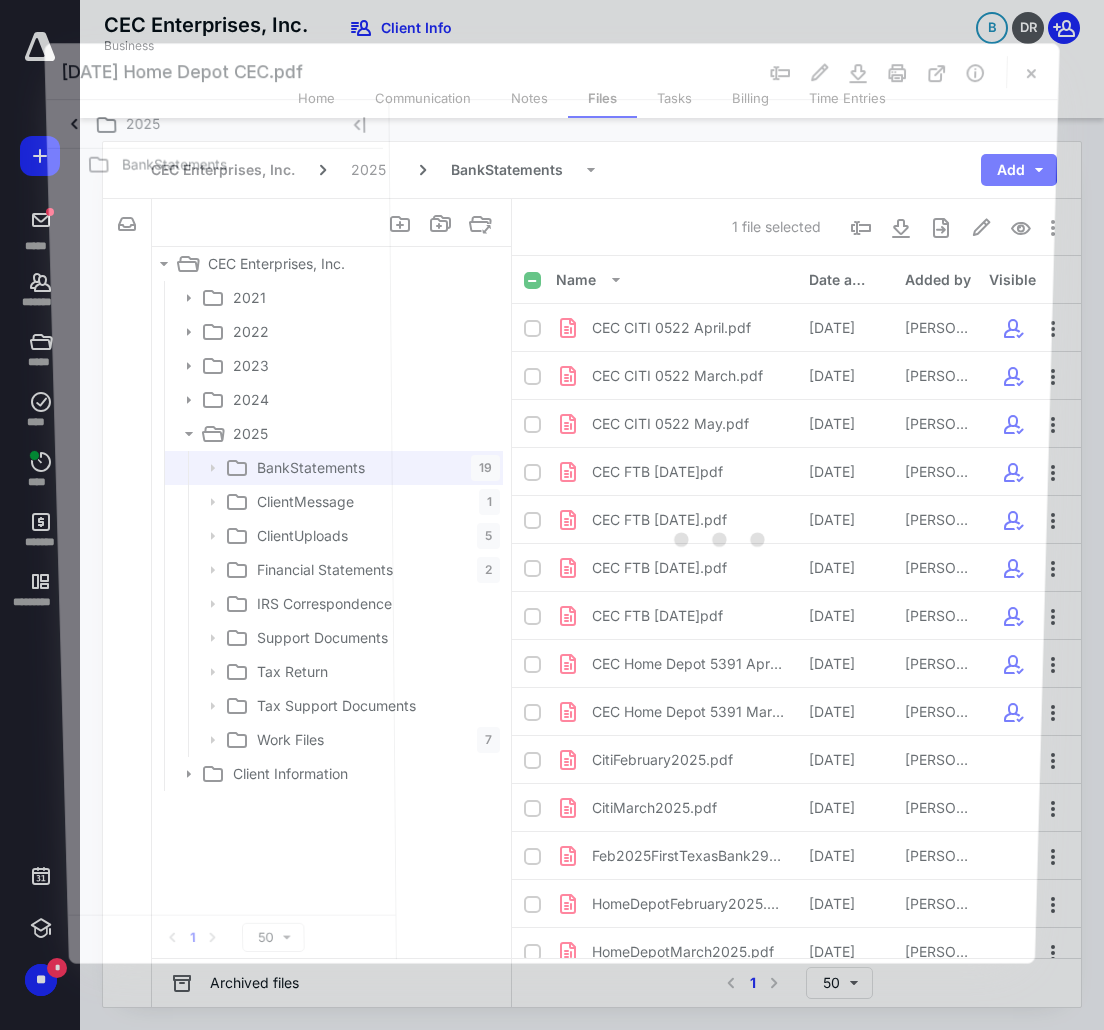 scroll, scrollTop: 258, scrollLeft: 0, axis: vertical 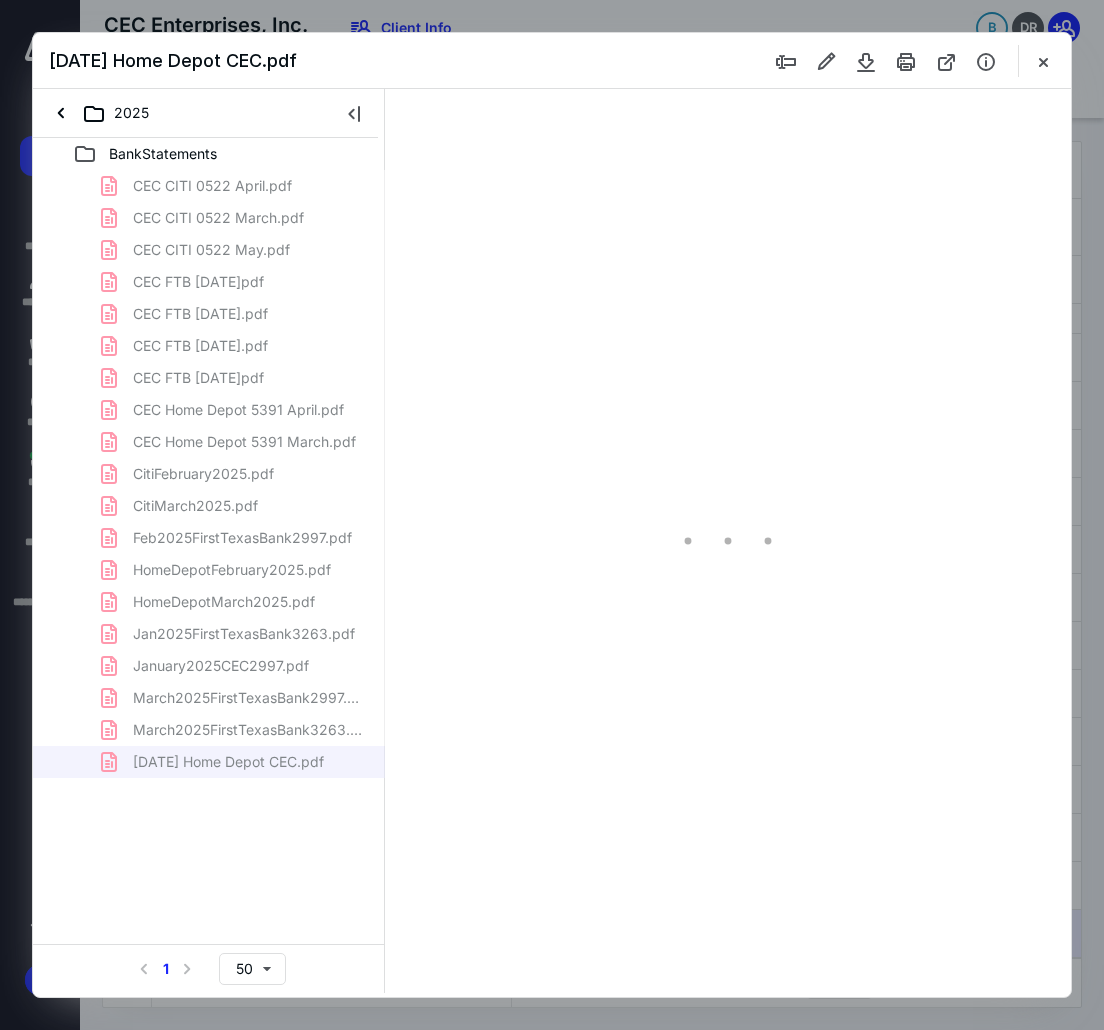 type on "100" 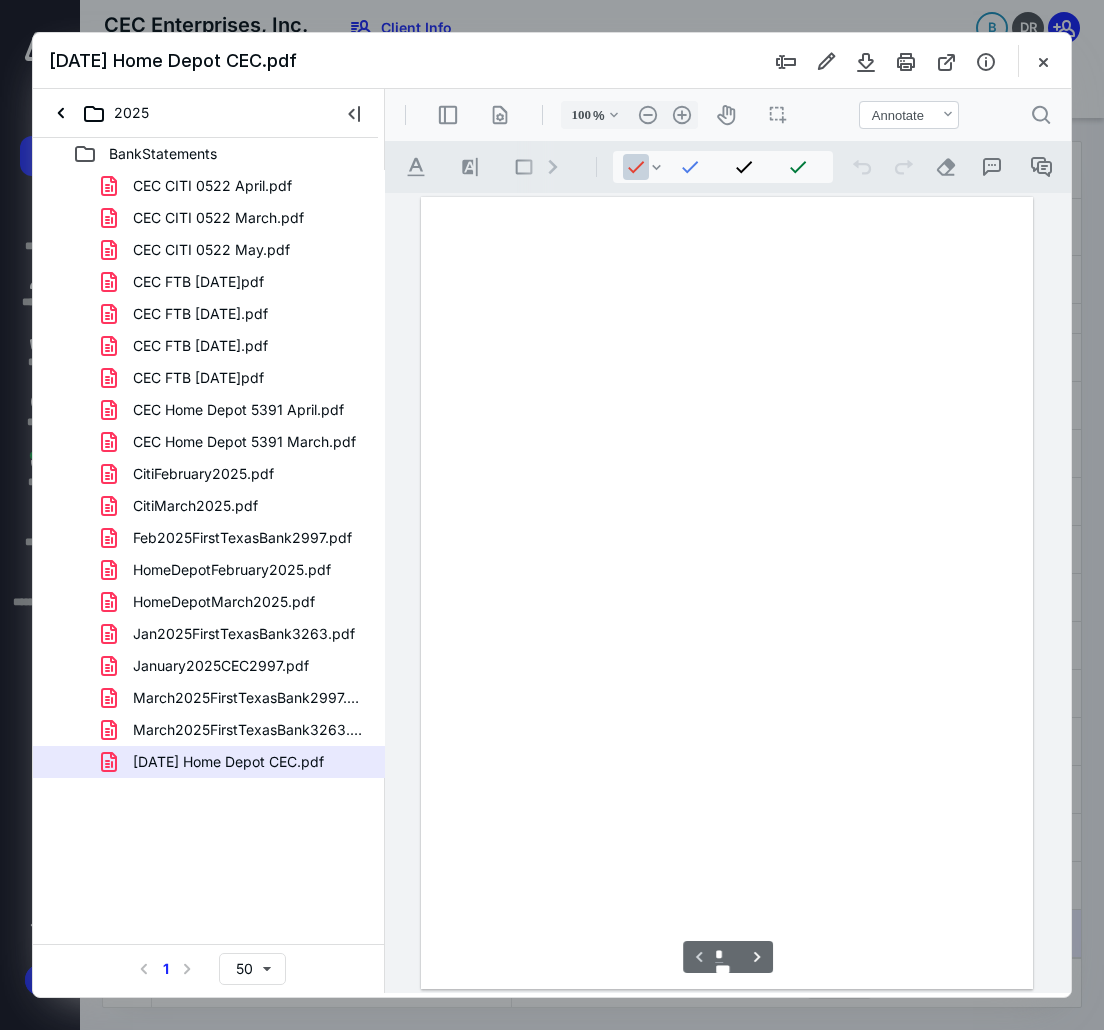 scroll, scrollTop: 108, scrollLeft: 0, axis: vertical 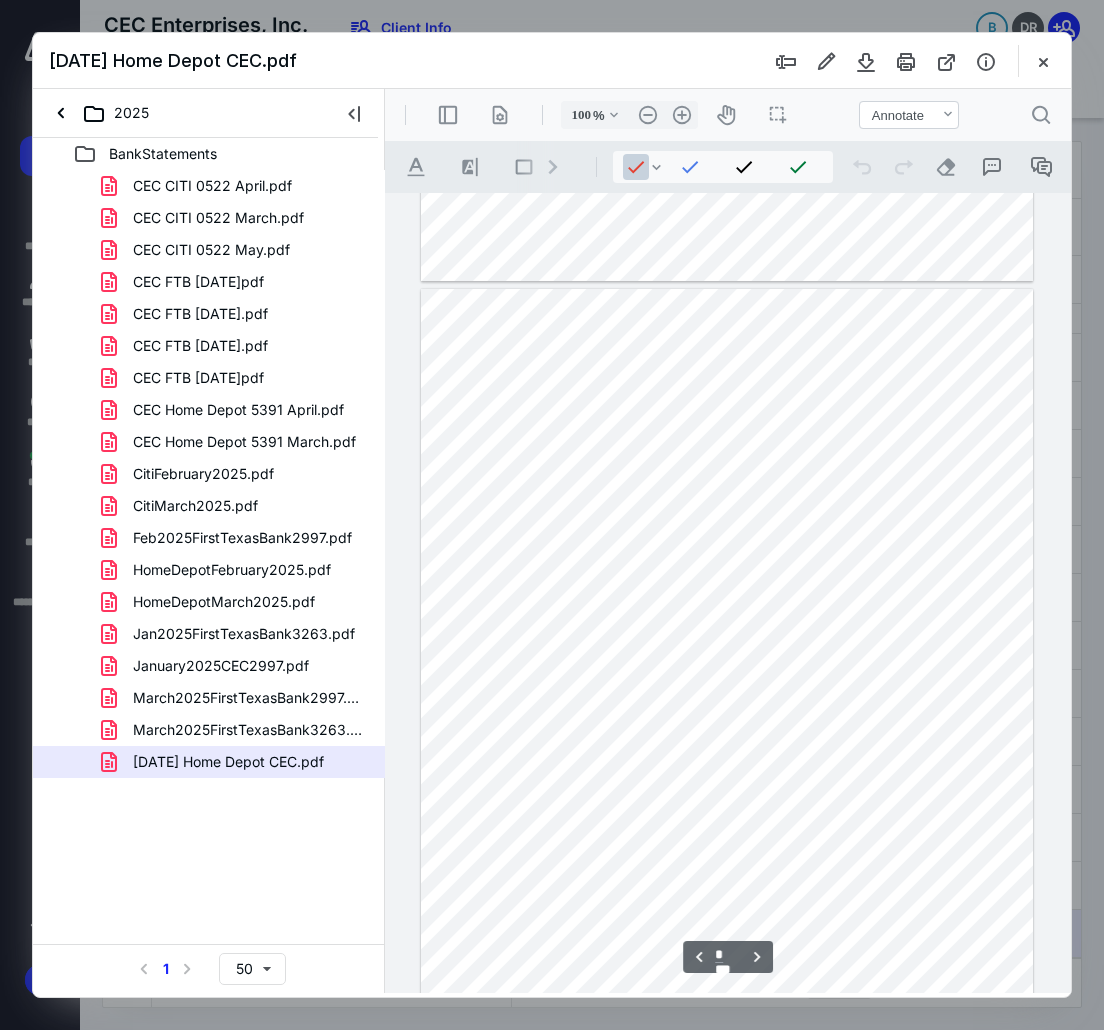 type on "*" 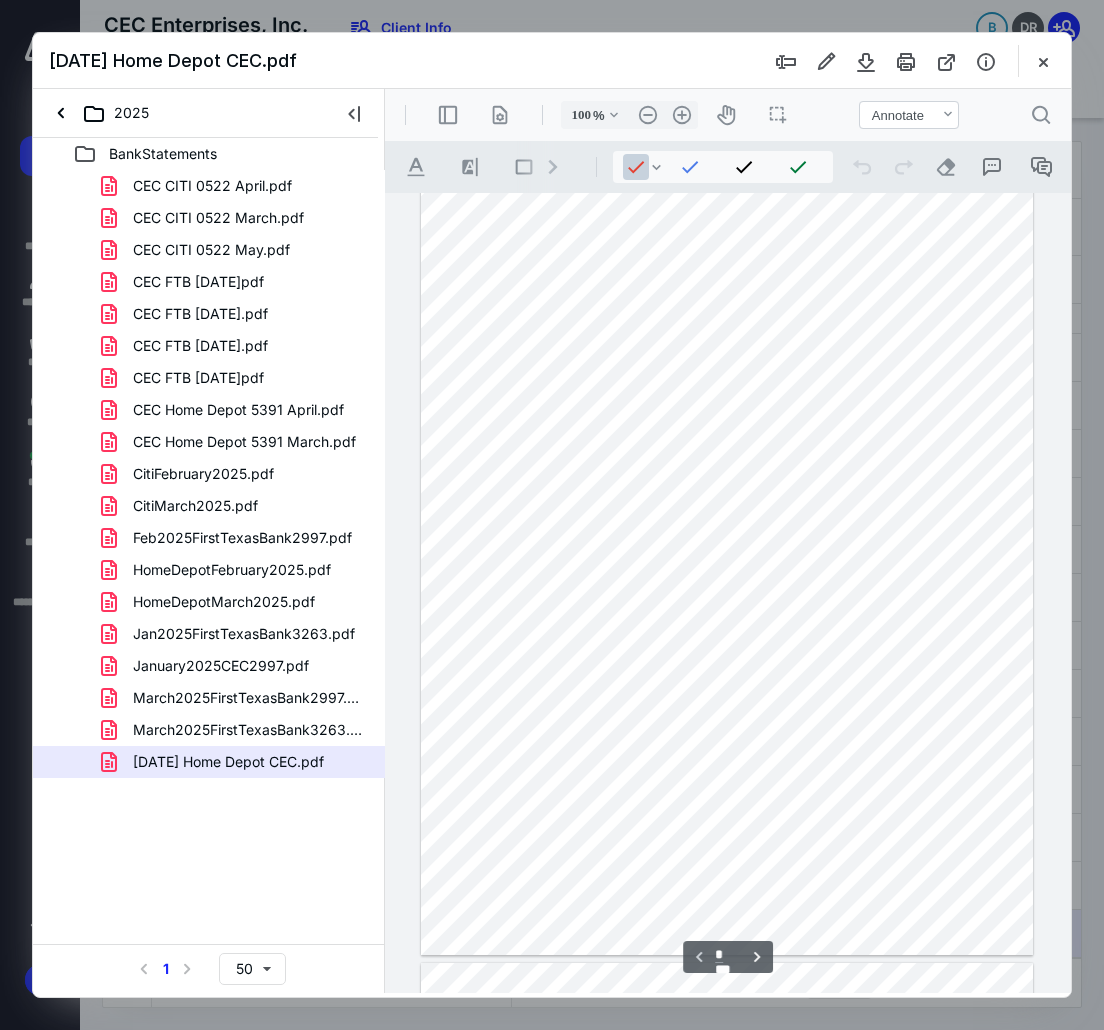 scroll, scrollTop: 0, scrollLeft: 0, axis: both 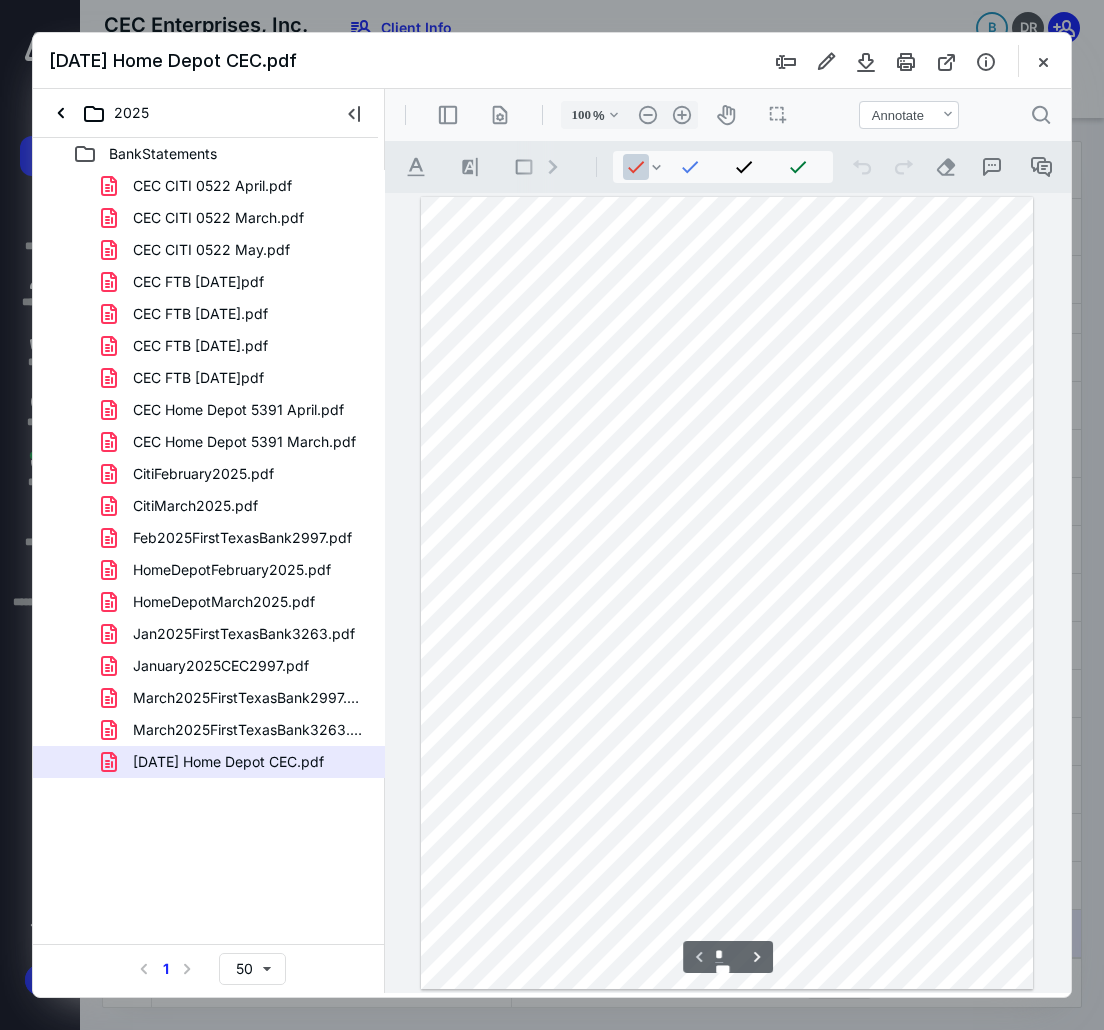click on "May 2025 Home Depot CEC.pdf" at bounding box center [552, 61] 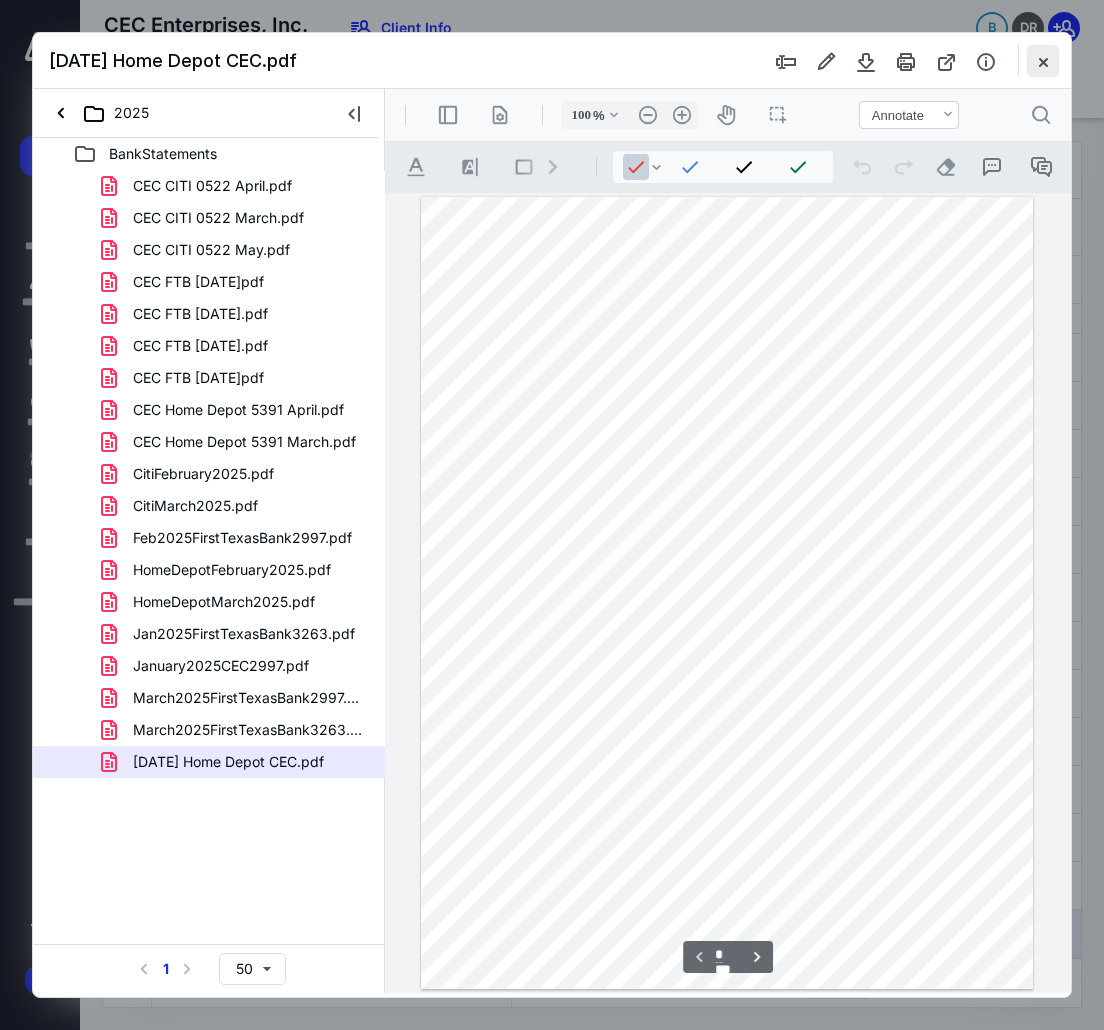 click at bounding box center (1043, 61) 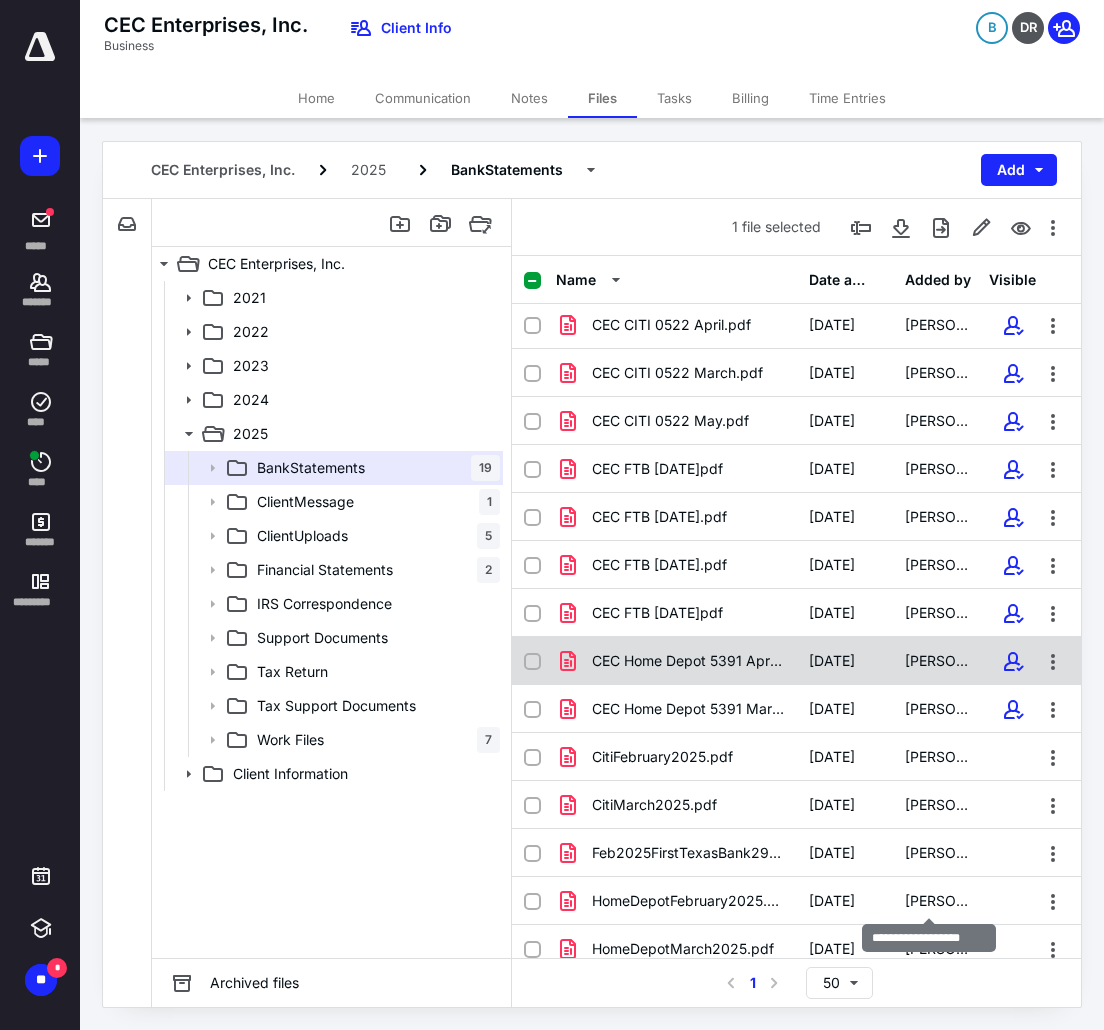 scroll, scrollTop: 0, scrollLeft: 0, axis: both 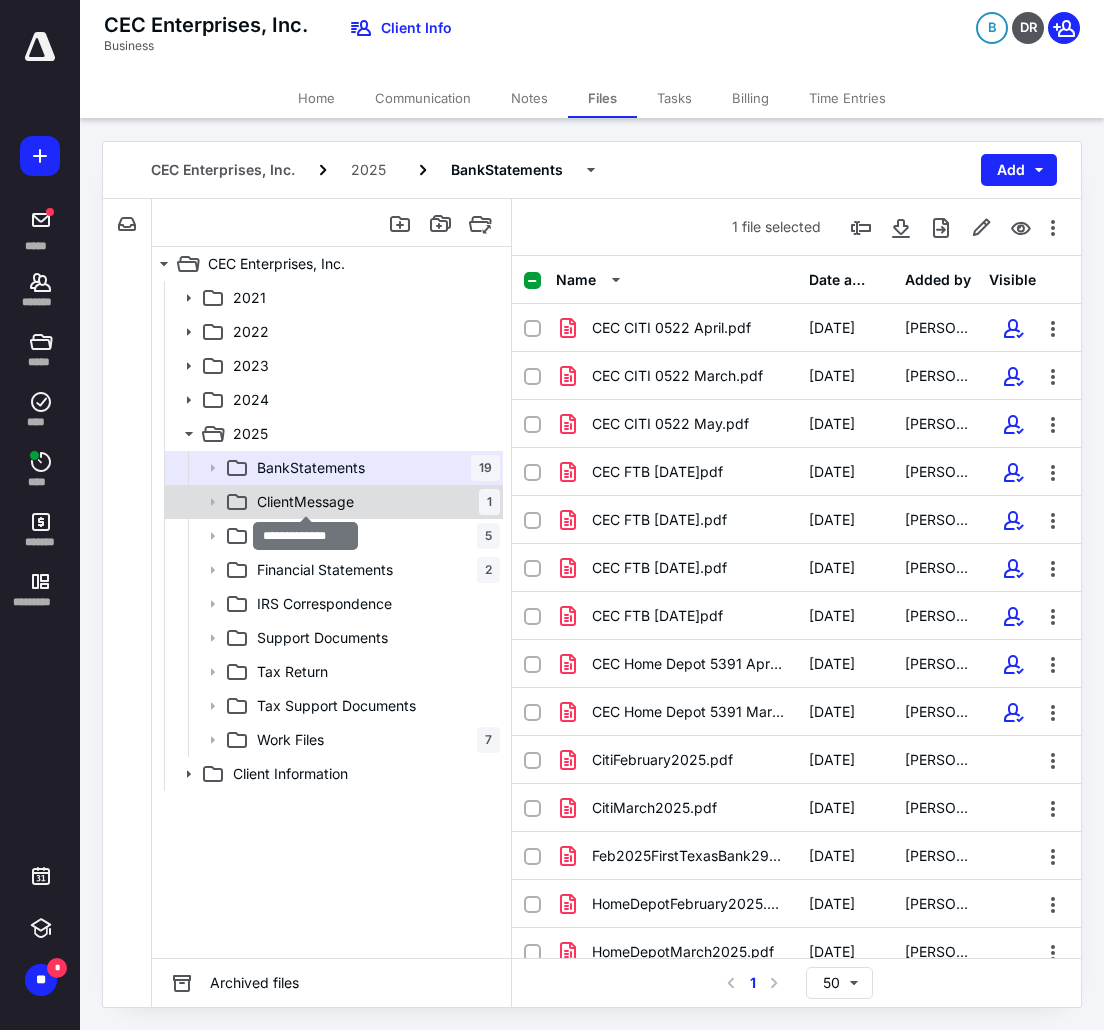 click on "ClientMessage" at bounding box center [305, 502] 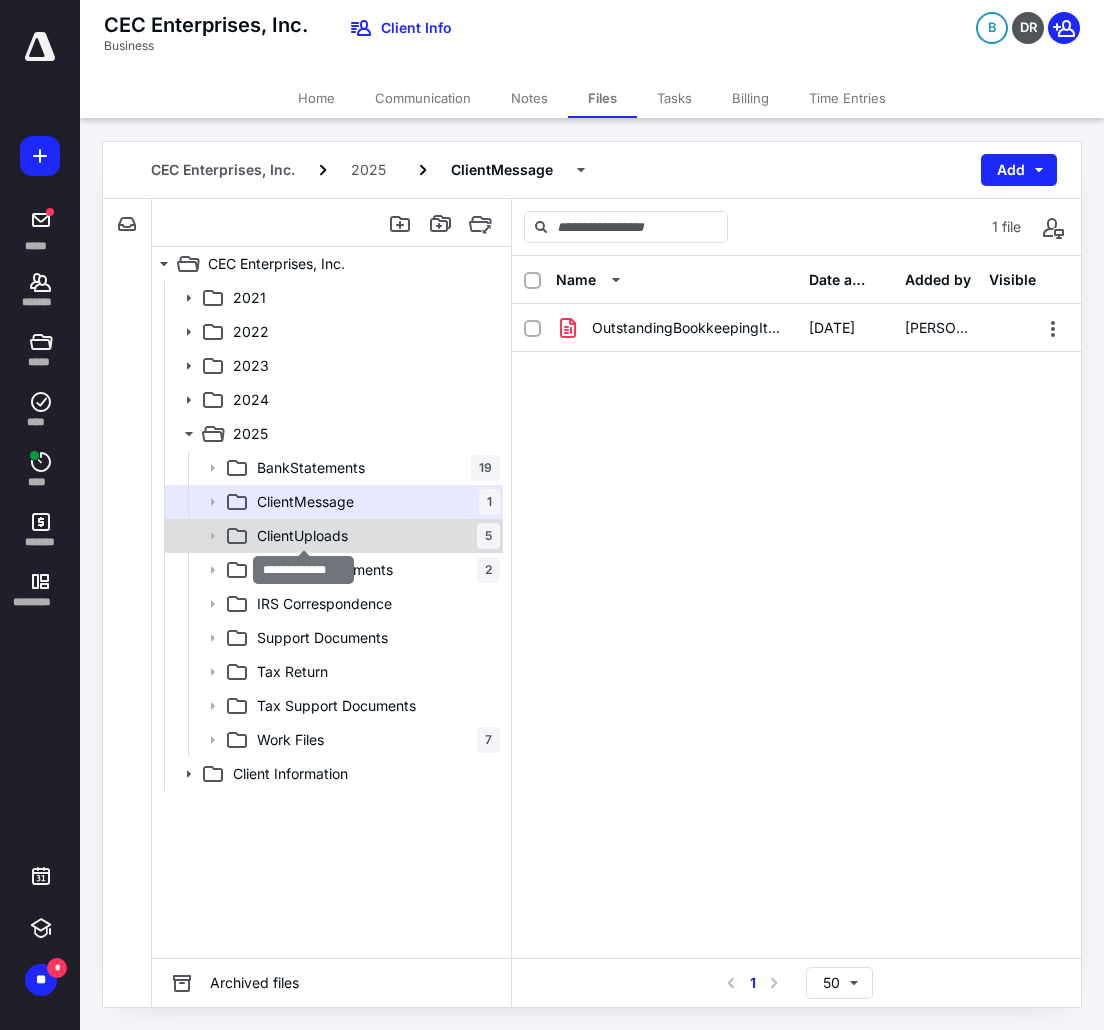 click on "ClientUploads" at bounding box center (302, 536) 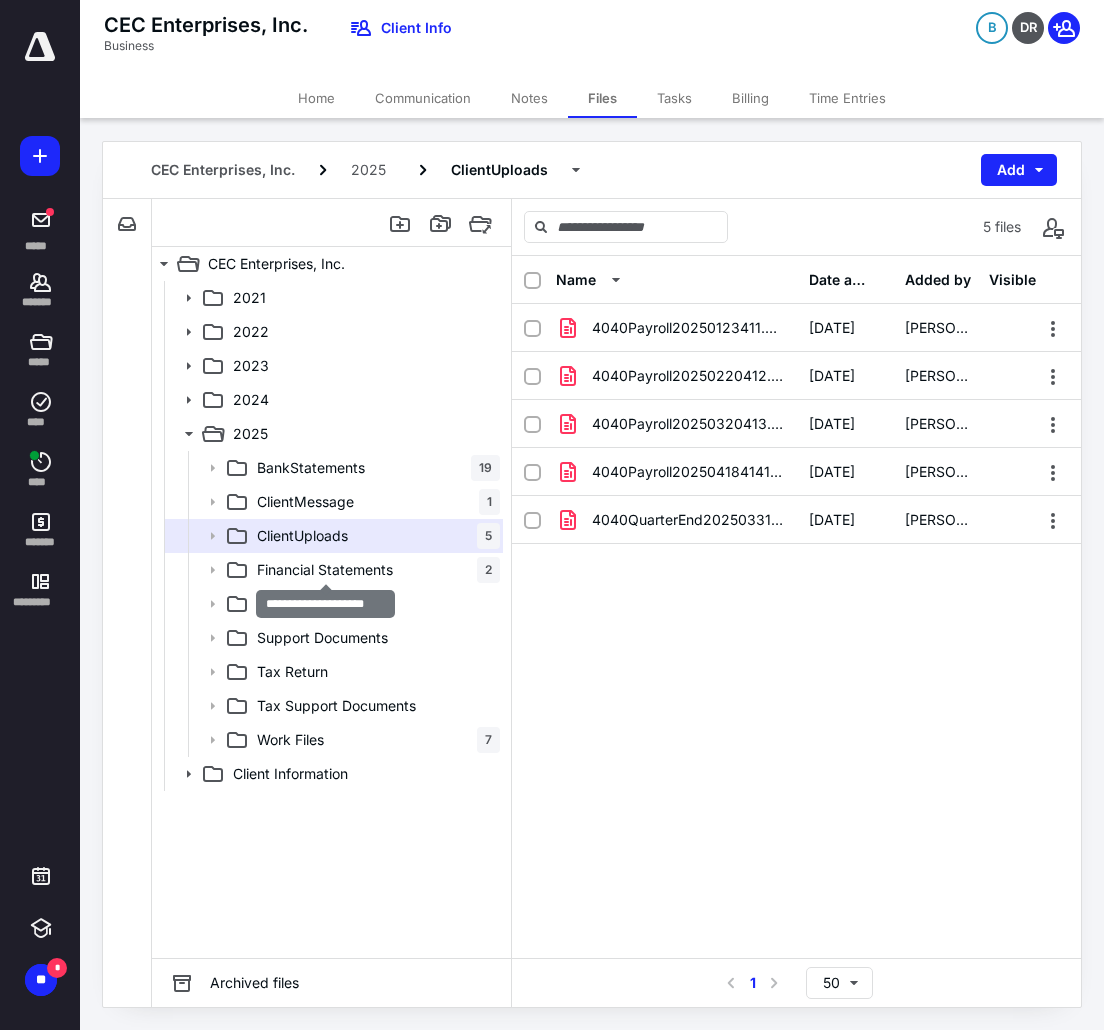 click on "Financial Statements" at bounding box center [325, 570] 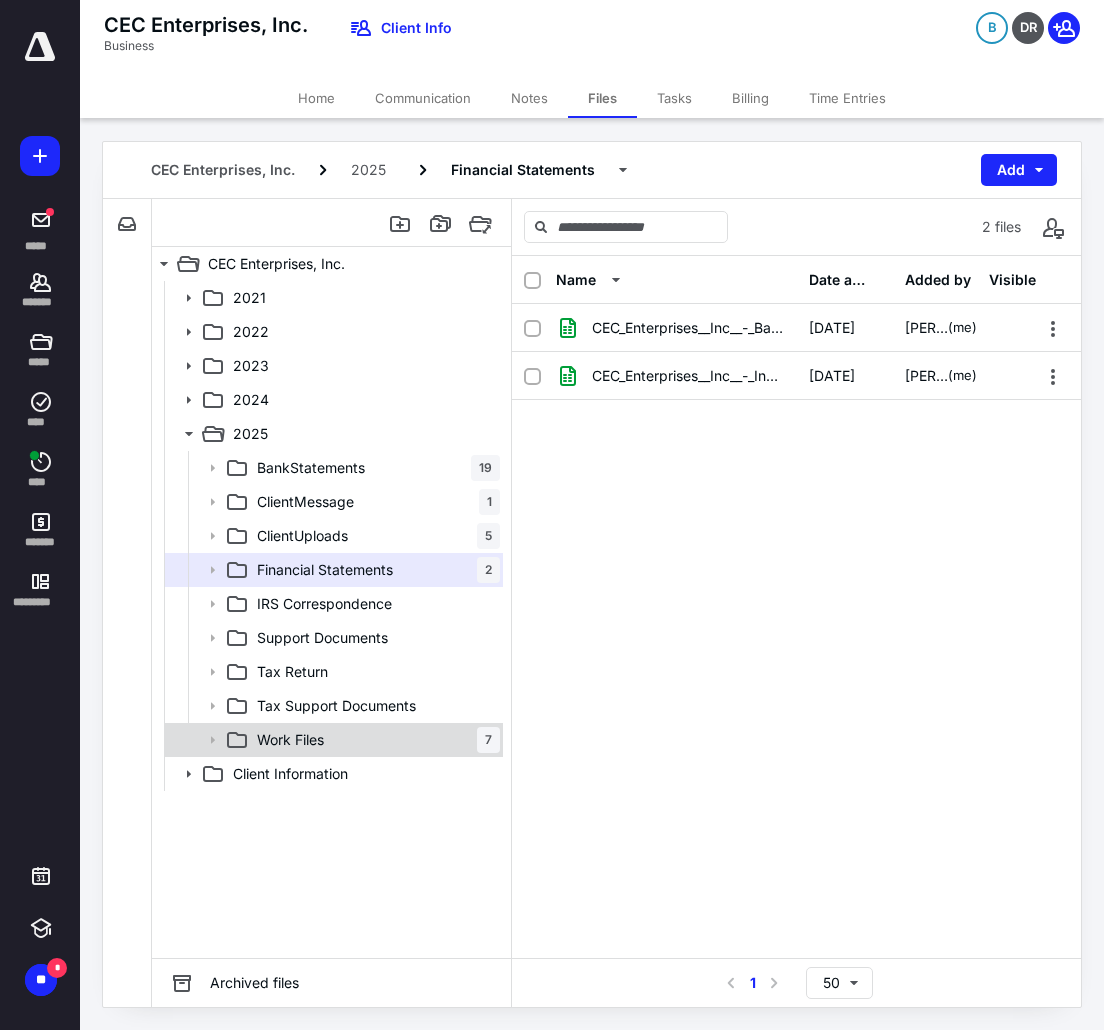 click on "Work Files 7" at bounding box center [374, 740] 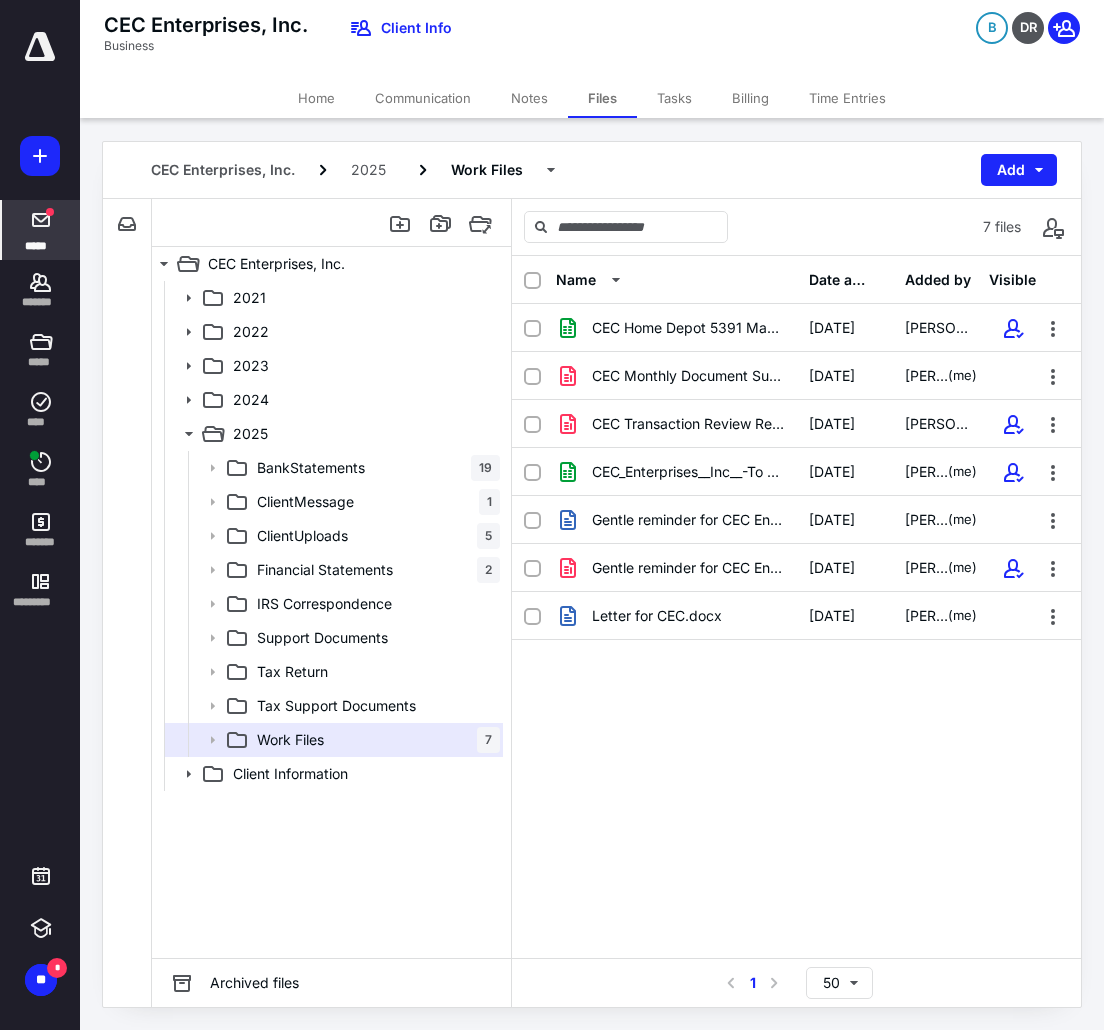 click 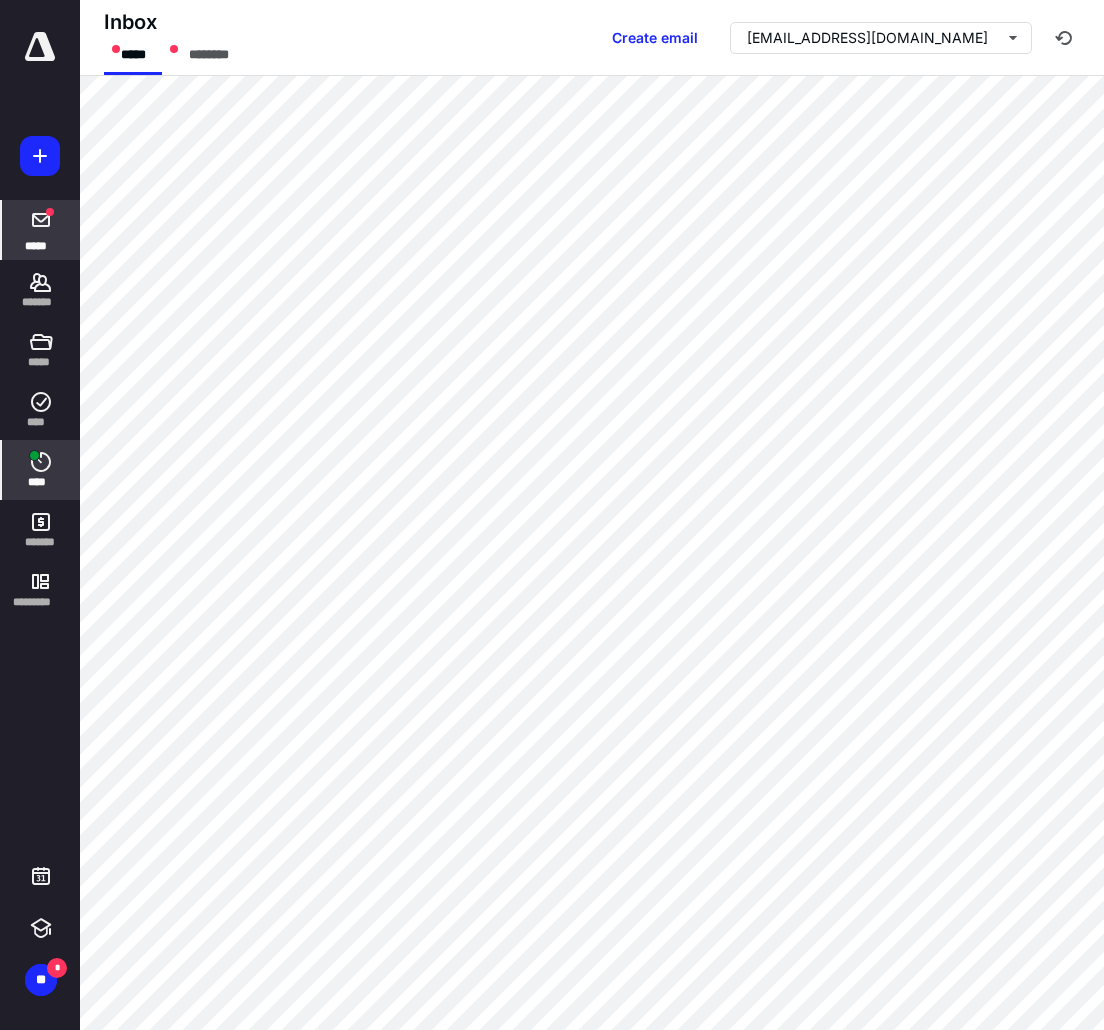 click on "****" at bounding box center (41, 482) 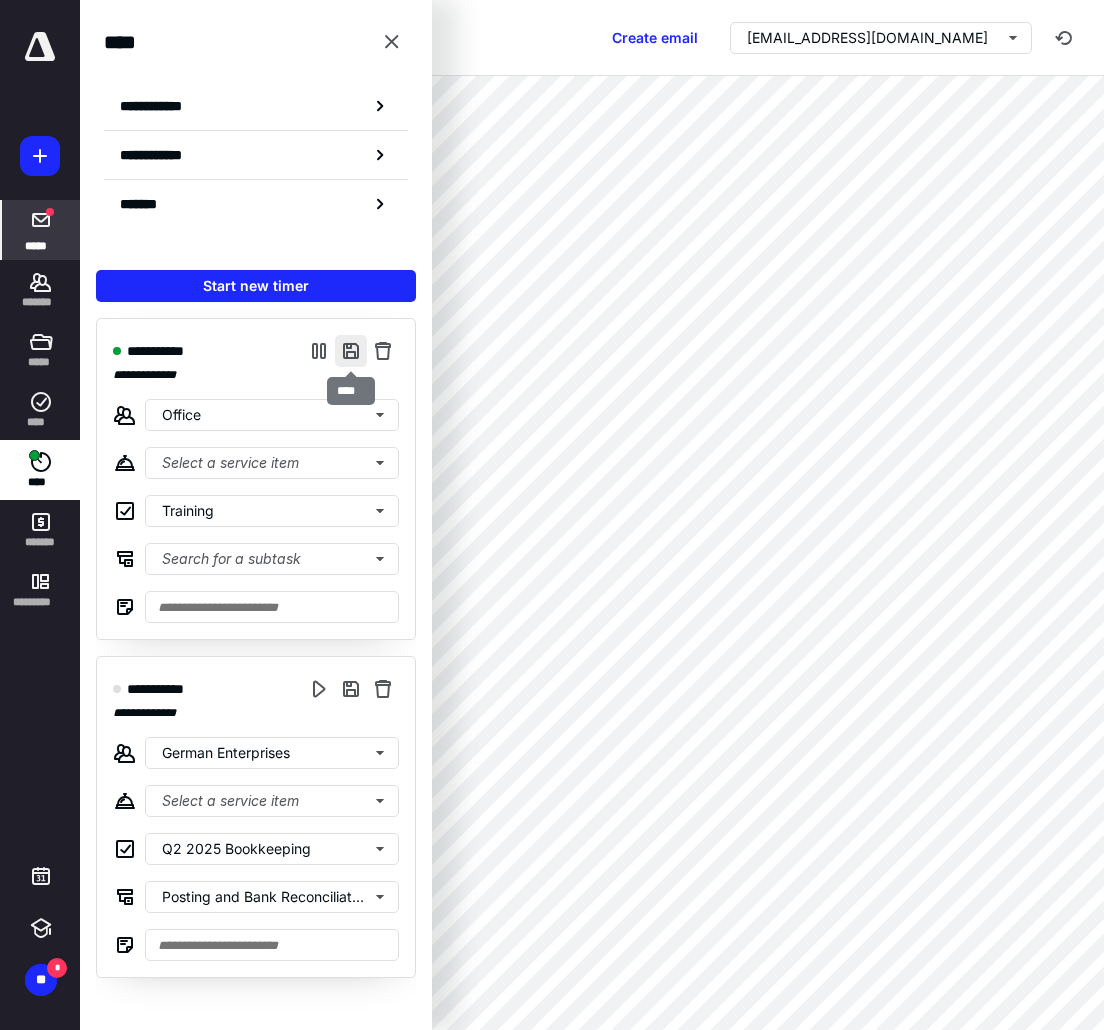 click at bounding box center [351, 351] 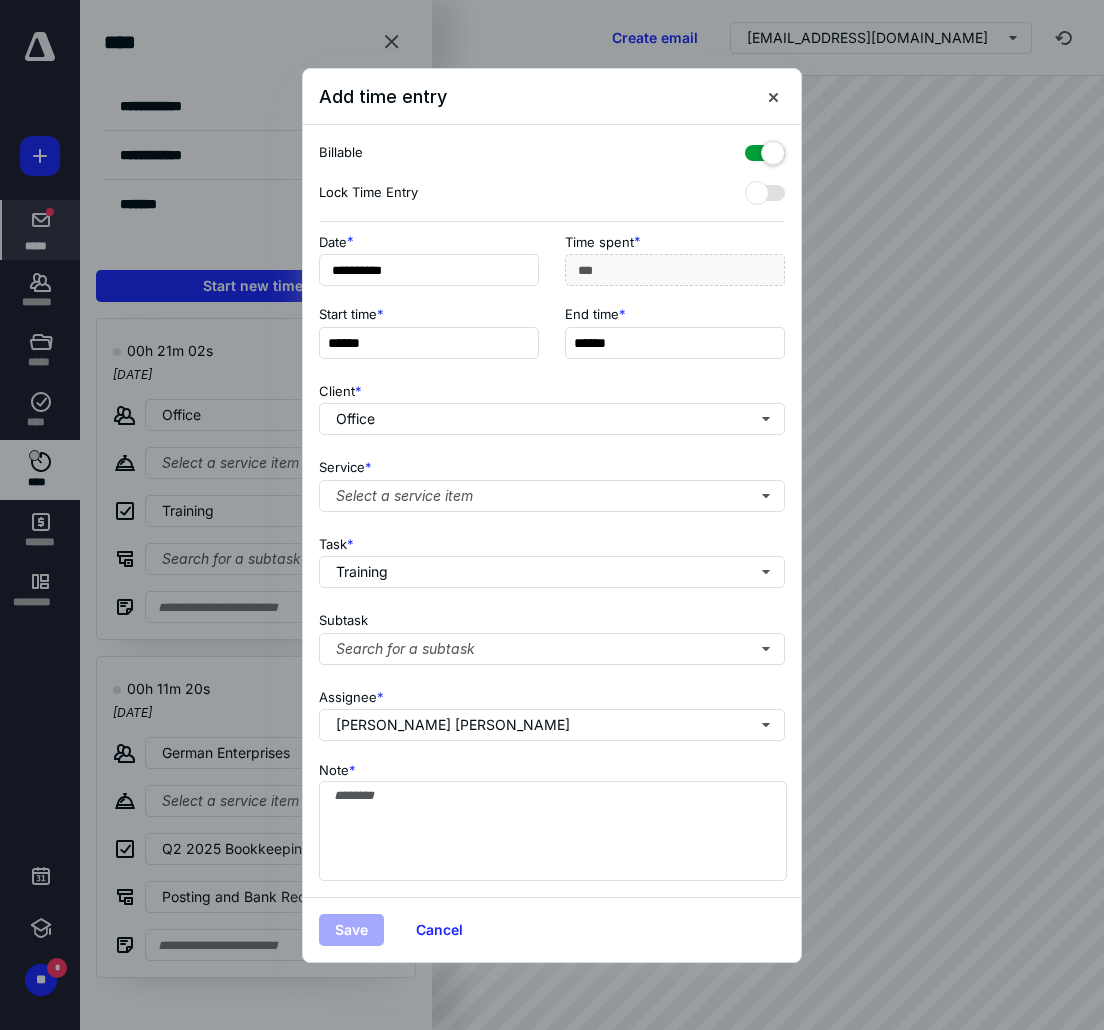 click at bounding box center [765, 149] 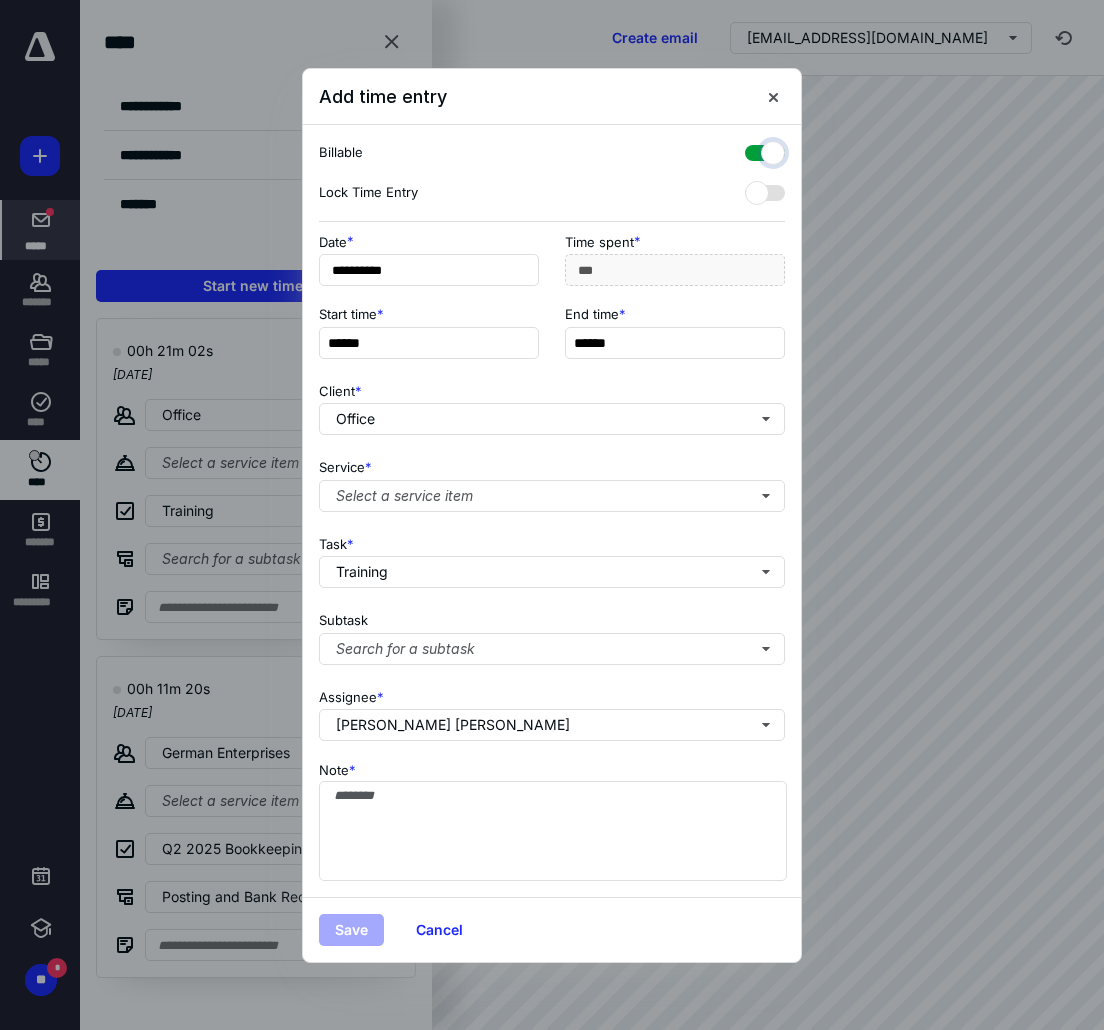 click at bounding box center (755, 150) 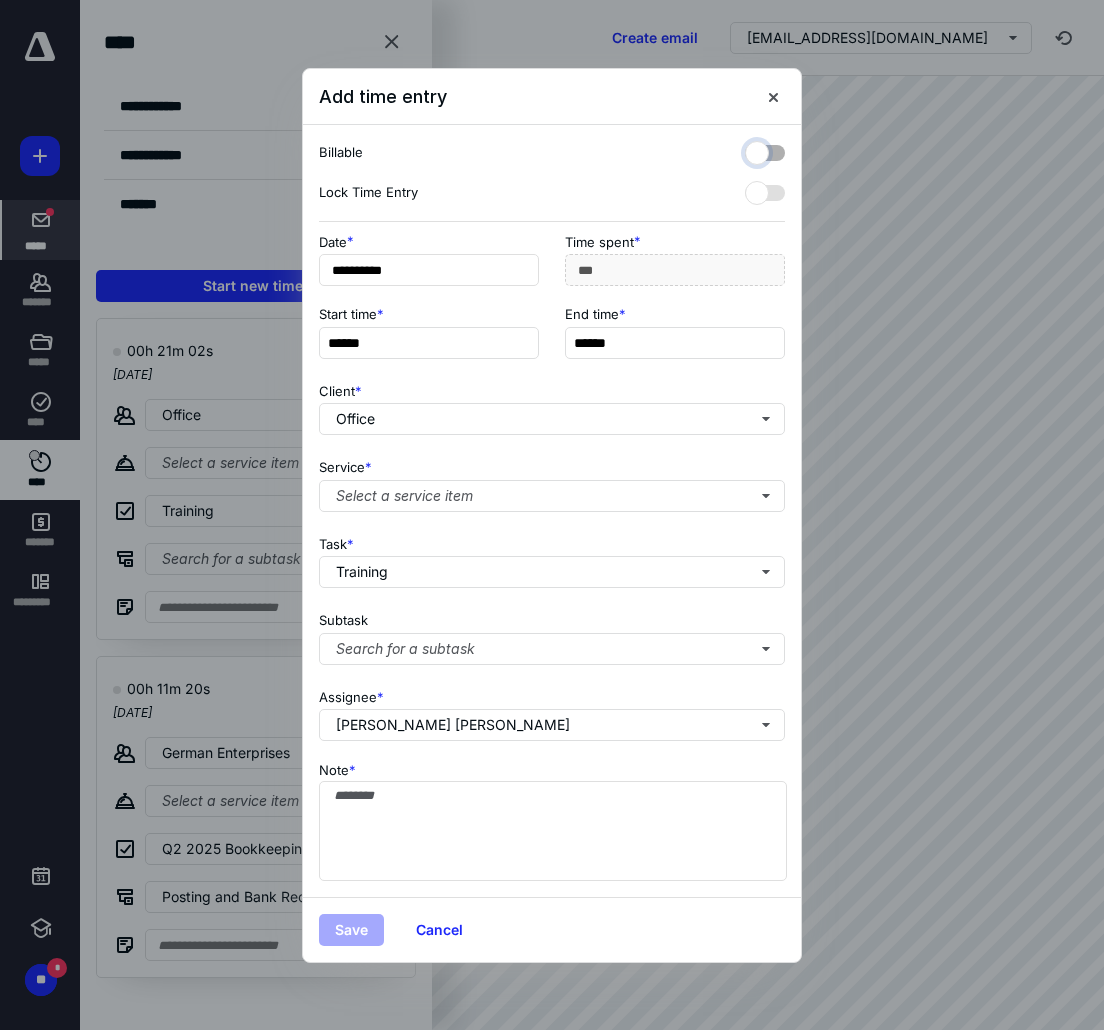 checkbox on "false" 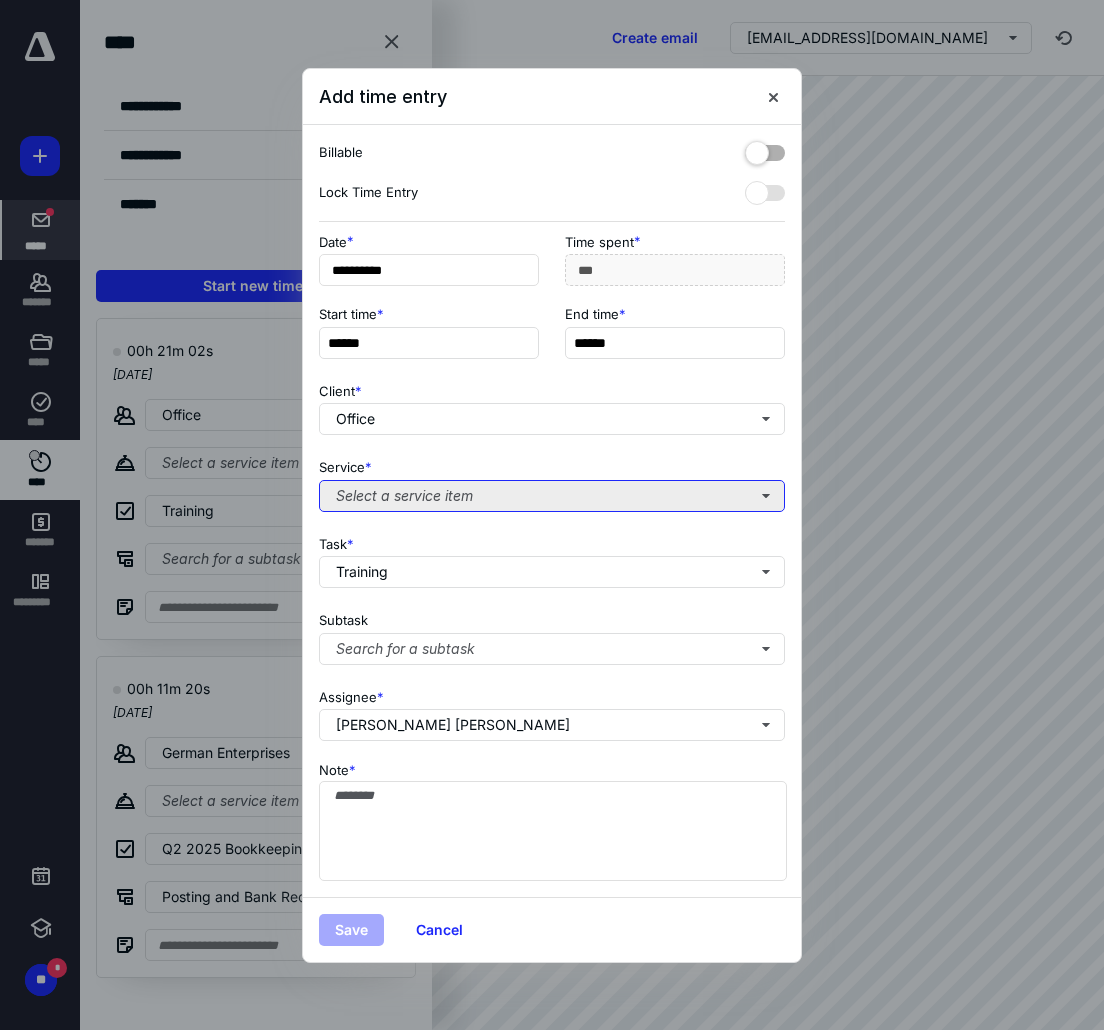click on "Select a service item" at bounding box center (552, 496) 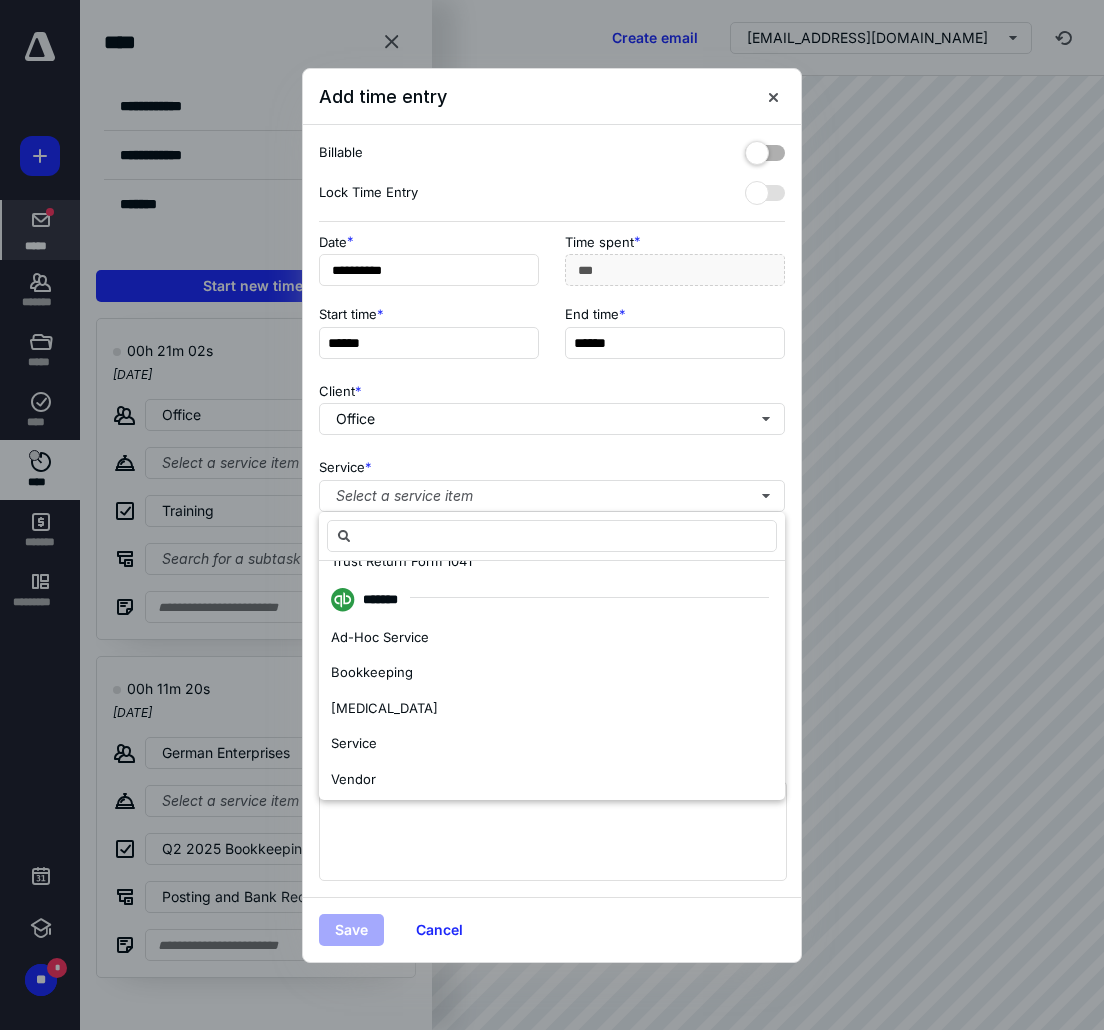 scroll, scrollTop: 500, scrollLeft: 0, axis: vertical 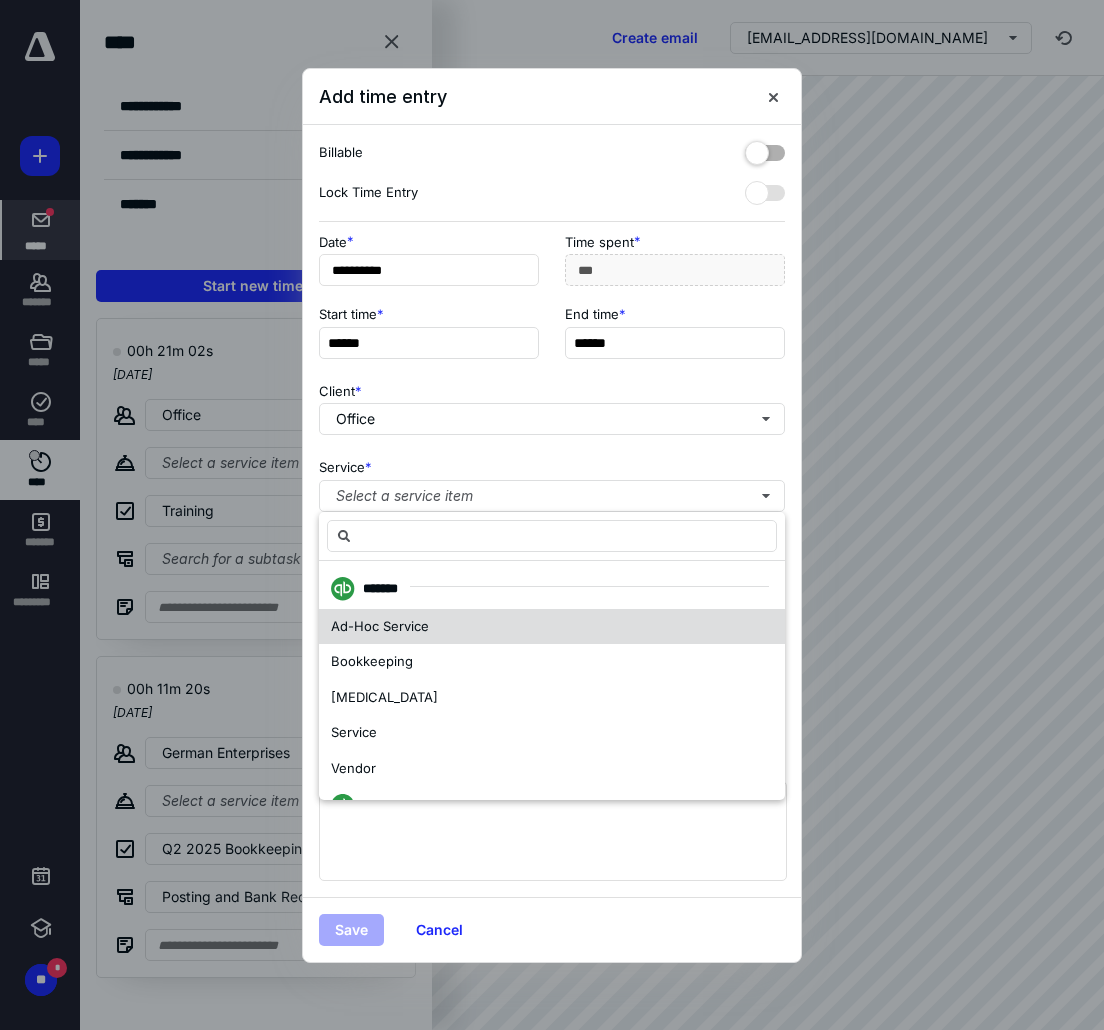 click on "Ad-Hoc Service" at bounding box center [380, 626] 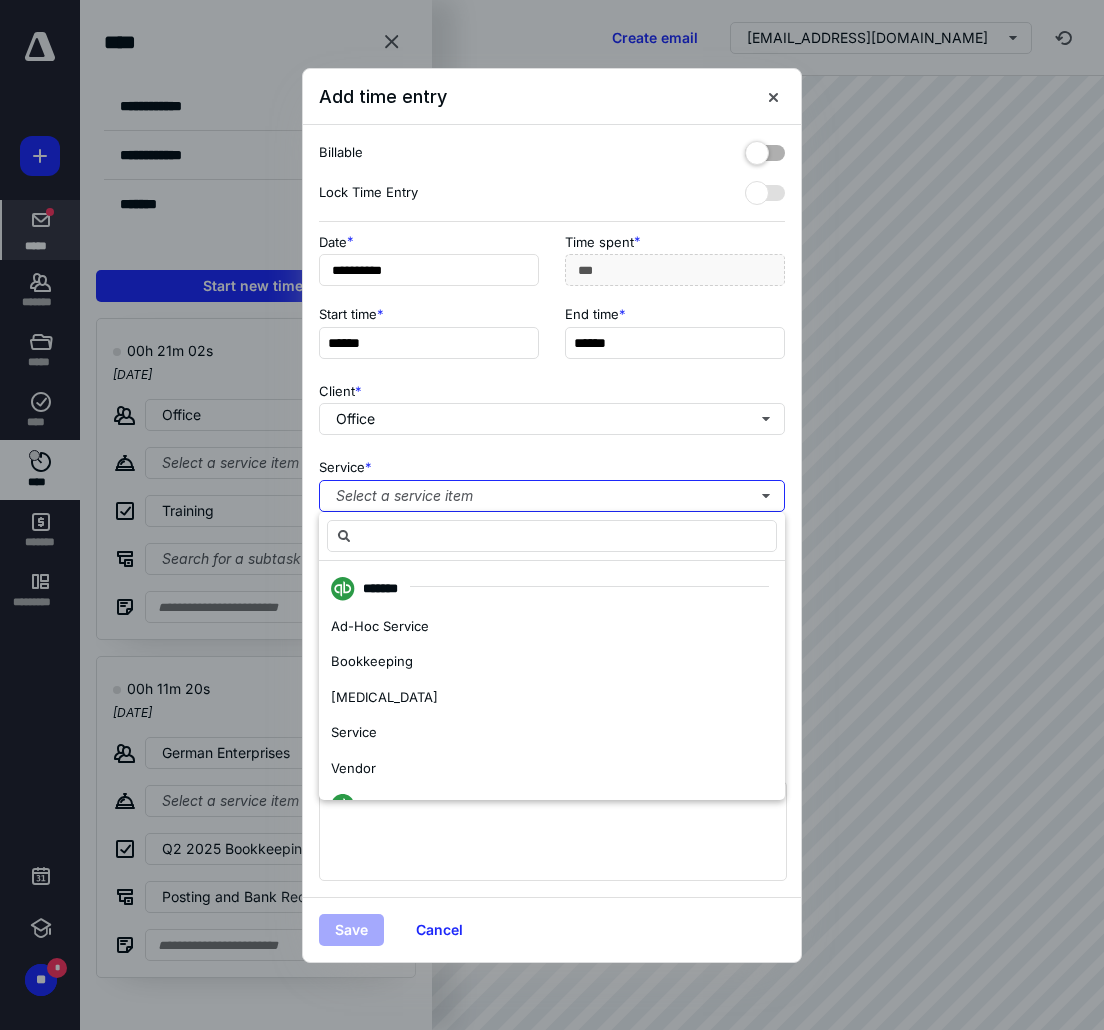 scroll, scrollTop: 0, scrollLeft: 0, axis: both 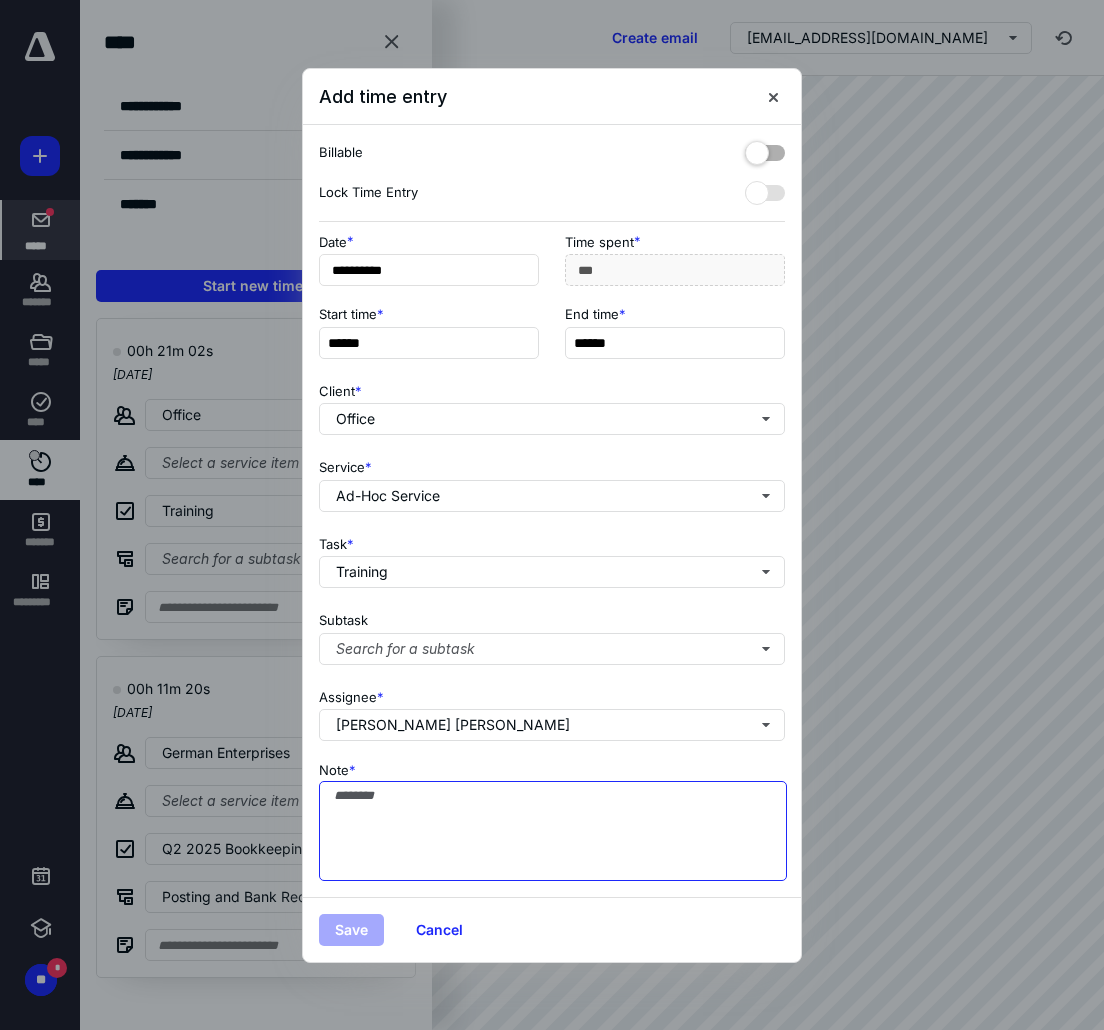 click on "Note *" at bounding box center (553, 831) 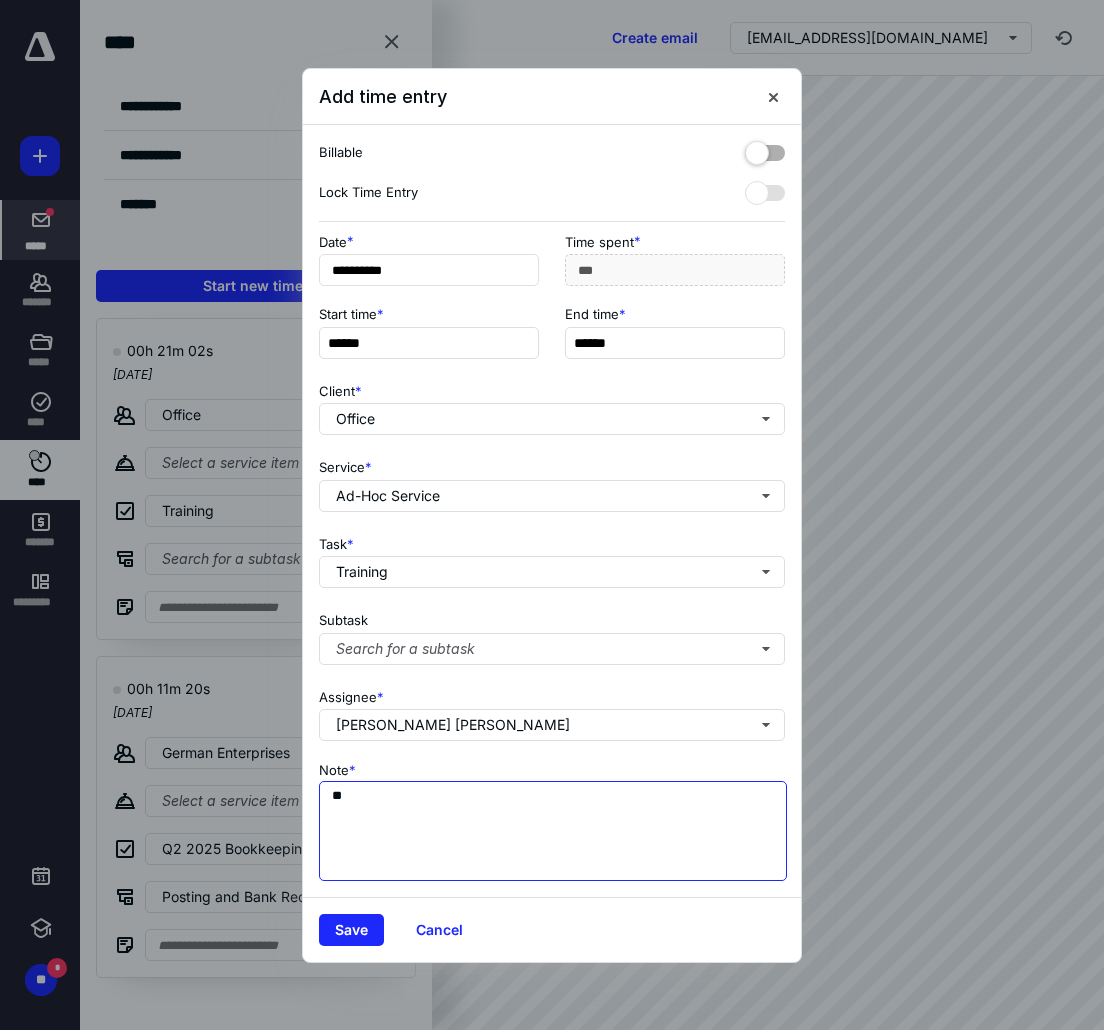 type on "*" 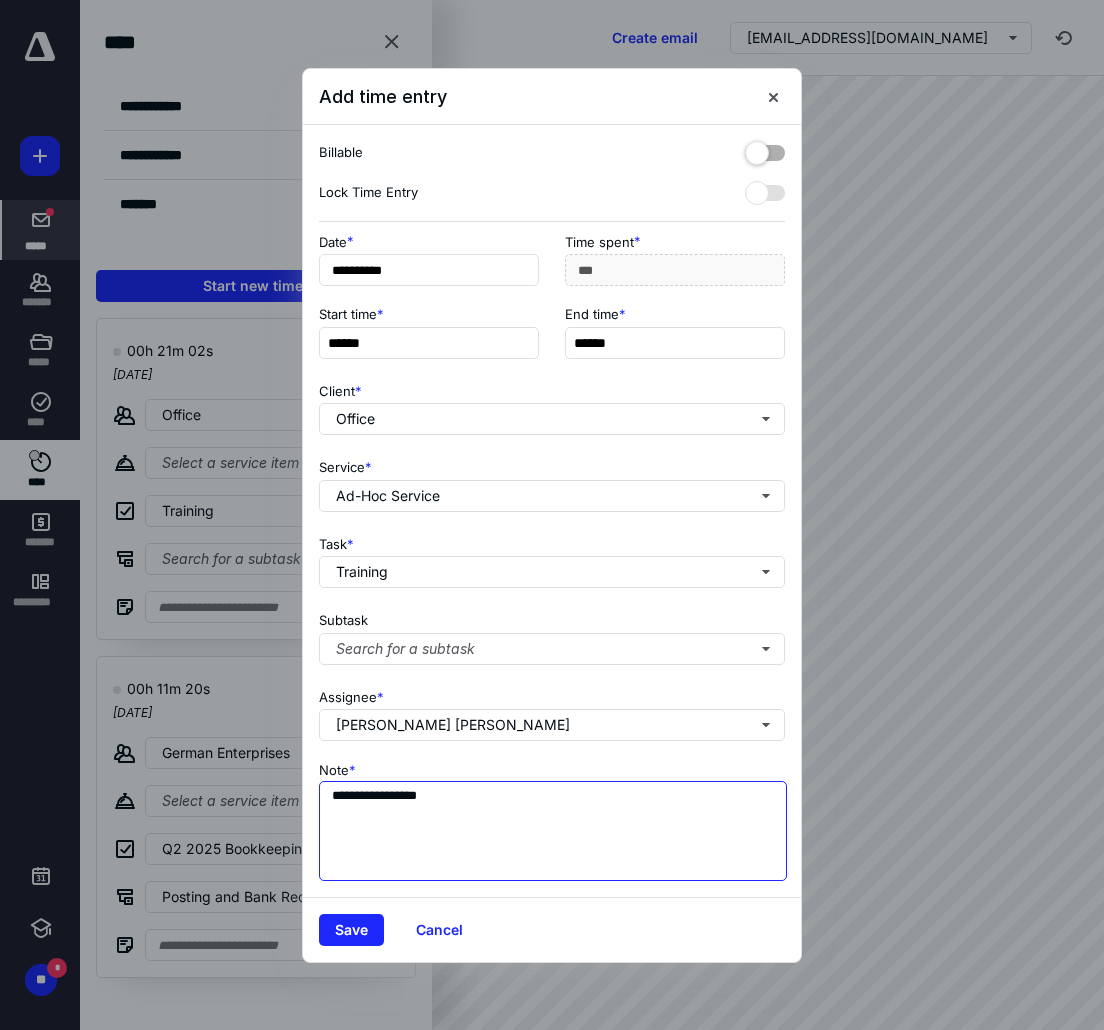 click on "**********" at bounding box center [553, 831] 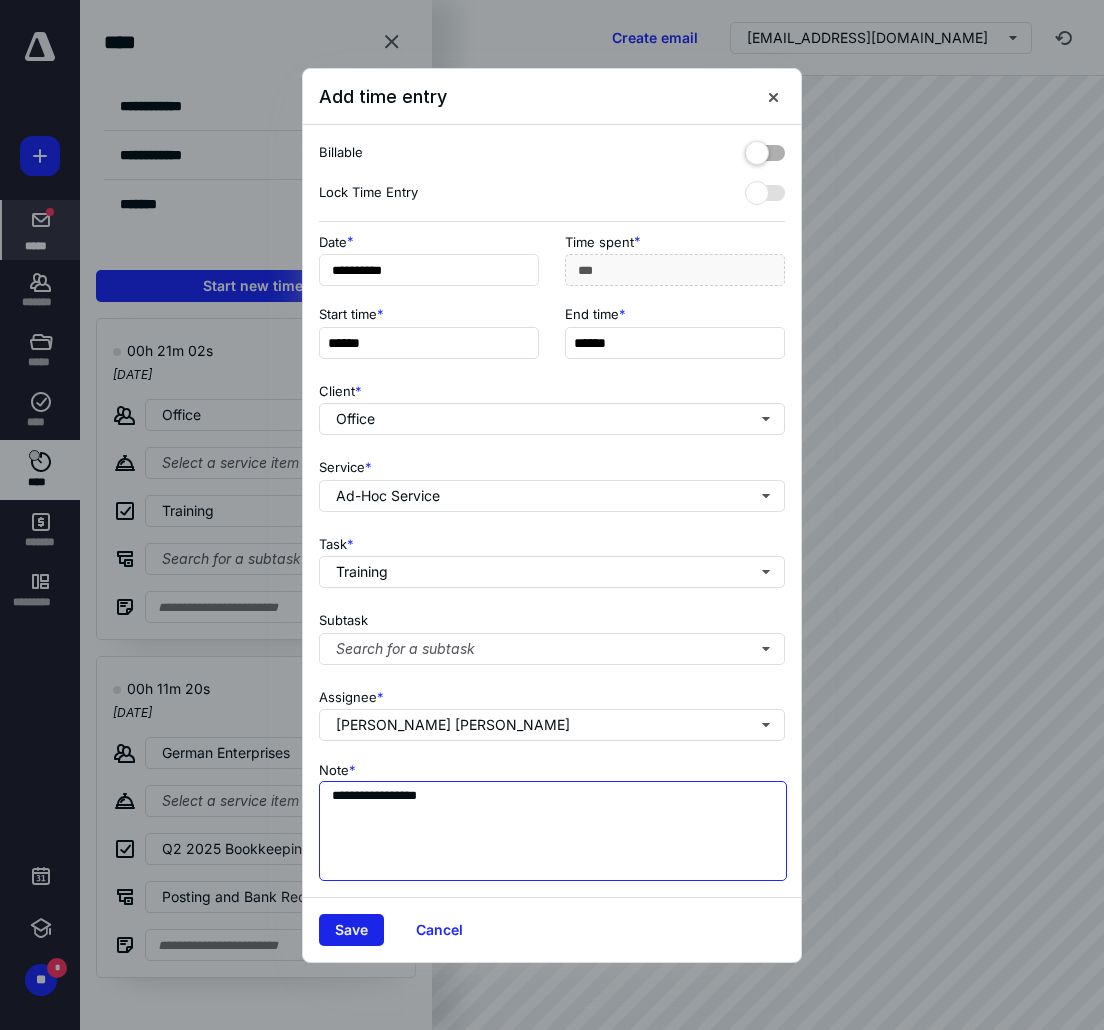 type on "**********" 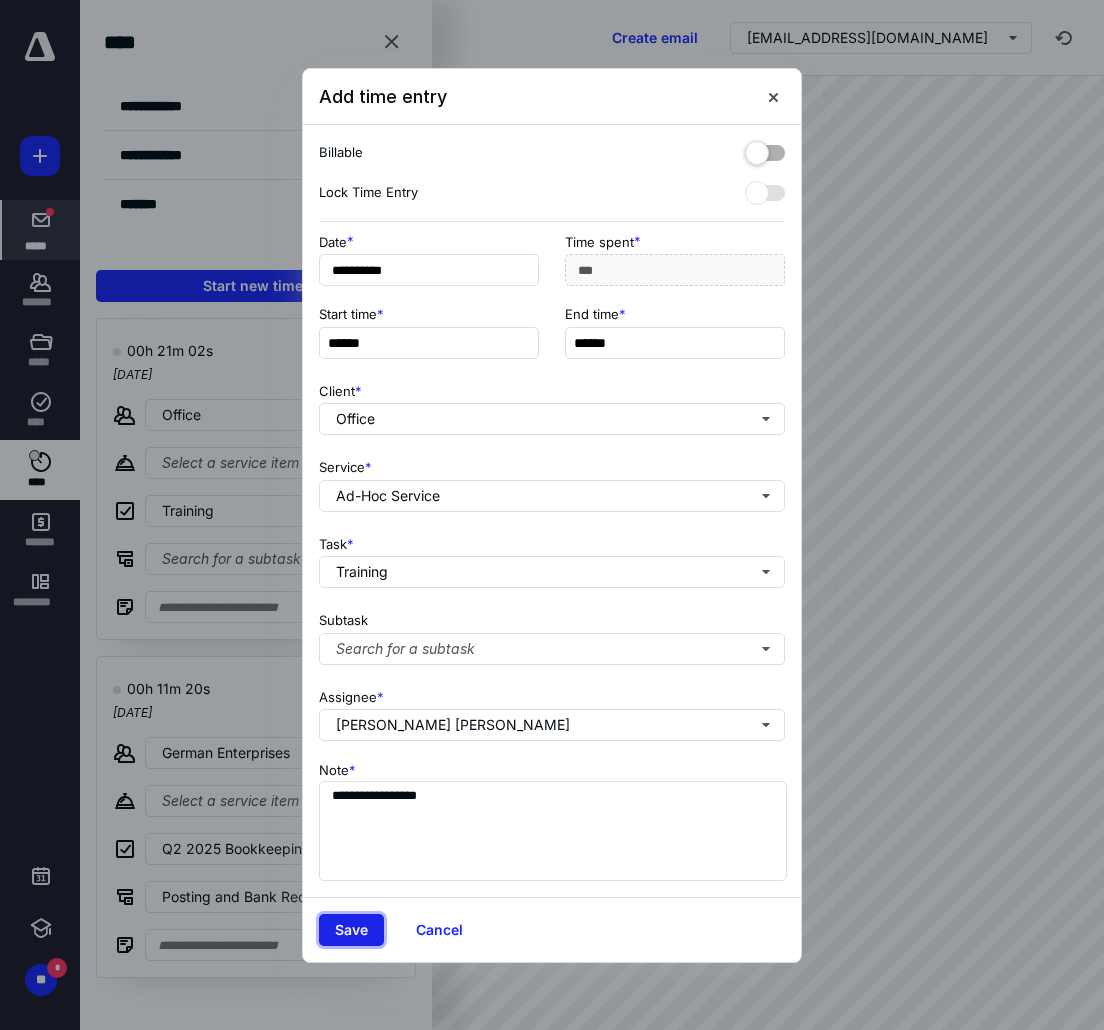 click on "Save" at bounding box center [351, 930] 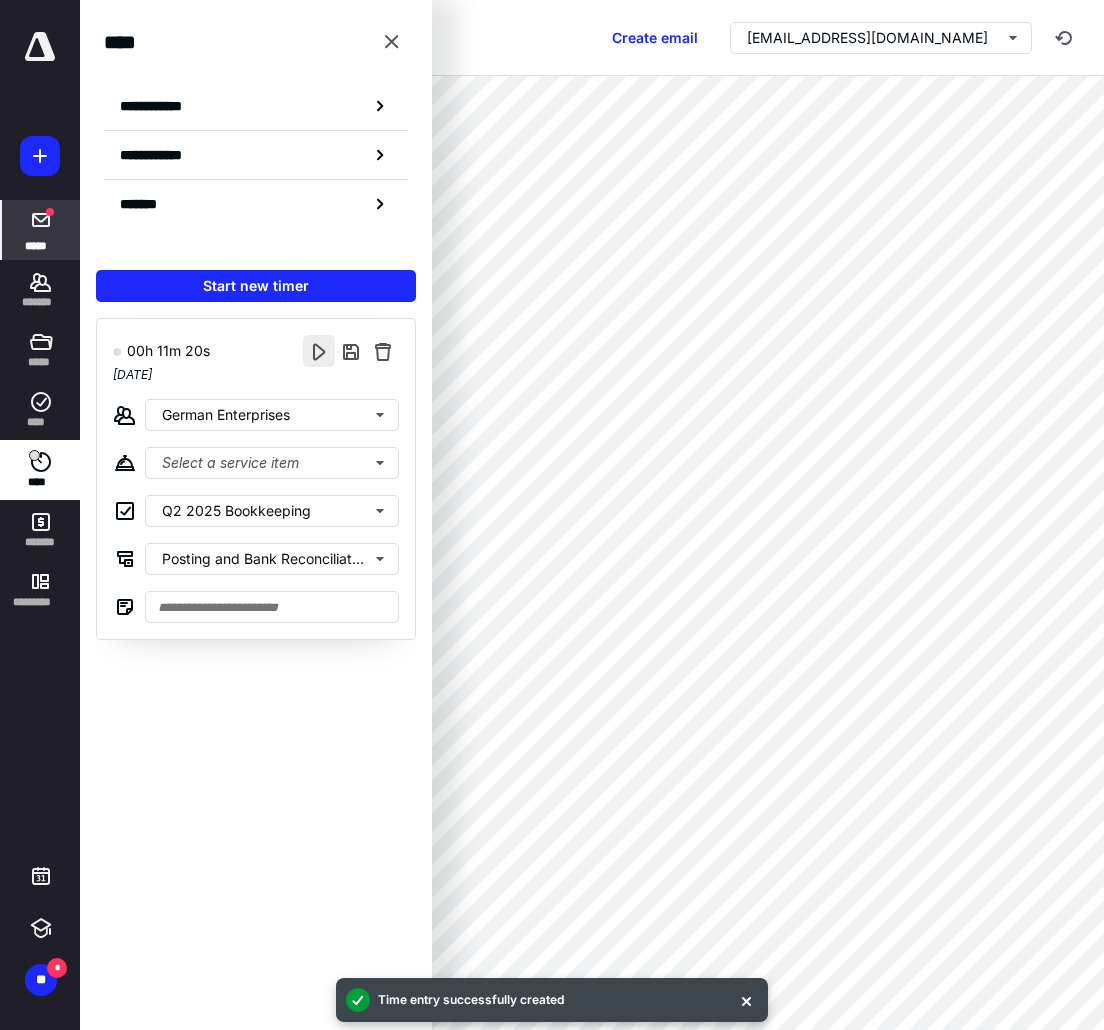 click at bounding box center (319, 351) 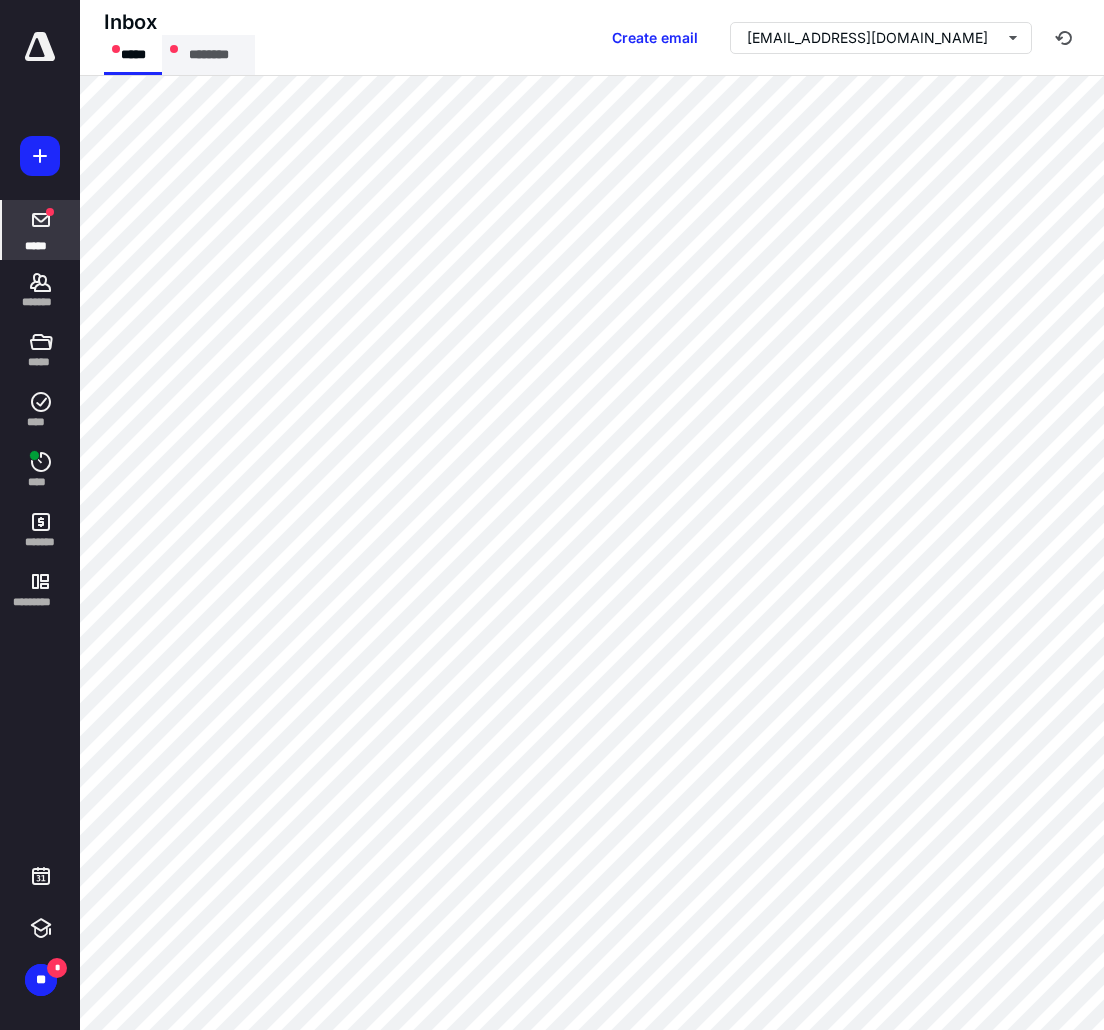 click on "********" at bounding box center [208, 55] 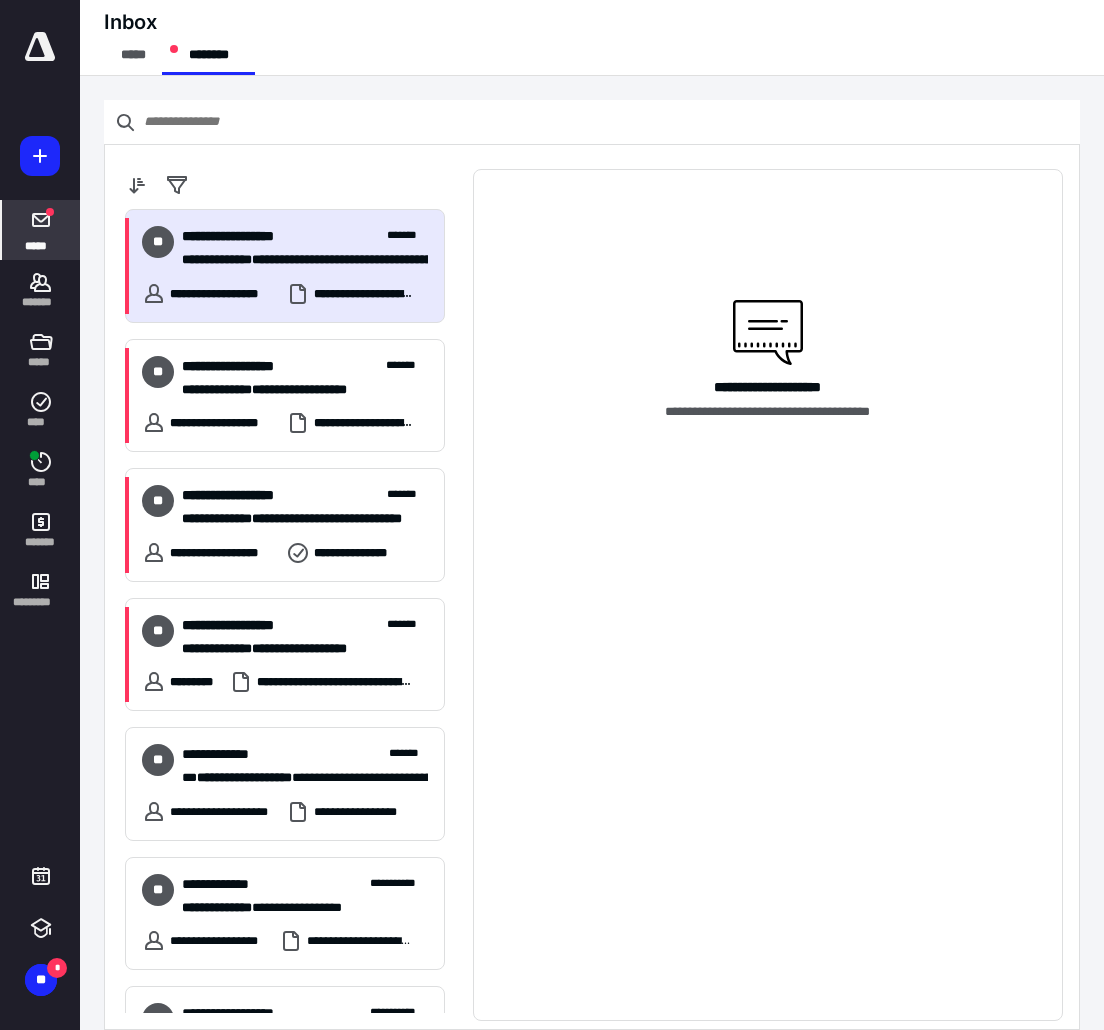 click on "**********" at bounding box center [305, 248] 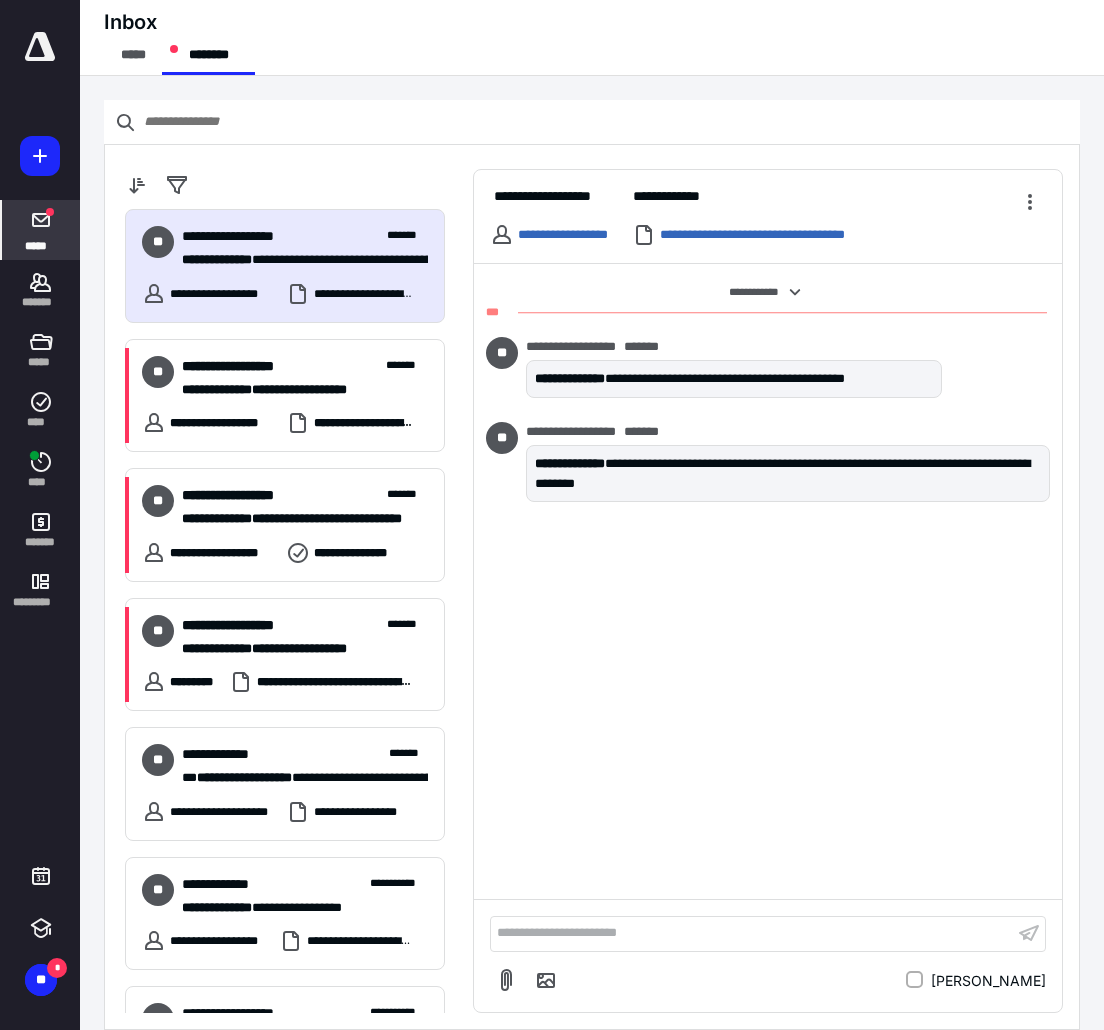 click on "**********" at bounding box center [752, 933] 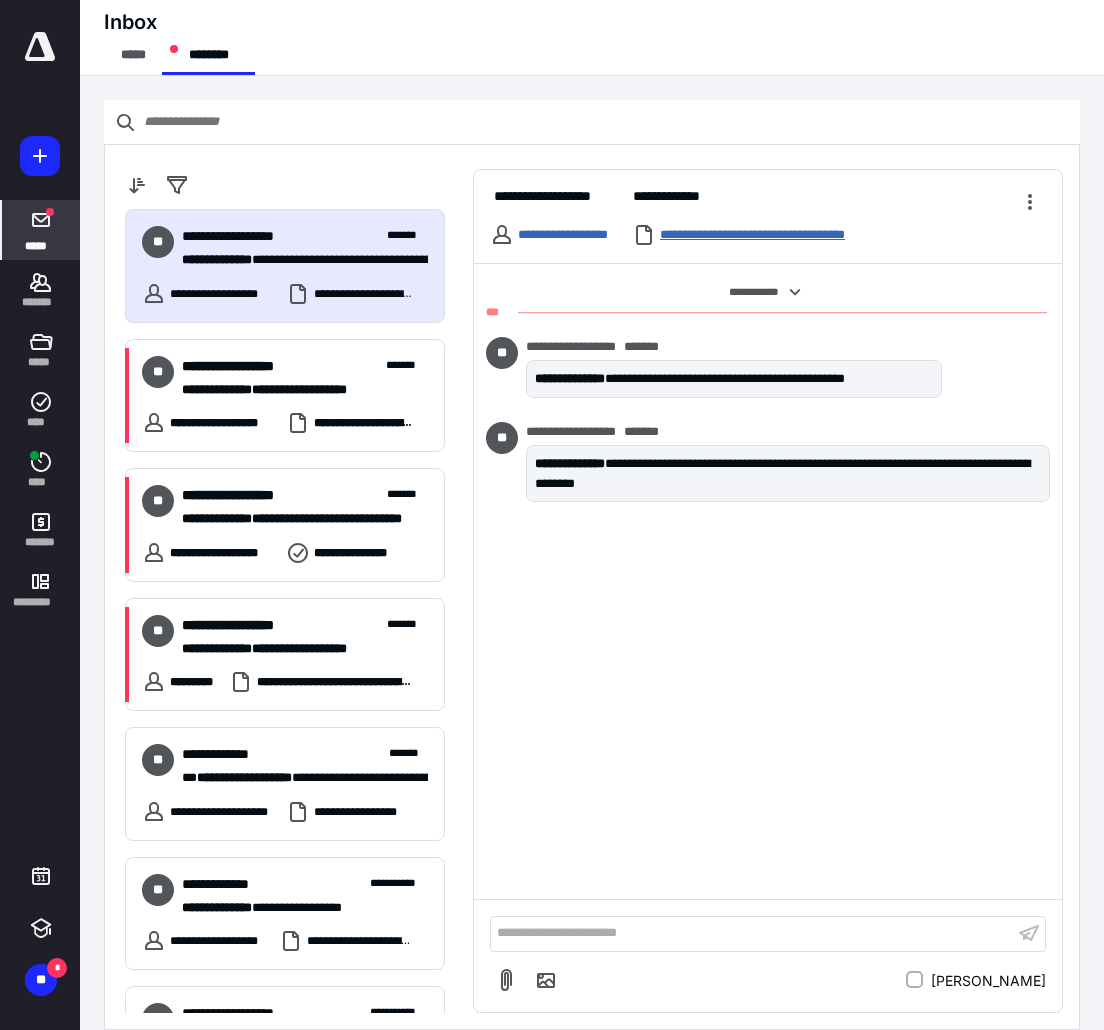 click on "**********" at bounding box center [790, 235] 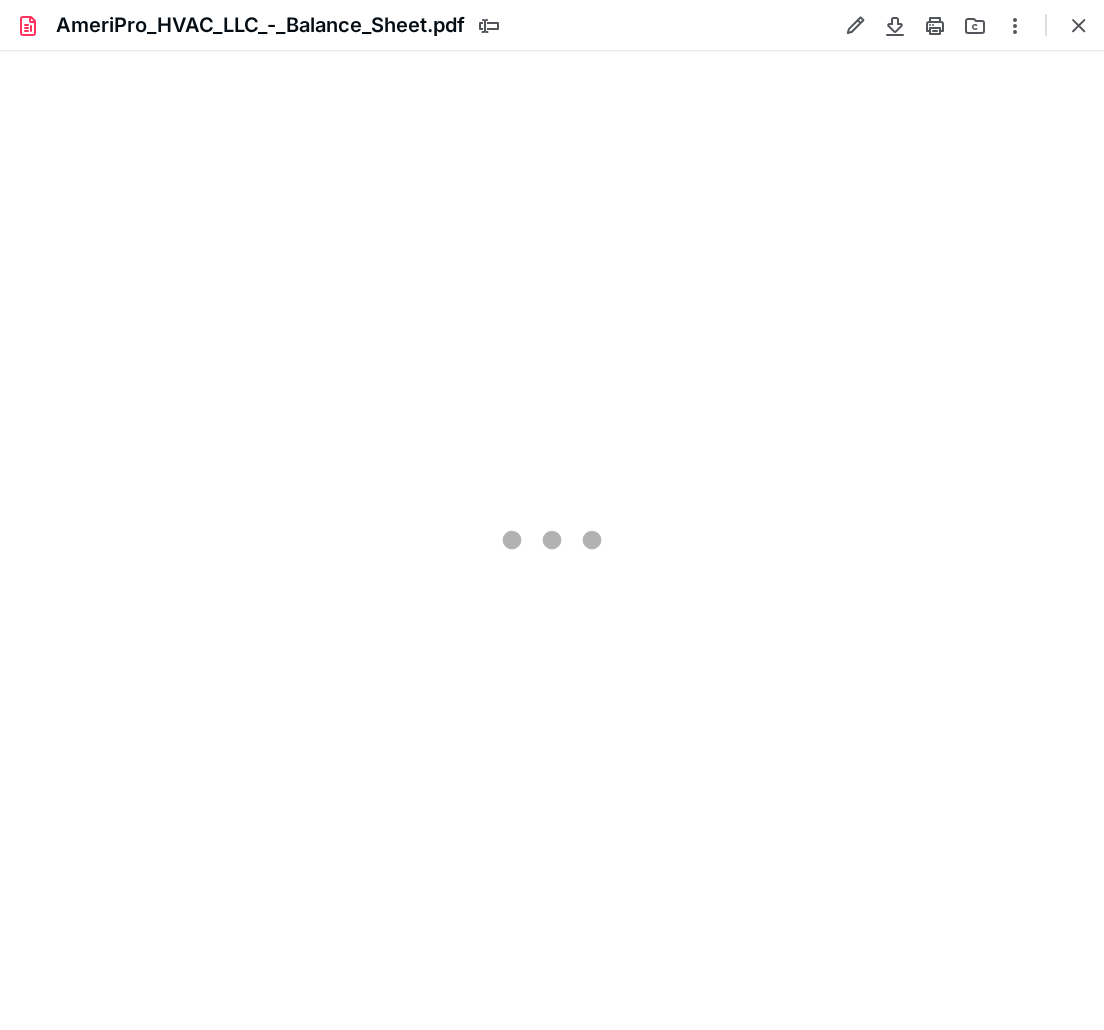 scroll, scrollTop: 0, scrollLeft: 0, axis: both 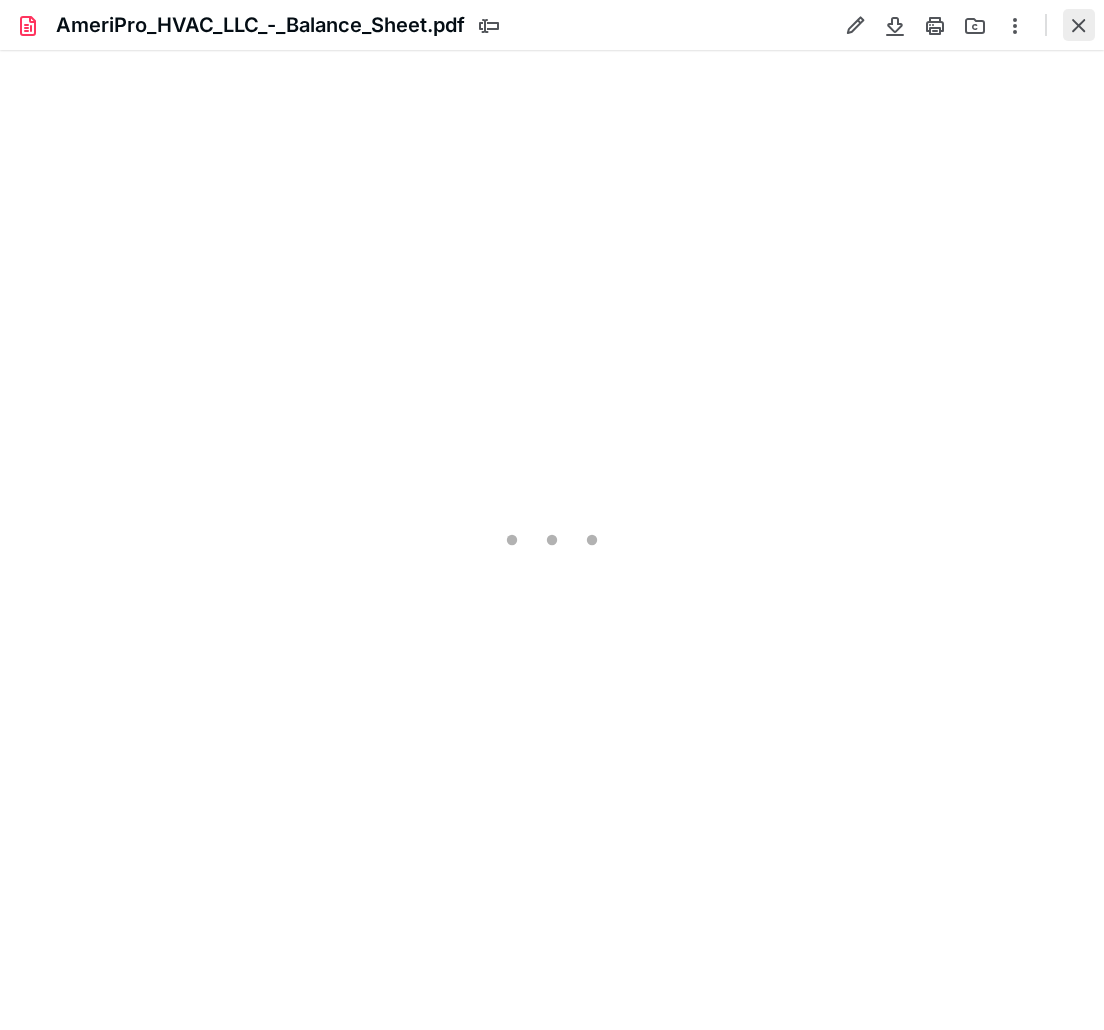 type on "114" 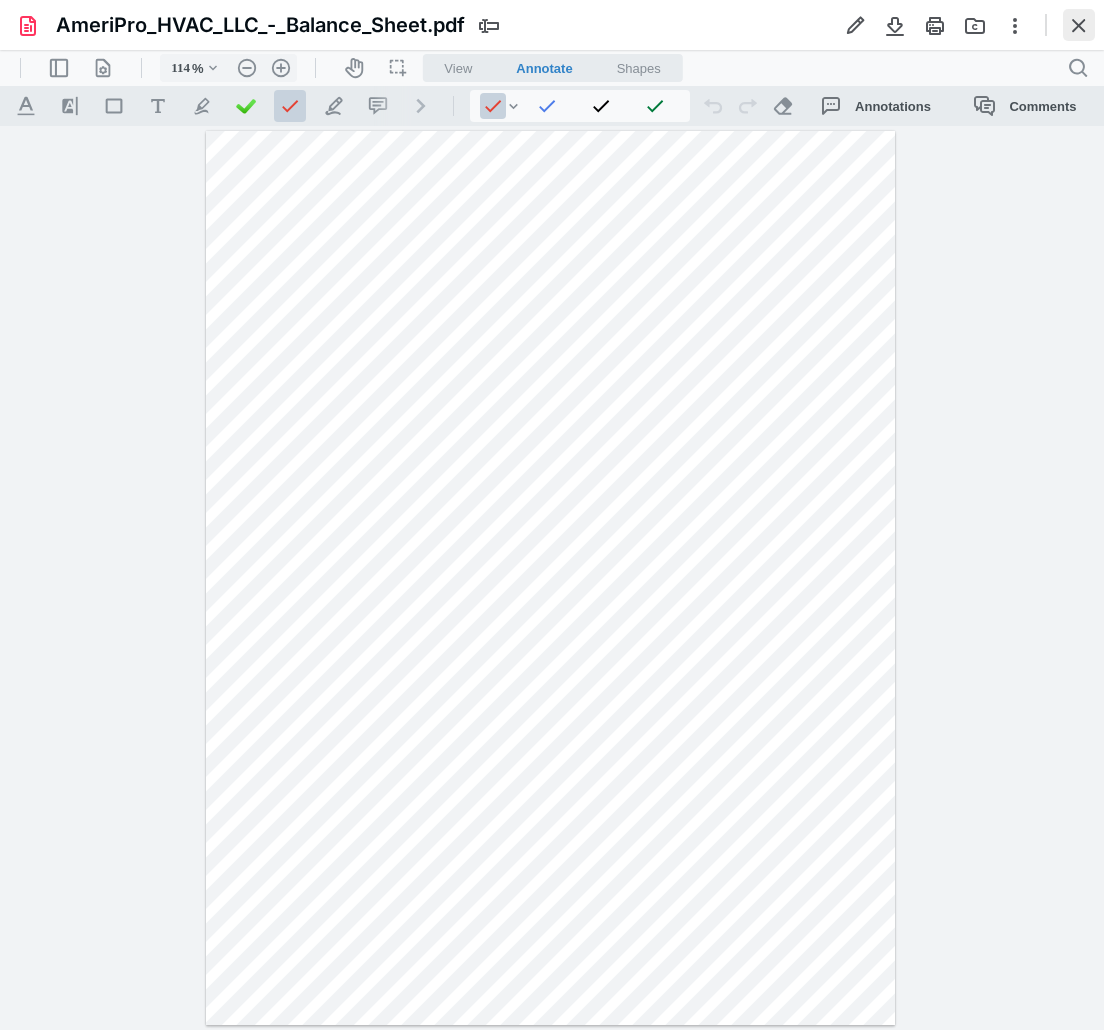 click at bounding box center [1079, 25] 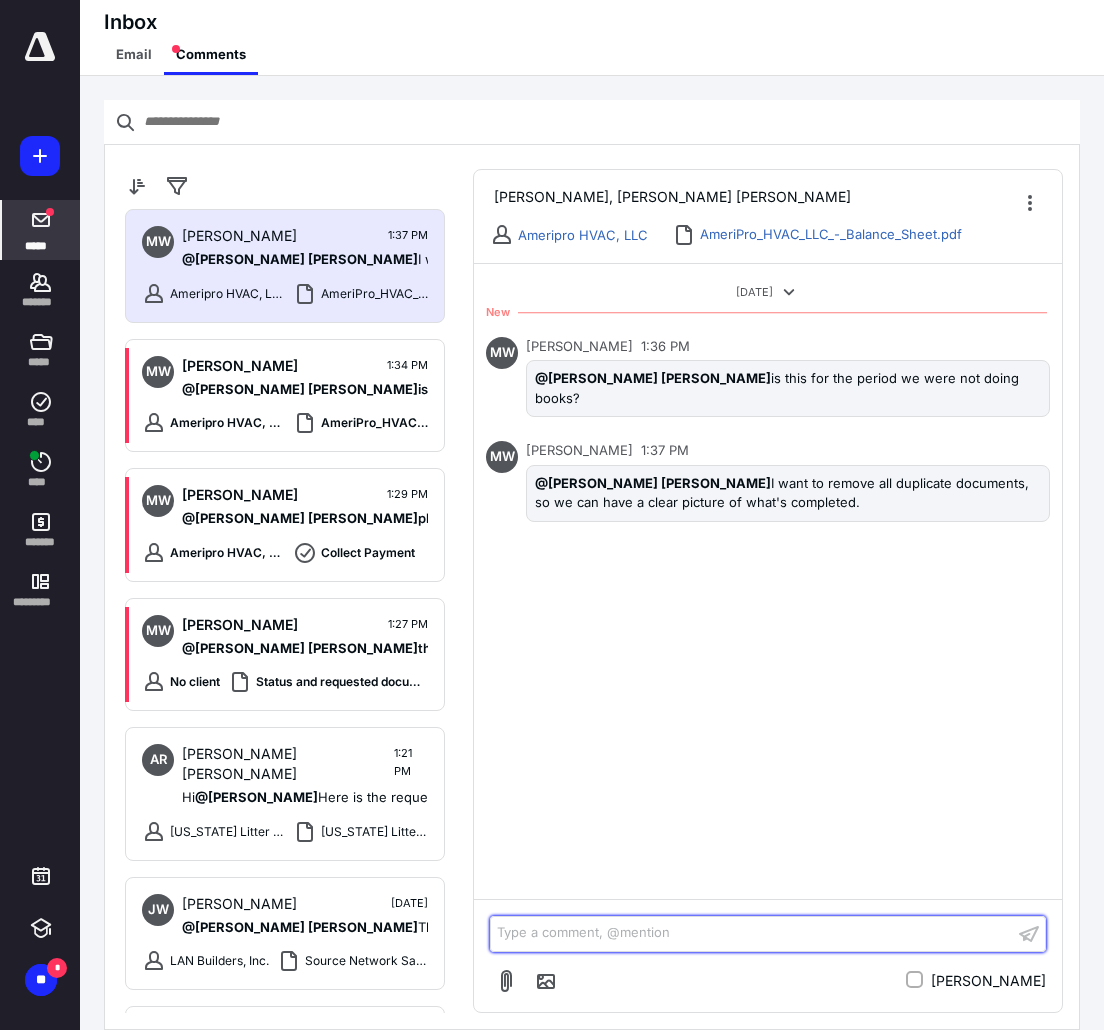 click on "Type a comment, @mention ﻿" at bounding box center [752, 933] 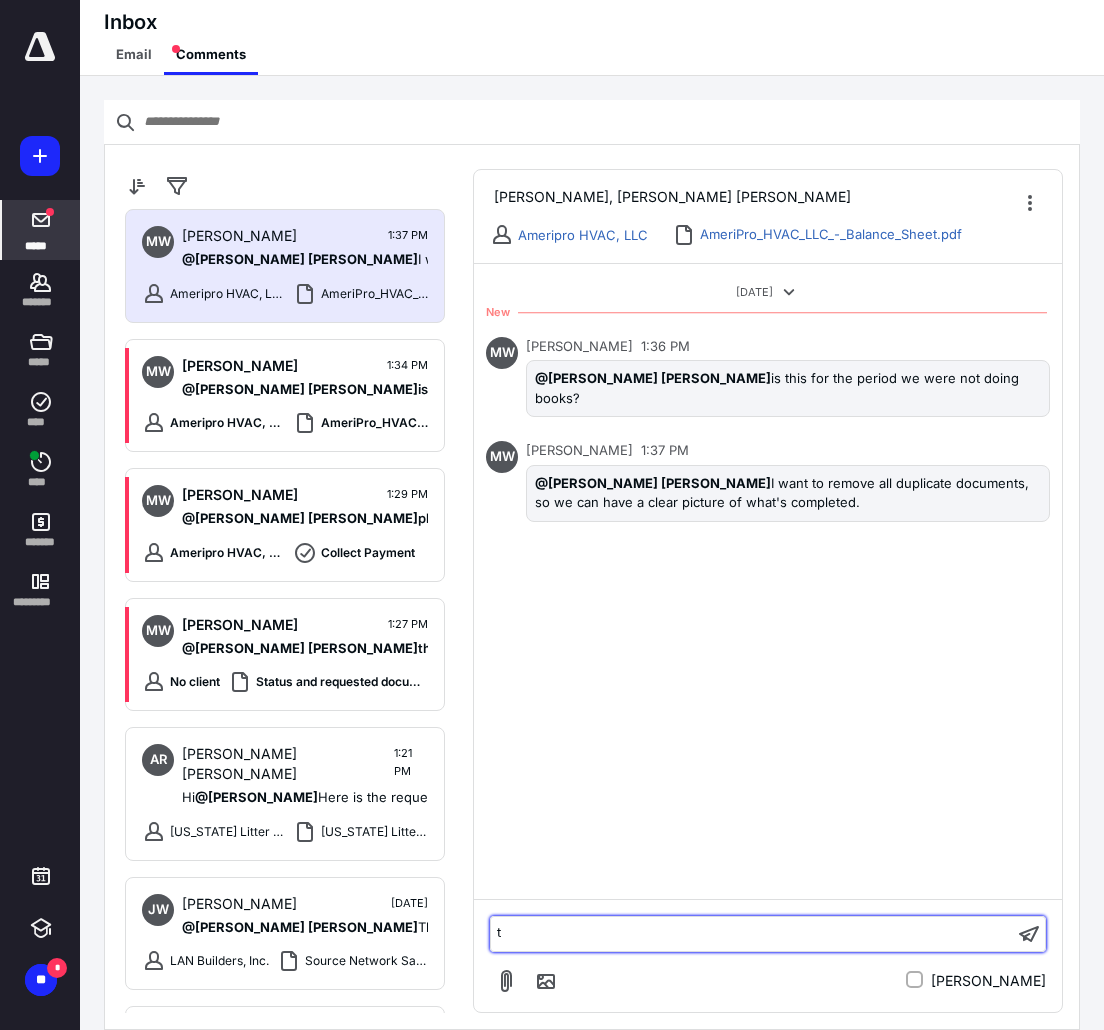 type 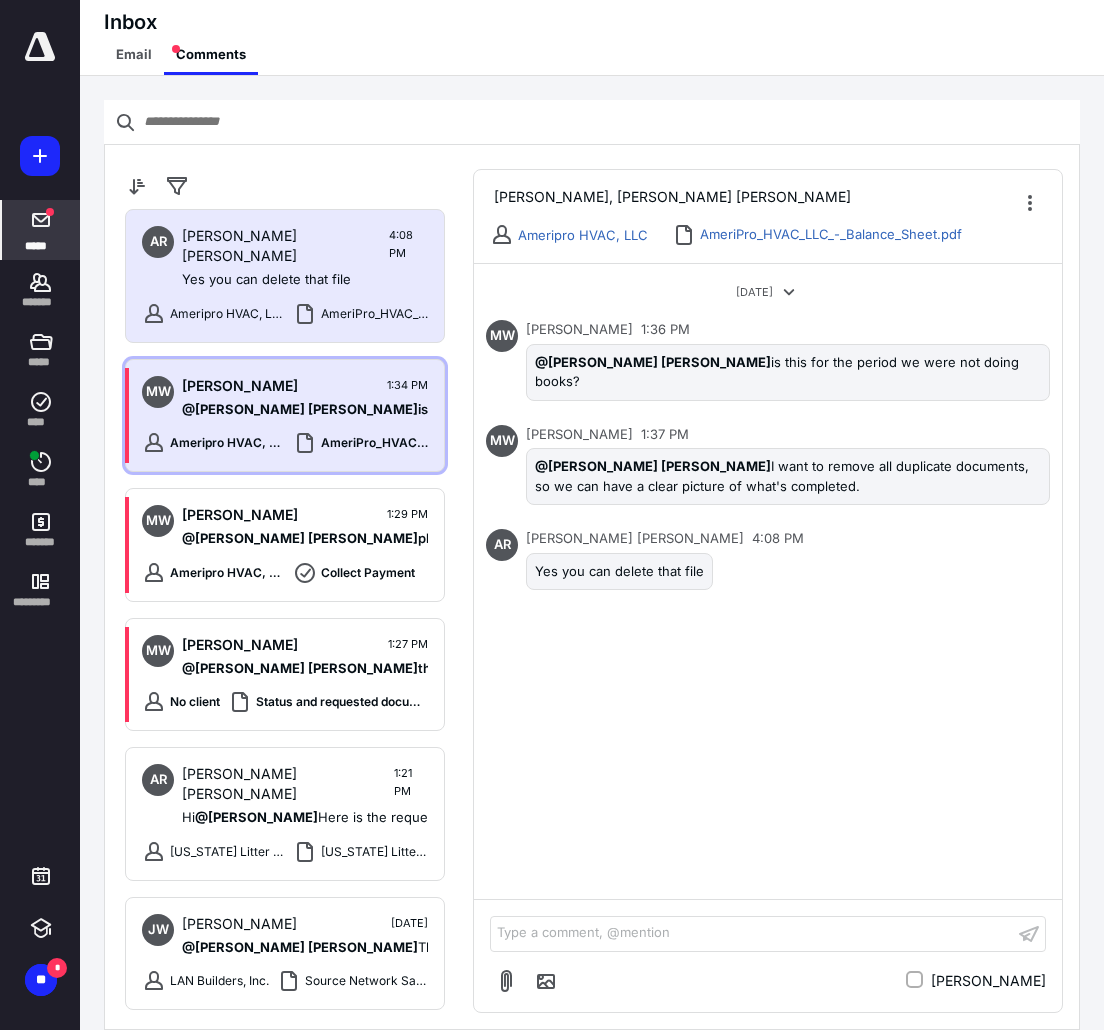 click on "Margarita Wesevich" at bounding box center [240, 386] 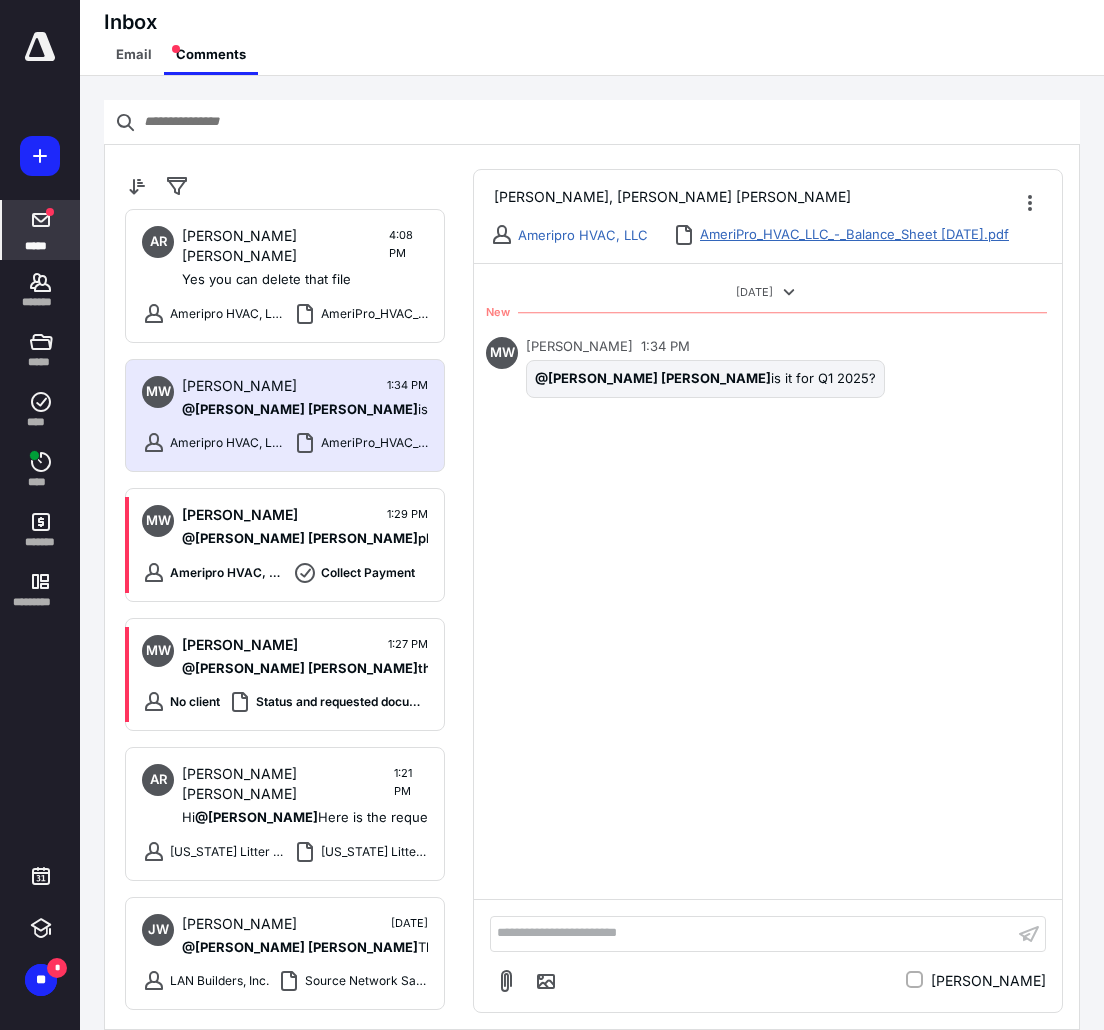 click on "AmeriPro_HVAC_LLC_-_Balance_Sheet [DATE].pdf" at bounding box center (854, 235) 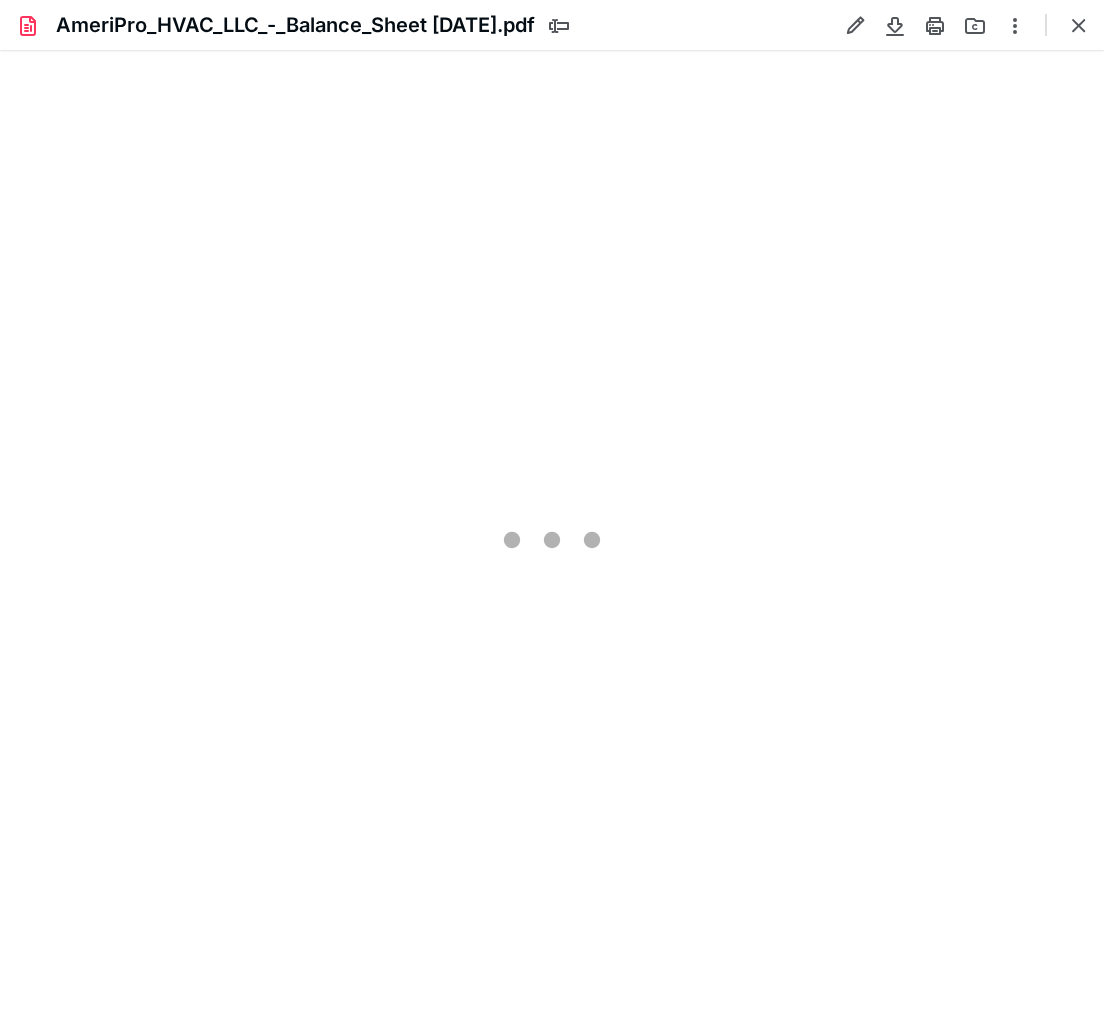 scroll, scrollTop: 0, scrollLeft: 0, axis: both 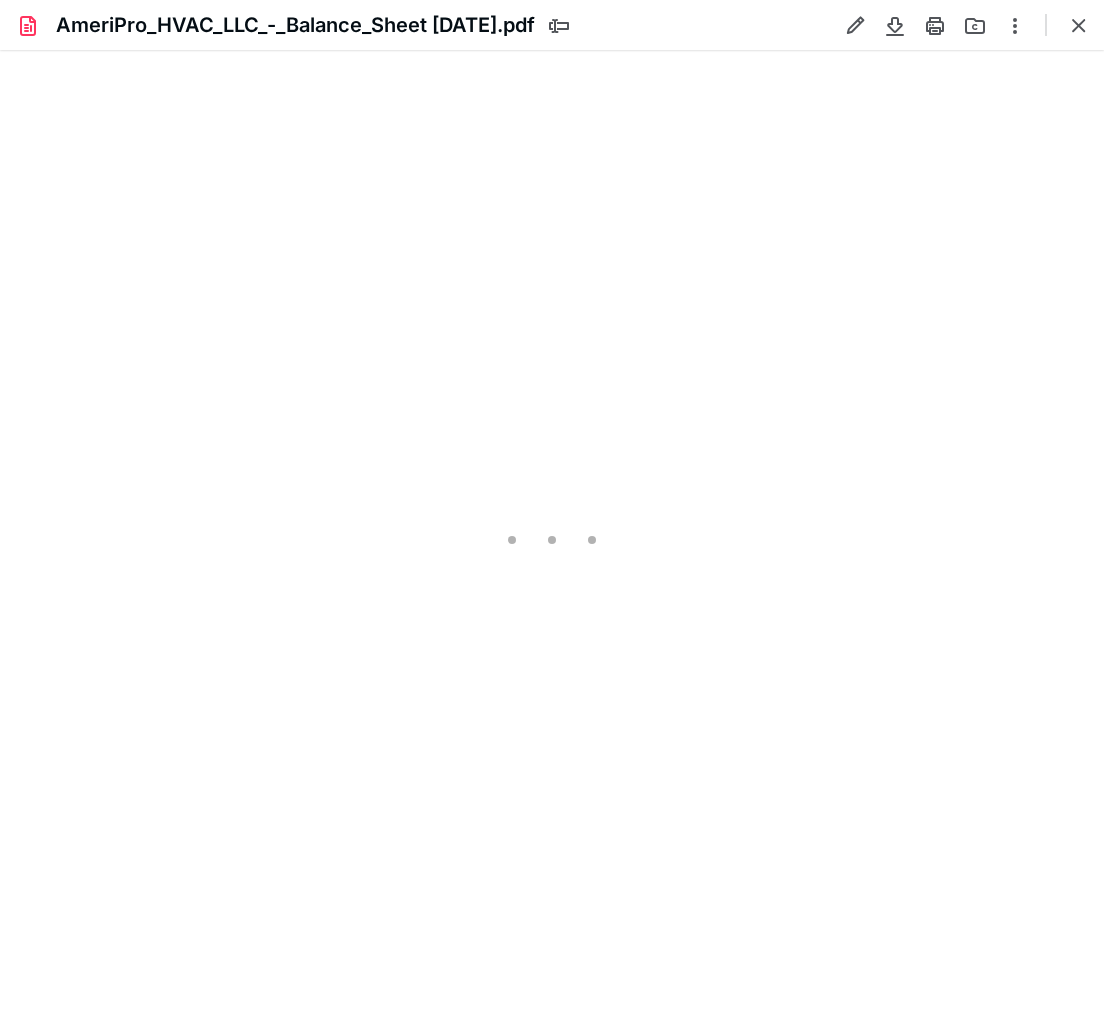 type on "114" 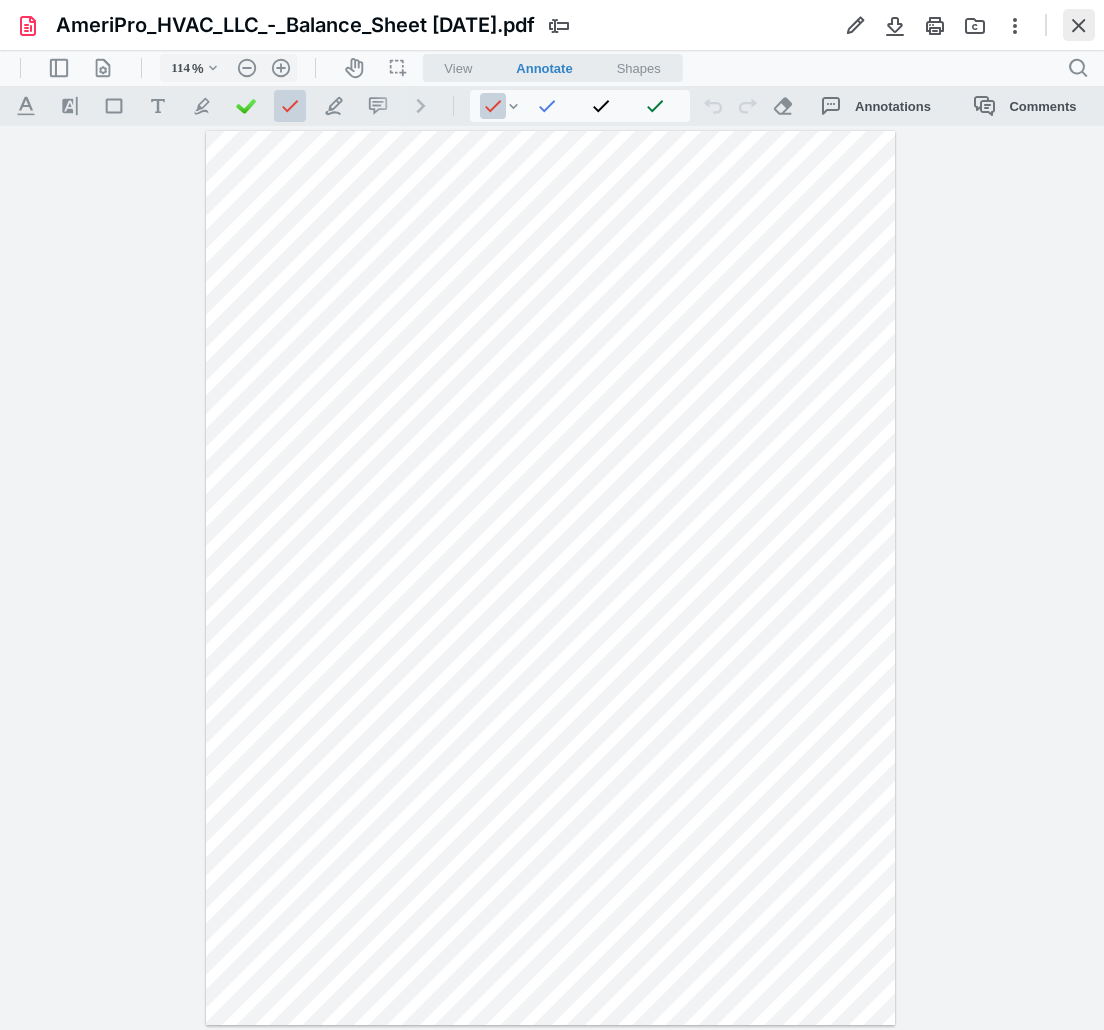 click at bounding box center (1079, 25) 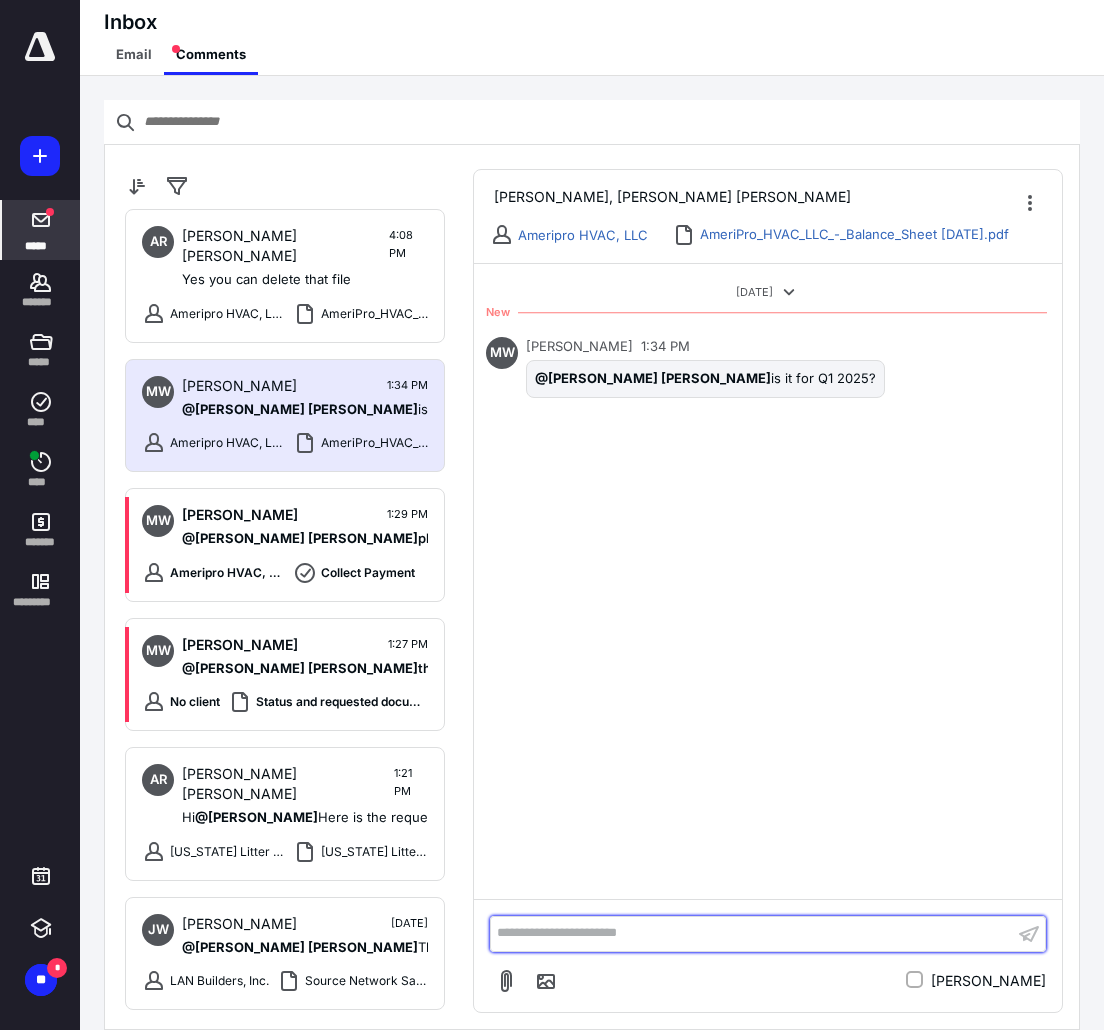 click on "**********" at bounding box center (752, 933) 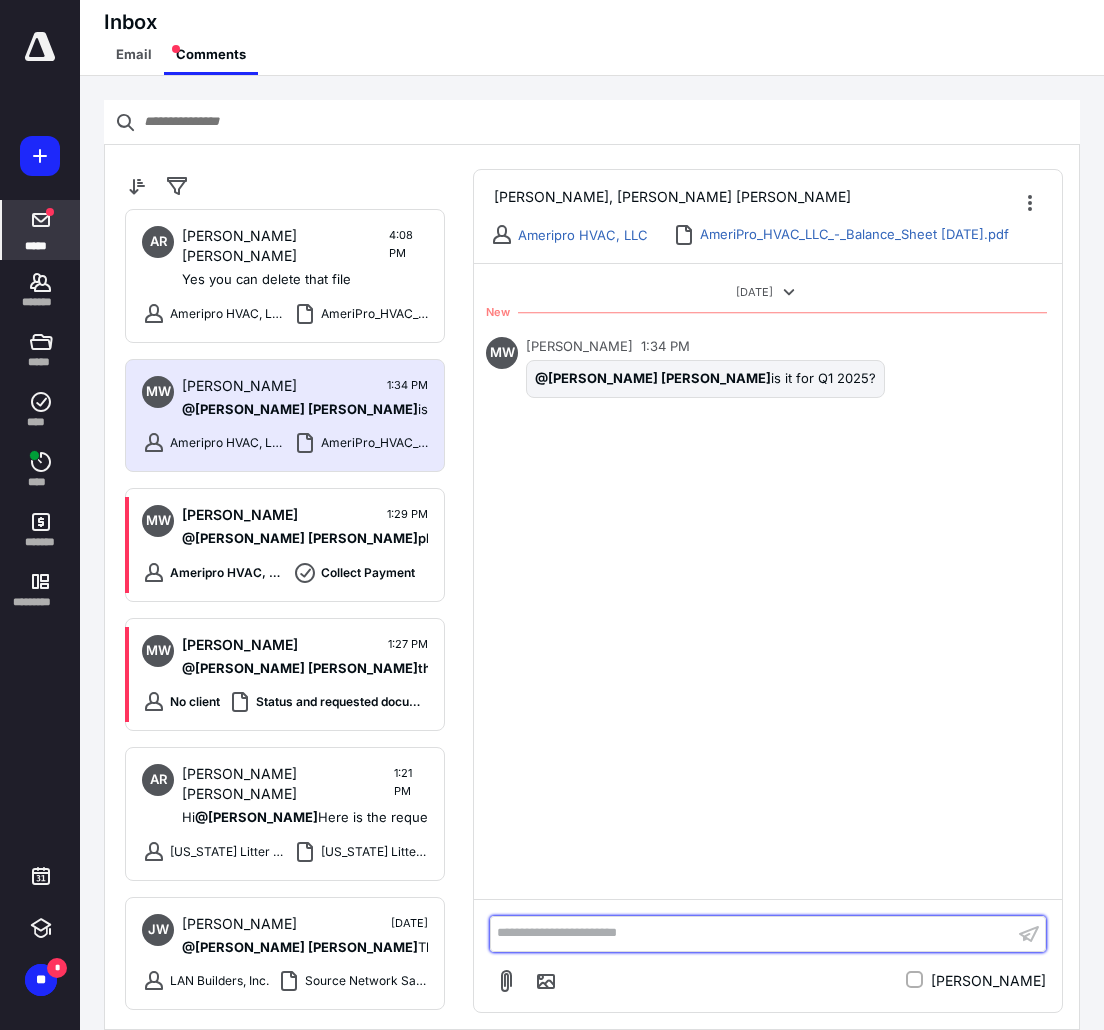 type 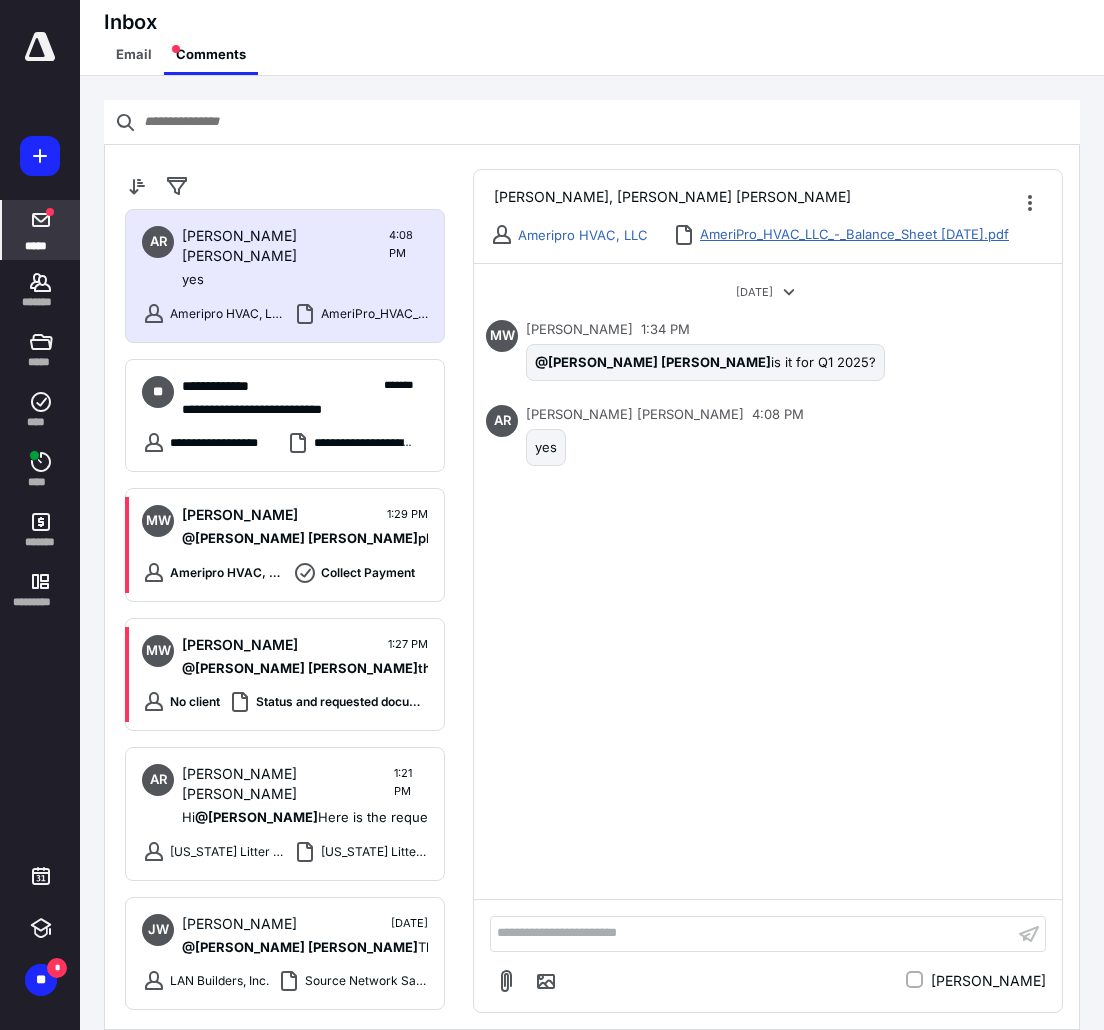 click on "AmeriPro_HVAC_LLC_-_Balance_Sheet [DATE].pdf" at bounding box center [854, 235] 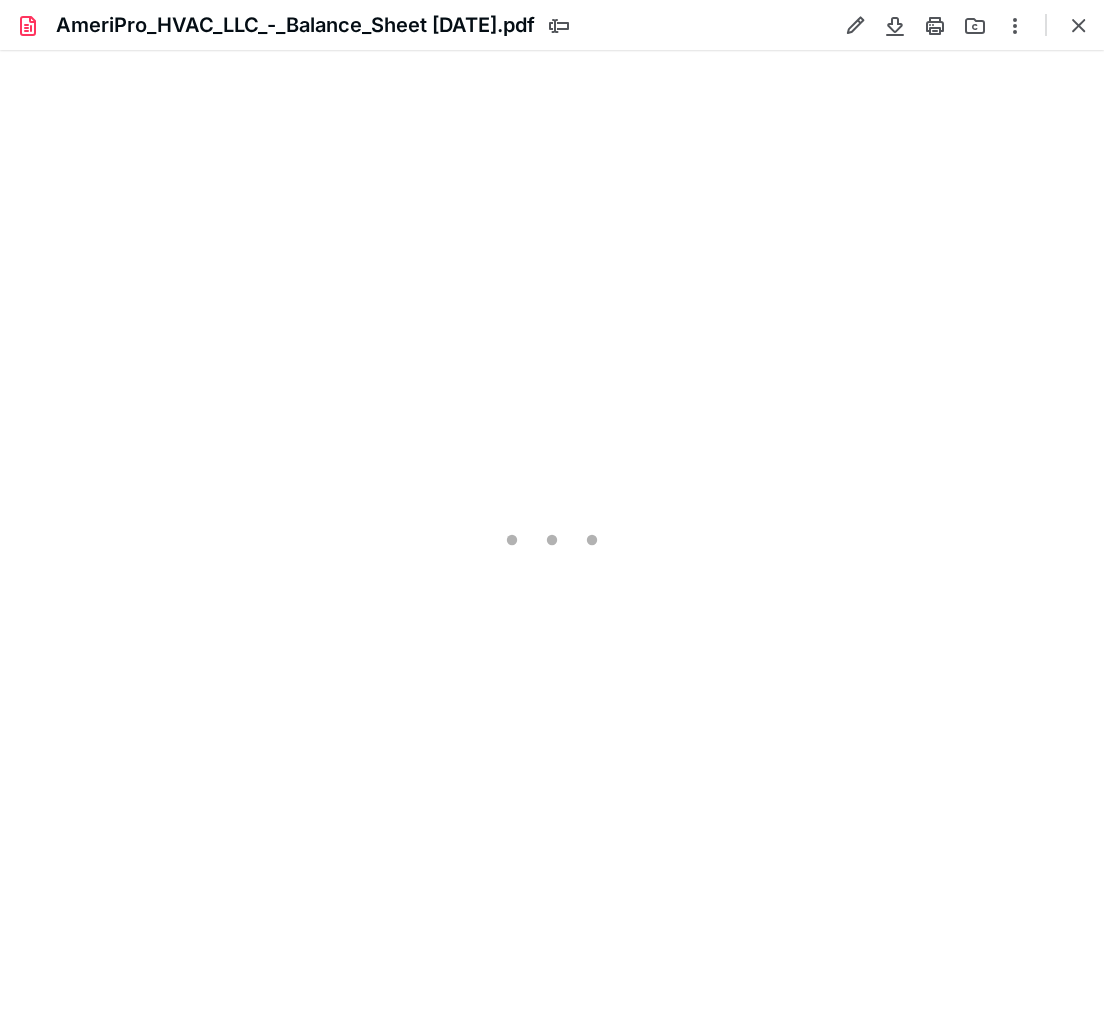 scroll, scrollTop: 0, scrollLeft: 0, axis: both 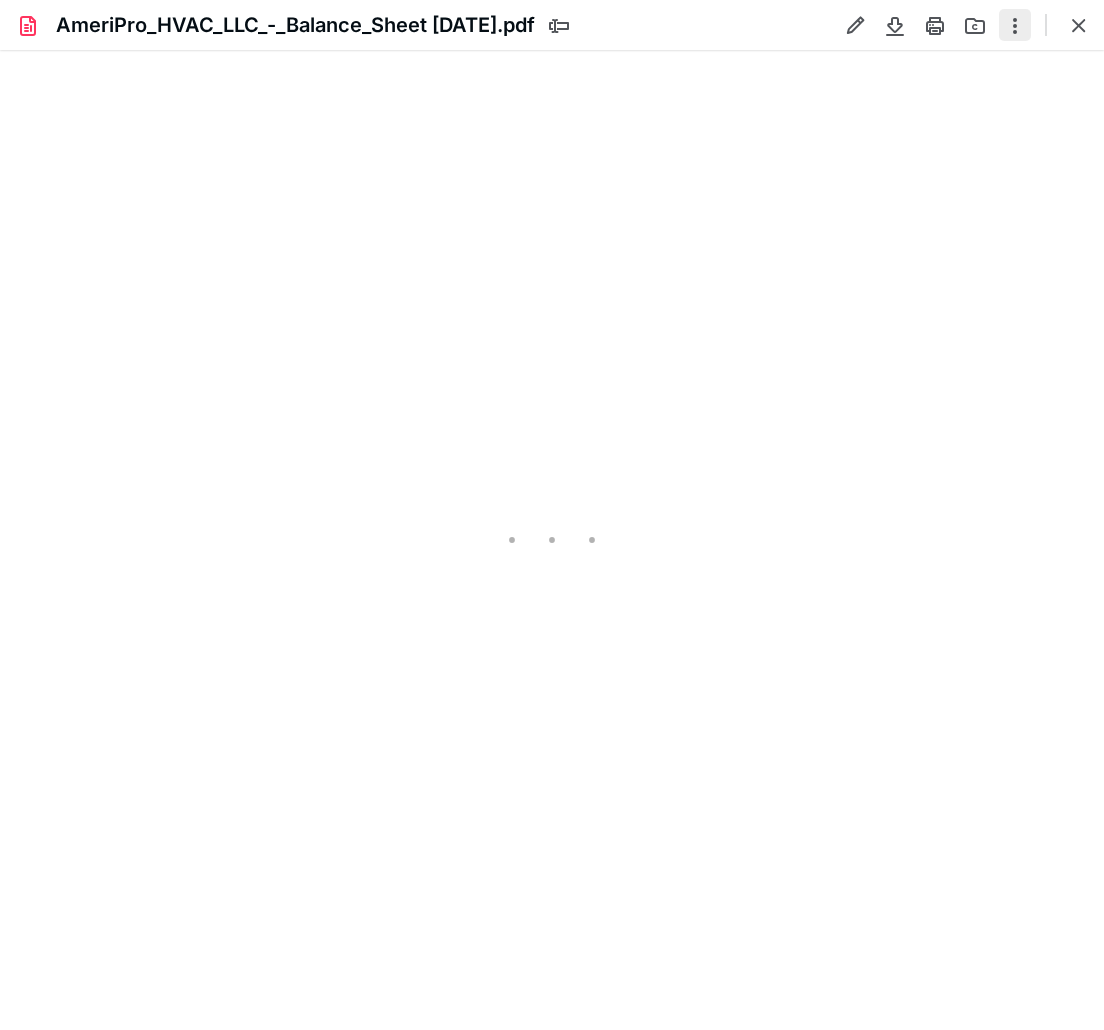 type on "114" 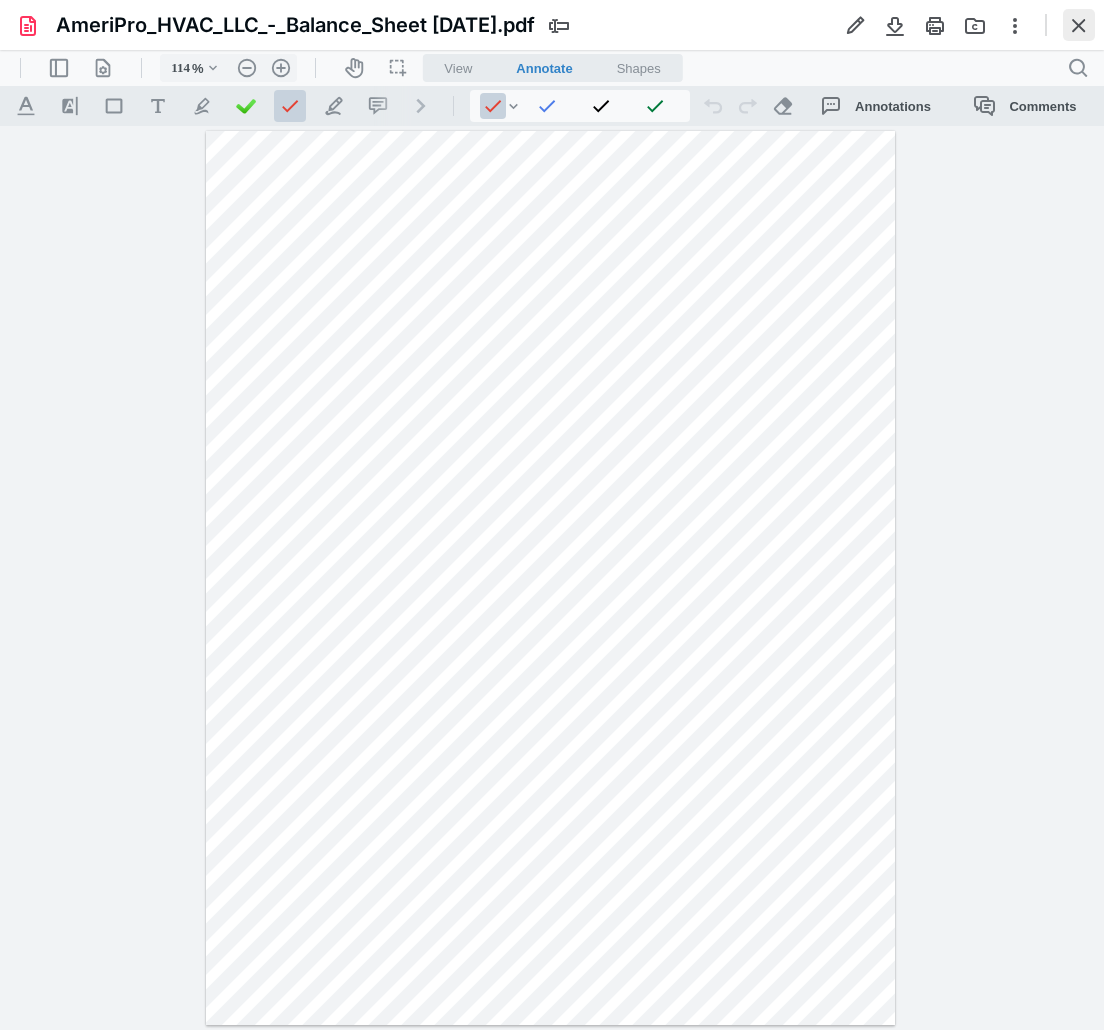 click at bounding box center (1079, 25) 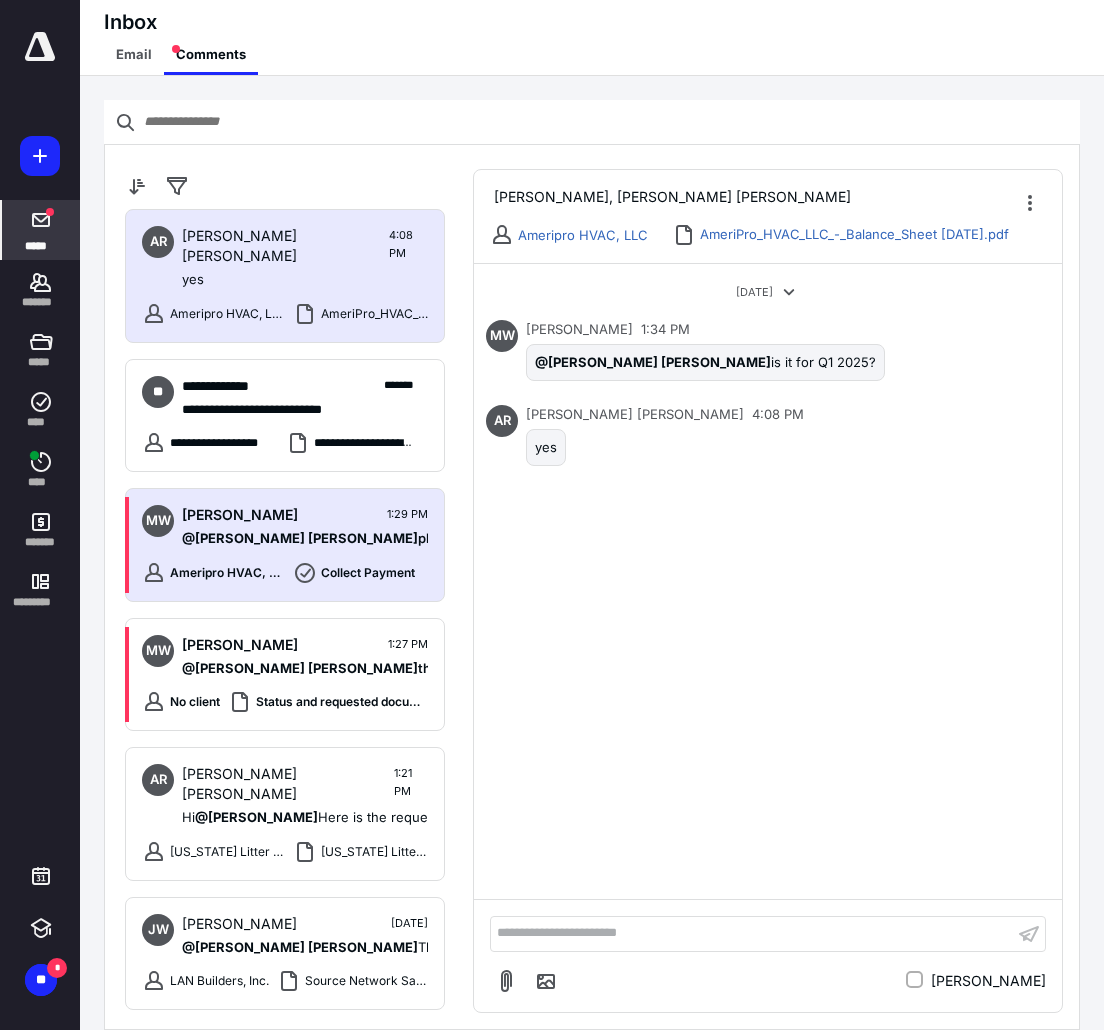 click on "MW Margarita Wesevich 1:29 PM @Ana Ray Reyes  please add Cashflow Statement Ameripro HVAC, LLC Collect Payment" at bounding box center [285, 545] 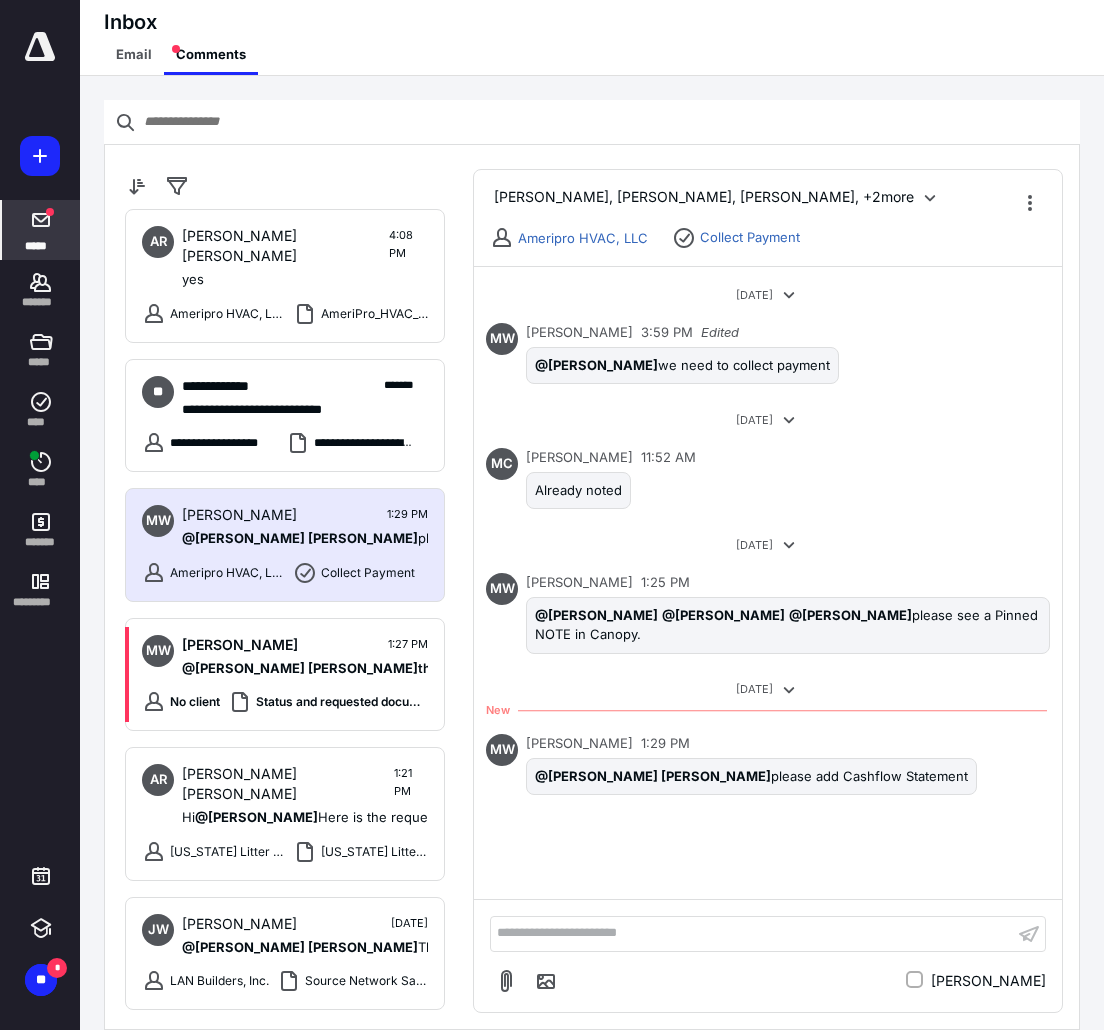 click on "**********" at bounding box center (752, 933) 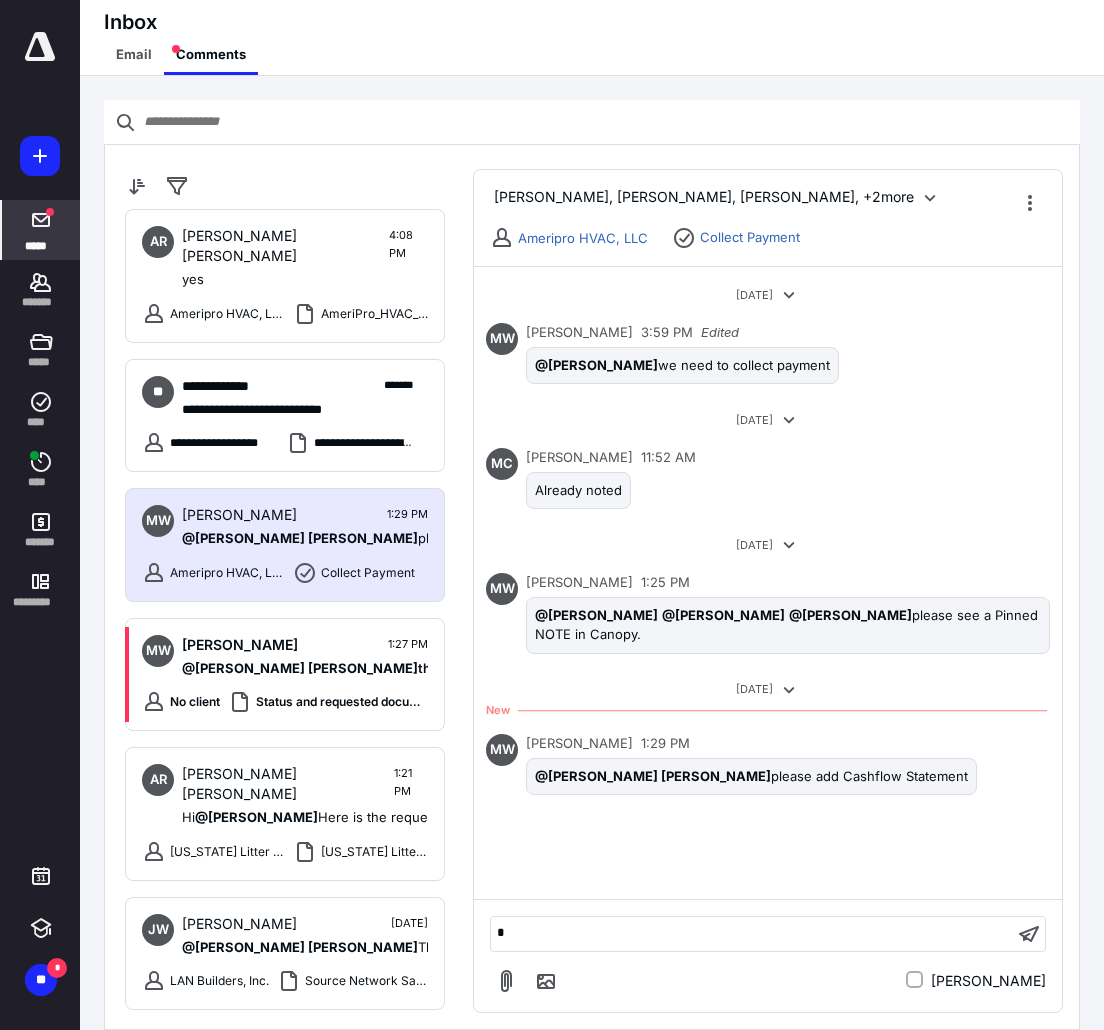type 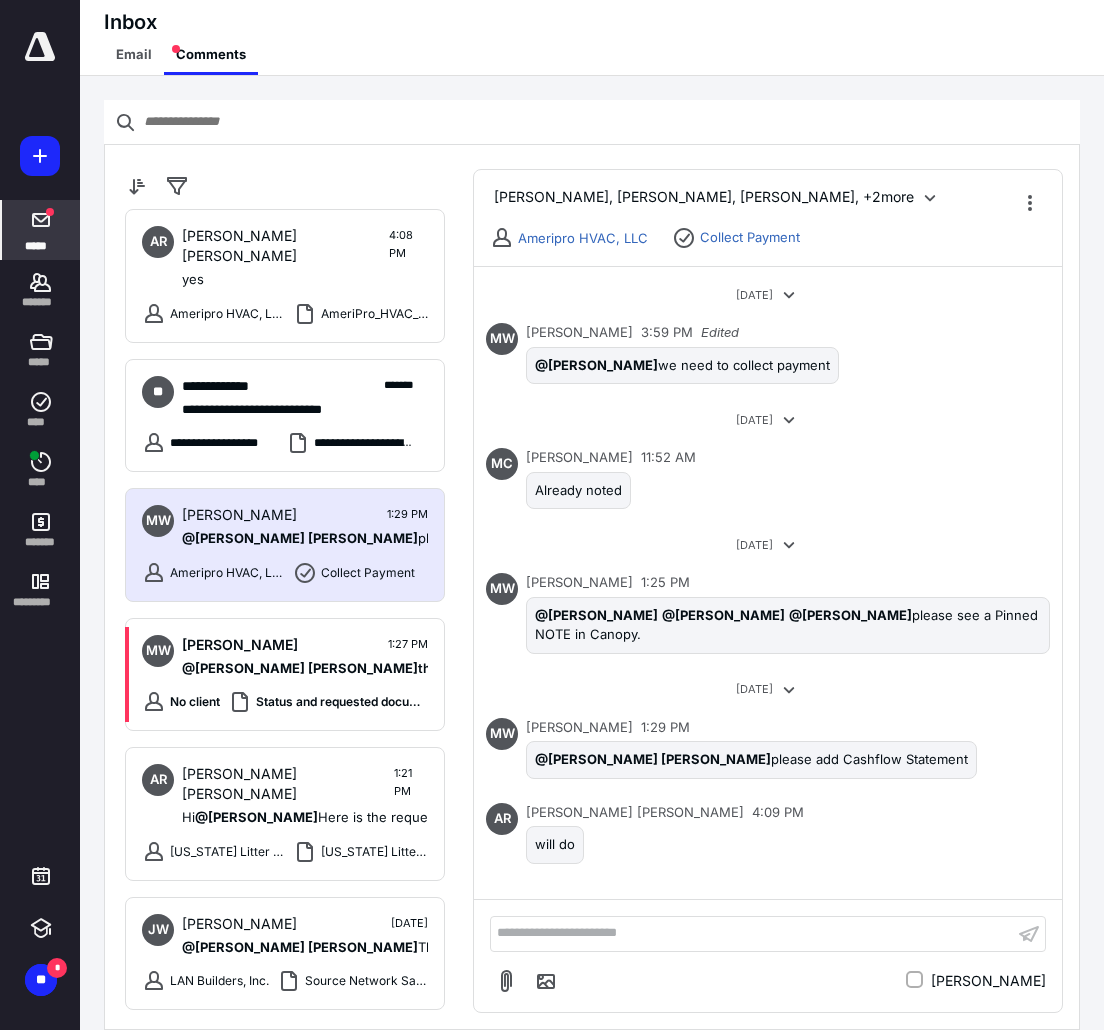 scroll, scrollTop: 0, scrollLeft: 0, axis: both 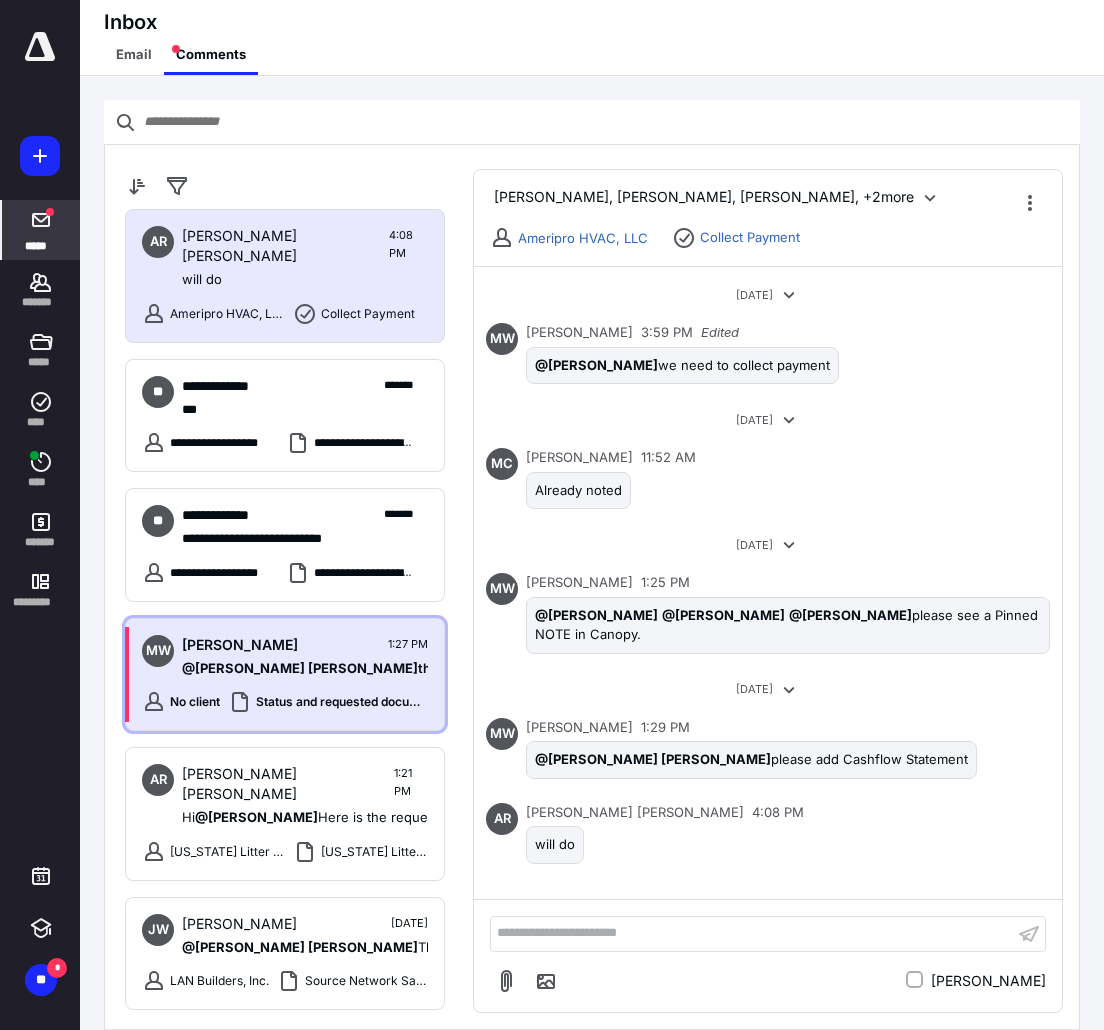 click on "Margarita Wesevich" at bounding box center (240, 645) 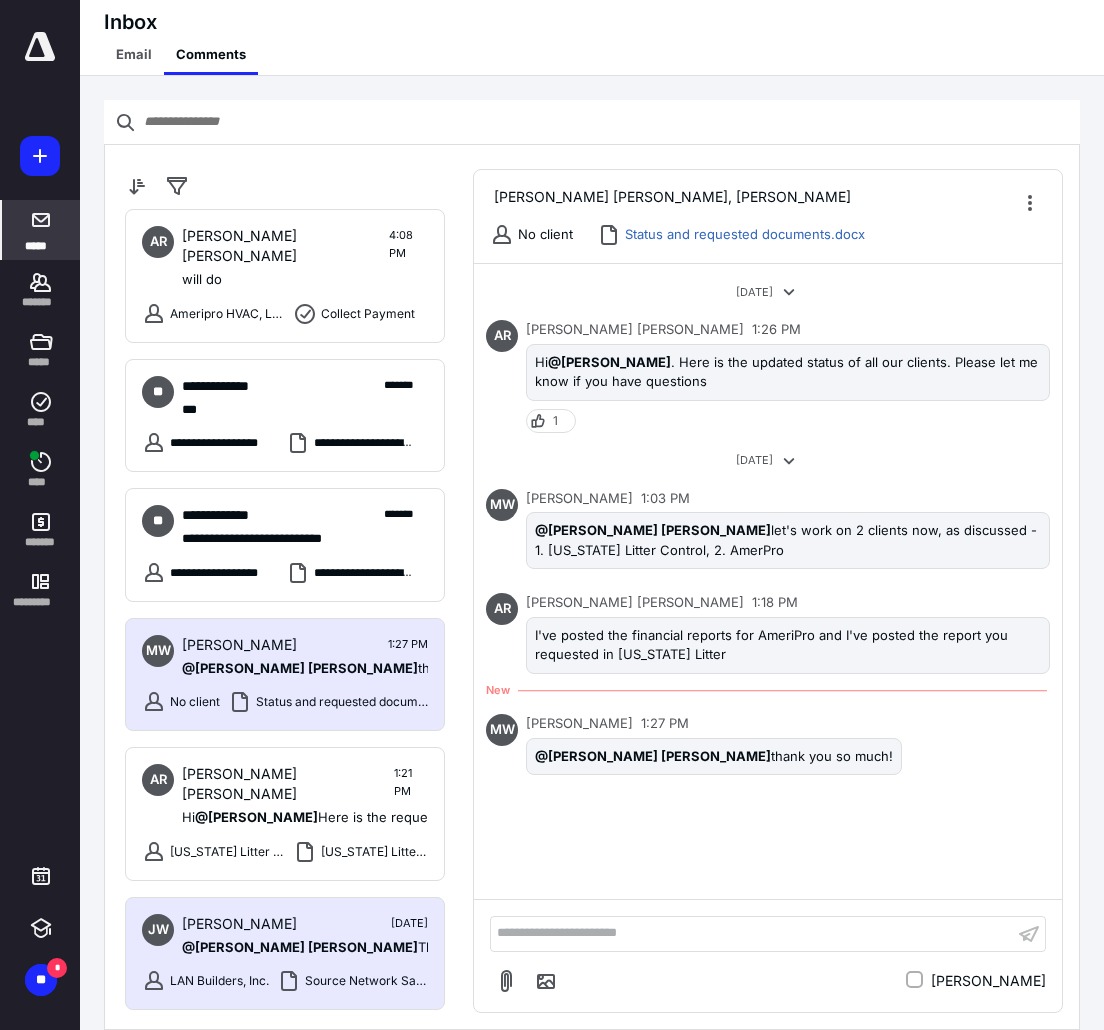 click on "JW John Wesevich Jul 9, 2025 @Ana Ray Reyes  Thanks very much. LAN Builders, Inc. Source Network Sales Tax June 2025.pdf" at bounding box center (285, 954) 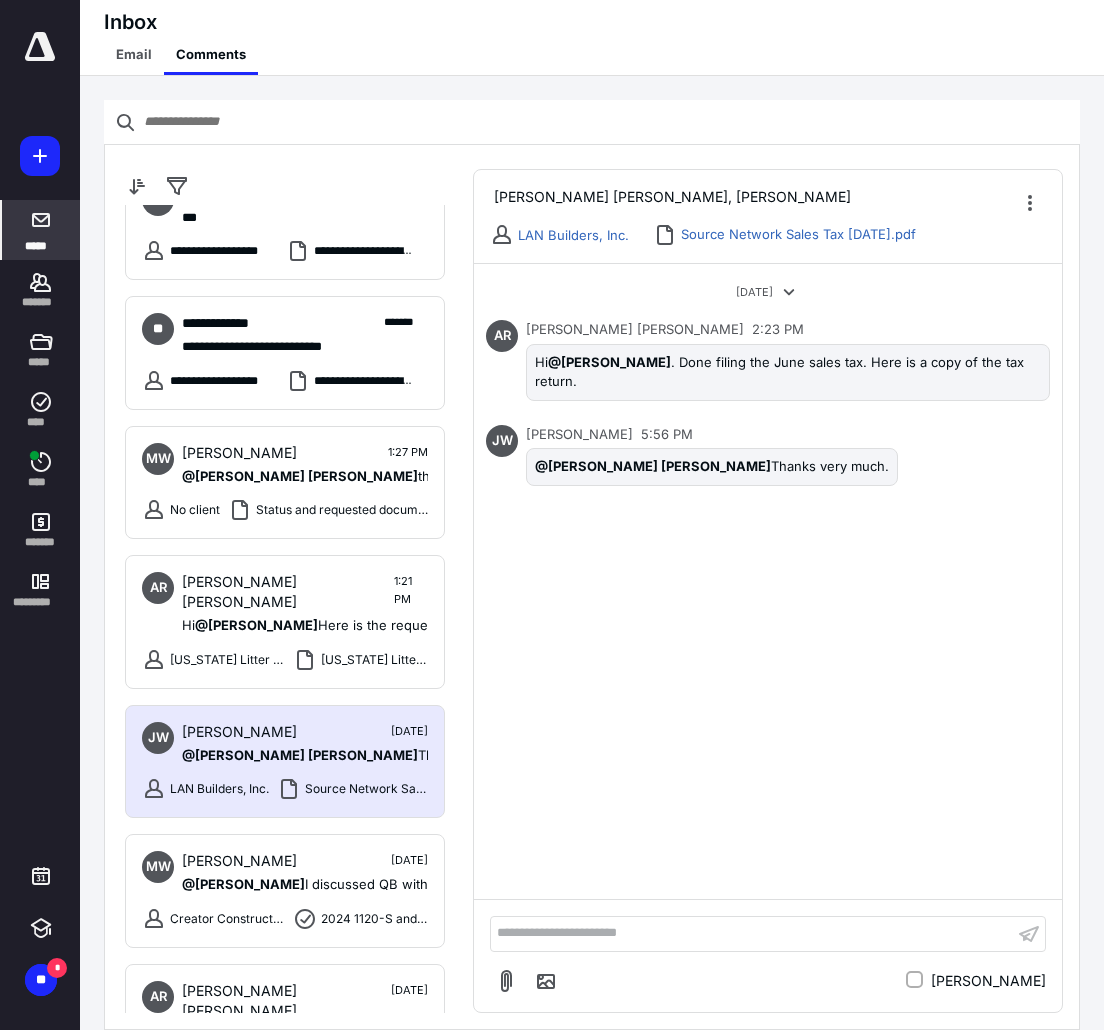 scroll, scrollTop: 200, scrollLeft: 0, axis: vertical 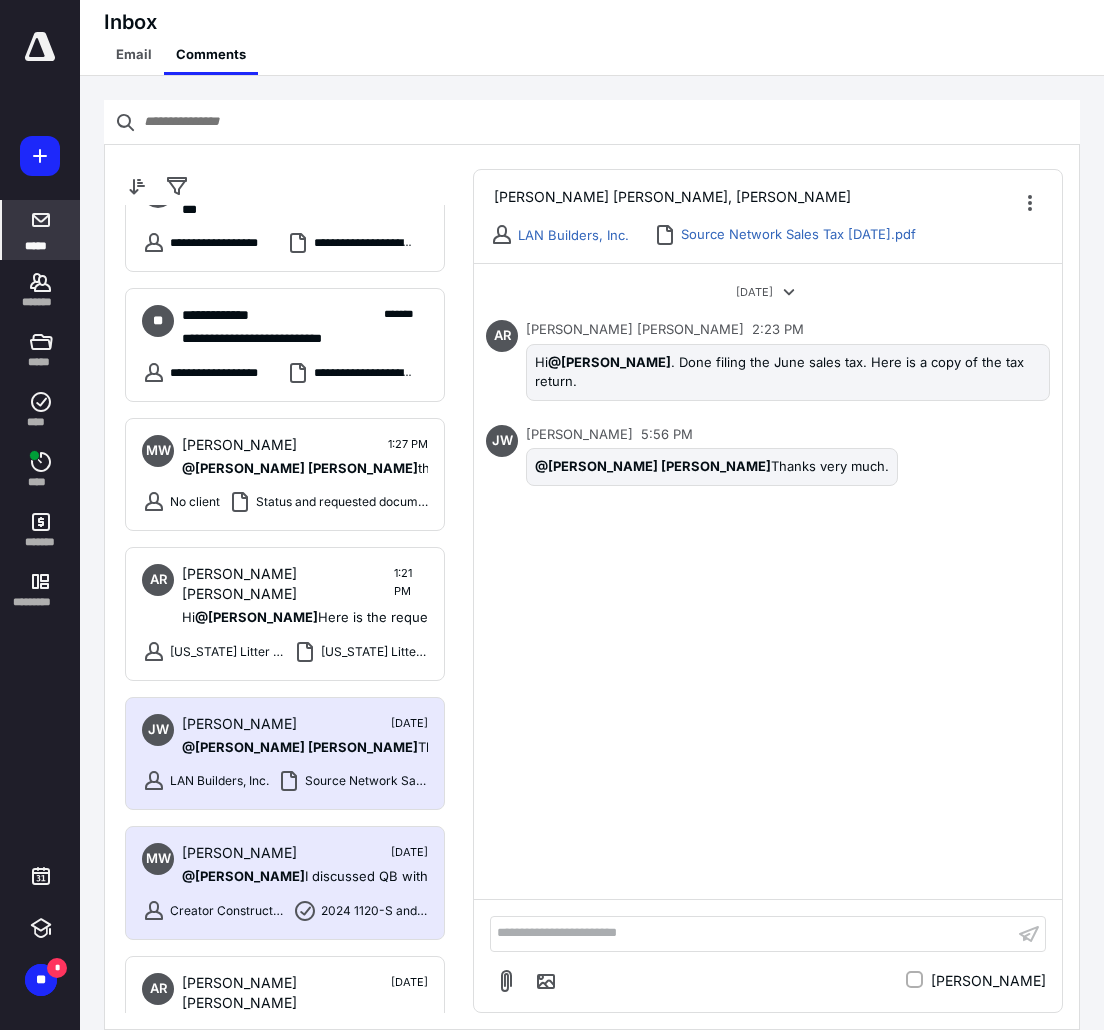 click on "Margarita Wesevich Jul 8, 2025" at bounding box center [305, 853] 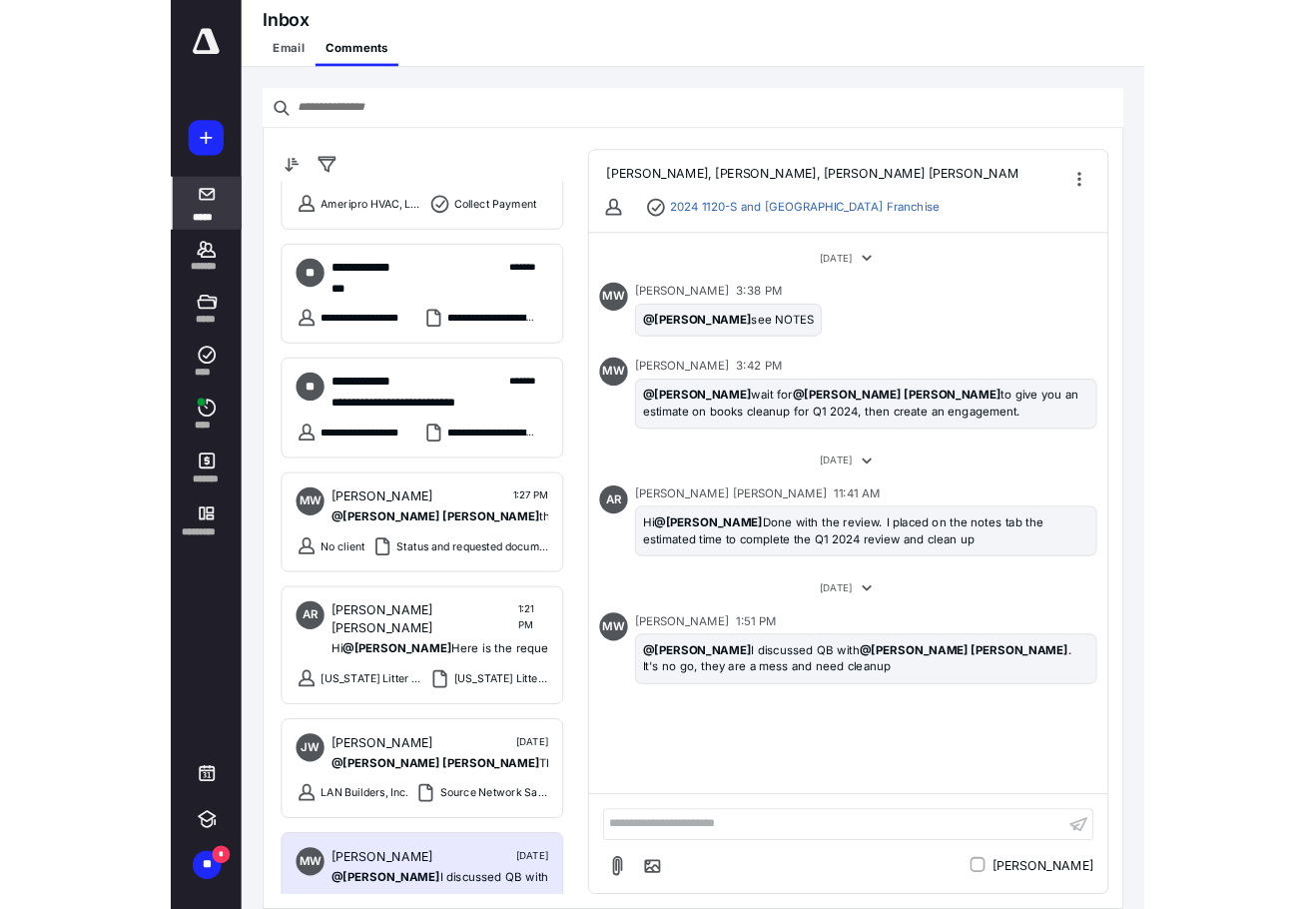 scroll, scrollTop: 0, scrollLeft: 0, axis: both 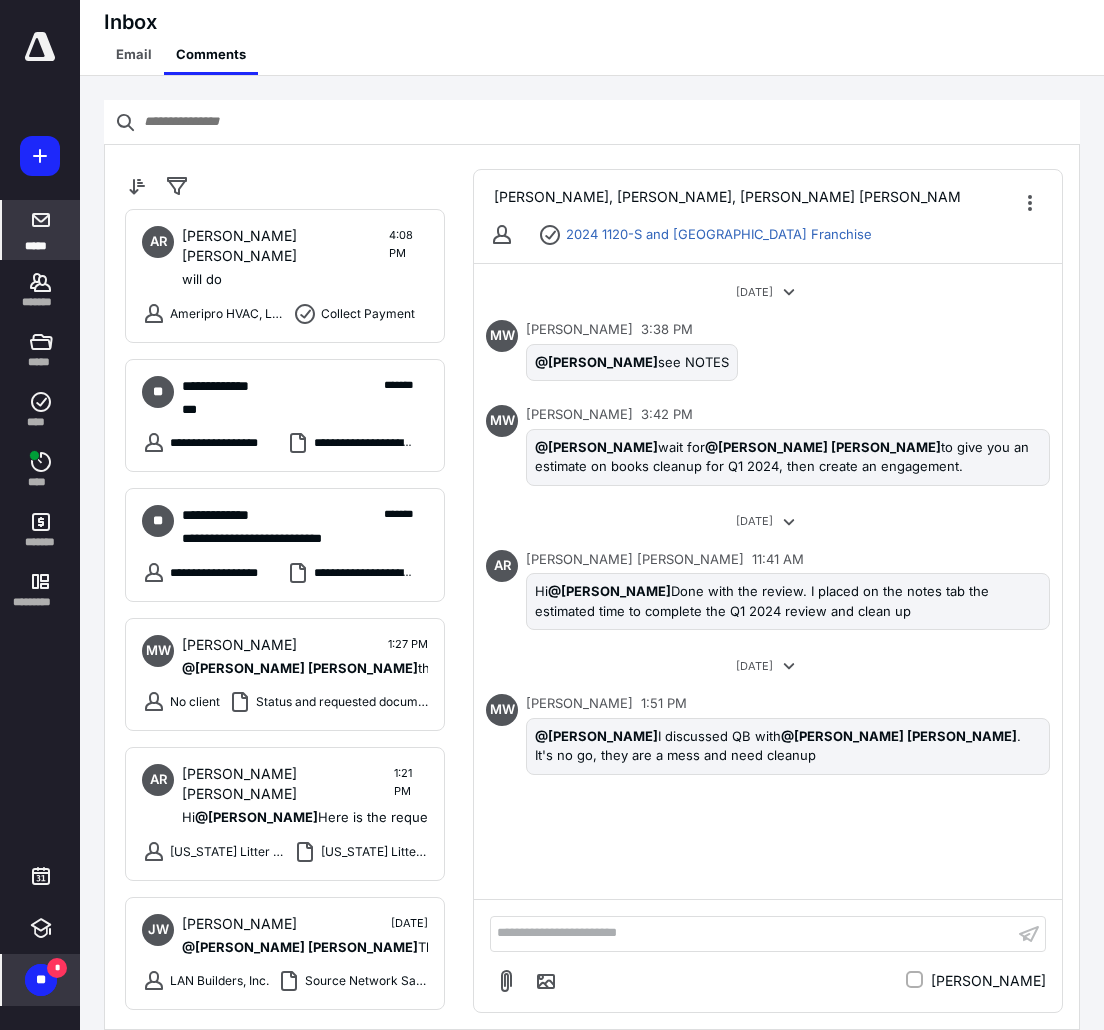 click on "**" at bounding box center (41, 980) 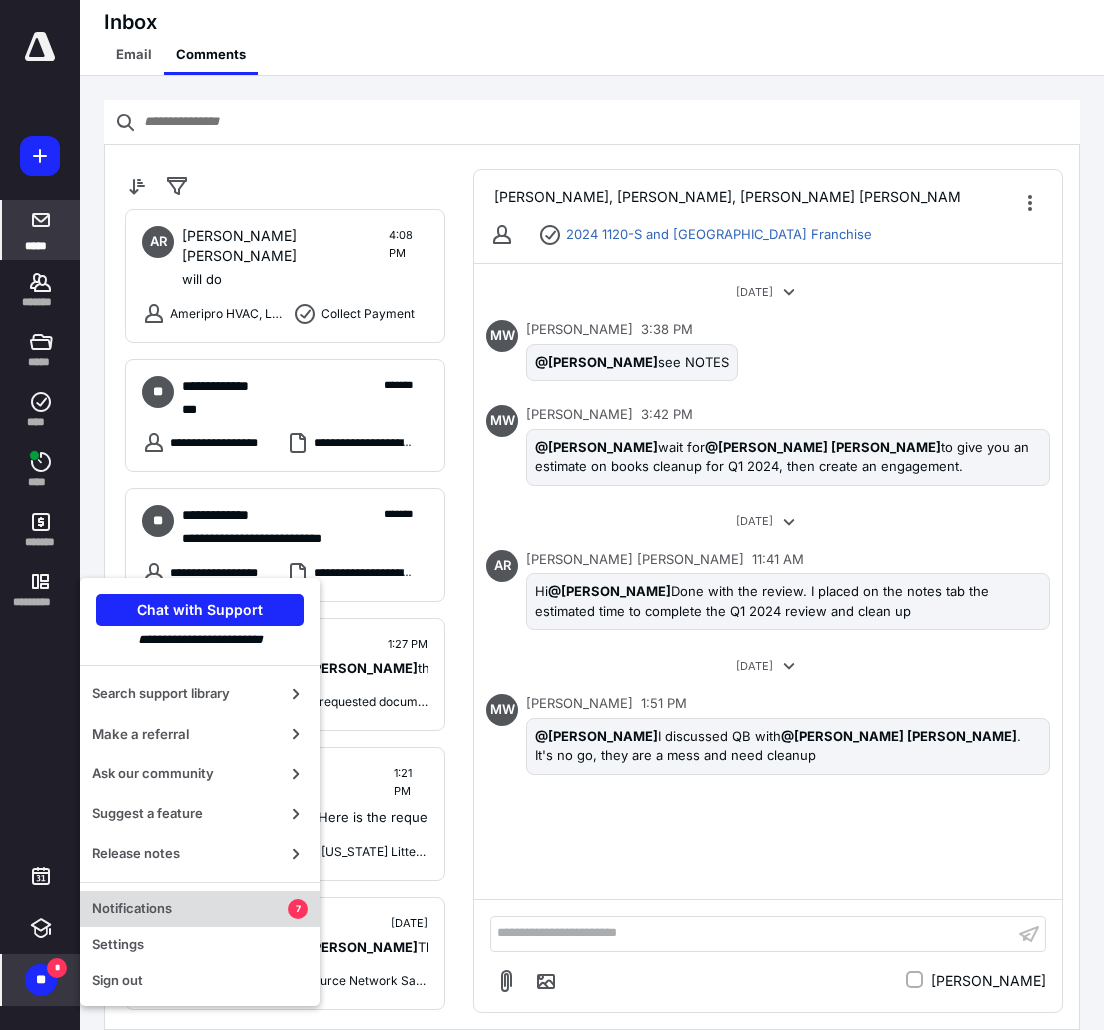 click on "Notifications" at bounding box center [190, 909] 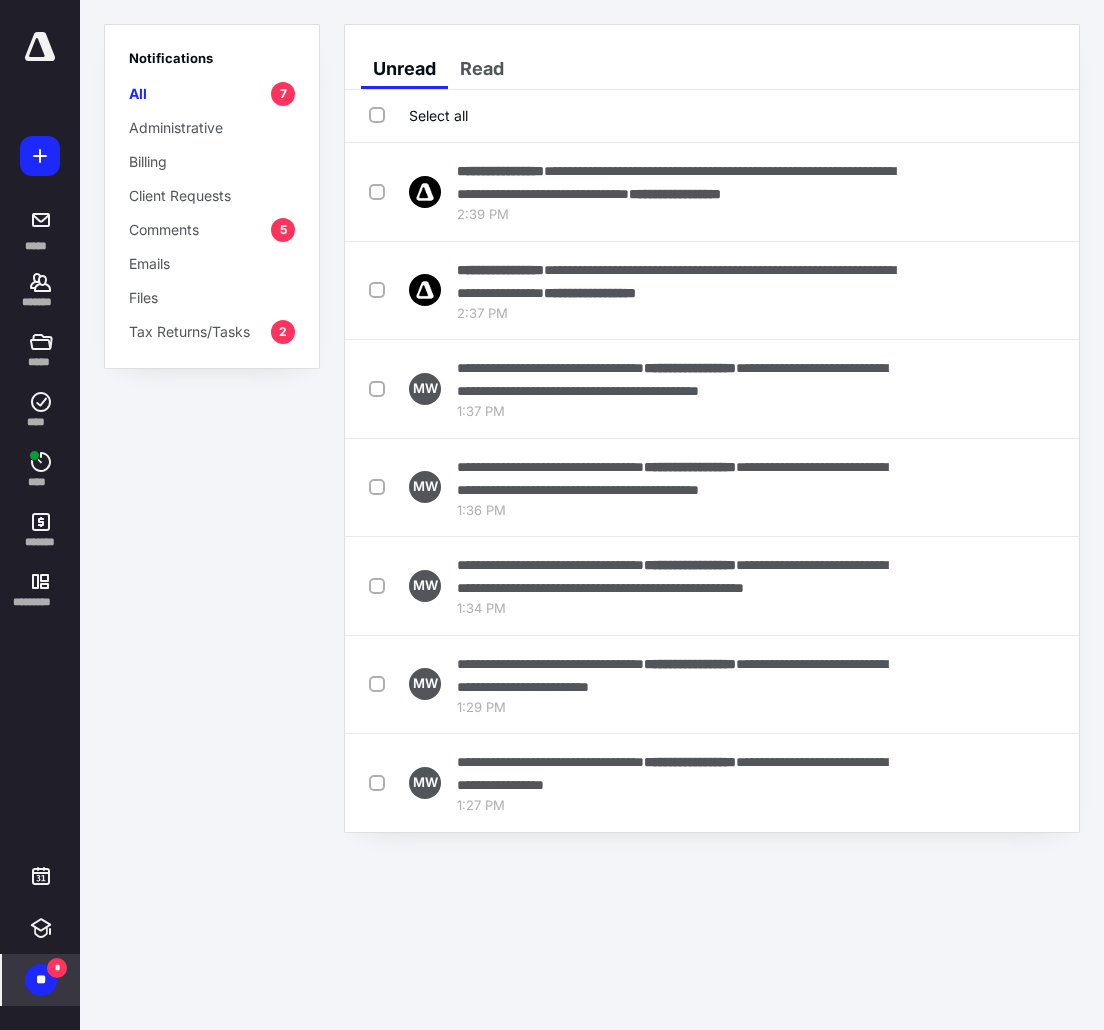 click on "Comments" at bounding box center [164, 229] 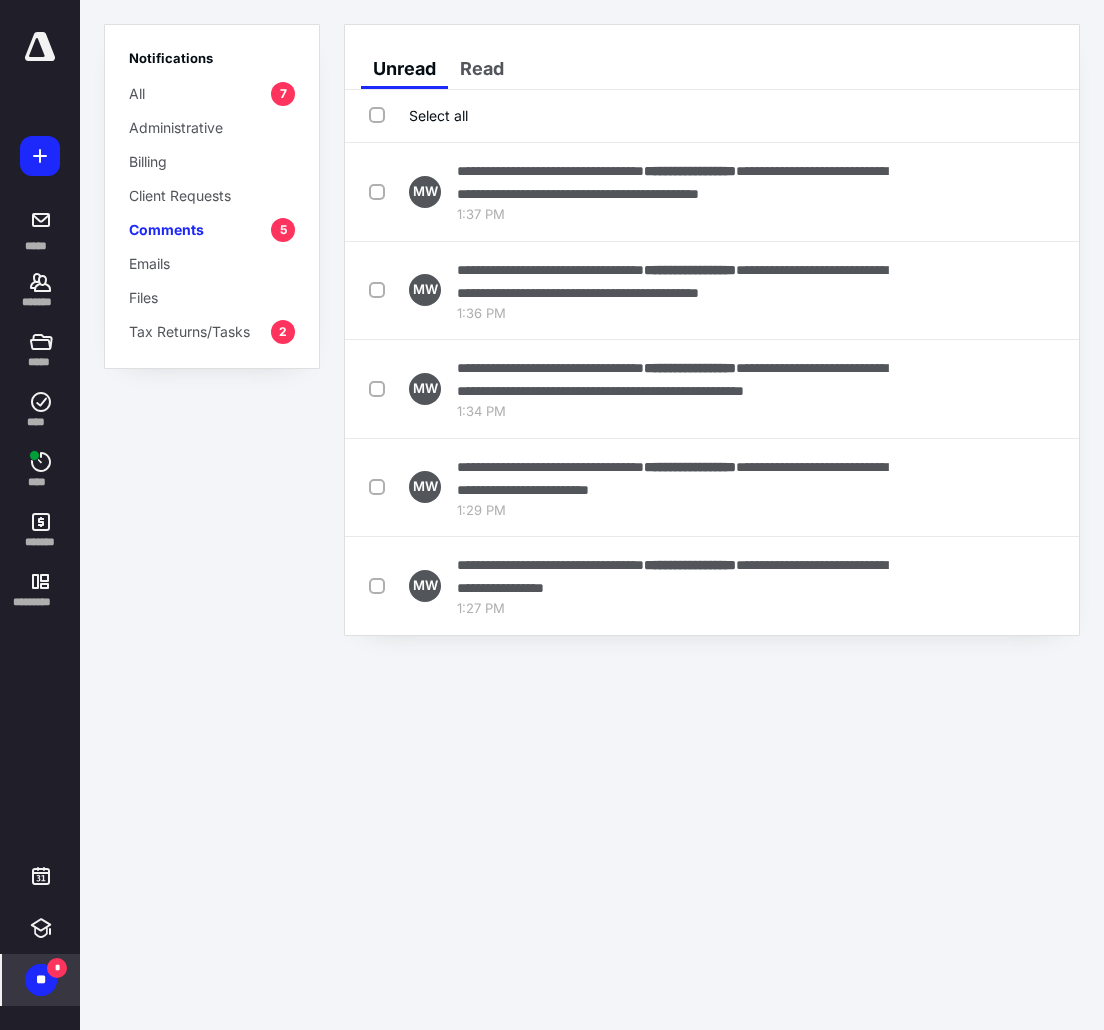 click on "Select all" at bounding box center [418, 115] 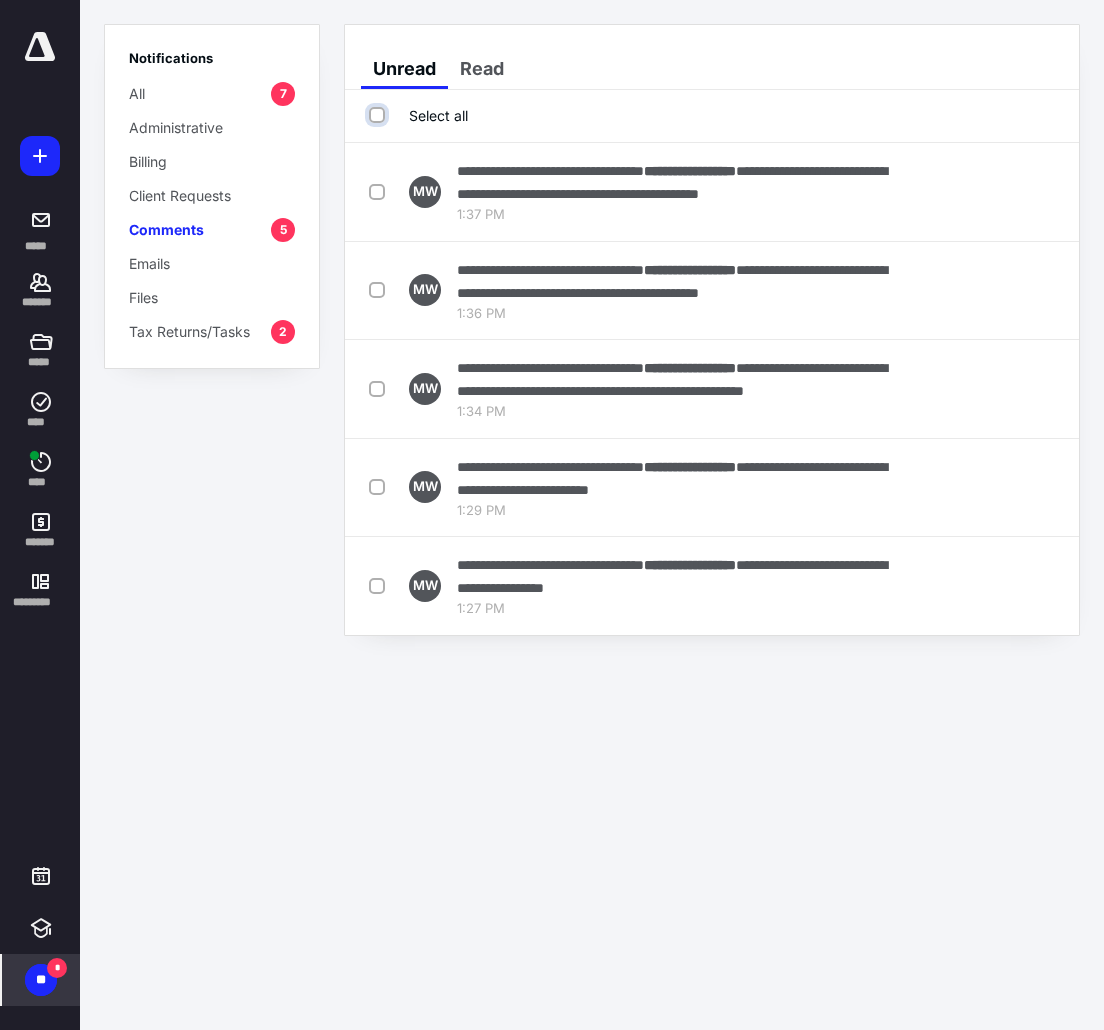 click on "Select all" at bounding box center (379, 115) 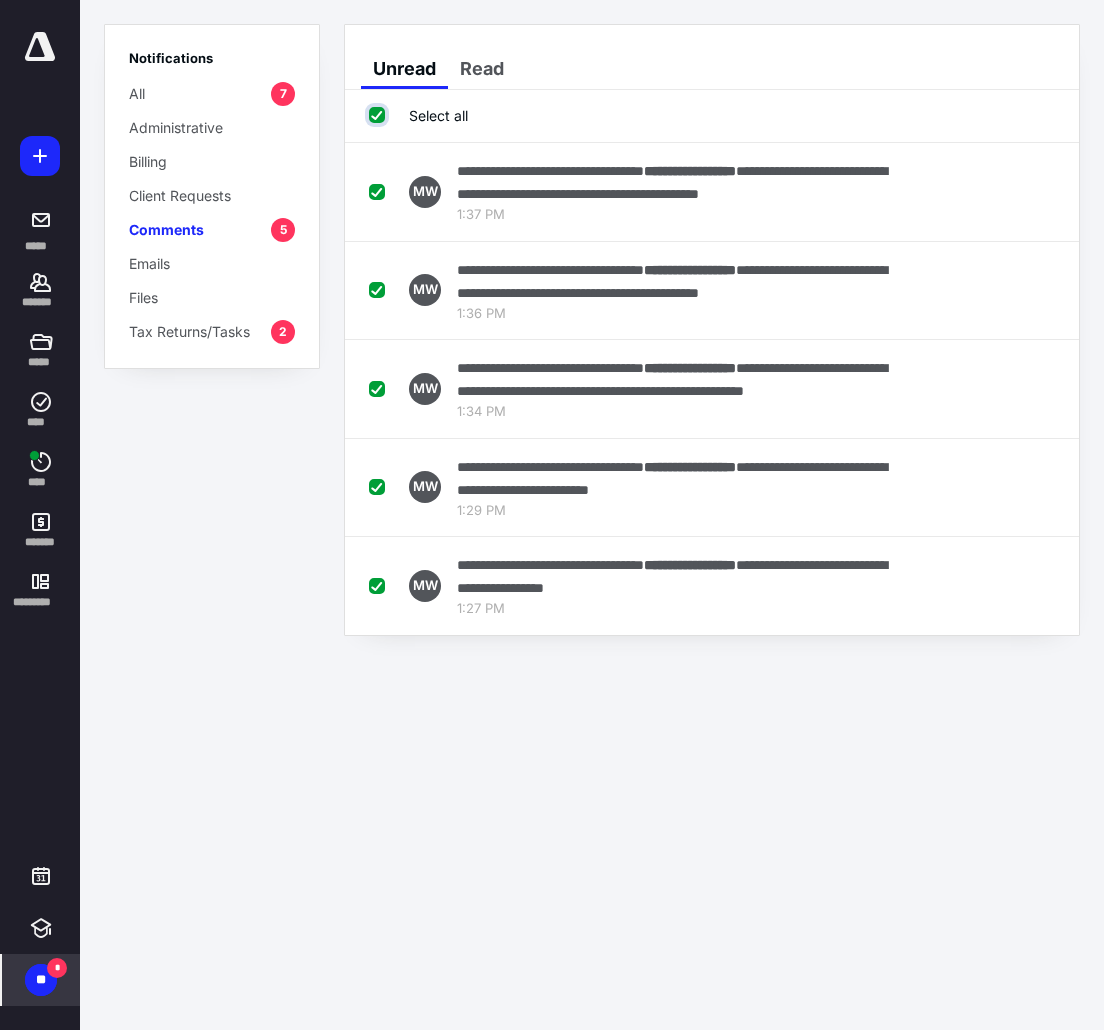 checkbox on "true" 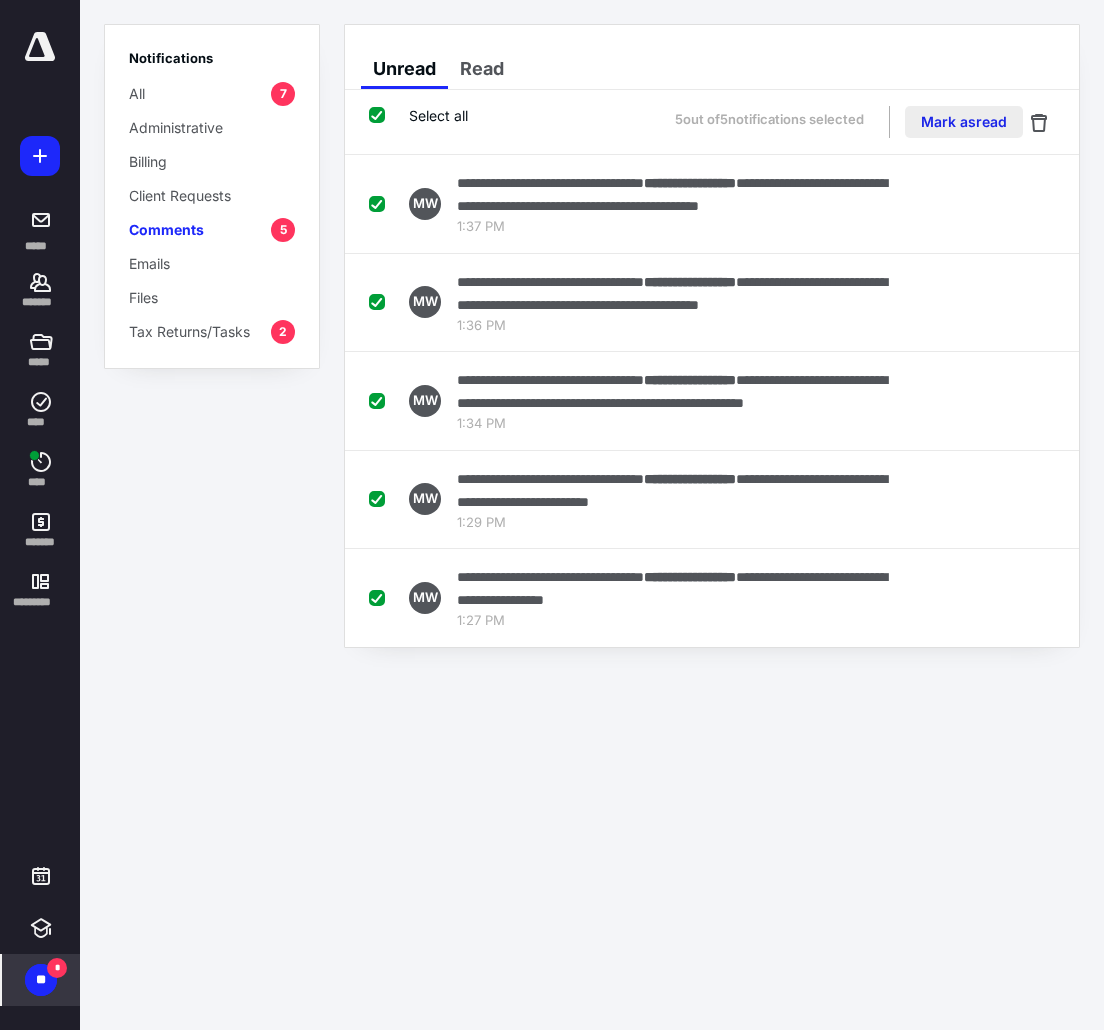click on "Mark as  read" at bounding box center (964, 122) 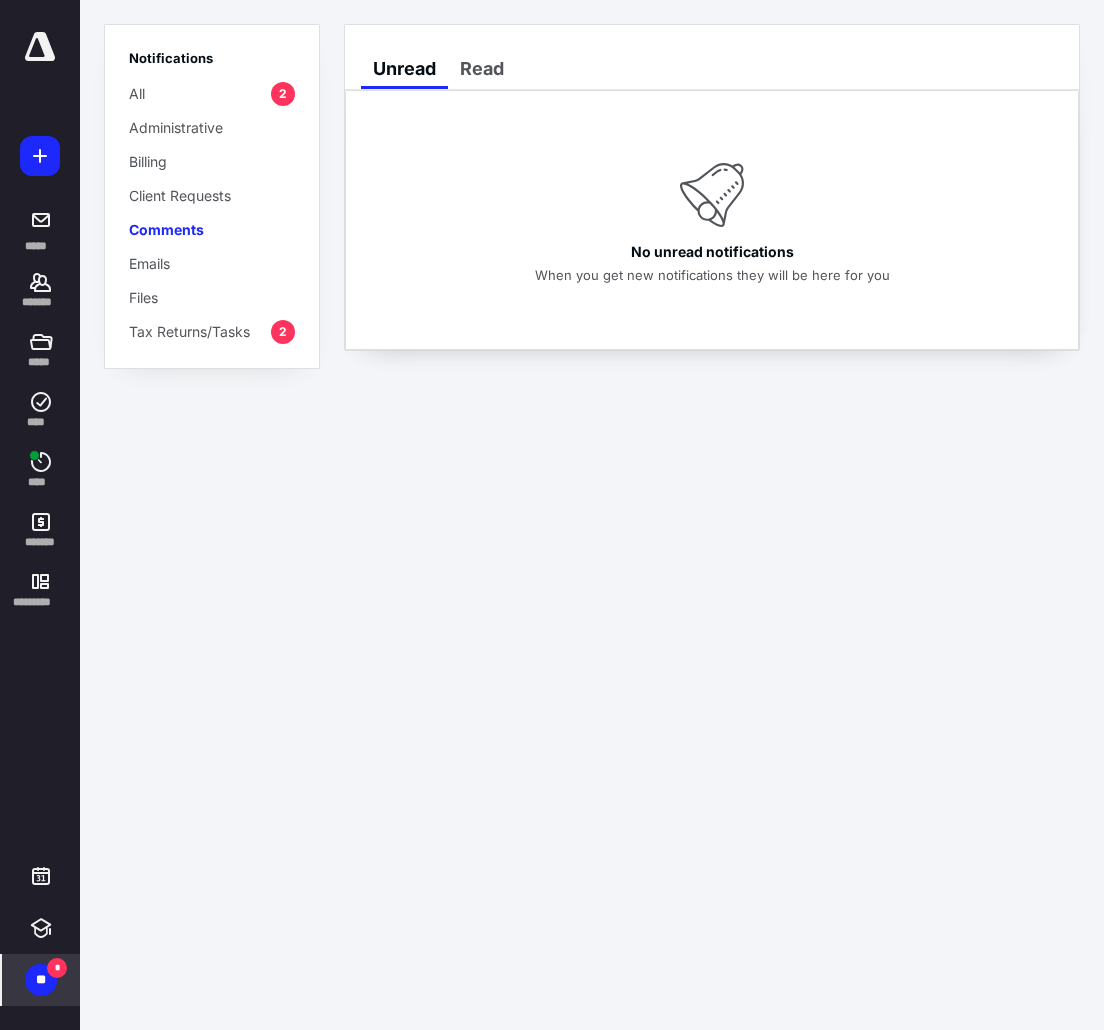 click on "Tax Returns/Tasks" at bounding box center [189, 331] 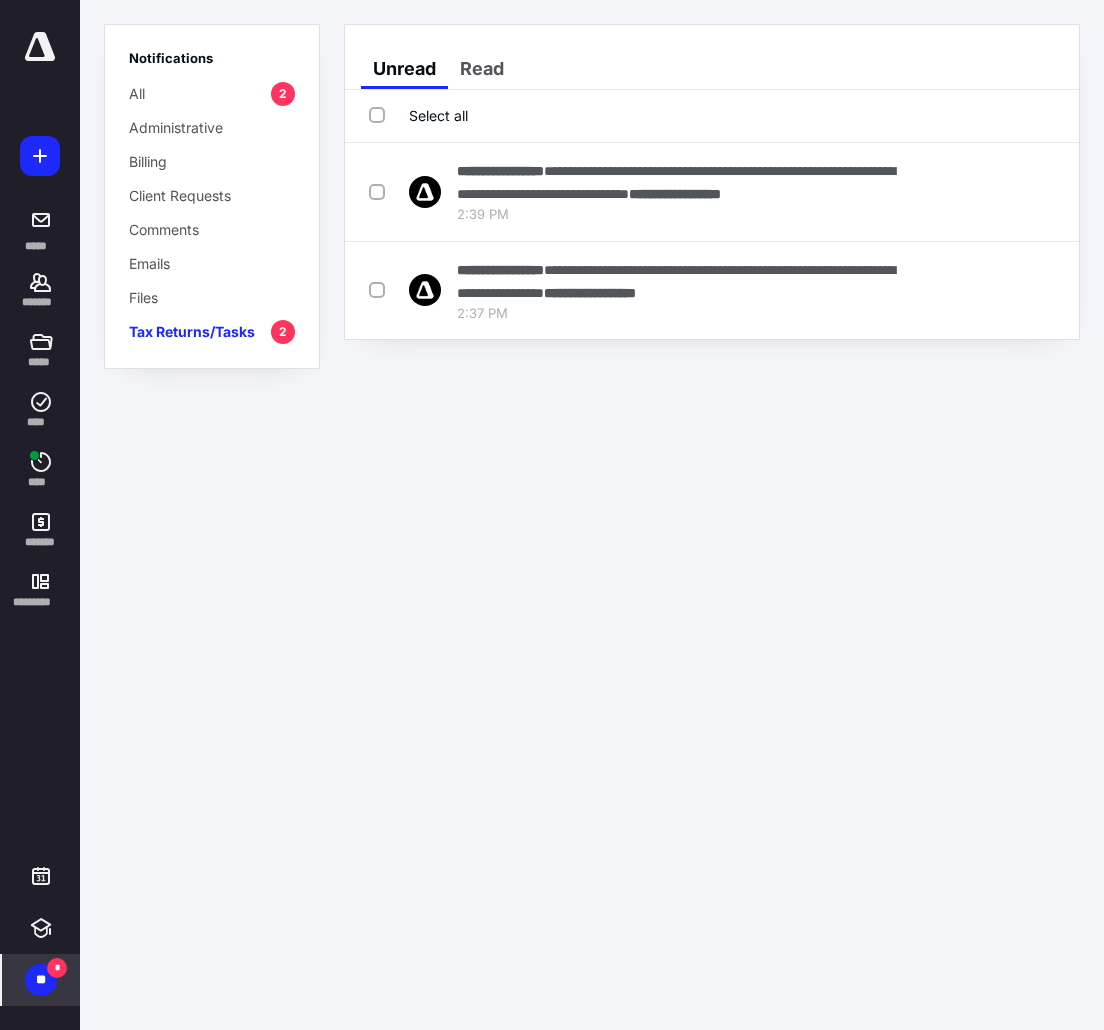 click on "Select all" at bounding box center (712, 116) 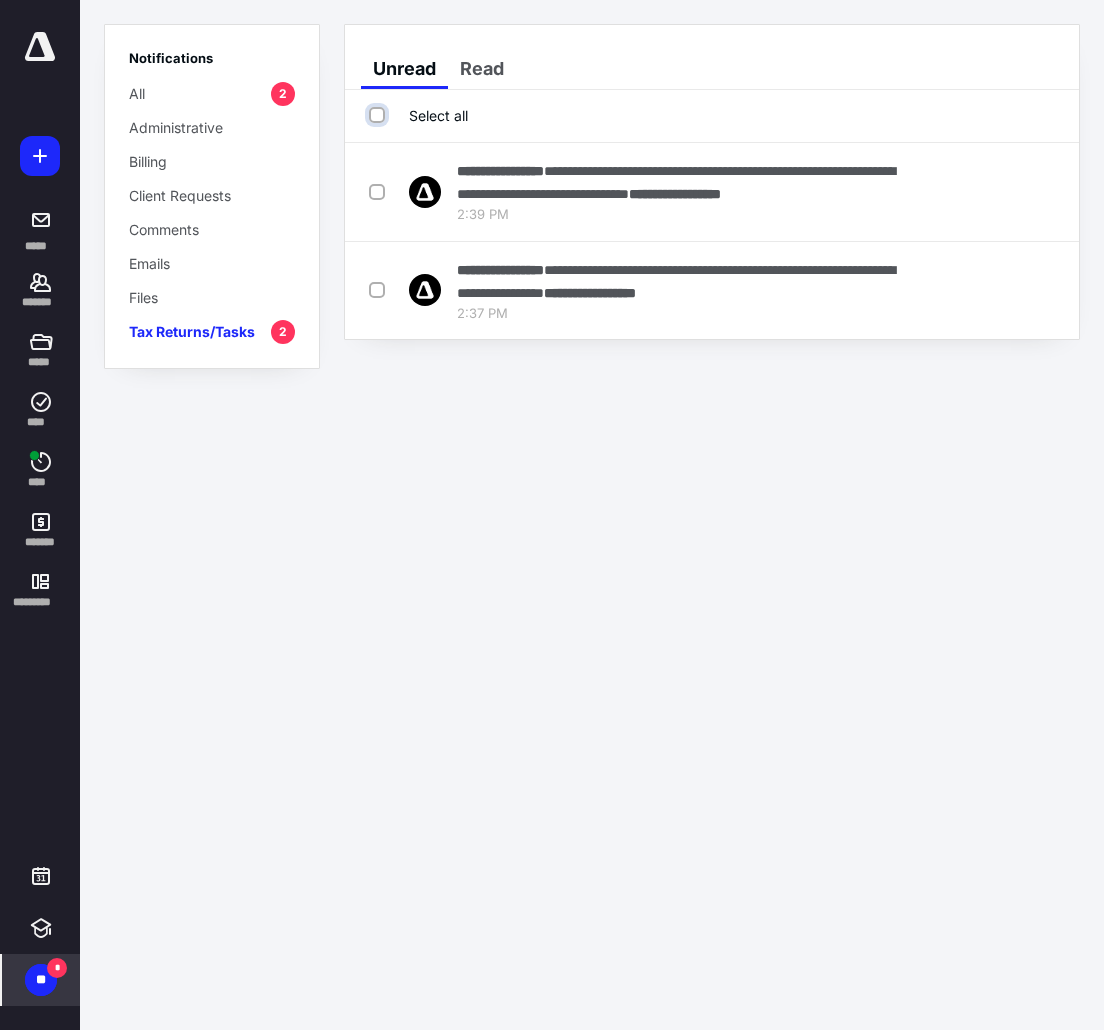 click on "Select all" at bounding box center [379, 115] 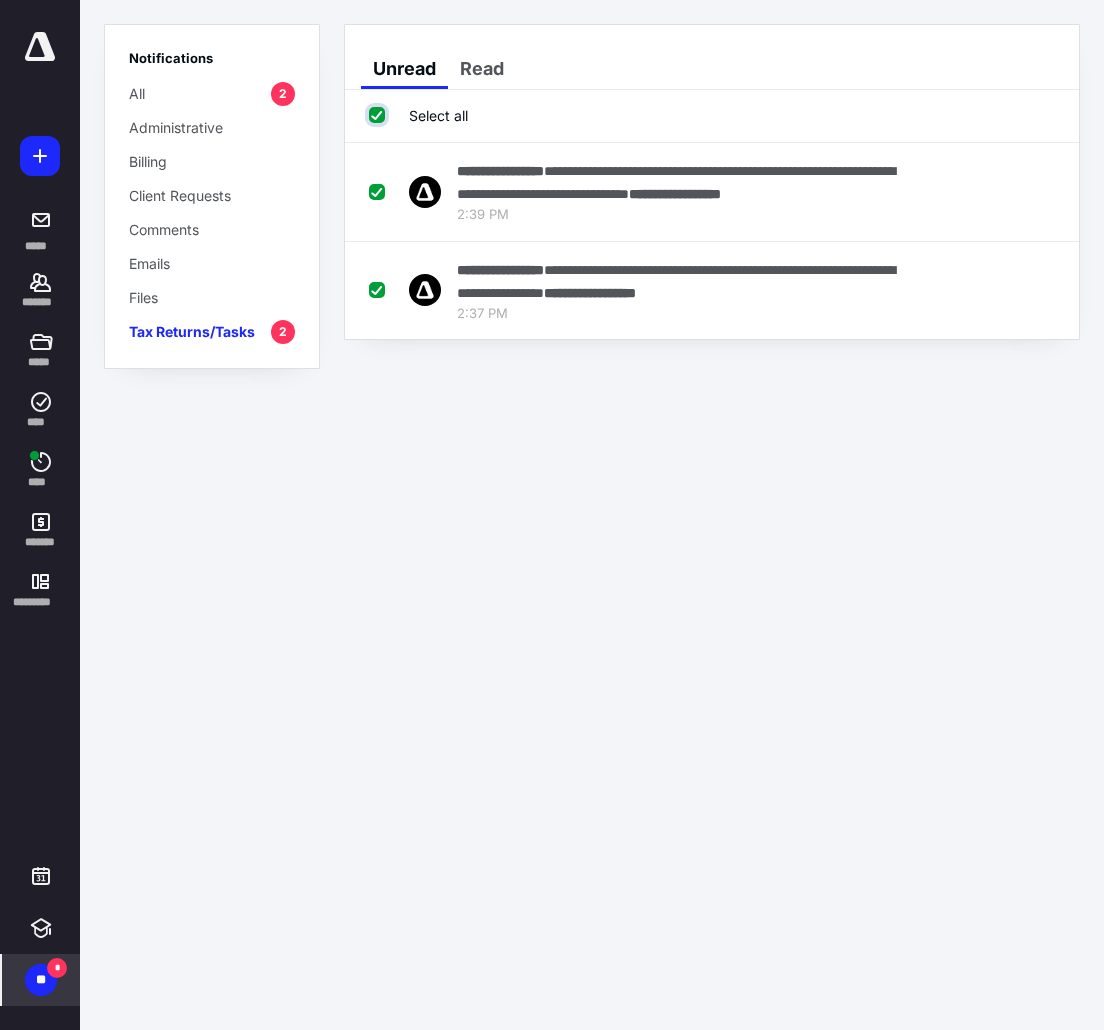 checkbox on "true" 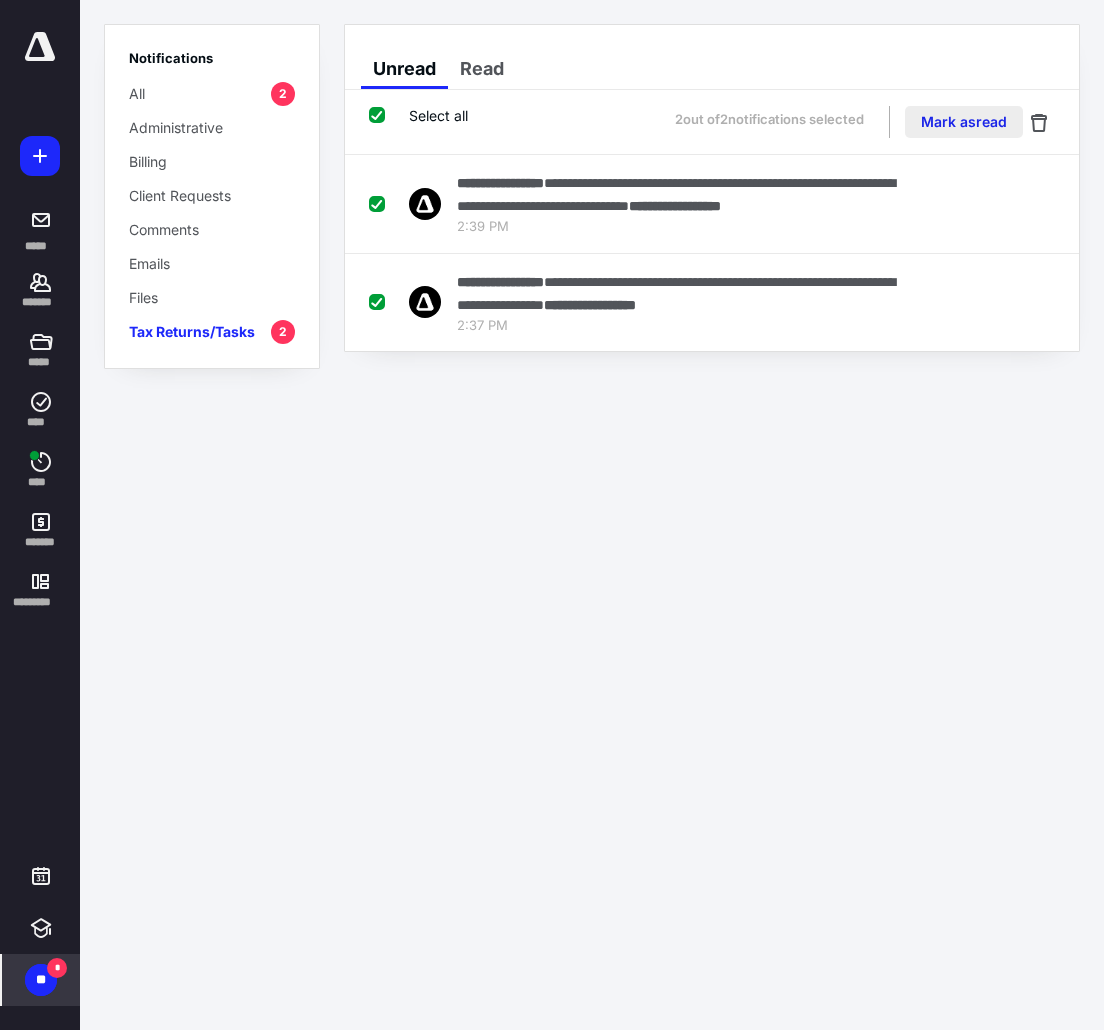 click on "Mark as  read" at bounding box center [964, 122] 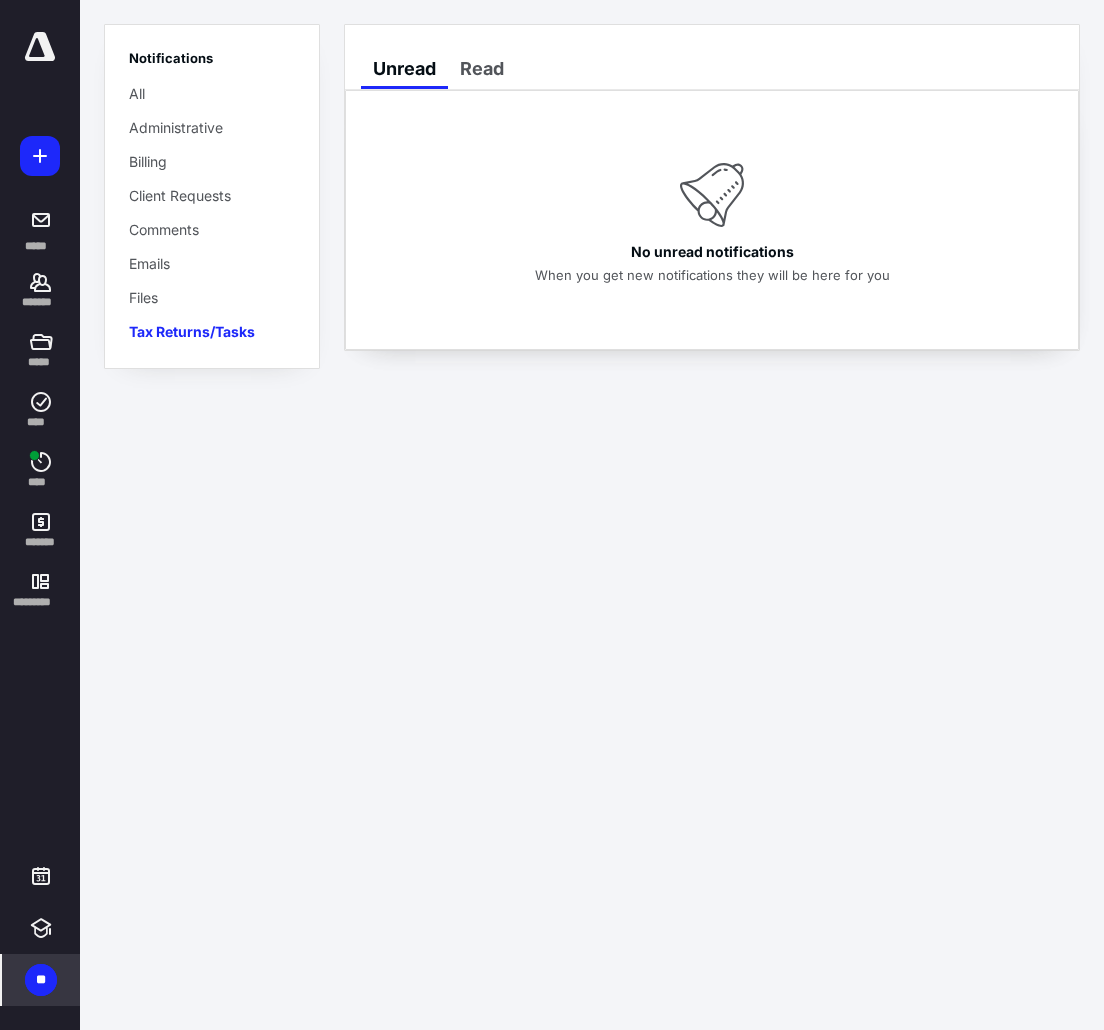 click at bounding box center [40, 47] 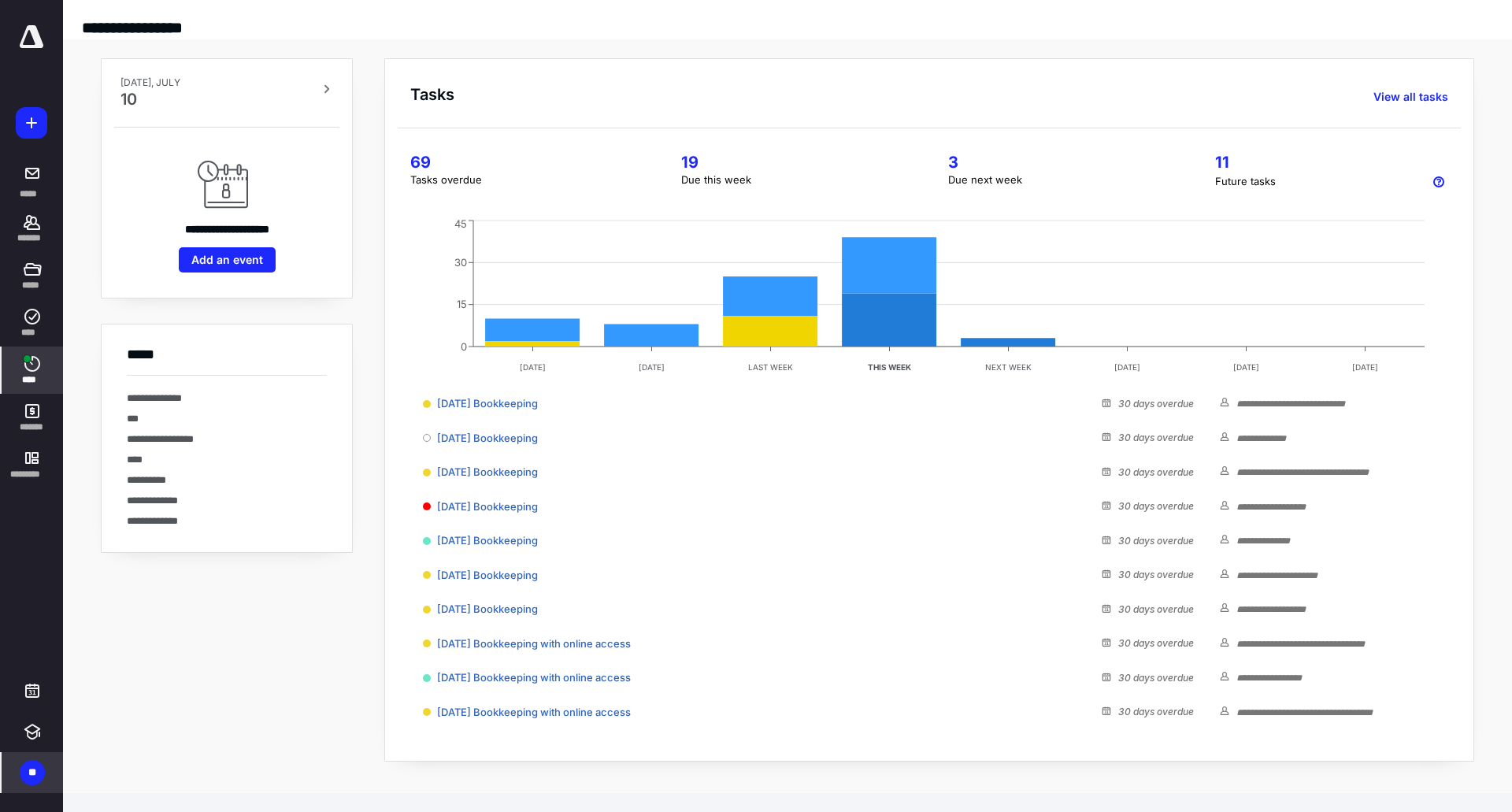 click 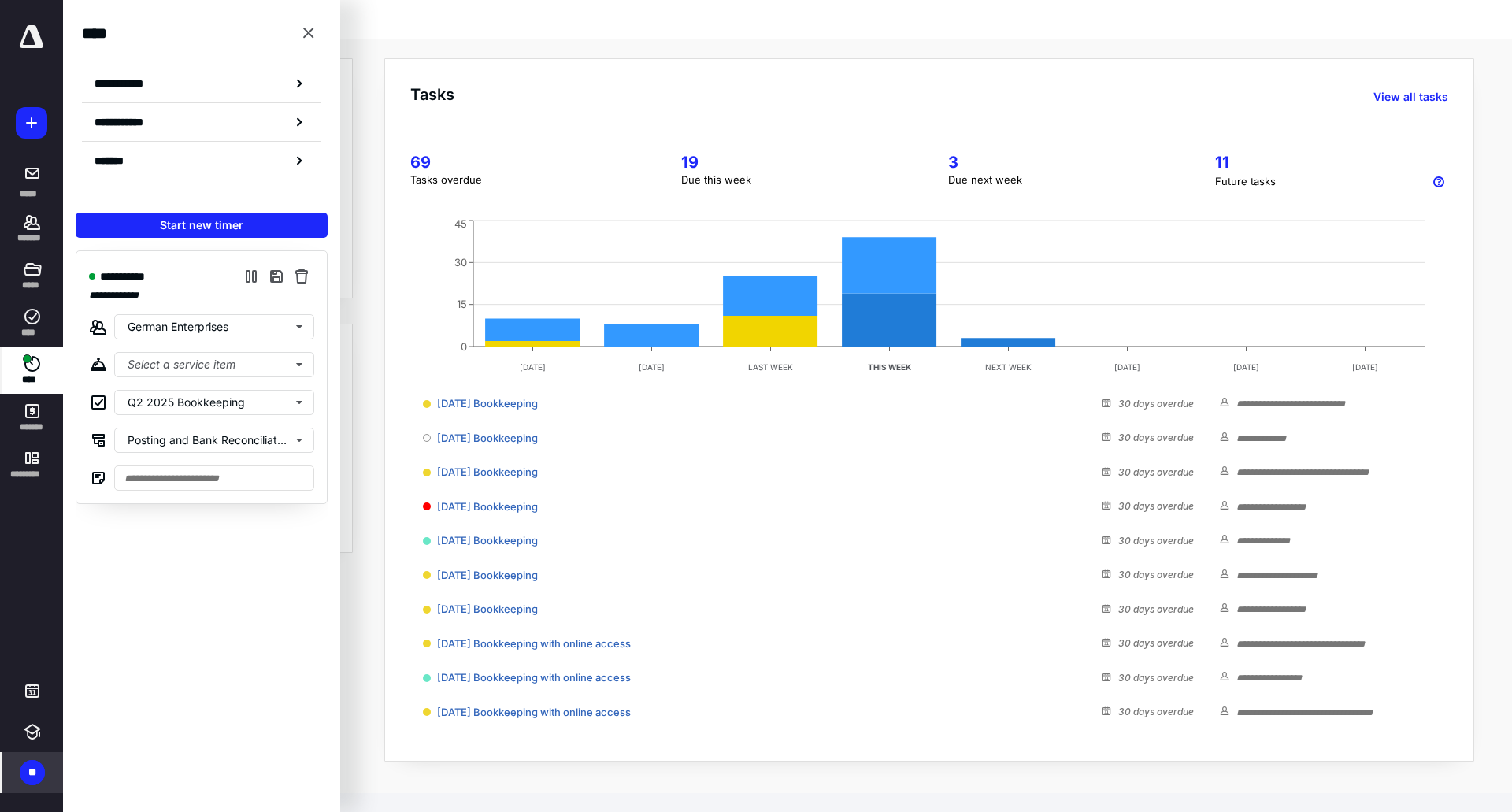 click 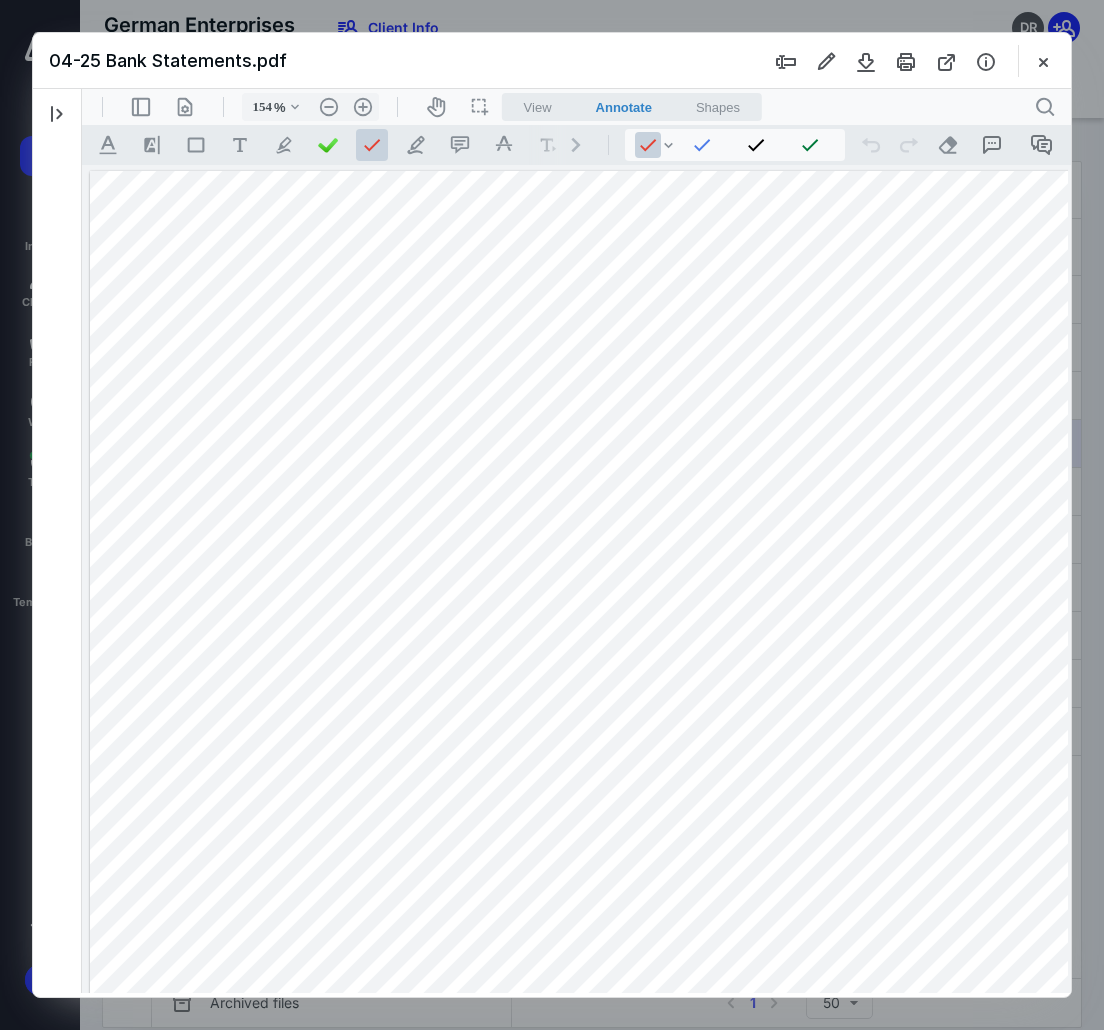 scroll, scrollTop: 0, scrollLeft: 0, axis: both 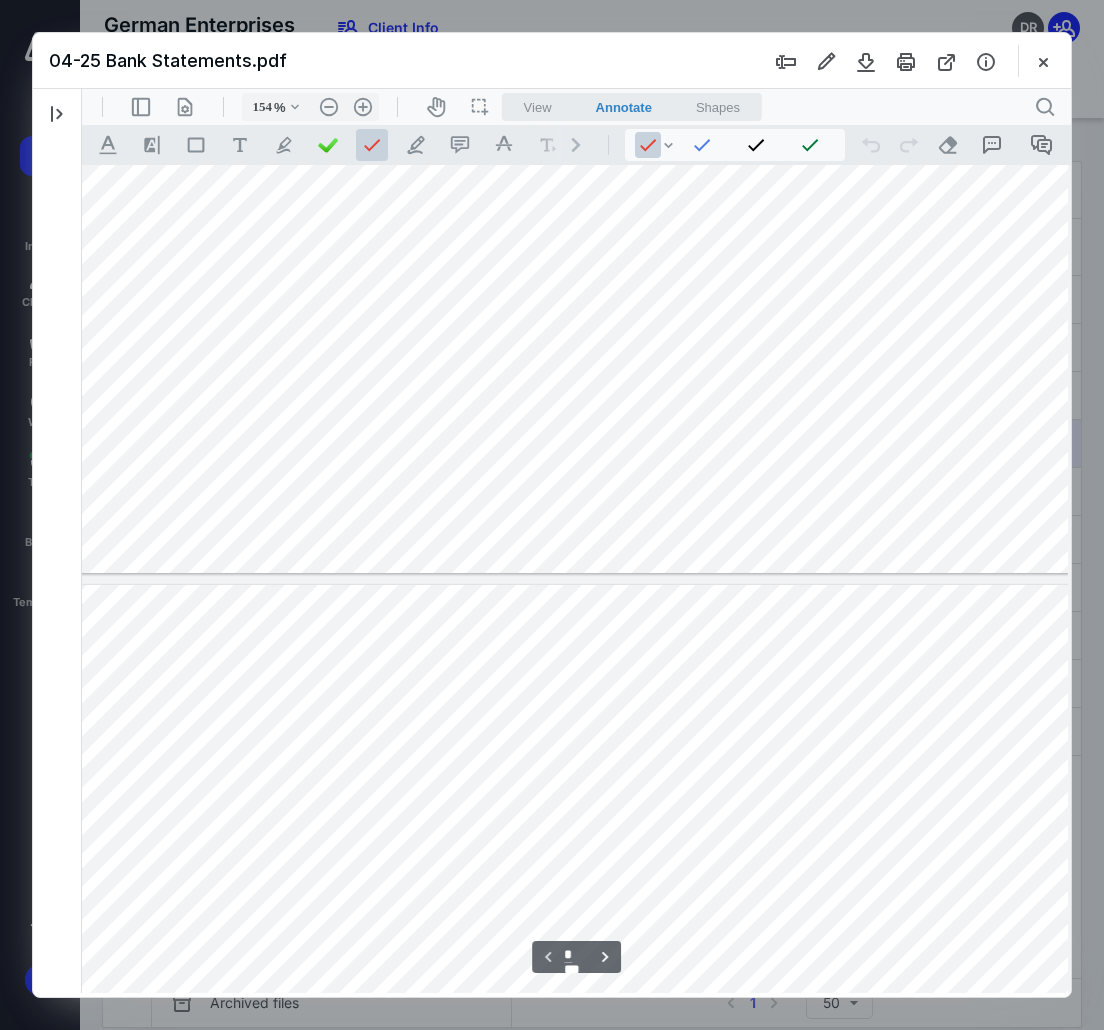 type on "*" 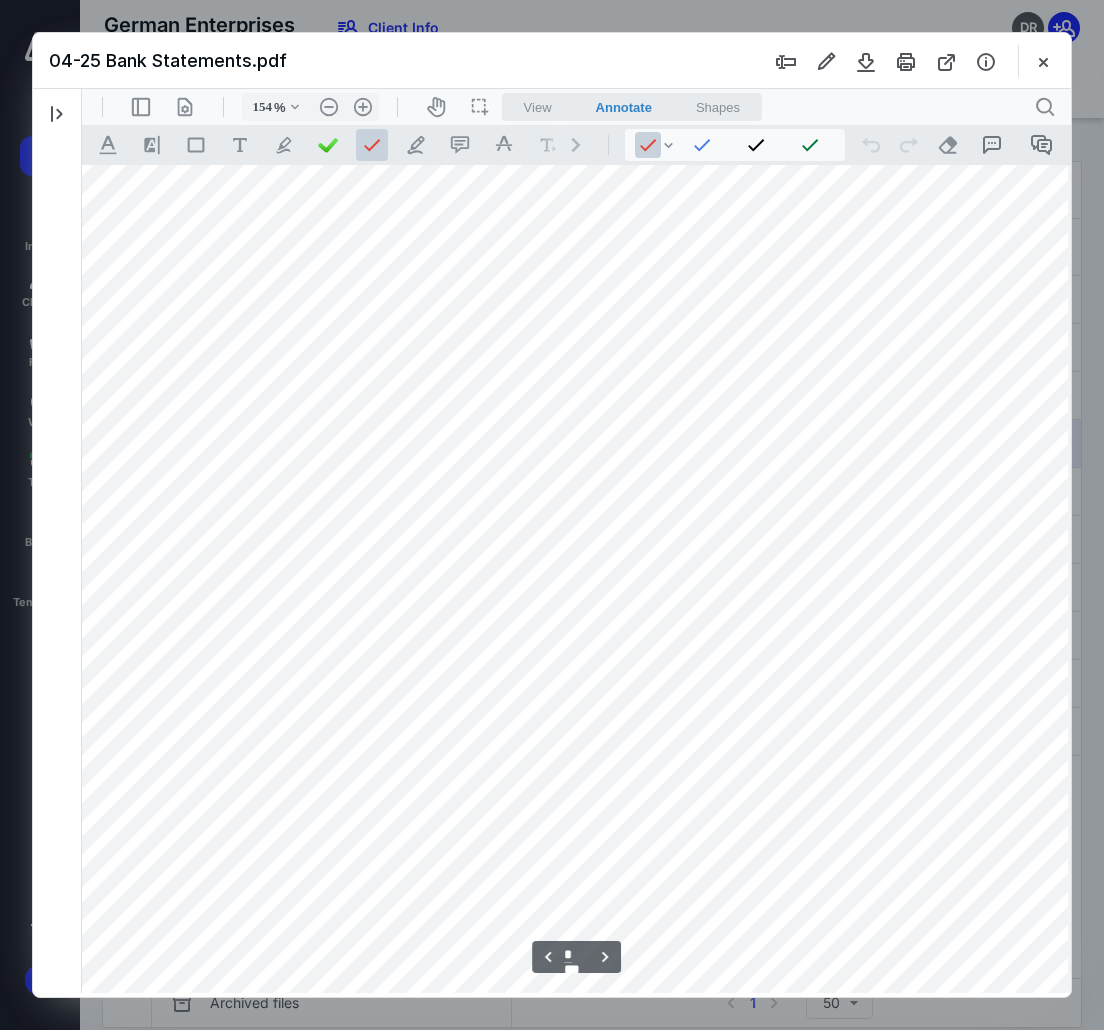 scroll, scrollTop: 1233, scrollLeft: 90, axis: both 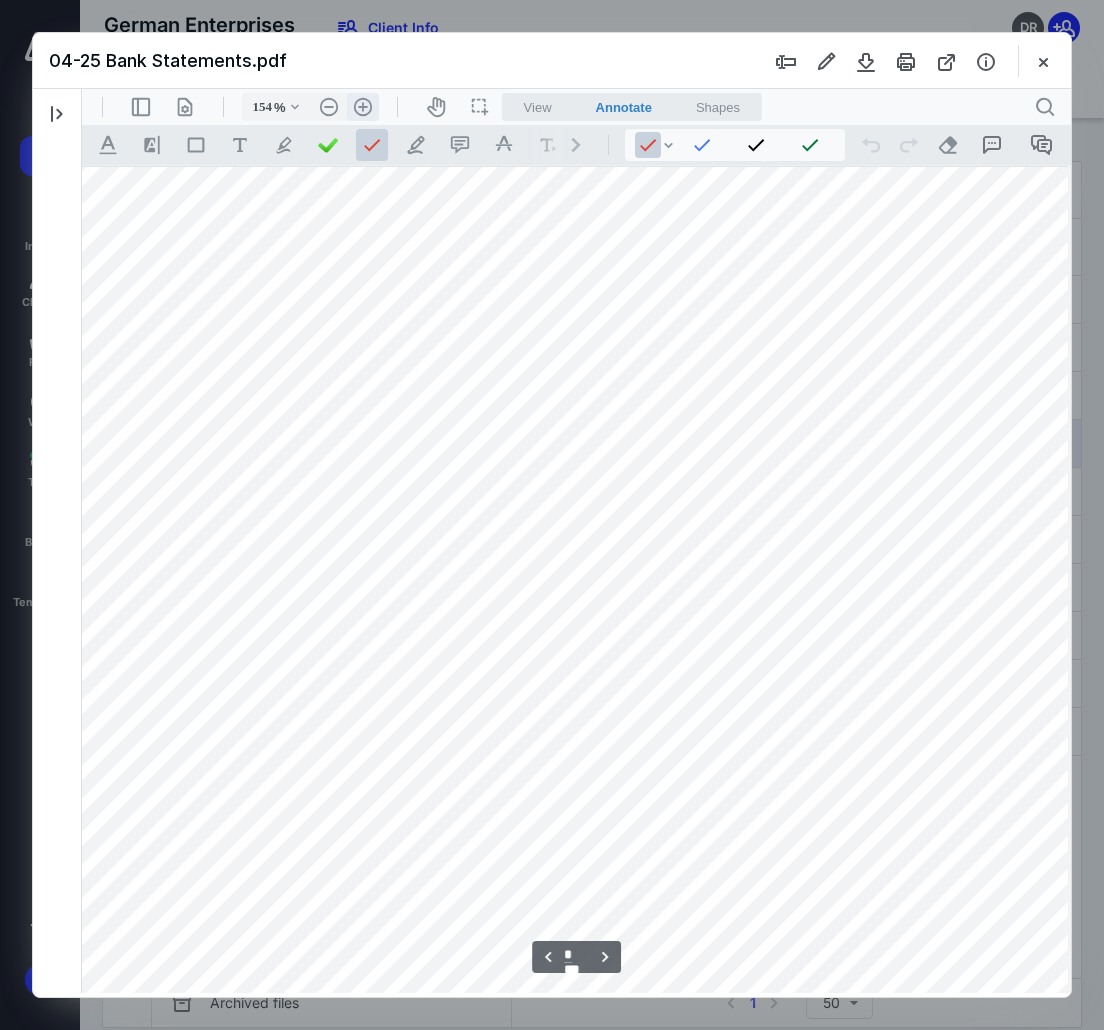 click on ".cls-1{fill:#abb0c4;} icon - header - zoom - in - line" at bounding box center [363, 107] 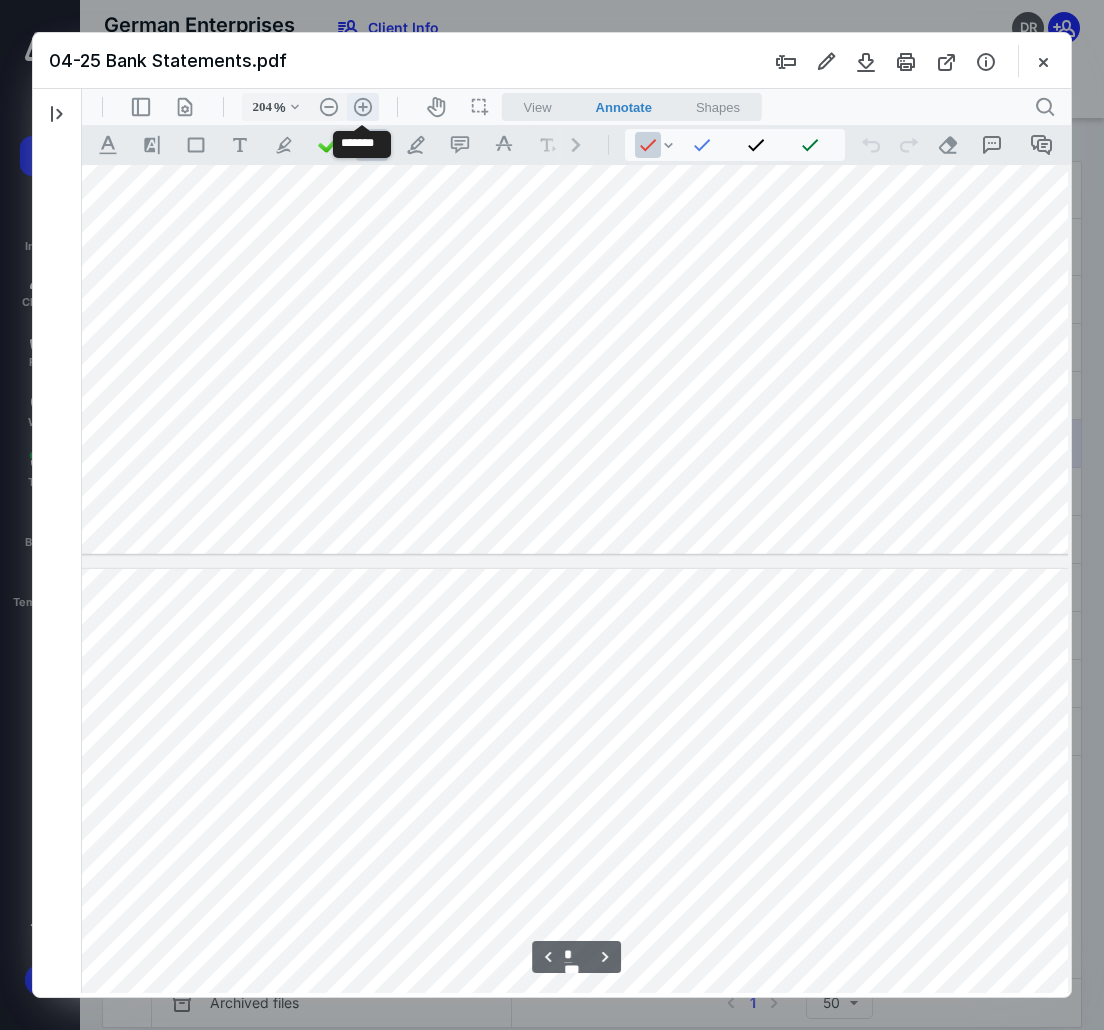 click on ".cls-1{fill:#abb0c4;} icon - header - zoom - in - line" at bounding box center [363, 107] 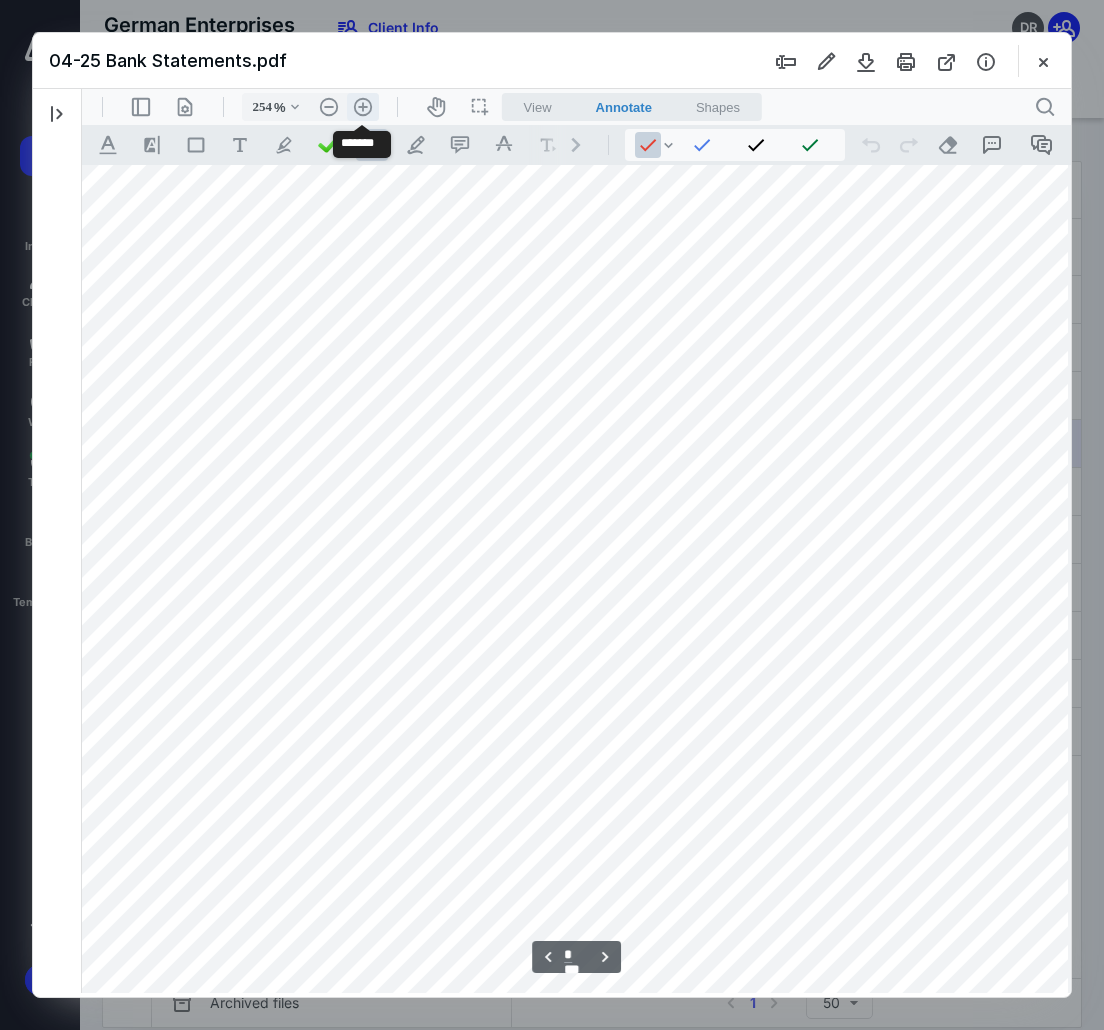 click on ".cls-1{fill:#abb0c4;} icon - header - zoom - in - line" at bounding box center (363, 107) 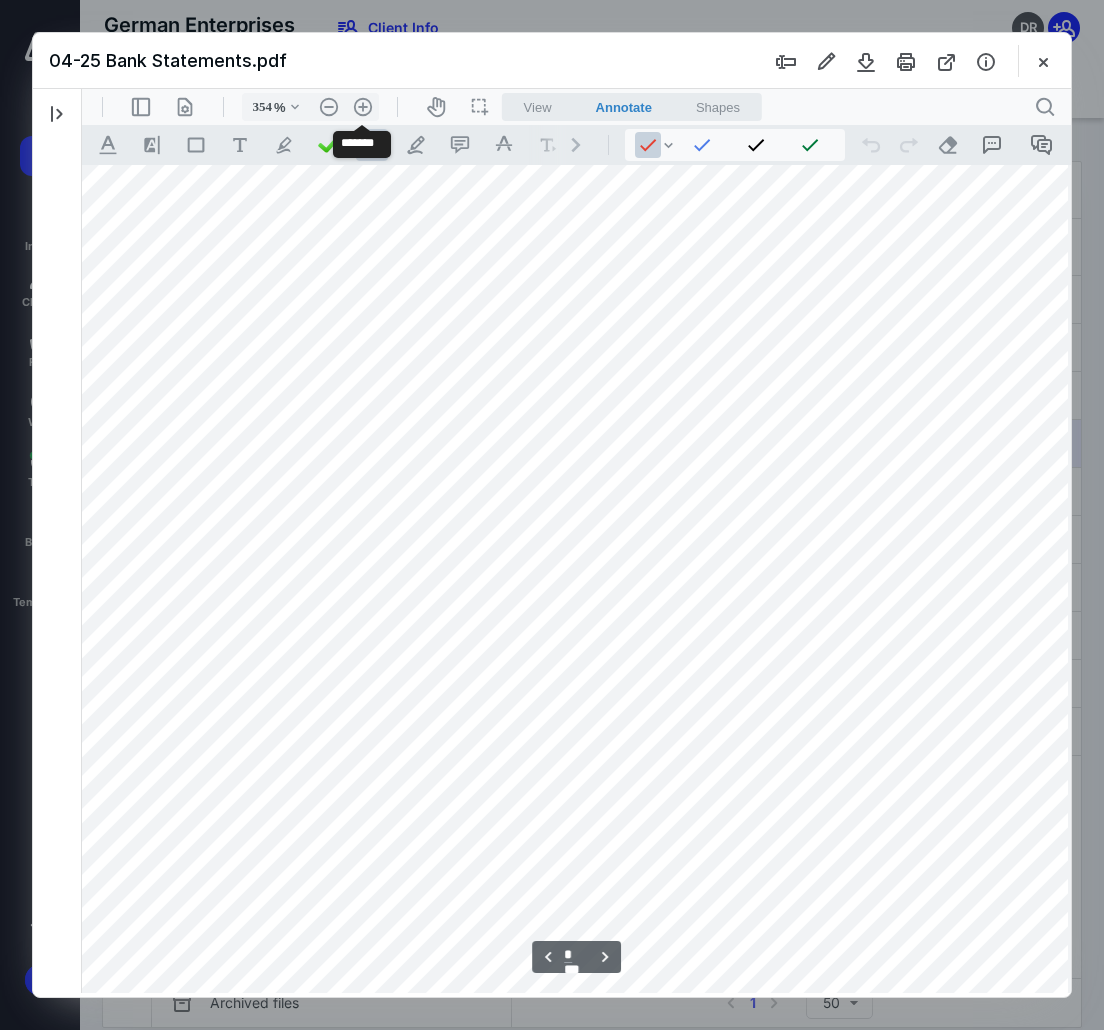 scroll, scrollTop: 3329, scrollLeft: 850, axis: both 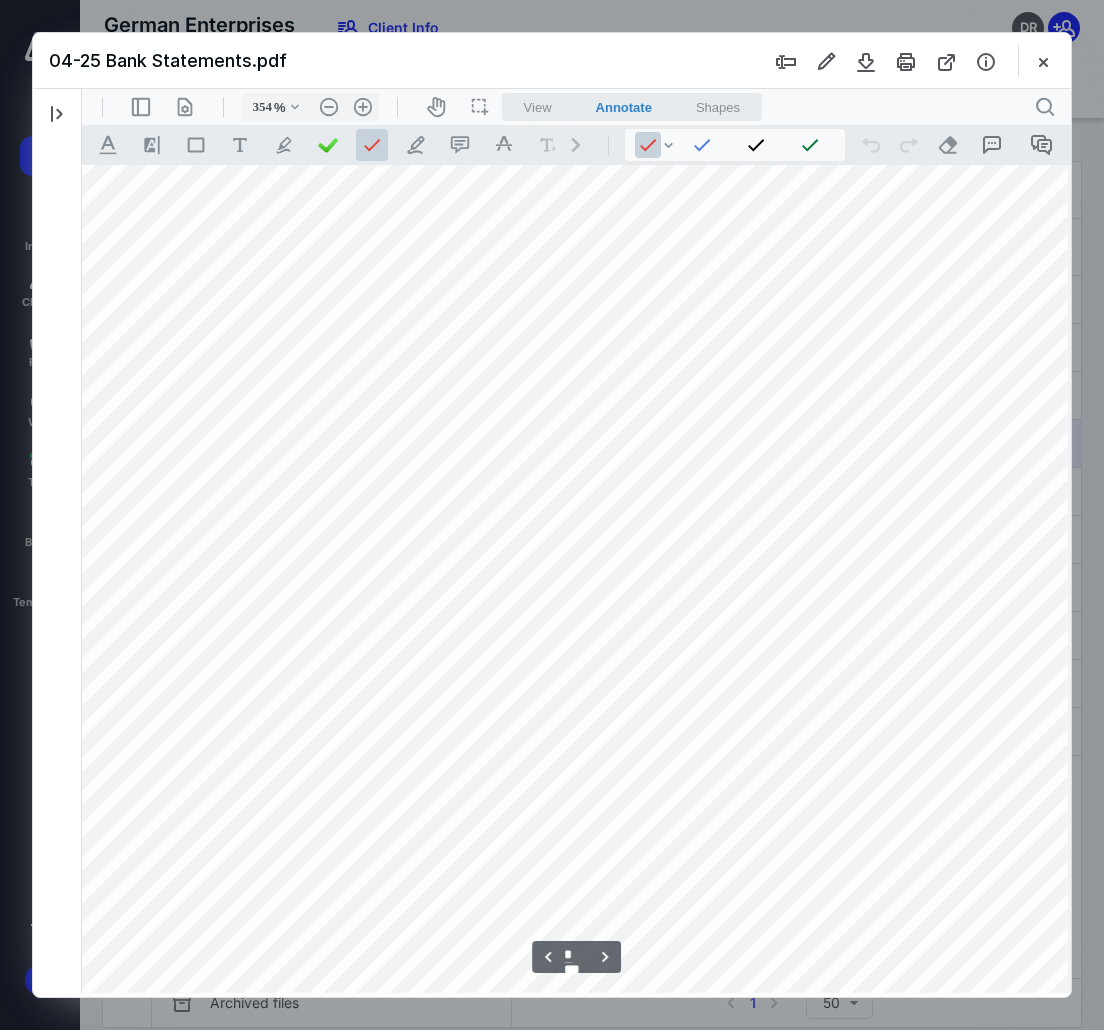click on "04-25 Bank Statements.pdf" at bounding box center (552, 61) 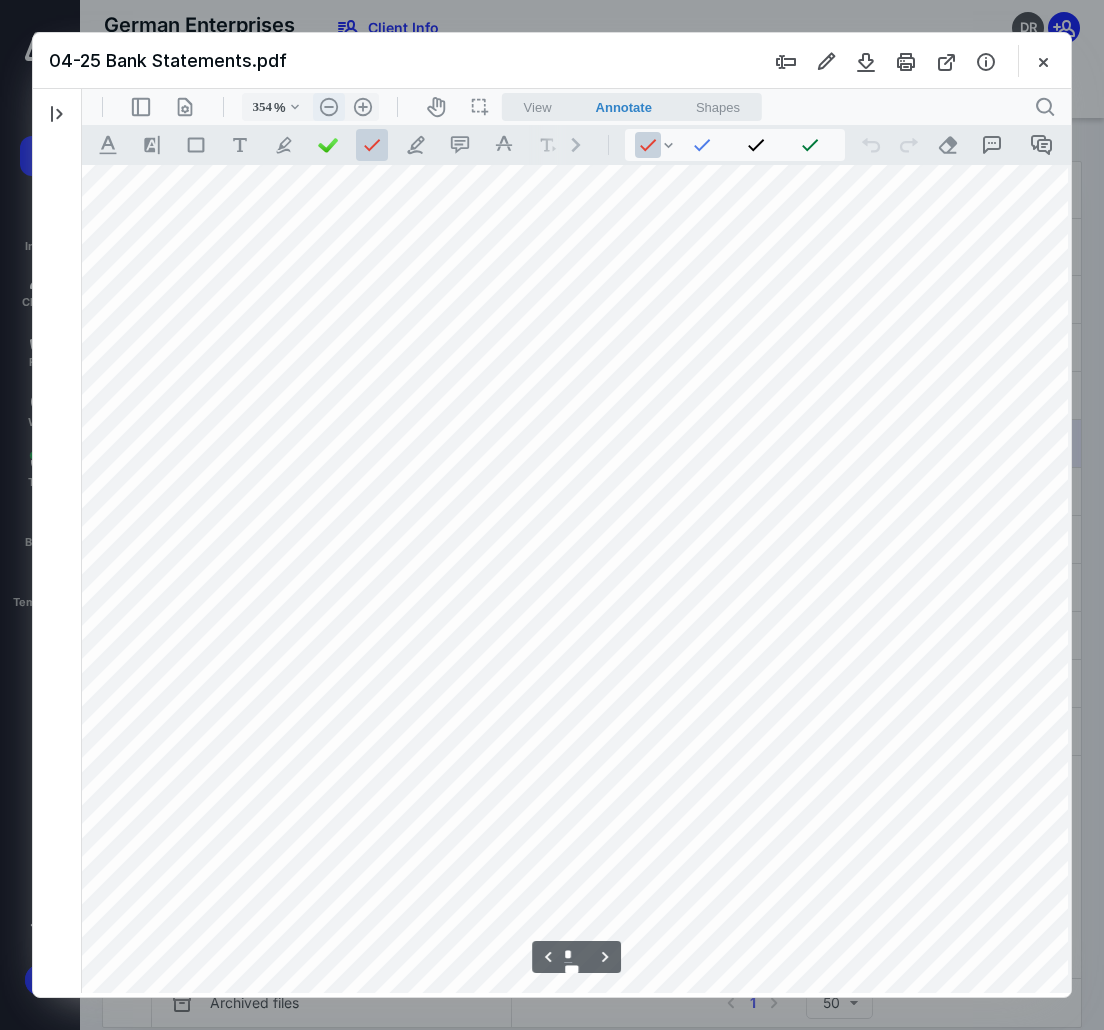 click on ".cls-1{fill:#abb0c4;} icon - header - zoom - out - line" at bounding box center [329, 107] 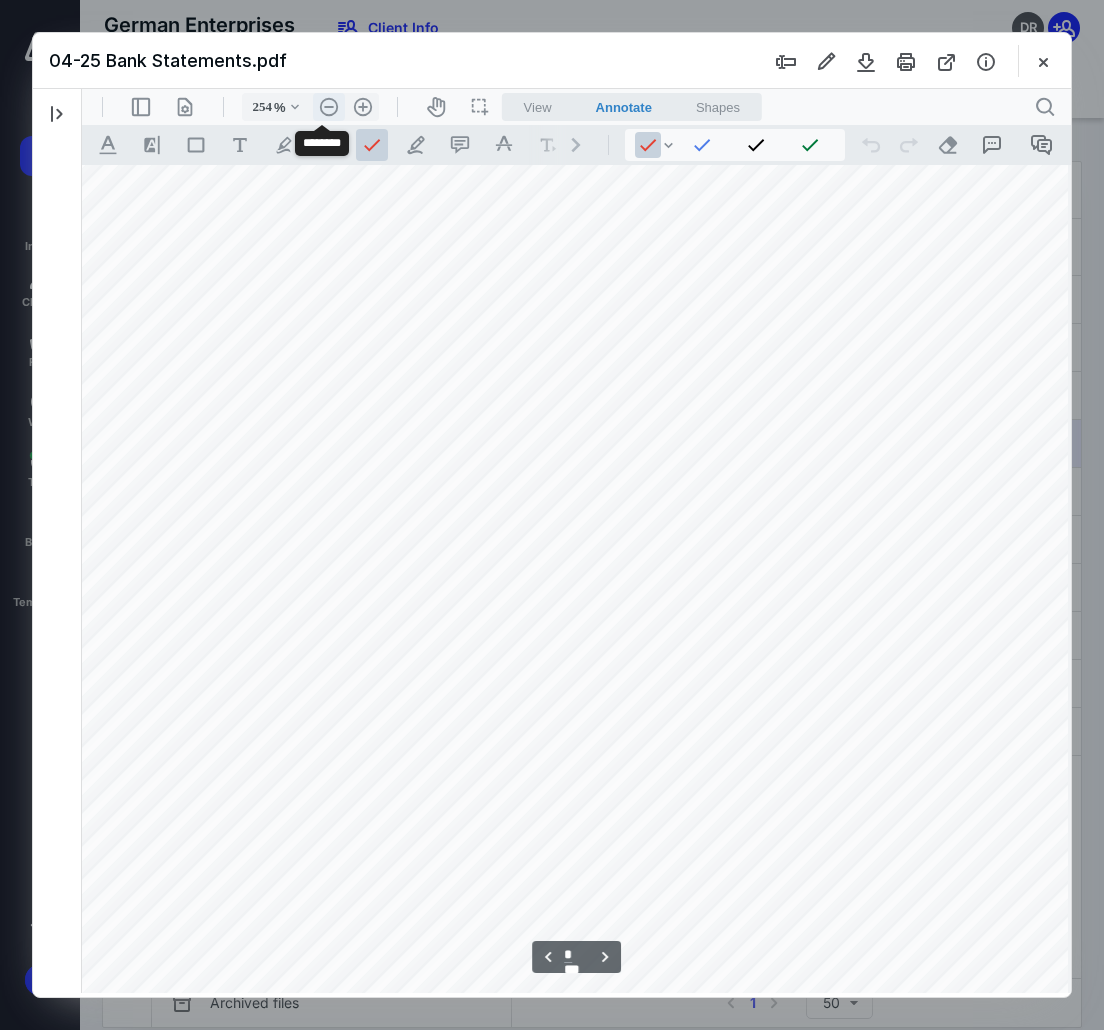 click on ".cls-1{fill:#abb0c4;} icon - header - zoom - out - line" at bounding box center (329, 107) 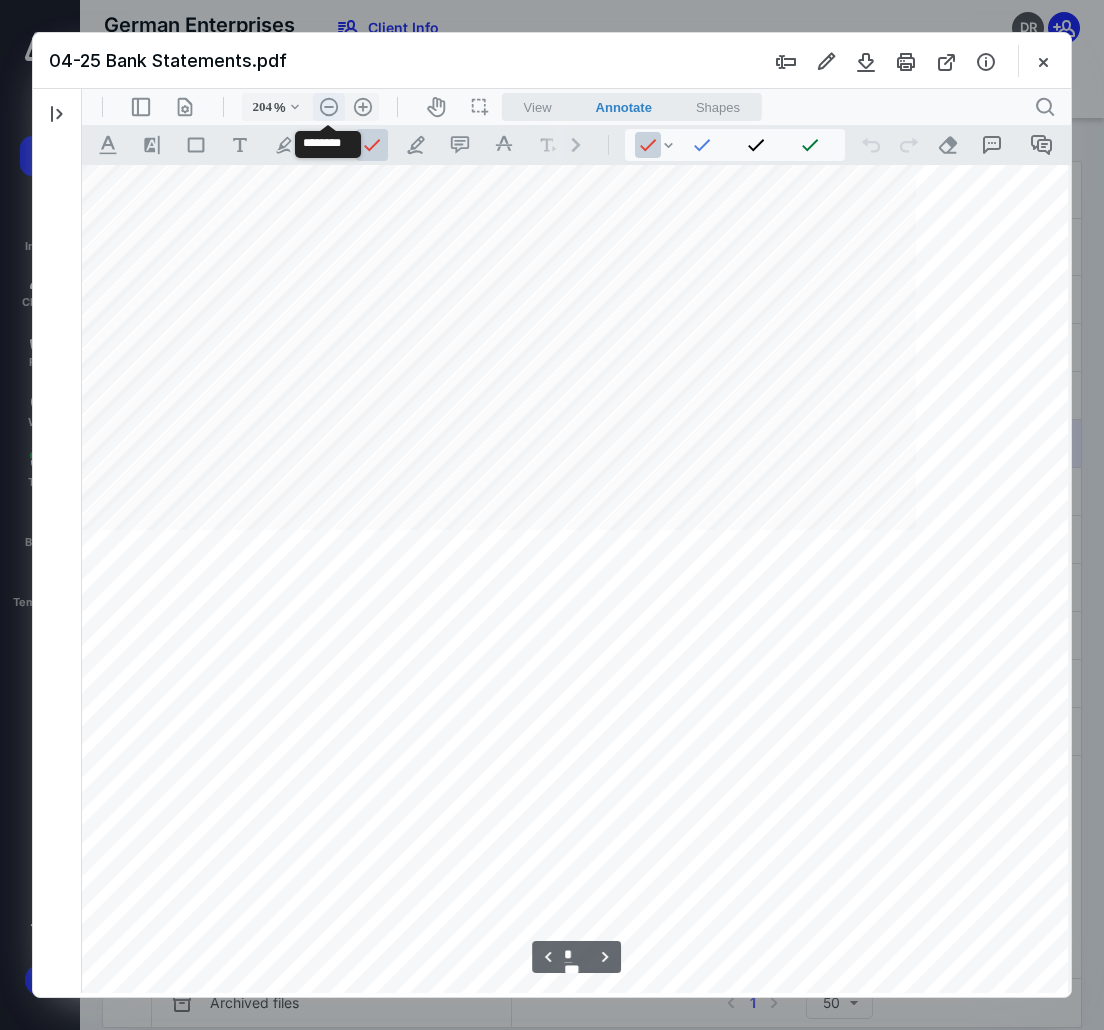 scroll, scrollTop: 1641, scrollLeft: 439, axis: both 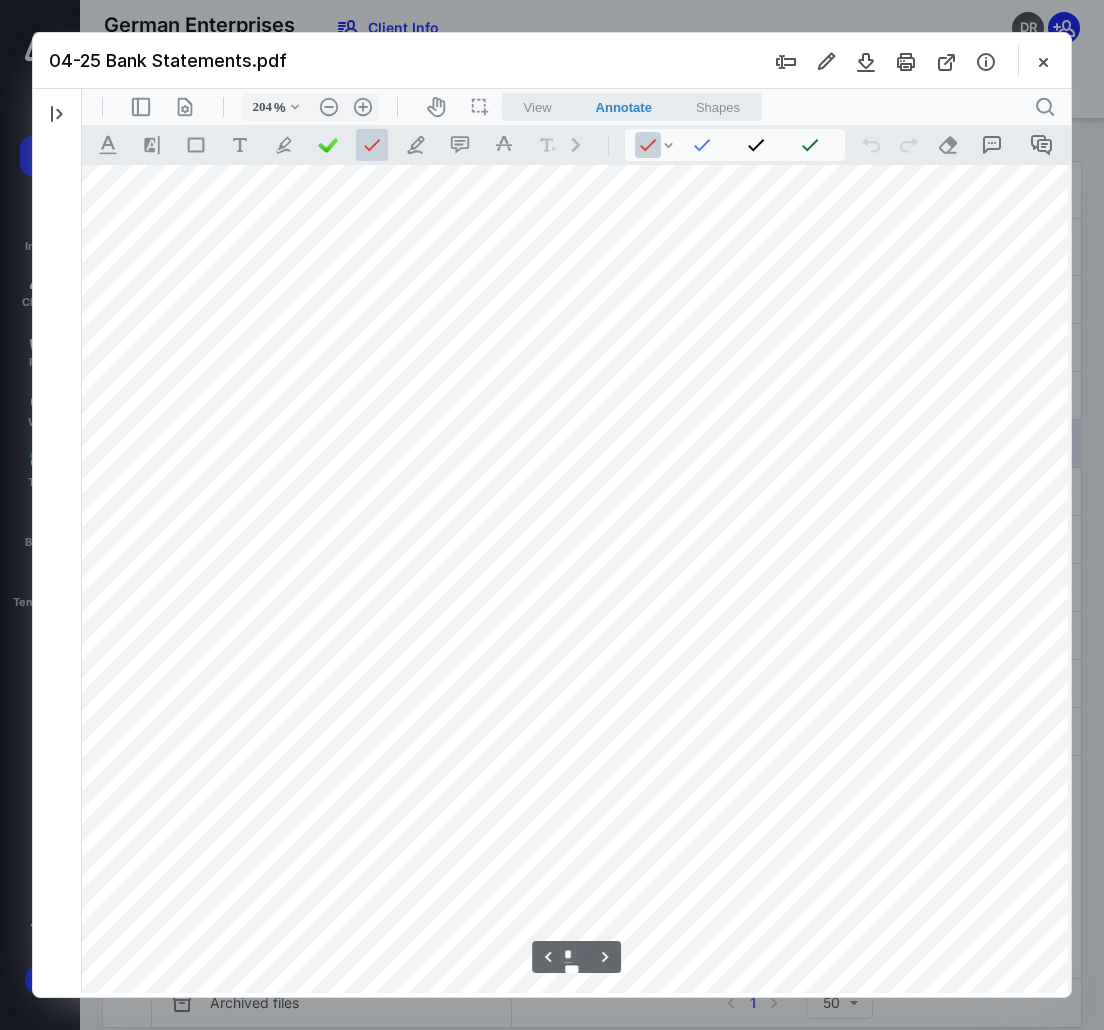 drag, startPoint x: 576, startPoint y: 994, endPoint x: 842, endPoint y: 903, distance: 281.1352 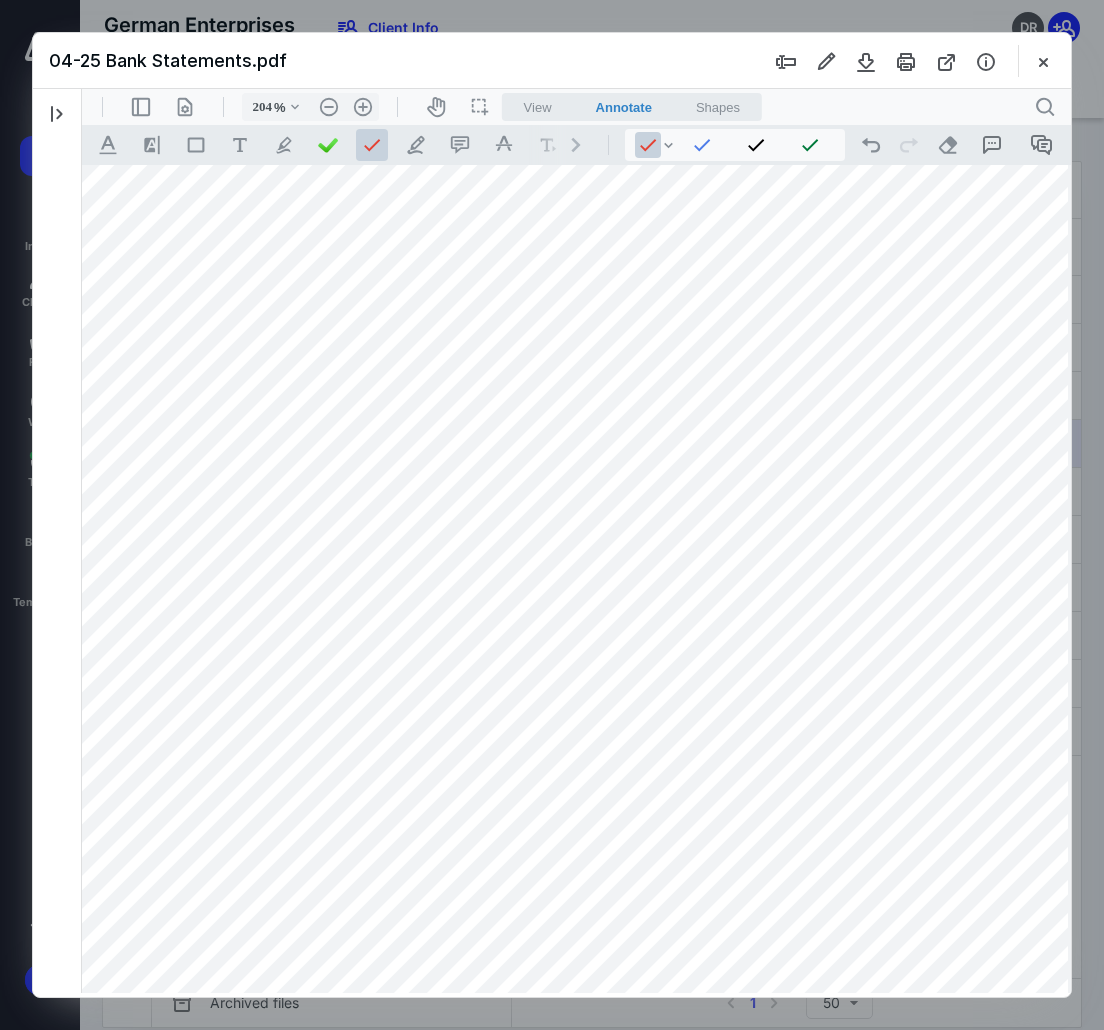 click at bounding box center [887, 967] 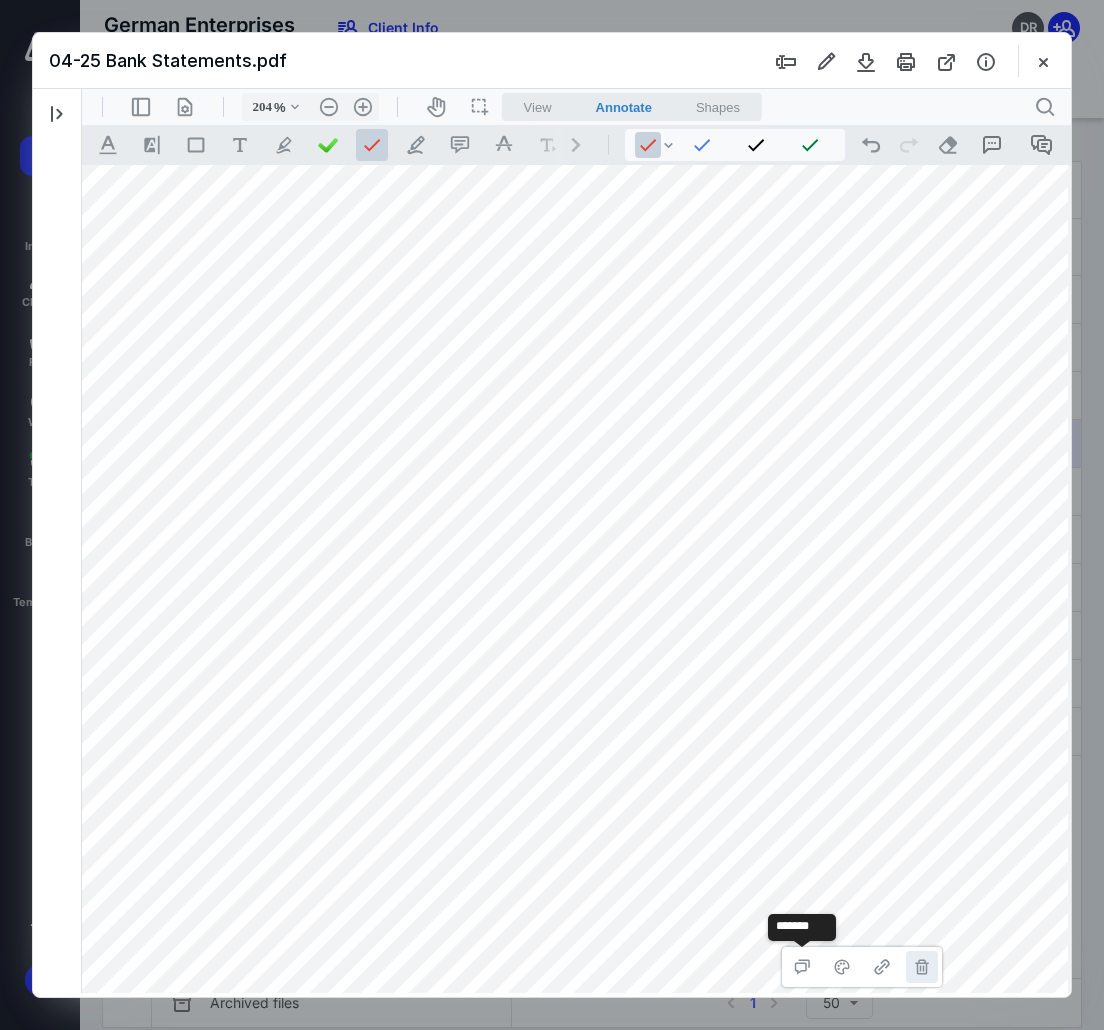 click on "**********" at bounding box center [922, 967] 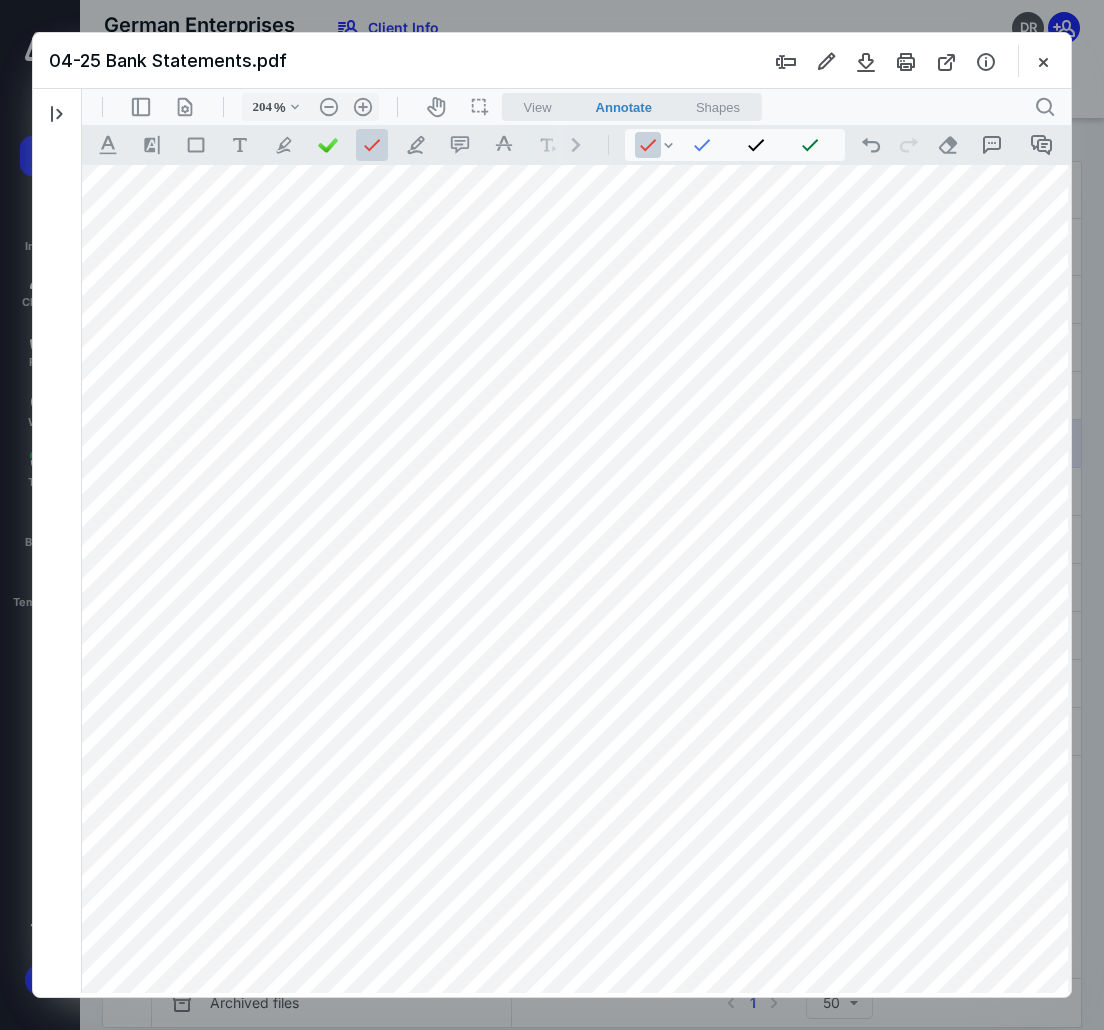 drag, startPoint x: 544, startPoint y: 994, endPoint x: 767, endPoint y: 996, distance: 223.00897 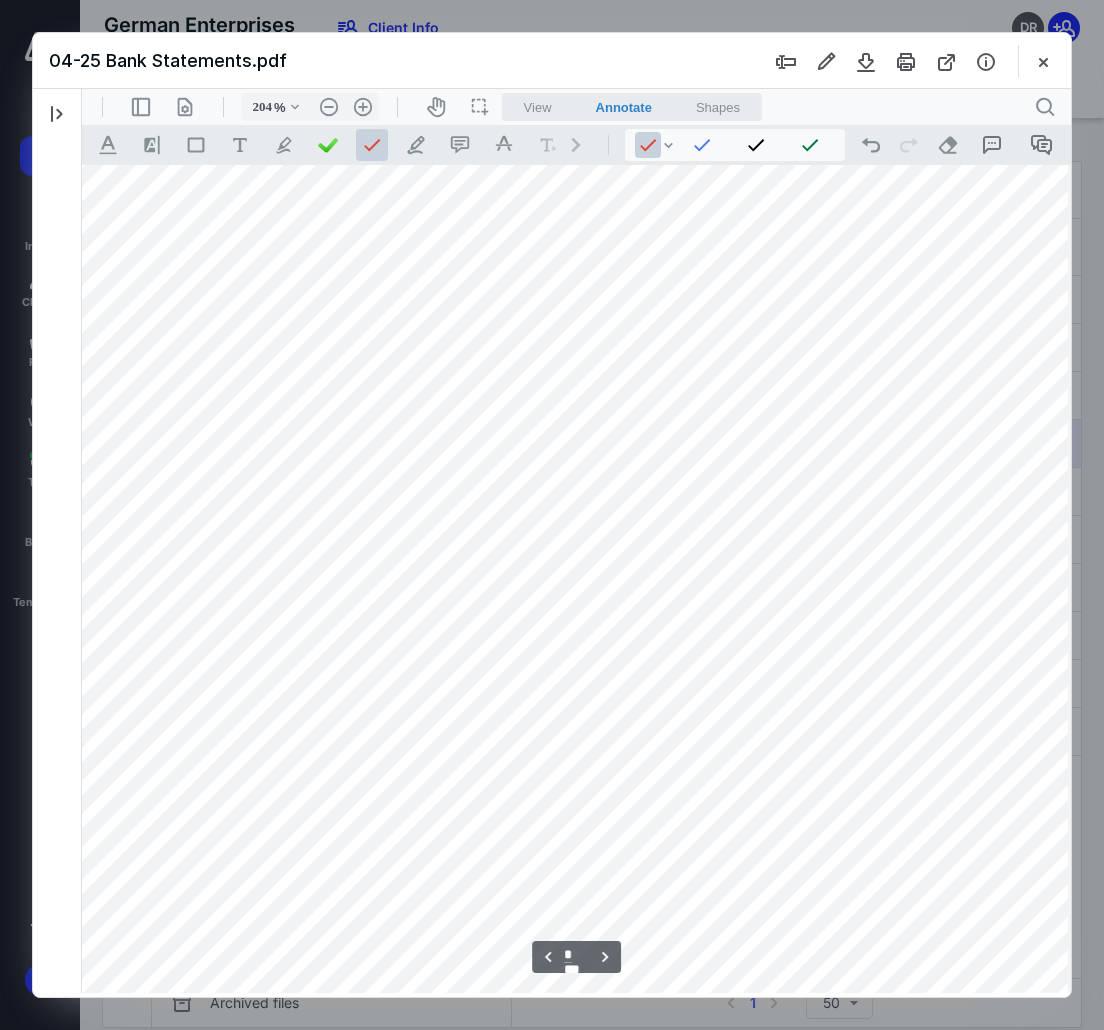 scroll, scrollTop: 2341, scrollLeft: 1255, axis: both 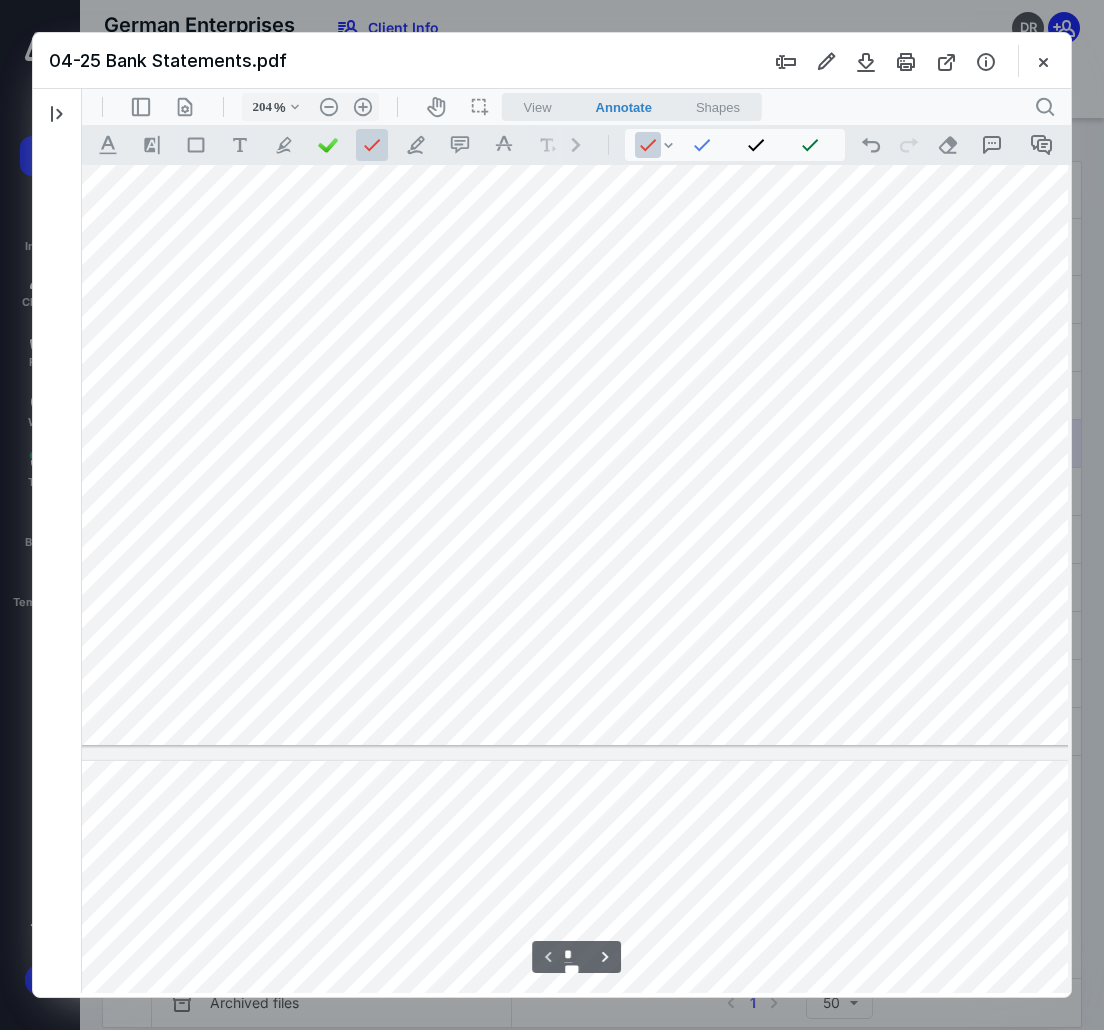 type on "*" 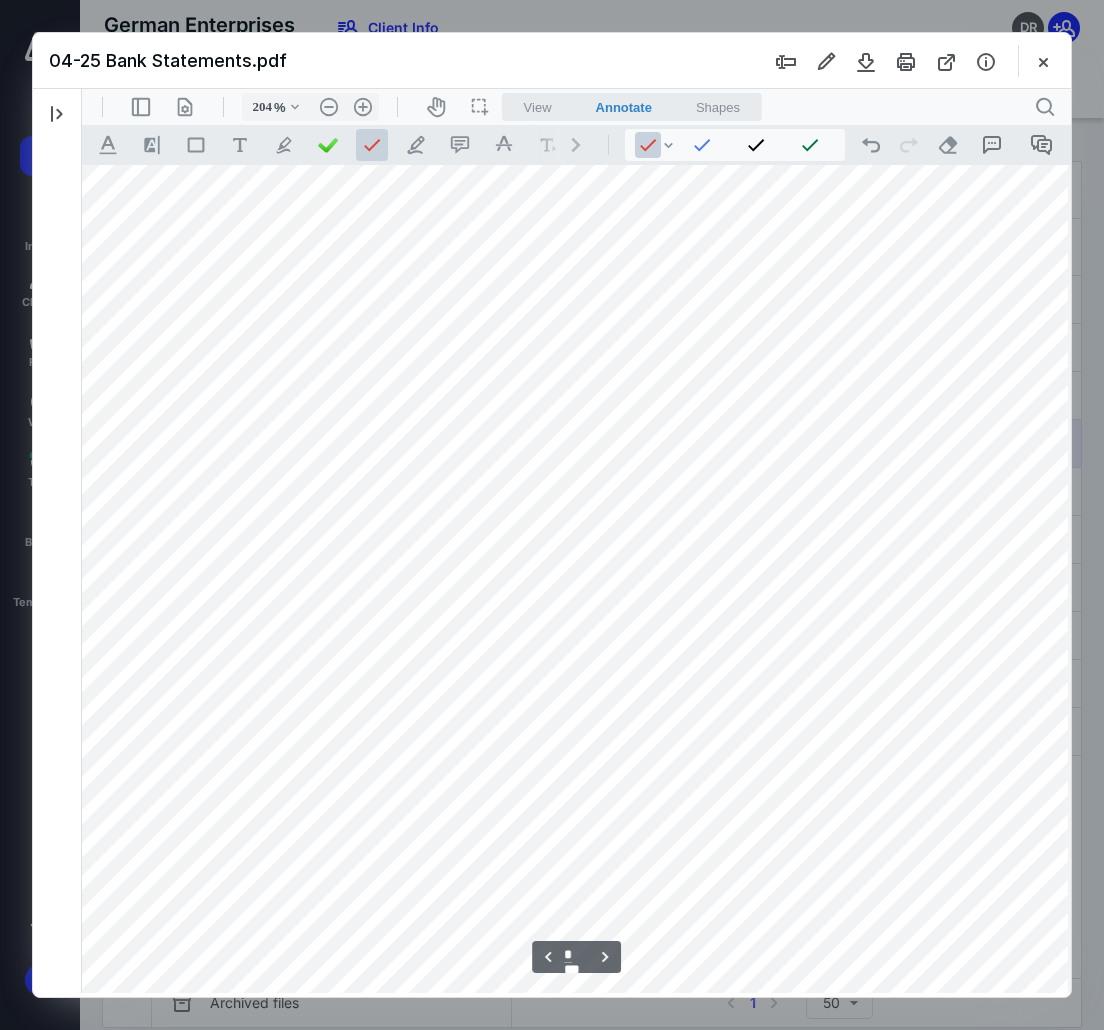 scroll, scrollTop: 2441, scrollLeft: 33, axis: both 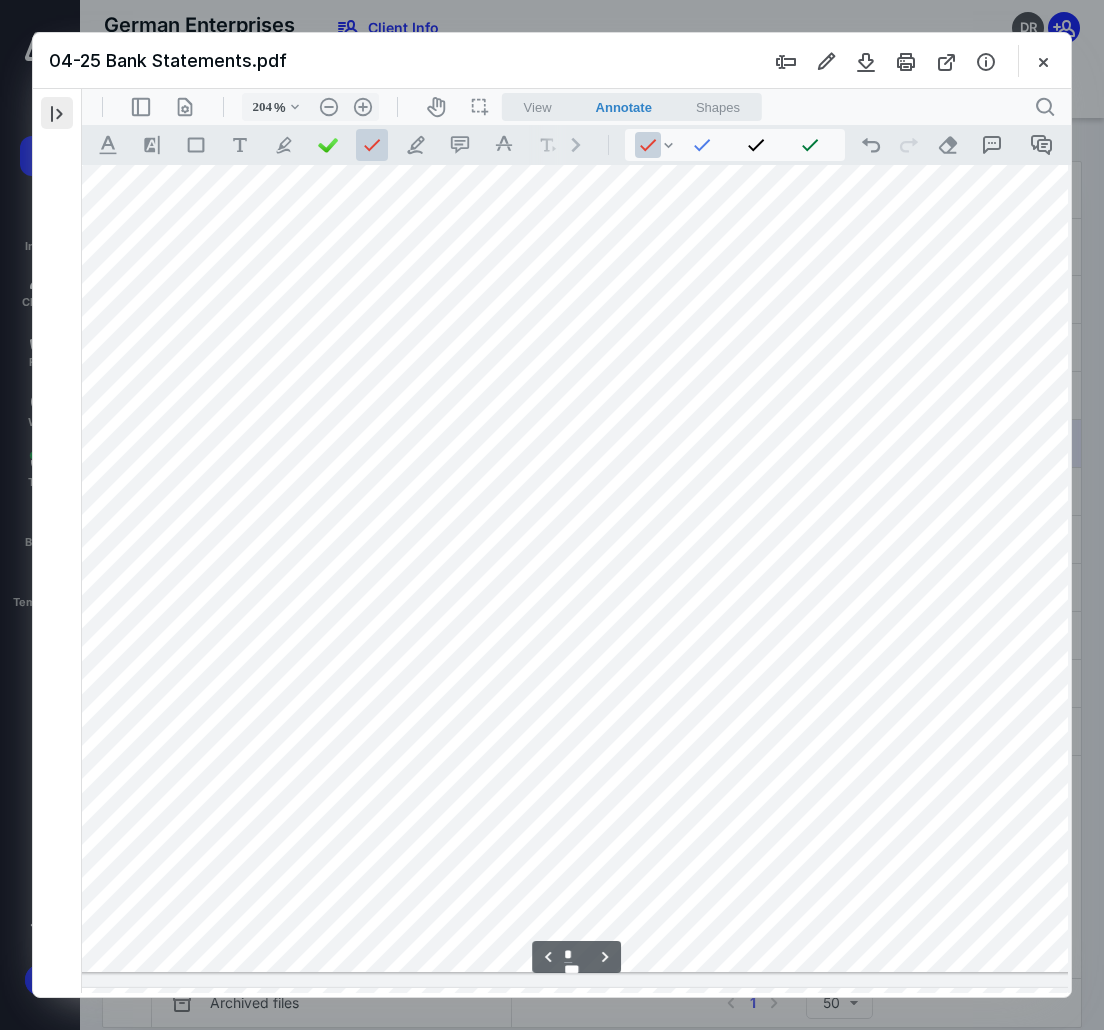 click at bounding box center [57, 113] 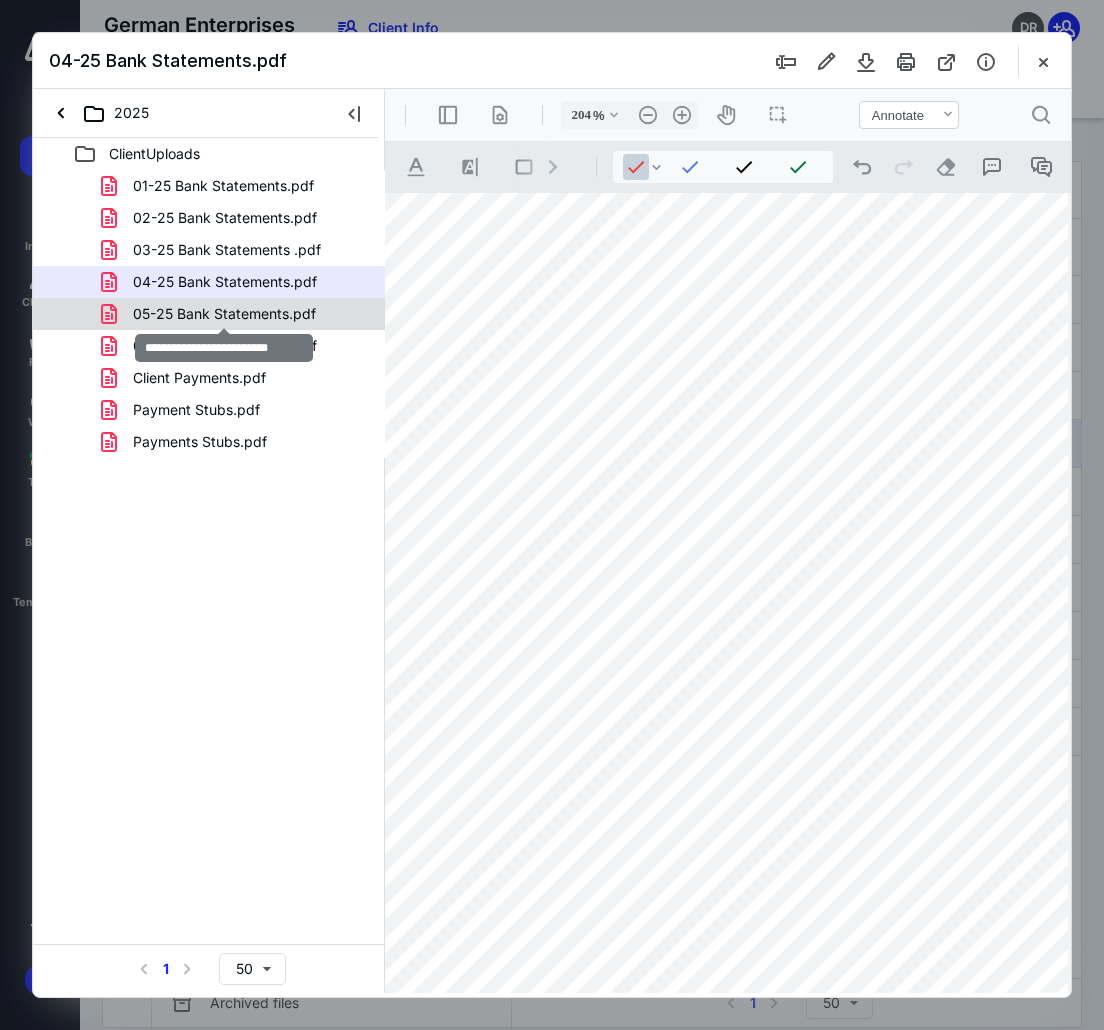 click on "05-25 Bank Statements.pdf" at bounding box center (224, 314) 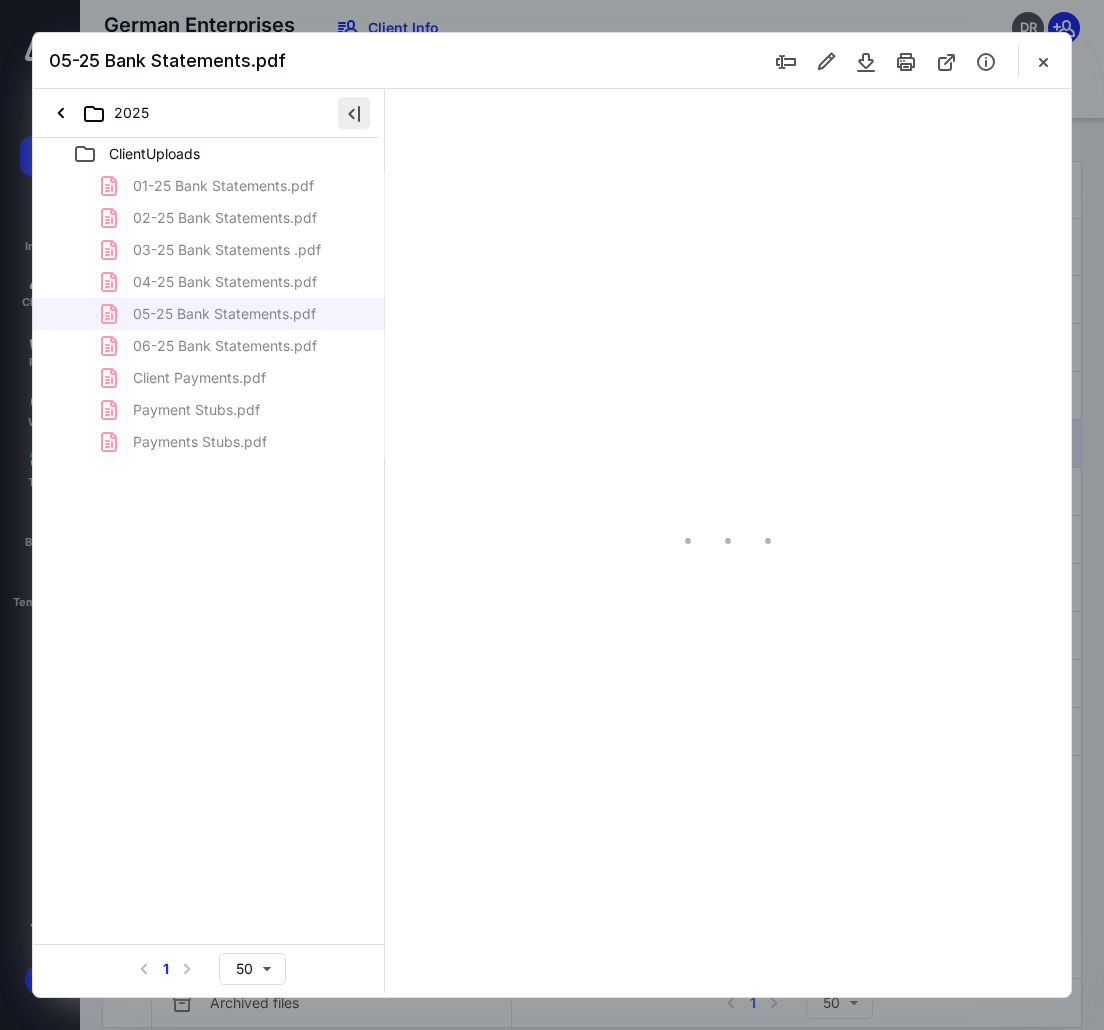 click at bounding box center [354, 113] 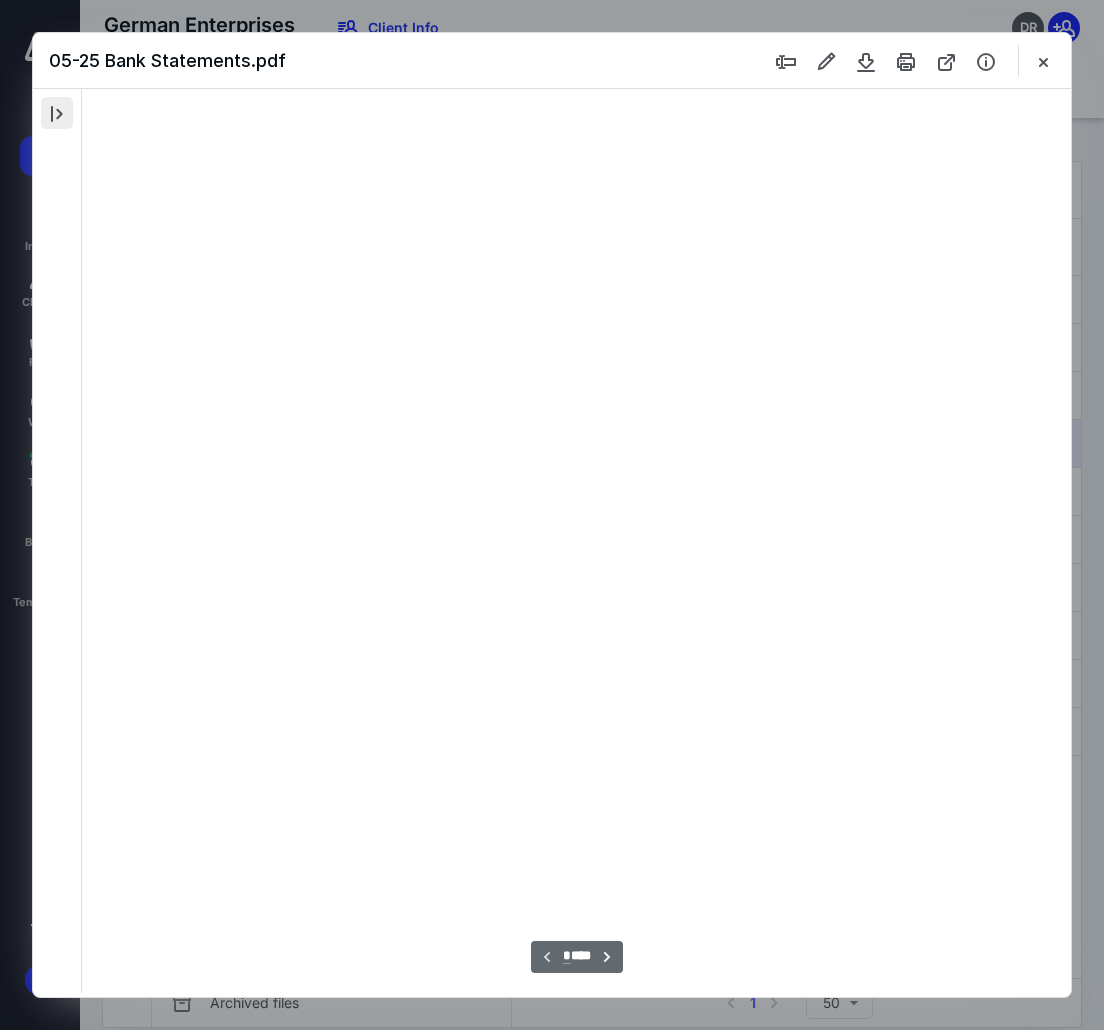 type on "55" 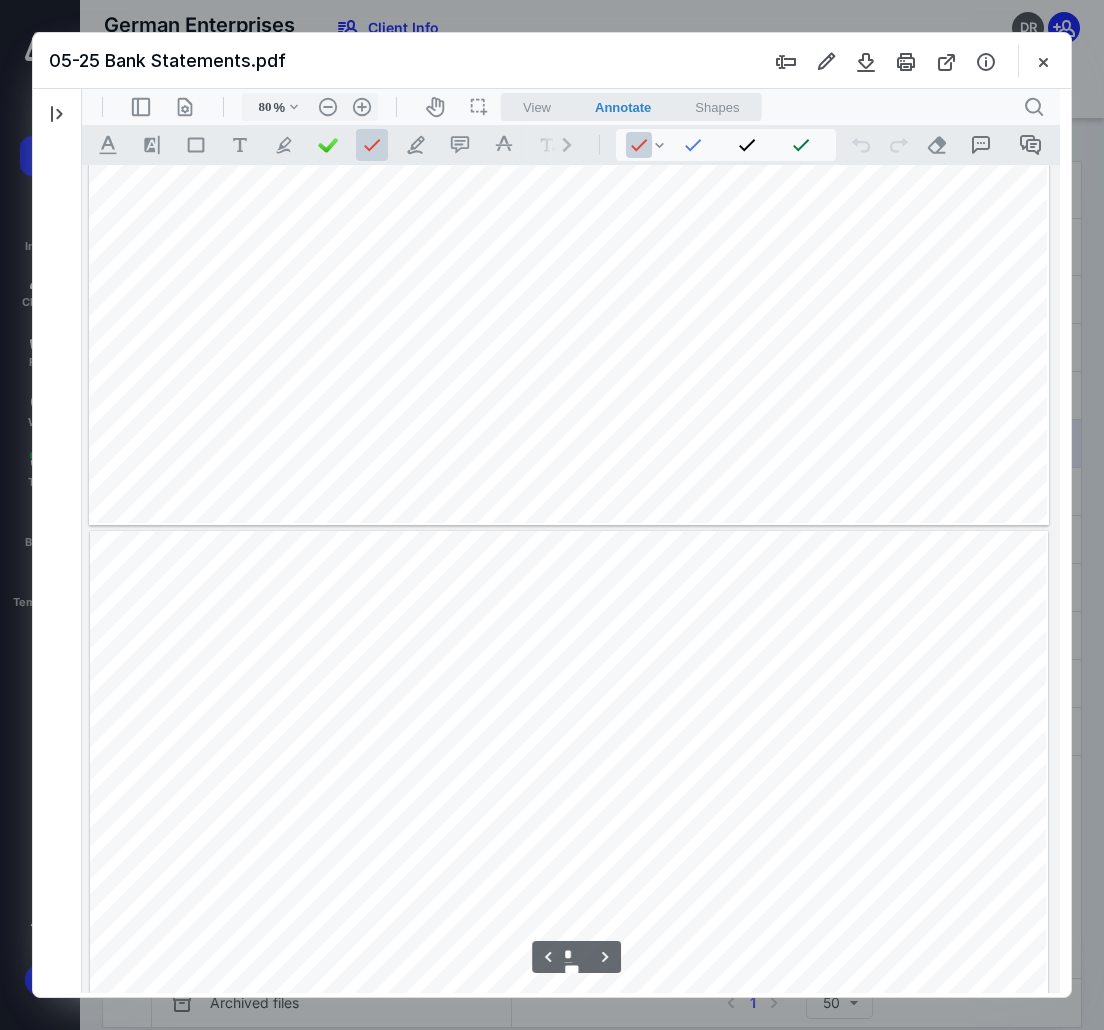scroll, scrollTop: 274, scrollLeft: 0, axis: vertical 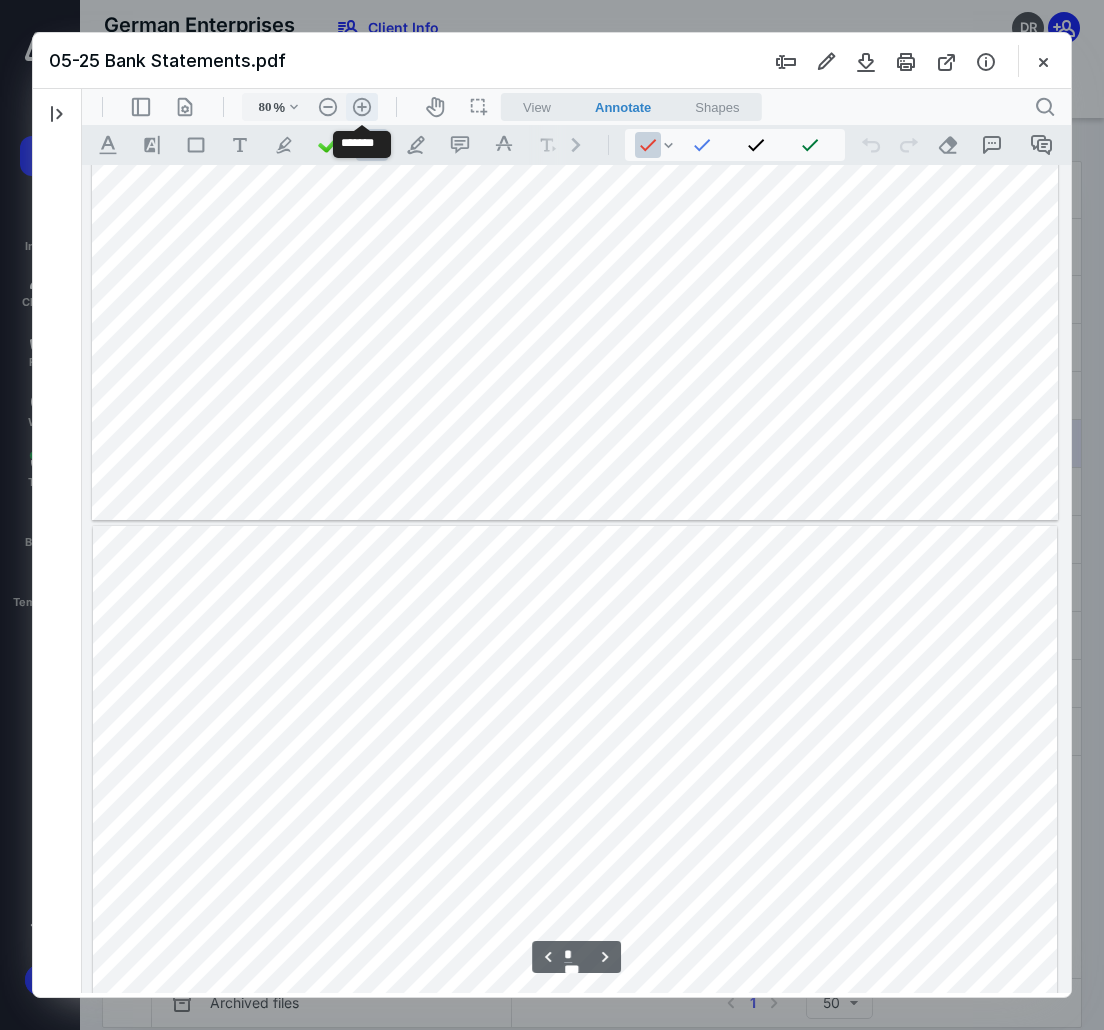 click on ".cls-1{fill:#abb0c4;} icon - header - zoom - in - line" at bounding box center (362, 107) 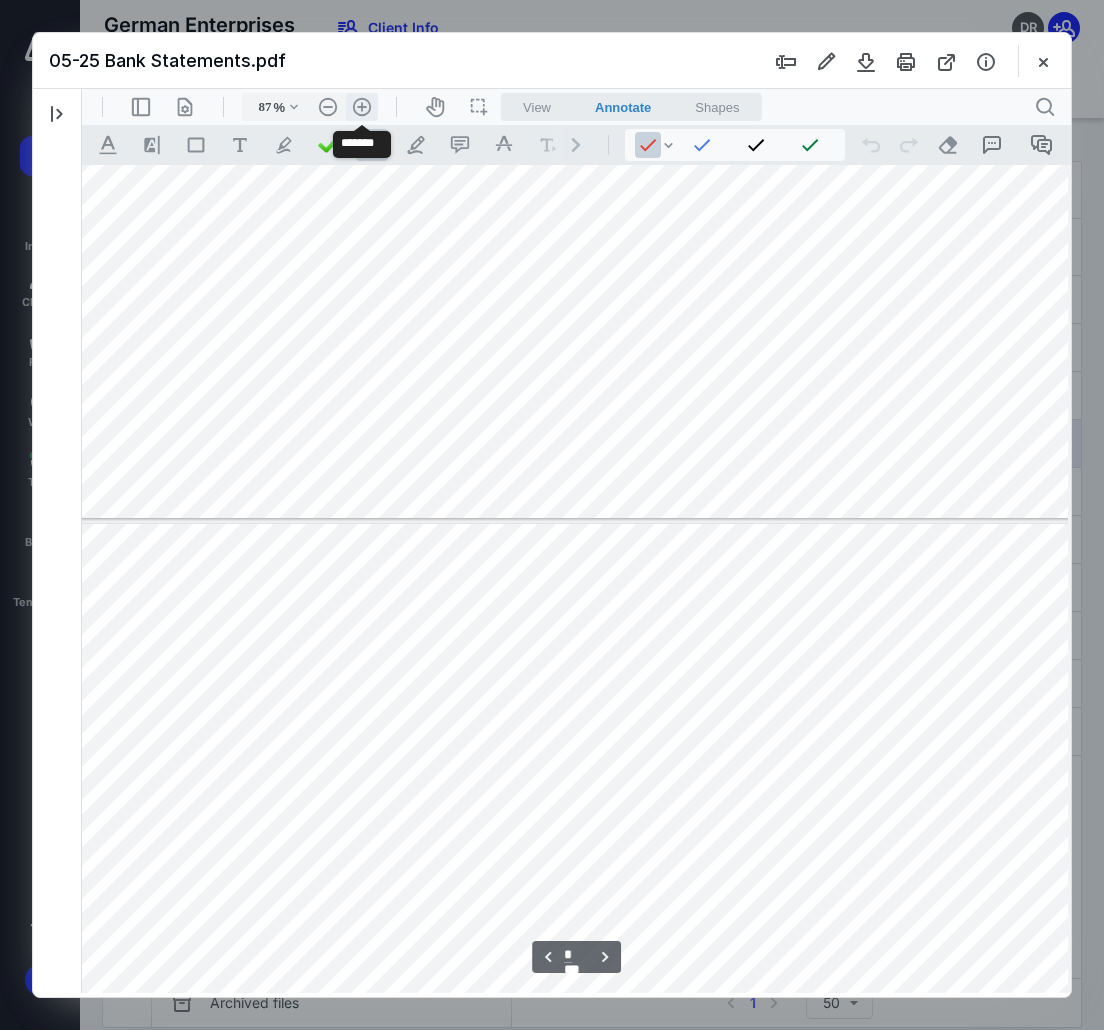 click on ".cls-1{fill:#abb0c4;} icon - header - zoom - in - line" at bounding box center [362, 107] 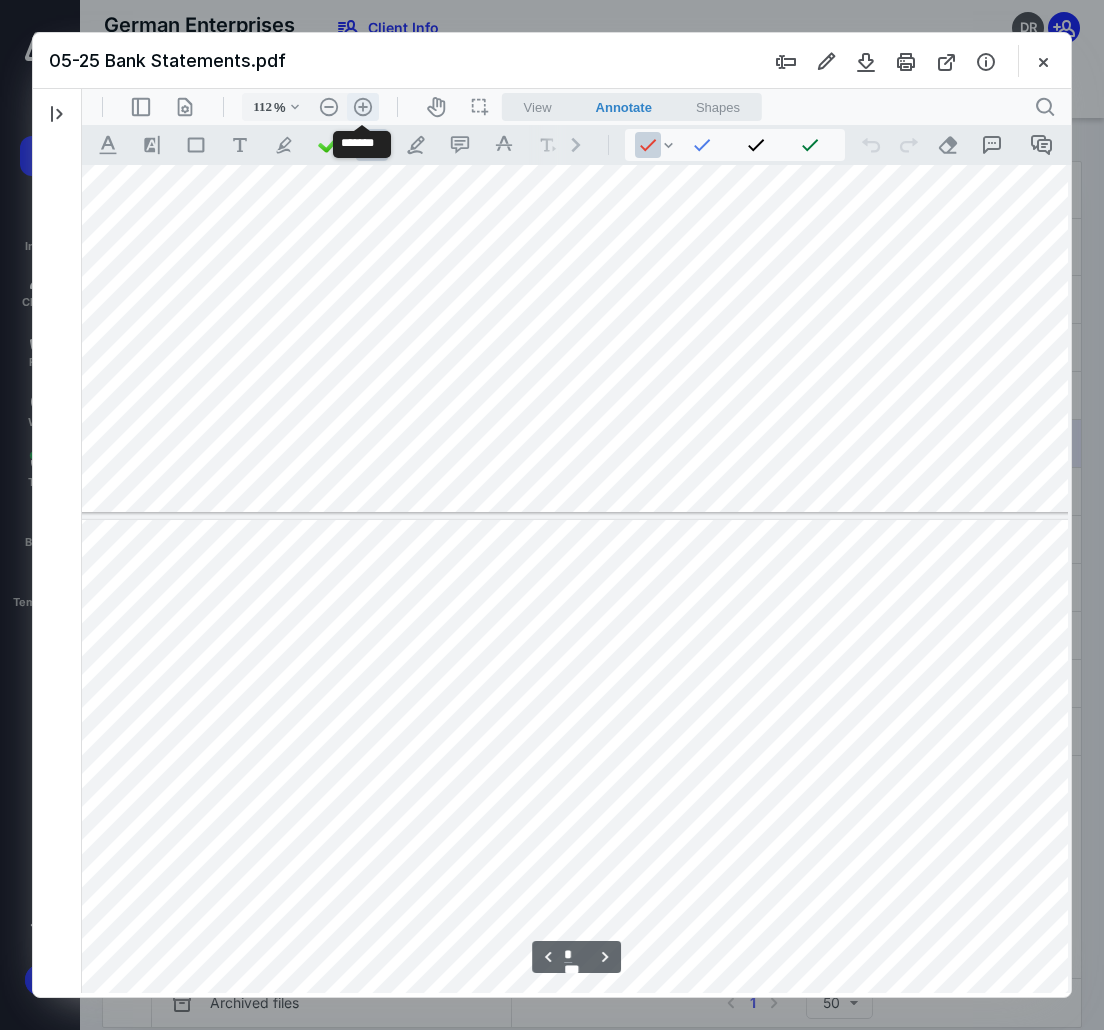 click on ".cls-1{fill:#abb0c4;} icon - header - zoom - in - line" at bounding box center (363, 107) 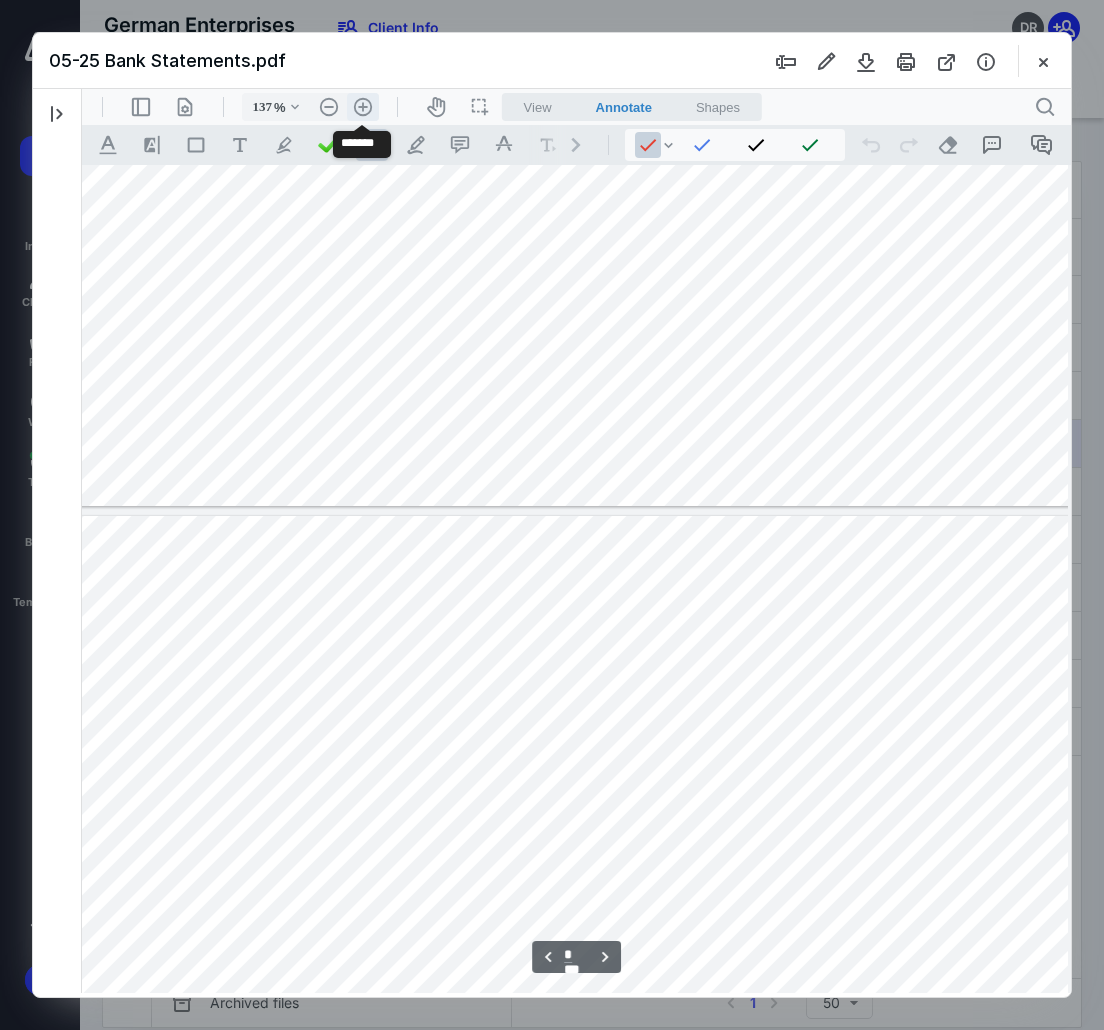 click on ".cls-1{fill:#abb0c4;} icon - header - zoom - in - line" at bounding box center (363, 107) 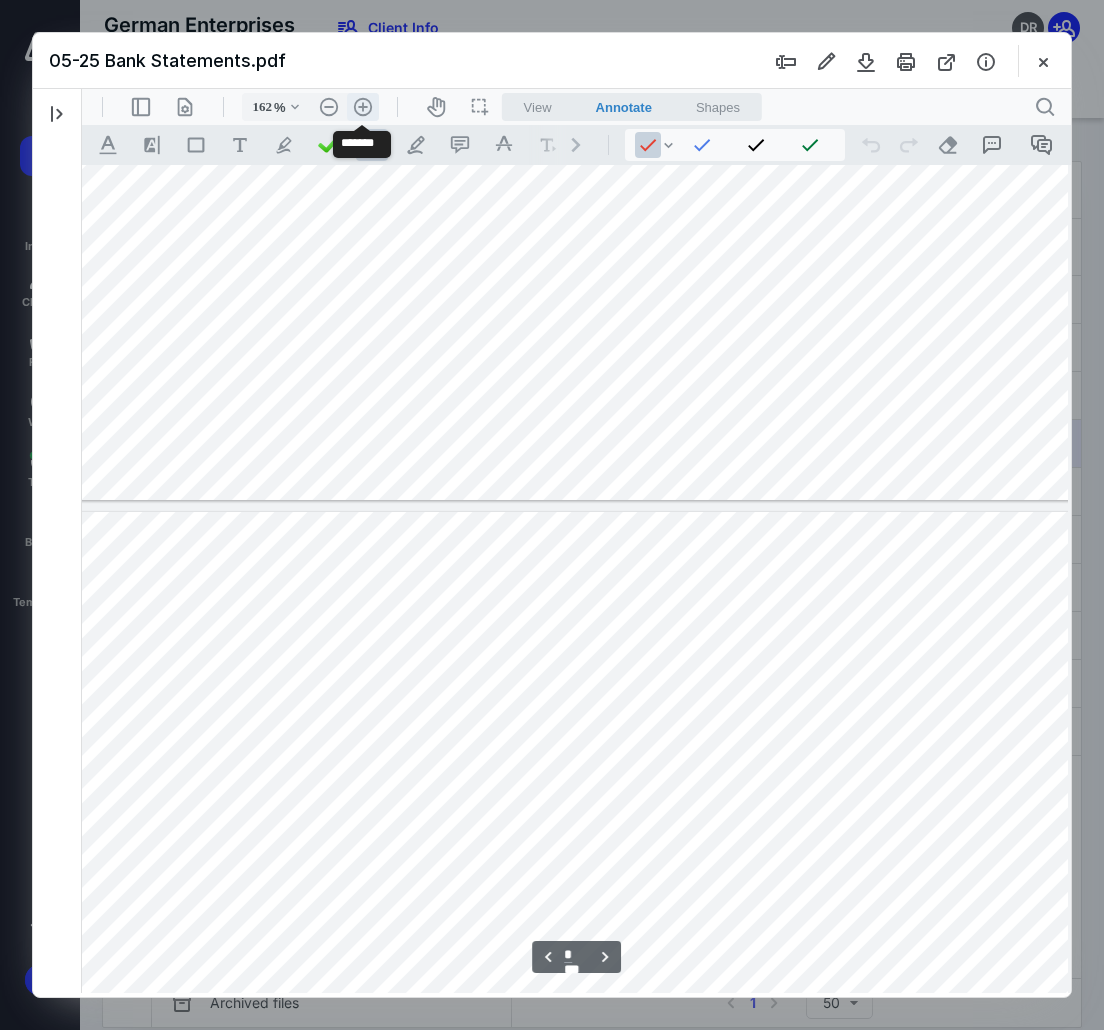 click on ".cls-1{fill:#abb0c4;} icon - header - zoom - in - line" at bounding box center [363, 107] 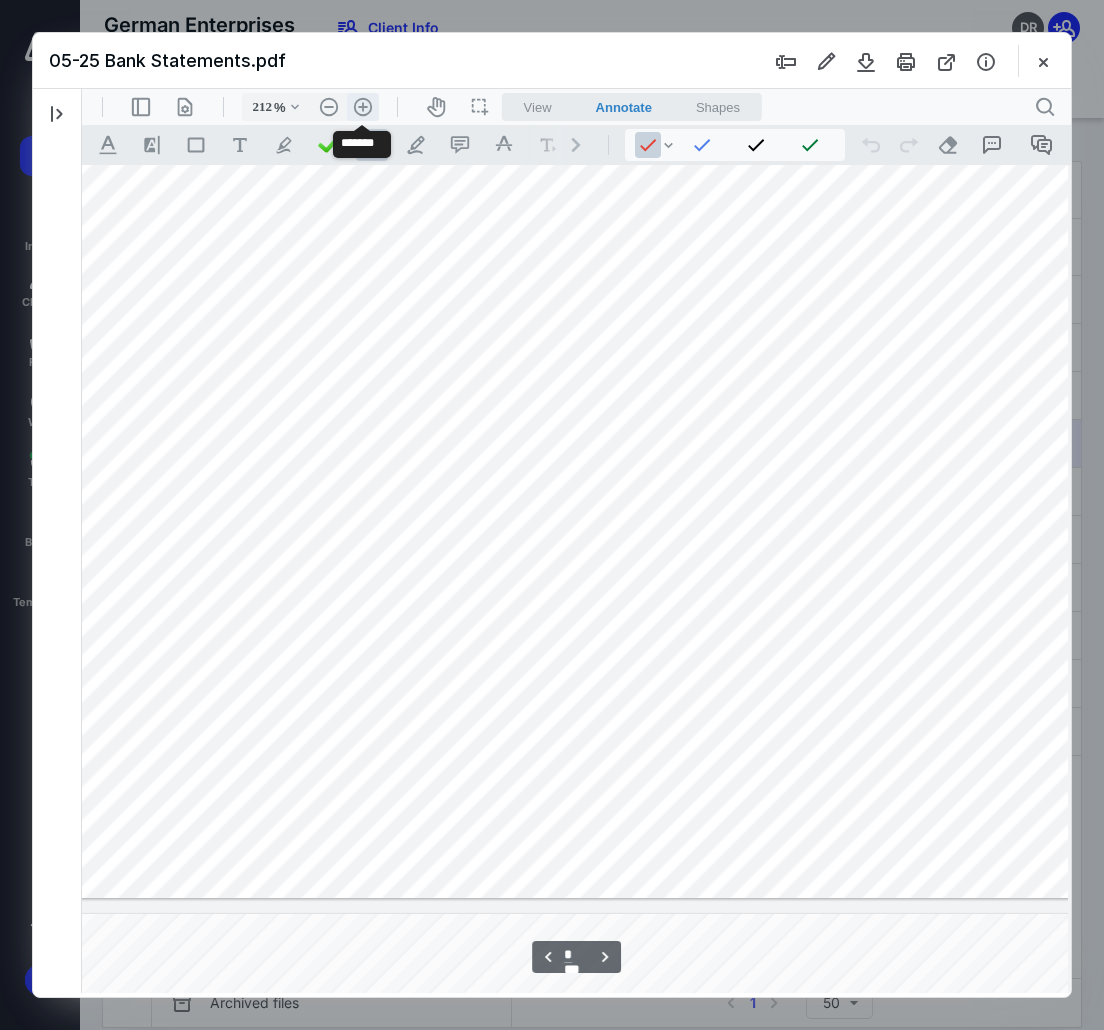 scroll, scrollTop: 1361, scrollLeft: 819, axis: both 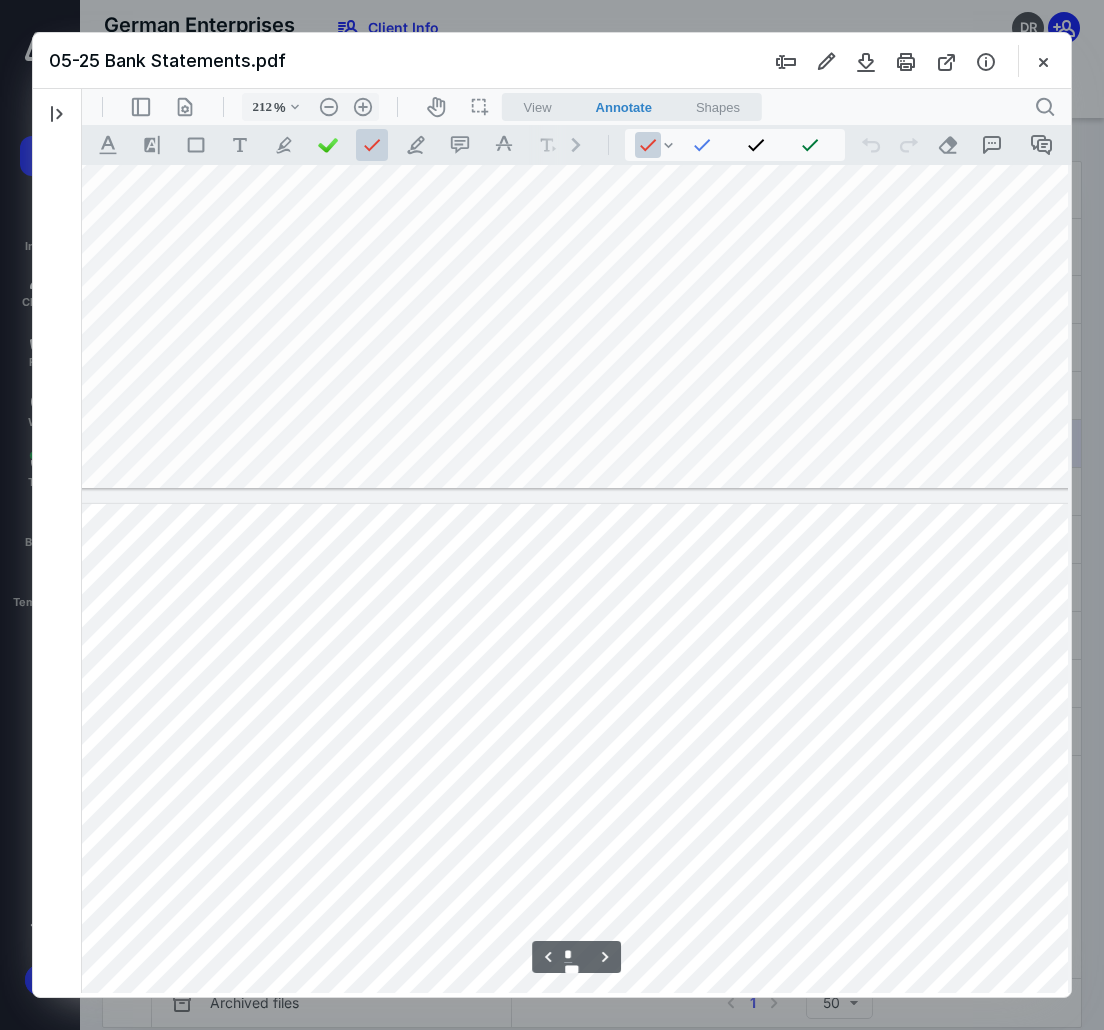 type on "*" 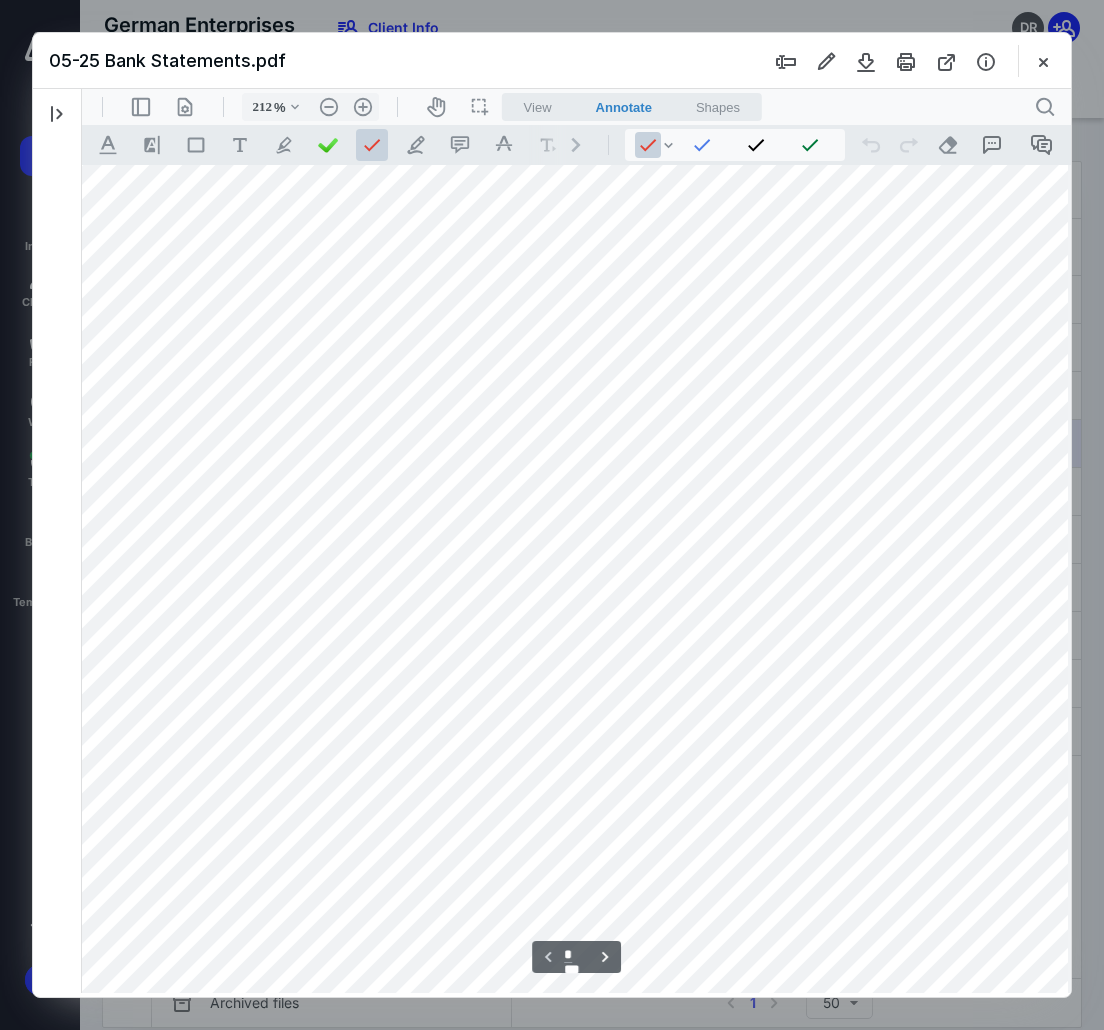 scroll, scrollTop: 261, scrollLeft: 184, axis: both 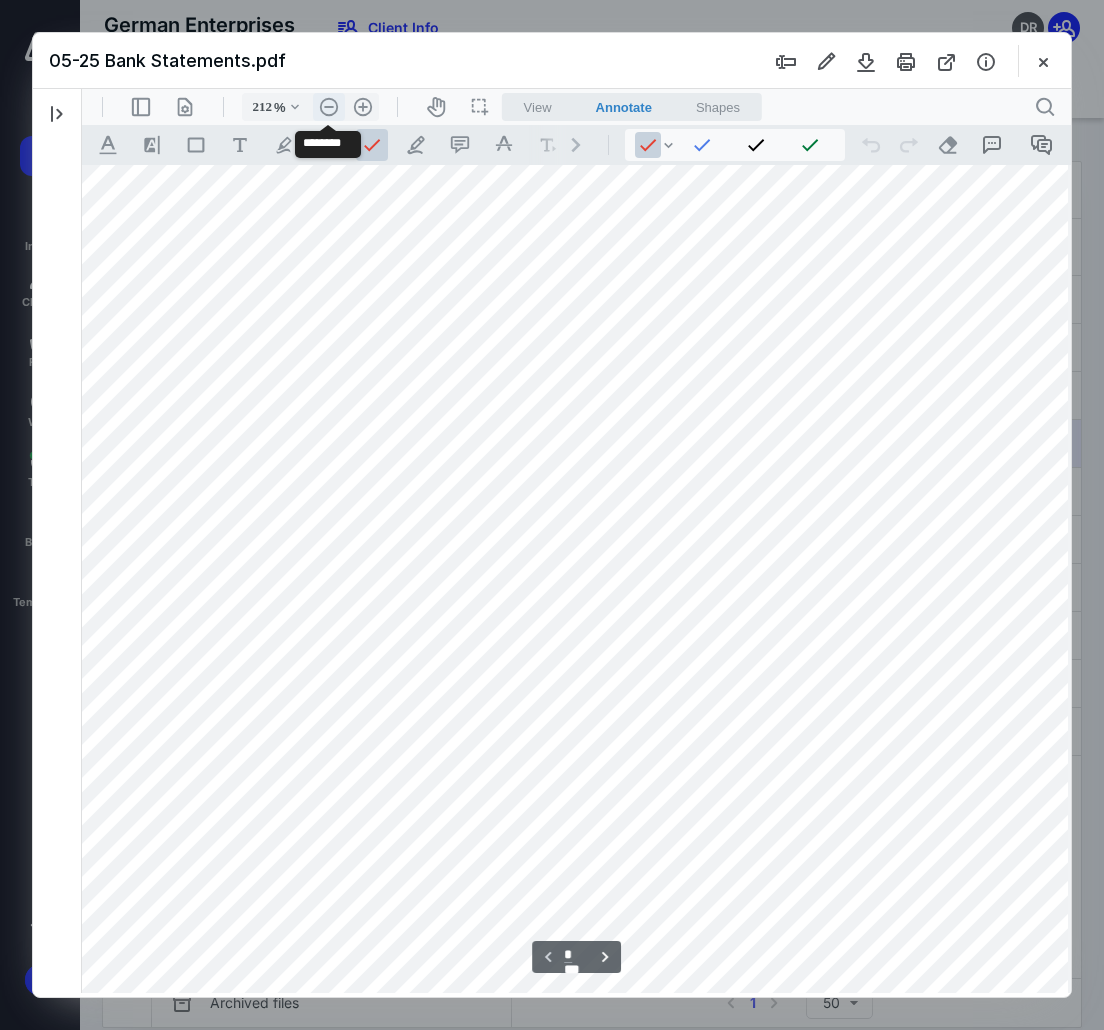 click on ".cls-1{fill:#abb0c4;} icon - header - zoom - out - line" at bounding box center [329, 107] 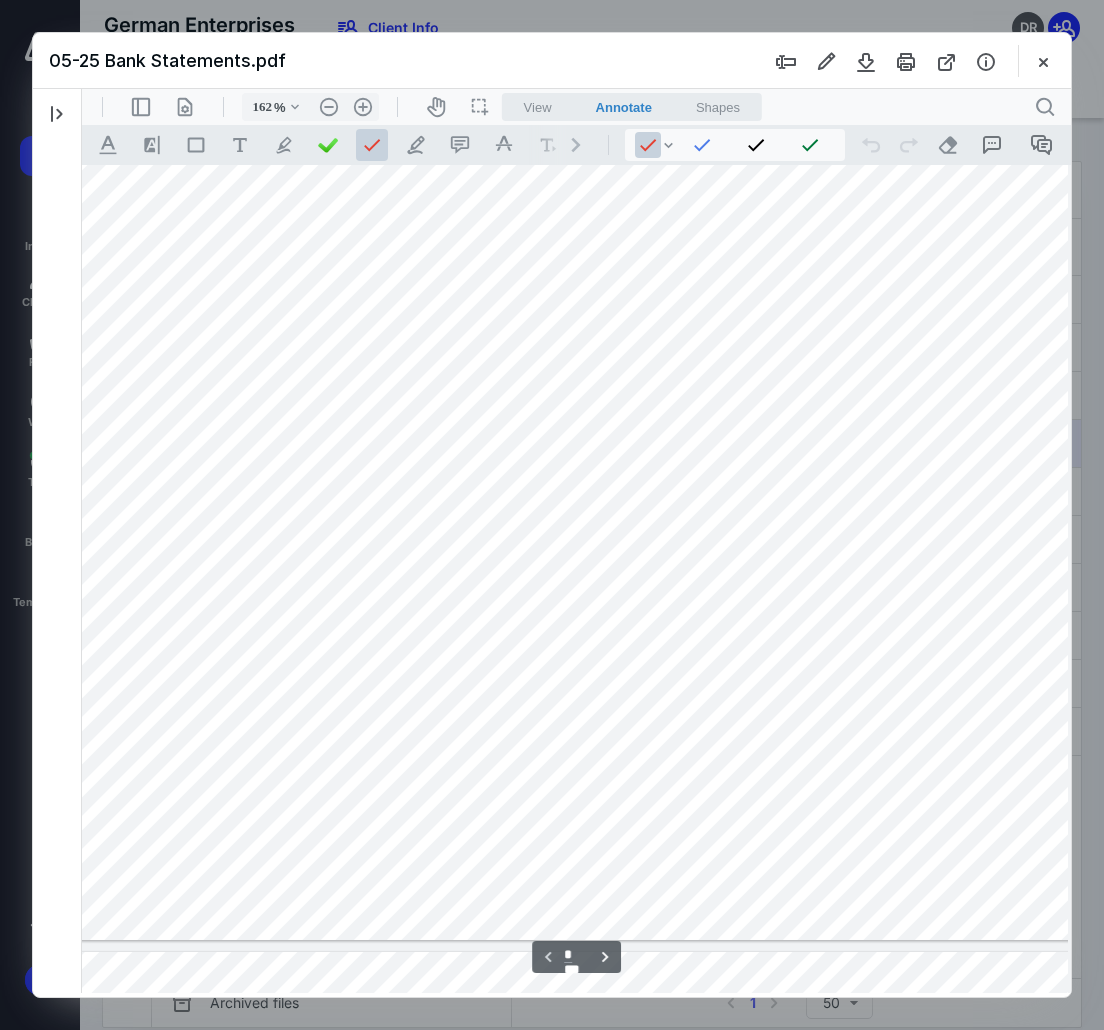 scroll, scrollTop: 711, scrollLeft: 24, axis: both 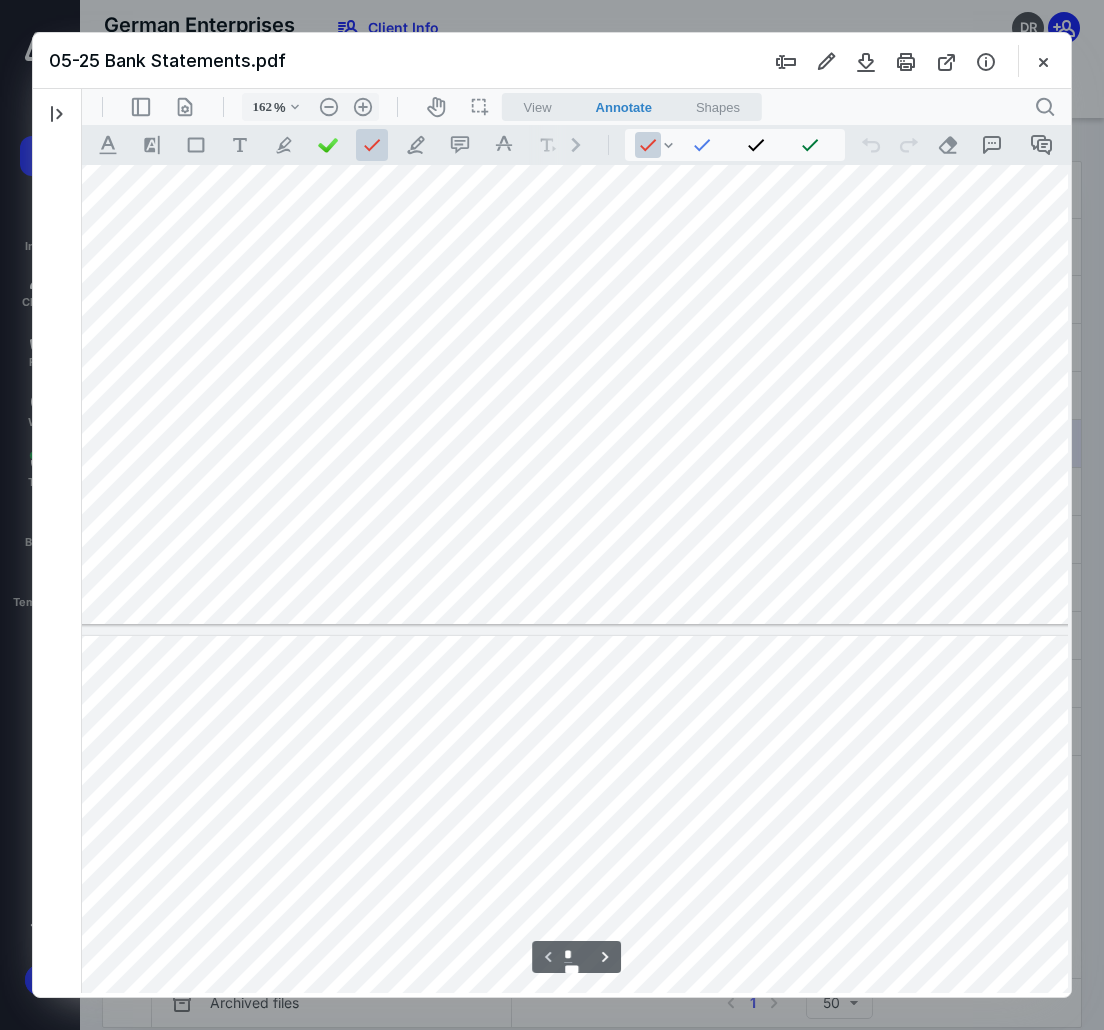 type on "*" 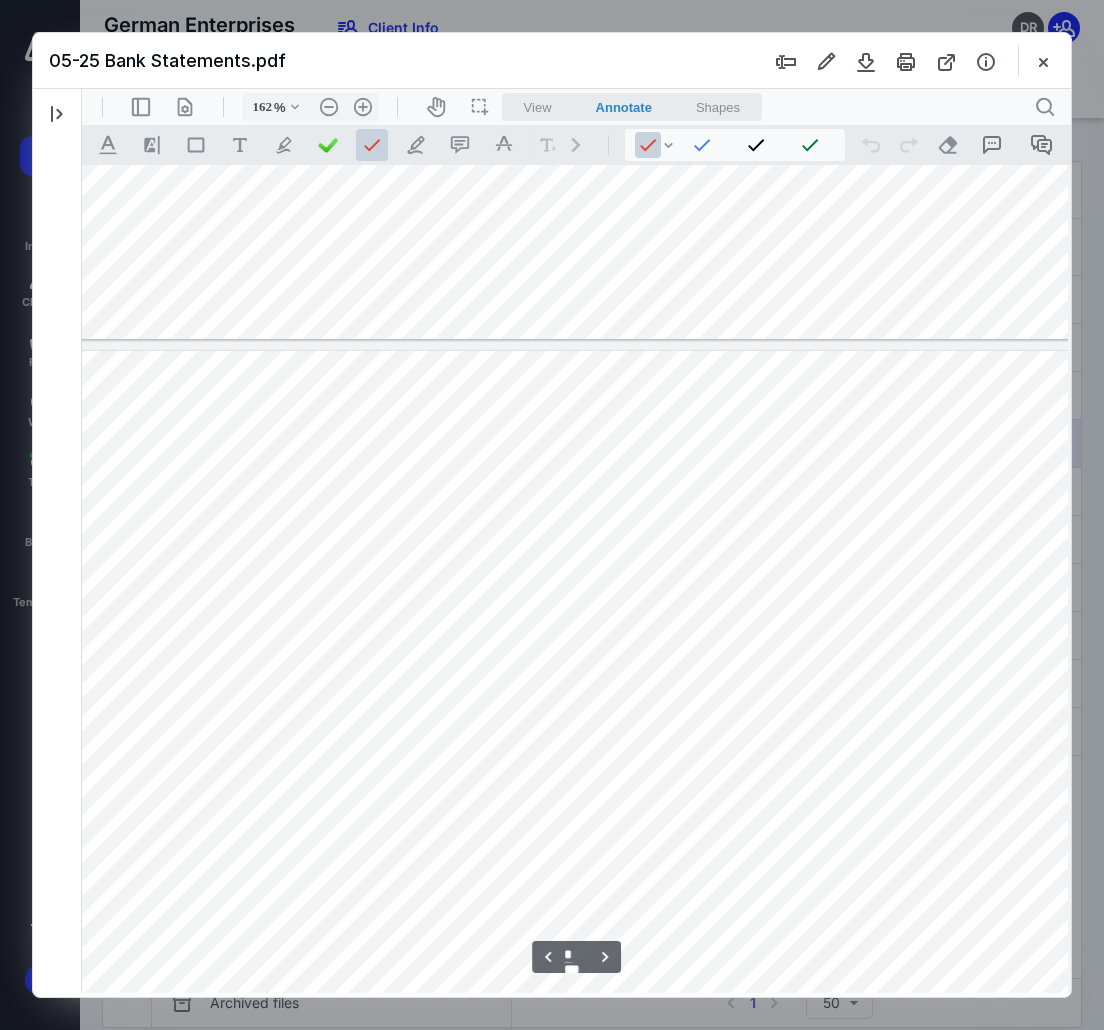 scroll, scrollTop: 1111, scrollLeft: 24, axis: both 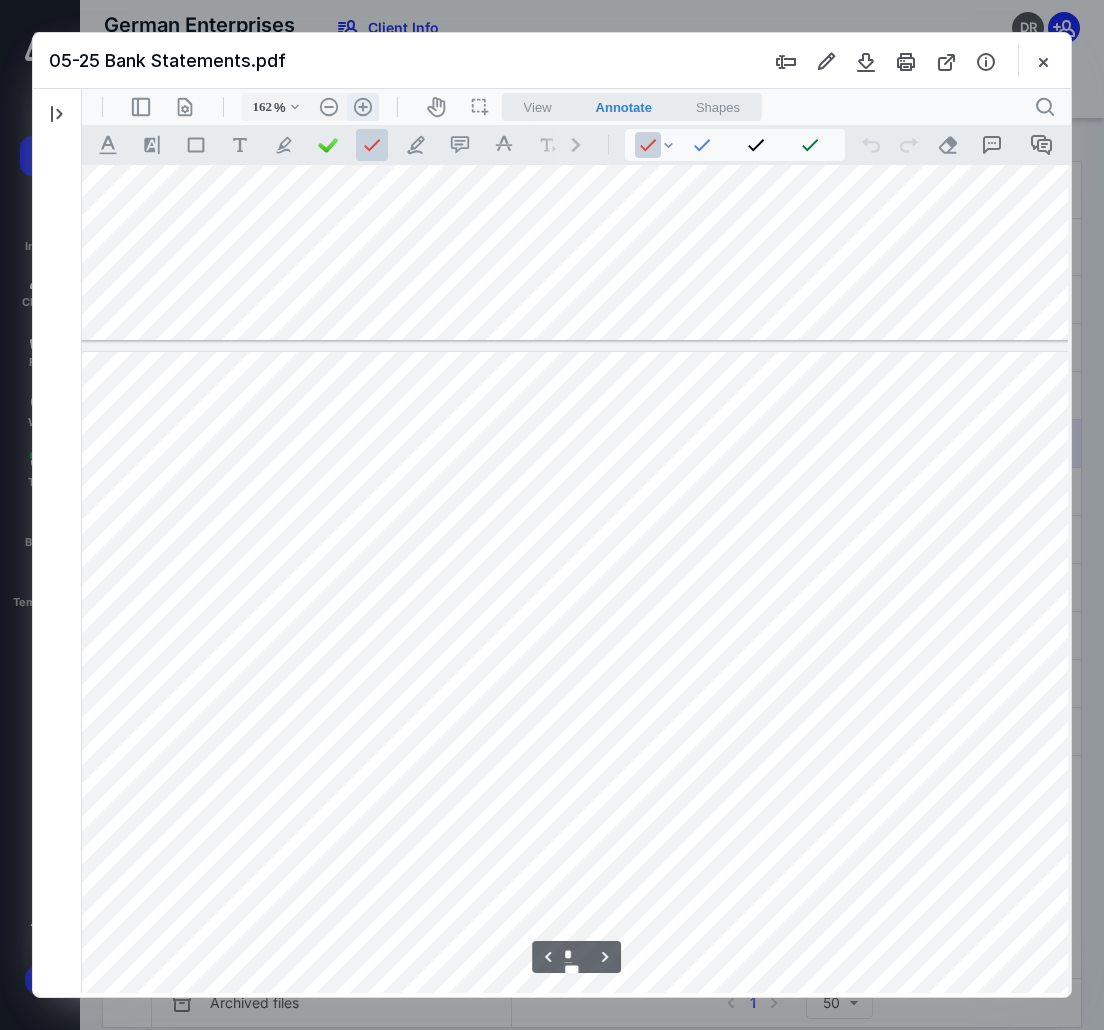 click on ".cls-1{fill:#abb0c4;} icon - header - zoom - in - line" at bounding box center [363, 107] 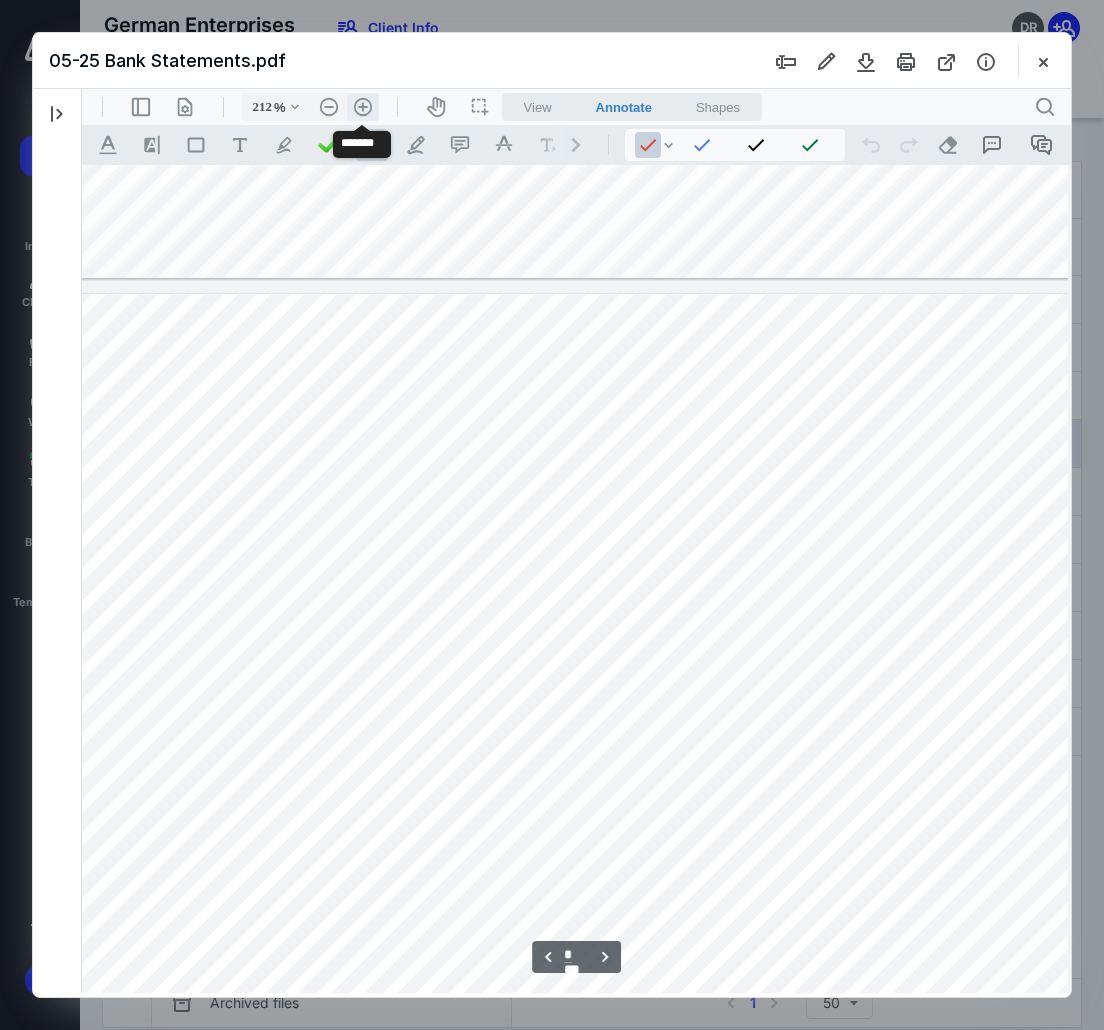 click on ".cls-1{fill:#abb0c4;} icon - header - zoom - in - line" at bounding box center (363, 107) 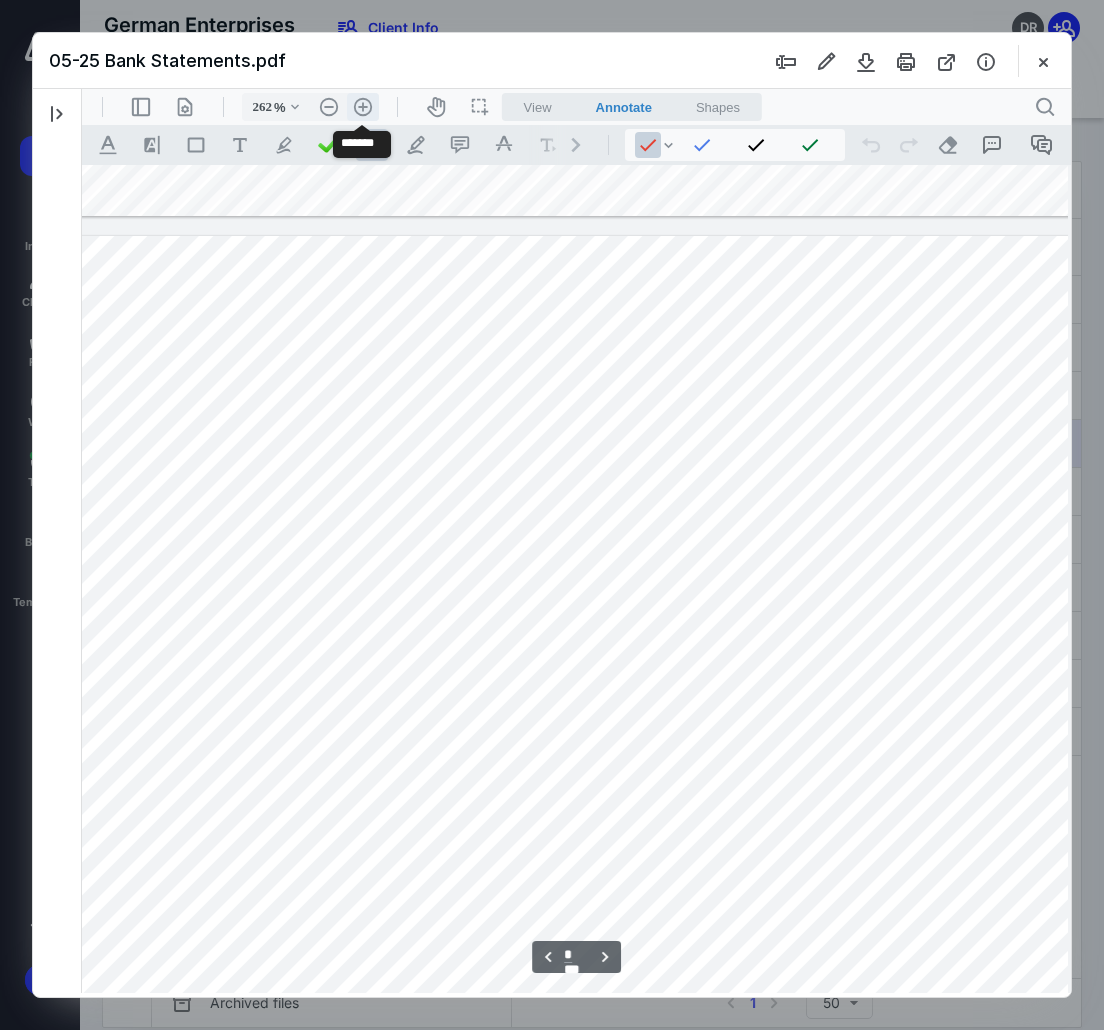 click on ".cls-1{fill:#abb0c4;} icon - header - zoom - in - line" at bounding box center (363, 107) 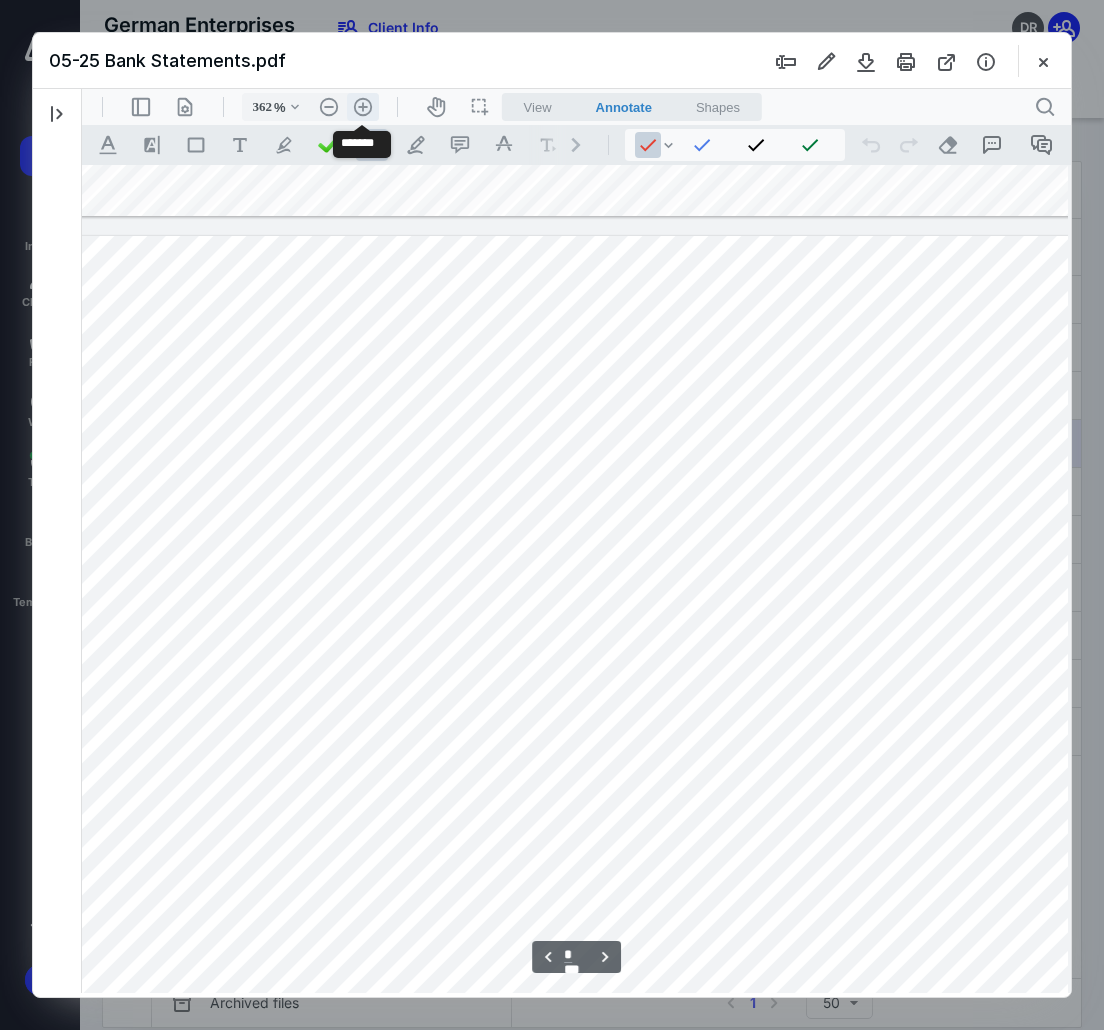 scroll, scrollTop: 2951, scrollLeft: 664, axis: both 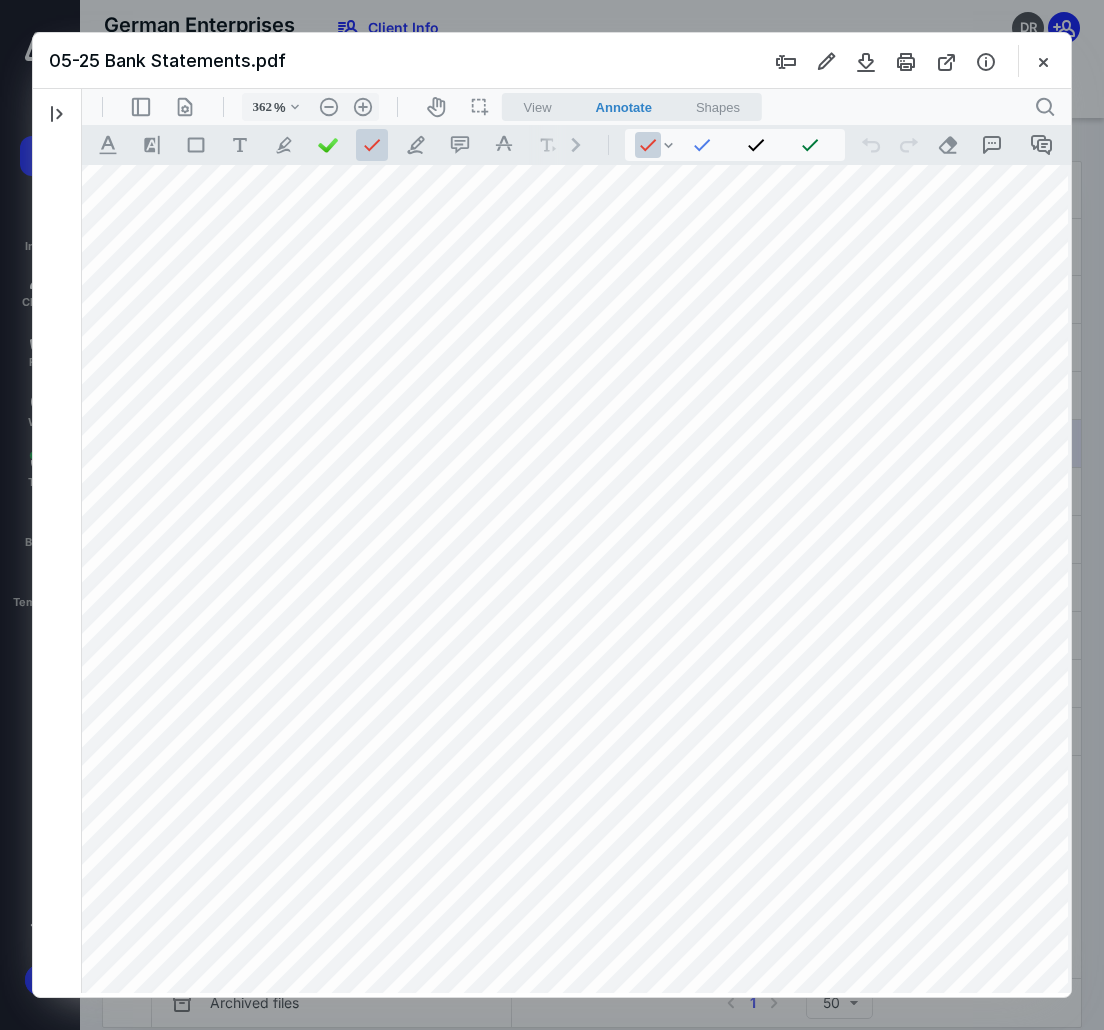 drag, startPoint x: 343, startPoint y: 993, endPoint x: 196, endPoint y: 899, distance: 174.48495 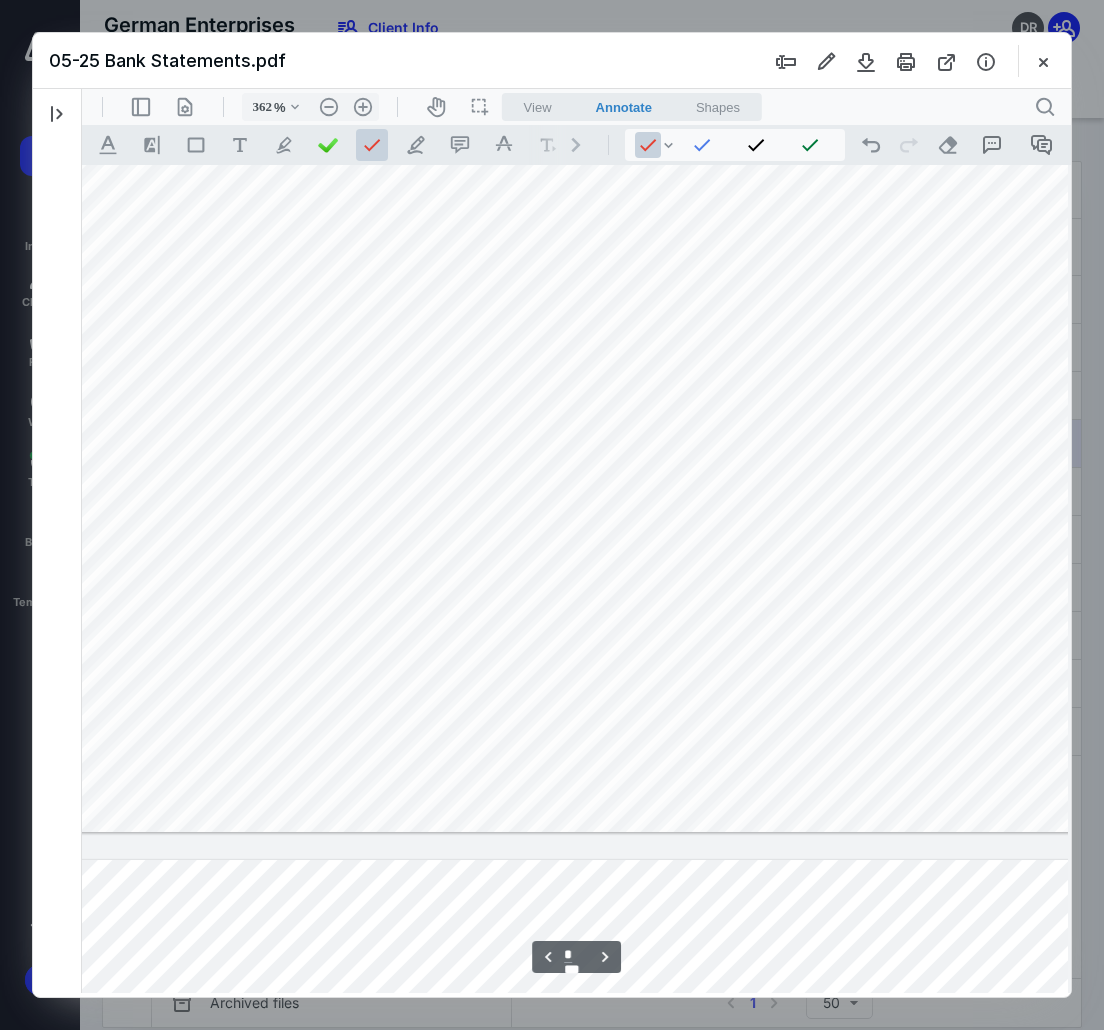 scroll, scrollTop: 4951, scrollLeft: 140, axis: both 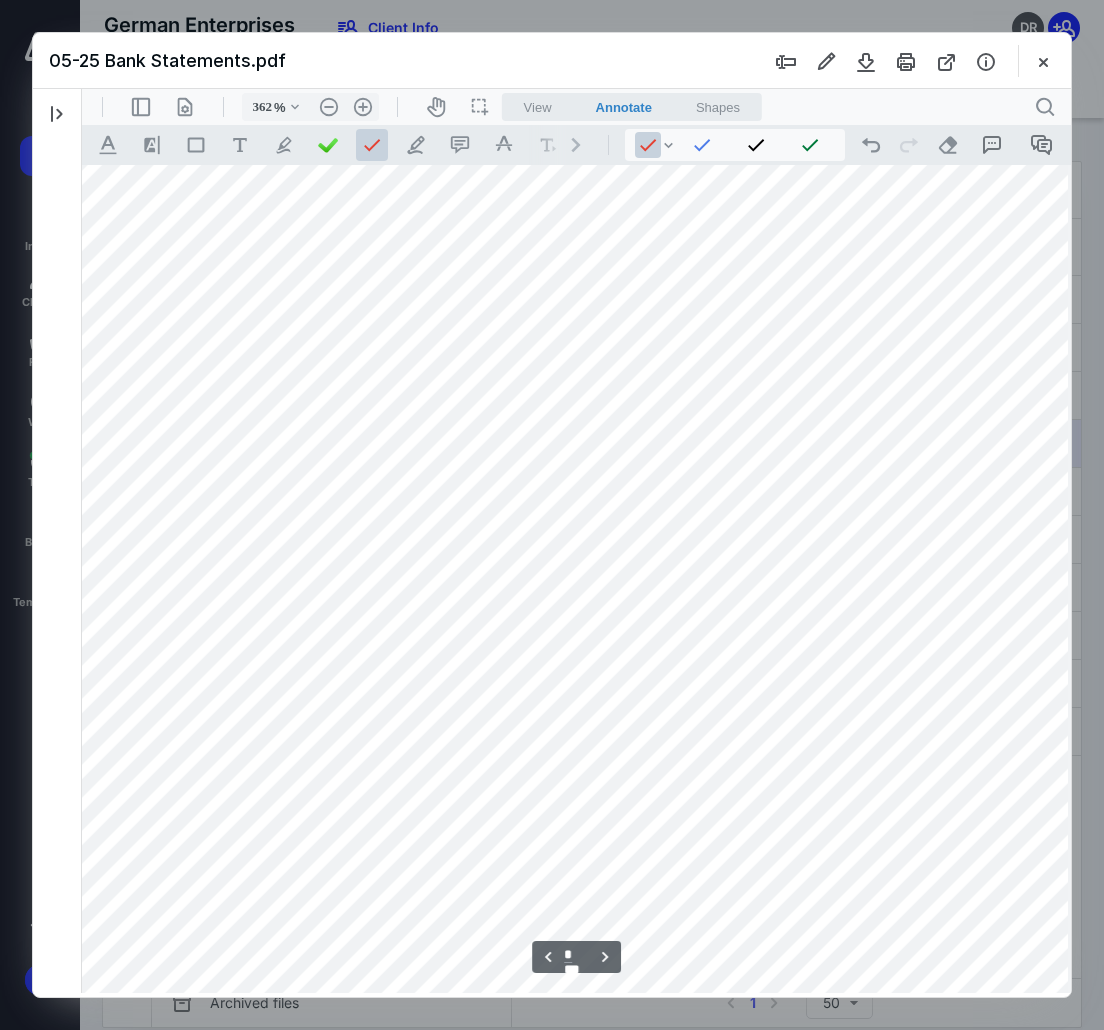 drag, startPoint x: 428, startPoint y: 990, endPoint x: 1052, endPoint y: 1091, distance: 632.12103 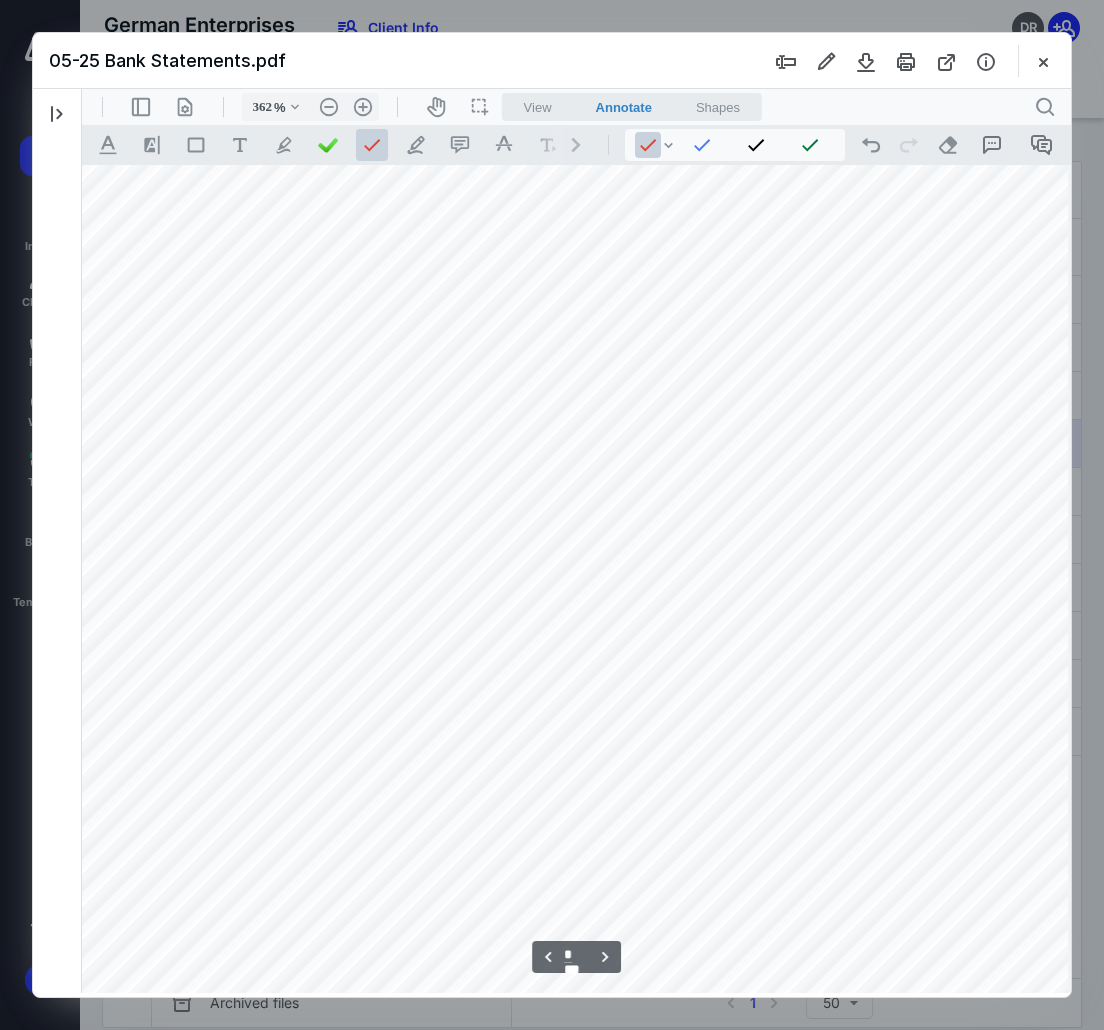 scroll, scrollTop: 3051, scrollLeft: 3257, axis: both 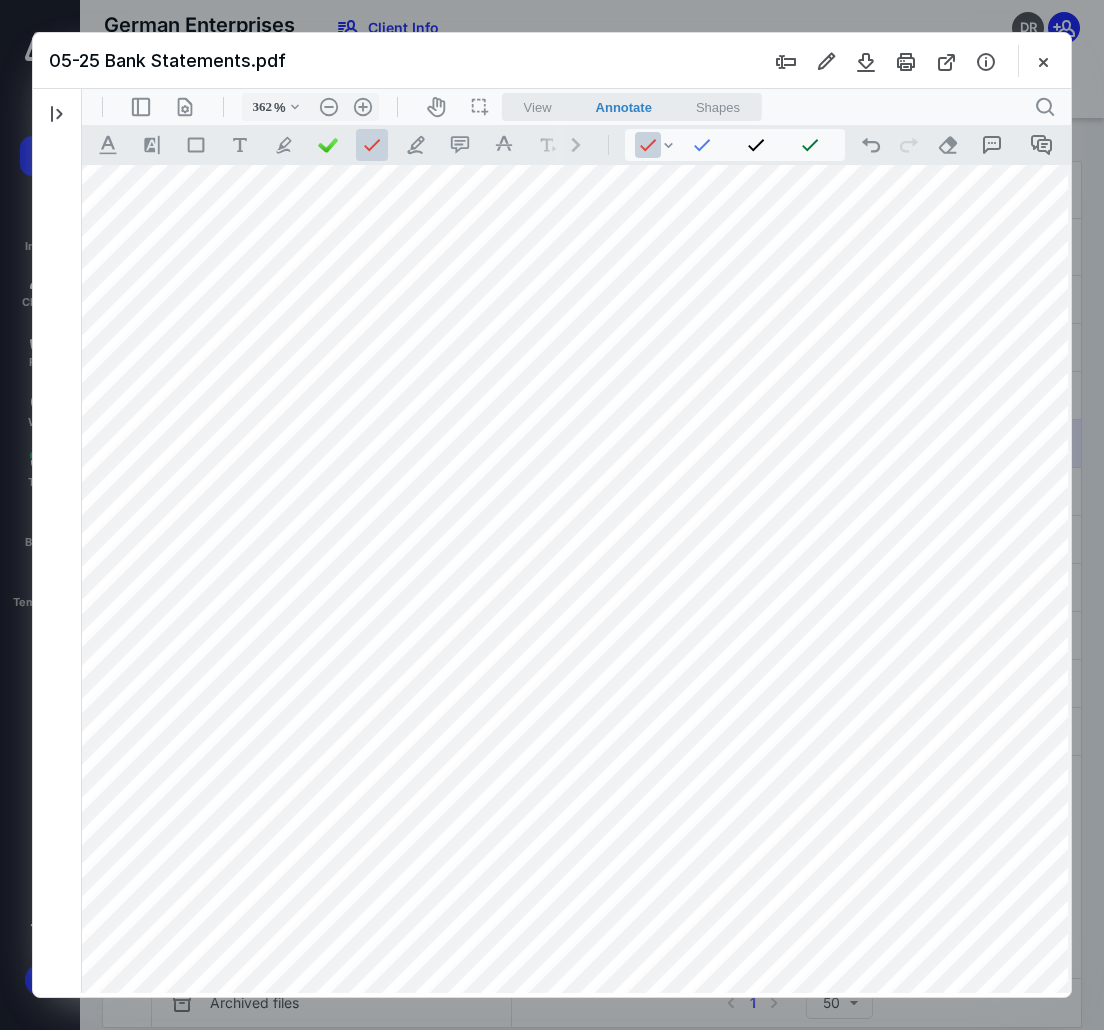 click on "05-25 Bank Statements.pdf" at bounding box center [552, 61] 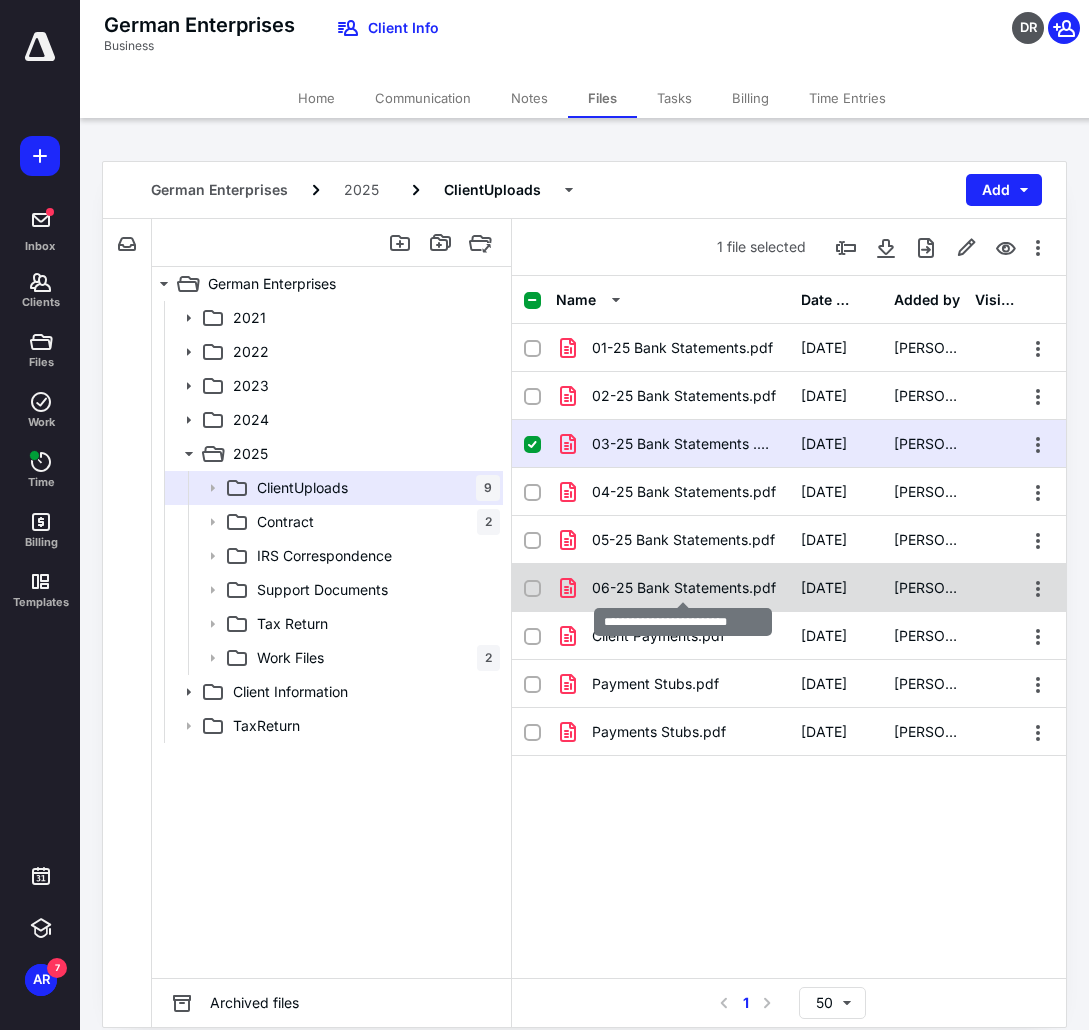 click on "06-25 Bank Statements.pdf" at bounding box center [684, 588] 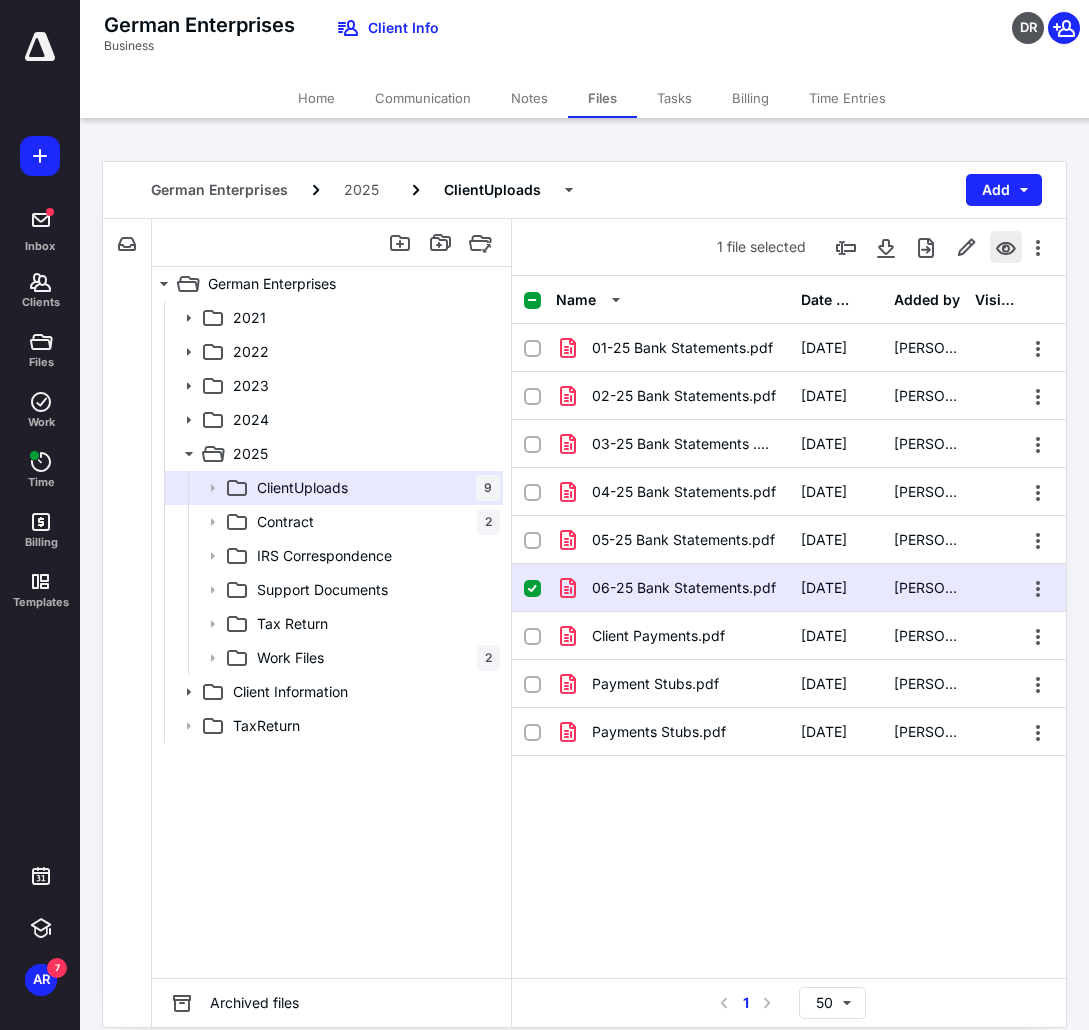 click at bounding box center [1006, 247] 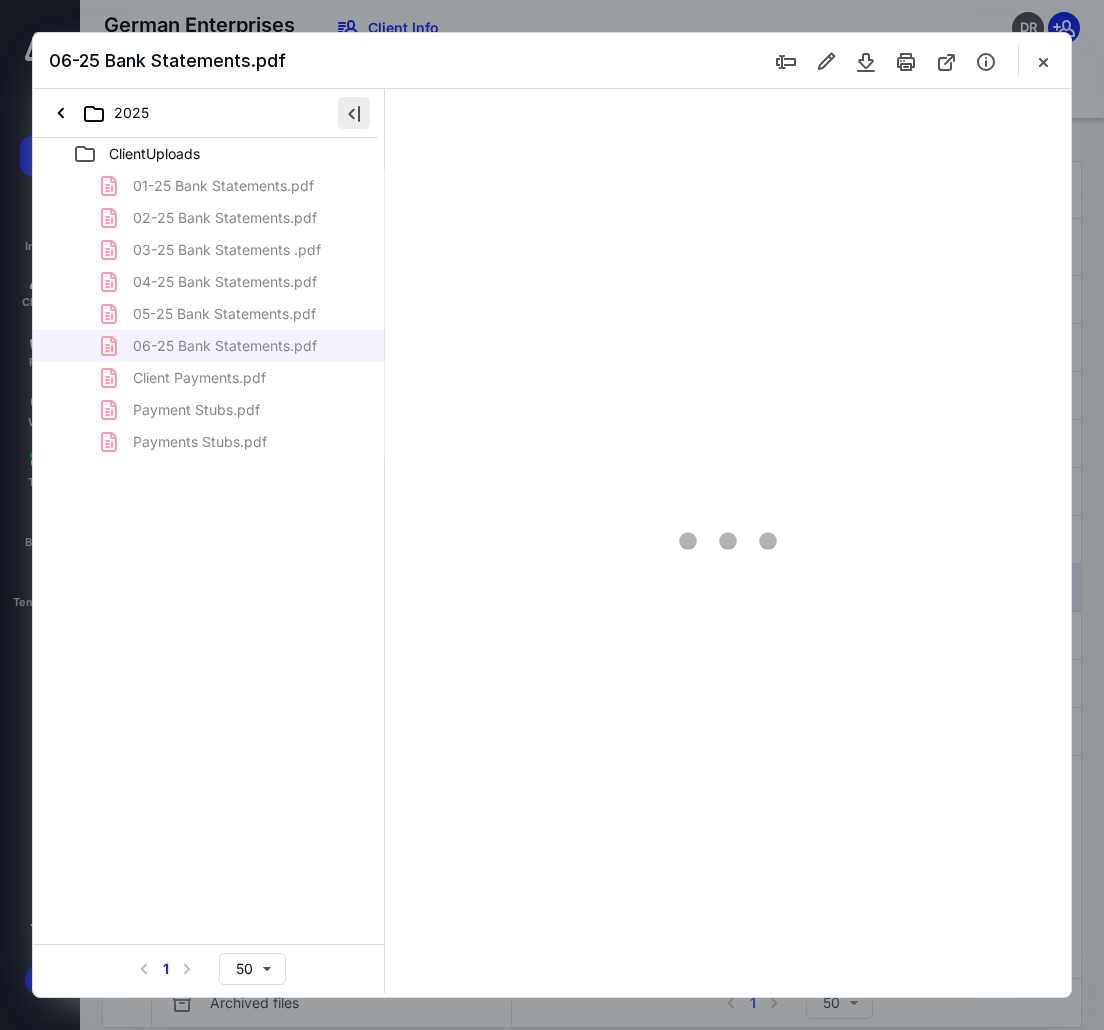 scroll, scrollTop: 0, scrollLeft: 0, axis: both 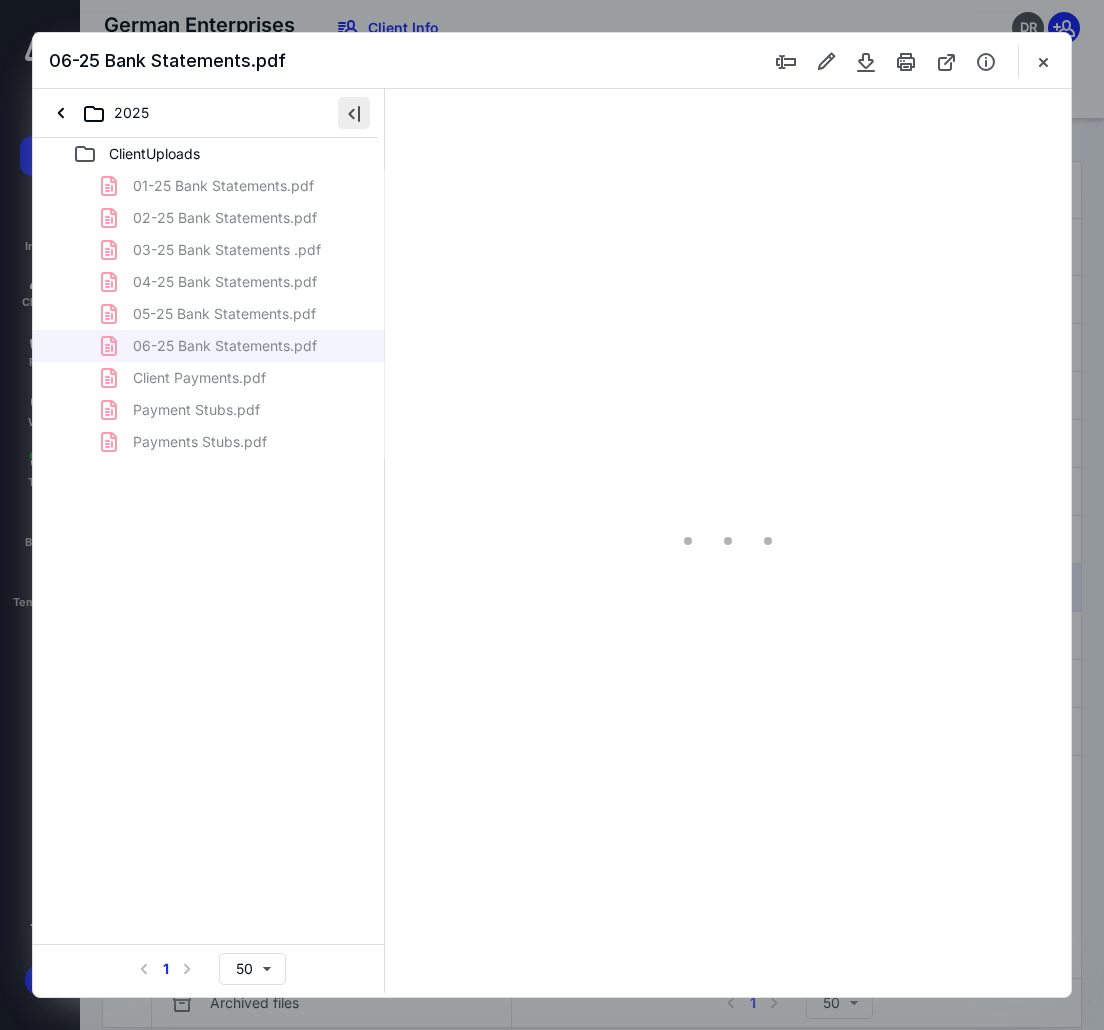click at bounding box center (354, 113) 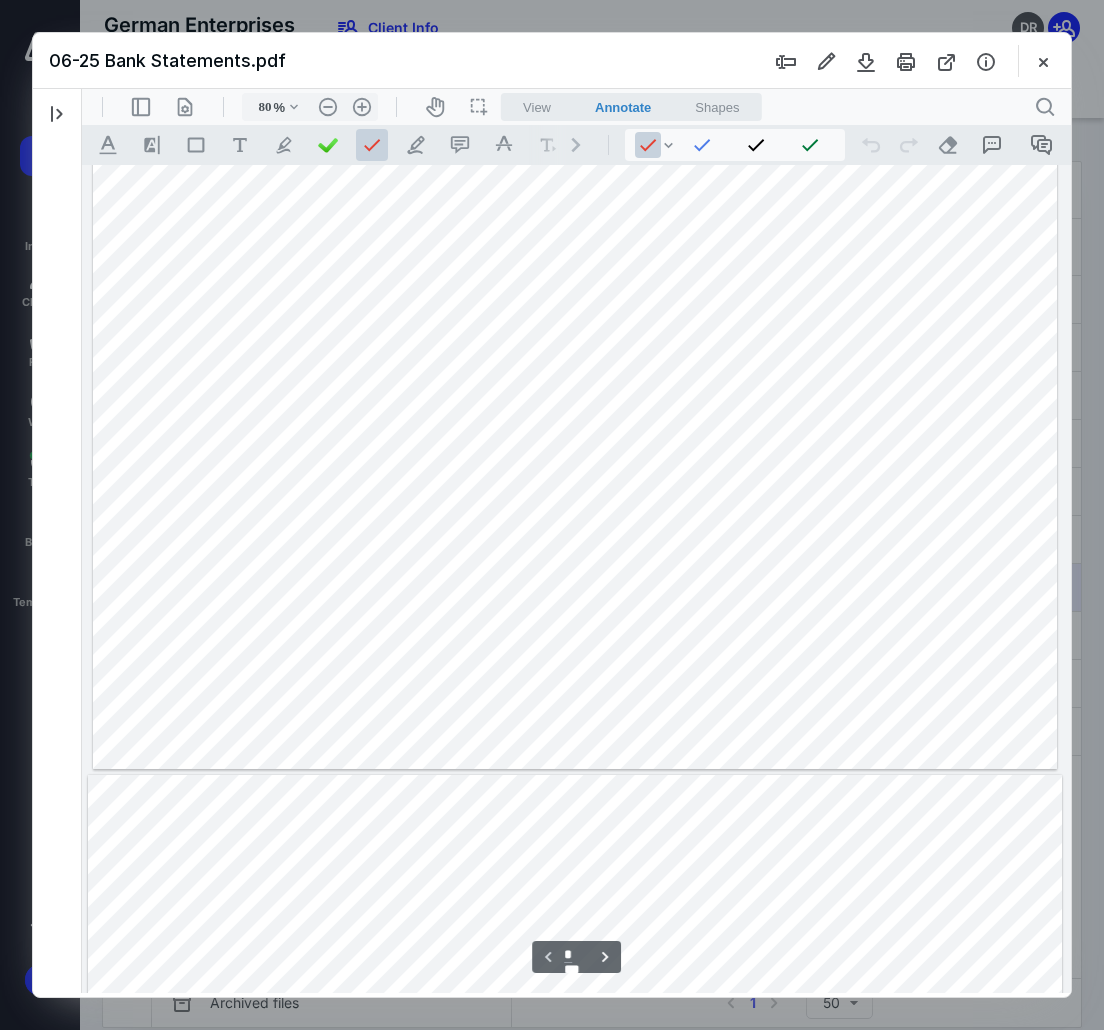 scroll, scrollTop: 0, scrollLeft: 0, axis: both 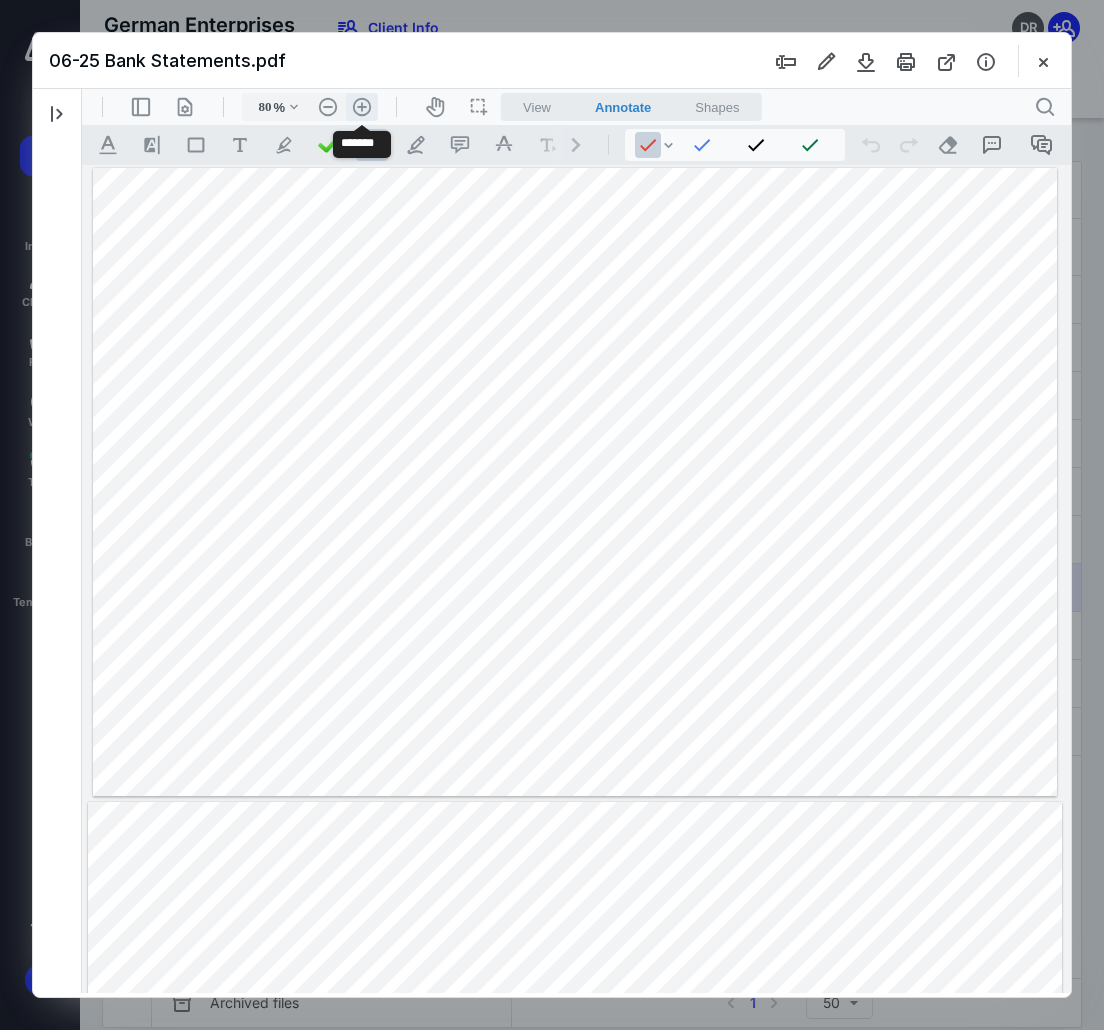 click on ".cls-1{fill:#abb0c4;} icon - header - zoom - in - line" at bounding box center (362, 107) 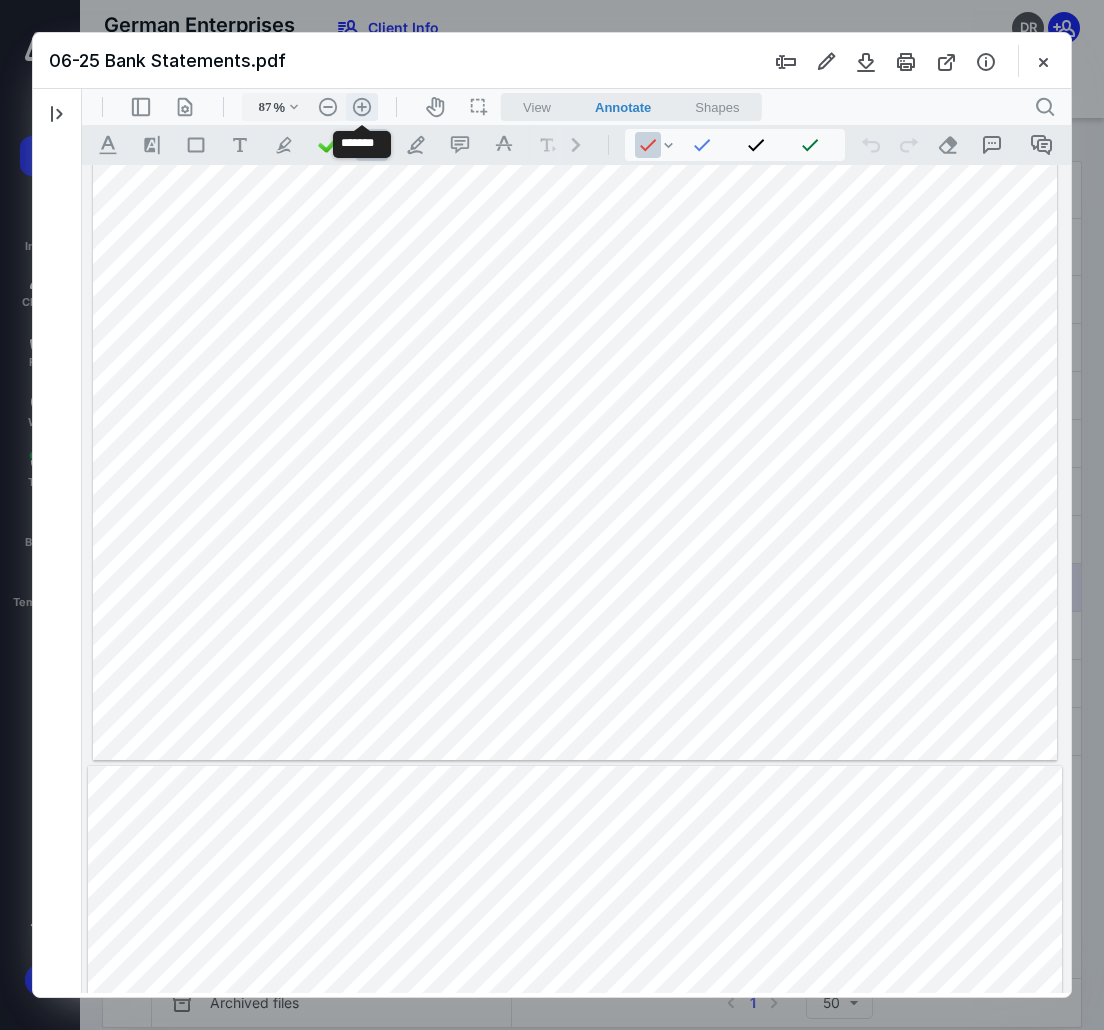 click on ".cls-1{fill:#abb0c4;} icon - header - zoom - in - line" at bounding box center [362, 107] 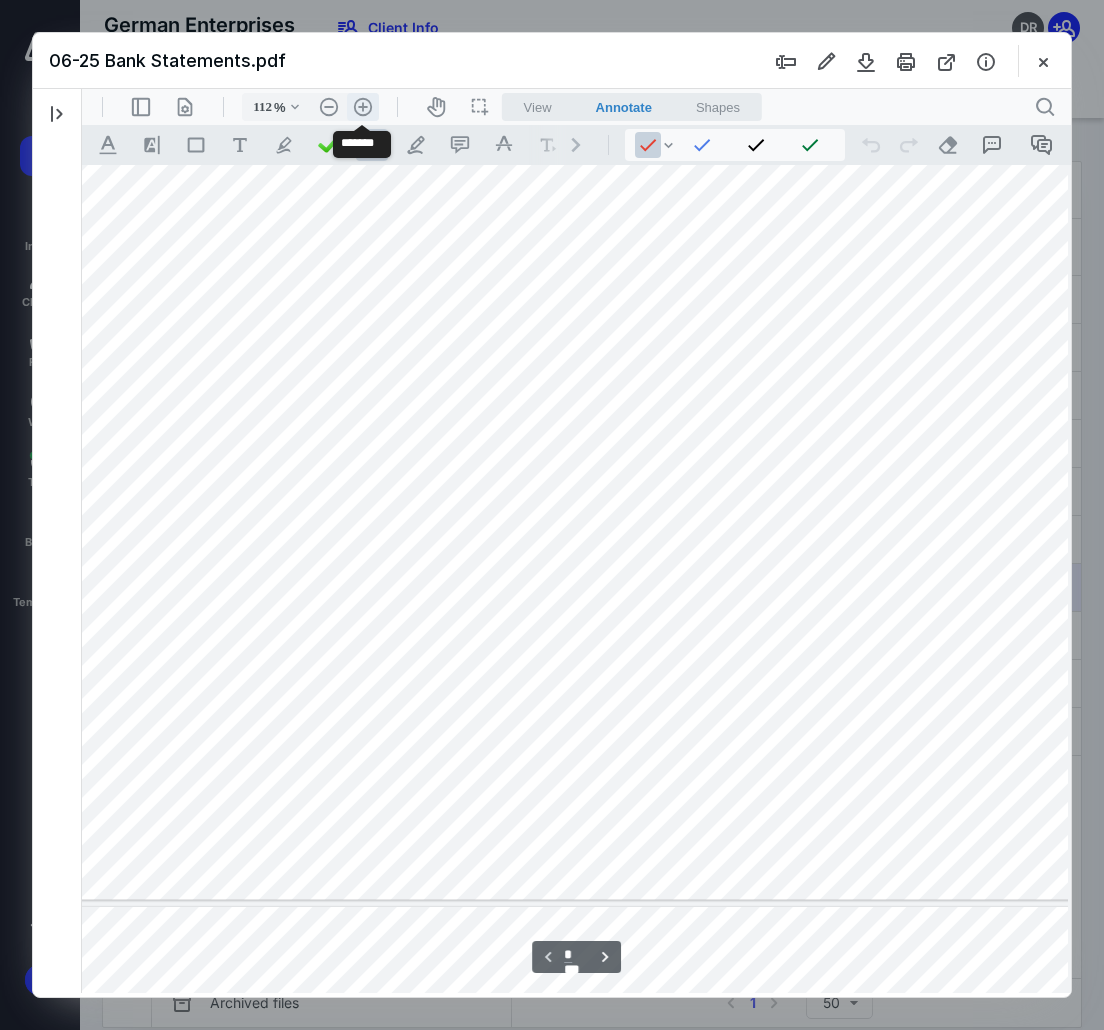 click on ".cls-1{fill:#abb0c4;} icon - header - zoom - in - line" at bounding box center (363, 107) 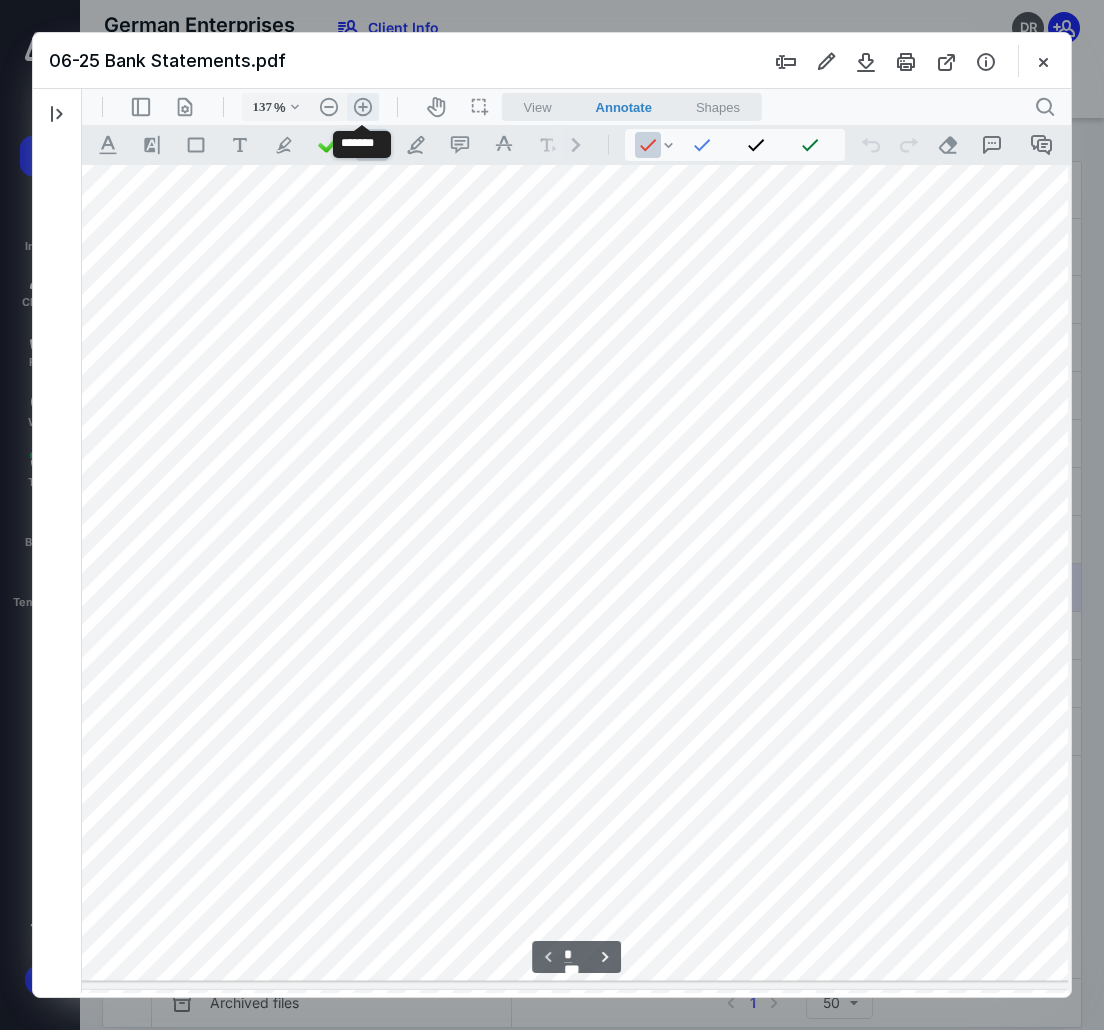click on ".cls-1{fill:#abb0c4;} icon - header - zoom - in - line" at bounding box center (363, 107) 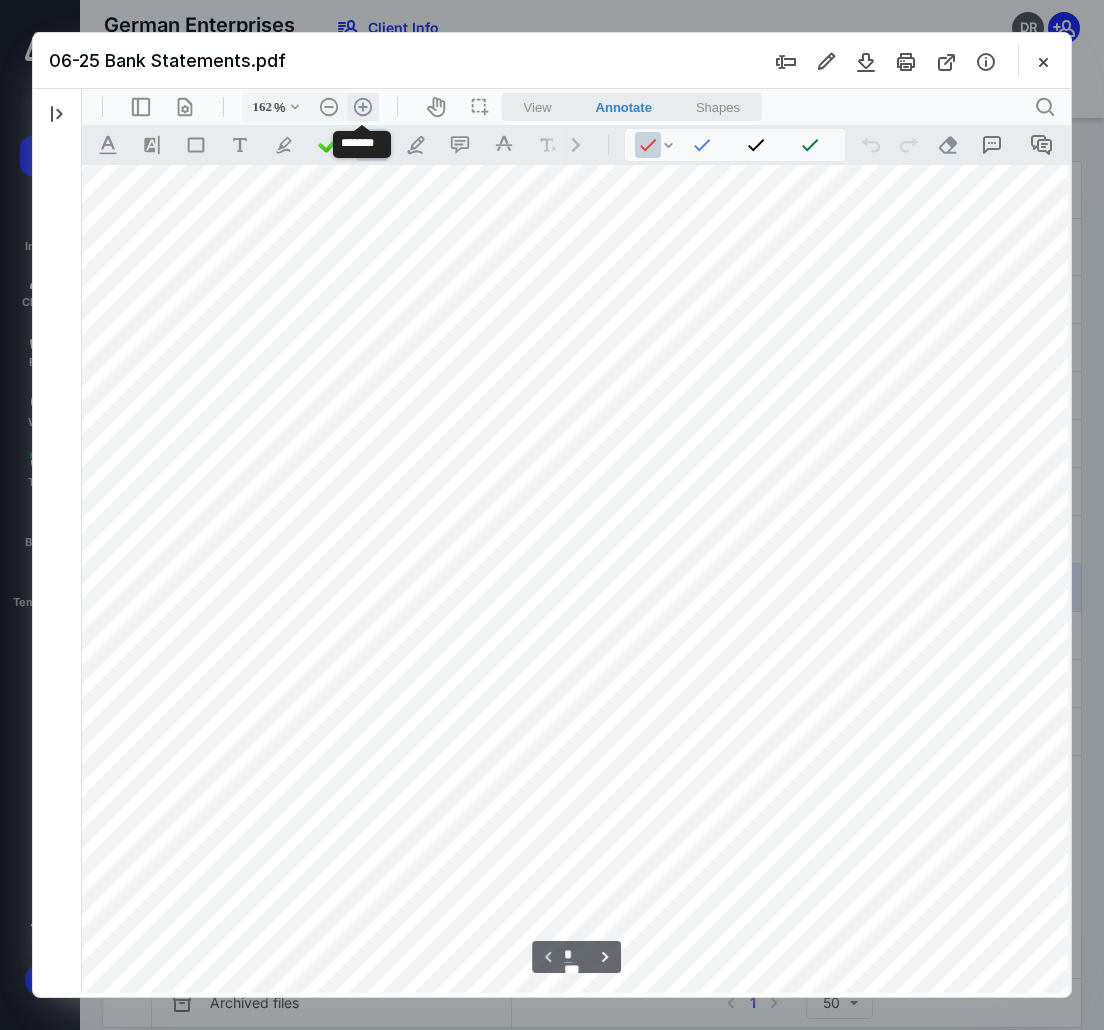 click on ".cls-1{fill:#abb0c4;} icon - header - zoom - in - line" at bounding box center [363, 107] 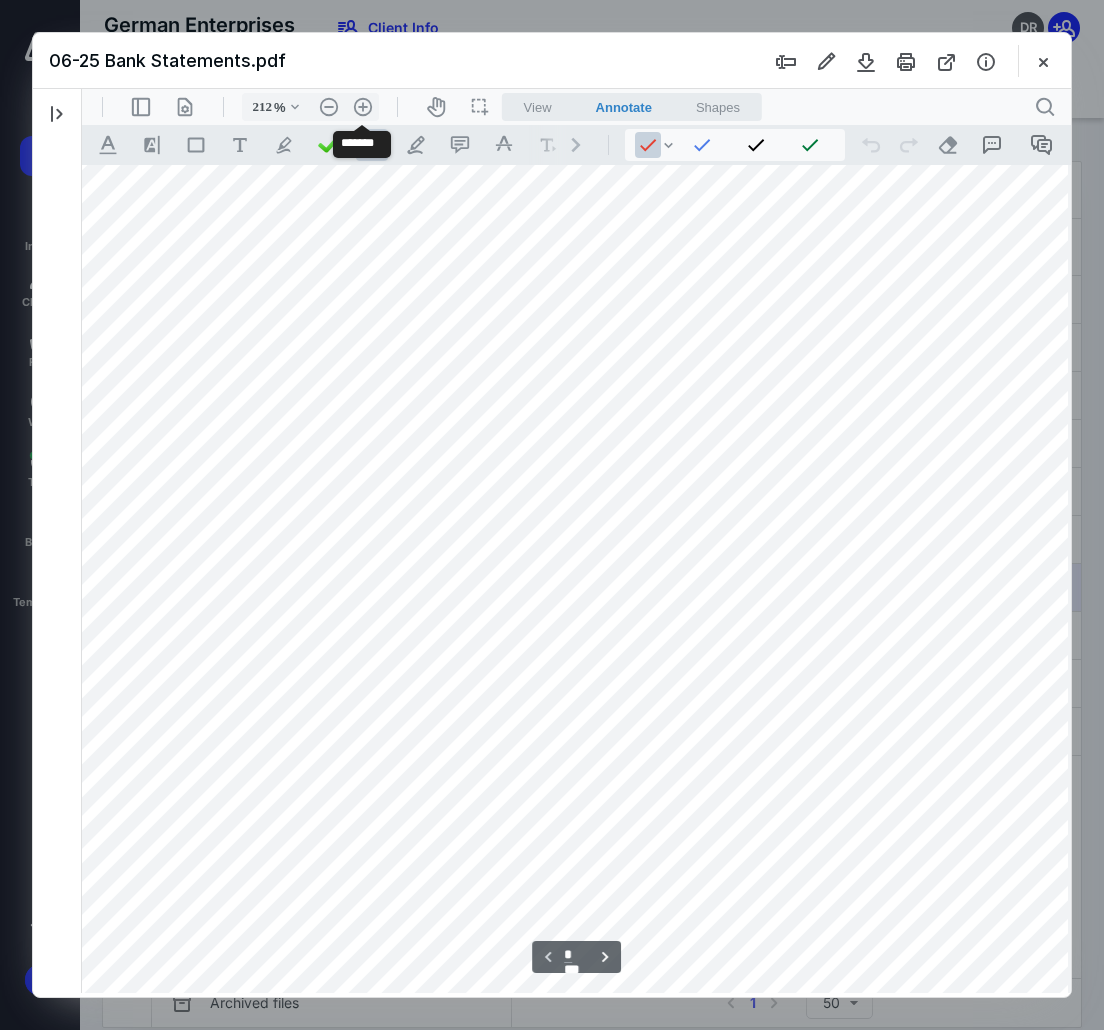 scroll, scrollTop: 631, scrollLeft: 827, axis: both 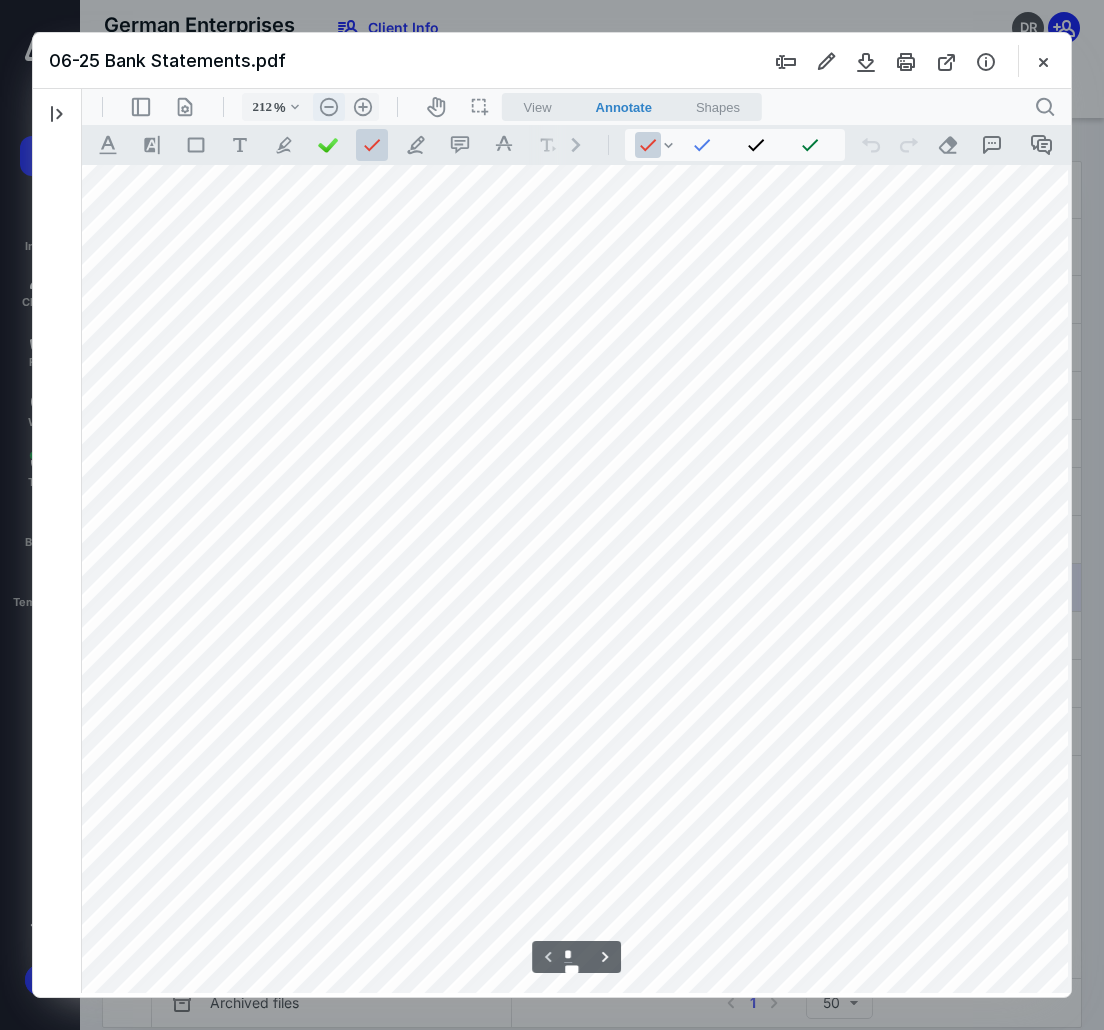 click on ".cls-1{fill:#abb0c4;} icon - header - zoom - out - line" at bounding box center [329, 107] 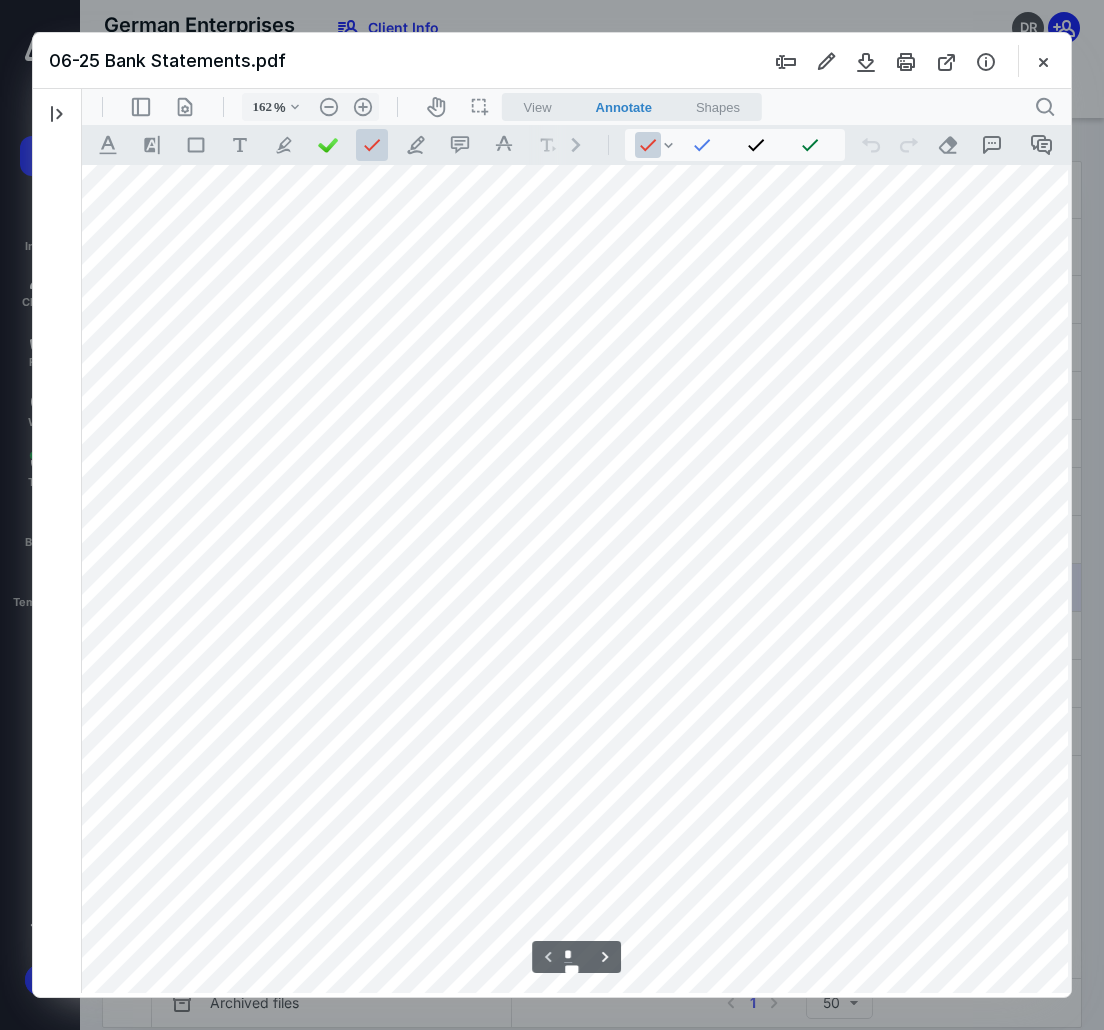 scroll, scrollTop: 493, scrollLeft: 76, axis: both 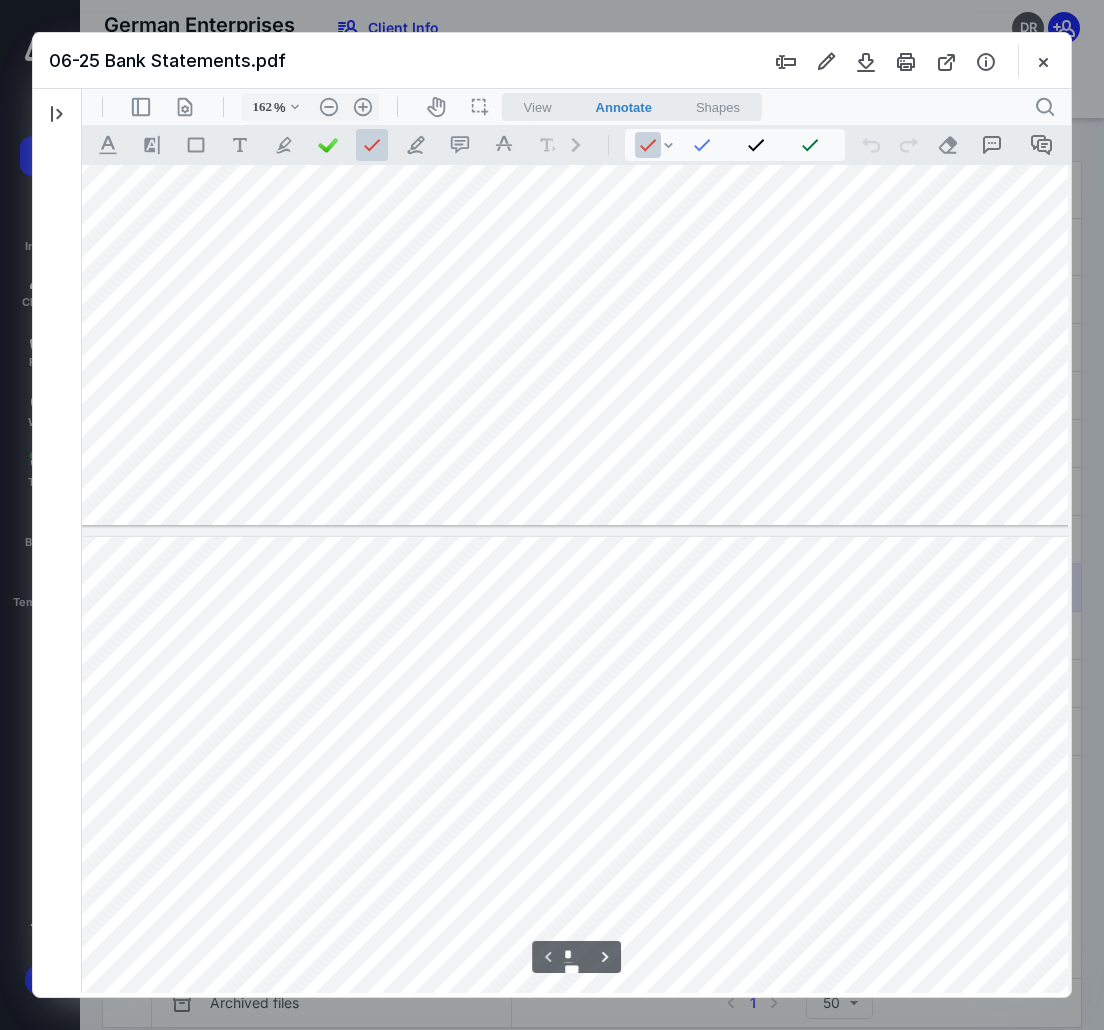 type on "*" 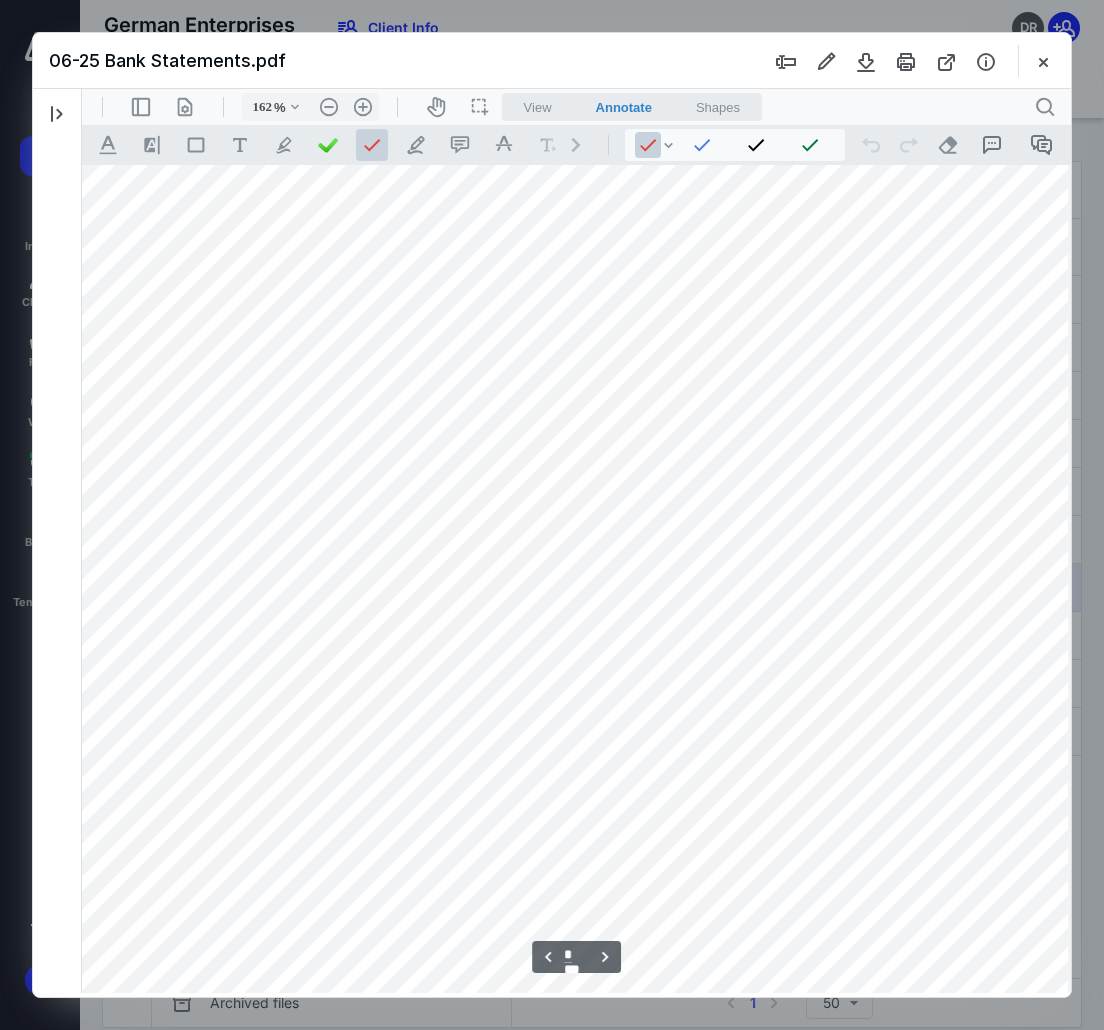 scroll, scrollTop: 1293, scrollLeft: 76, axis: both 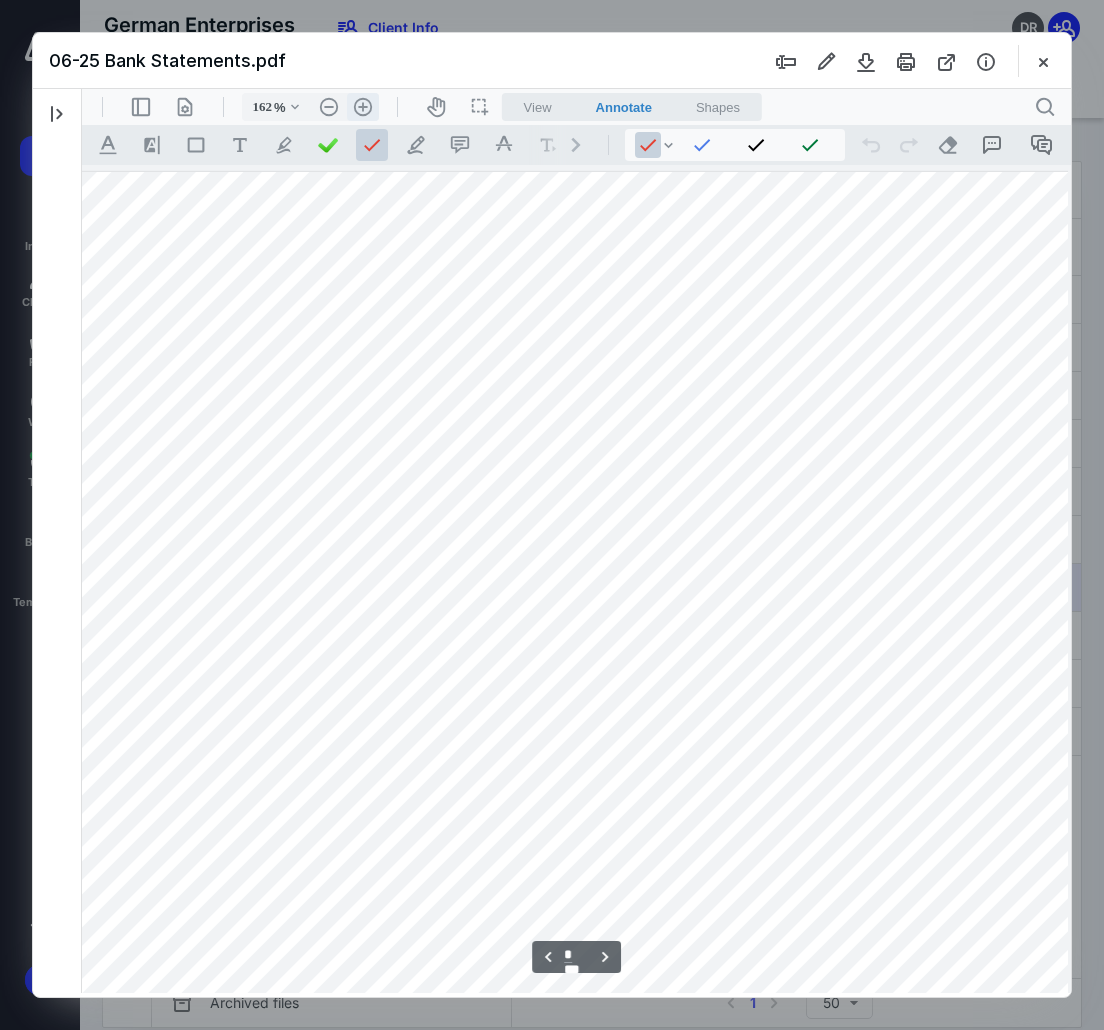 click on ".cls-1{fill:#abb0c4;} icon - header - zoom - in - line" at bounding box center (363, 107) 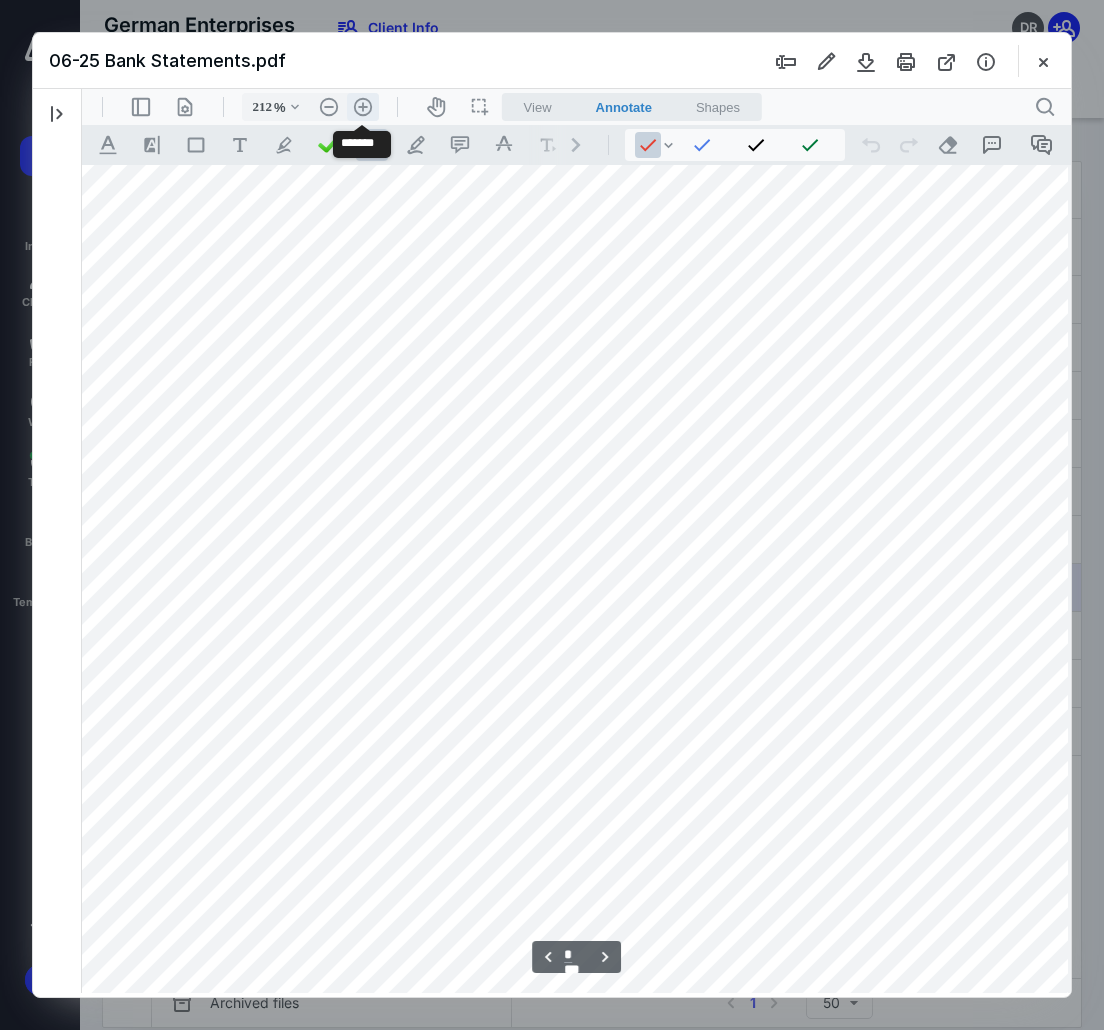 click on ".cls-1{fill:#abb0c4;} icon - header - zoom - in - line" at bounding box center [363, 107] 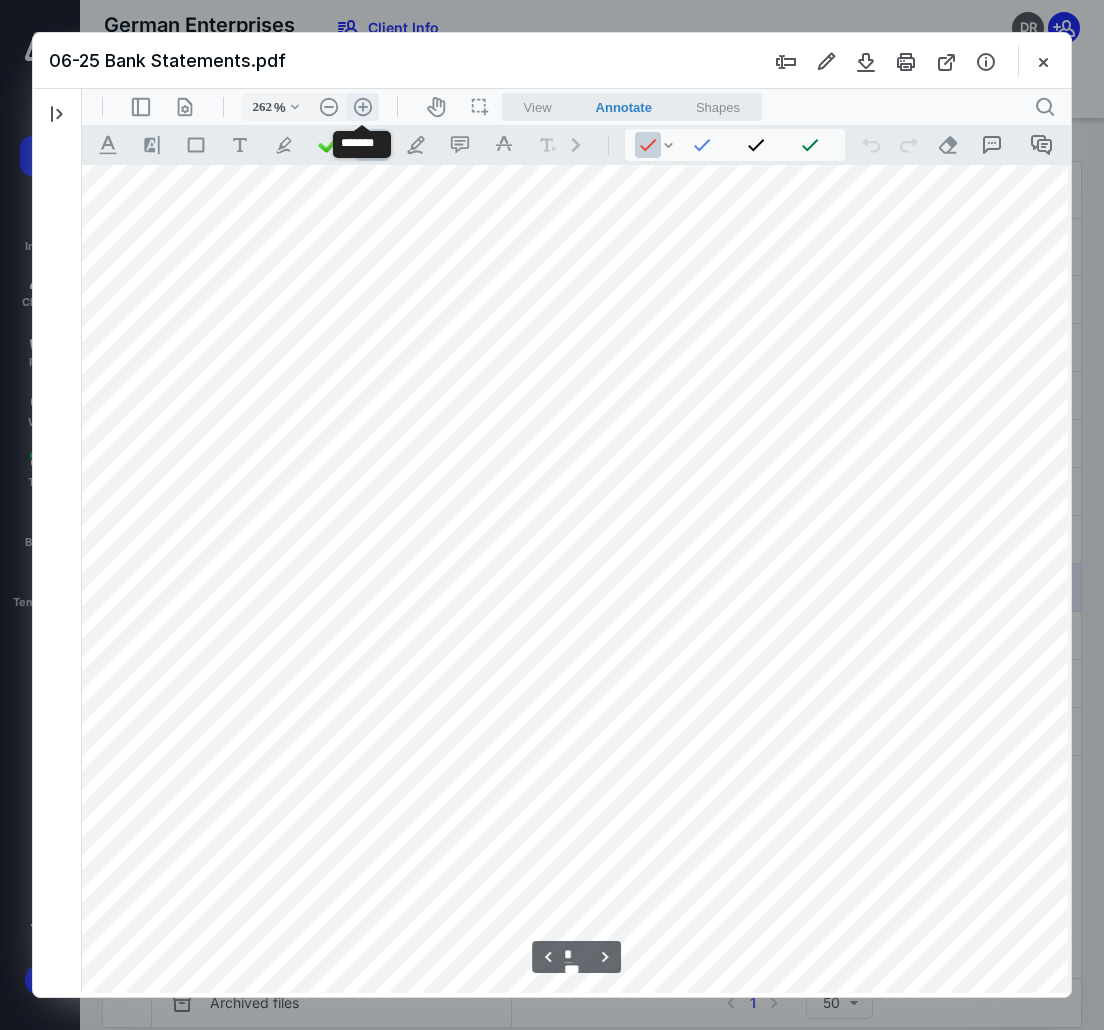 scroll, scrollTop: 2325, scrollLeft: 428, axis: both 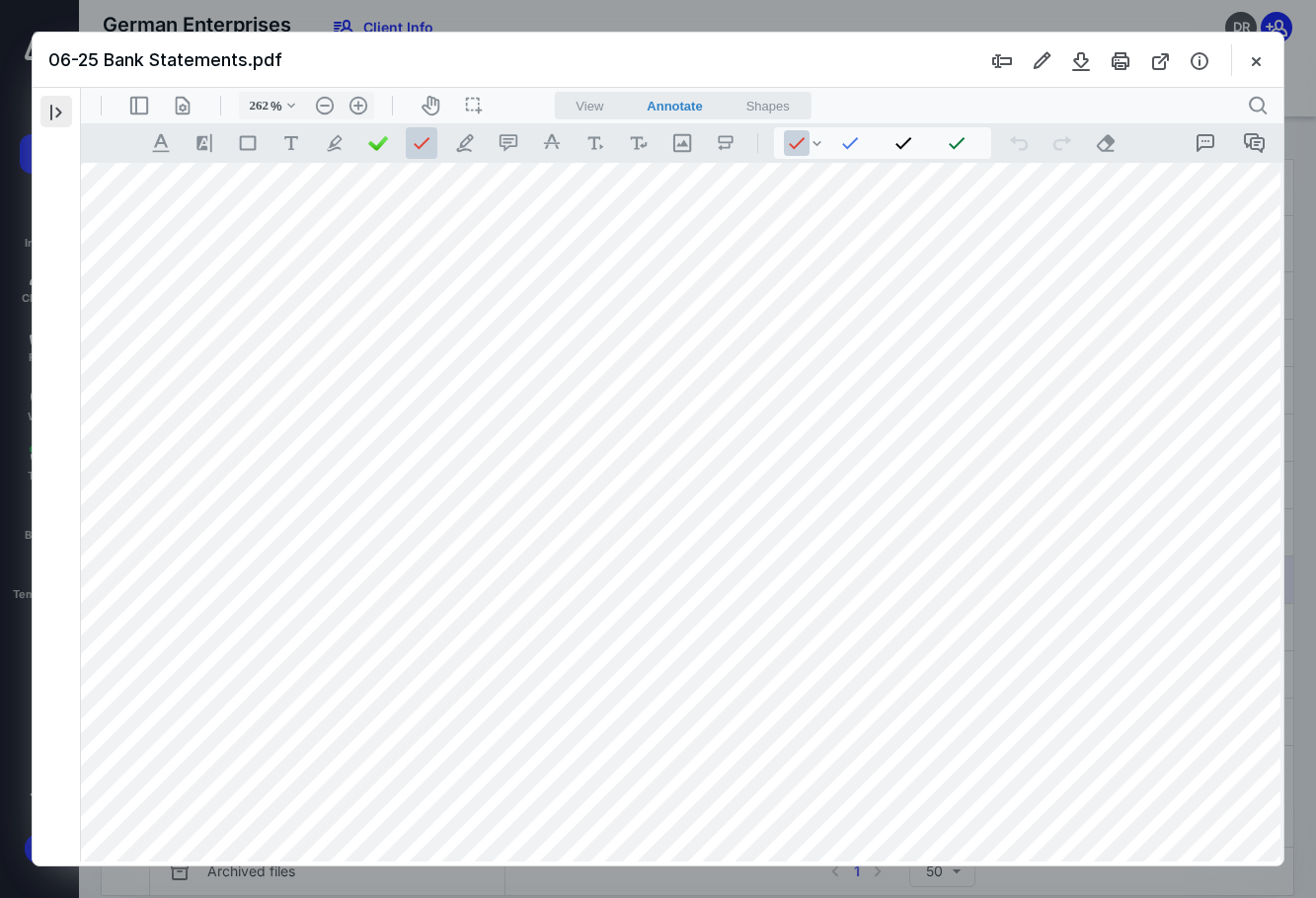 click at bounding box center [56, 112] 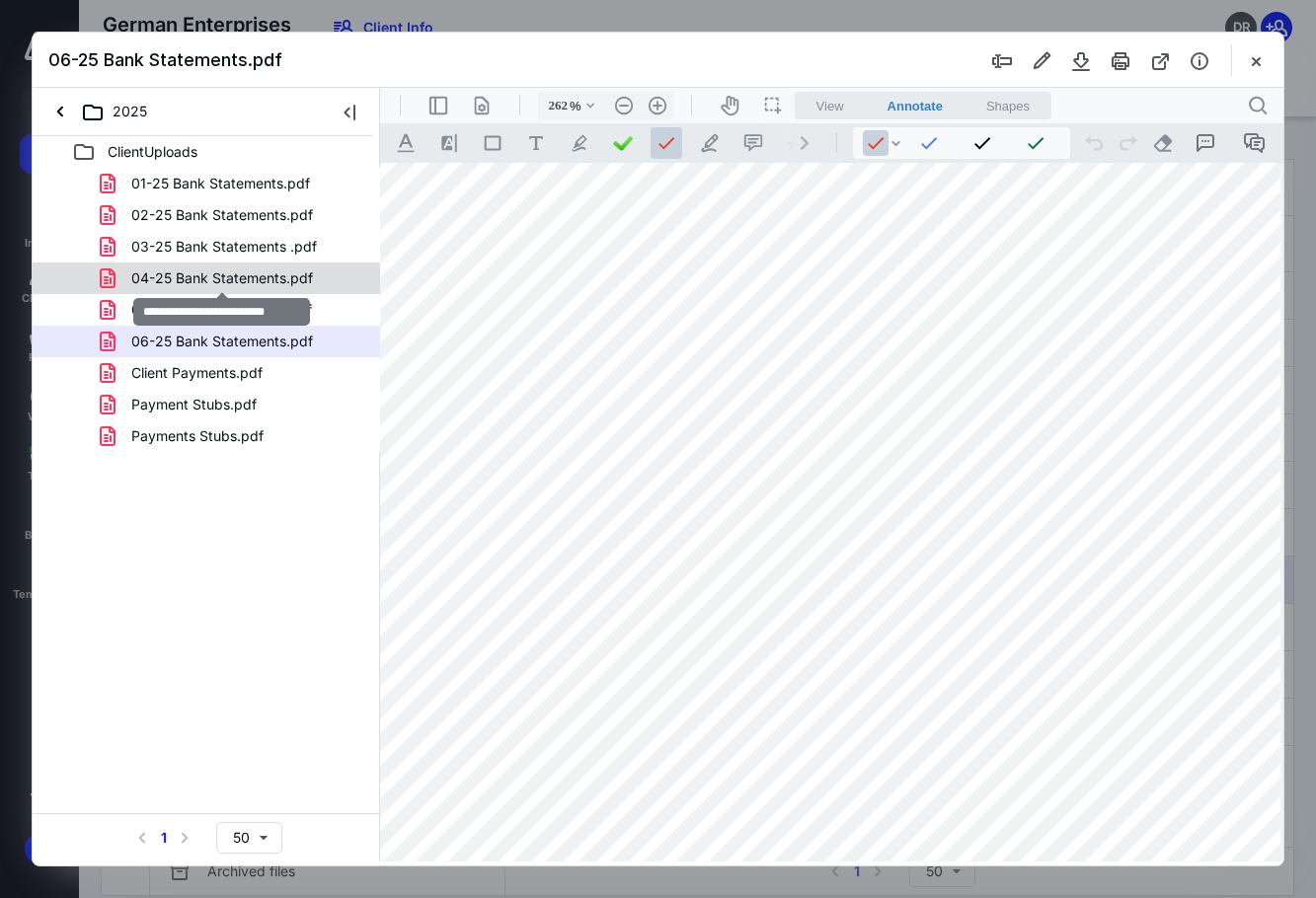click on "04-25 Bank Statements.pdf" at bounding box center [222, 278] 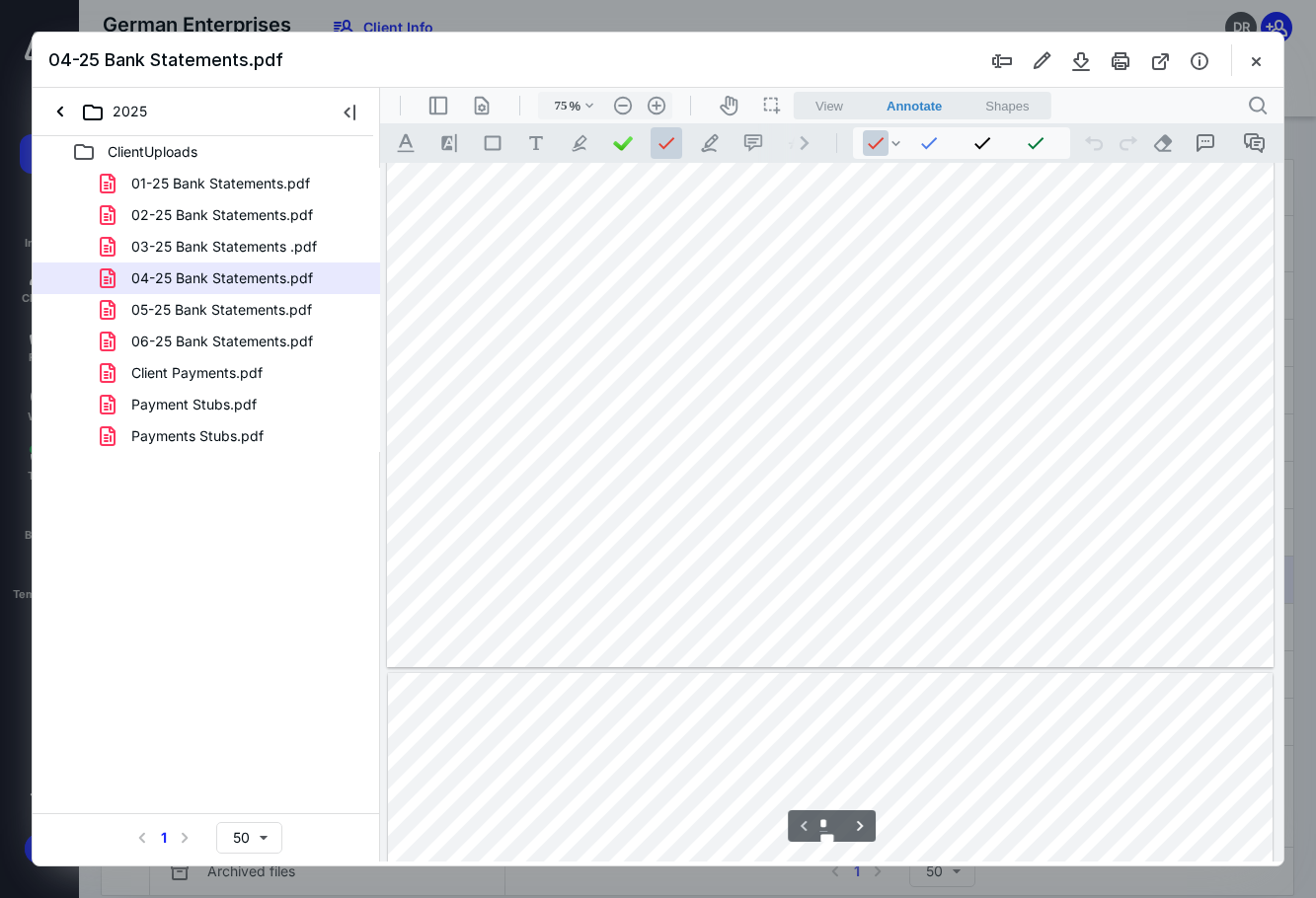 scroll, scrollTop: 78, scrollLeft: 1, axis: both 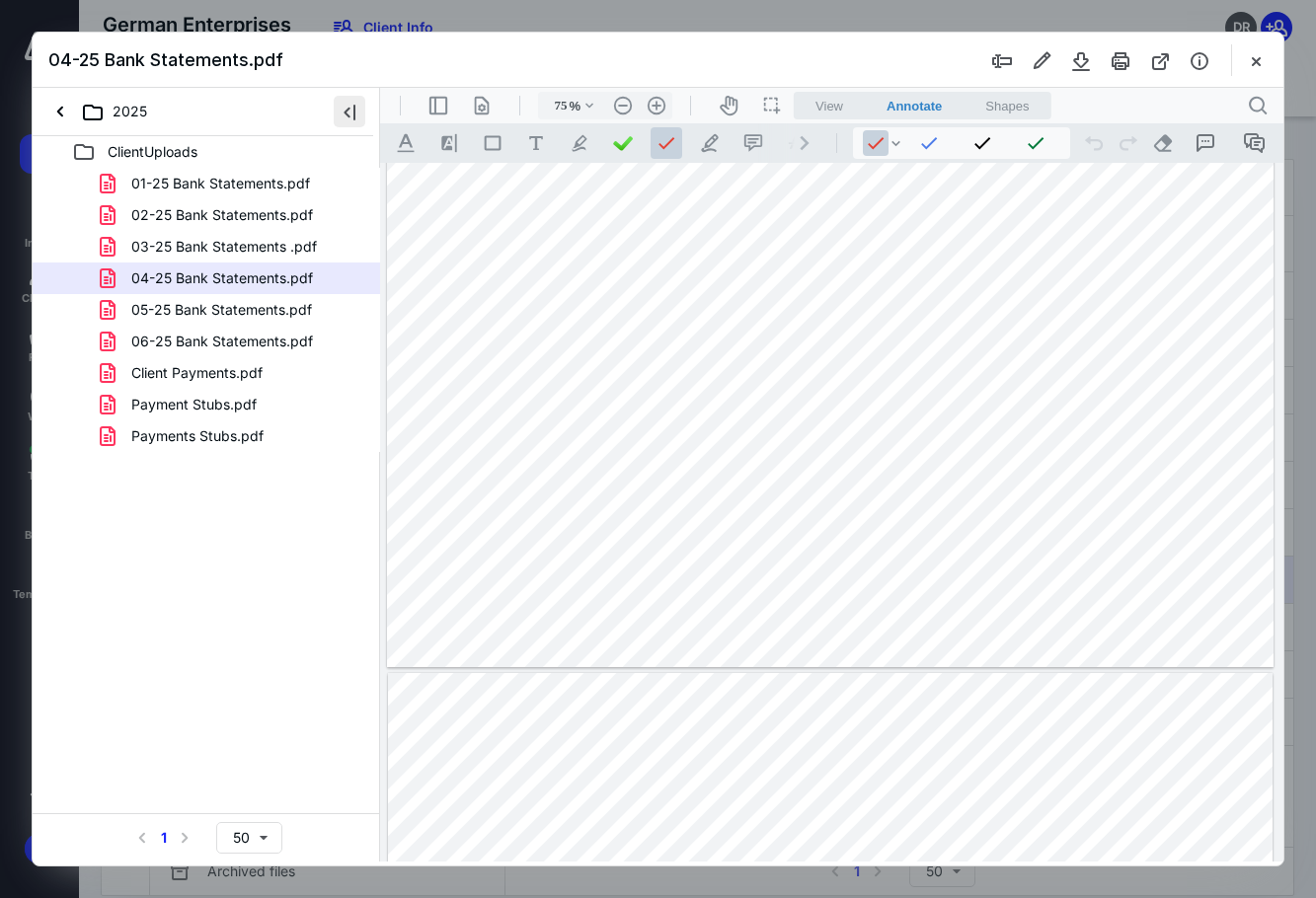 click at bounding box center [349, 112] 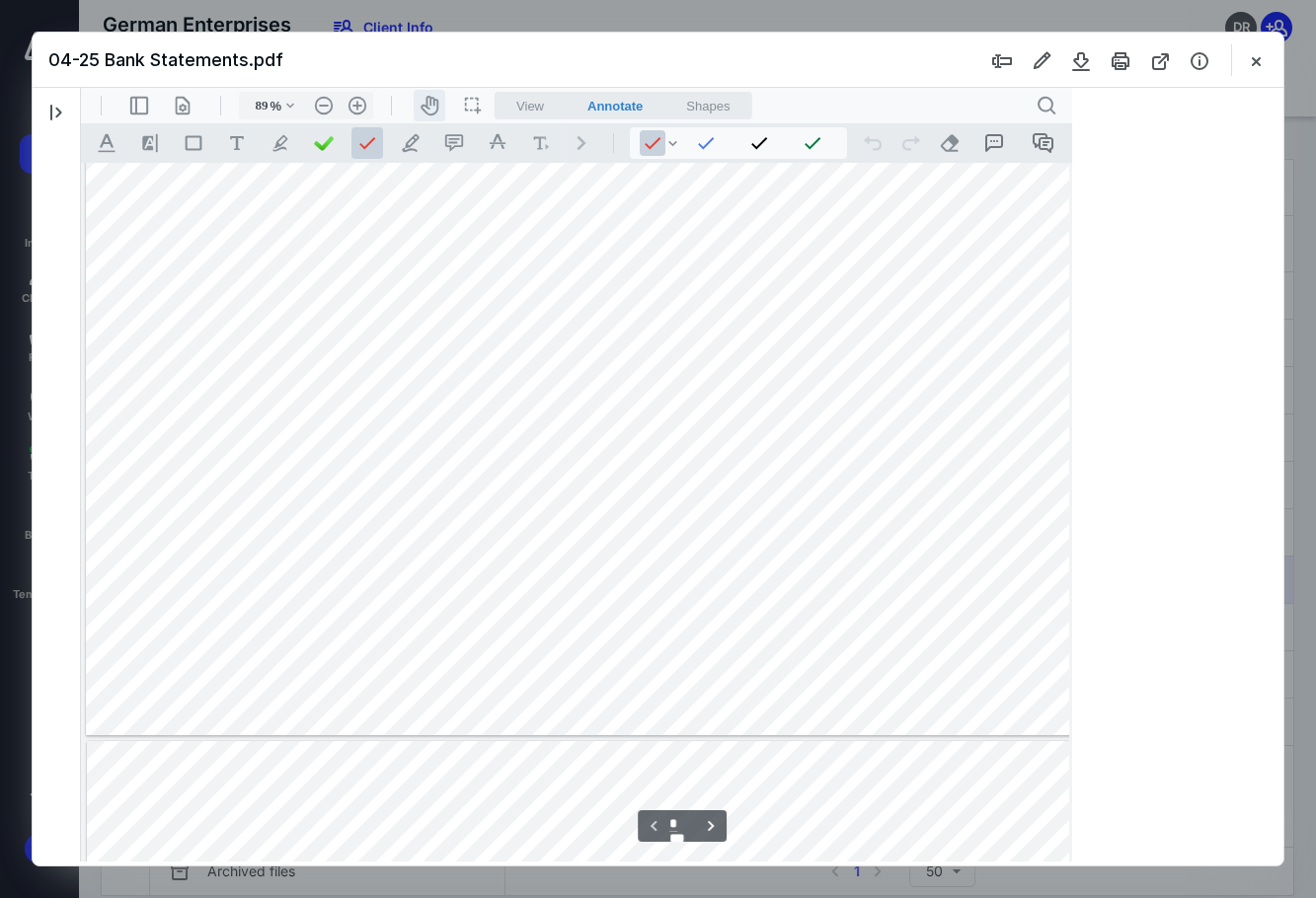 scroll, scrollTop: 79, scrollLeft: 0, axis: vertical 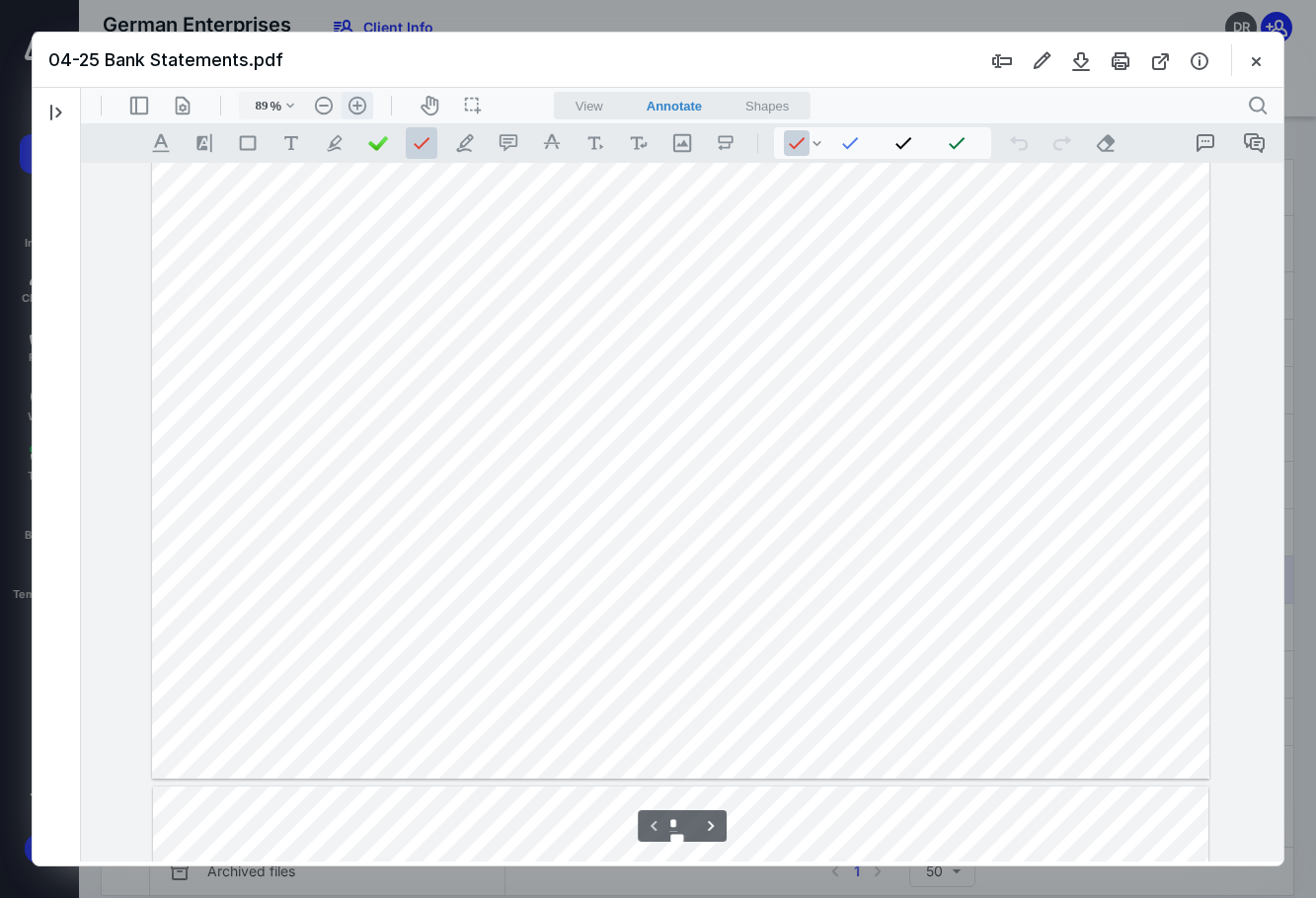 click on ".cls-1{fill:#abb0c4;} icon - header - zoom - in - line" at bounding box center [357, 106] 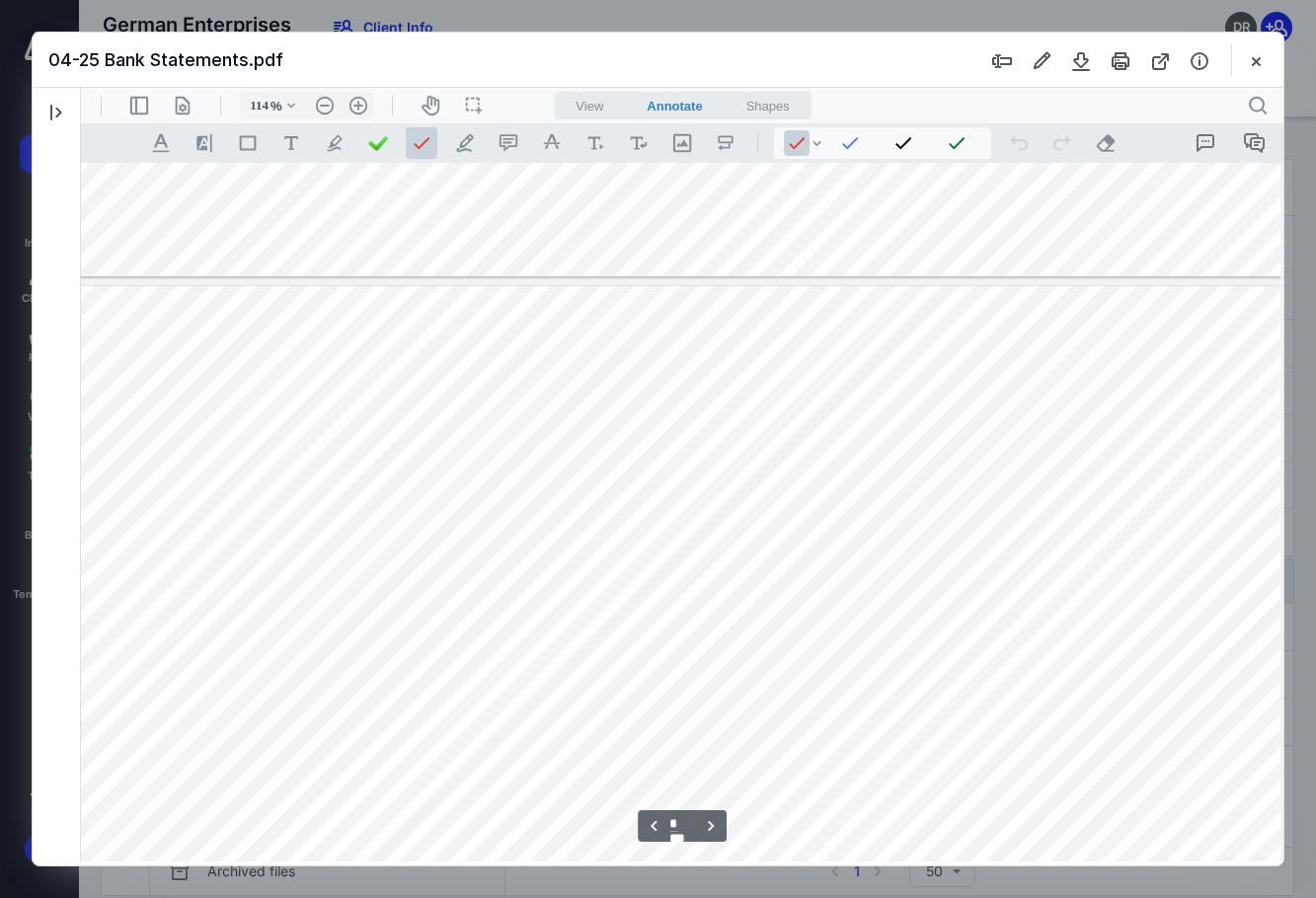 scroll, scrollTop: 2558, scrollLeft: 90, axis: both 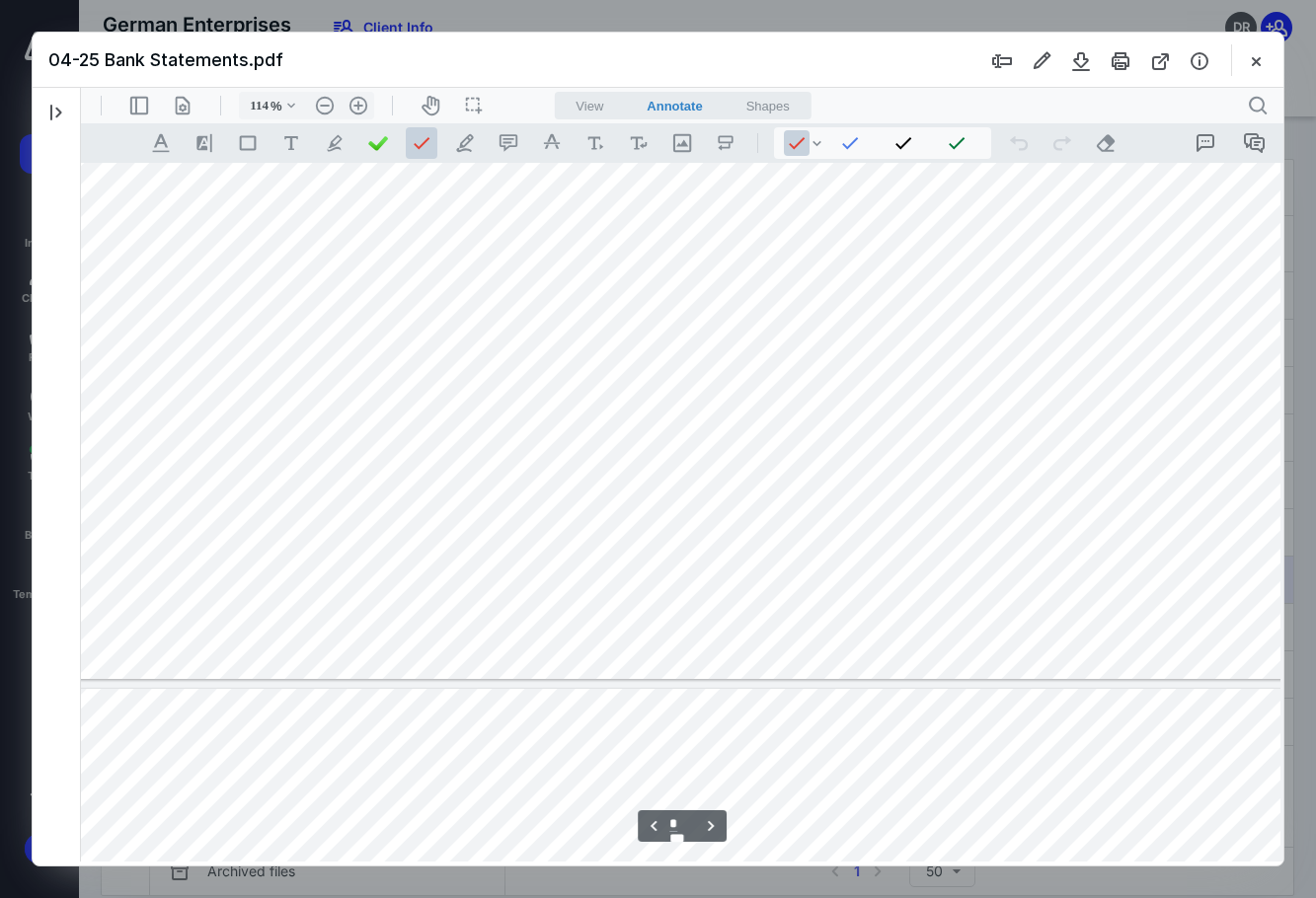 type on "*" 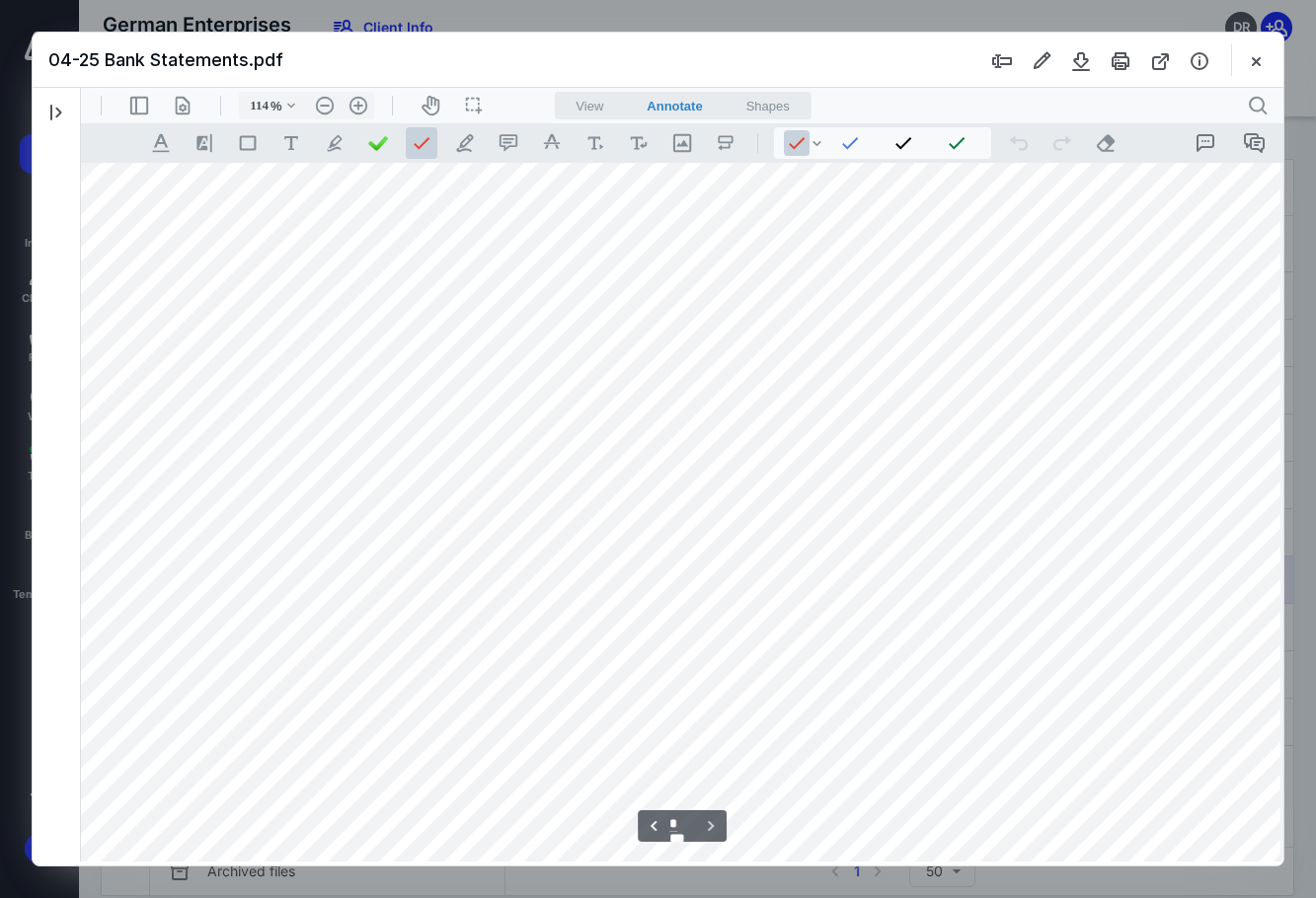 scroll, scrollTop: 4038, scrollLeft: 90, axis: both 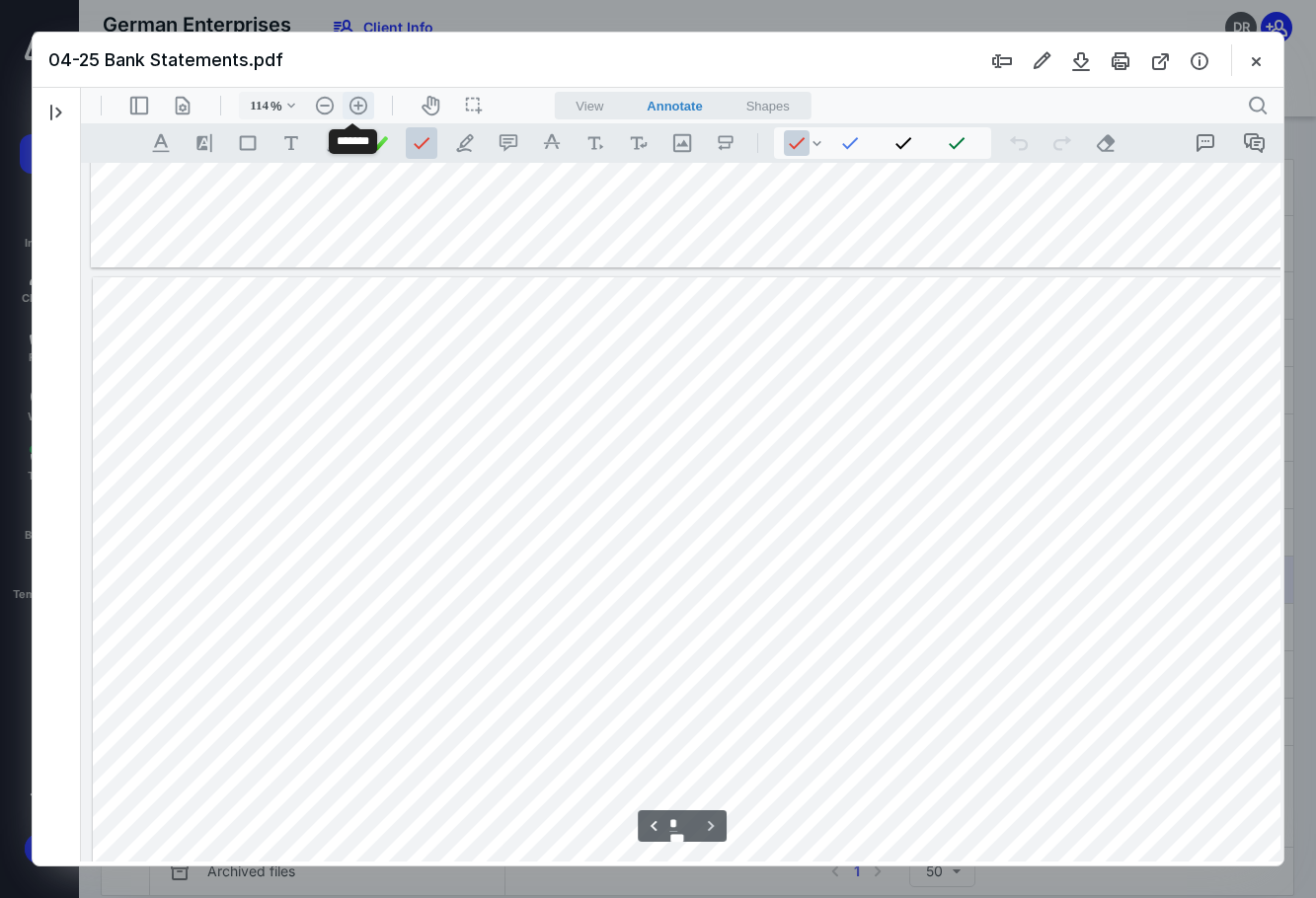 click on ".cls-1{fill:#abb0c4;} icon - header - zoom - in - line" at bounding box center (358, 106) 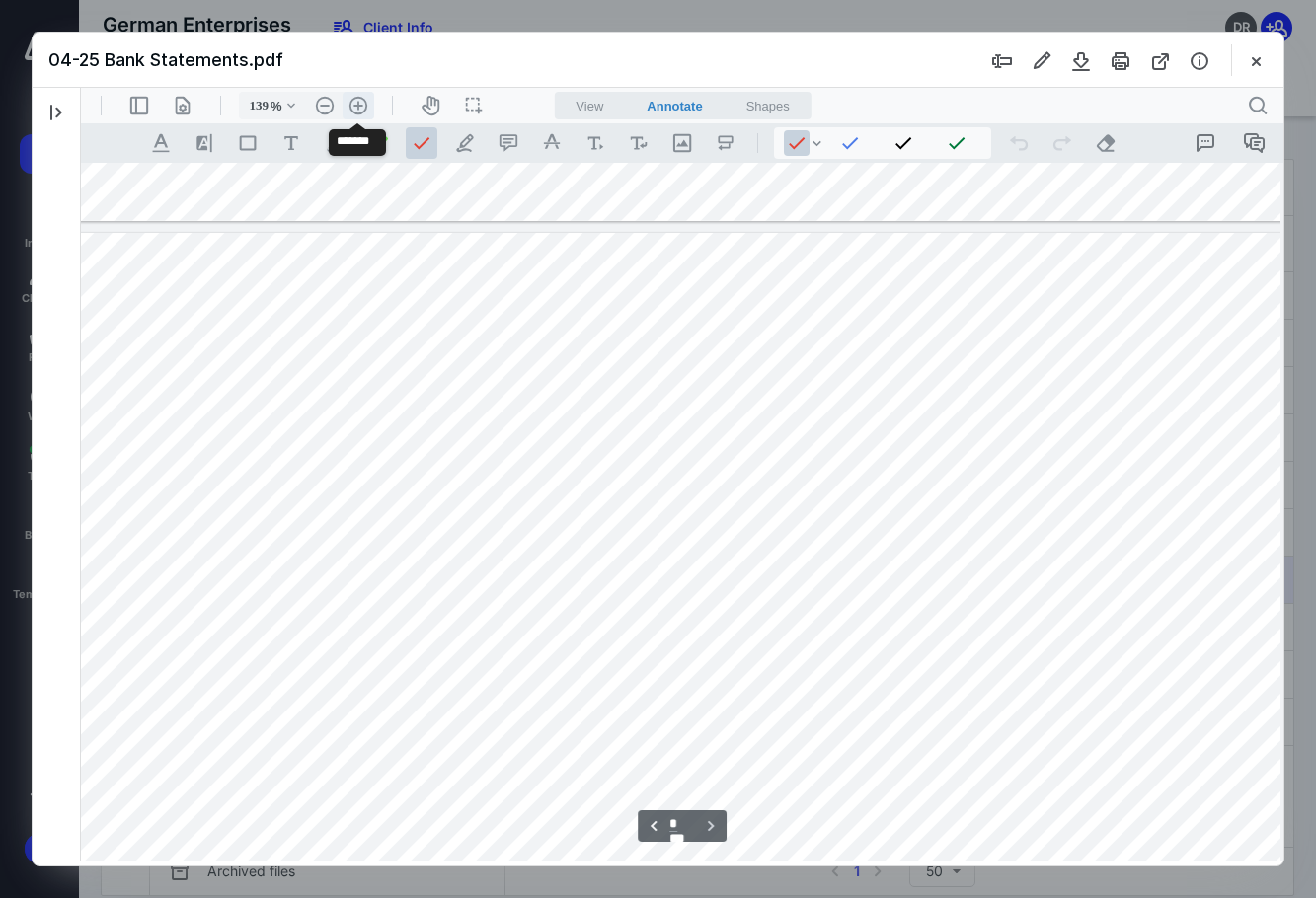 click on ".cls-1{fill:#abb0c4;} icon - header - zoom - in - line" at bounding box center (358, 106) 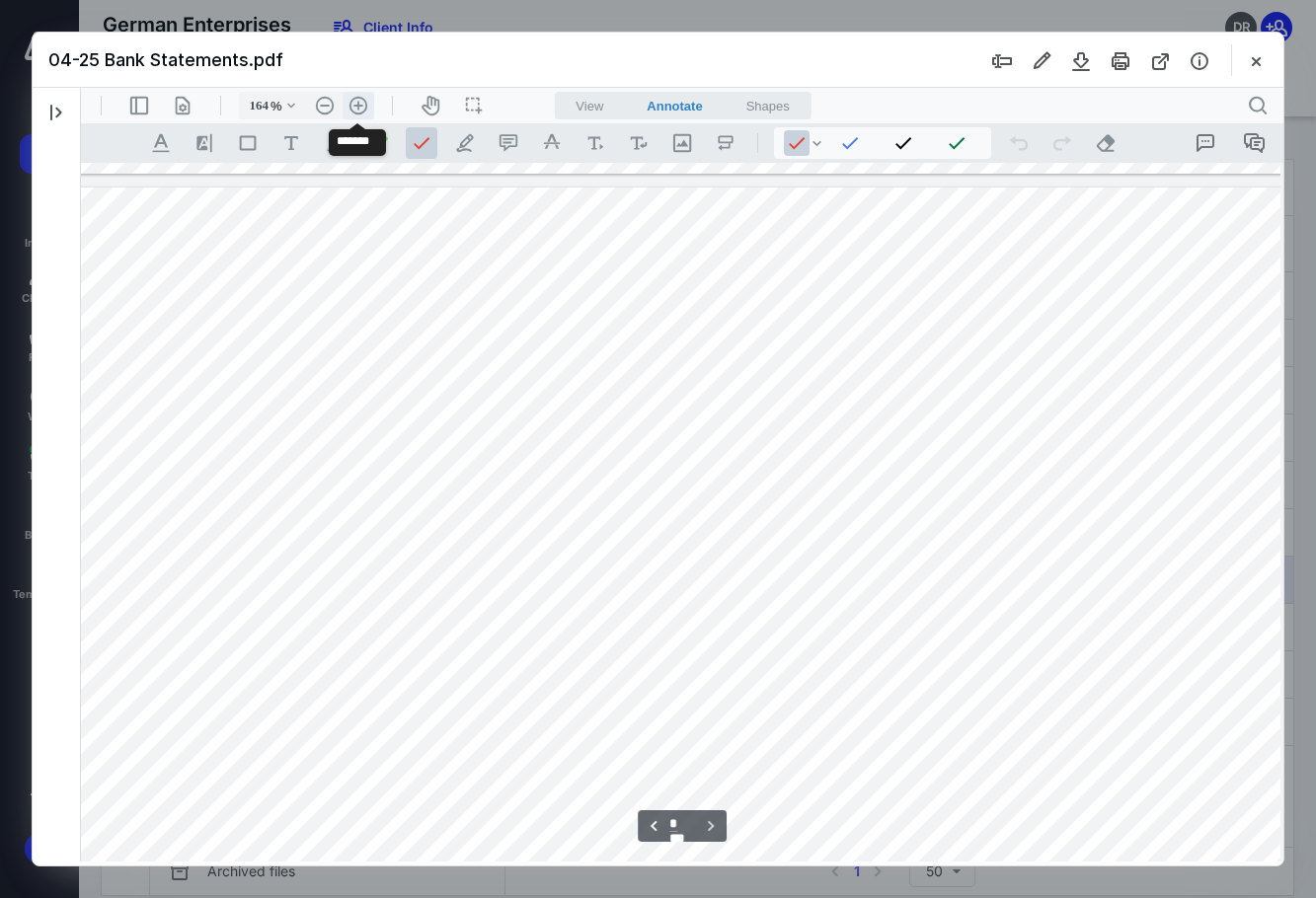 click on ".cls-1{fill:#abb0c4;} icon - header - zoom - in - line" at bounding box center [358, 106] 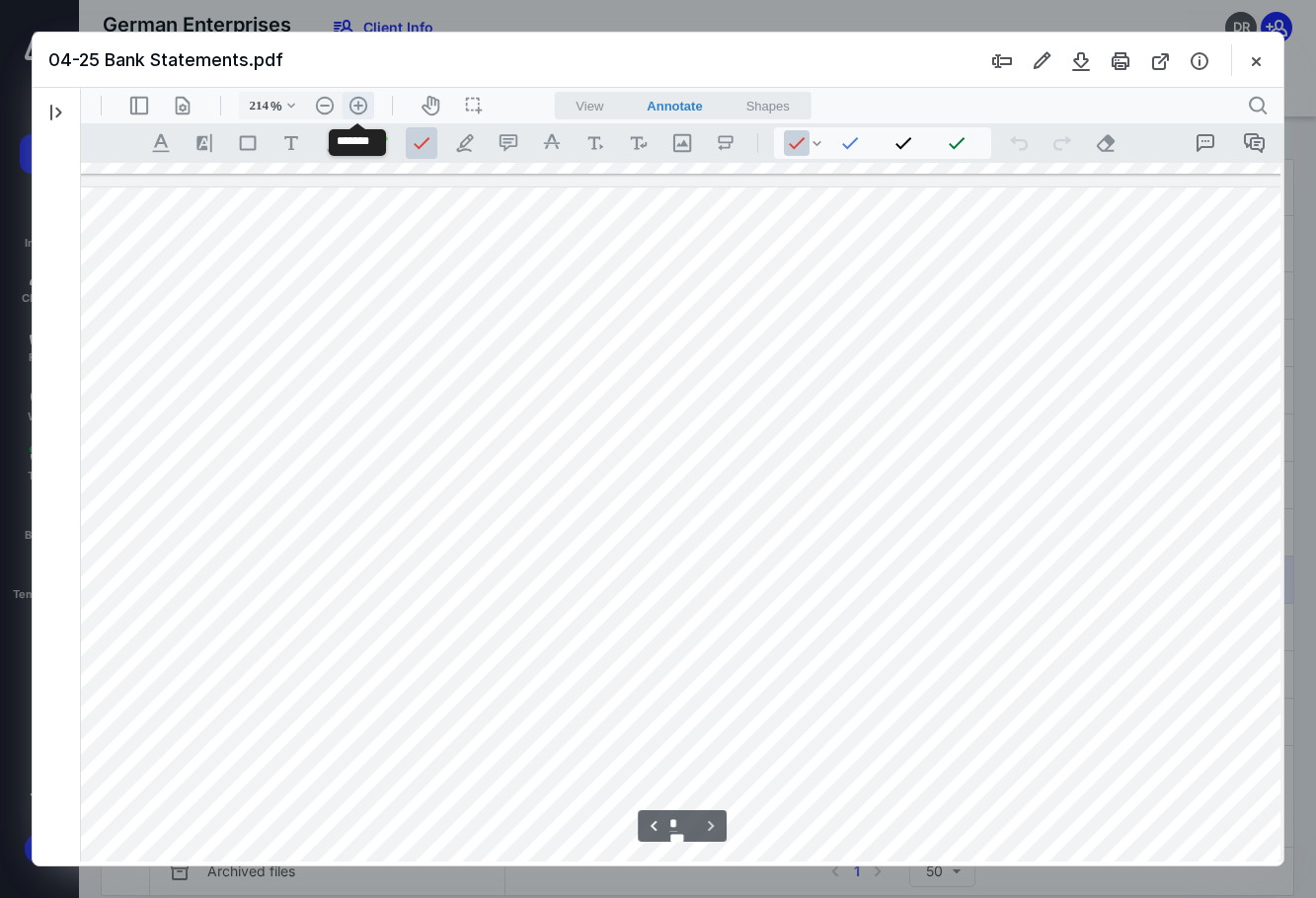scroll, scrollTop: 7875, scrollLeft: 529, axis: both 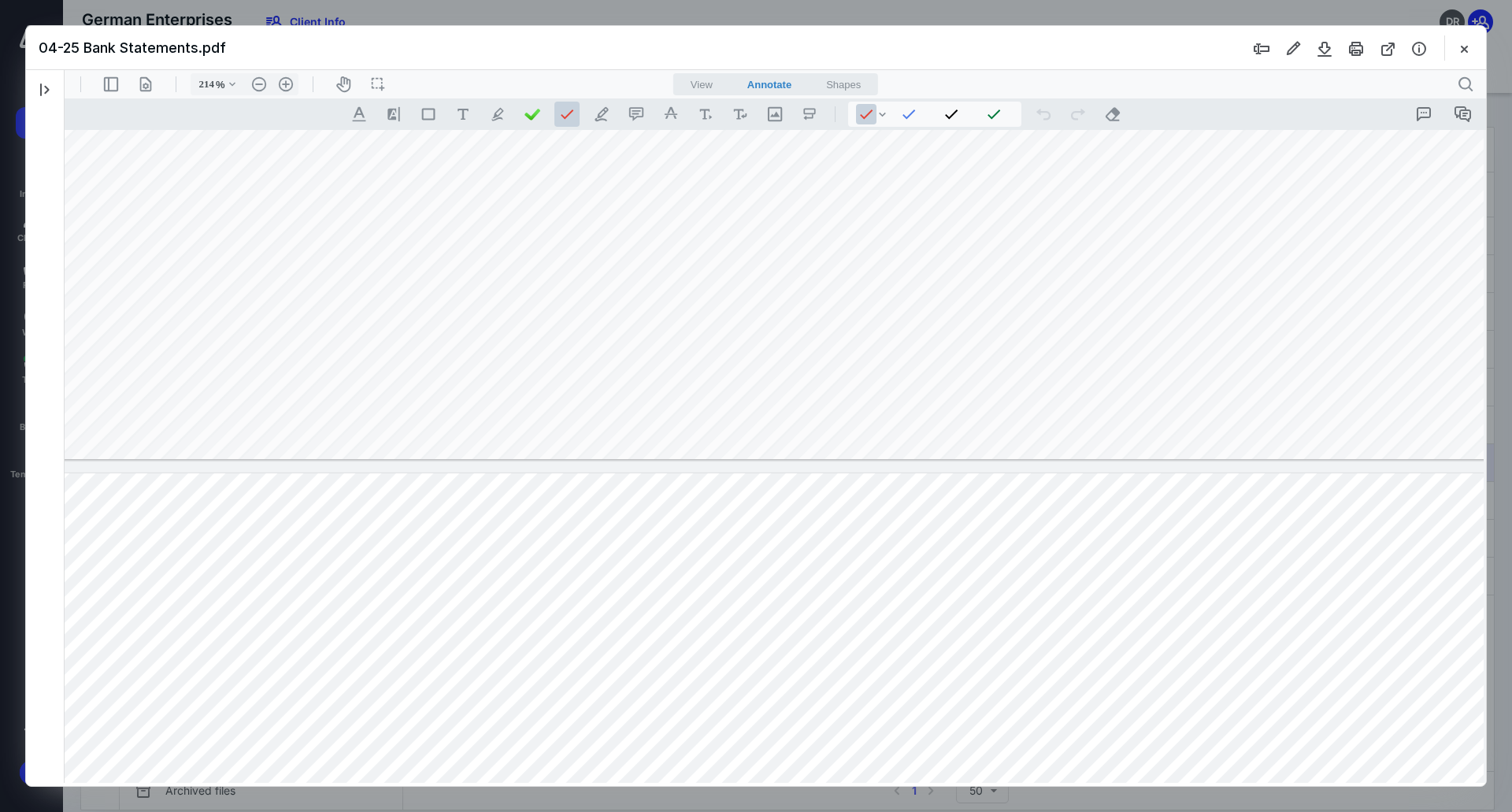 type on "*" 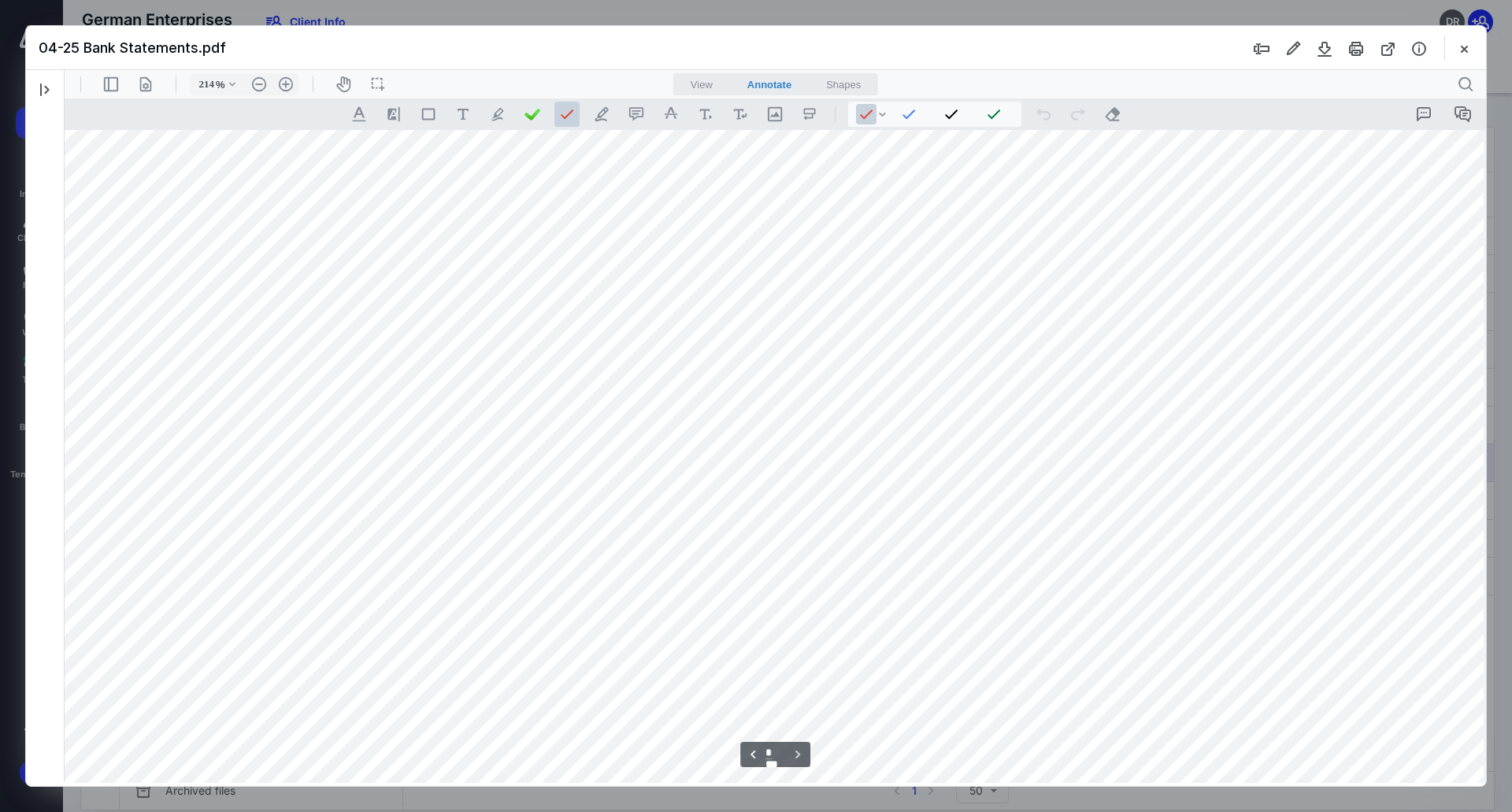 scroll, scrollTop: 6442, scrollLeft: 65, axis: both 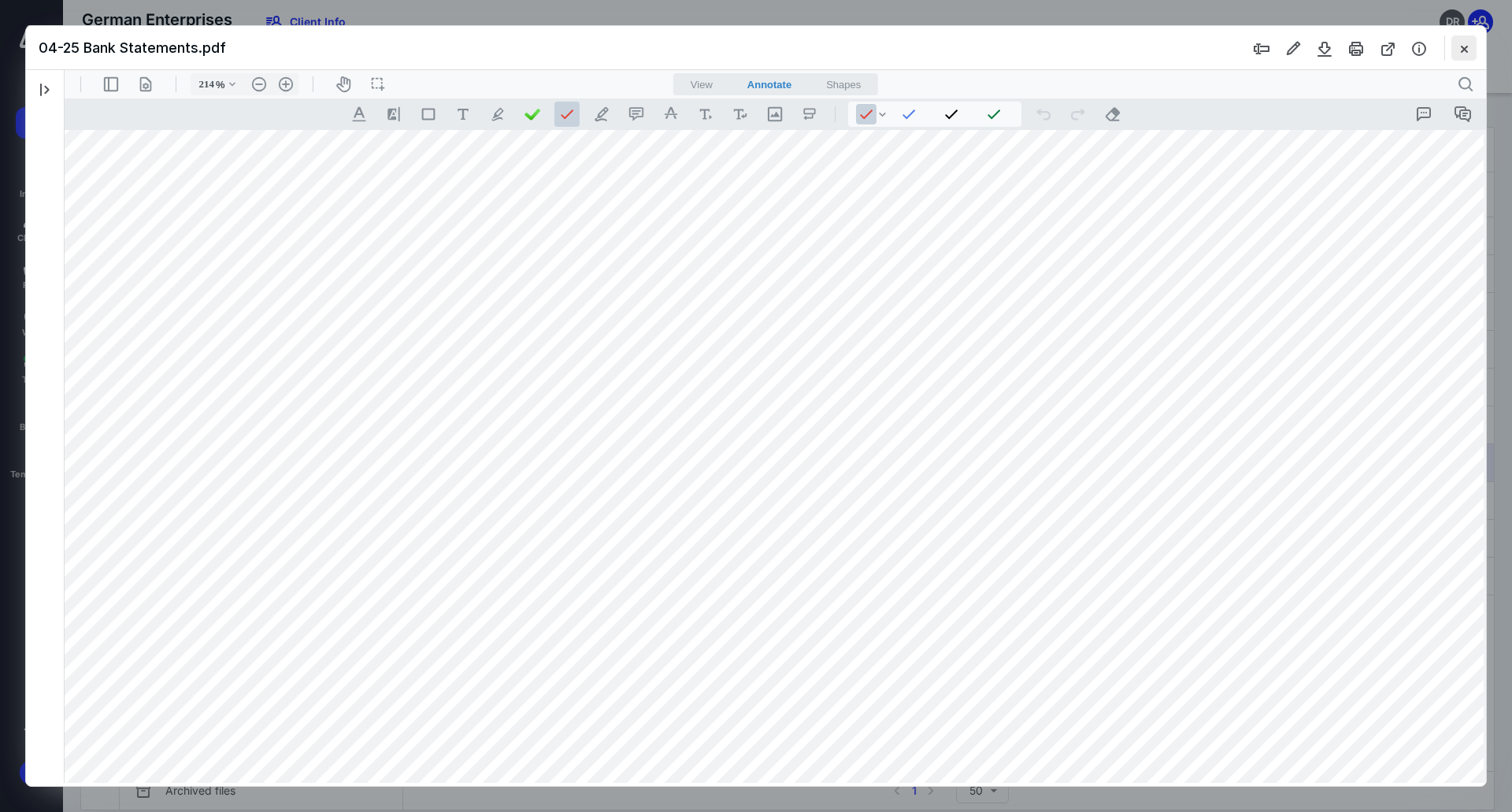 click at bounding box center [1464, 48] 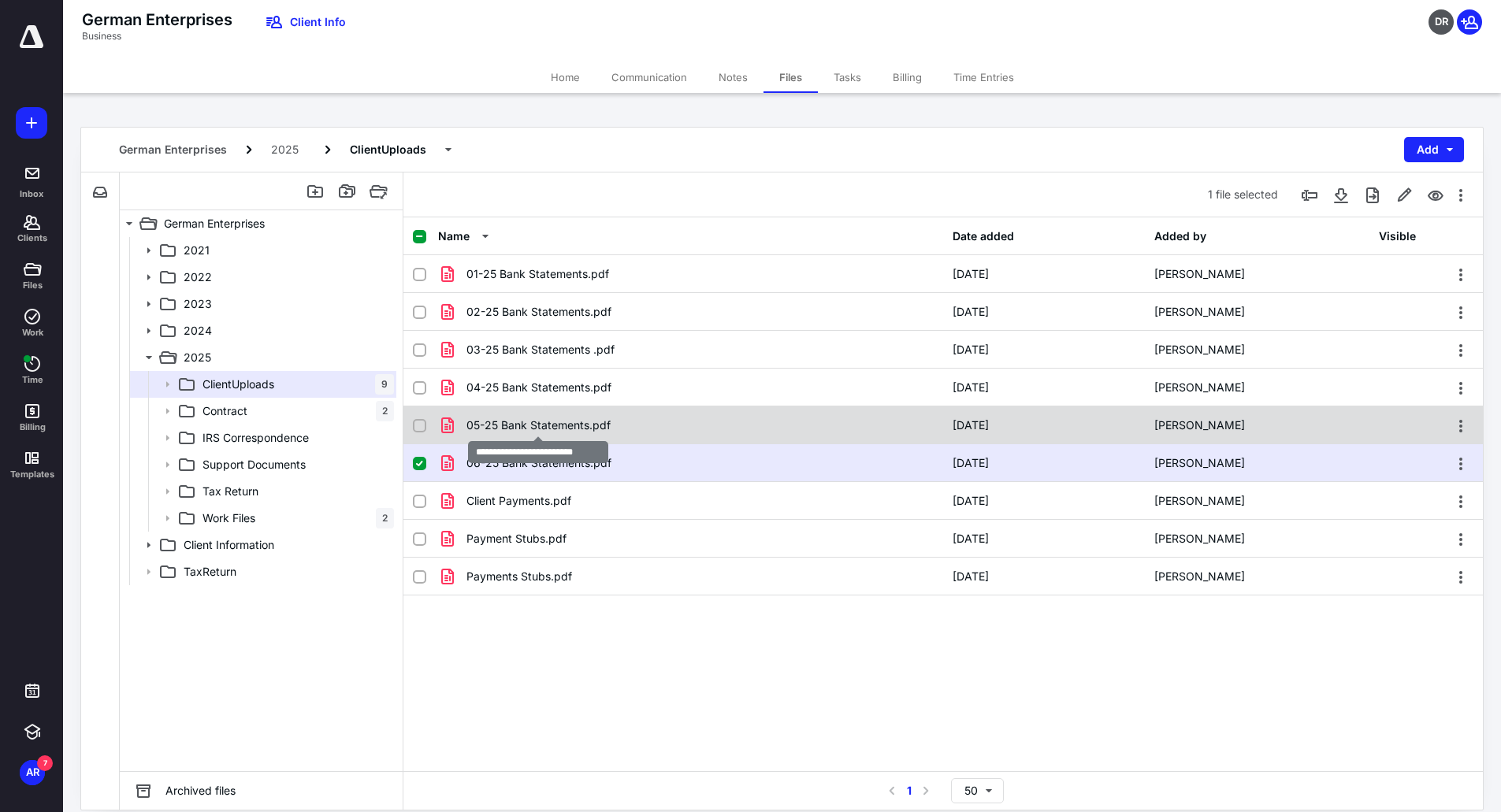 click on "05-25 Bank Statements.pdf" at bounding box center (538, 425) 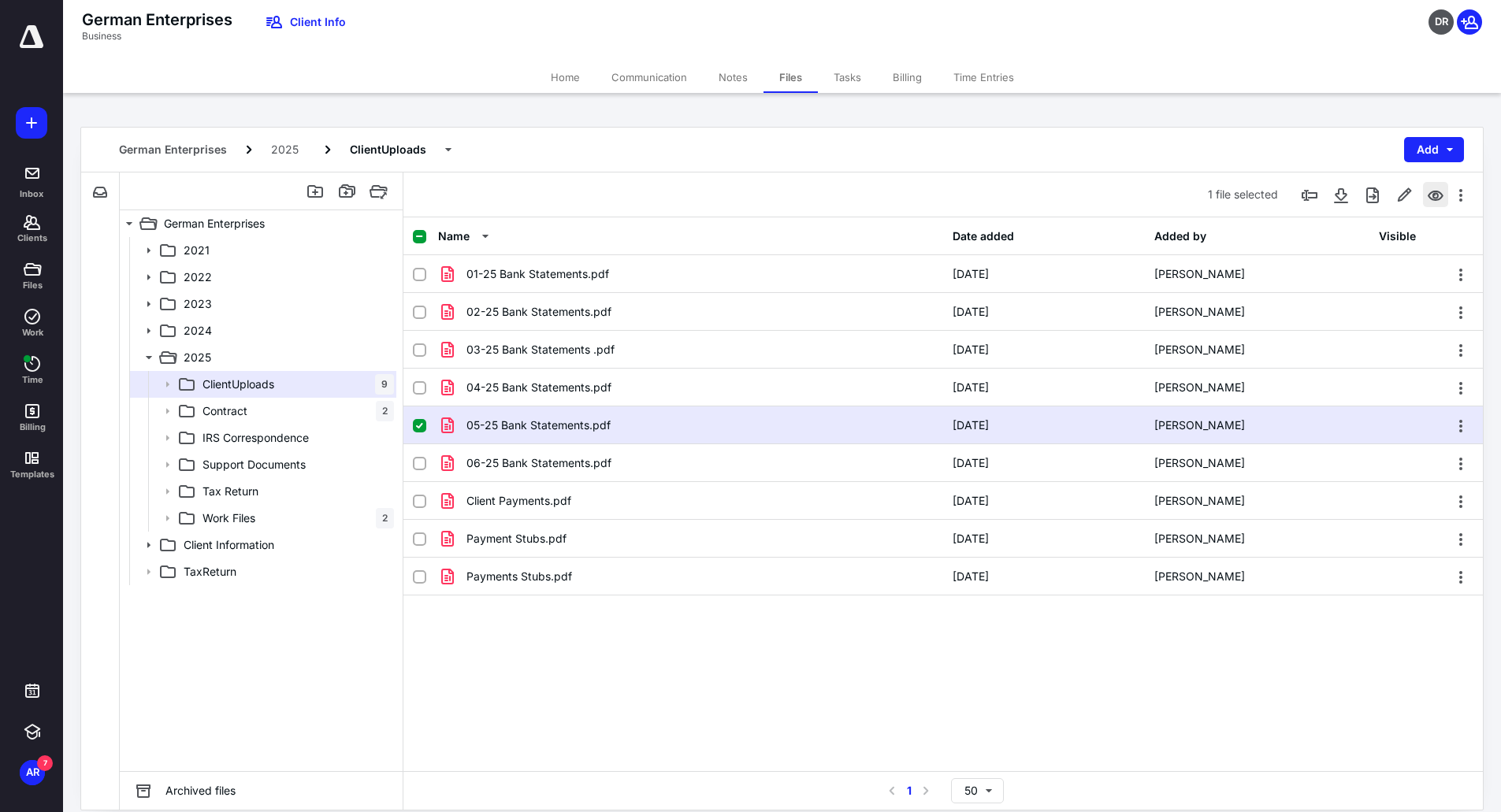 click at bounding box center (1436, 195) 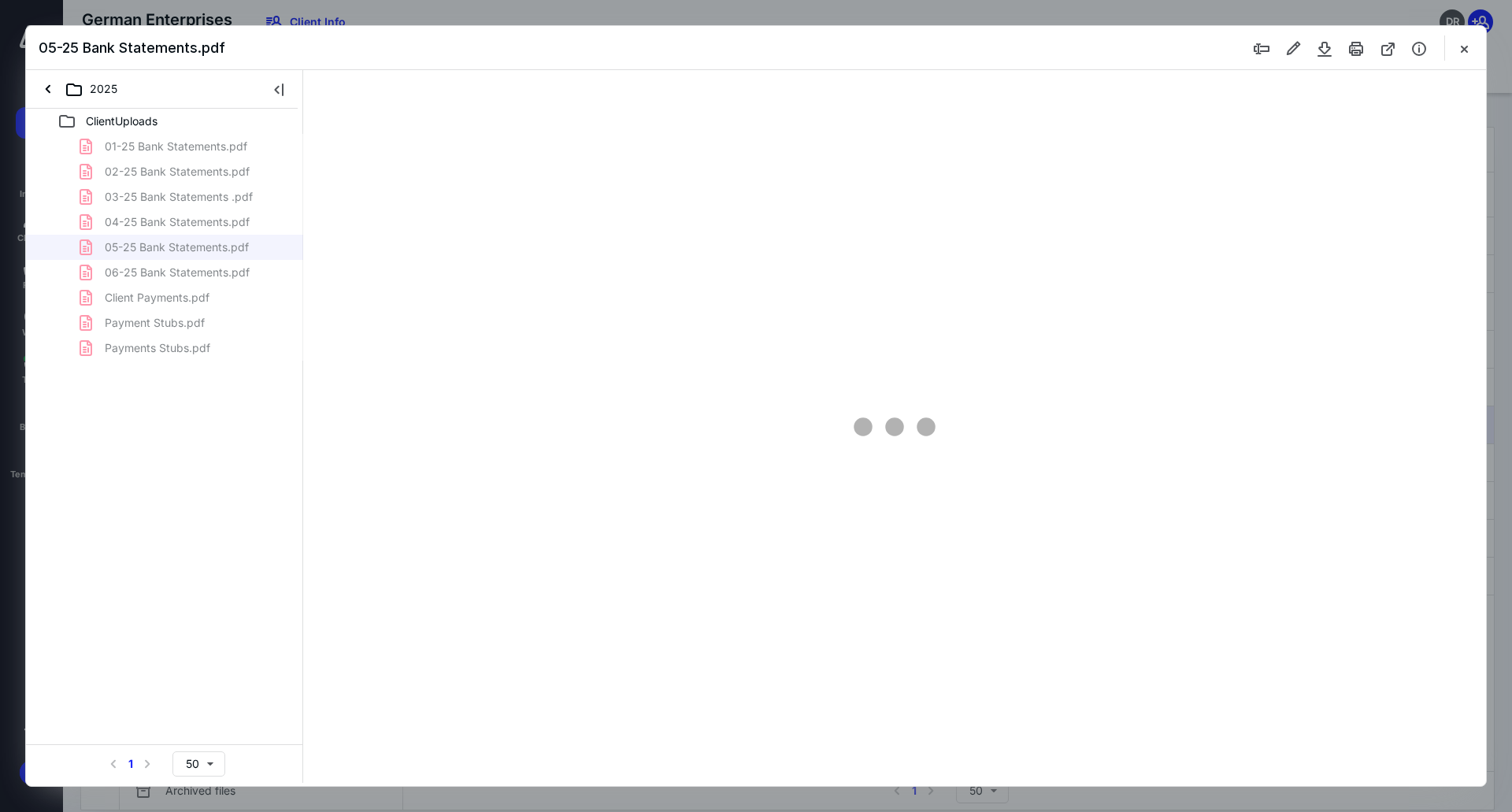 scroll, scrollTop: 0, scrollLeft: 0, axis: both 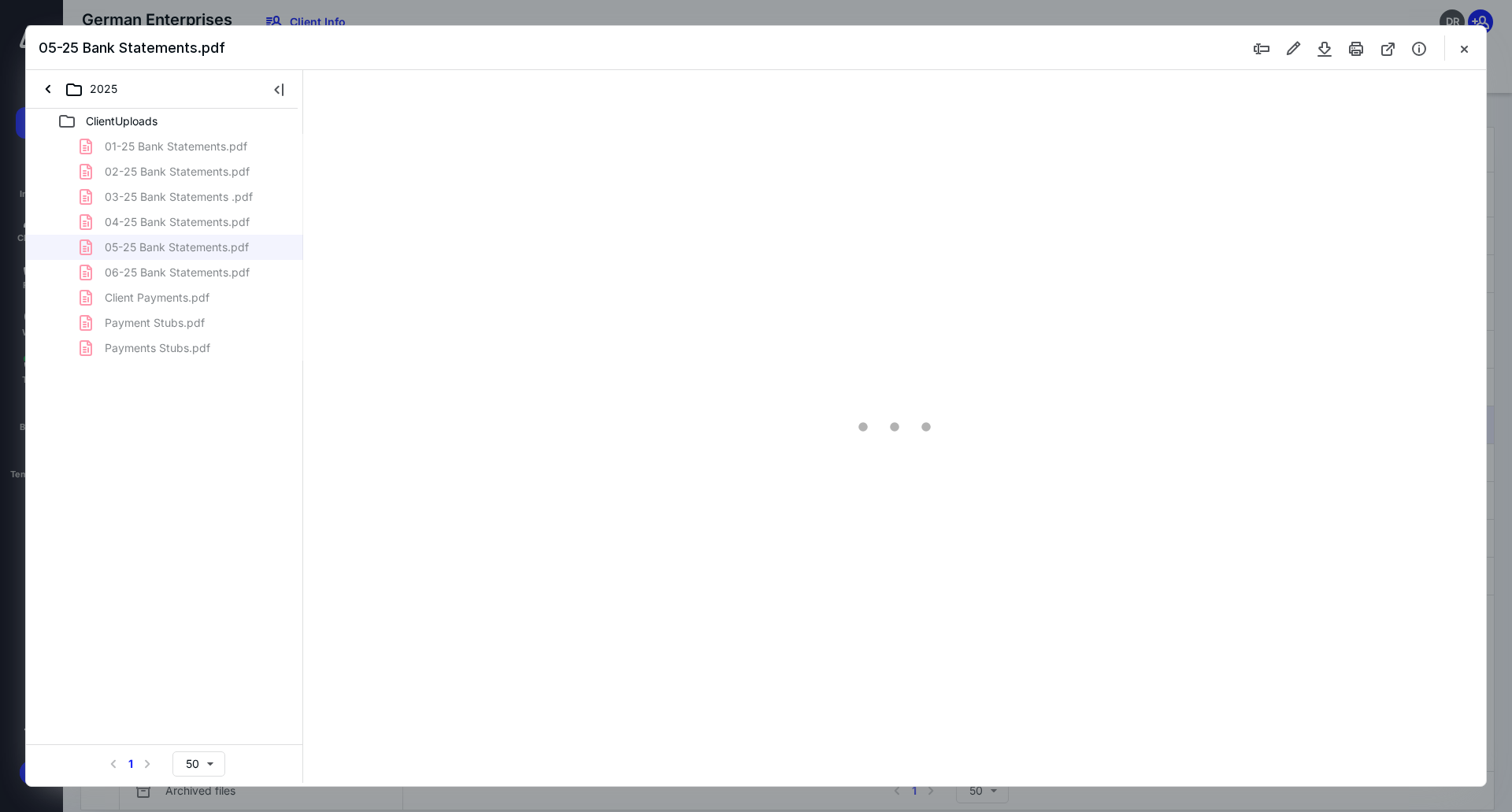 type on "104" 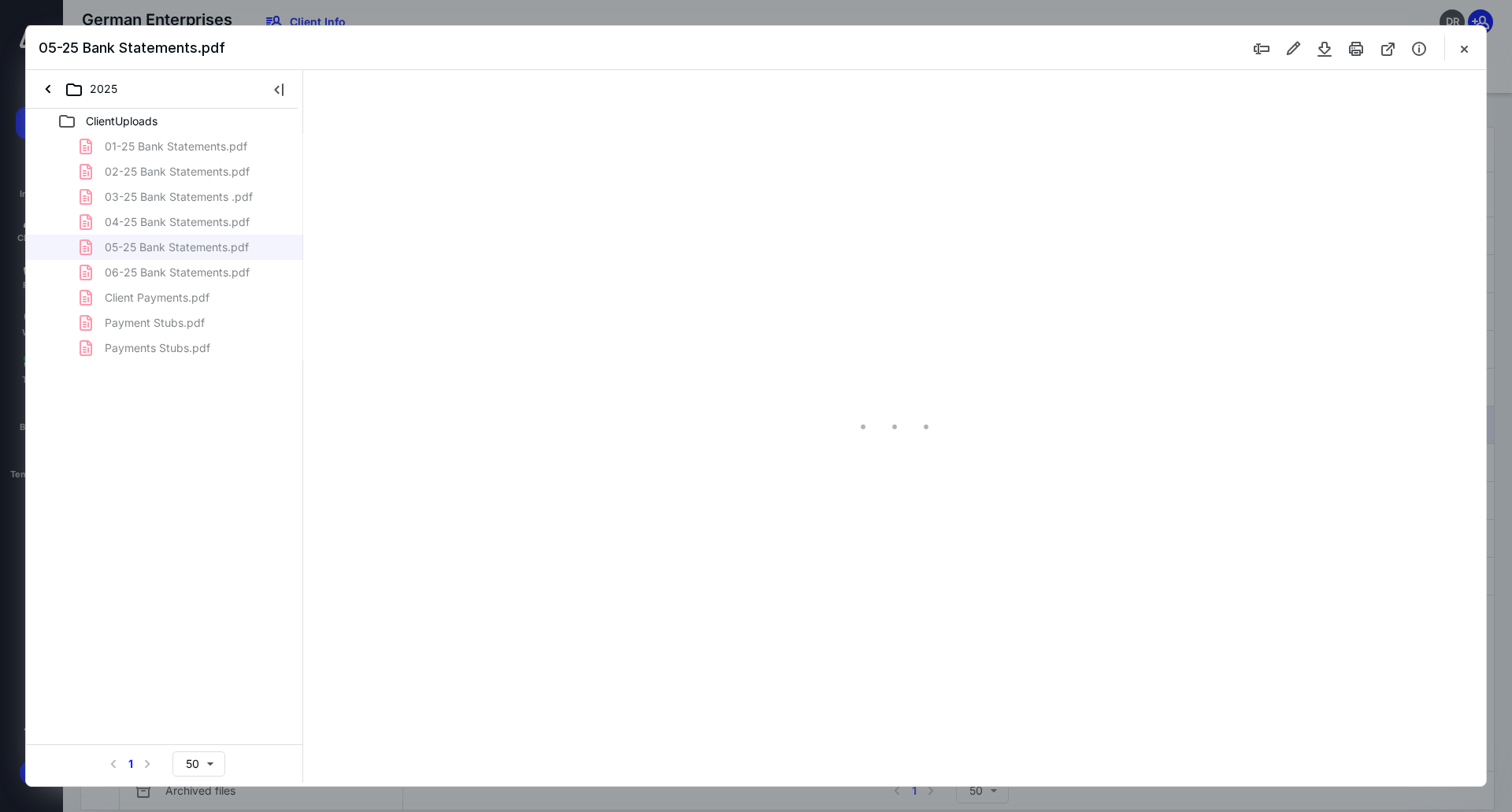 scroll, scrollTop: 63, scrollLeft: 0, axis: vertical 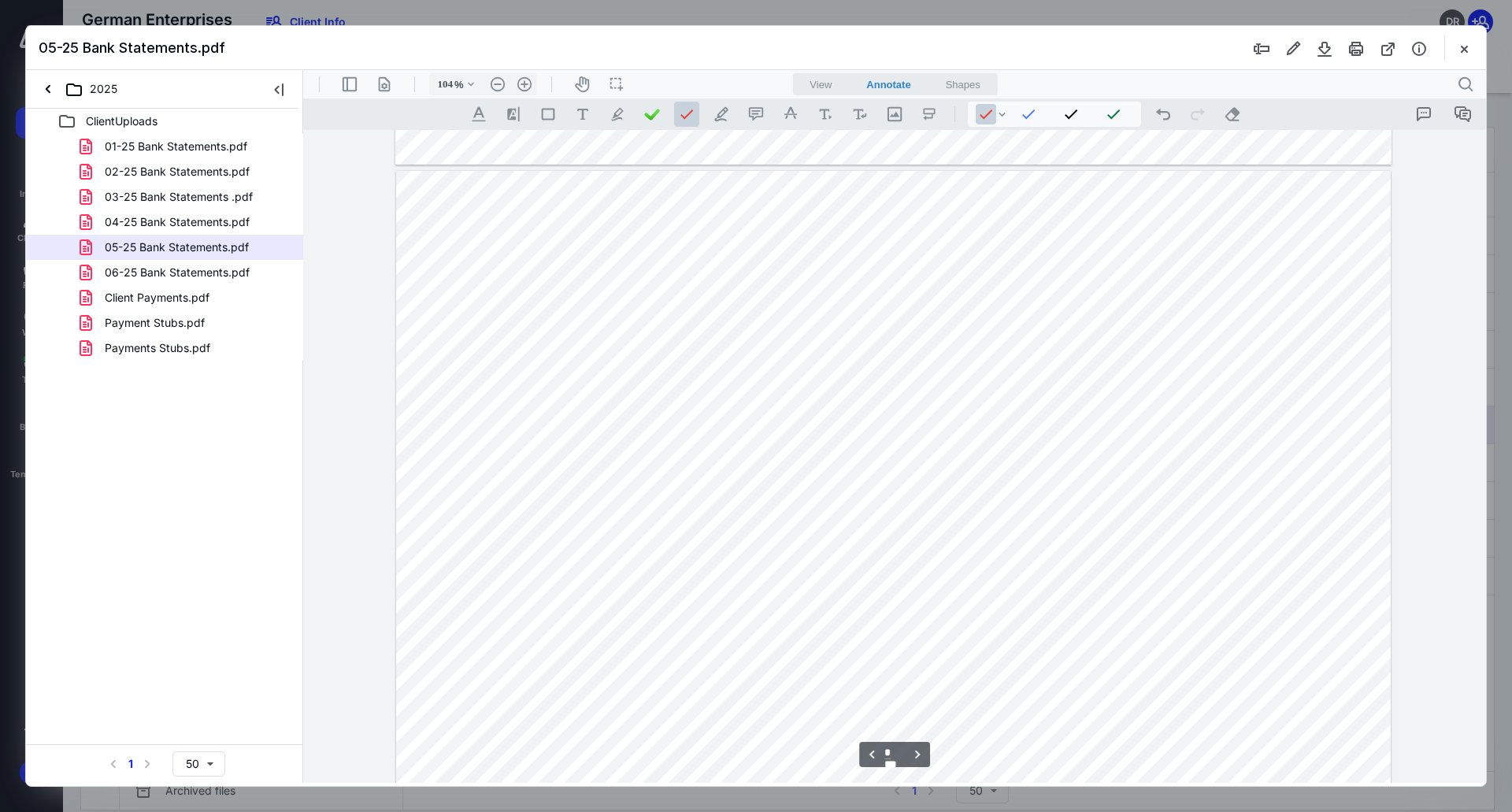 click at bounding box center [893, 494] 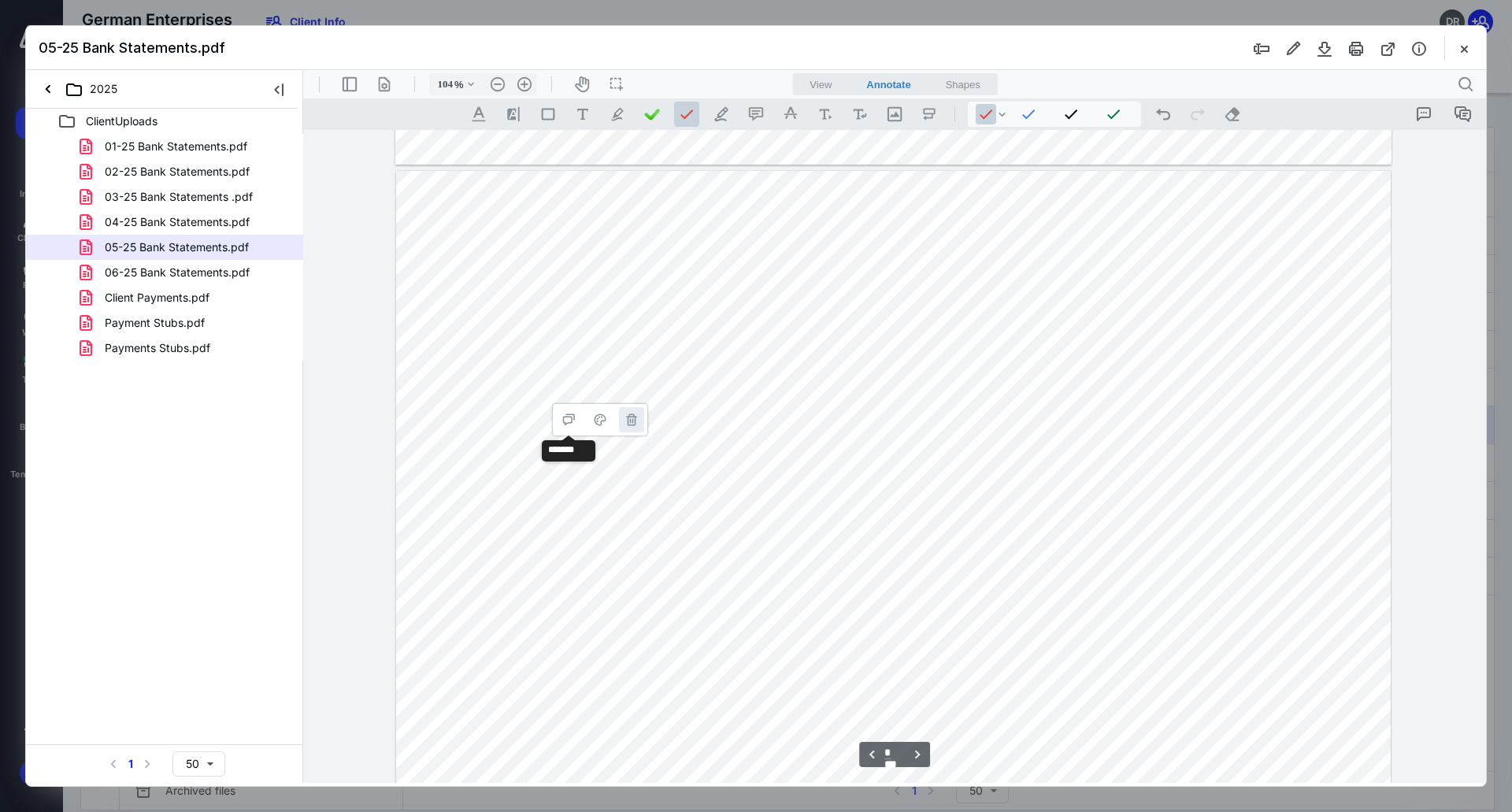 click on "**********" at bounding box center [632, 420] 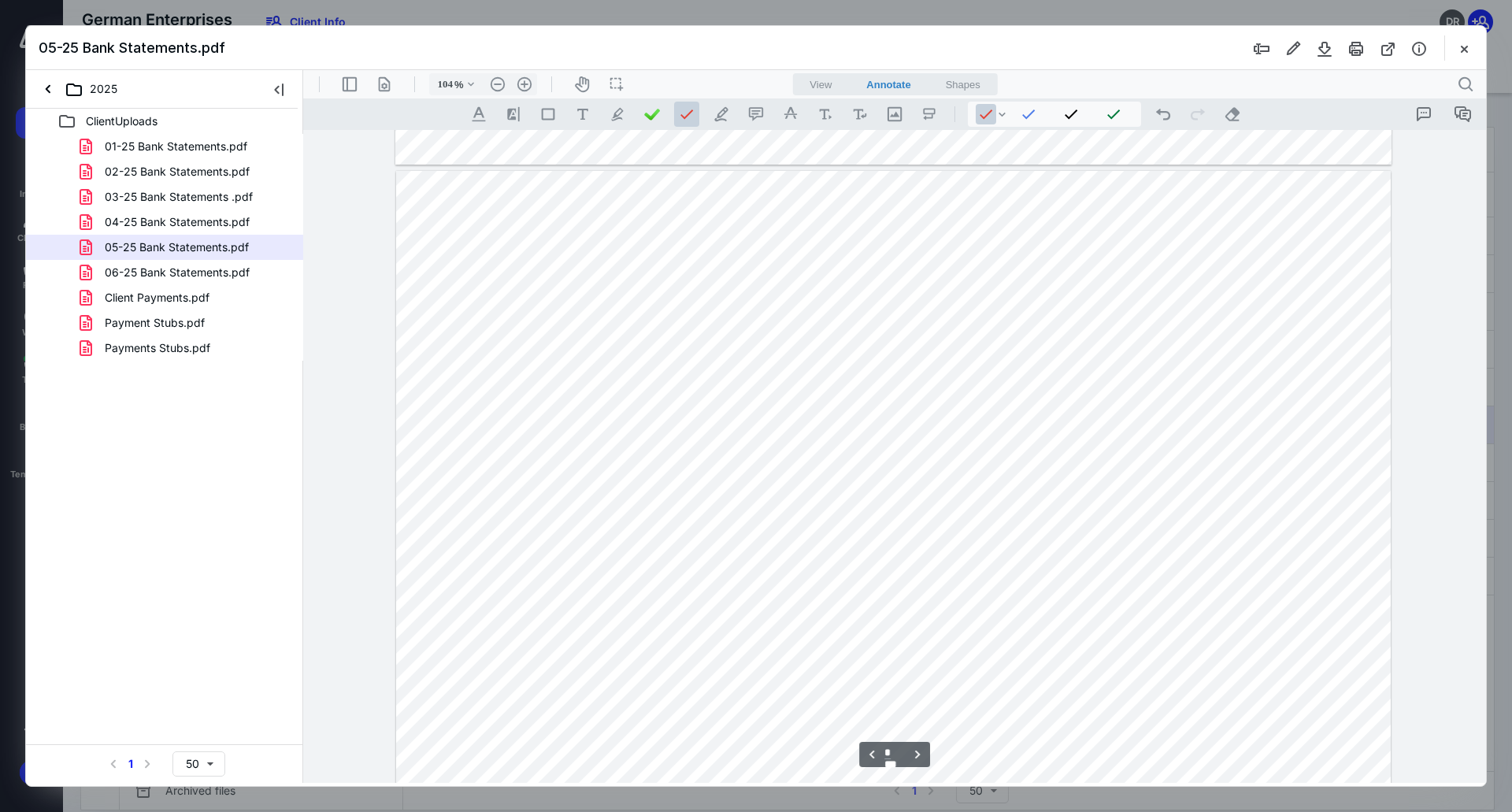 click at bounding box center [893, 494] 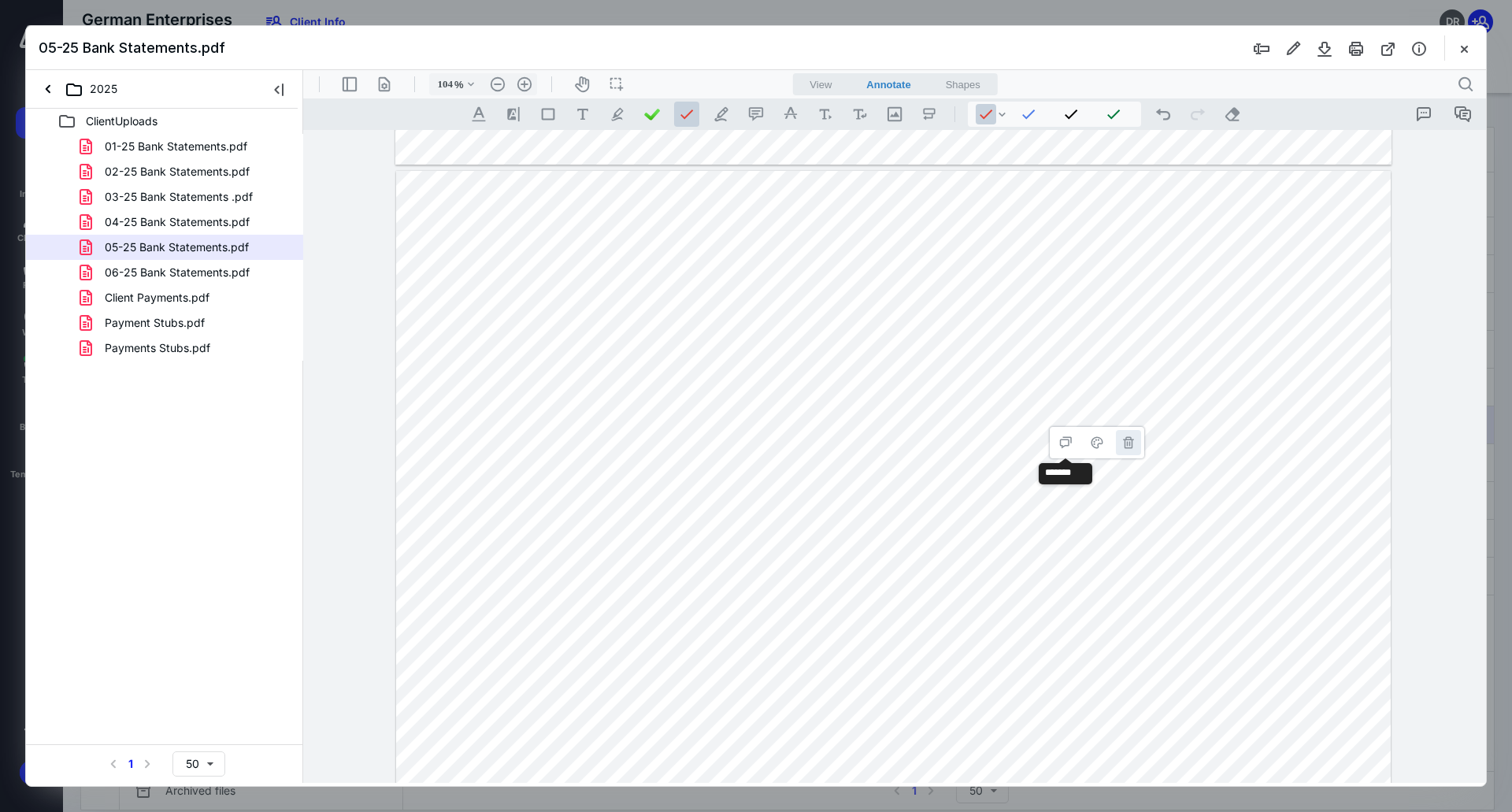 click on "**********" at bounding box center (1128, 443) 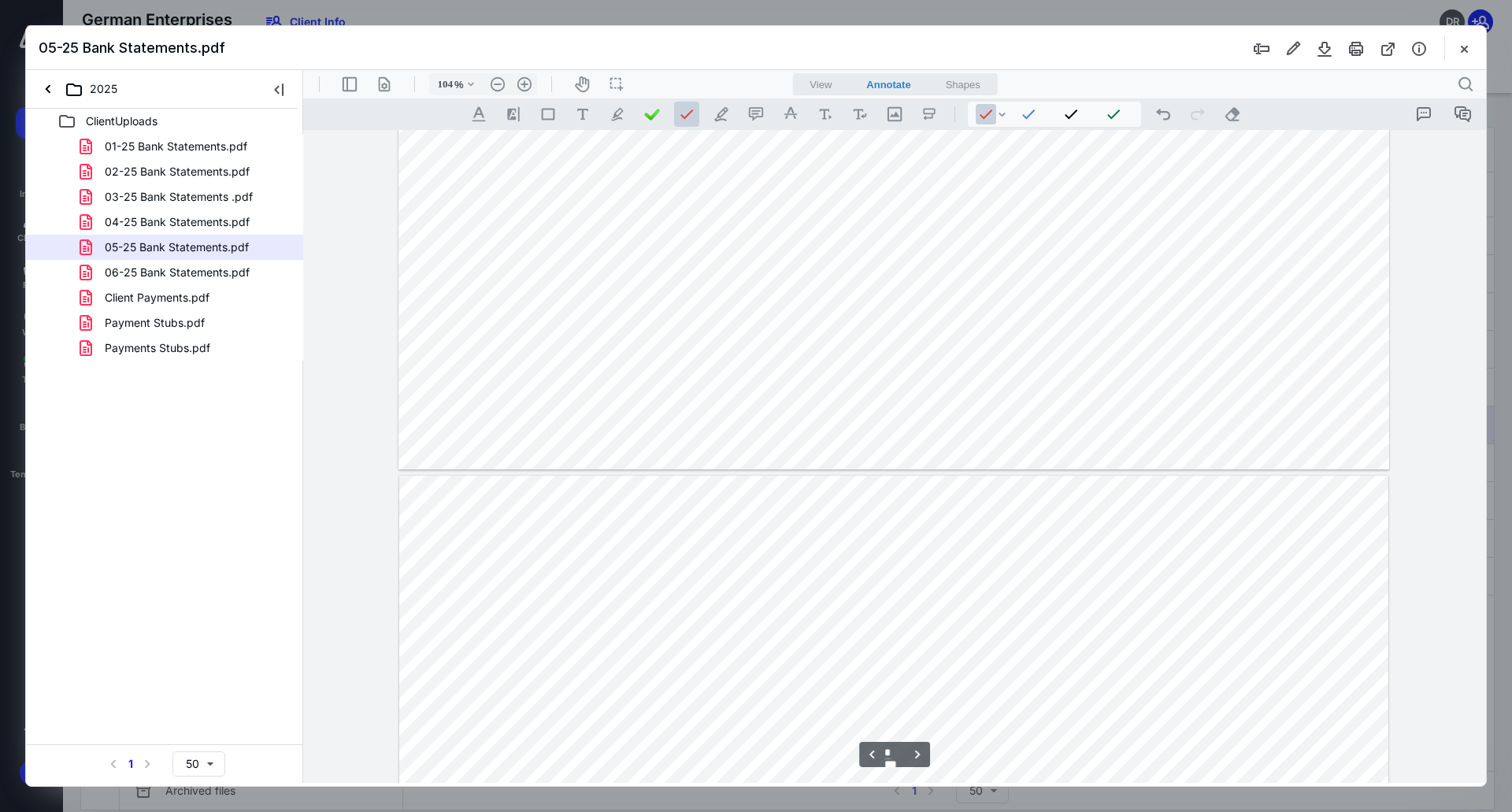 type on "*" 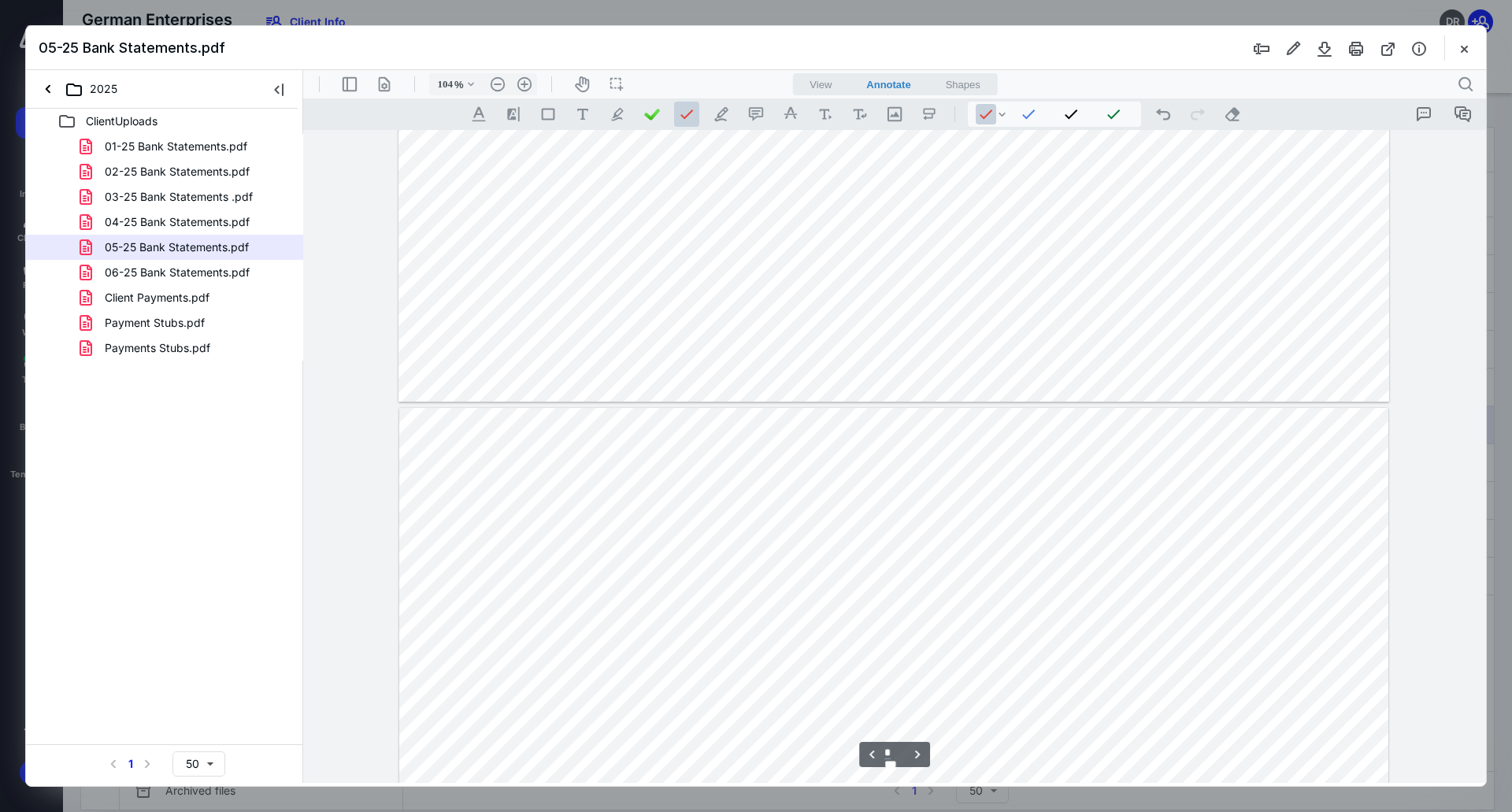 scroll, scrollTop: 2741, scrollLeft: 0, axis: vertical 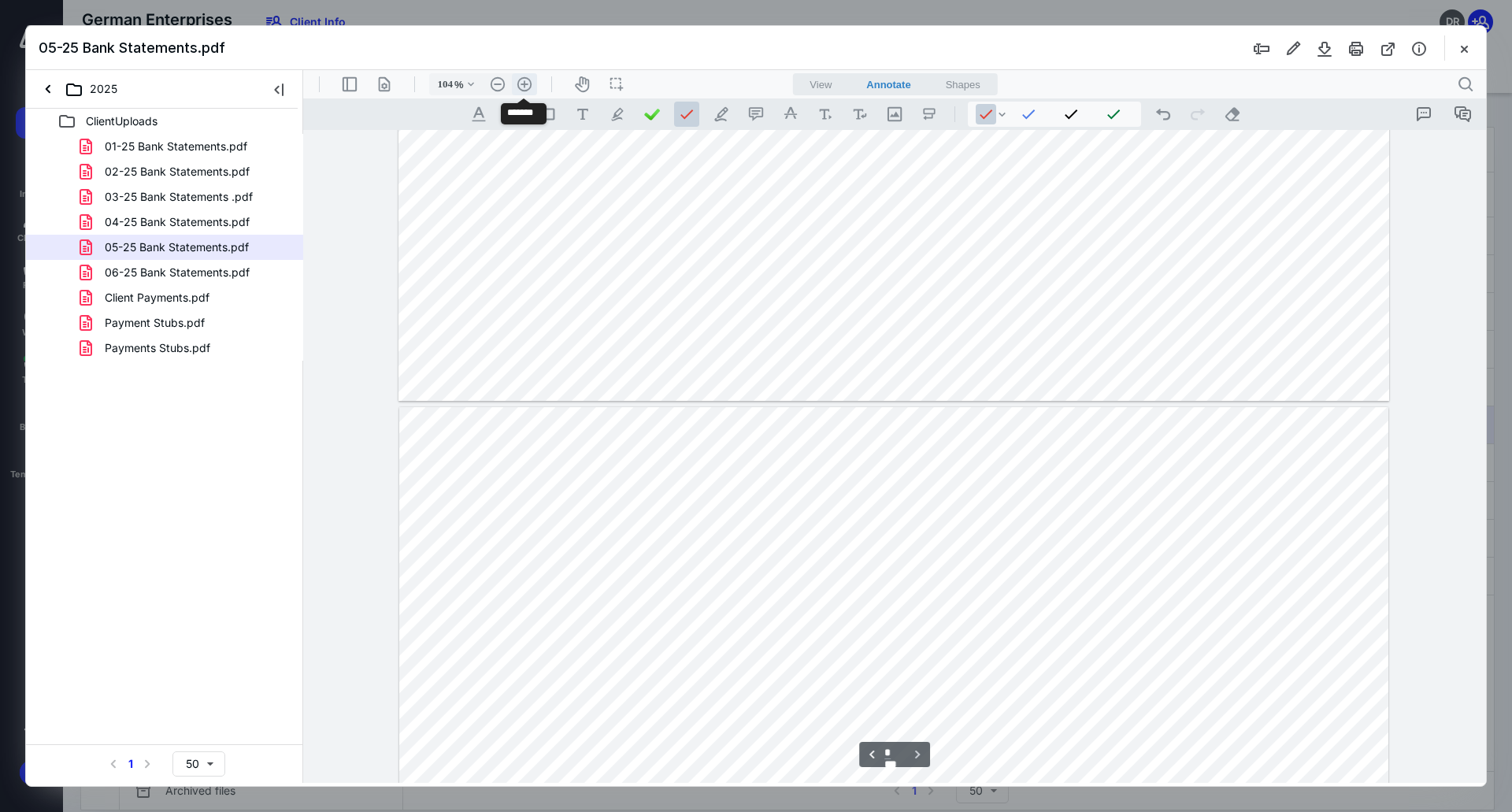 click on ".cls-1{fill:#abb0c4;} icon - header - zoom - in - line" at bounding box center [524, 84] 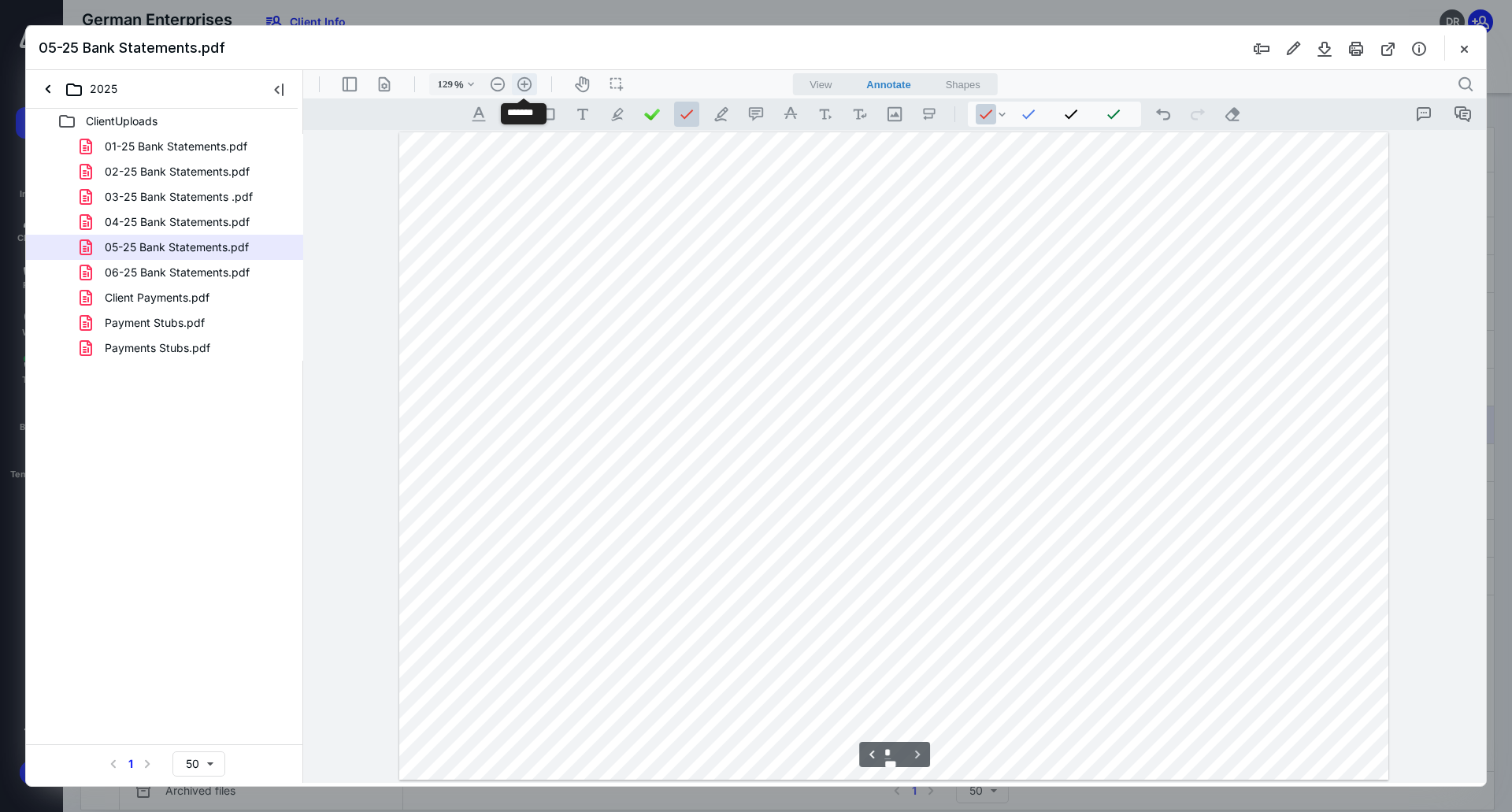 click on ".cls-1{fill:#abb0c4;} icon - header - zoom - in - line" at bounding box center [524, 84] 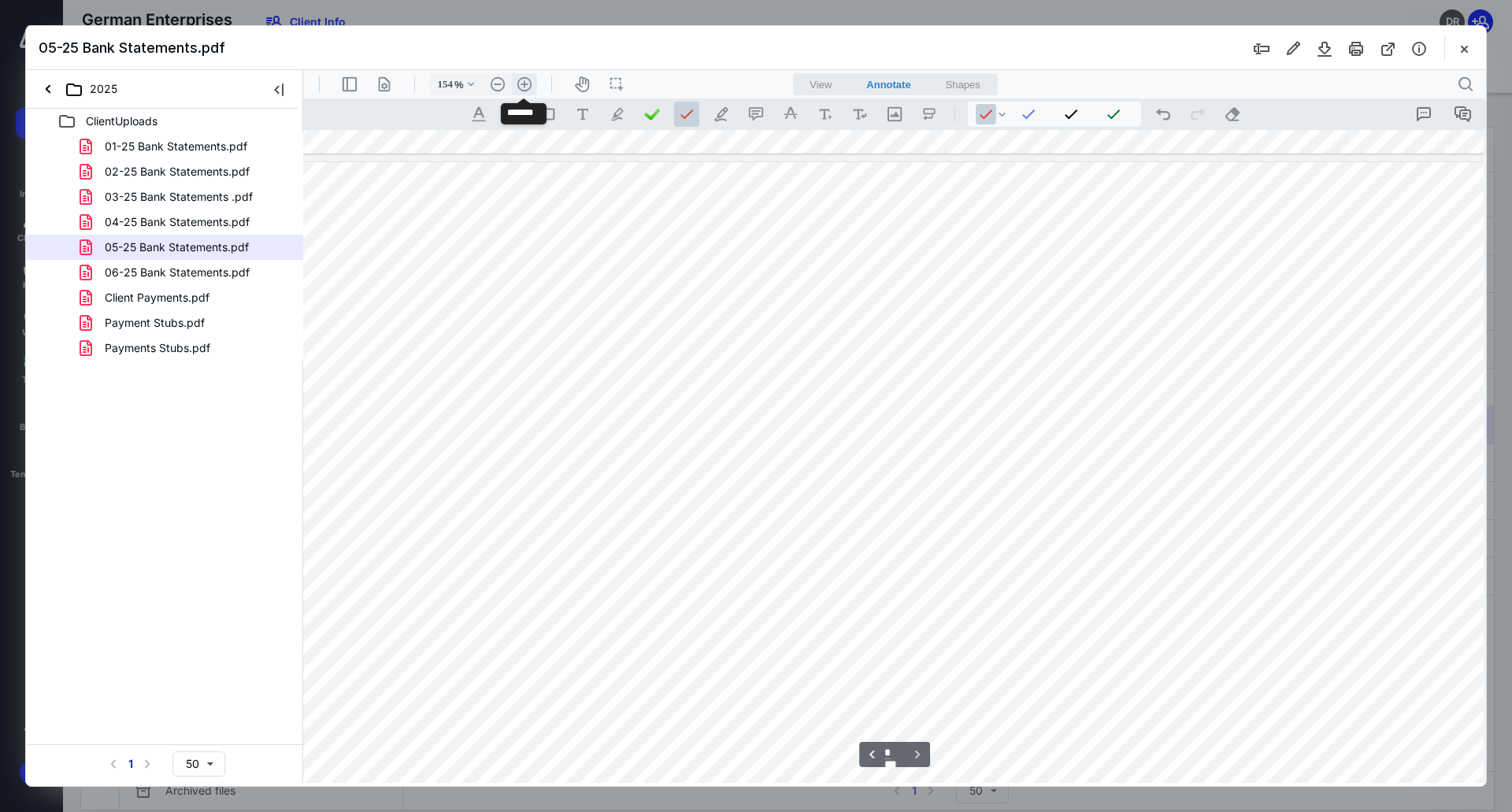 scroll, scrollTop: 4206, scrollLeft: 158, axis: both 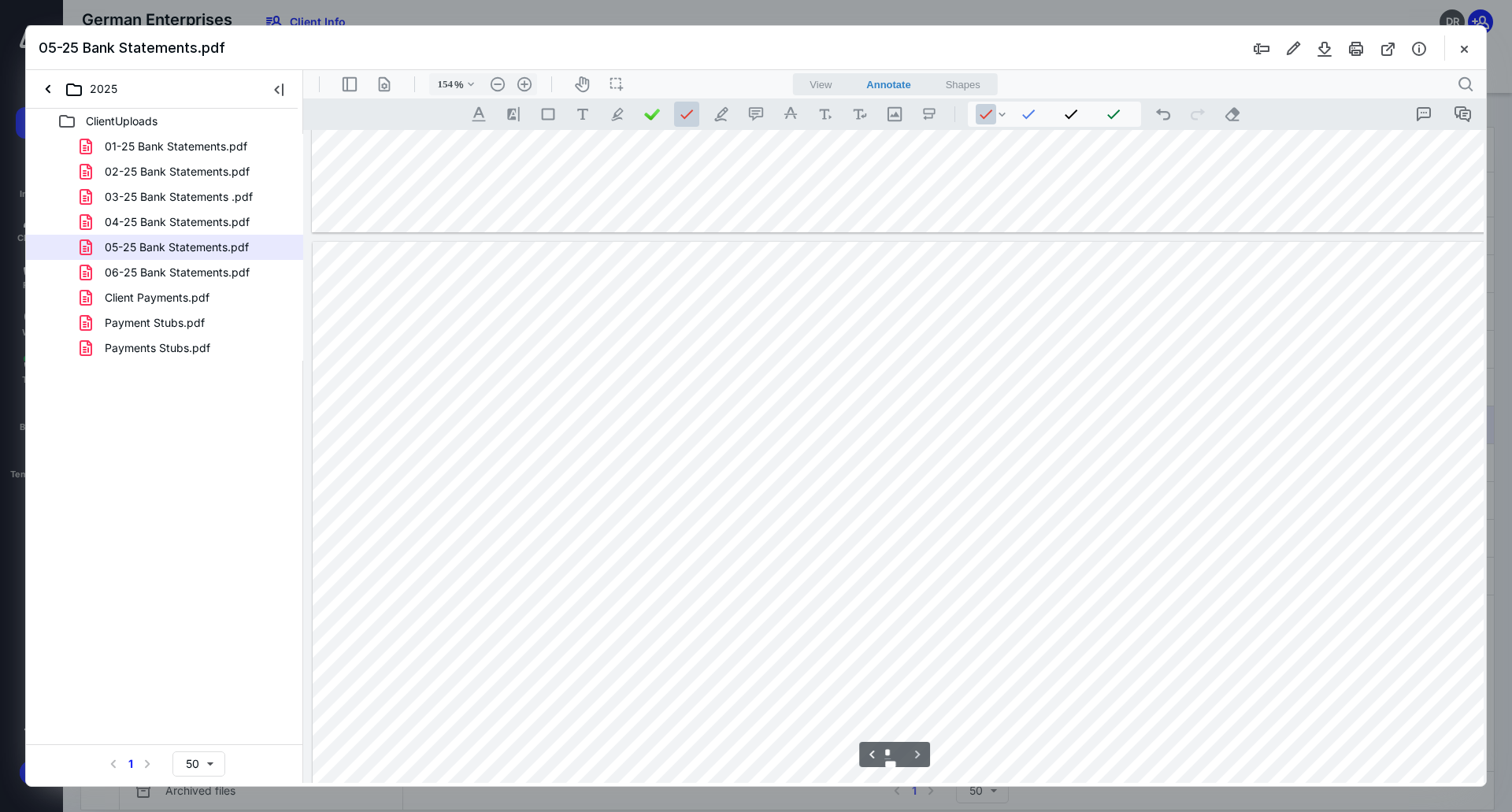 click at bounding box center (1046, 722) 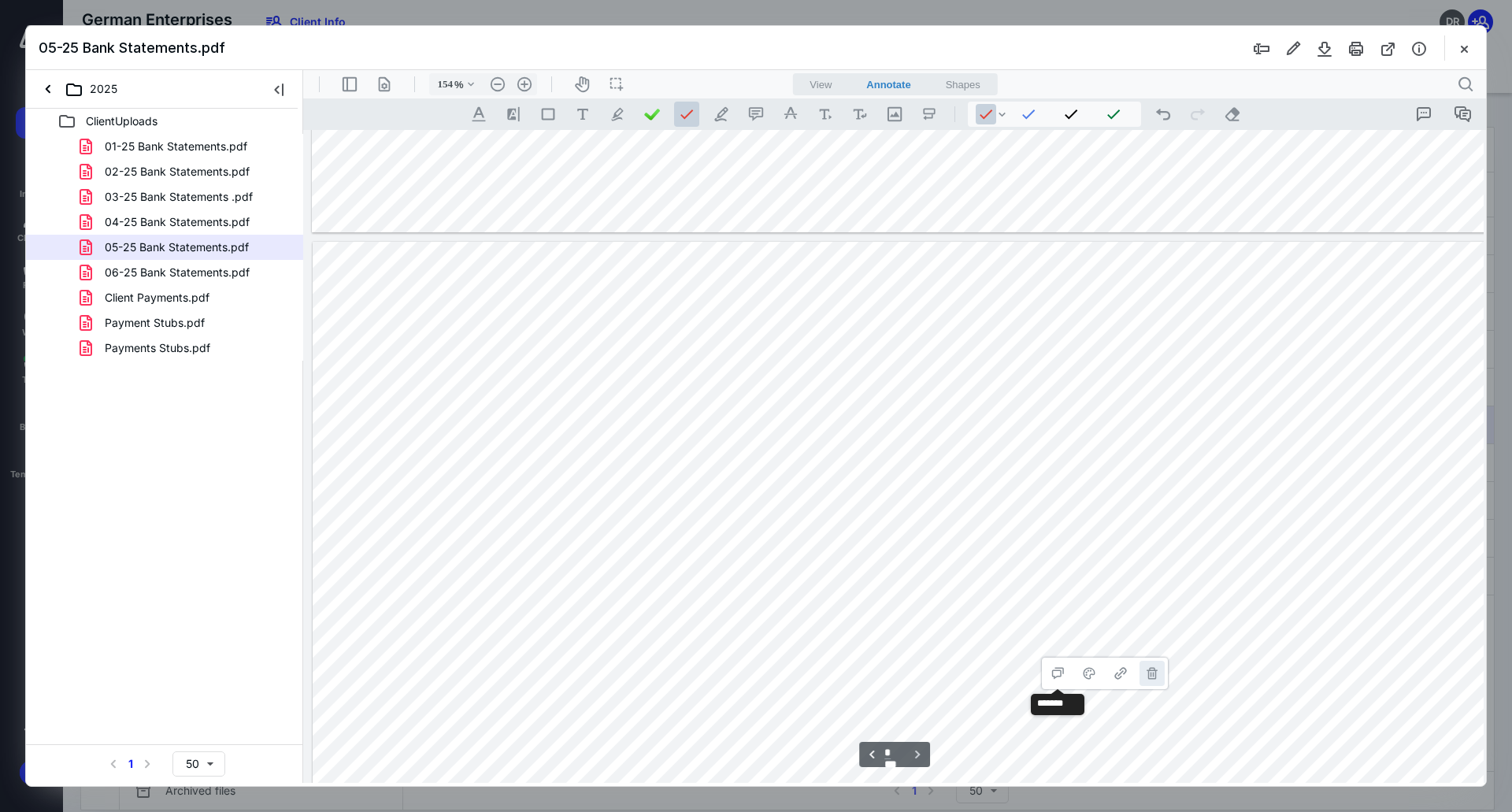 click on "**********" at bounding box center (1152, 673) 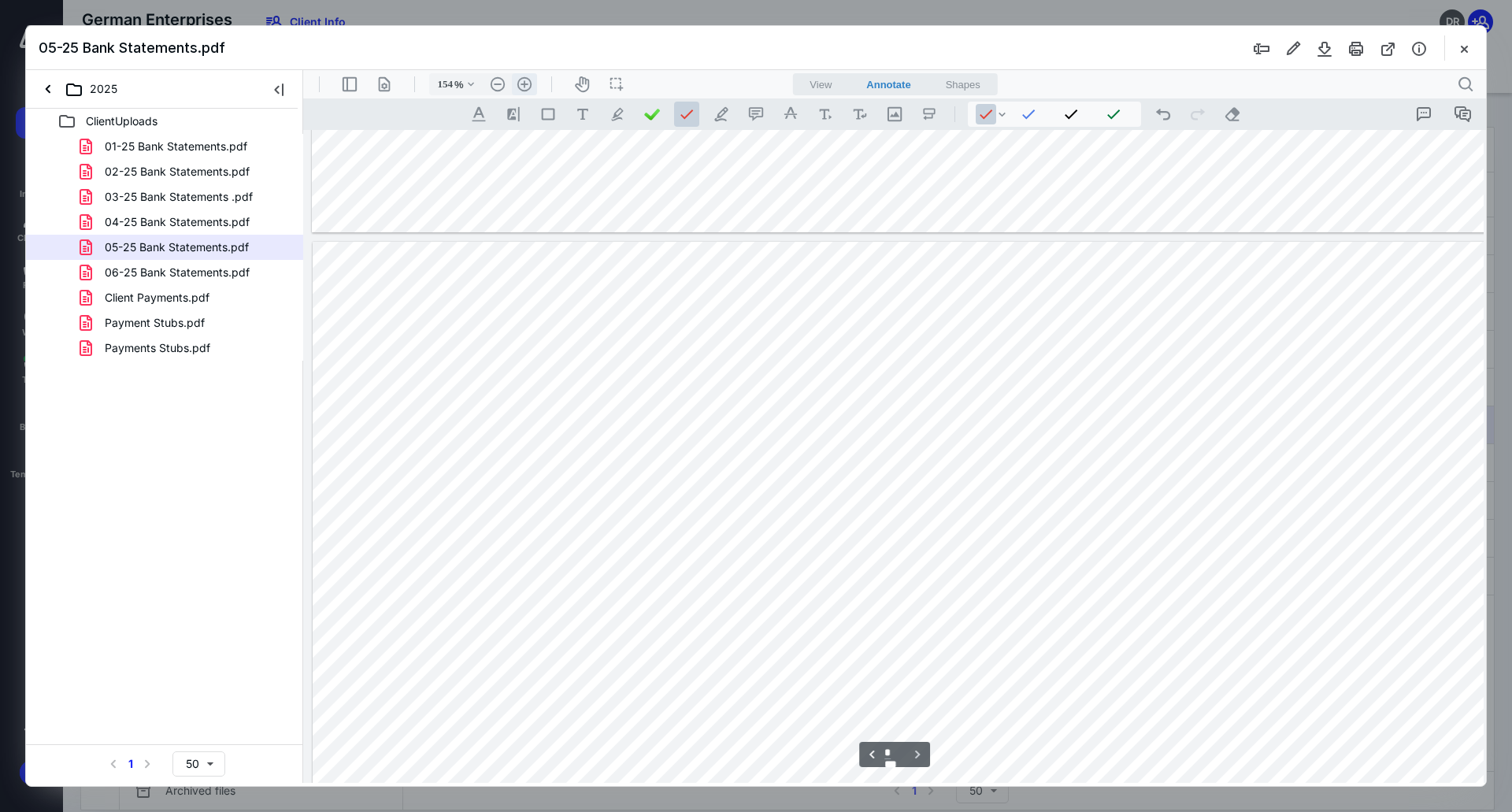 click on ".cls-1{fill:#abb0c4;} icon - header - zoom - in - line" at bounding box center [524, 84] 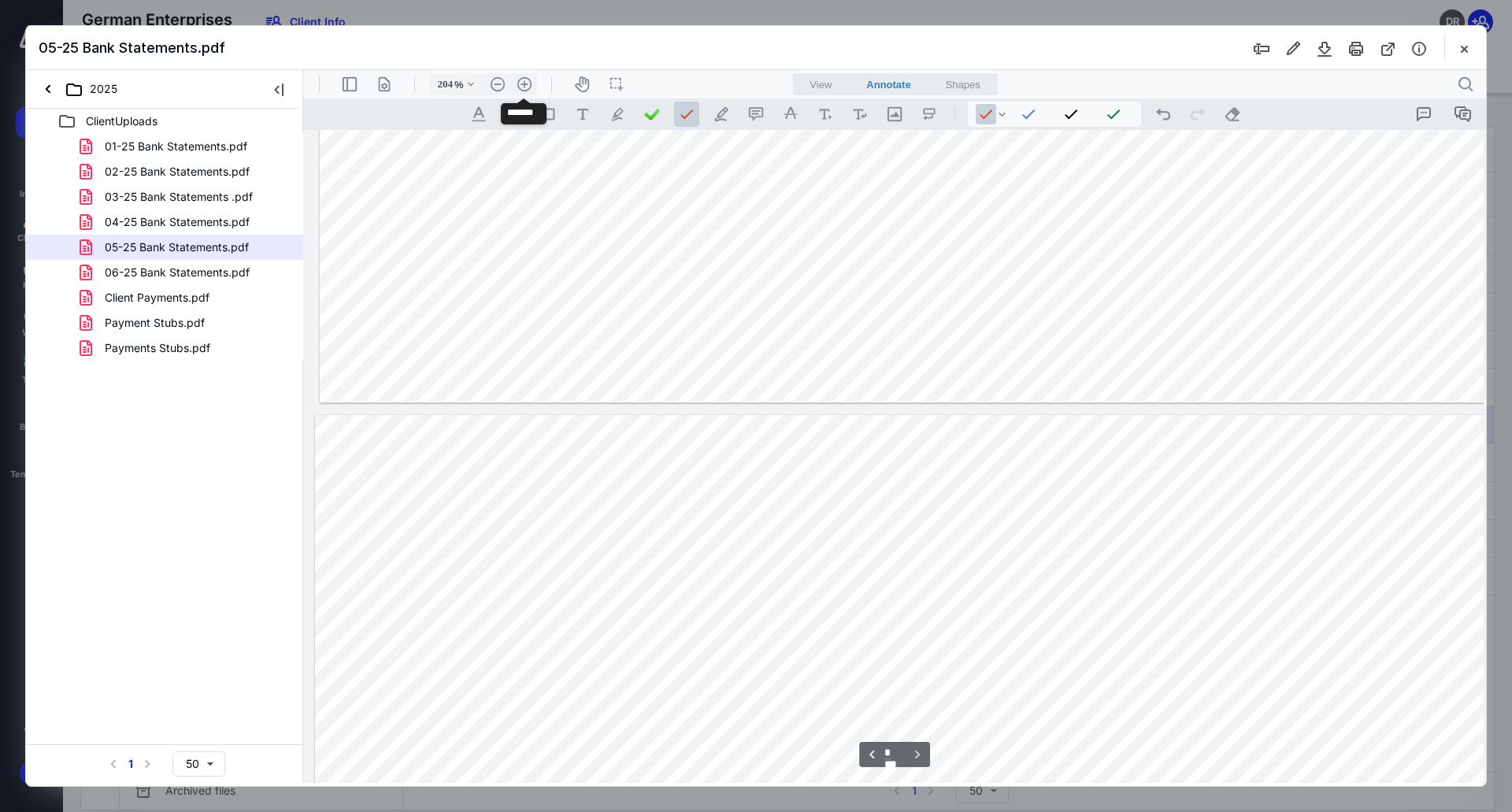 scroll, scrollTop: 5880, scrollLeft: 192, axis: both 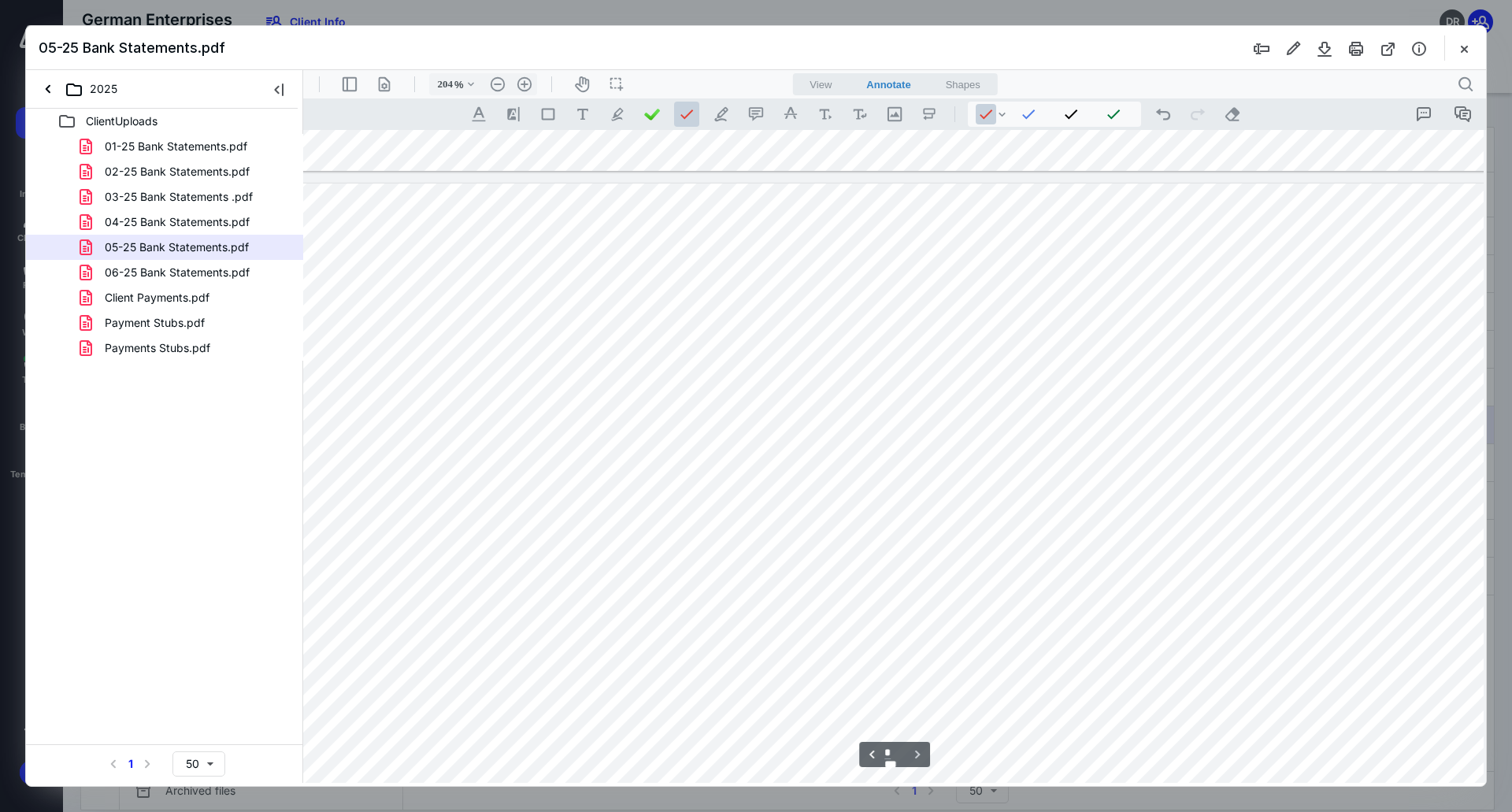 drag, startPoint x: 1119, startPoint y: 855, endPoint x: 736, endPoint y: 779, distance: 390.46767 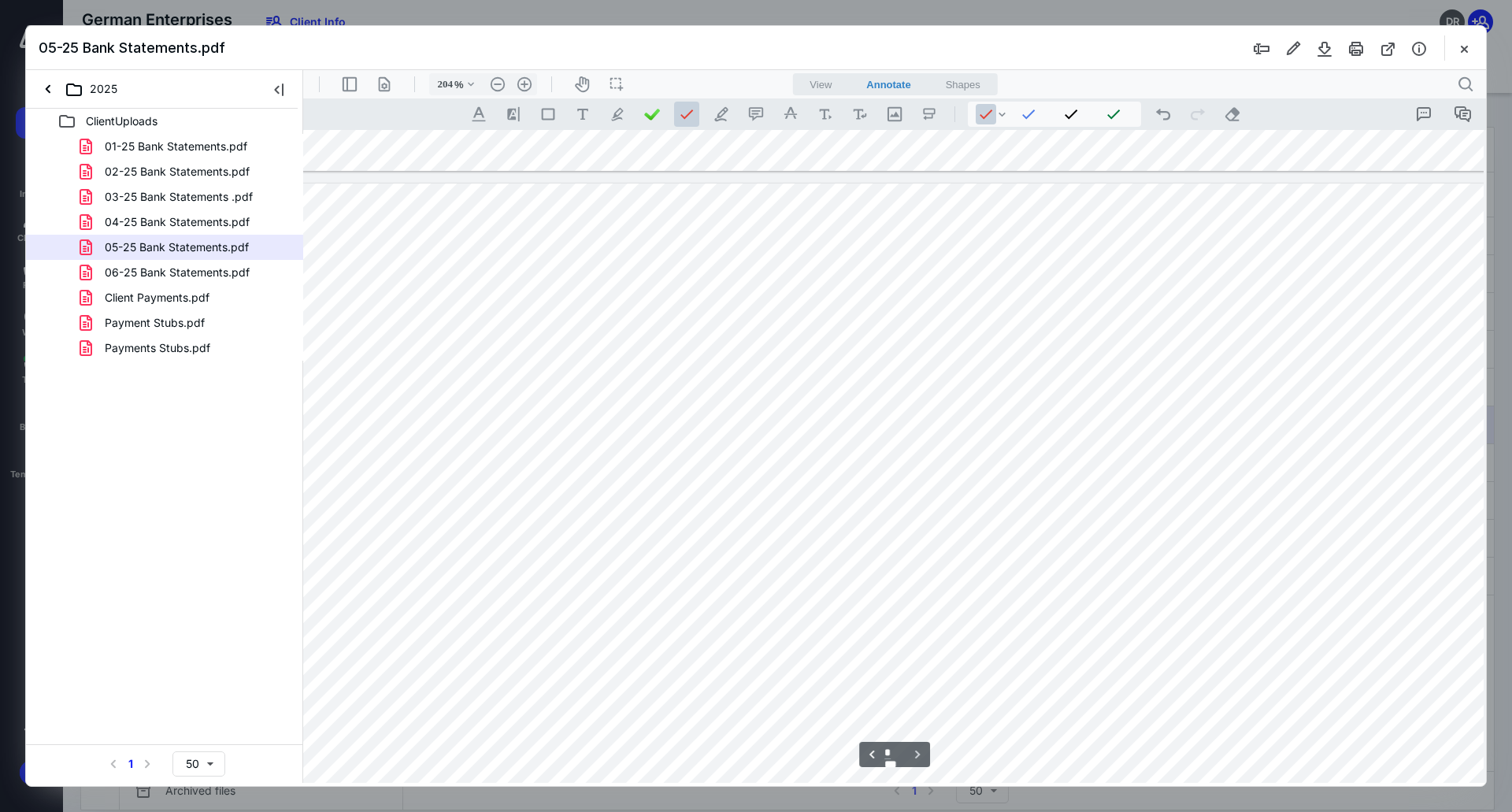 scroll, scrollTop: 5880, scrollLeft: 65, axis: both 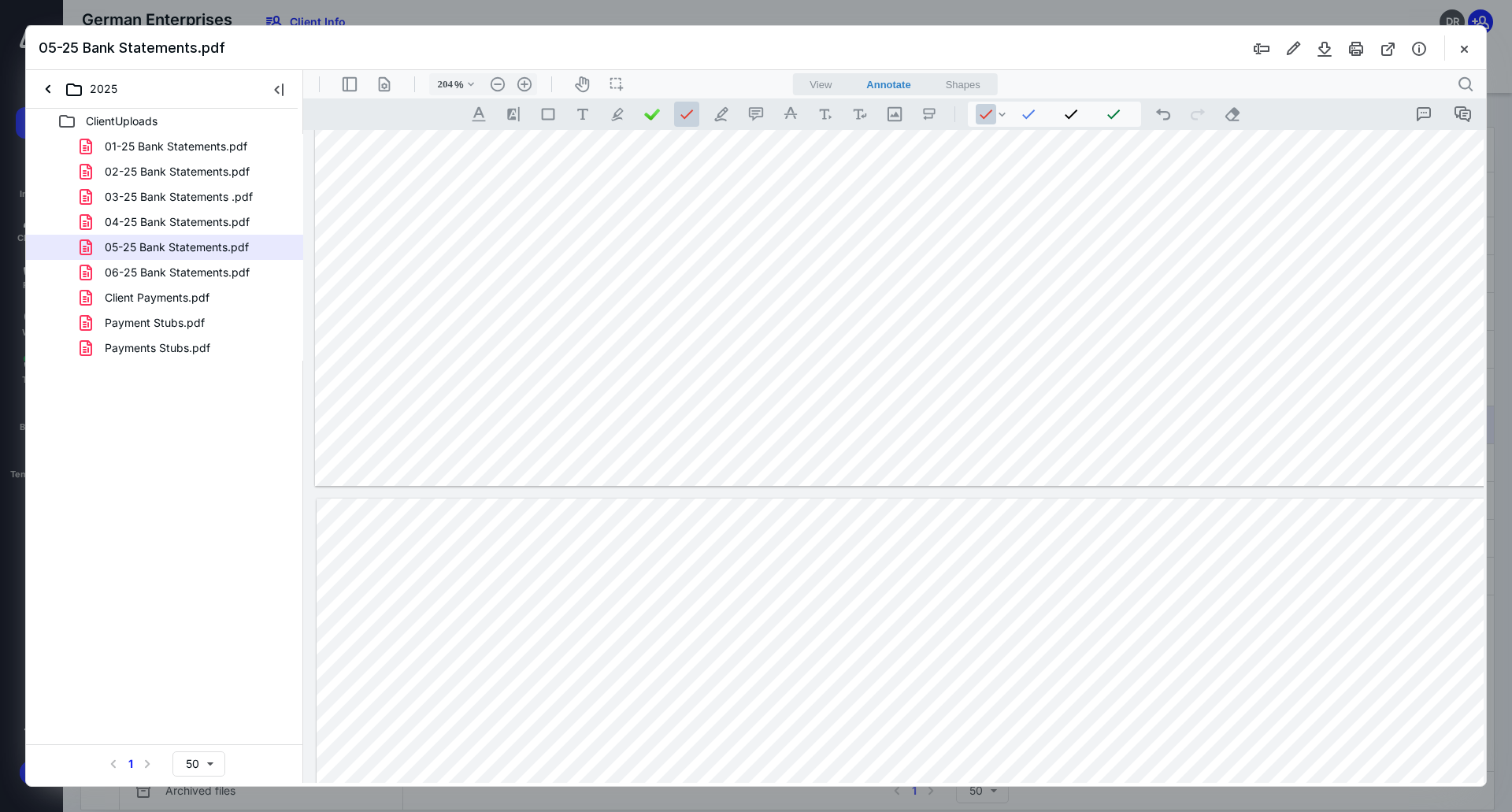 type on "*" 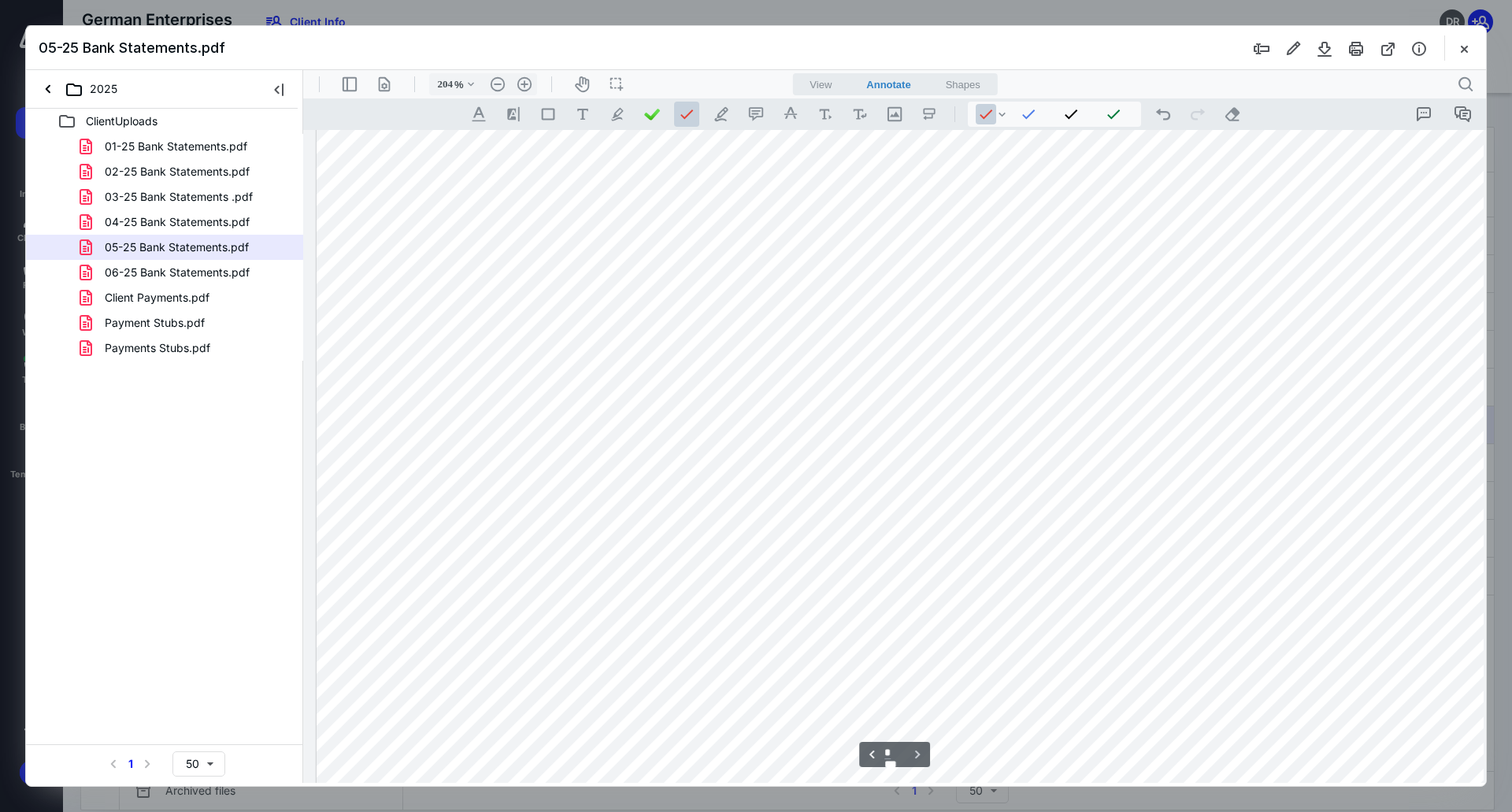 scroll, scrollTop: 6353, scrollLeft: 0, axis: vertical 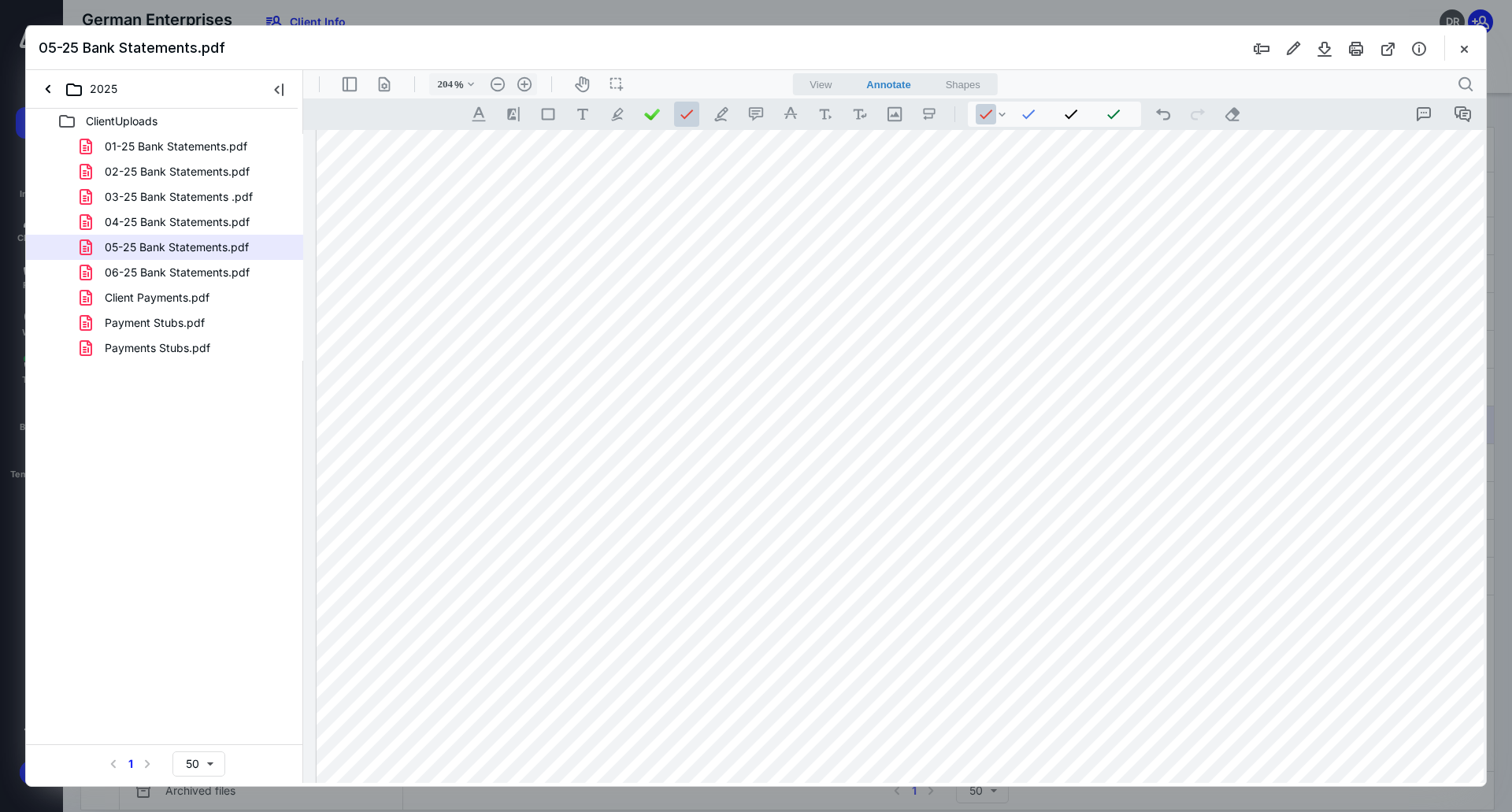 click on "05-25 Bank Statements.pdf" at bounding box center (756, 48) 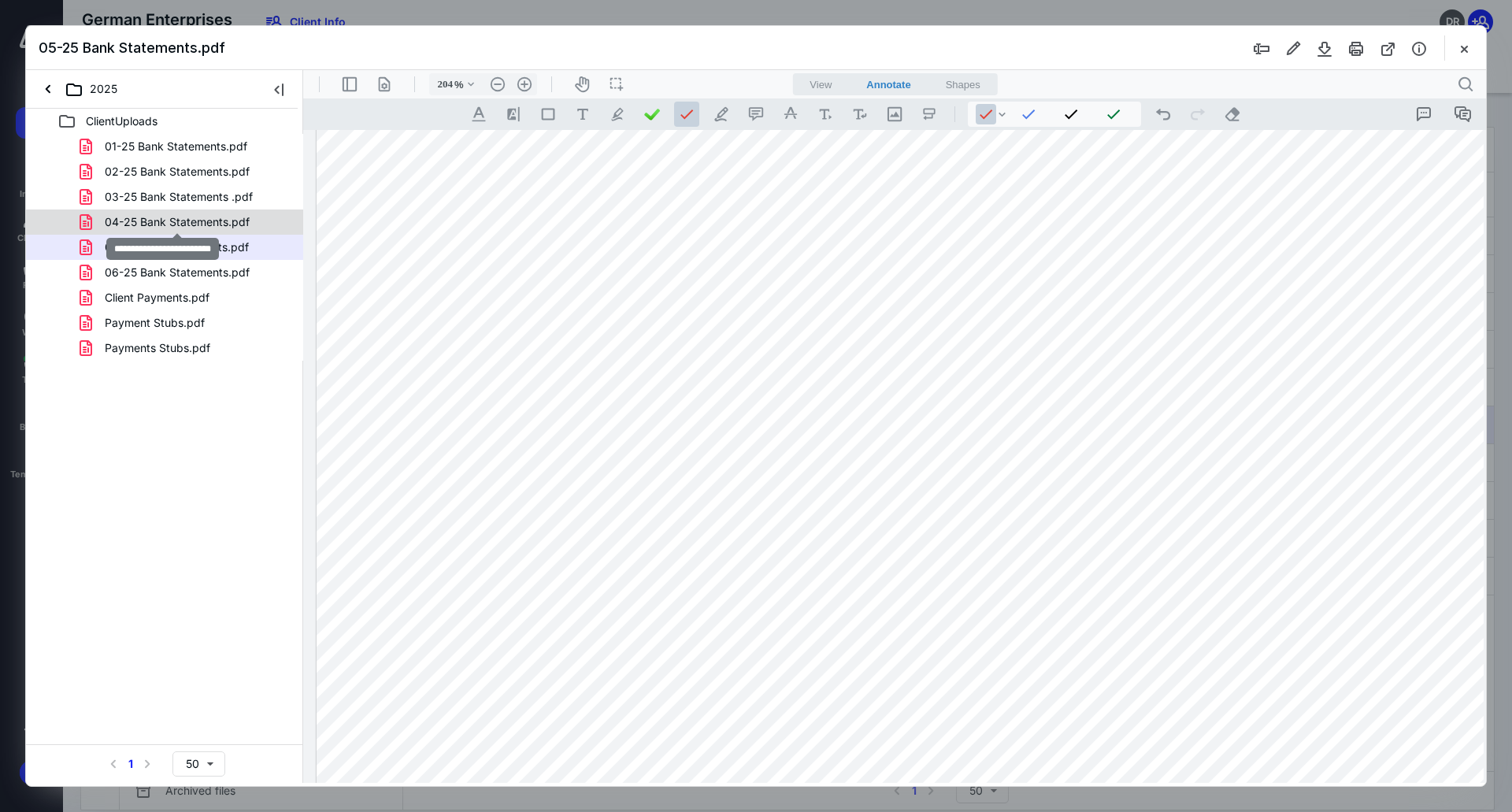 click on "04-25 Bank Statements.pdf" at bounding box center (177, 222) 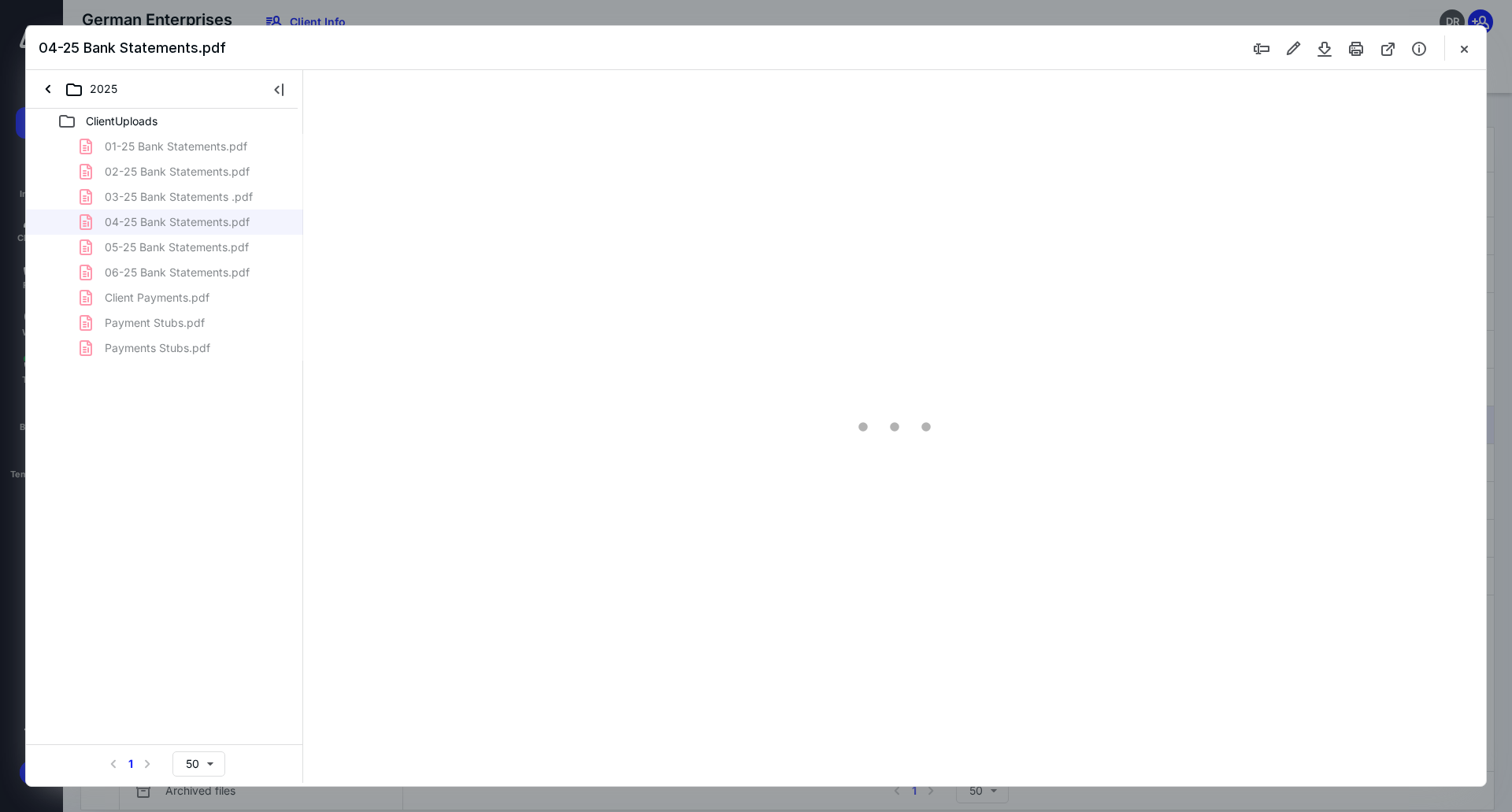 type on "104" 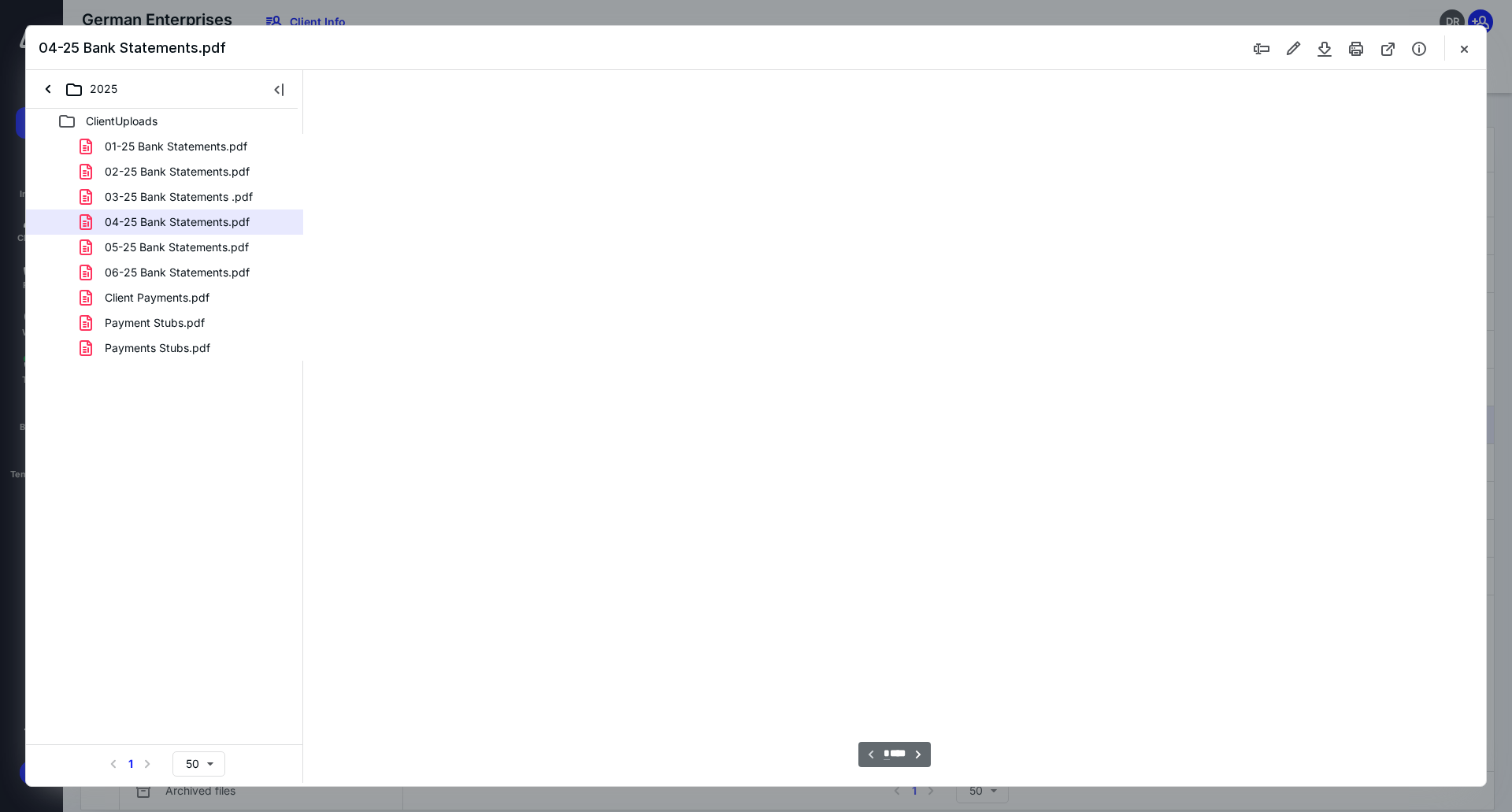 scroll, scrollTop: 63, scrollLeft: 0, axis: vertical 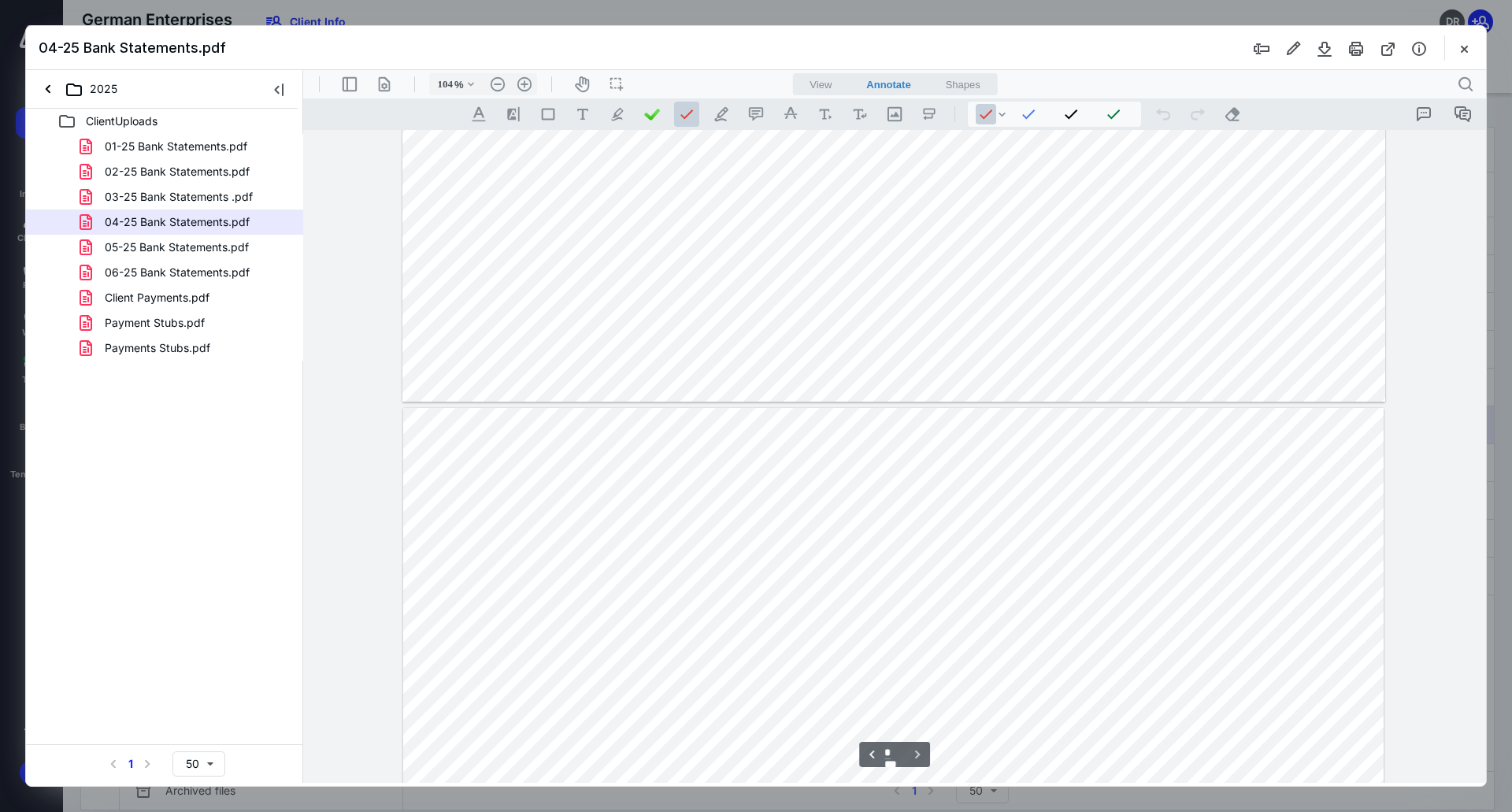 type on "*" 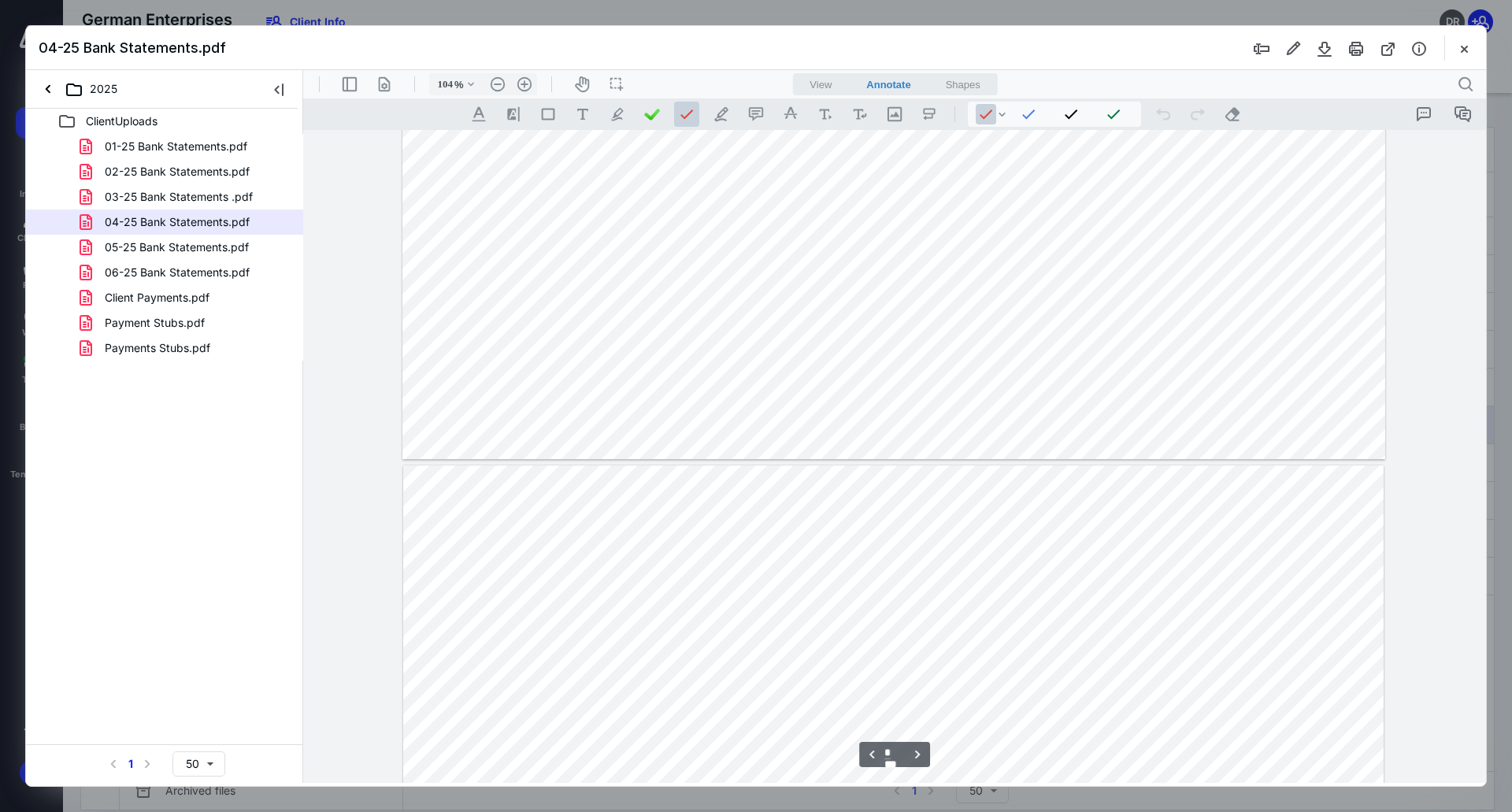 scroll, scrollTop: 2662, scrollLeft: 0, axis: vertical 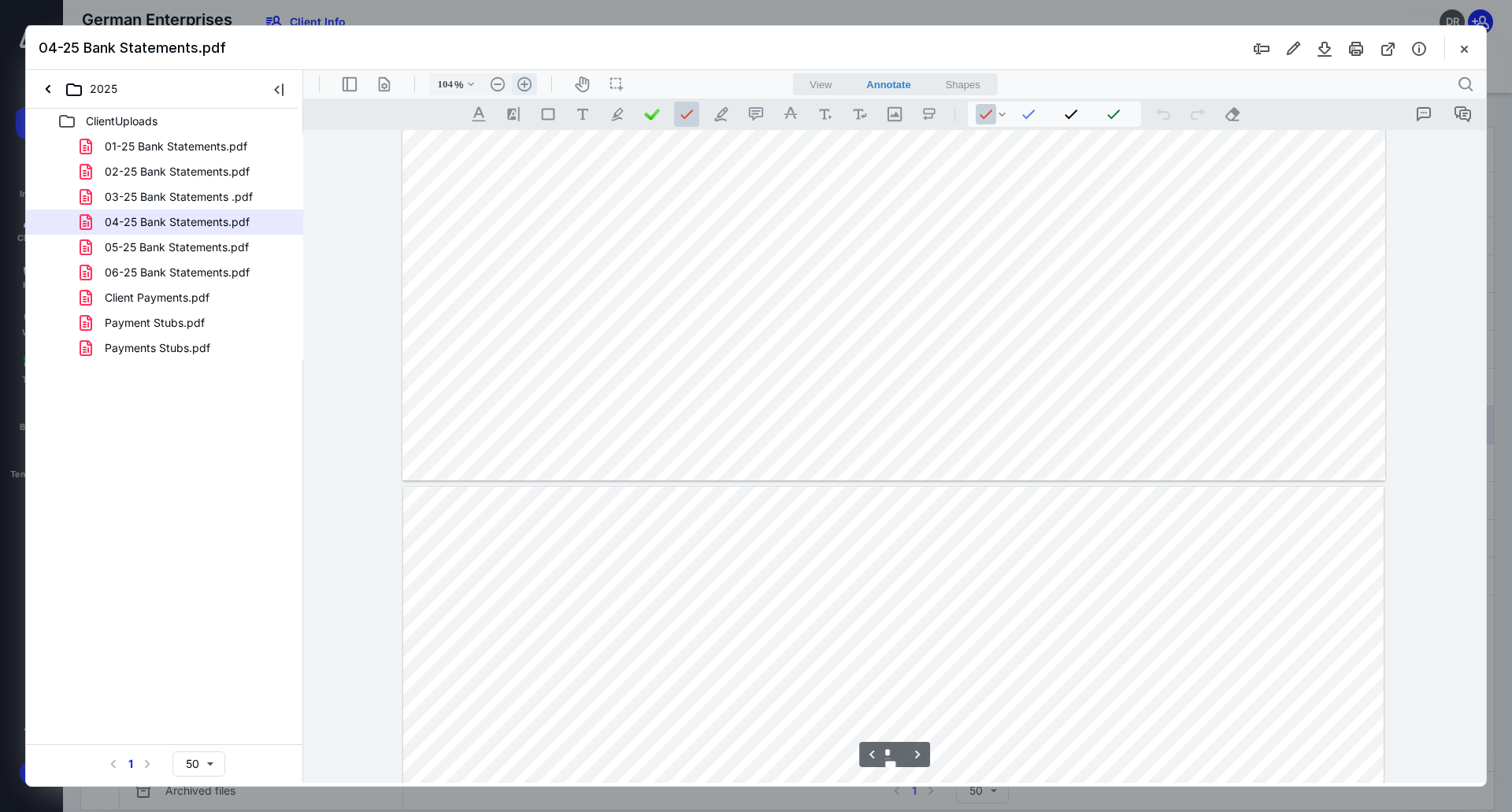 click on ".cls-1{fill:#abb0c4;} icon - header - zoom - in - line" at bounding box center [524, 84] 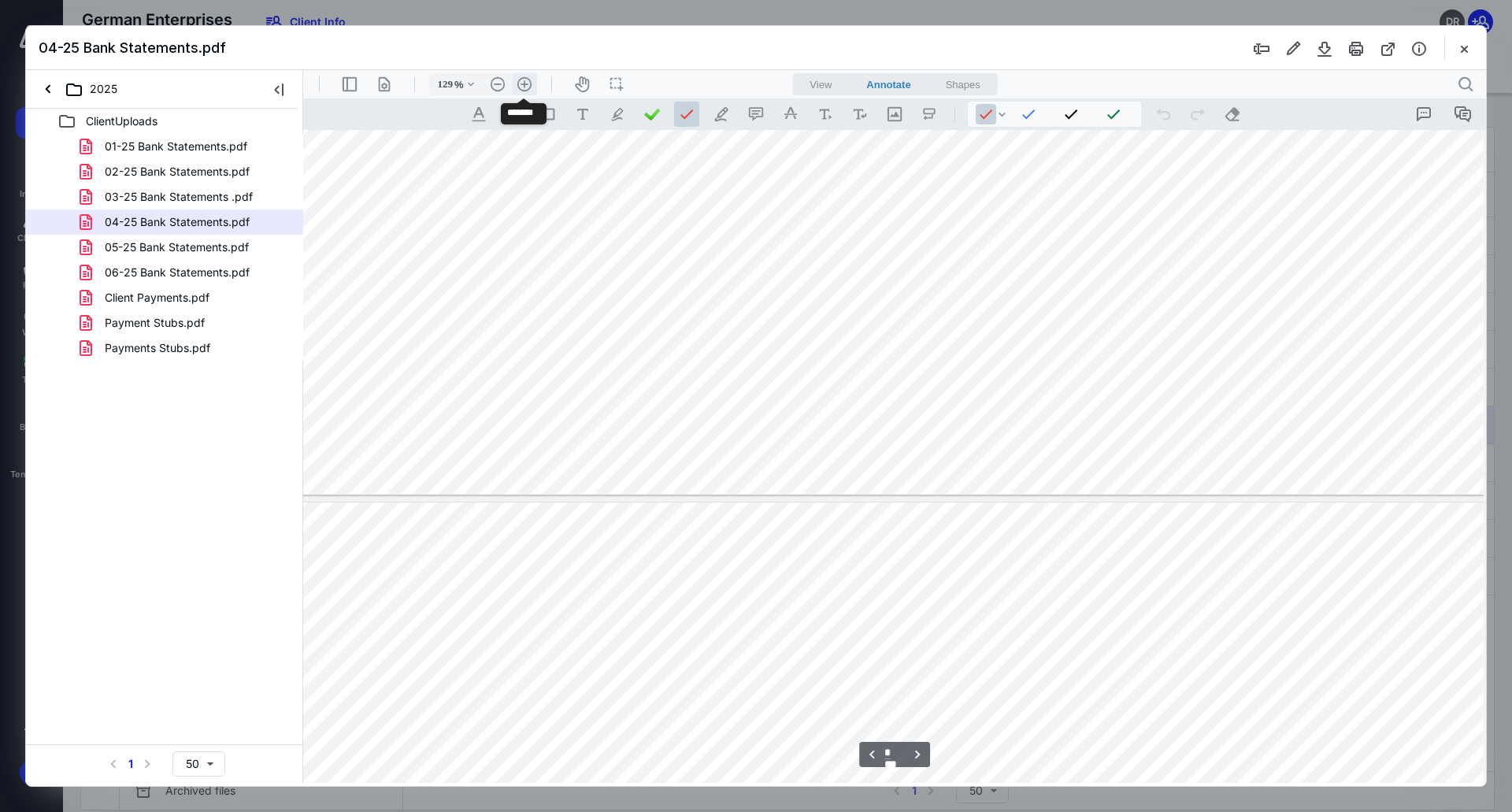 click on ".cls-1{fill:#abb0c4;} icon - header - zoom - in - line" at bounding box center [524, 84] 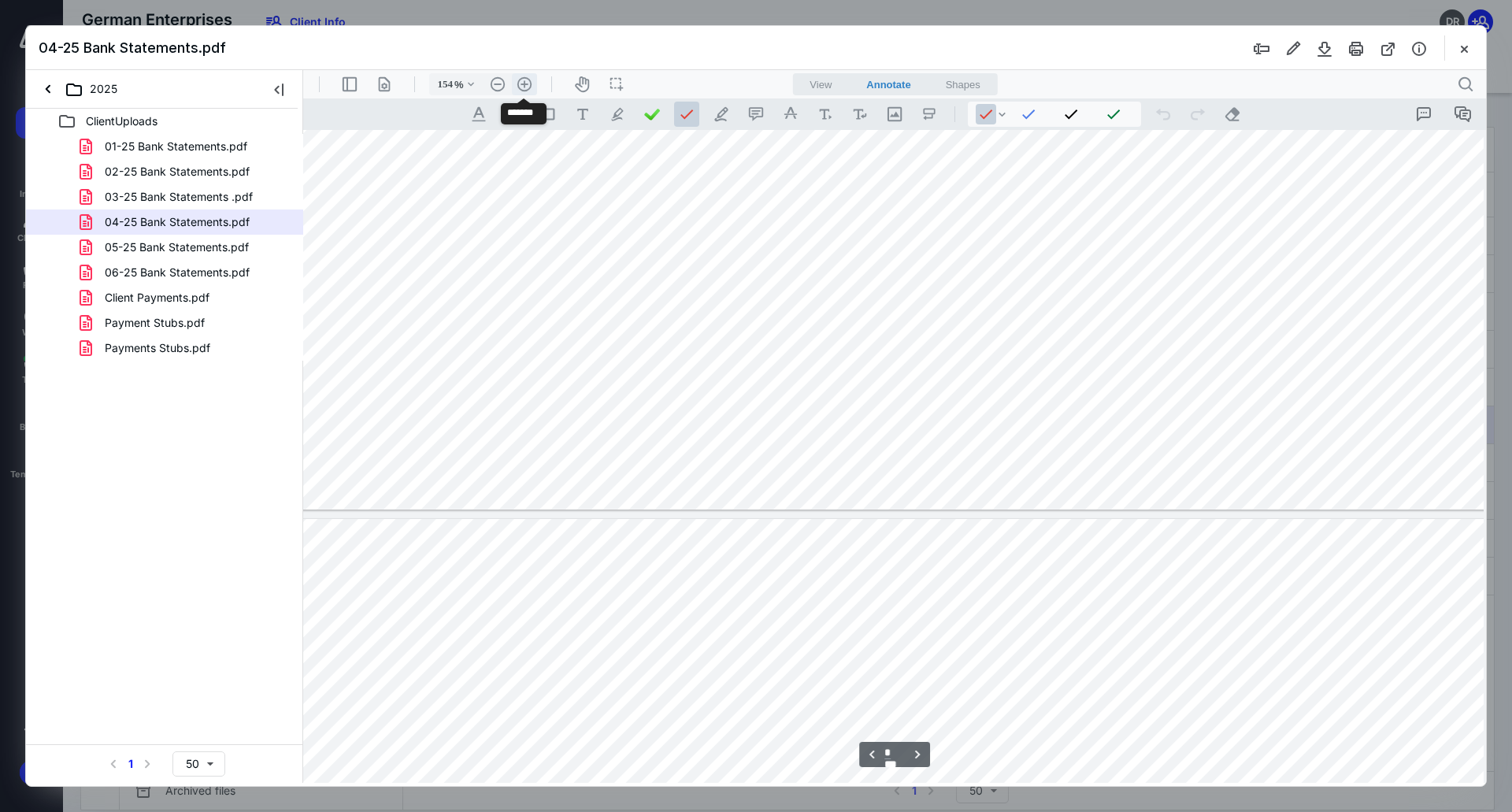 click on ".cls-1{fill:#abb0c4;} icon - header - zoom - in - line" at bounding box center [524, 84] 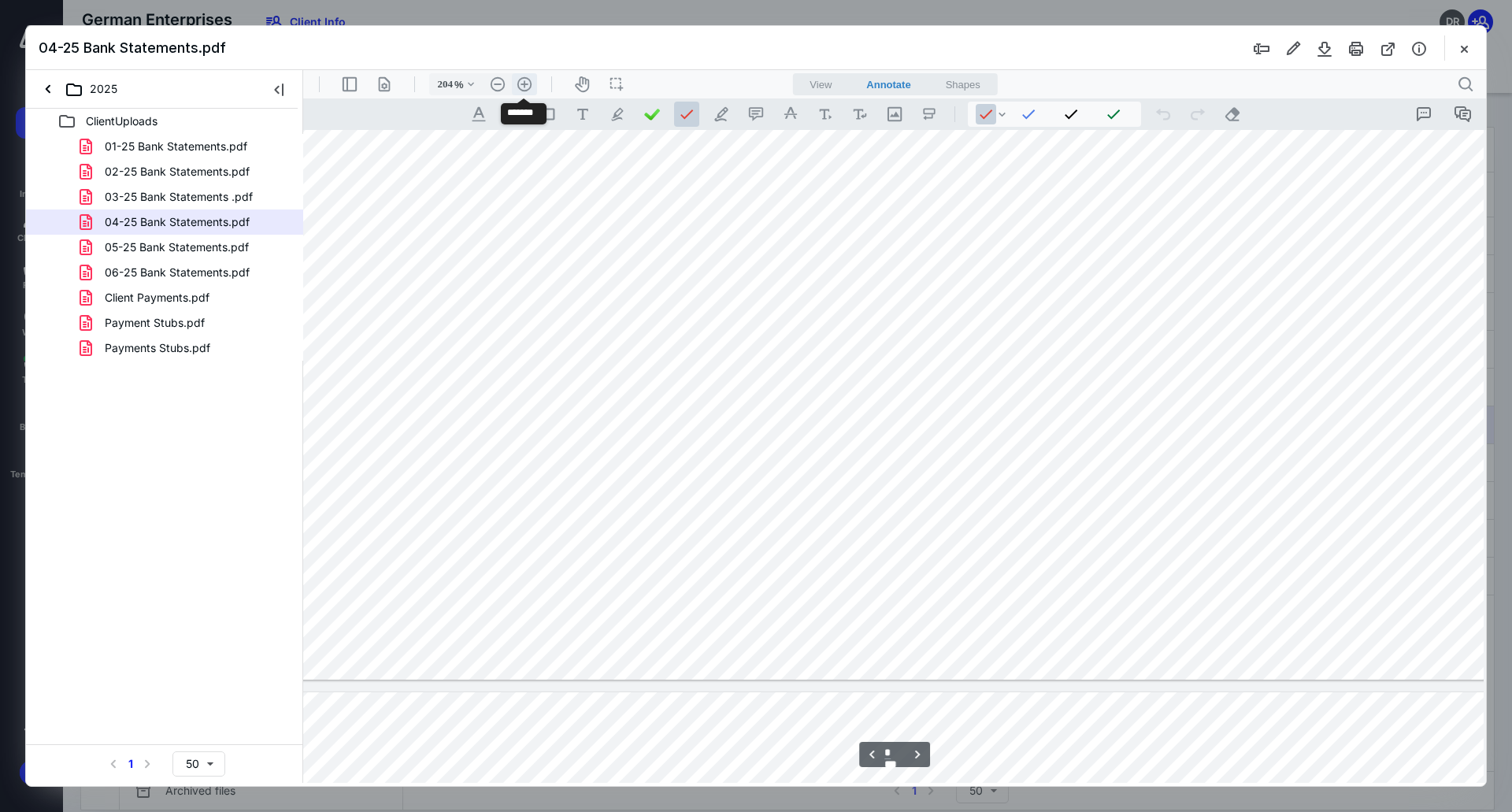 scroll, scrollTop: 5520, scrollLeft: 396, axis: both 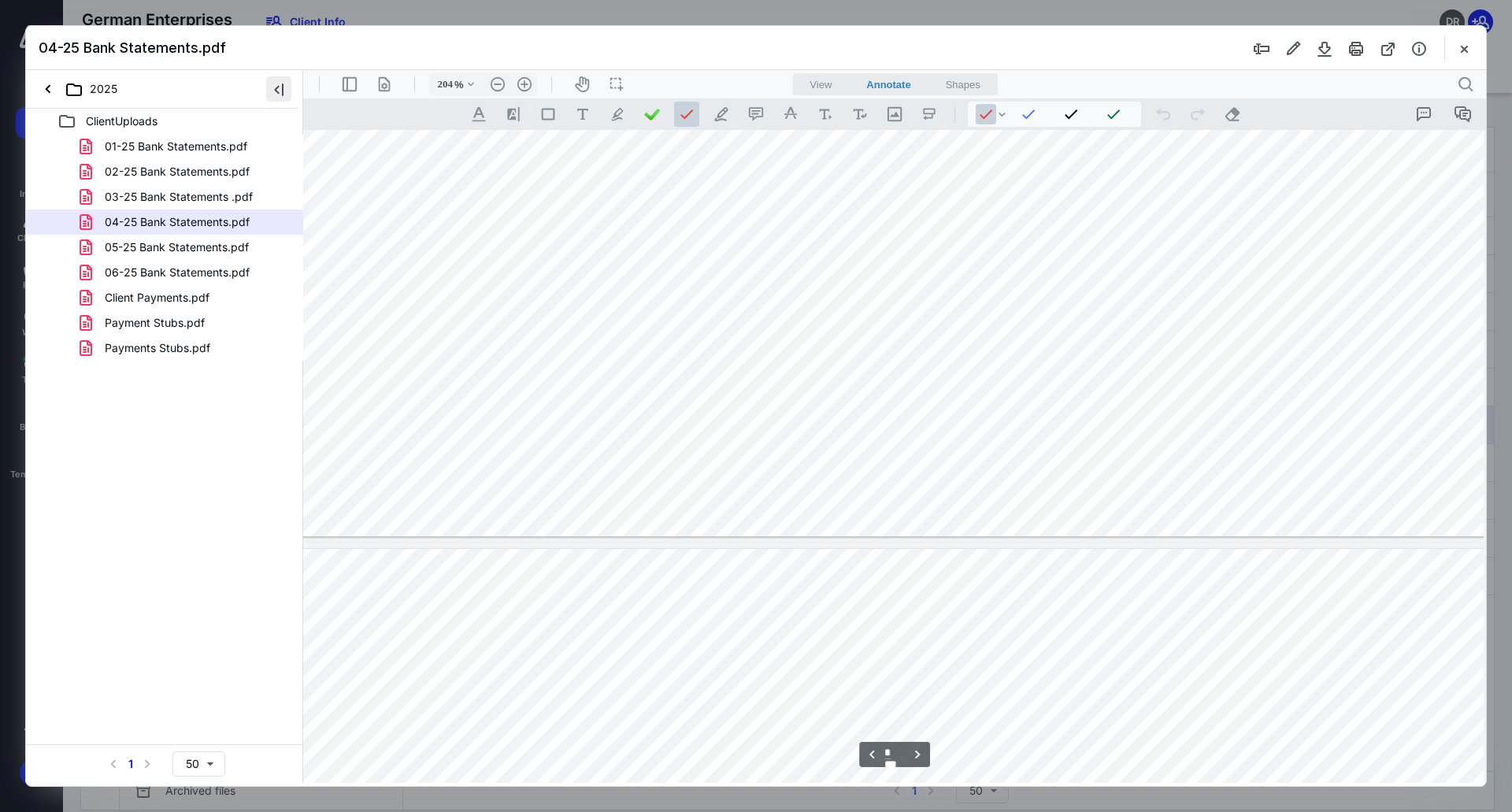 click at bounding box center (279, 89) 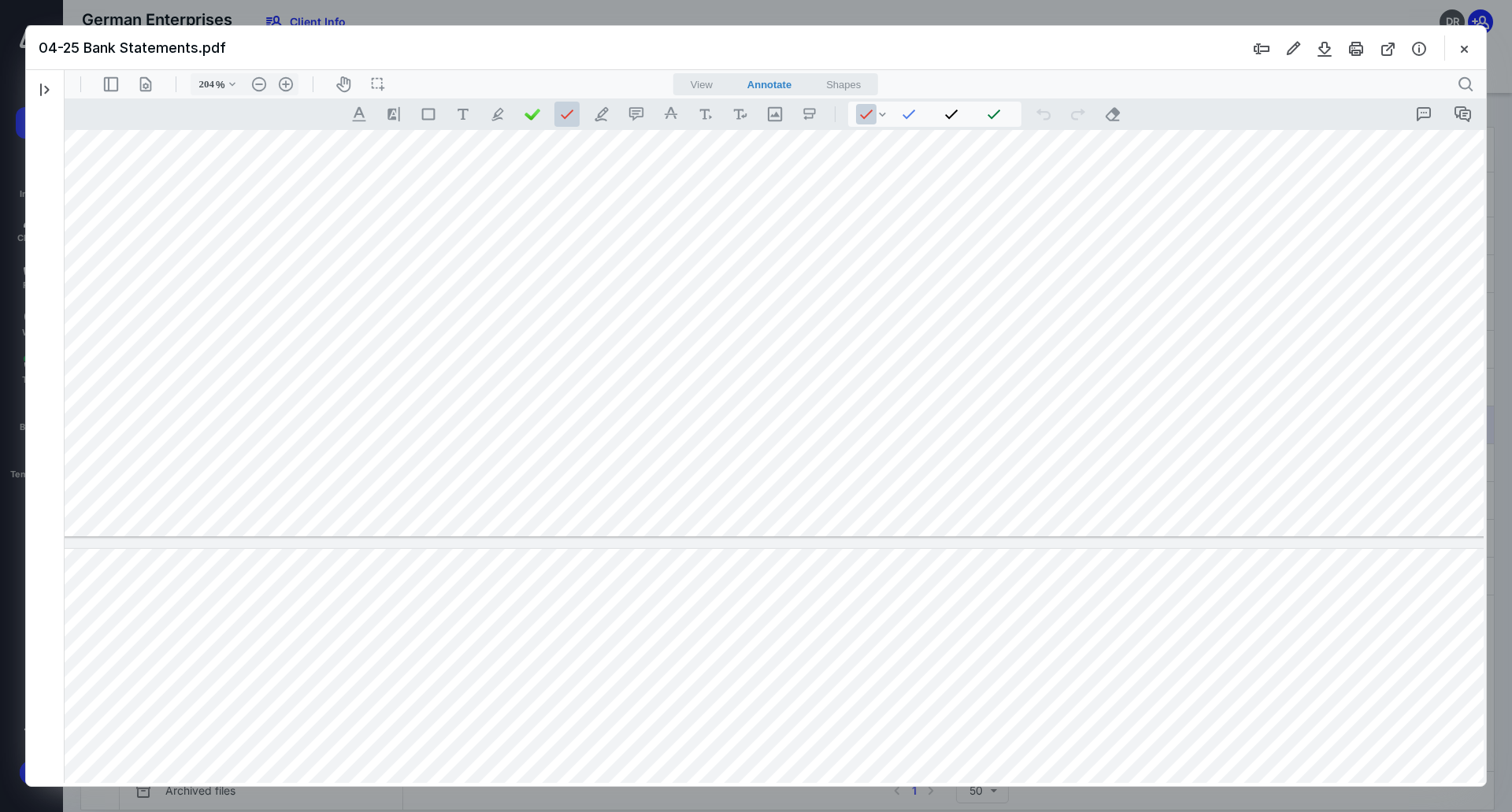 drag, startPoint x: 763, startPoint y: 853, endPoint x: 490, endPoint y: 781, distance: 282.3349 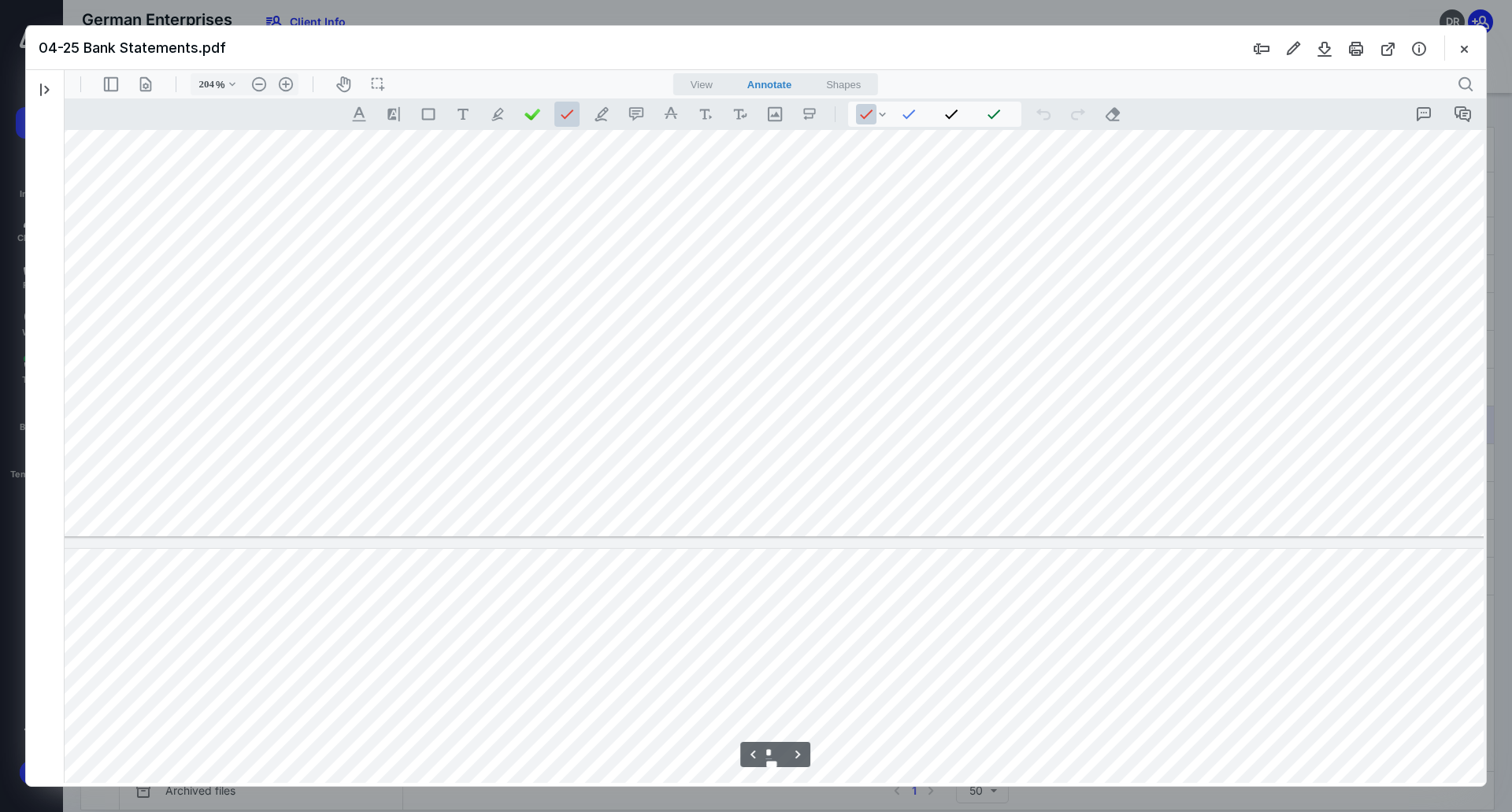 scroll, scrollTop: 5520, scrollLeft: 0, axis: vertical 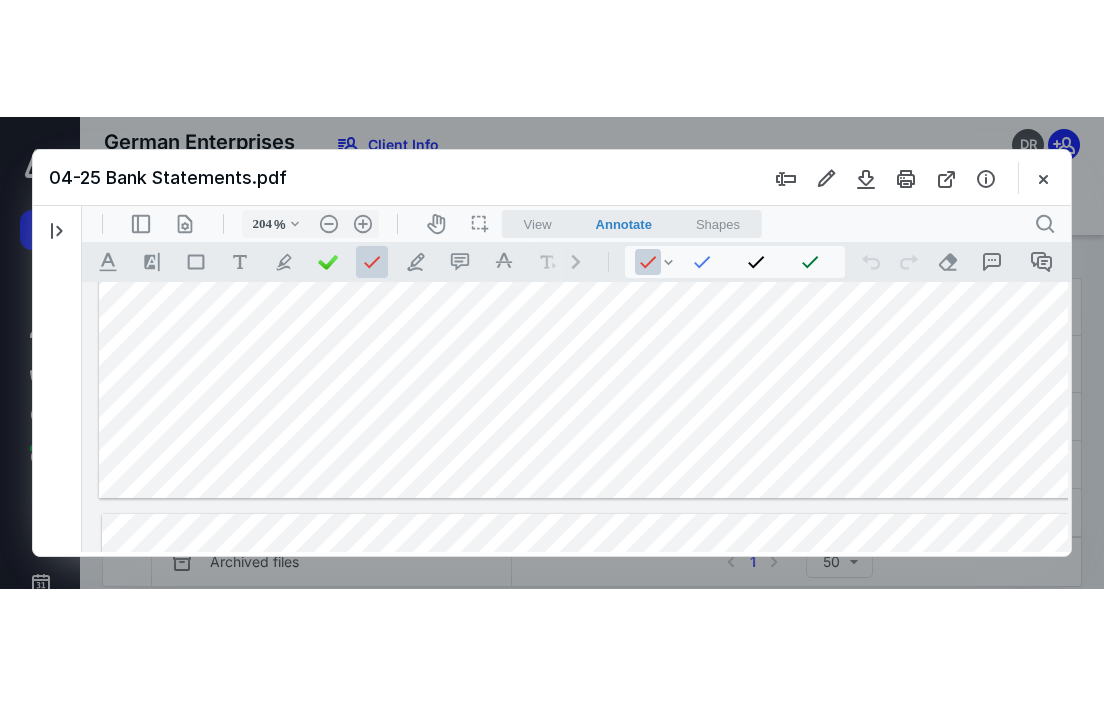 type on "*" 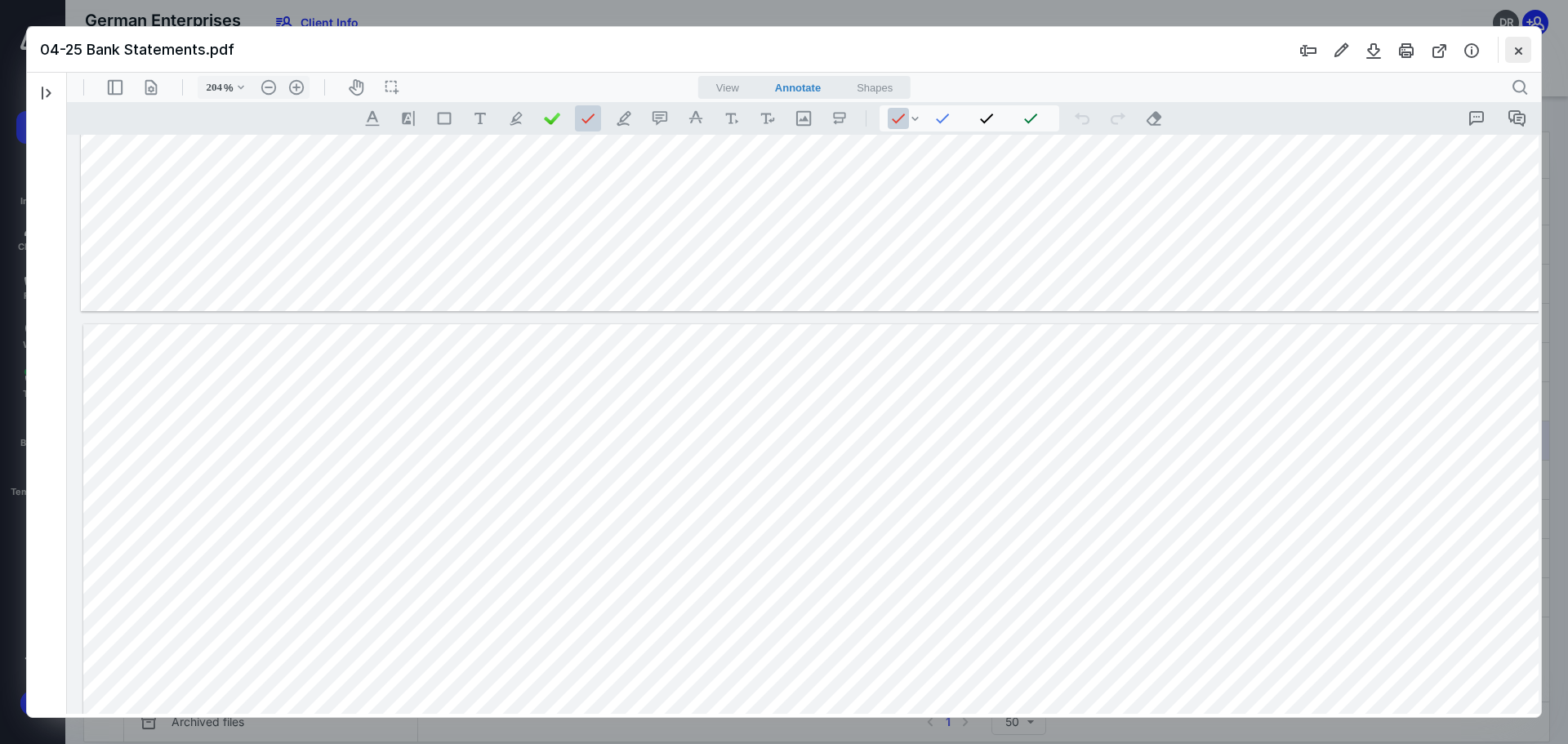 click at bounding box center [1518, 50] 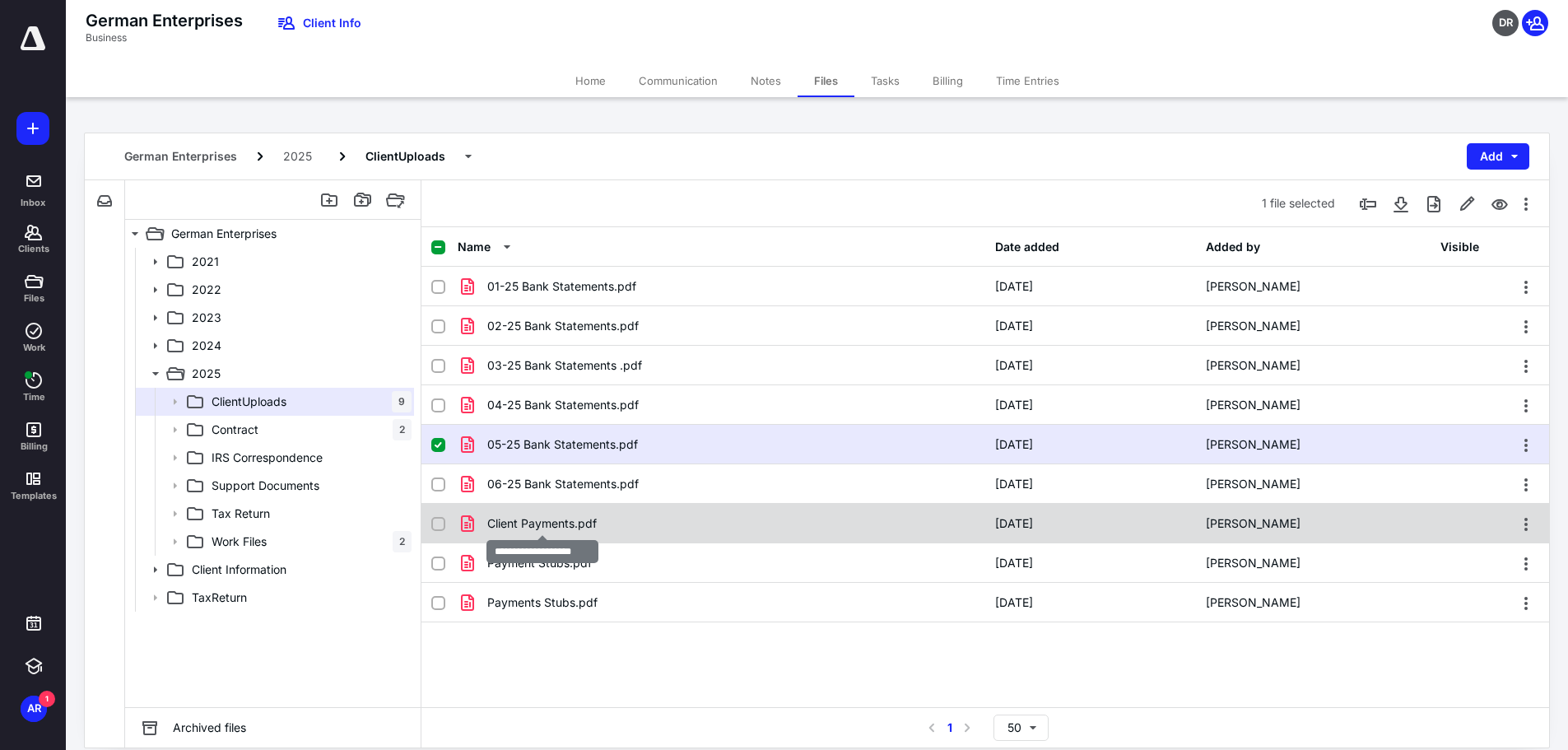 click on "Client Payments.pdf" at bounding box center (542, 524) 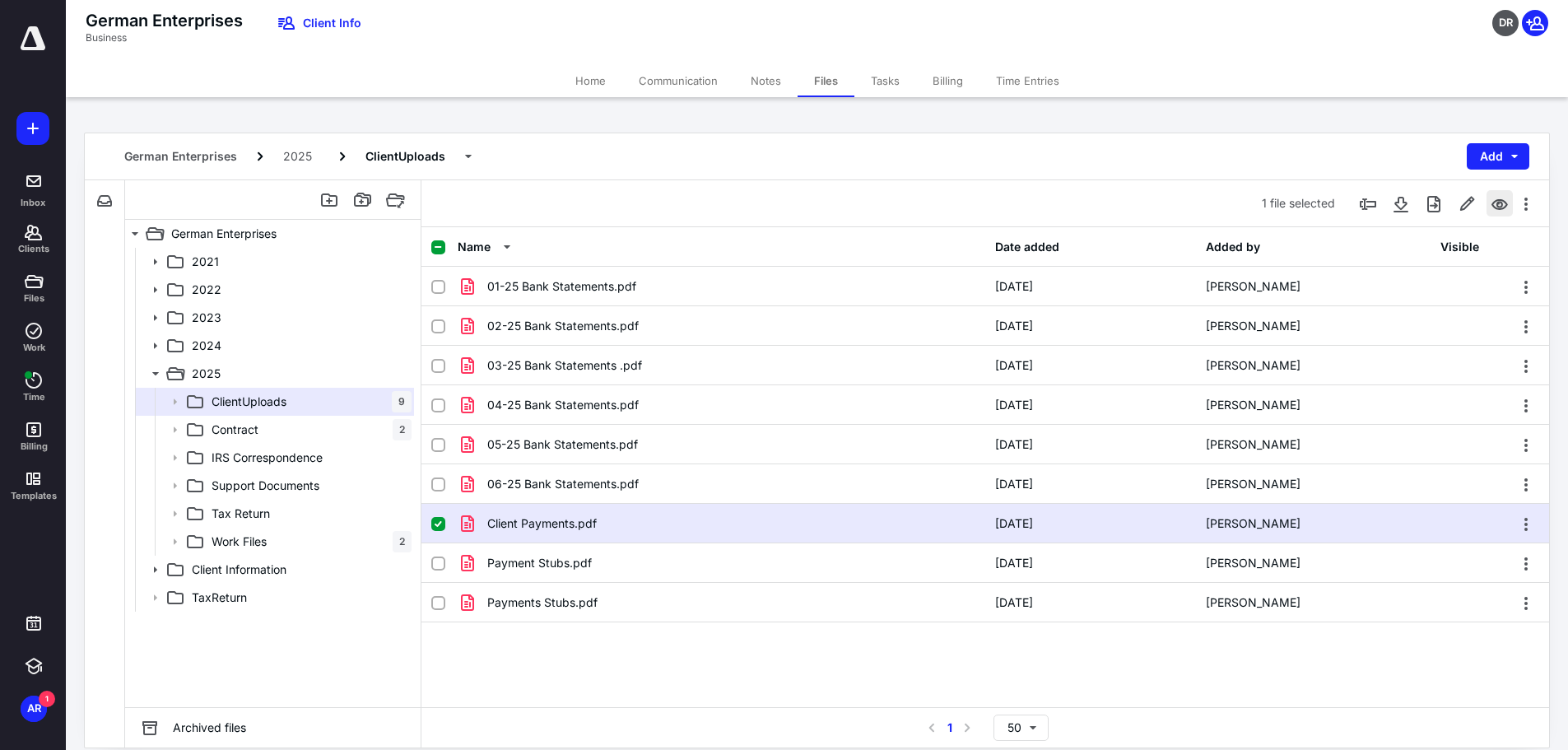 click at bounding box center [1500, 203] 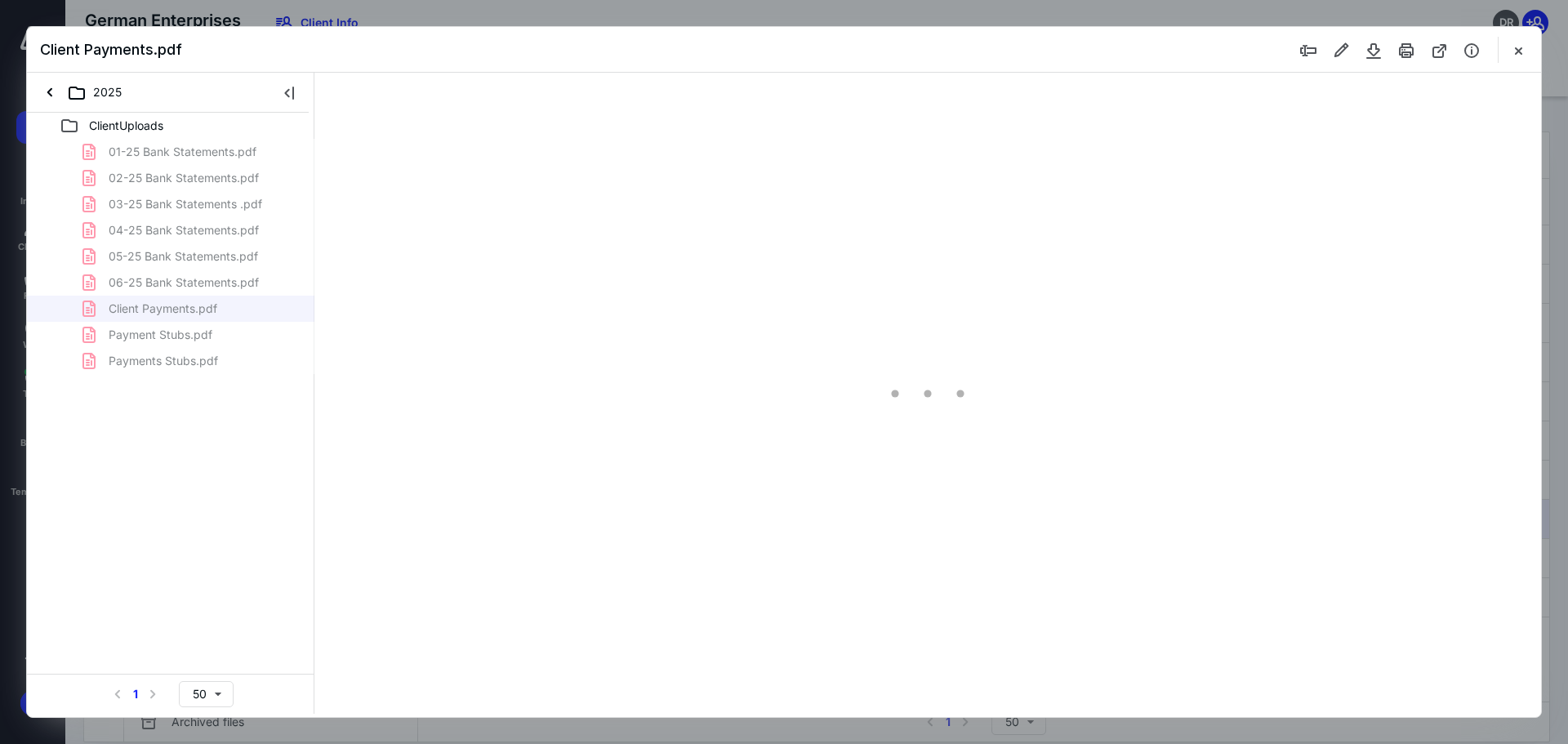 scroll, scrollTop: 0, scrollLeft: 0, axis: both 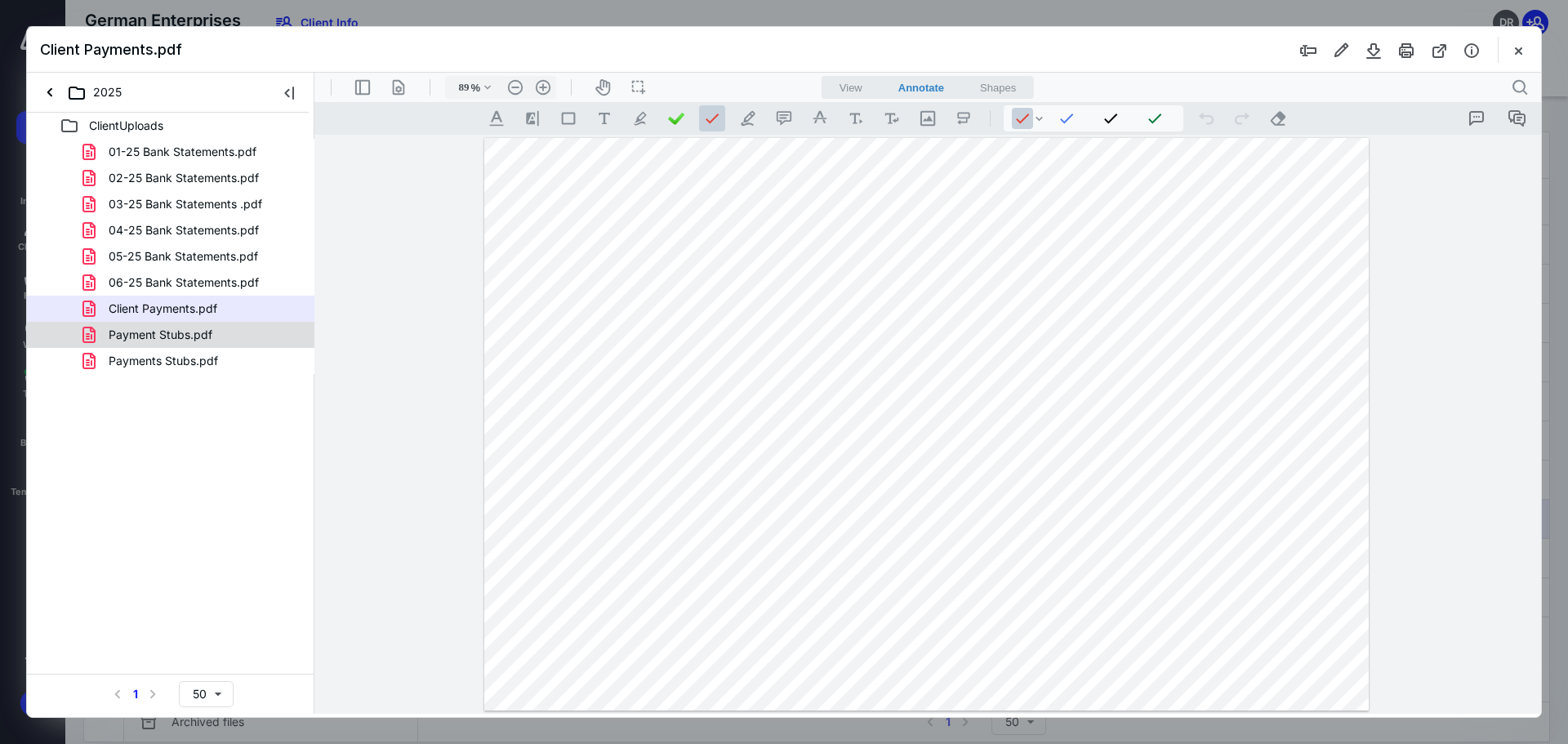 click on "Payment Stubs.pdf" at bounding box center (150, 335) 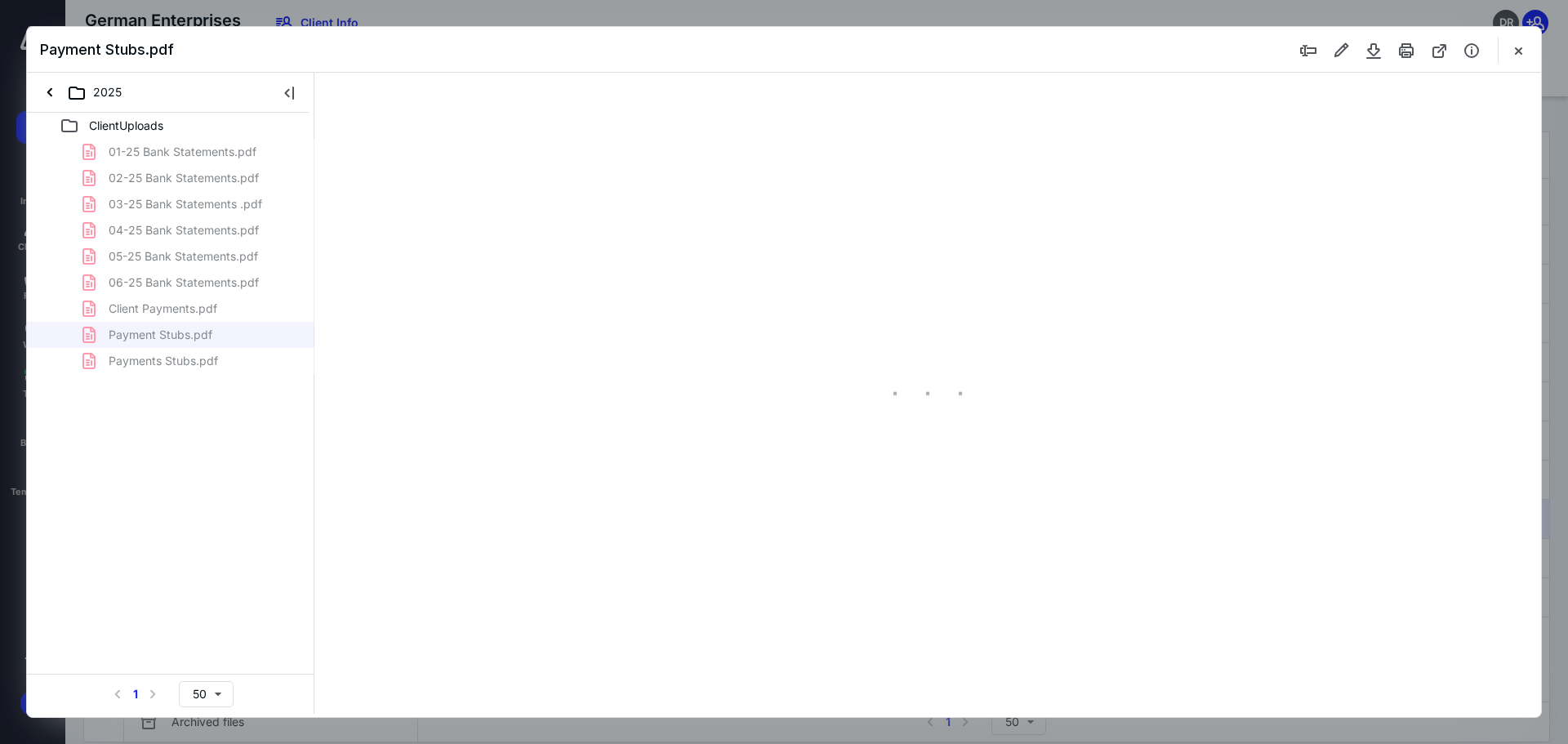 type on "297" 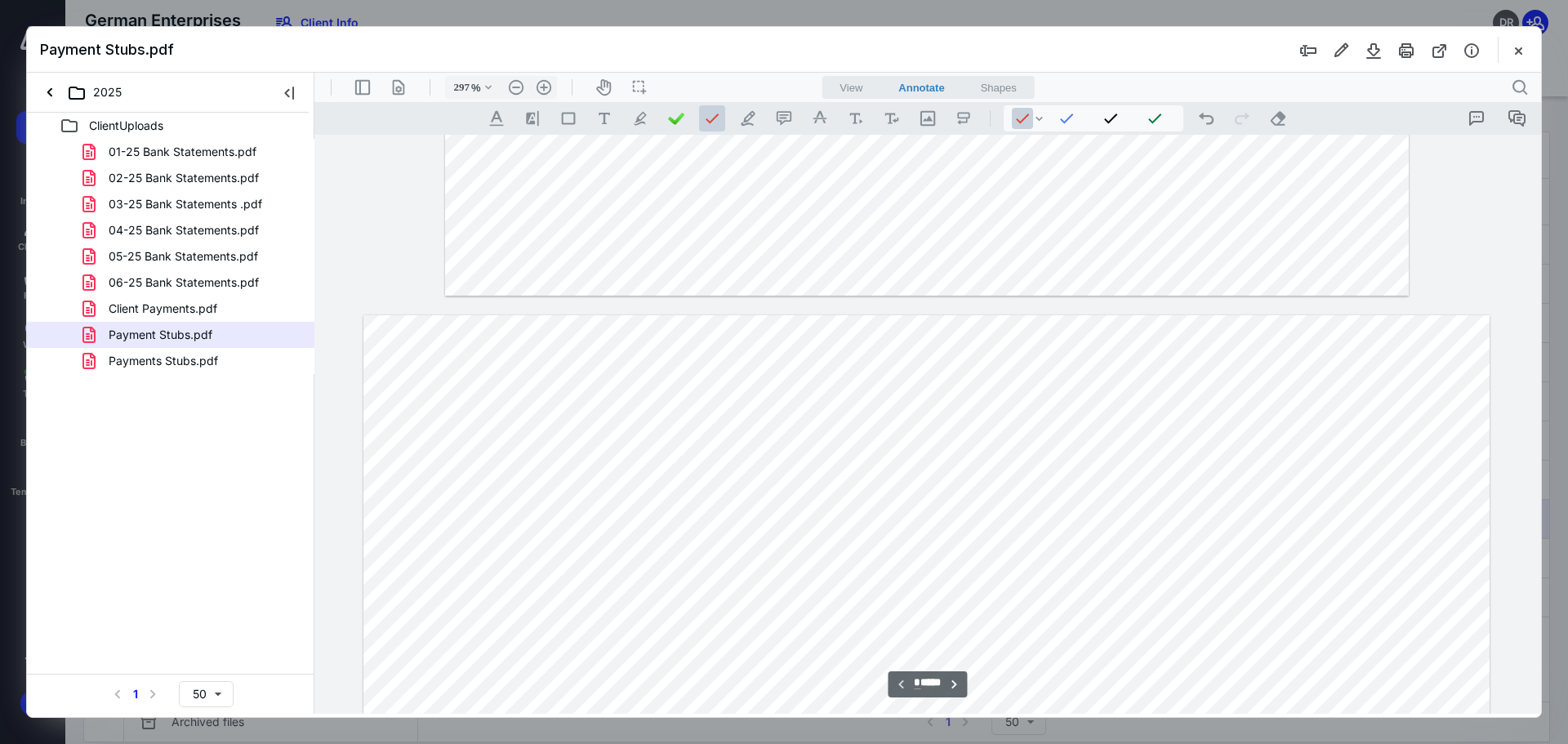 type on "*" 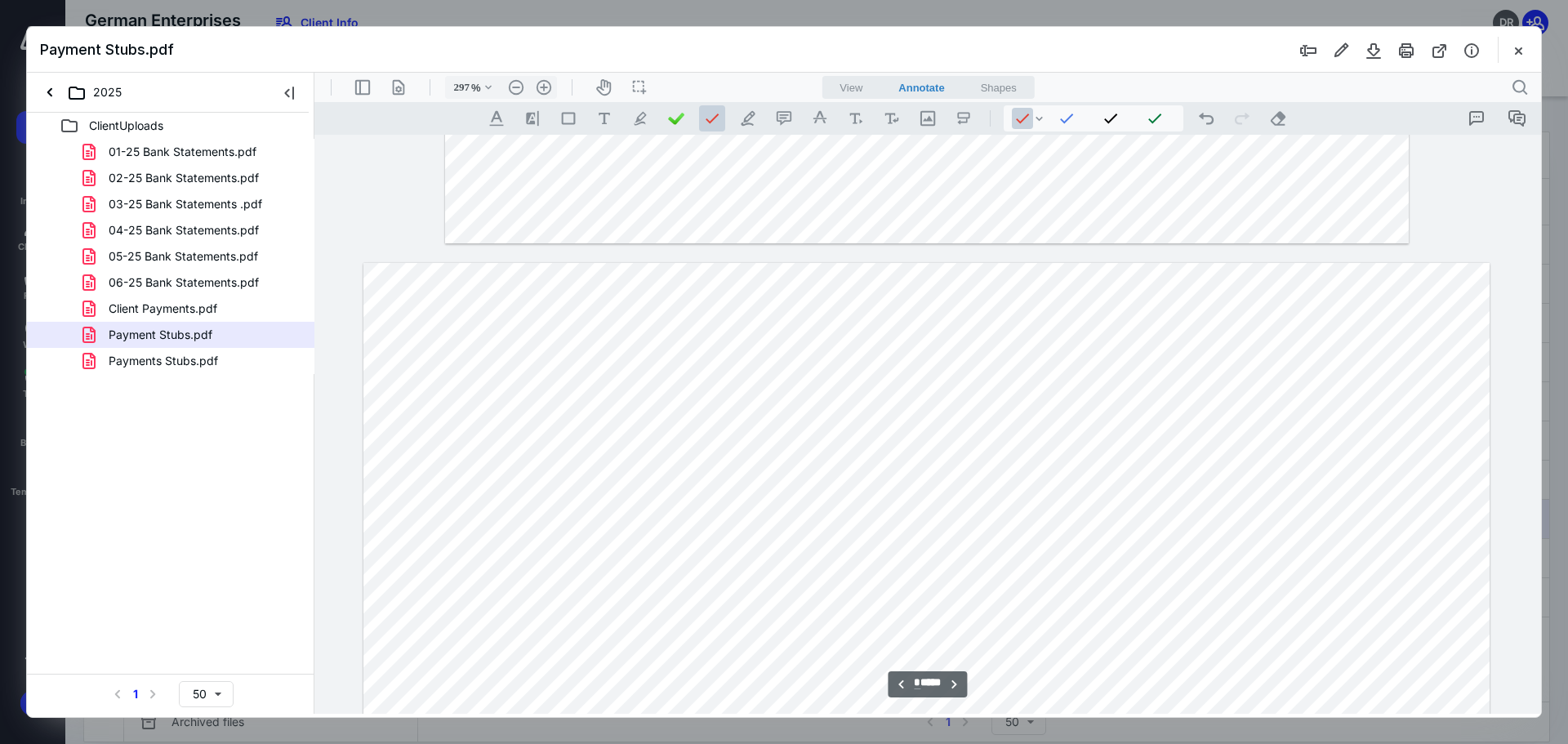 scroll, scrollTop: 490, scrollLeft: 0, axis: vertical 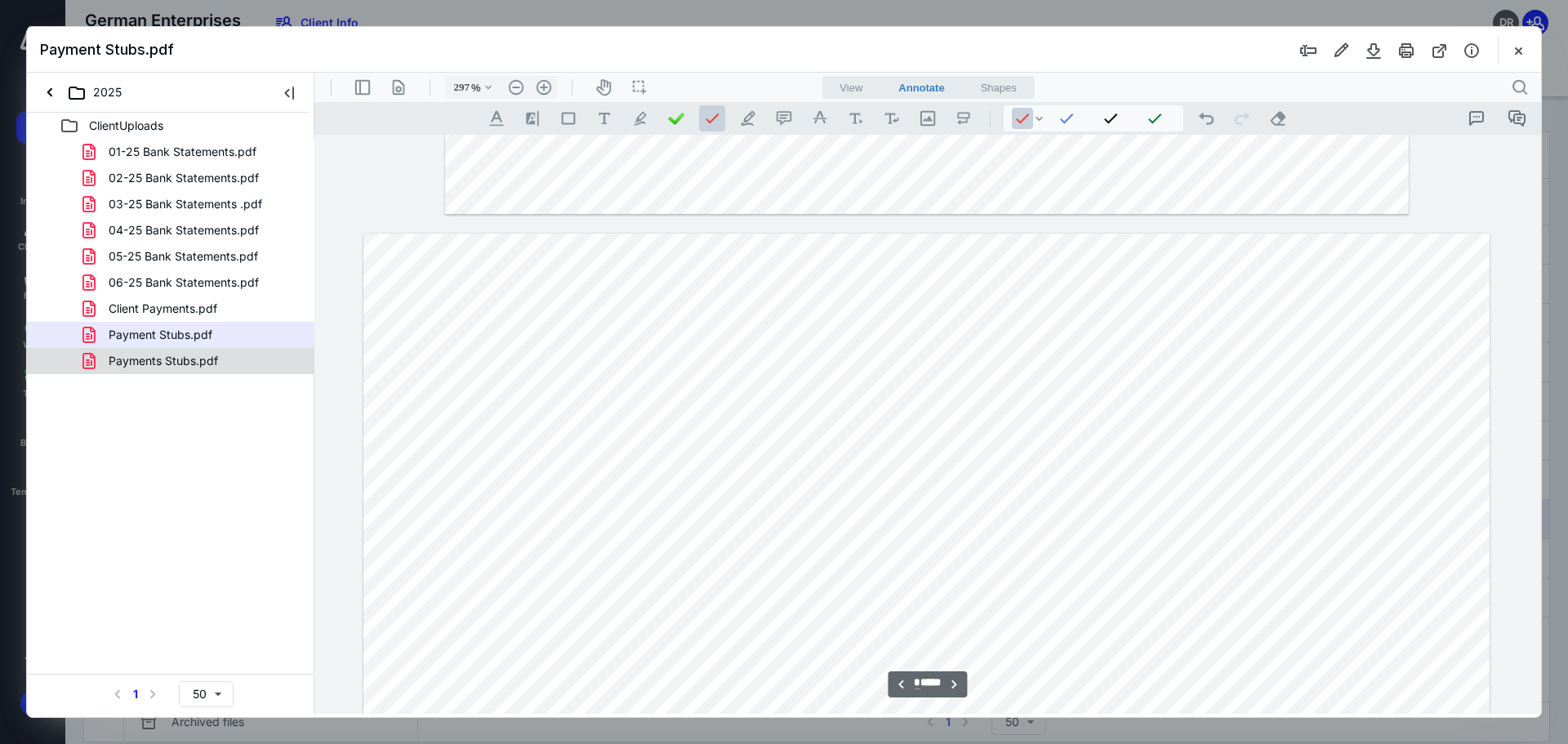 click on "Payments Stubs.pdf" at bounding box center (163, 361) 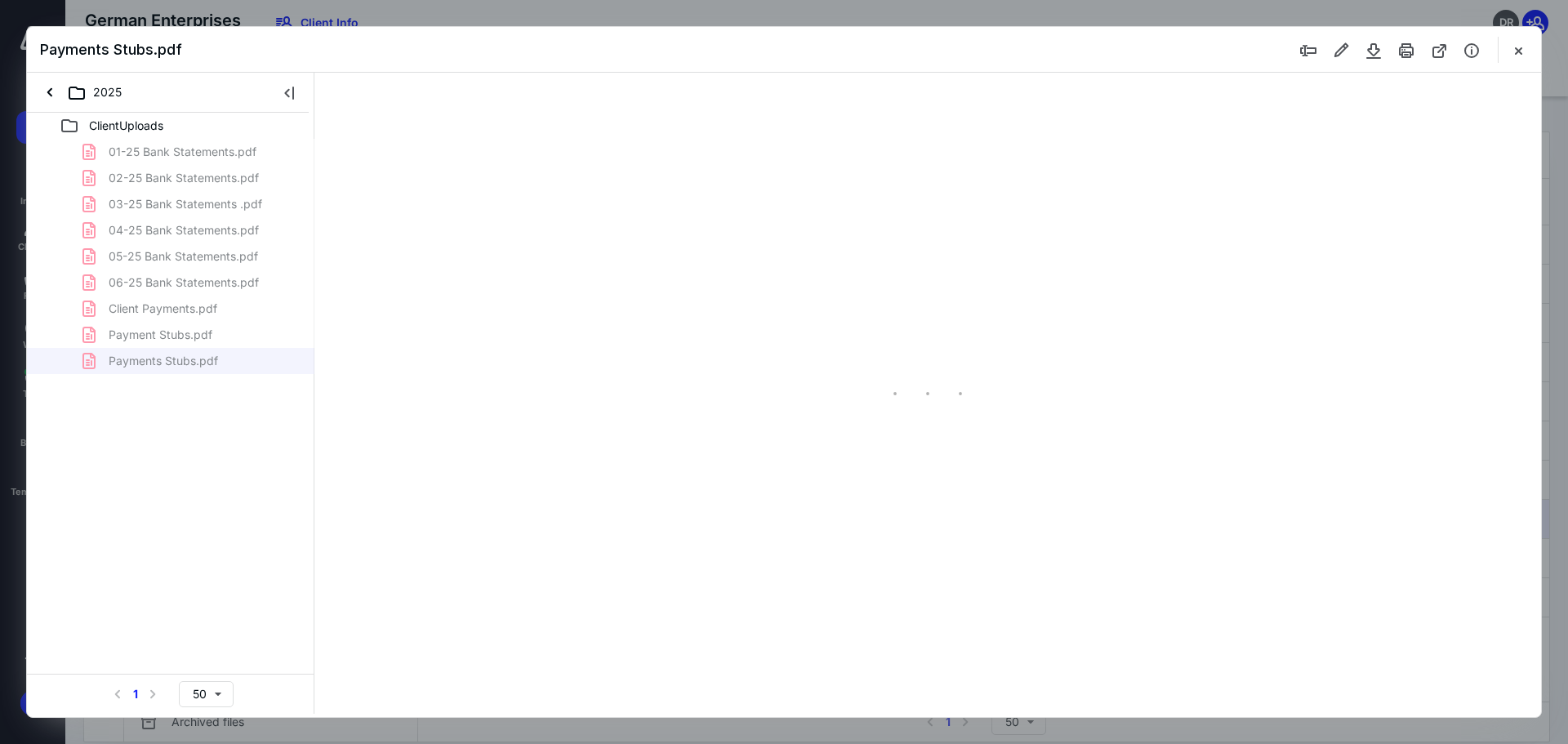 type on "172" 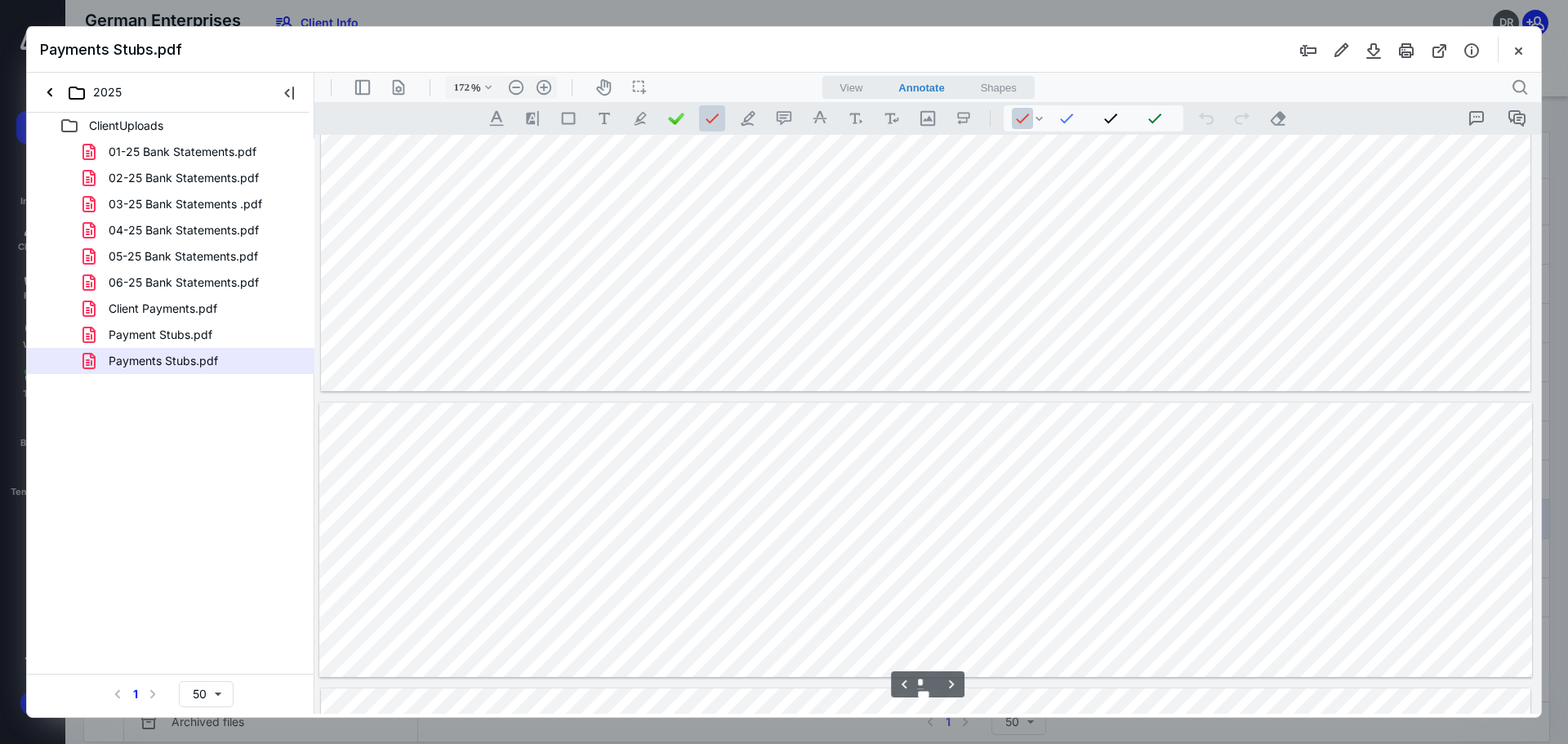 scroll, scrollTop: 313, scrollLeft: 2, axis: both 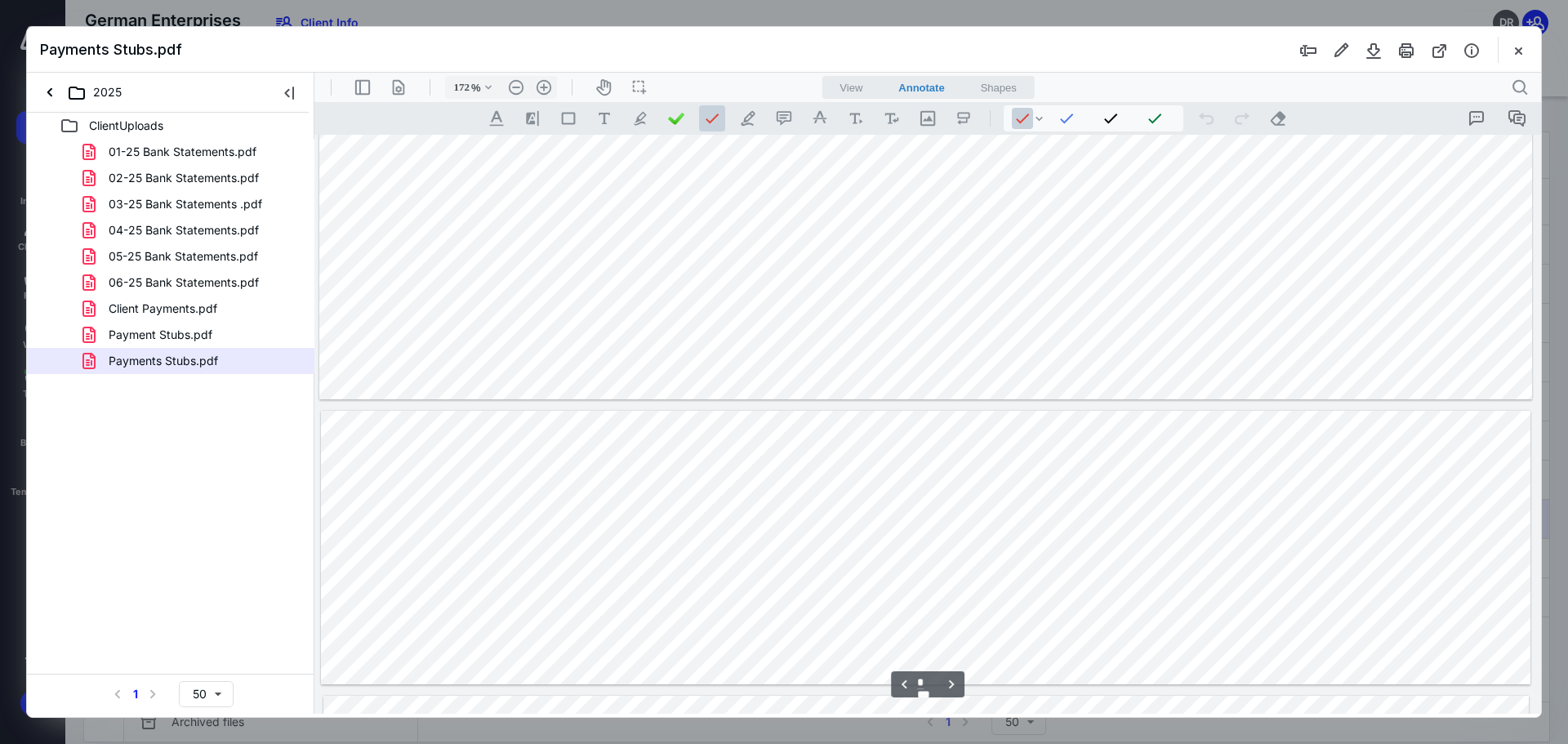 type on "*" 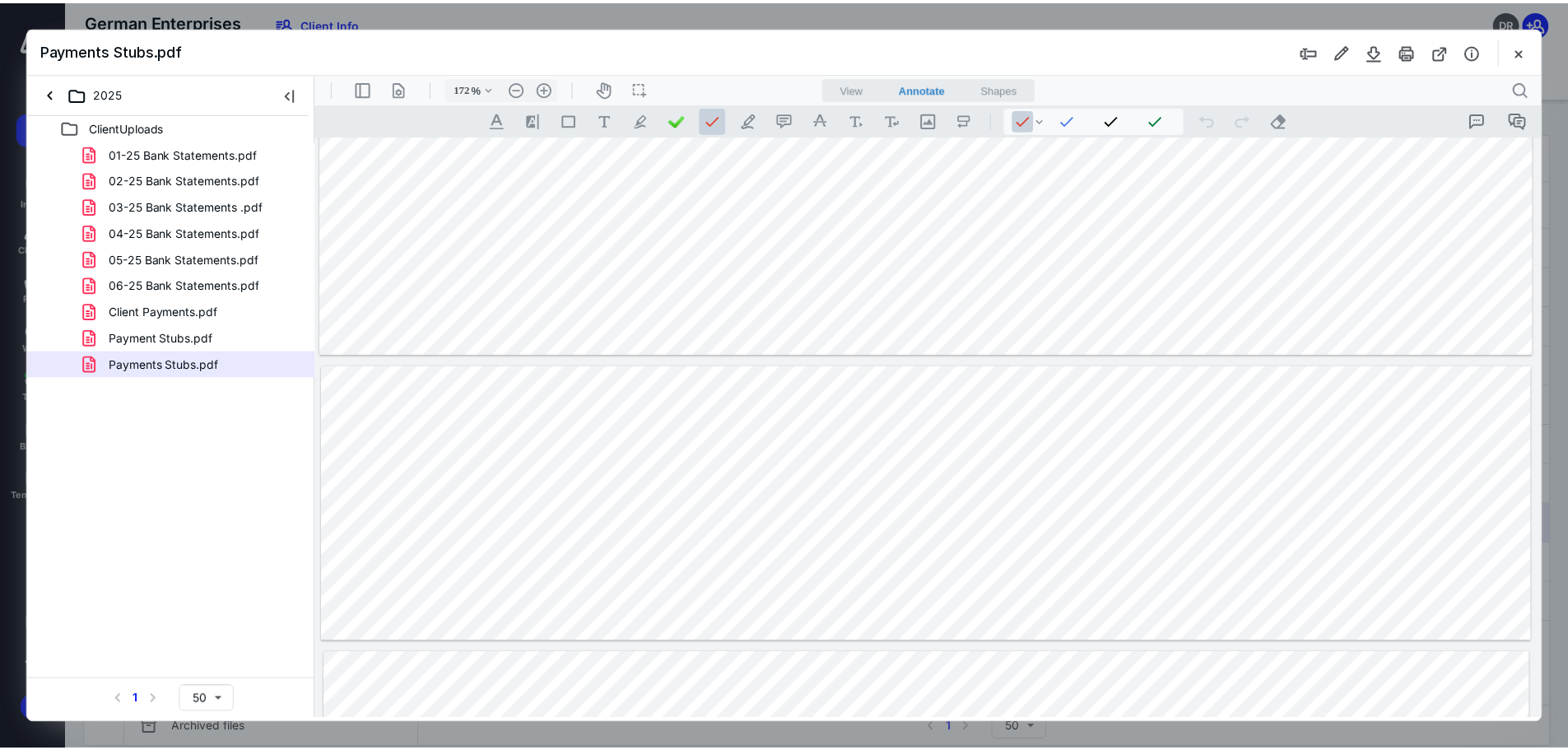 scroll, scrollTop: 645, scrollLeft: 2, axis: both 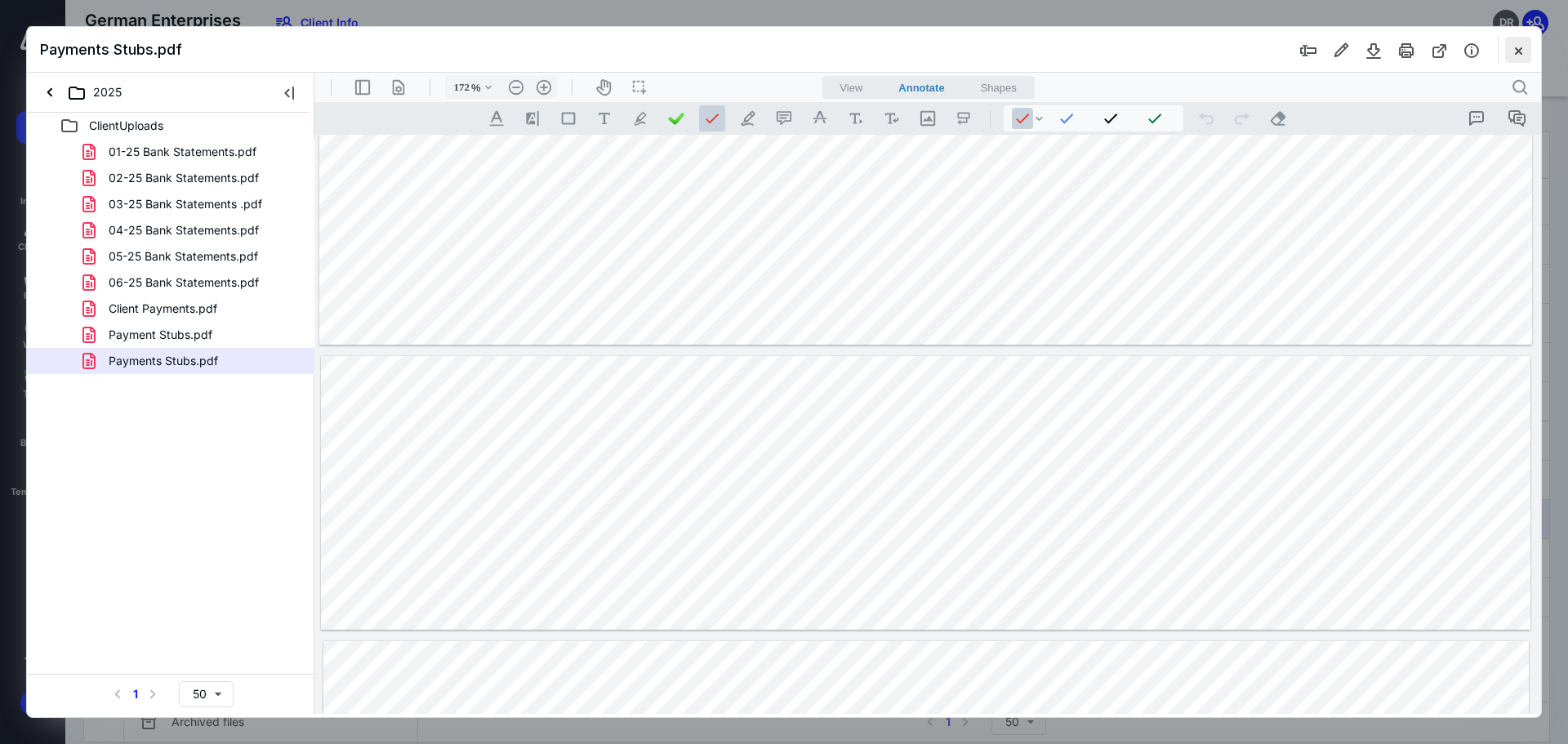 click at bounding box center (1518, 50) 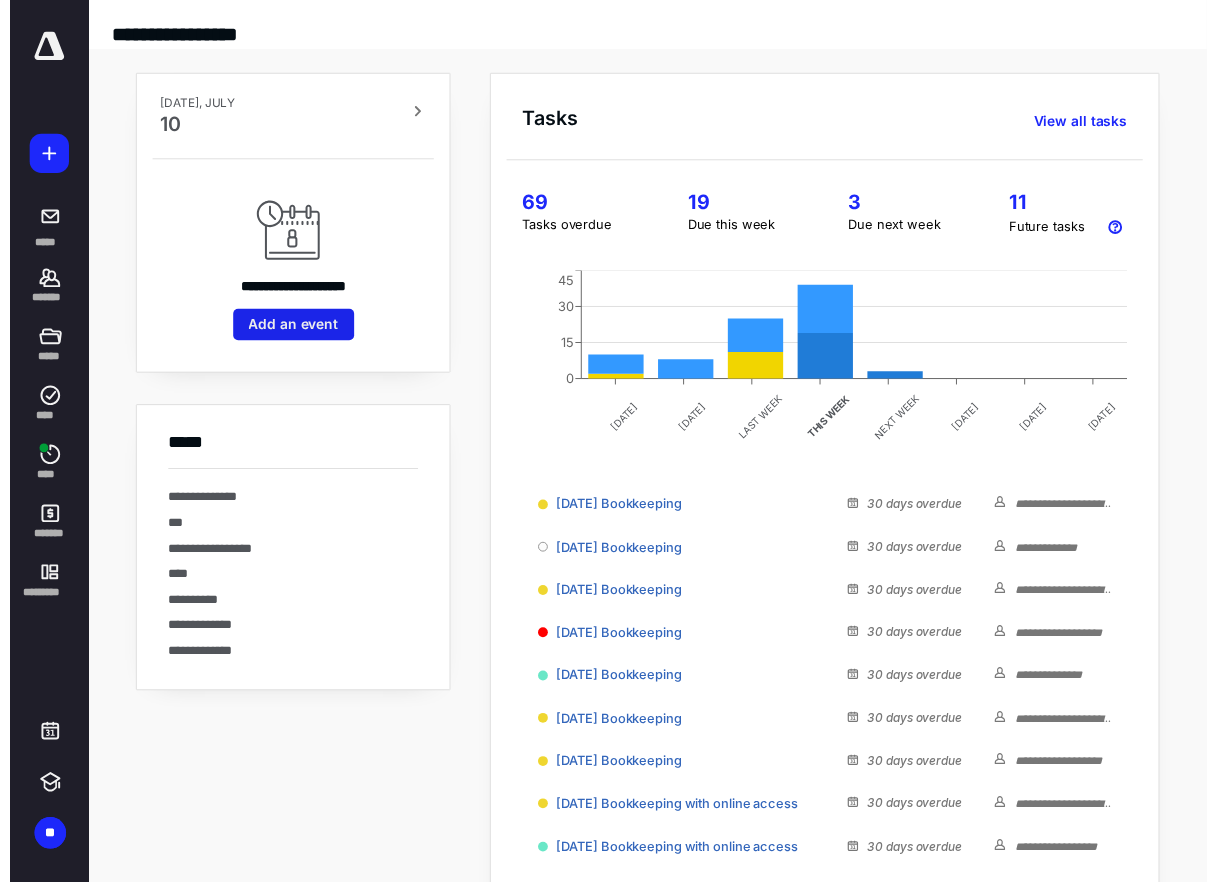 scroll, scrollTop: 0, scrollLeft: 0, axis: both 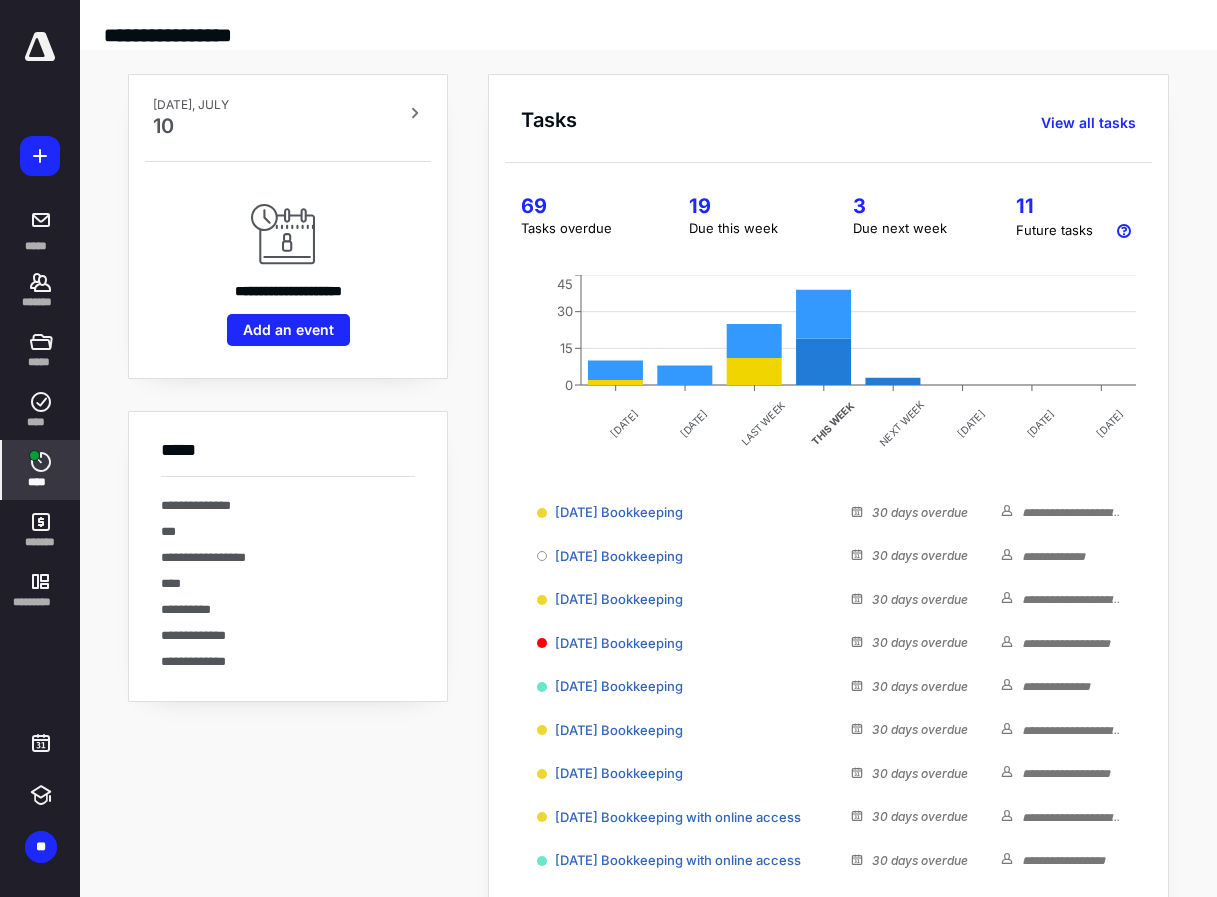 click 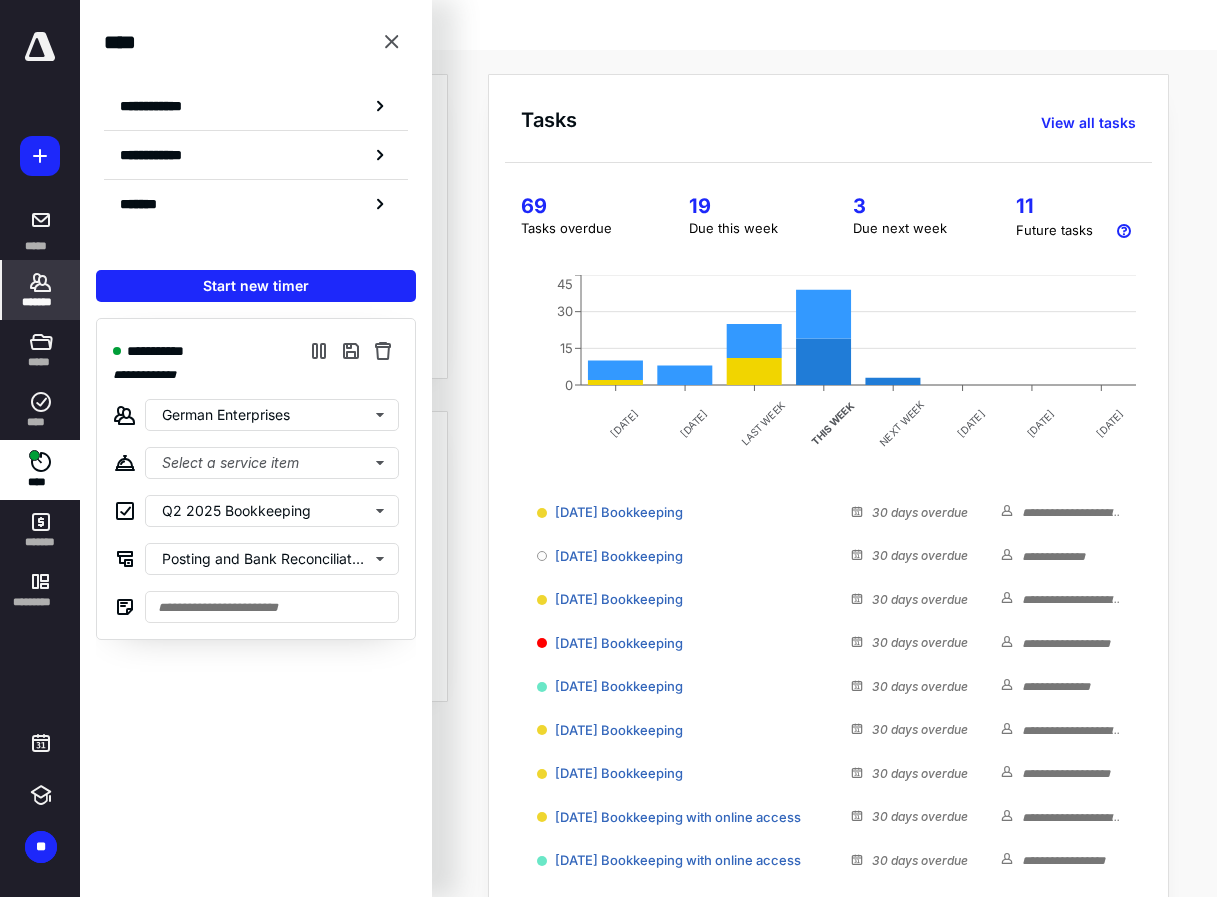 click on "*******" at bounding box center [41, 302] 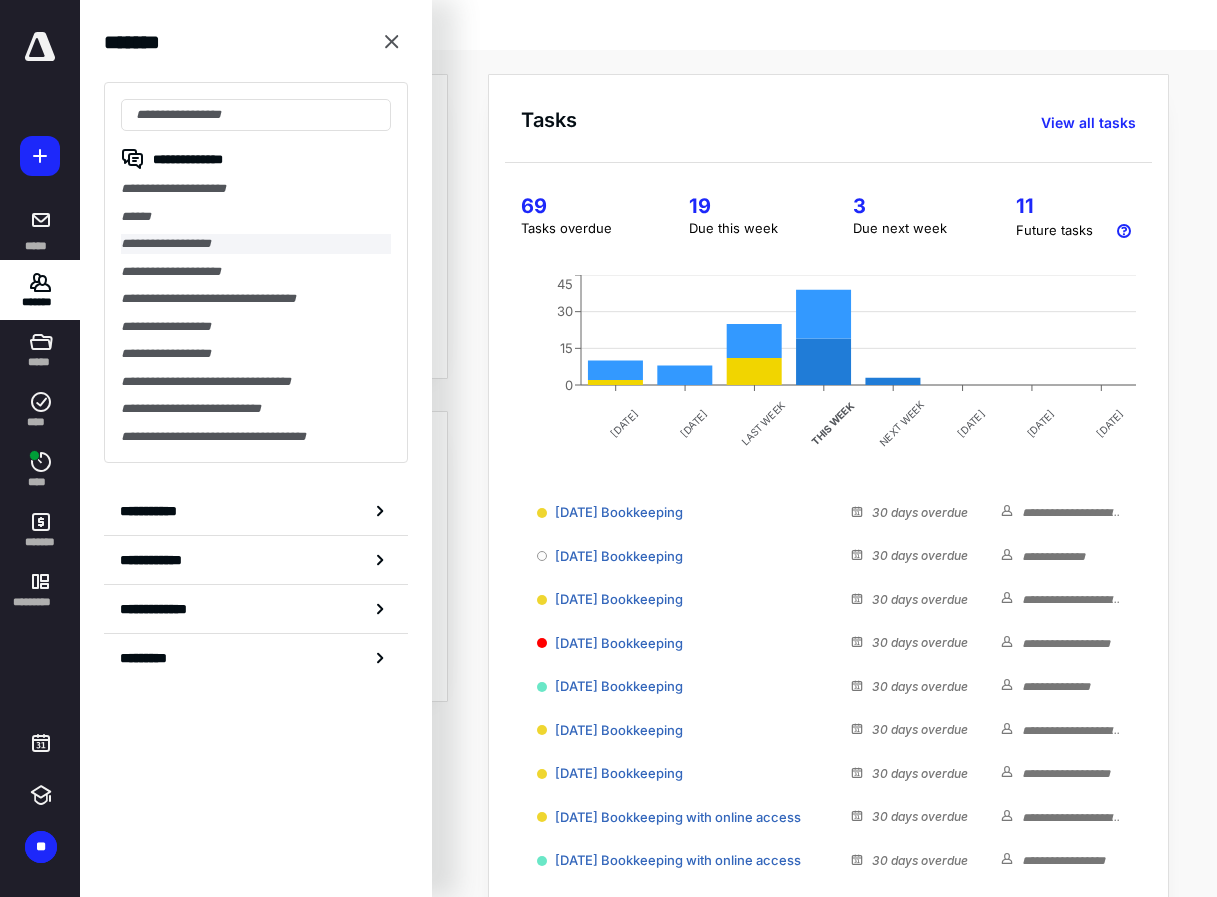 click on "**********" at bounding box center (256, 244) 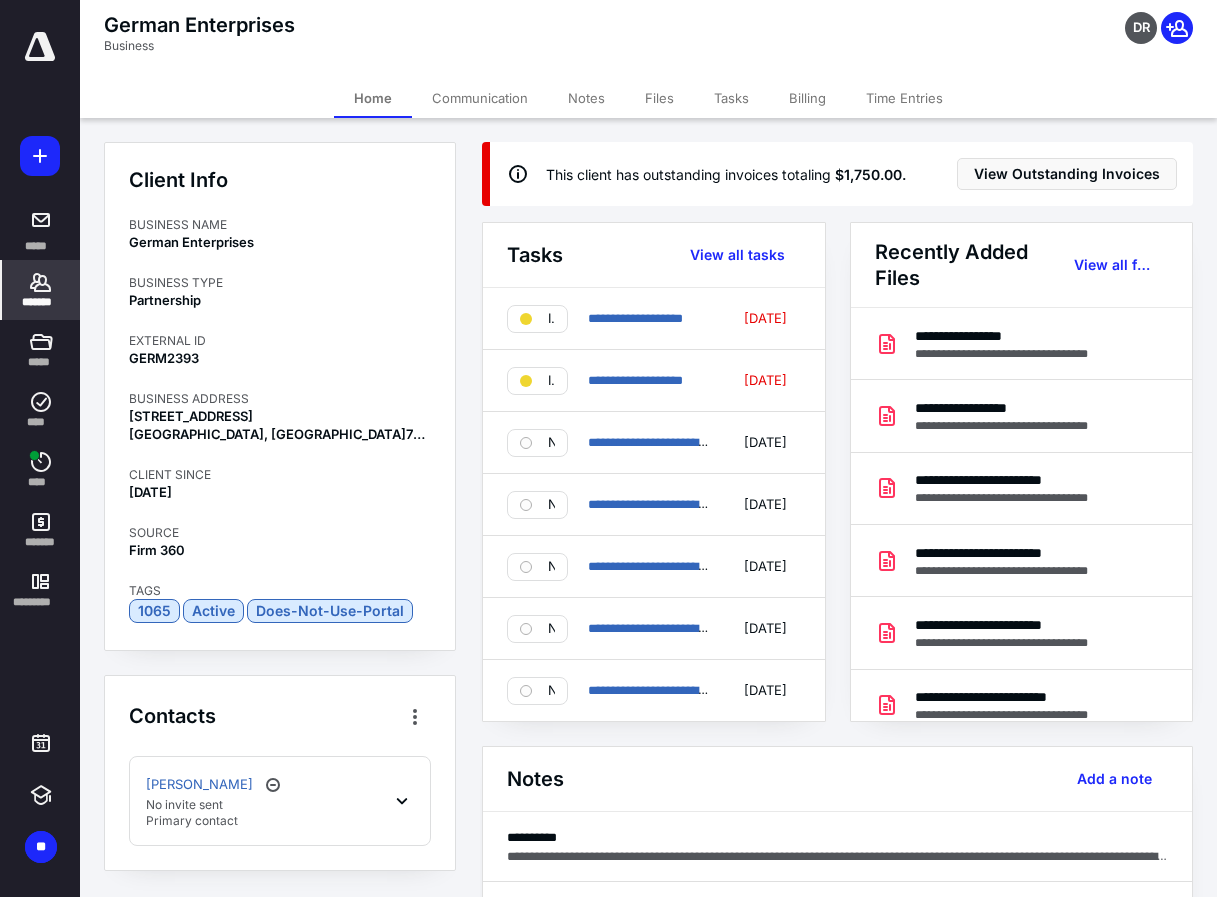 click on "Tasks" at bounding box center [731, 98] 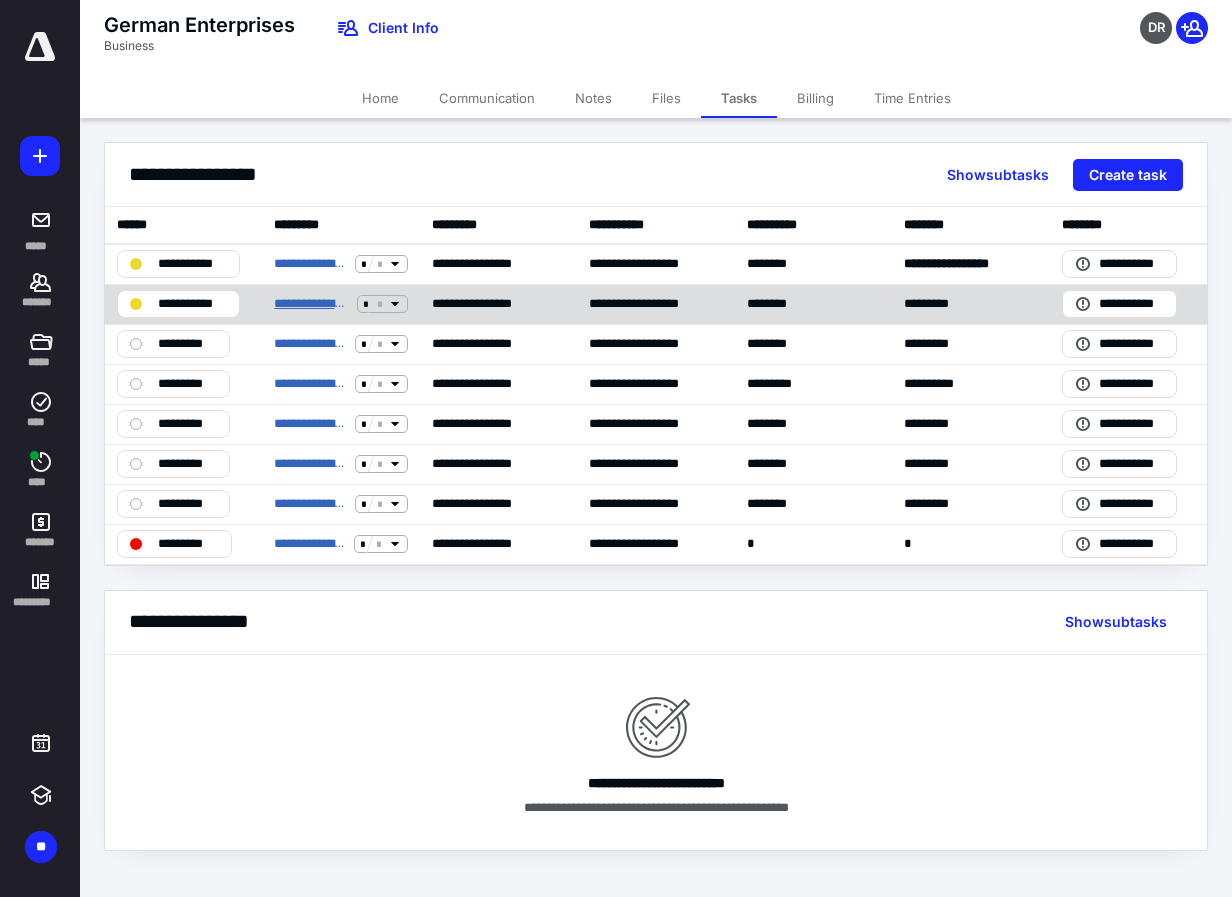 click on "**********" at bounding box center [311, 304] 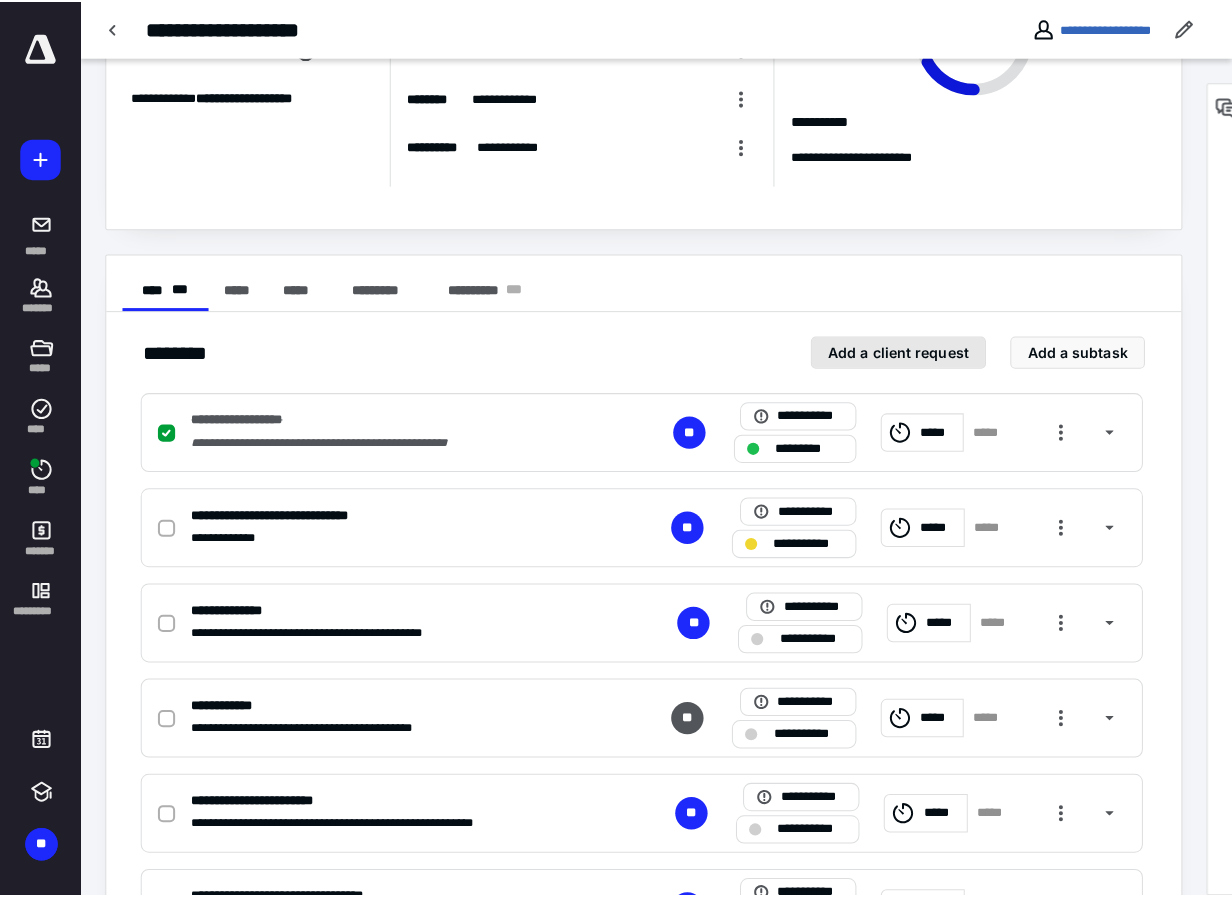 scroll, scrollTop: 200, scrollLeft: 0, axis: vertical 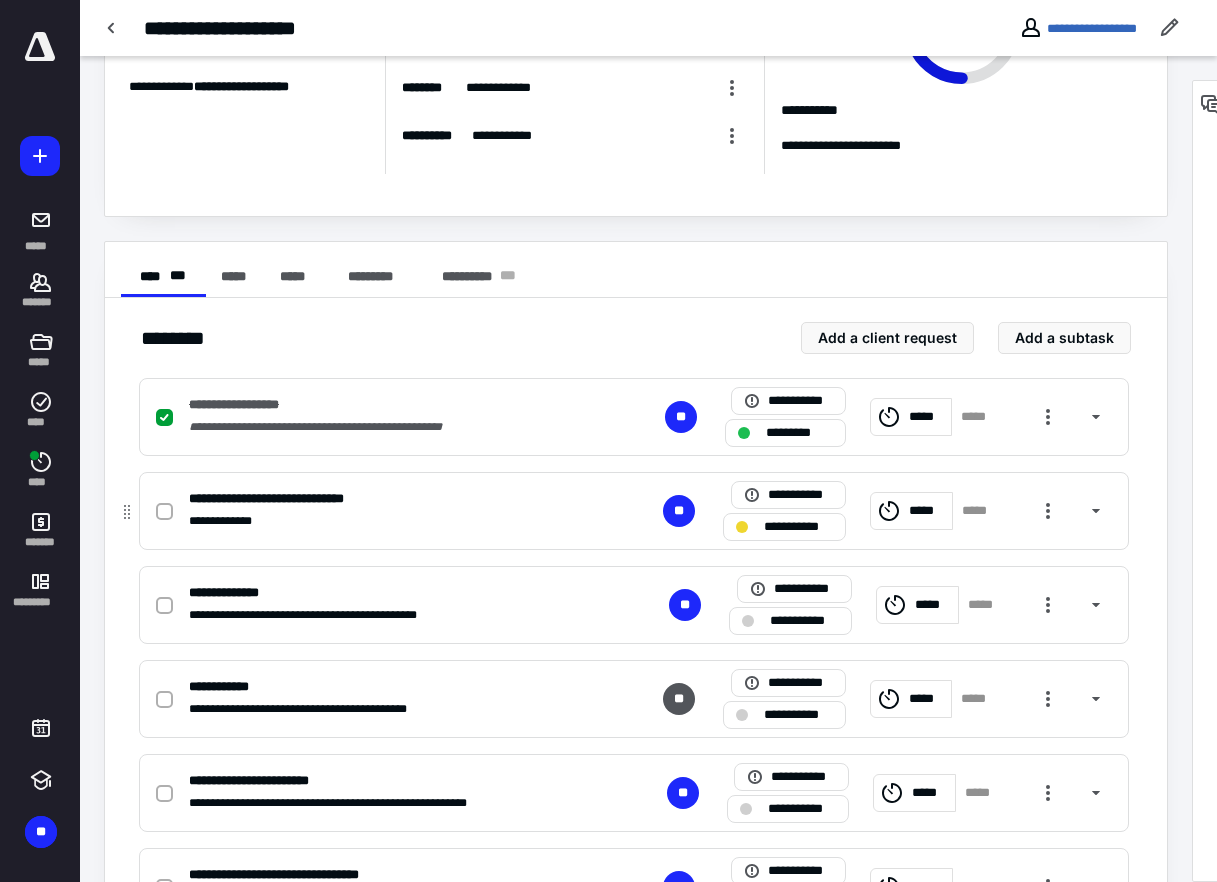 click on "*****" at bounding box center [927, 511] 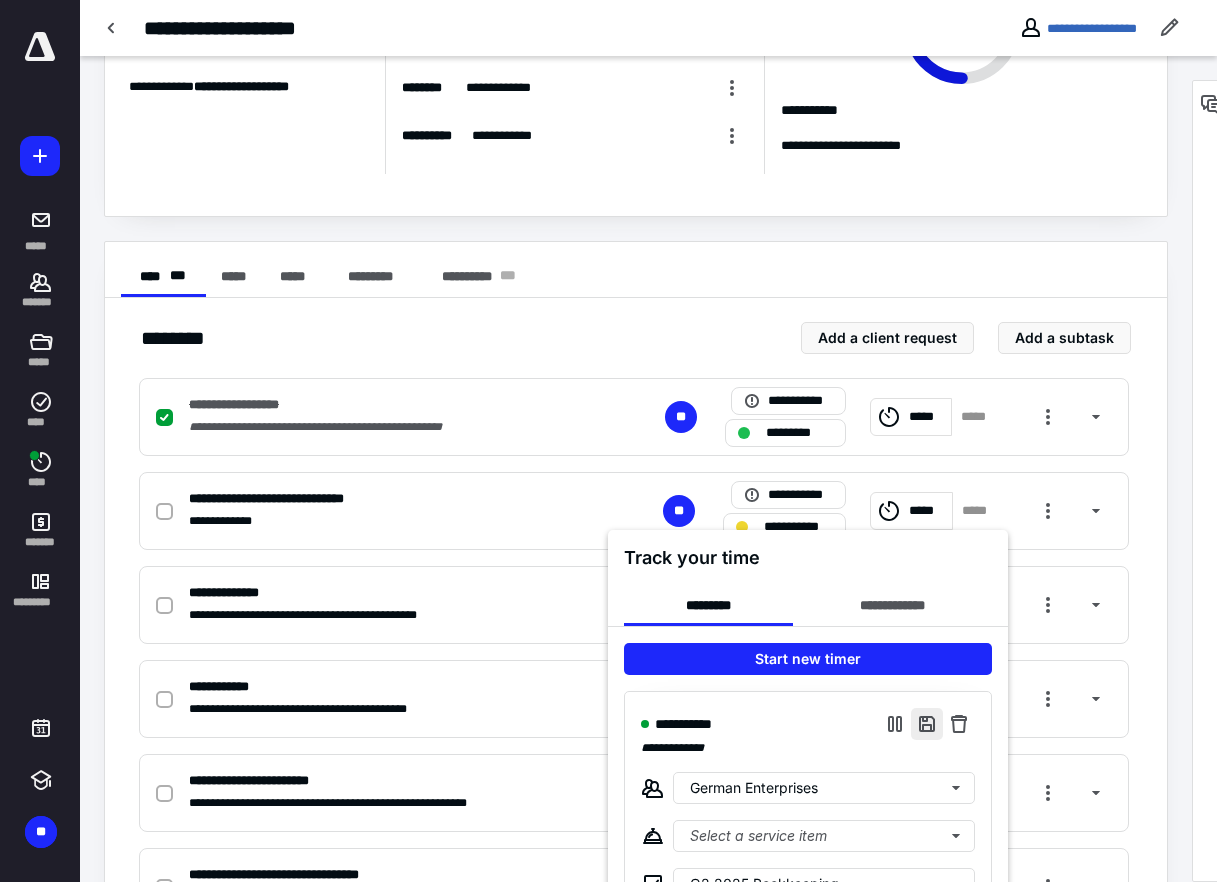 click at bounding box center (927, 724) 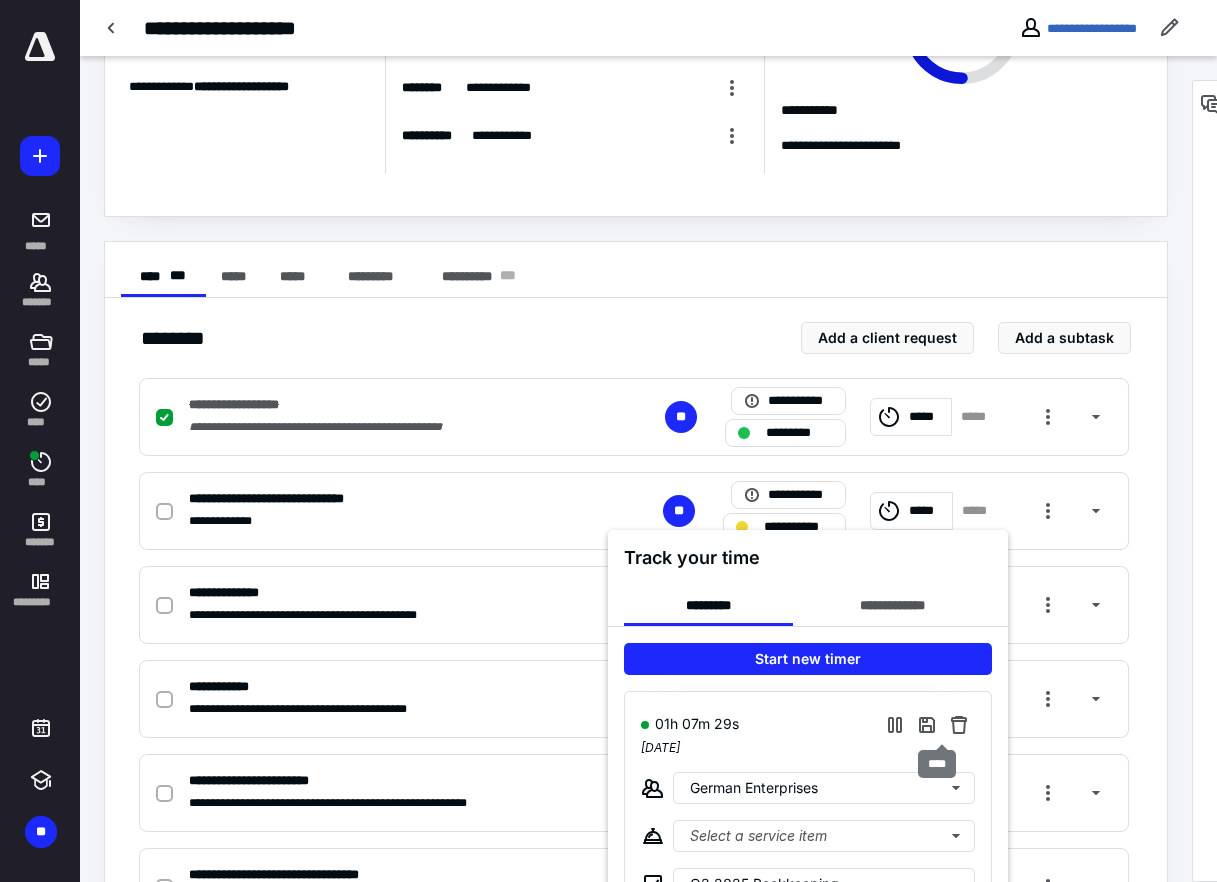 type on "**********" 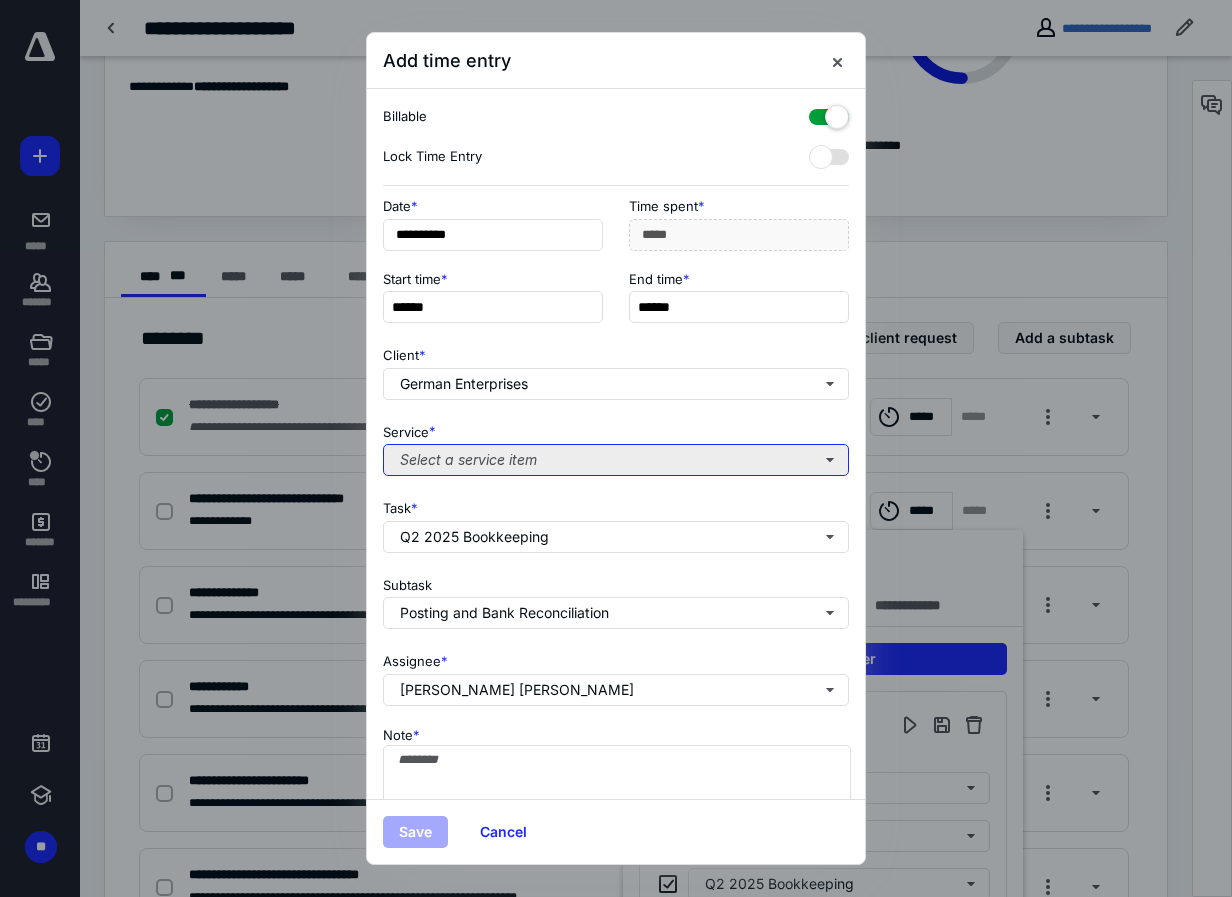 click on "Select a service item" at bounding box center (616, 460) 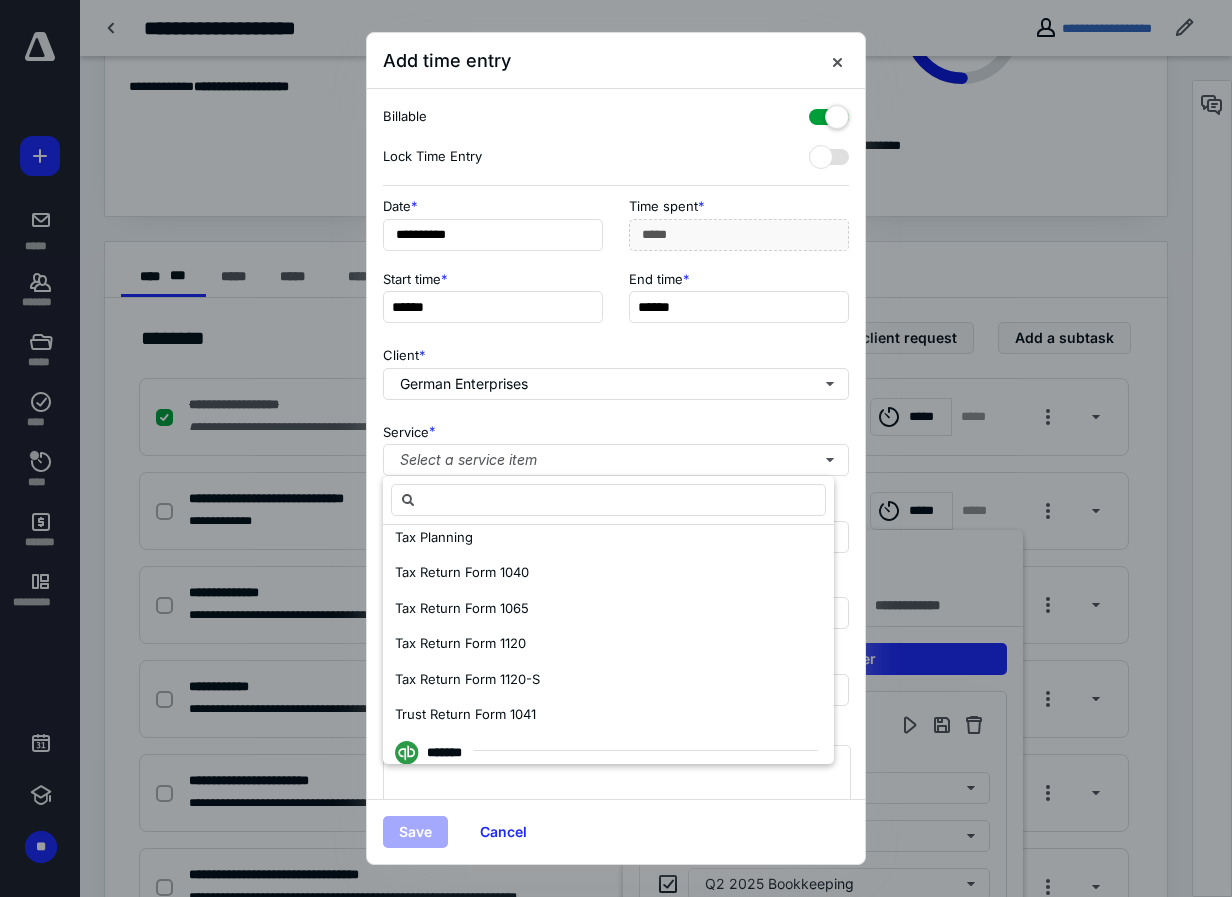 scroll, scrollTop: 400, scrollLeft: 0, axis: vertical 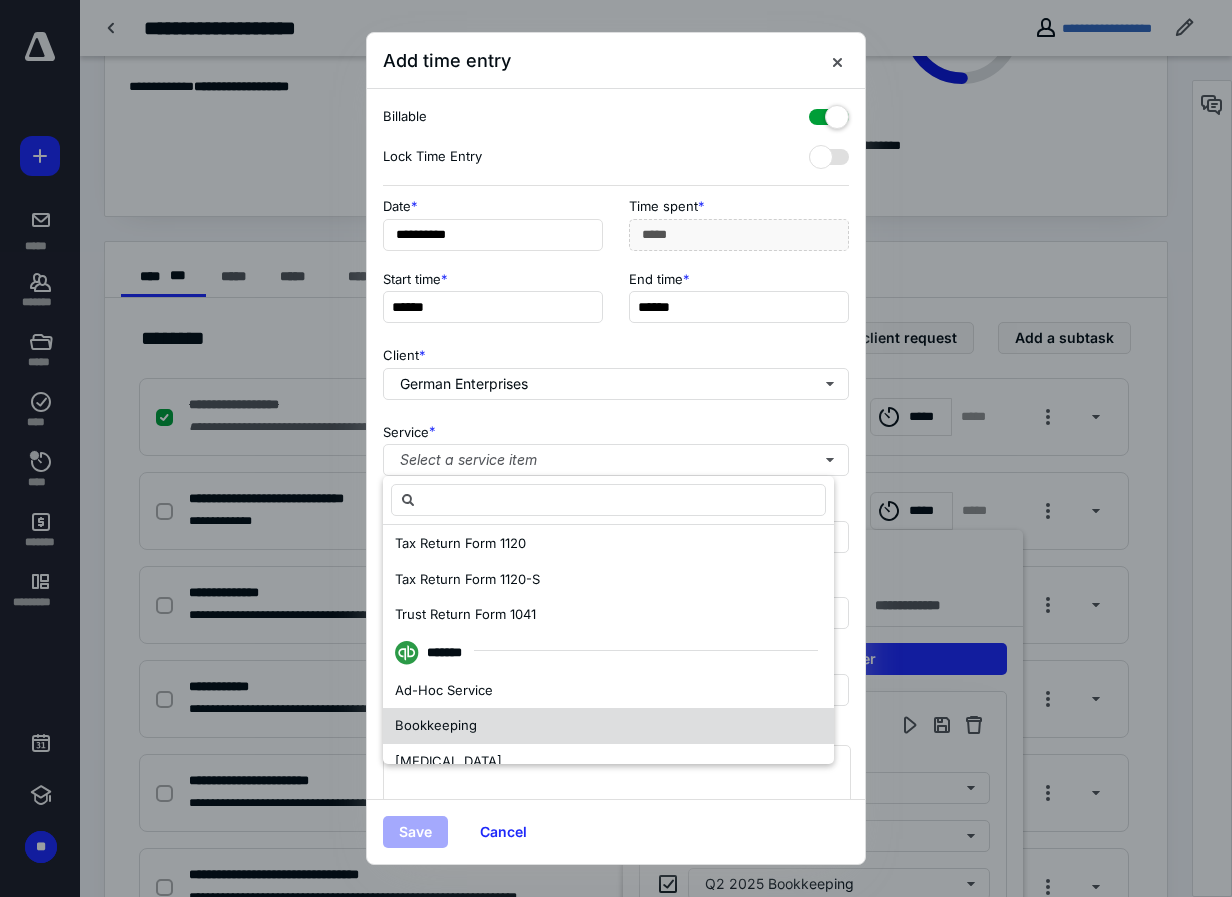 click on "Bookkeeping" at bounding box center (608, 726) 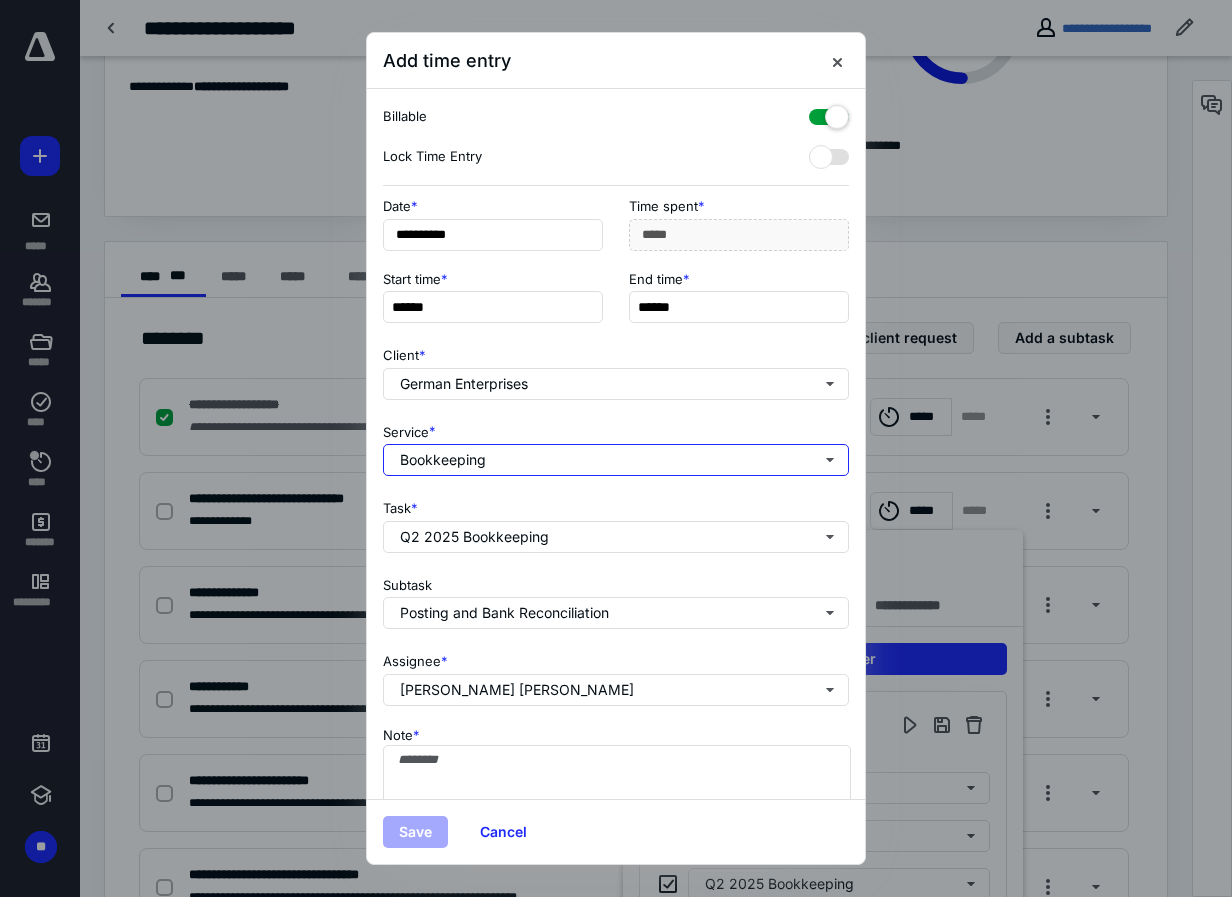 scroll, scrollTop: 0, scrollLeft: 0, axis: both 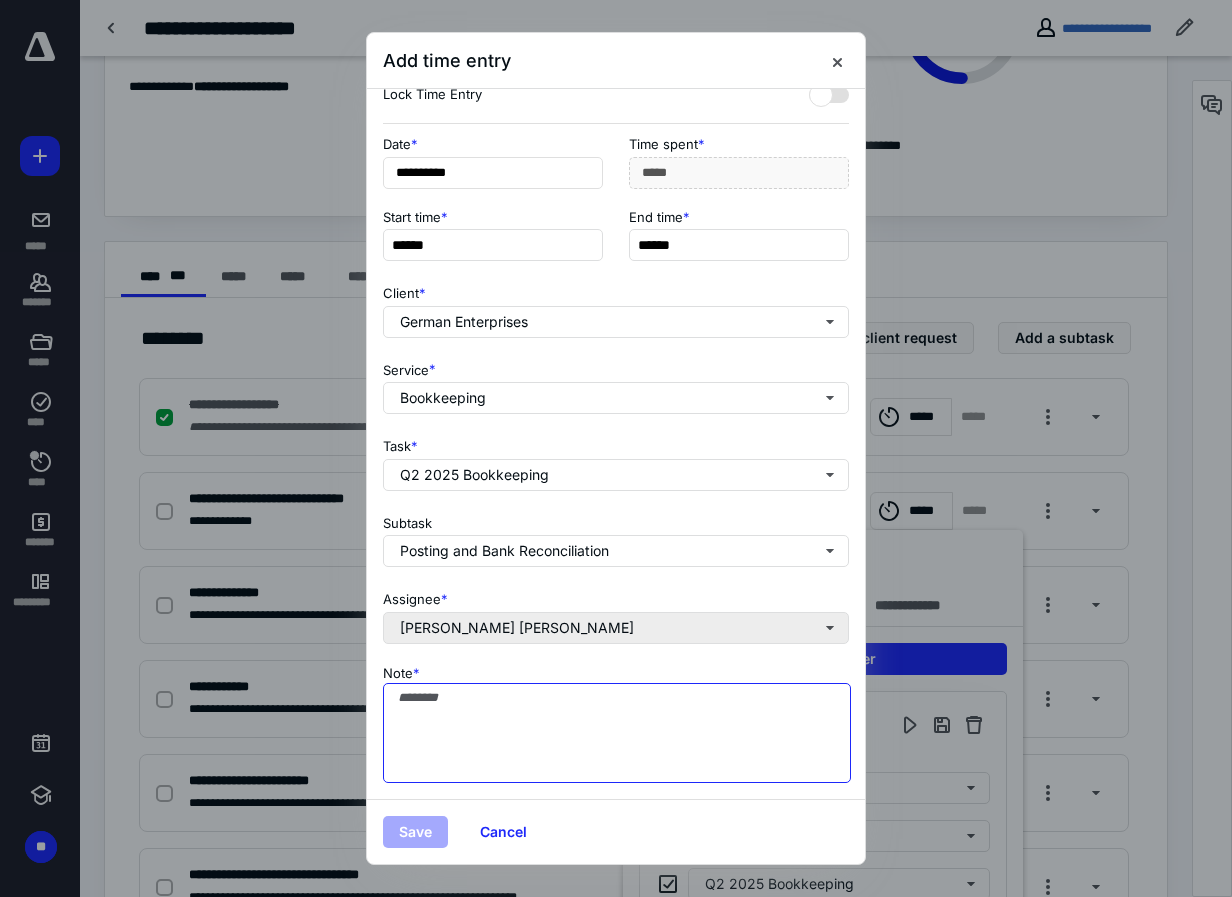 click on "Note *" at bounding box center [617, 733] 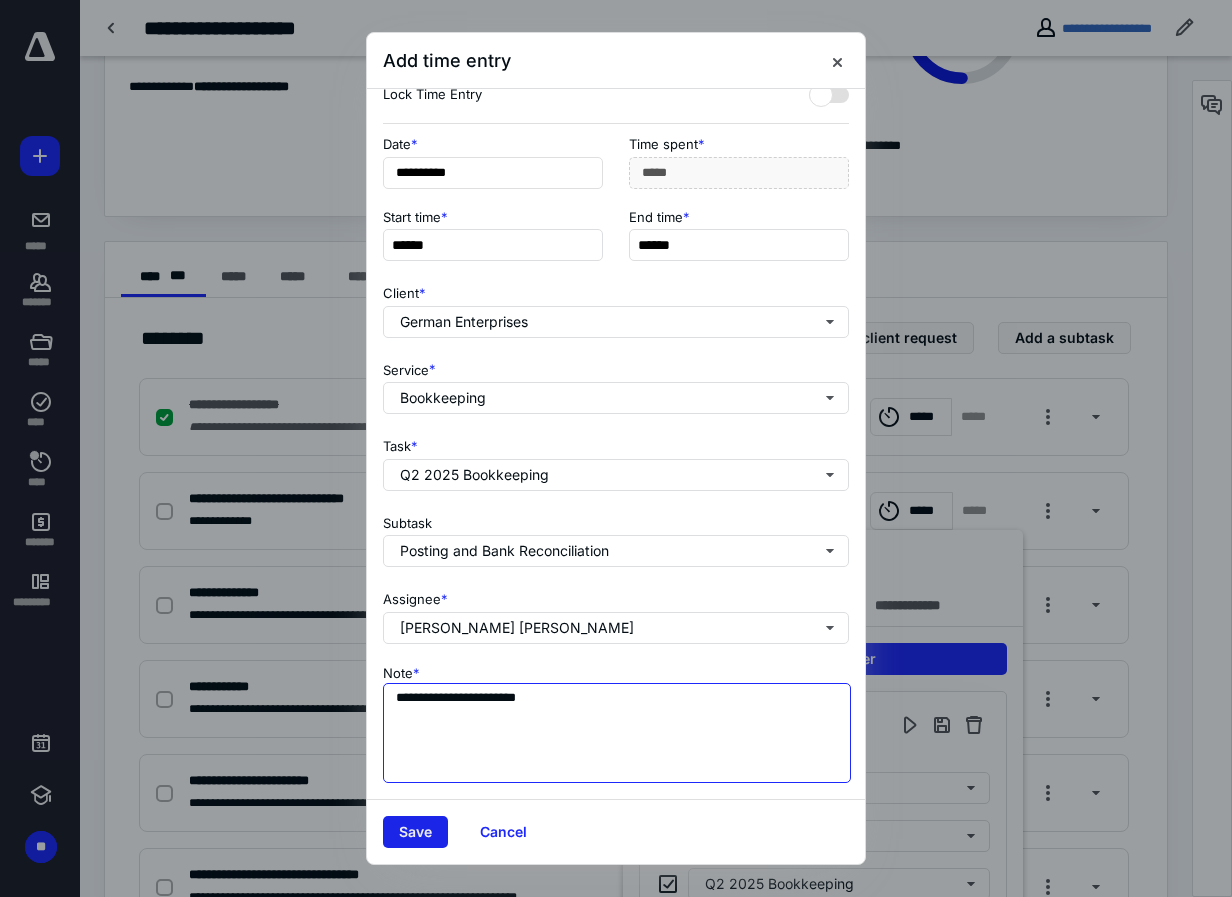 type on "**********" 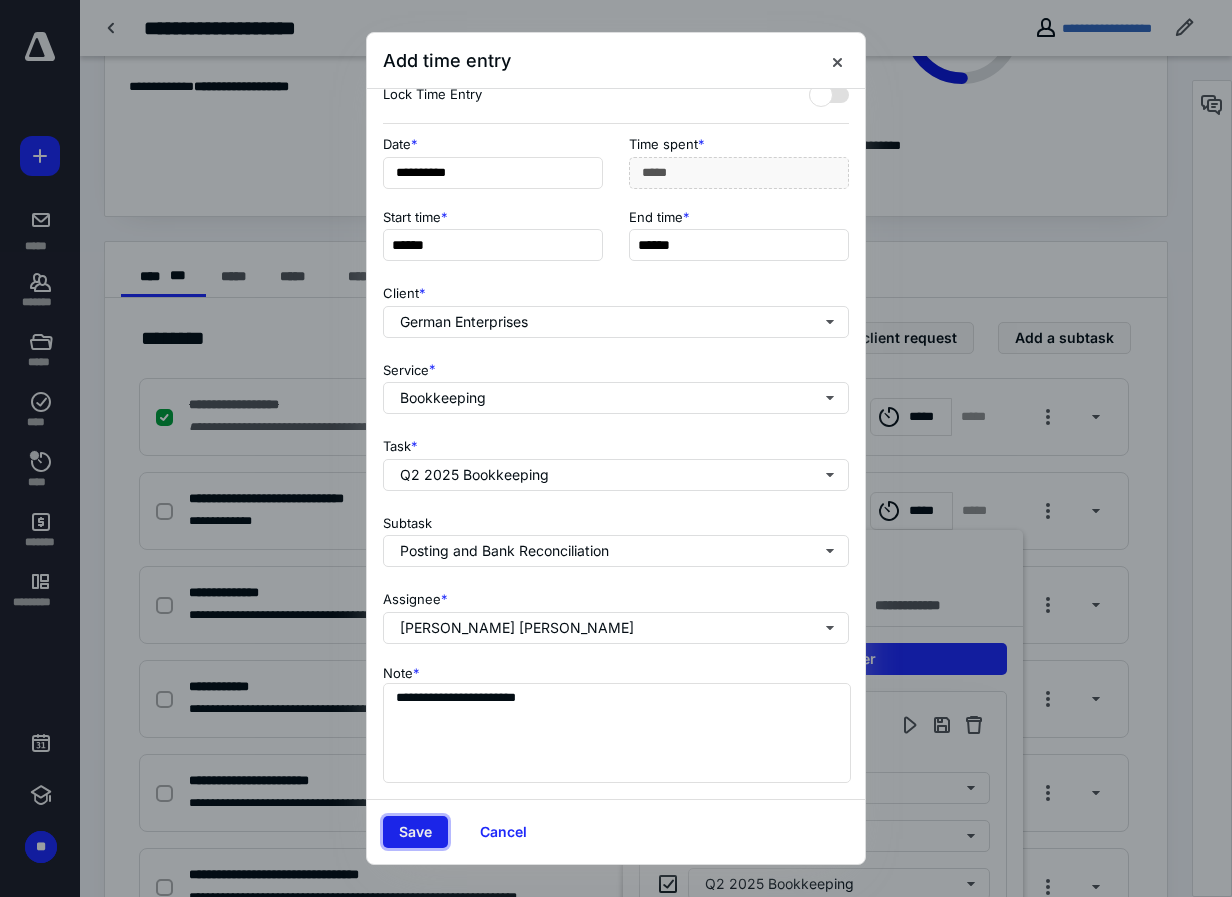 click on "Save" at bounding box center [415, 832] 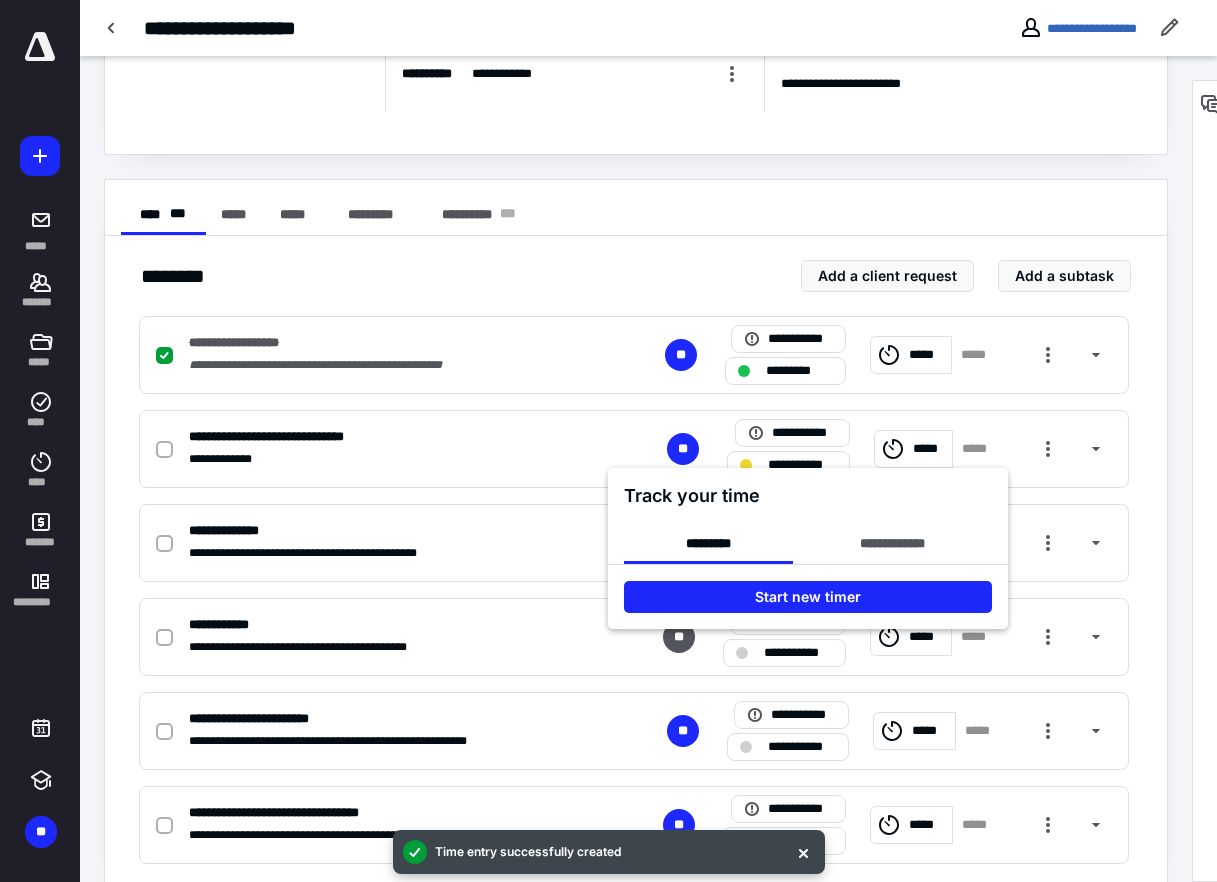 scroll, scrollTop: 293, scrollLeft: 0, axis: vertical 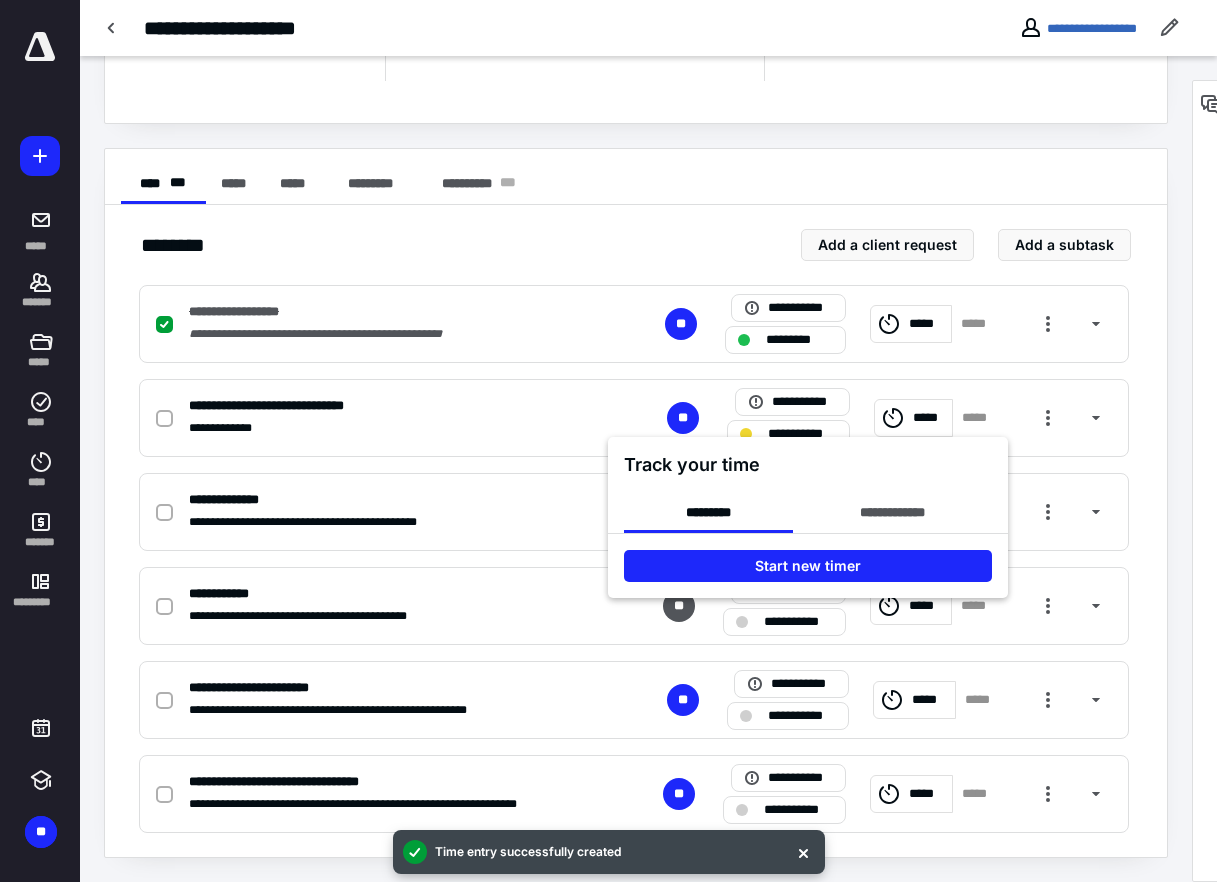click at bounding box center (608, 441) 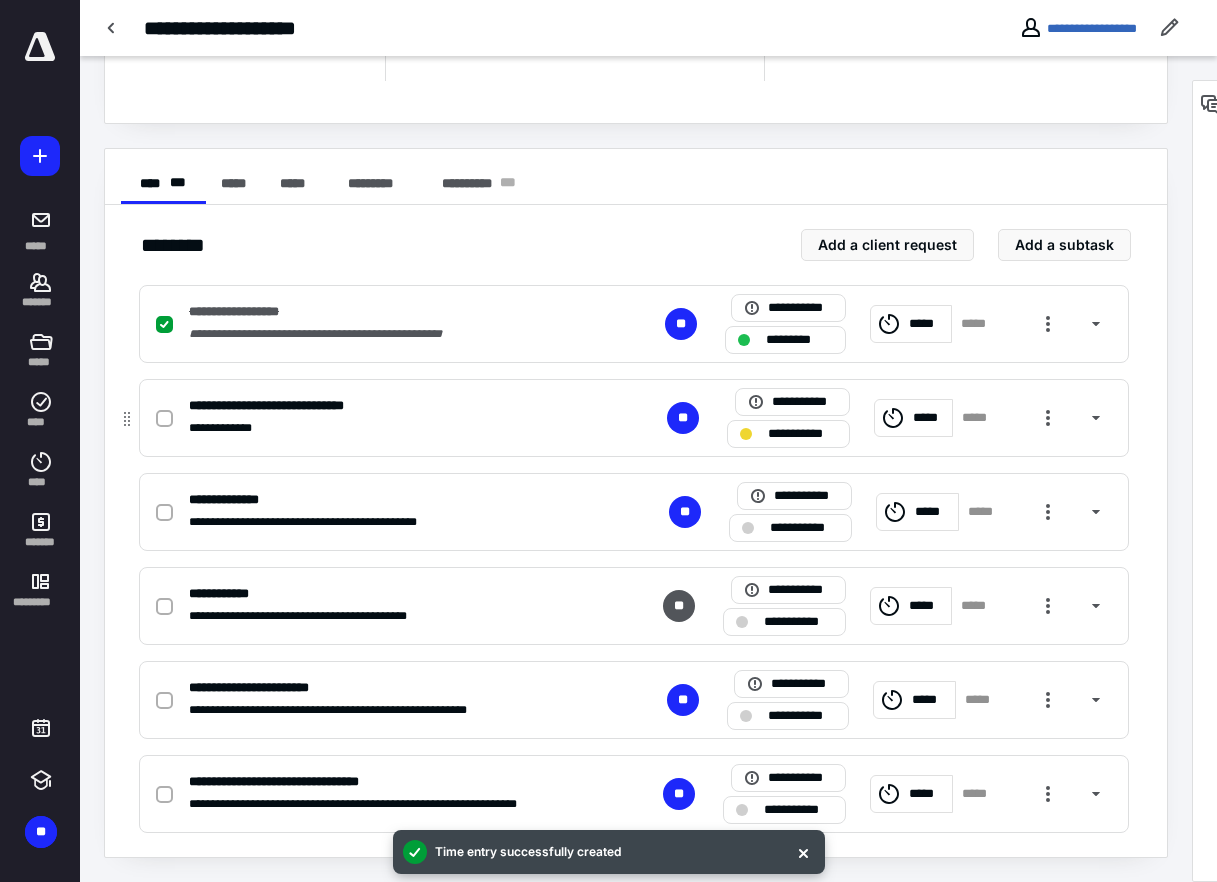 click on "**********" at bounding box center [788, 434] 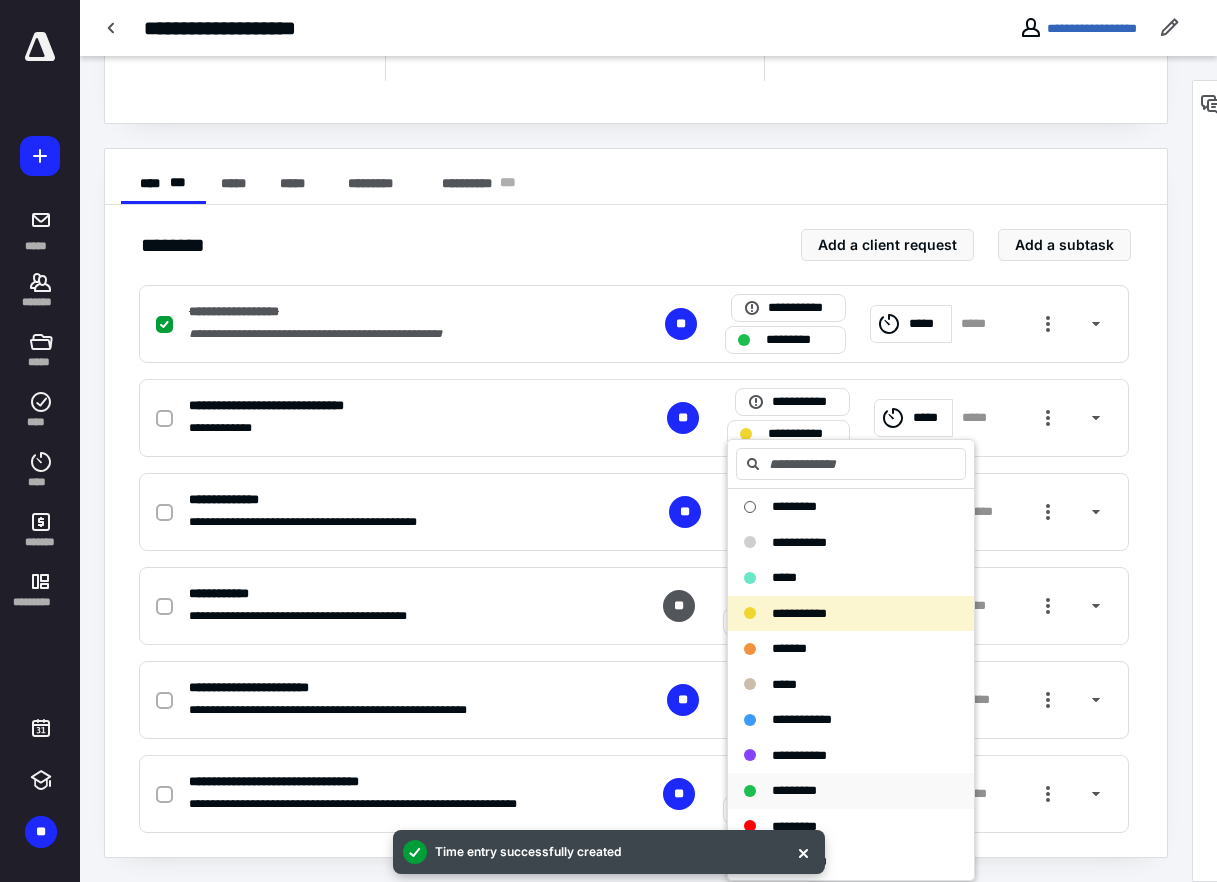 click on "*********" at bounding box center (794, 790) 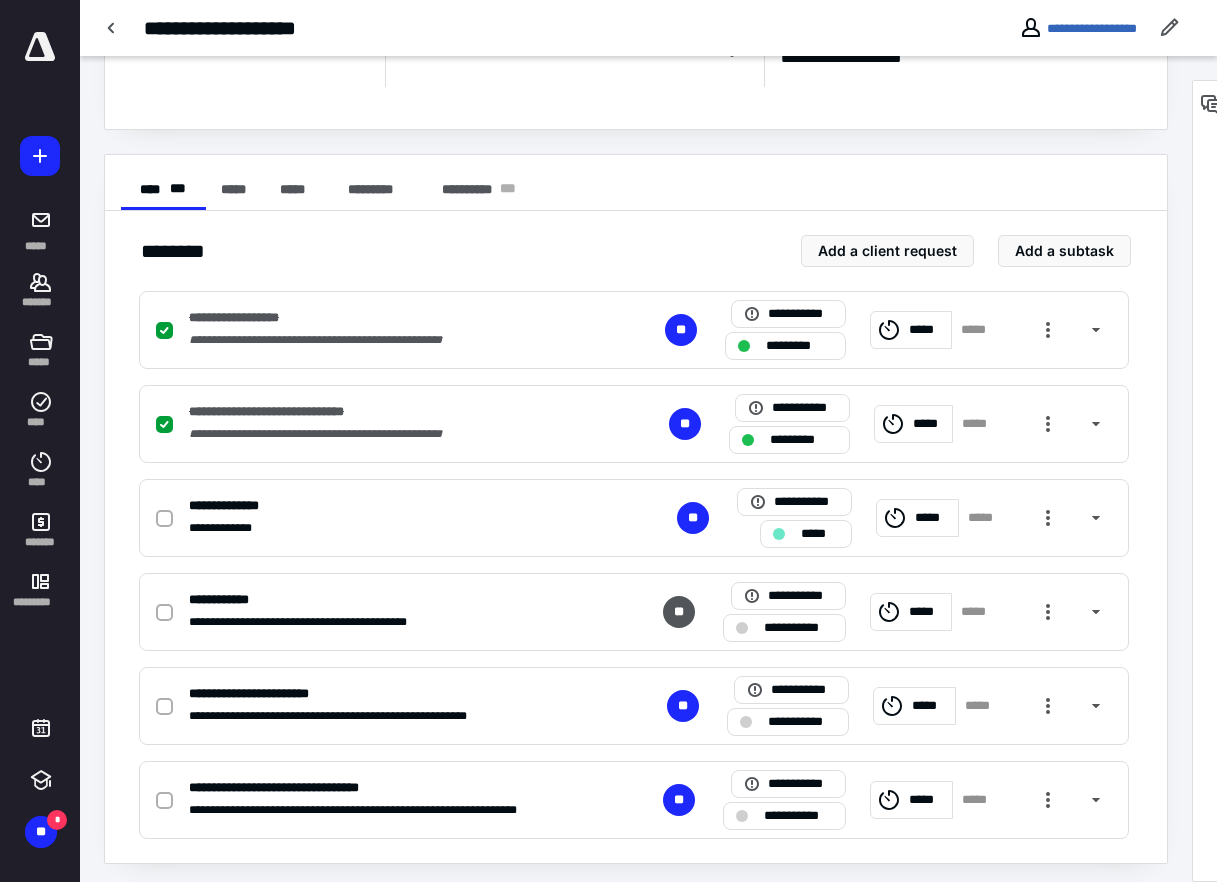 scroll, scrollTop: 0, scrollLeft: 0, axis: both 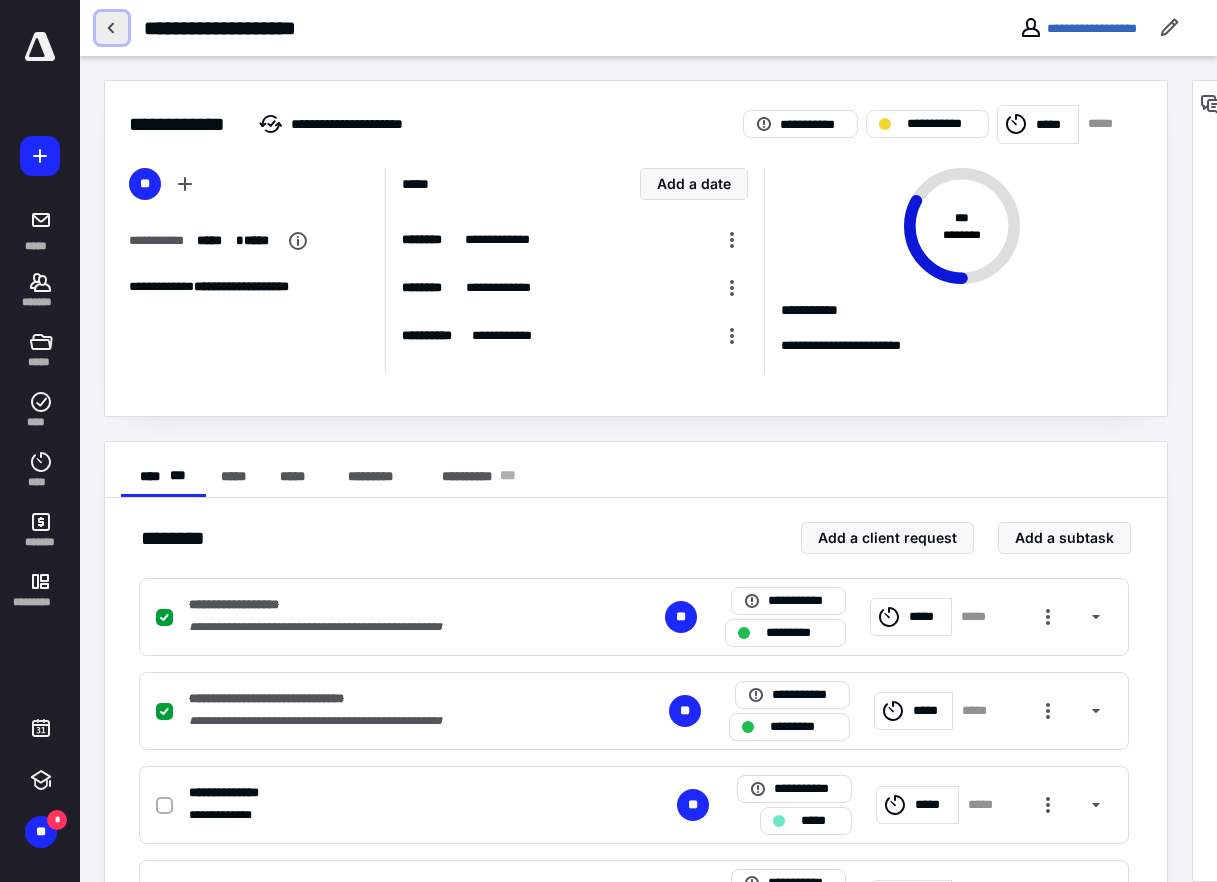 click at bounding box center [112, 28] 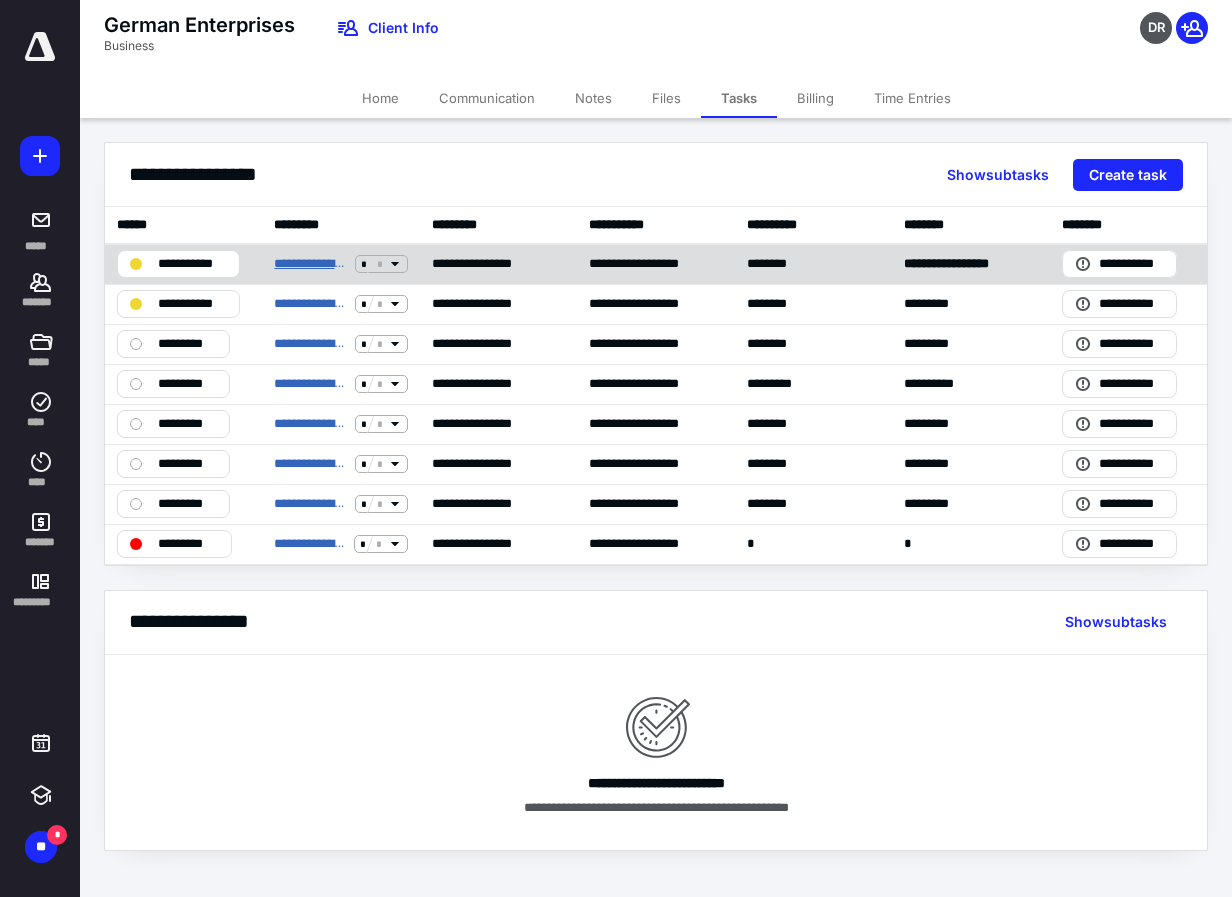 click on "**********" at bounding box center [310, 264] 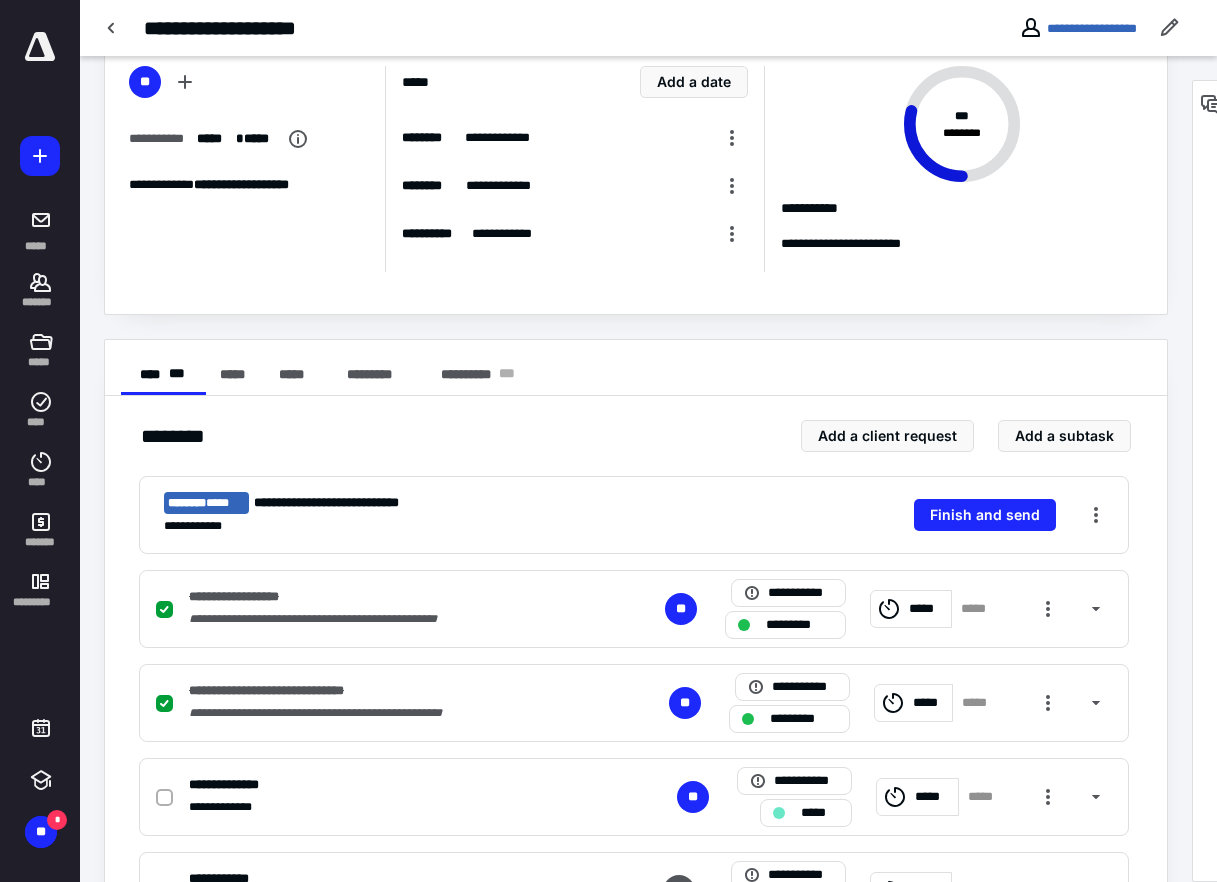 scroll, scrollTop: 300, scrollLeft: 0, axis: vertical 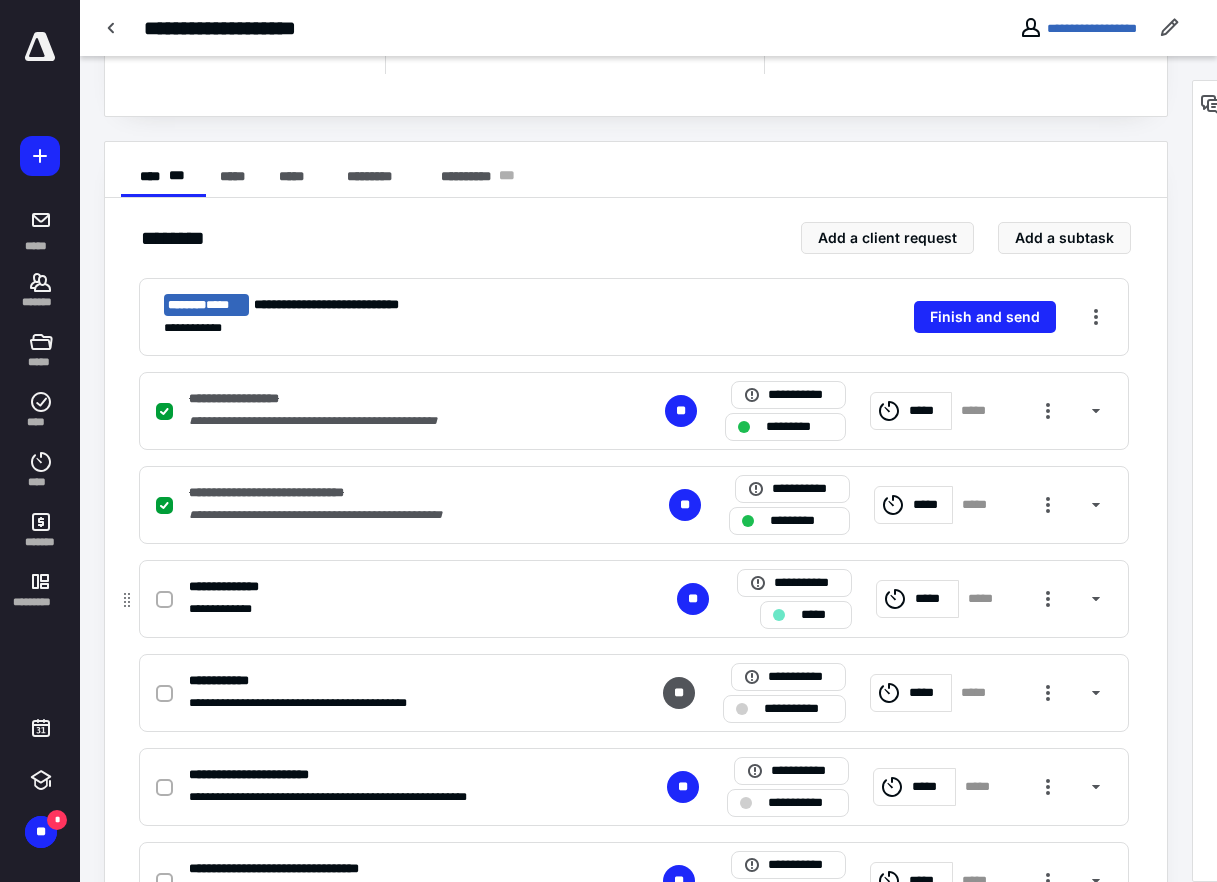 click on "*****" at bounding box center [820, 615] 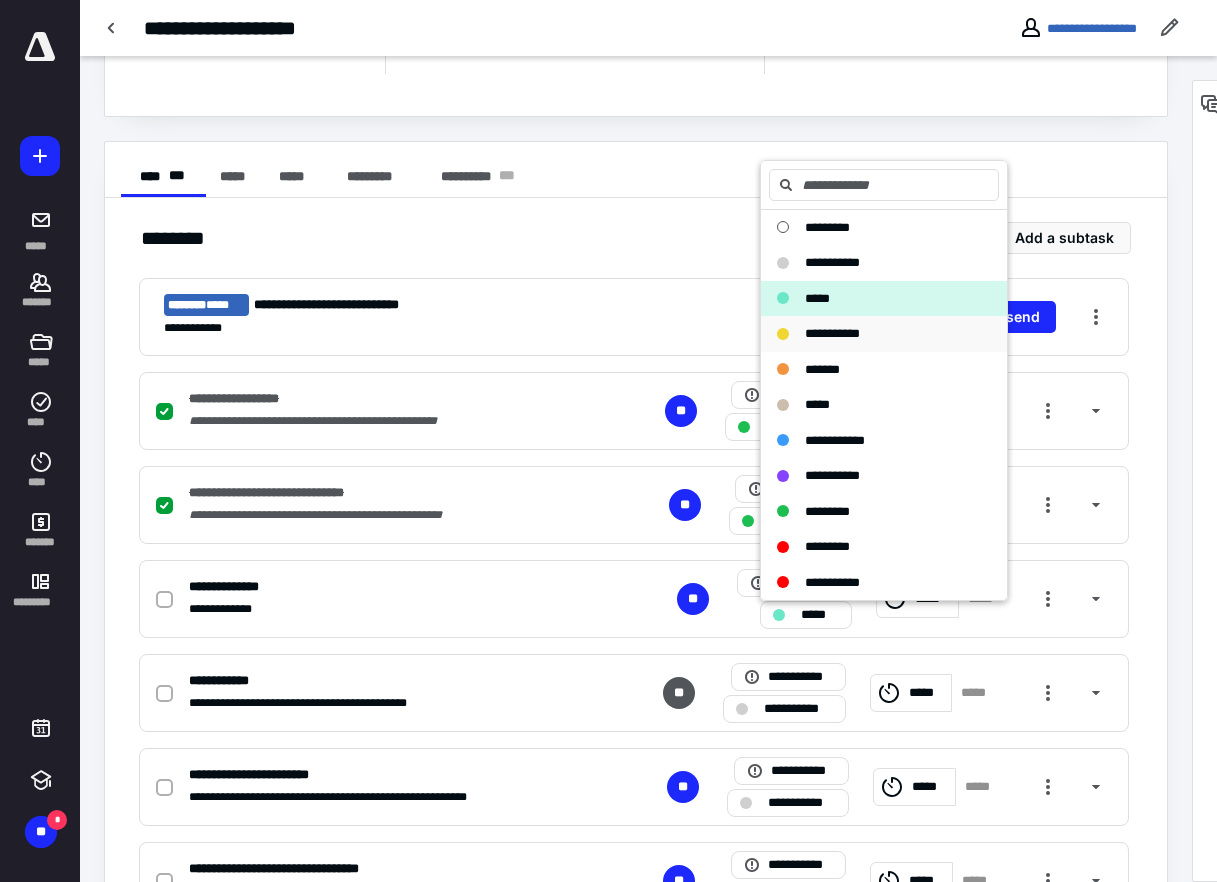 click on "**********" at bounding box center (832, 333) 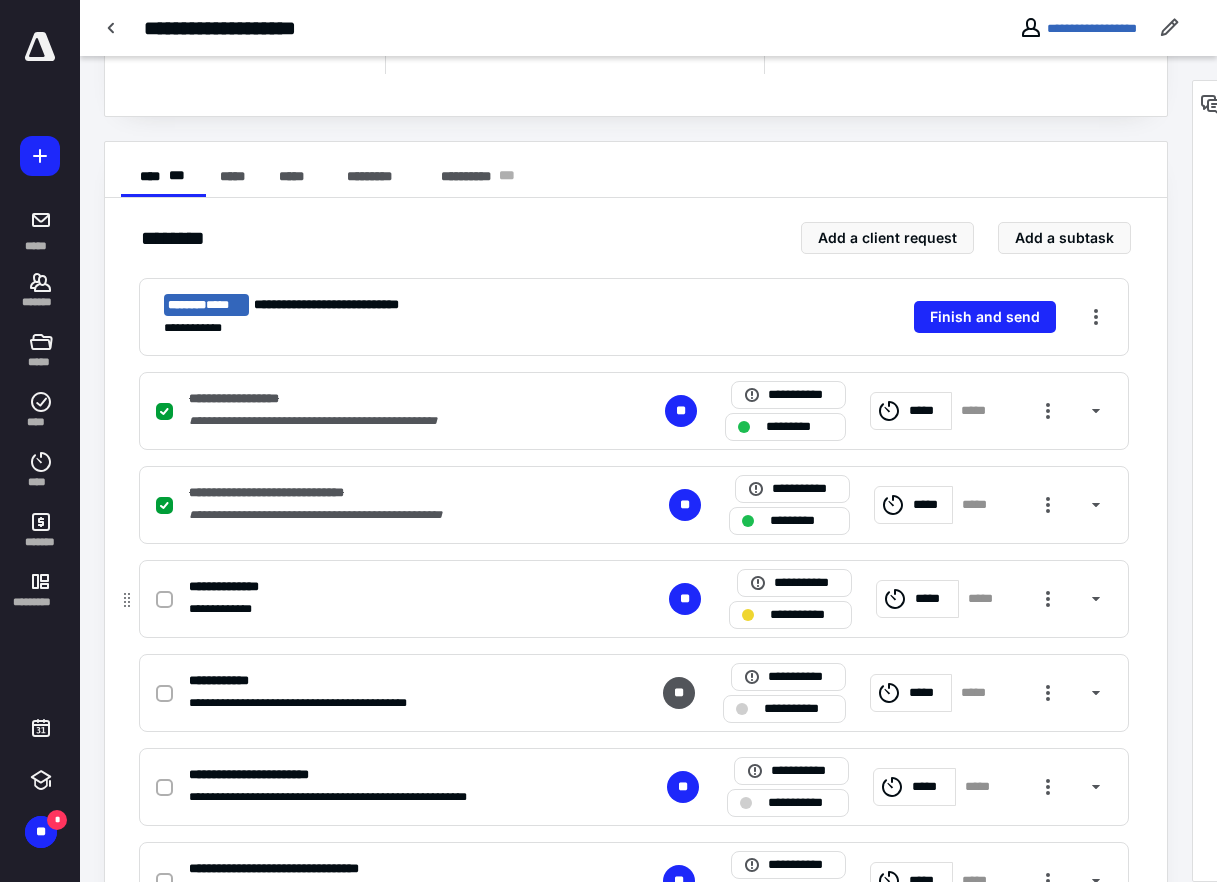 click on "*****" at bounding box center [933, 599] 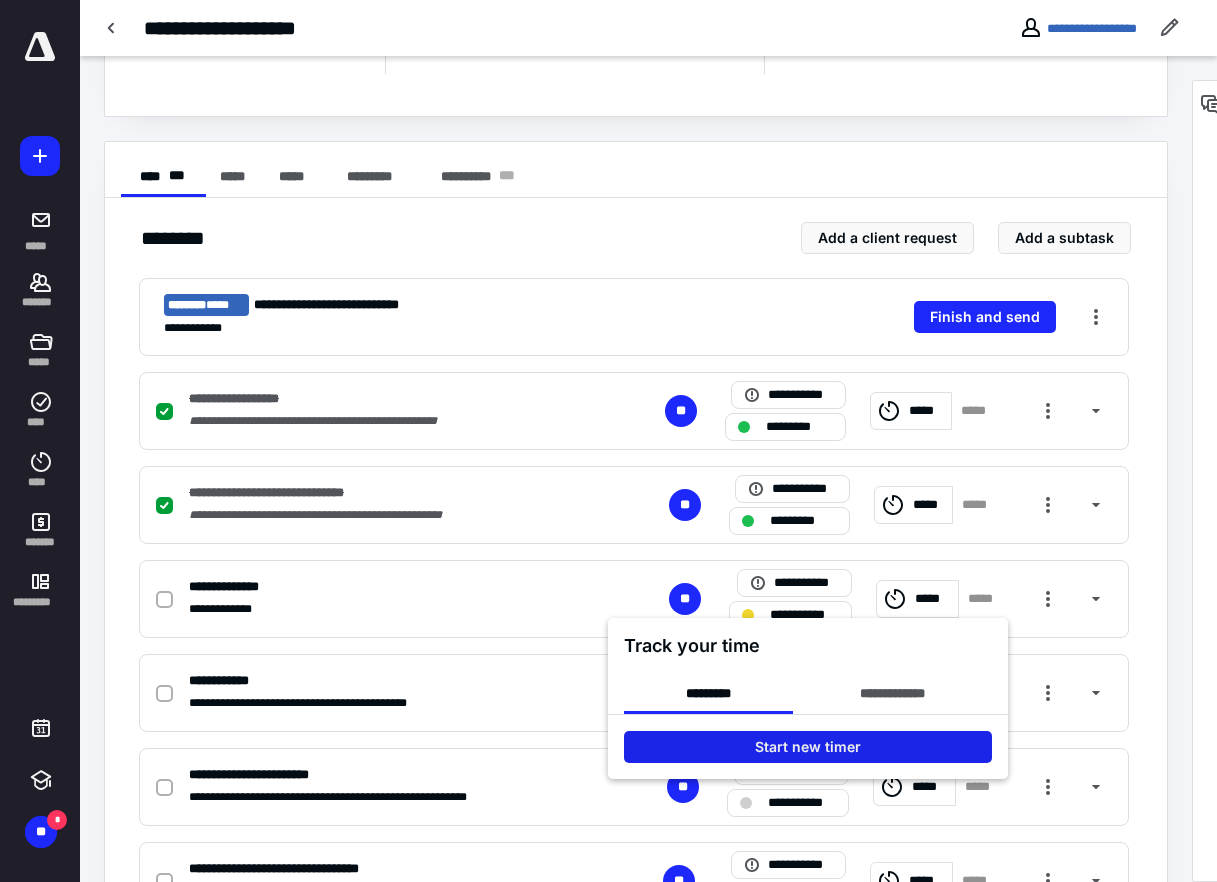 click on "Start new timer" at bounding box center [808, 747] 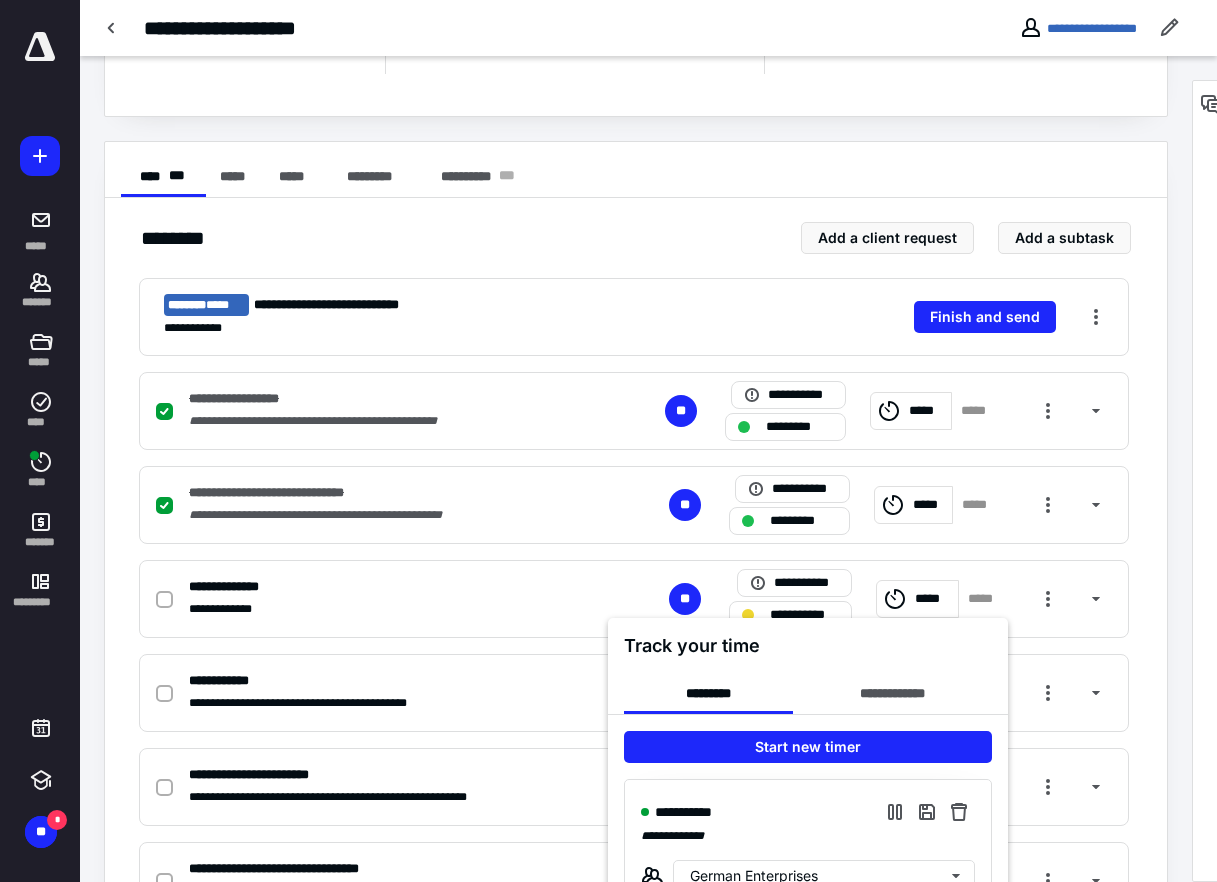 click at bounding box center [608, 441] 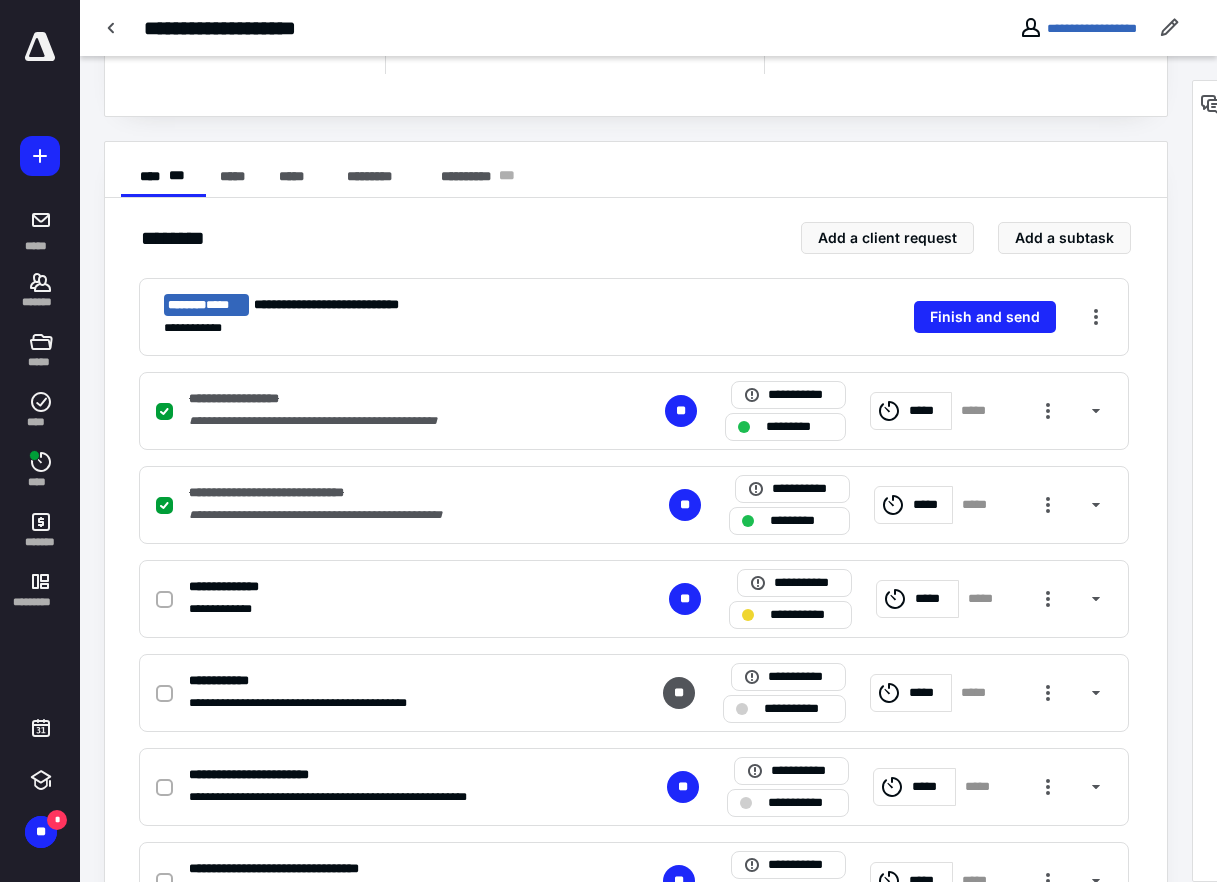 click 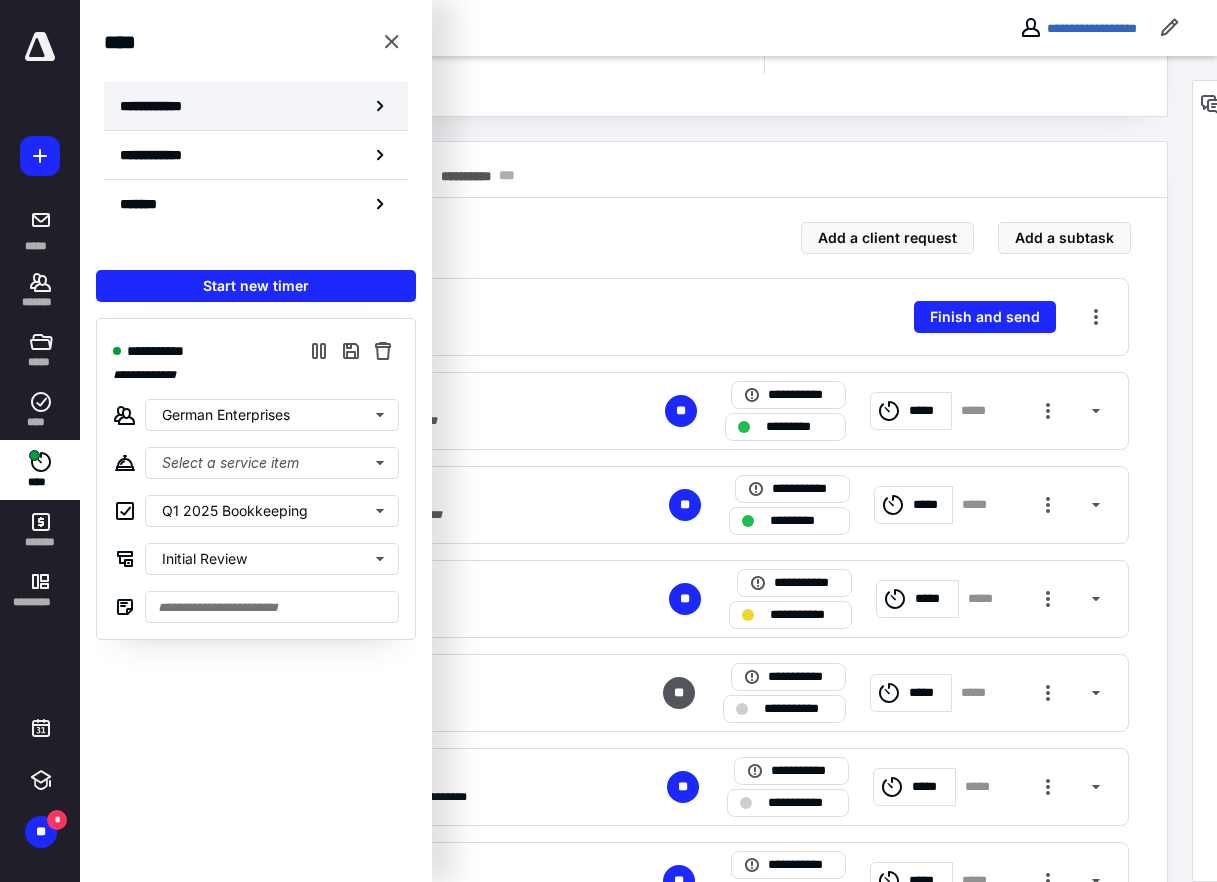 click on "**********" at bounding box center [256, 106] 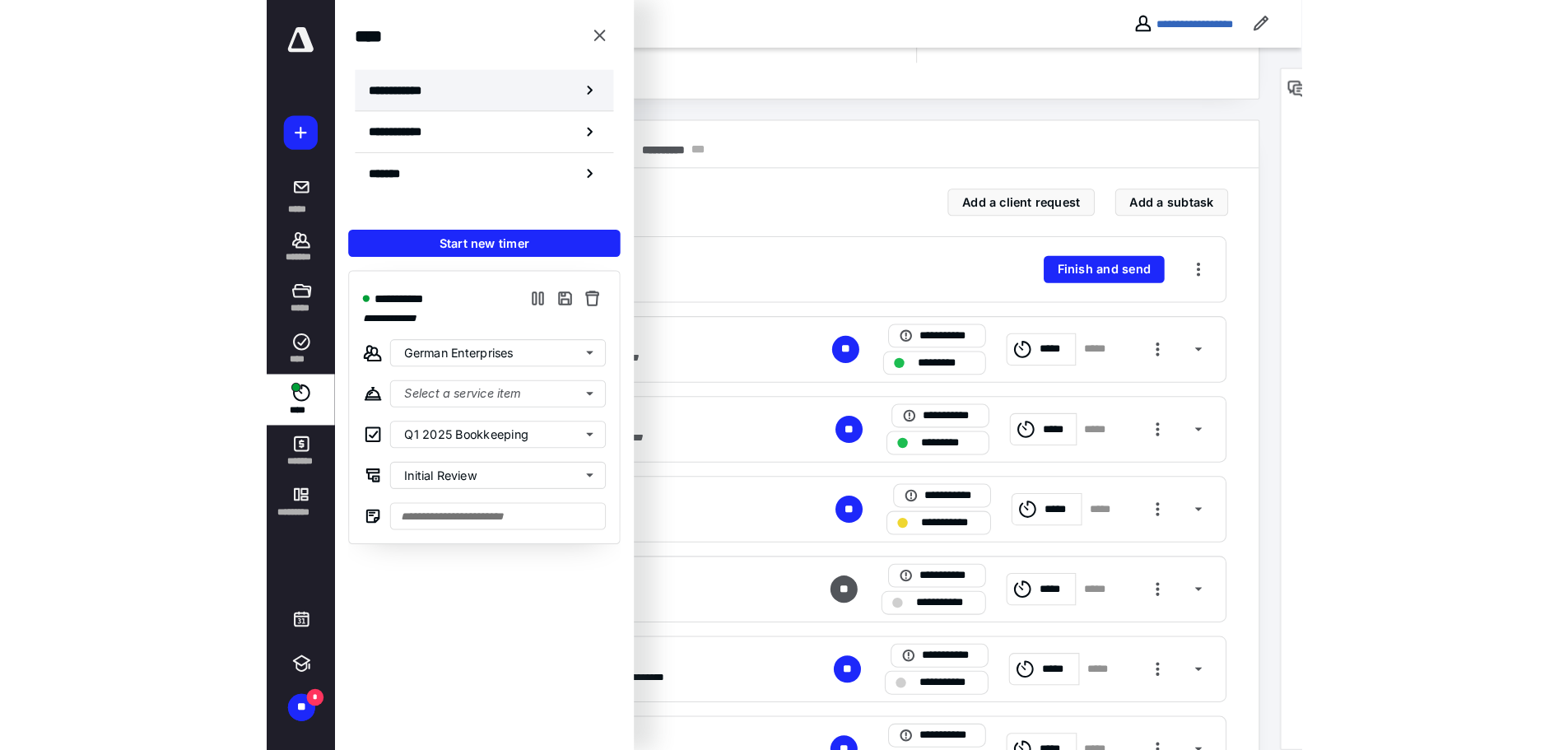 scroll, scrollTop: 0, scrollLeft: 0, axis: both 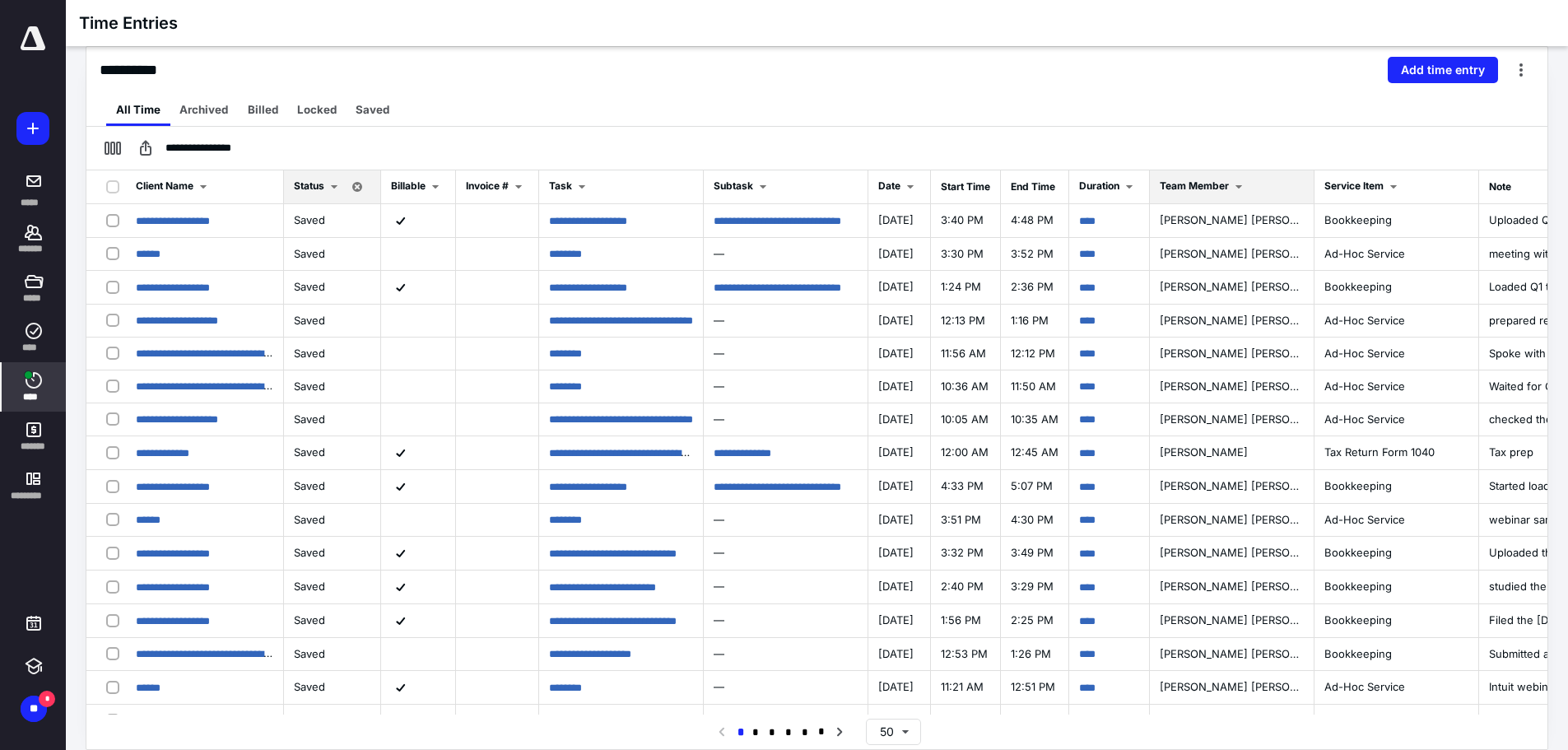 click on "Team Member" at bounding box center (1194, 185) 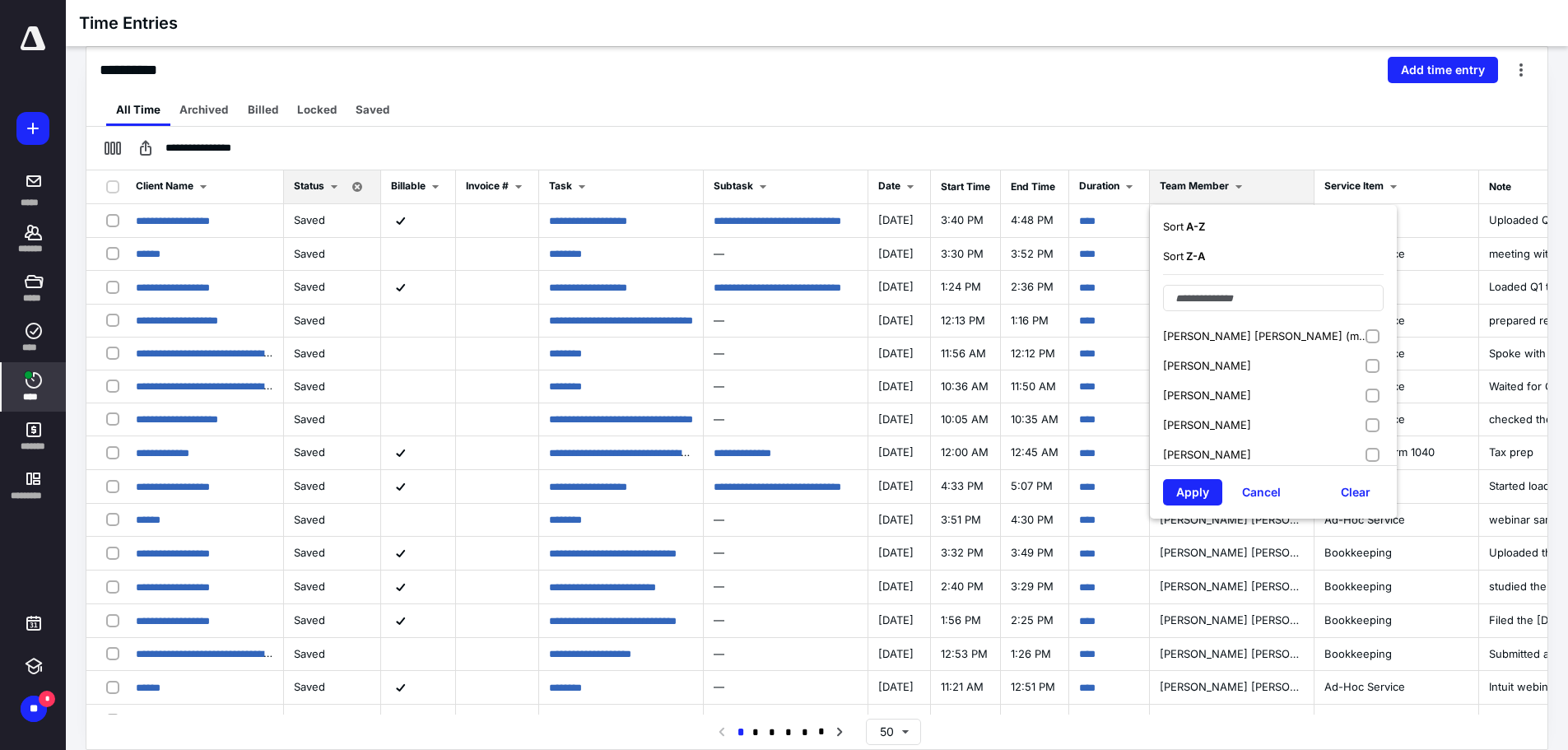 click on "Ana Ray Reyes (me)" at bounding box center (1273, 336) 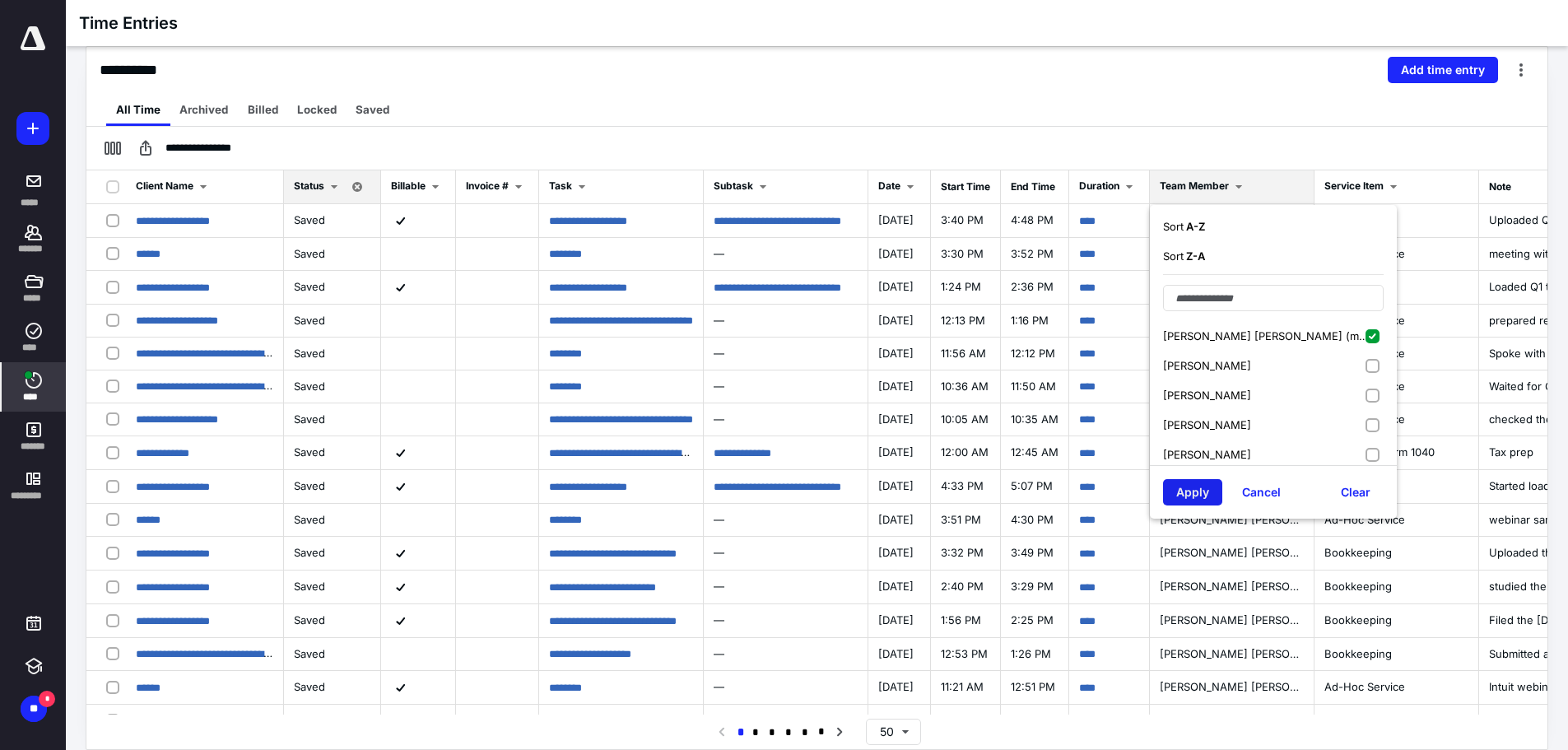click on "Apply" at bounding box center (1193, 492) 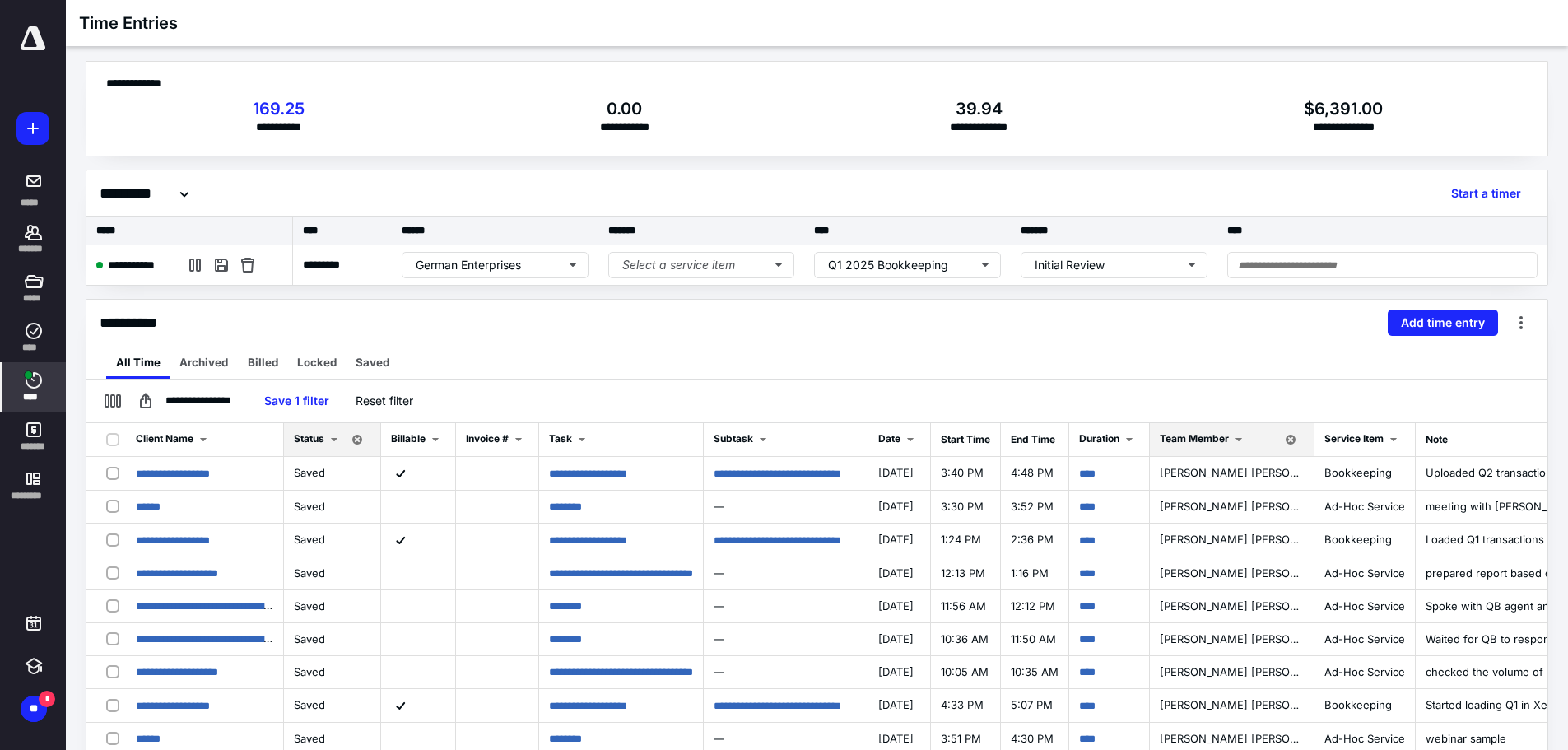 scroll, scrollTop: 0, scrollLeft: 0, axis: both 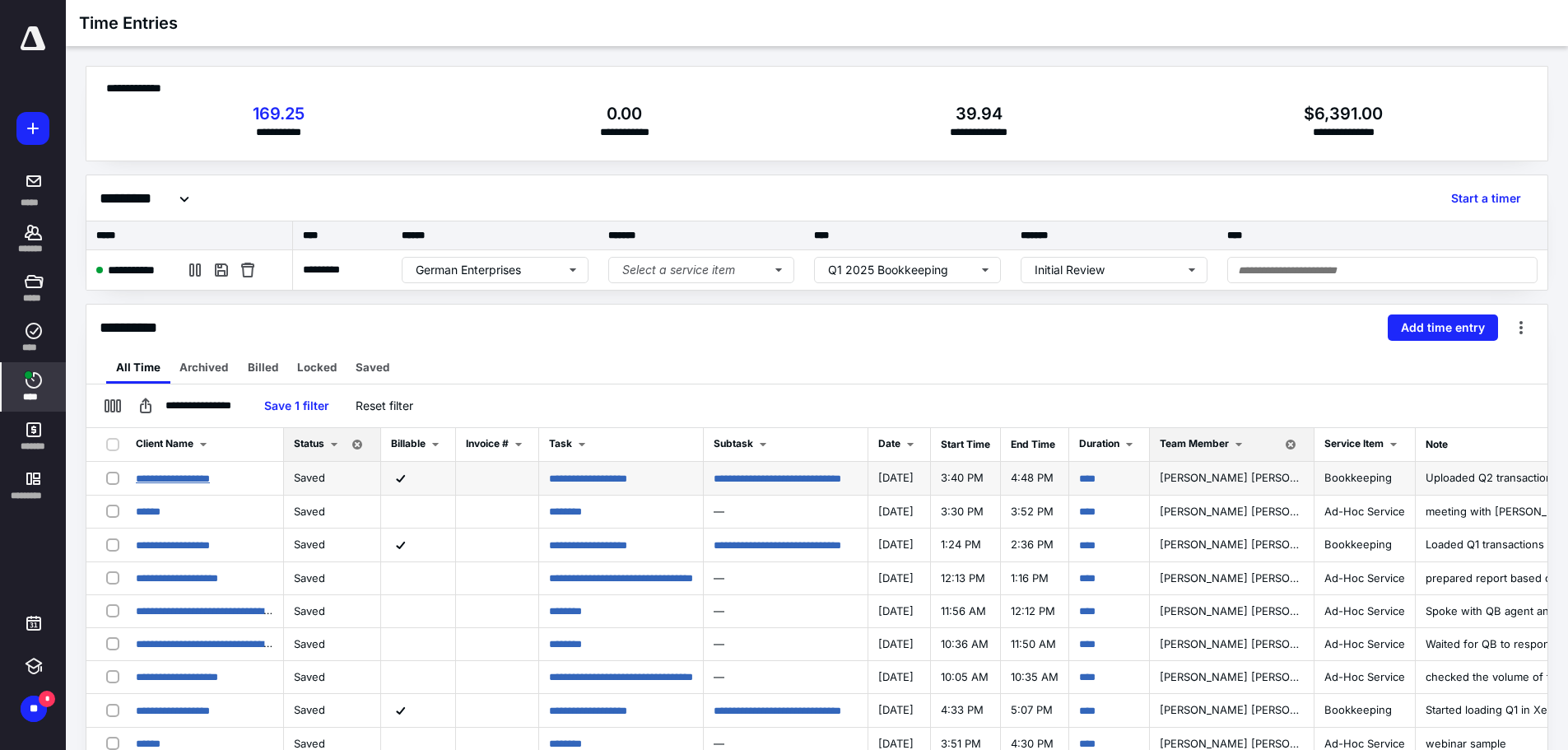 click on "**********" at bounding box center [173, 478] 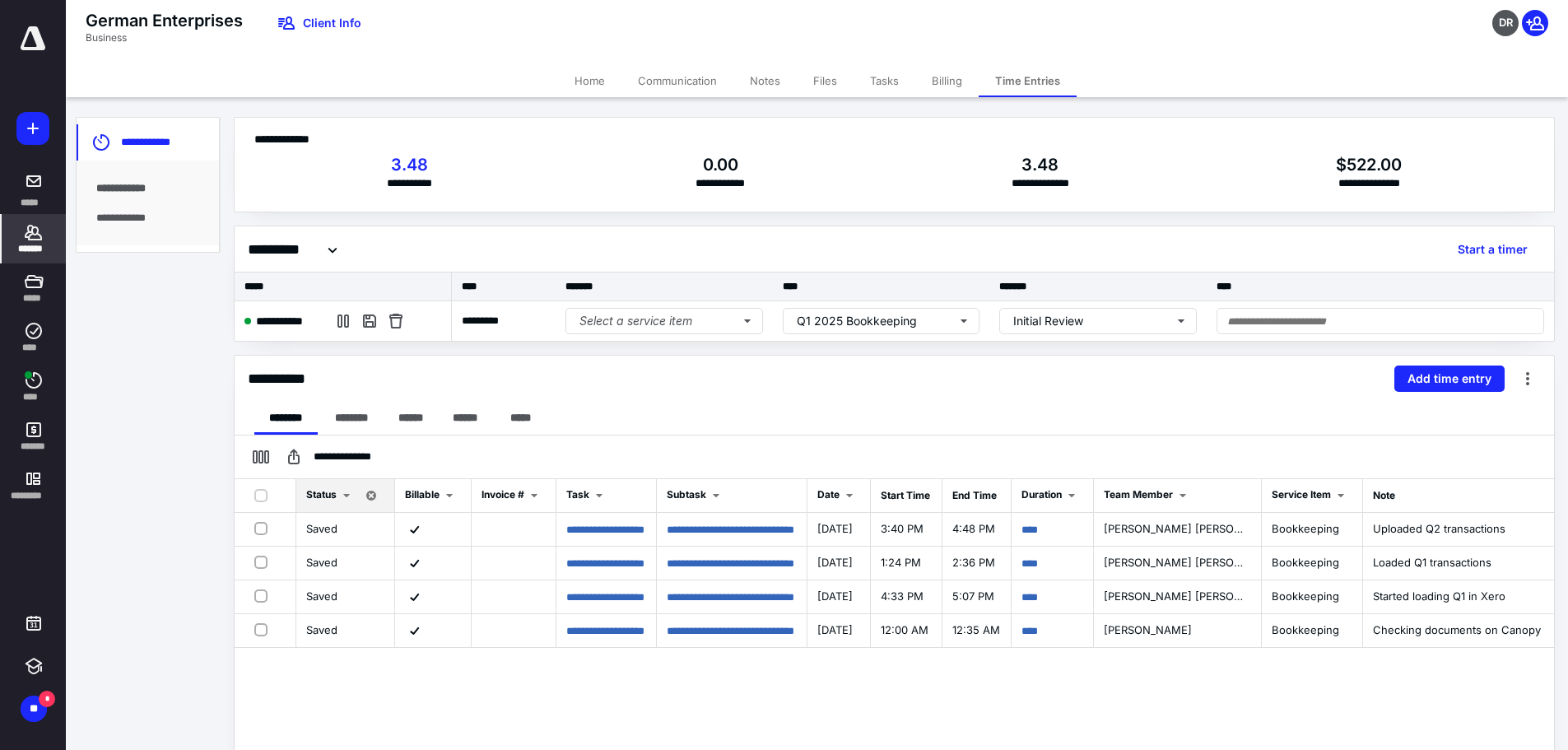 click on "Tasks" at bounding box center [884, 81] 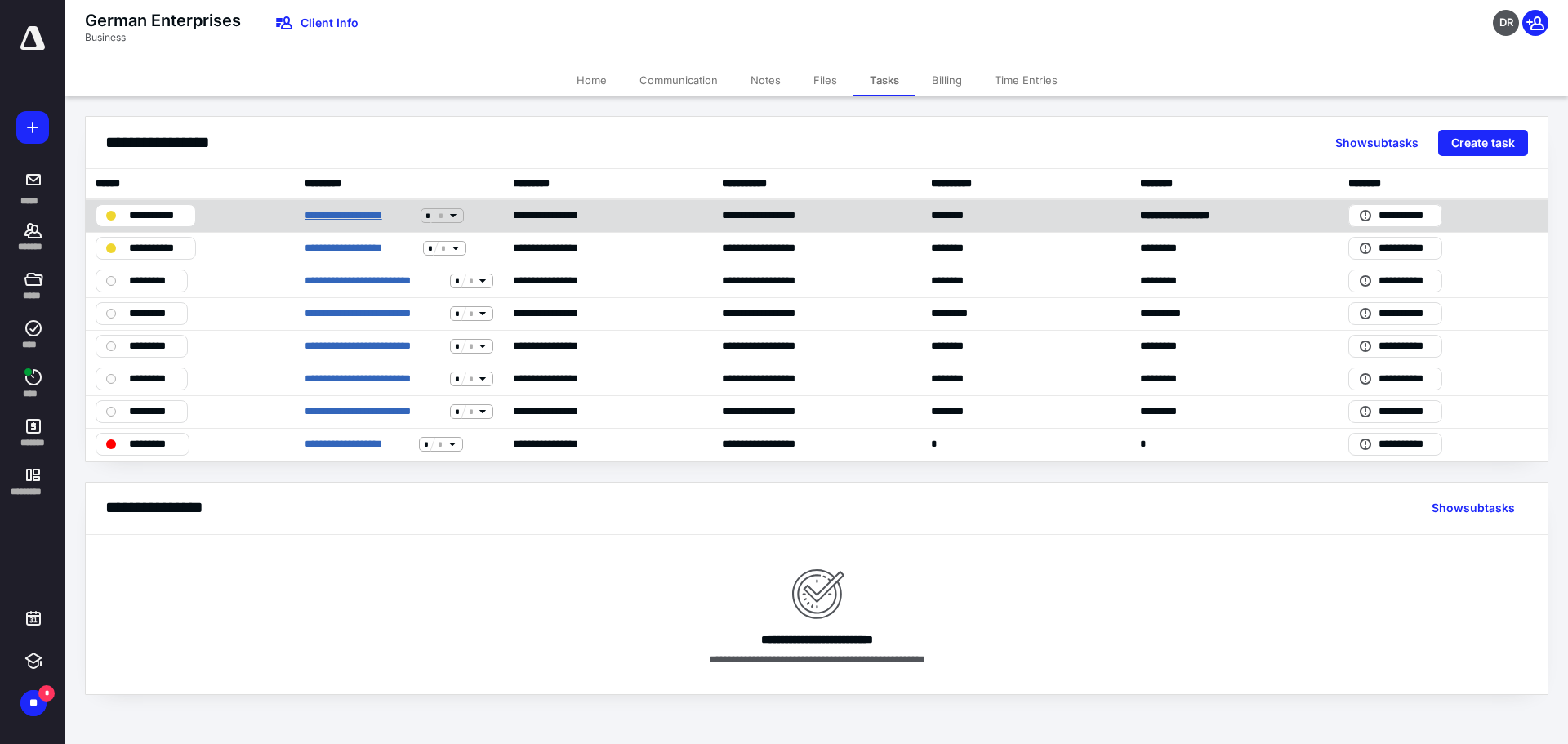 click on "**********" at bounding box center (359, 216) 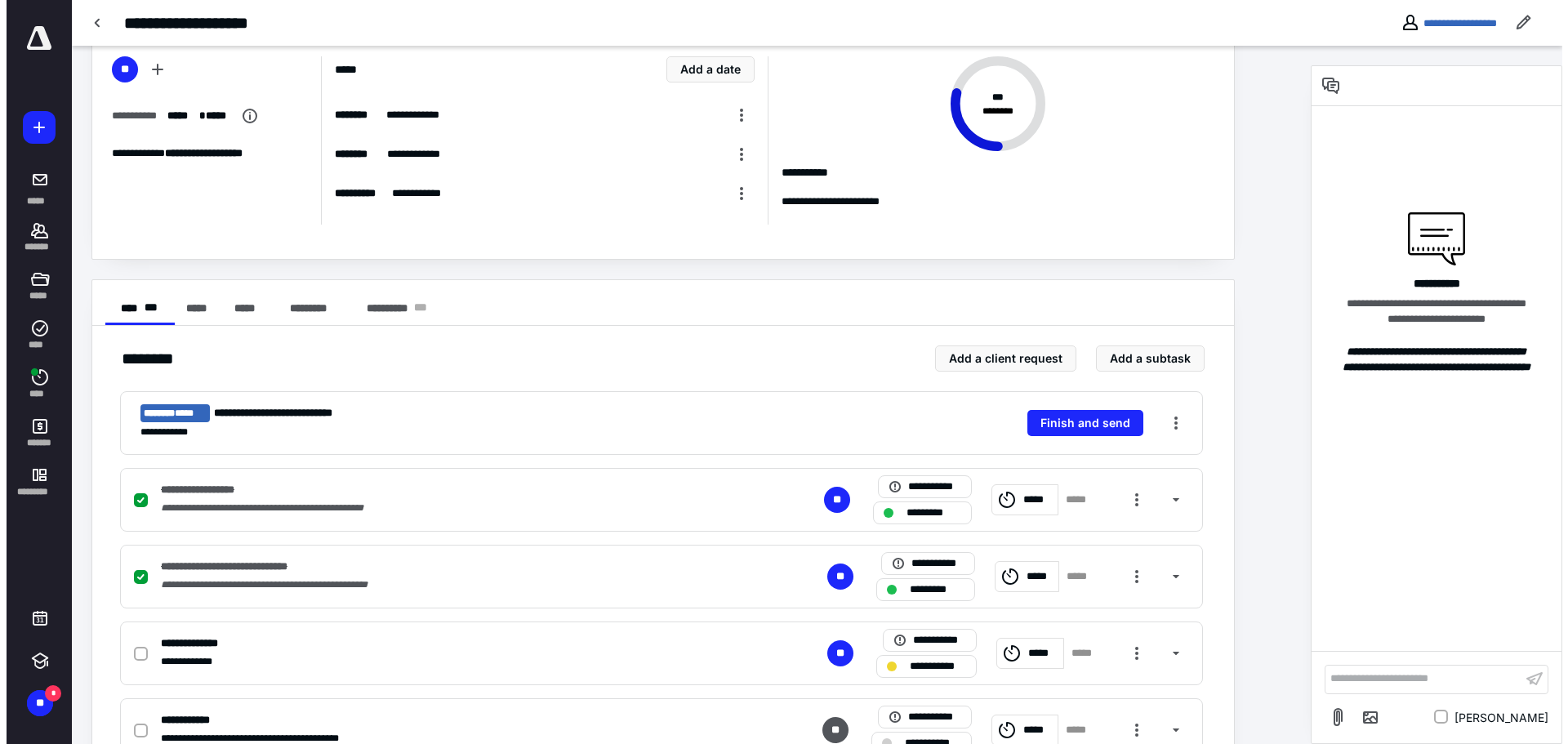 scroll, scrollTop: 245, scrollLeft: 0, axis: vertical 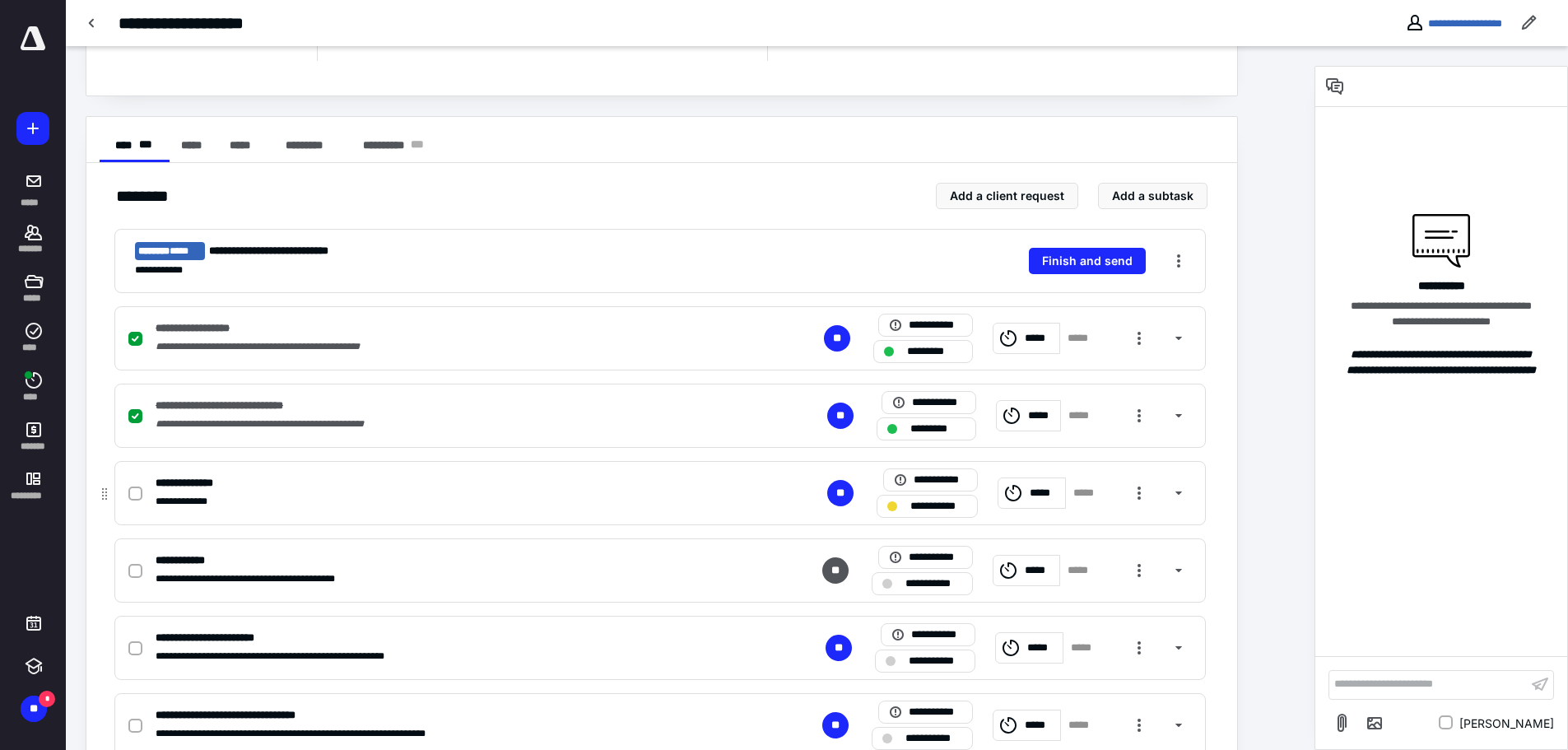 click on "*****" at bounding box center (1045, 493) 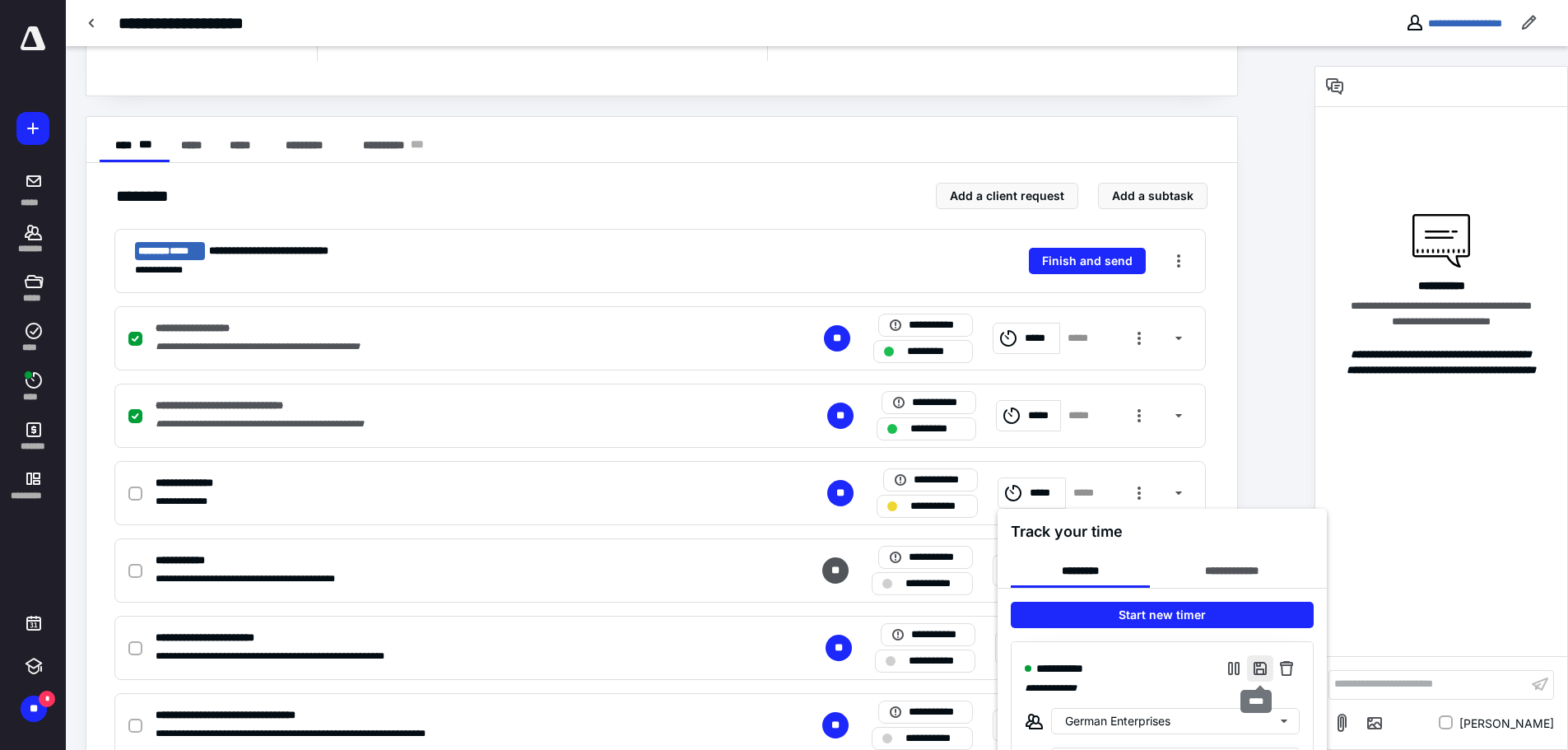 click at bounding box center (1260, 668) 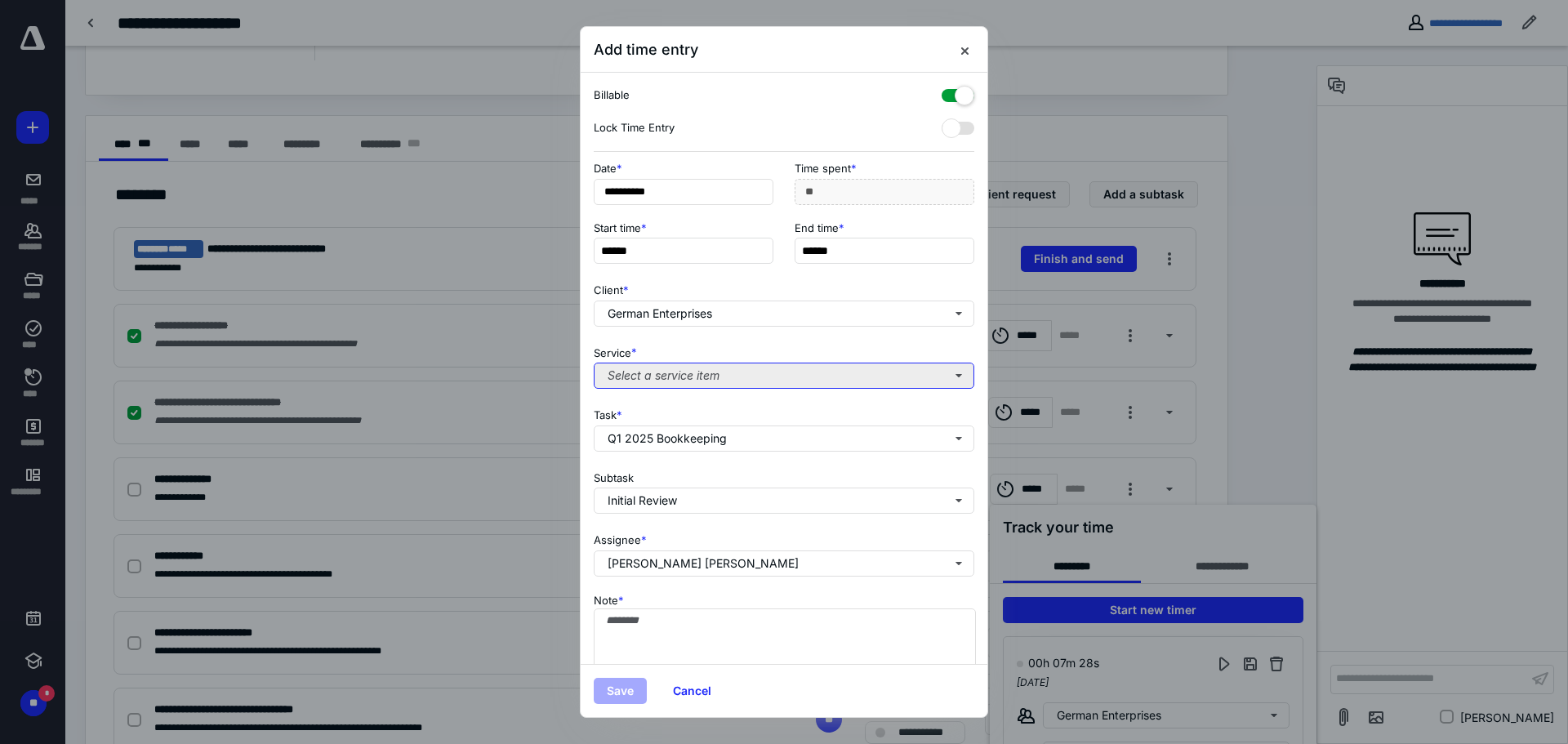 click on "Select a service item" at bounding box center (784, 376) 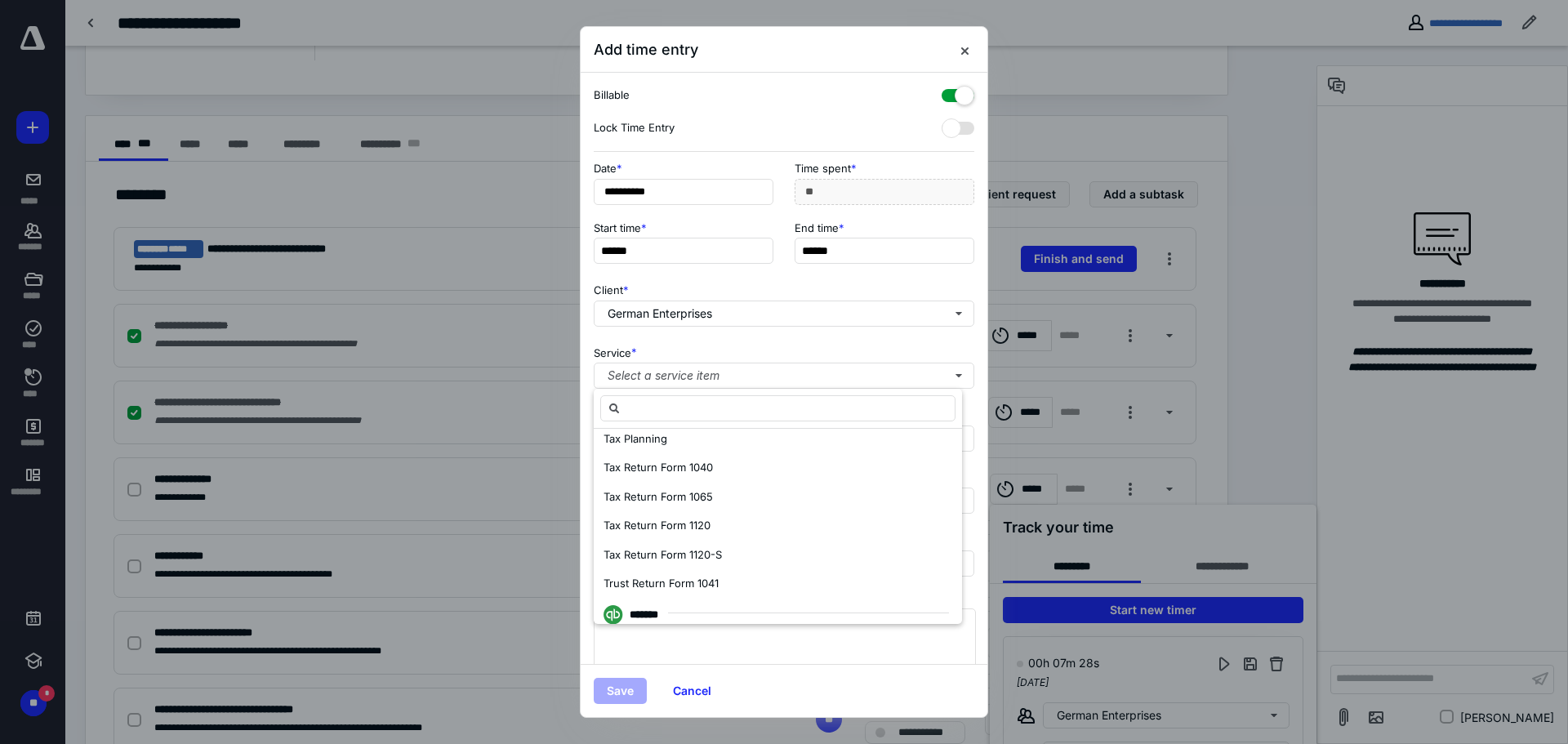 scroll, scrollTop: 327, scrollLeft: 0, axis: vertical 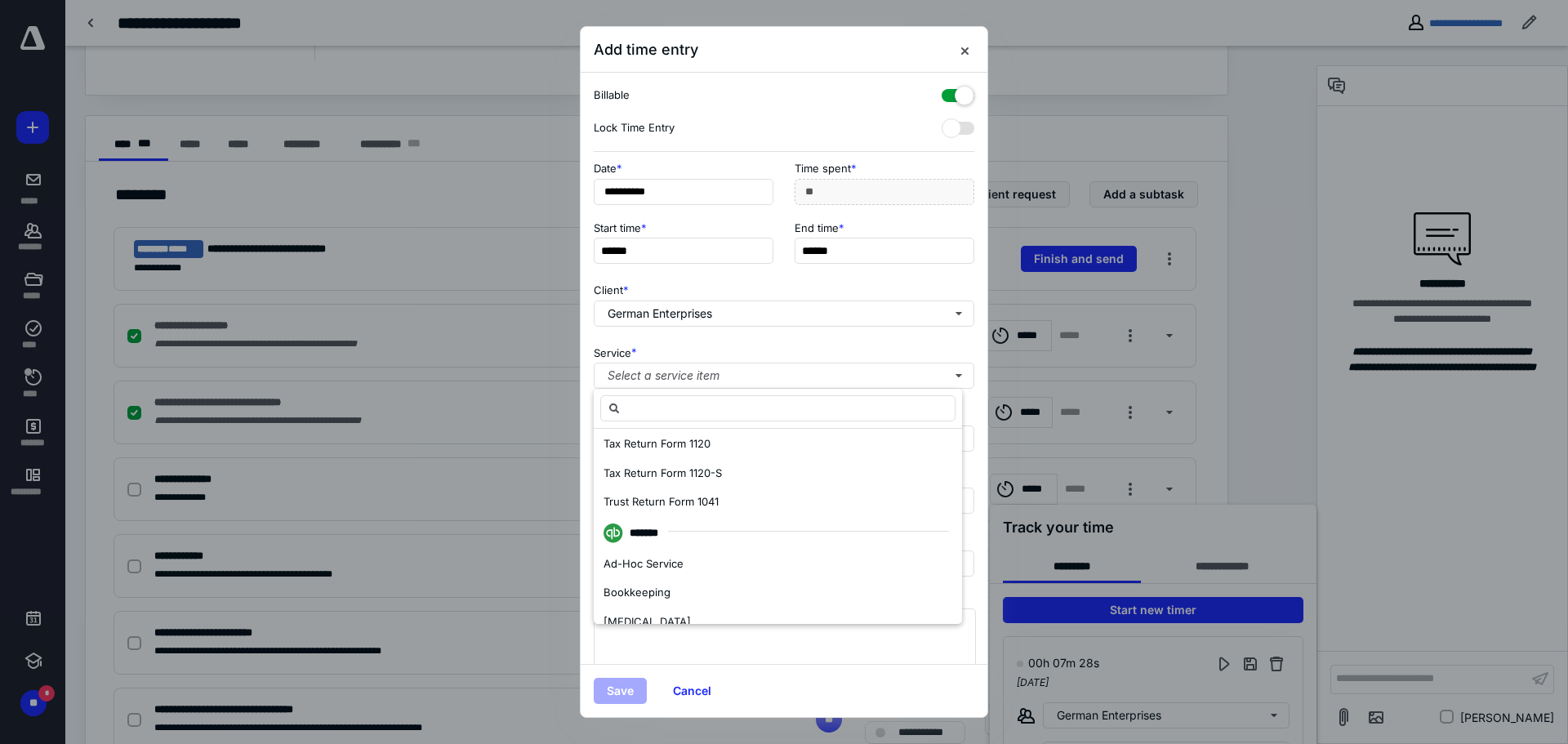 click on "Bookkeeping" at bounding box center (777, 593) 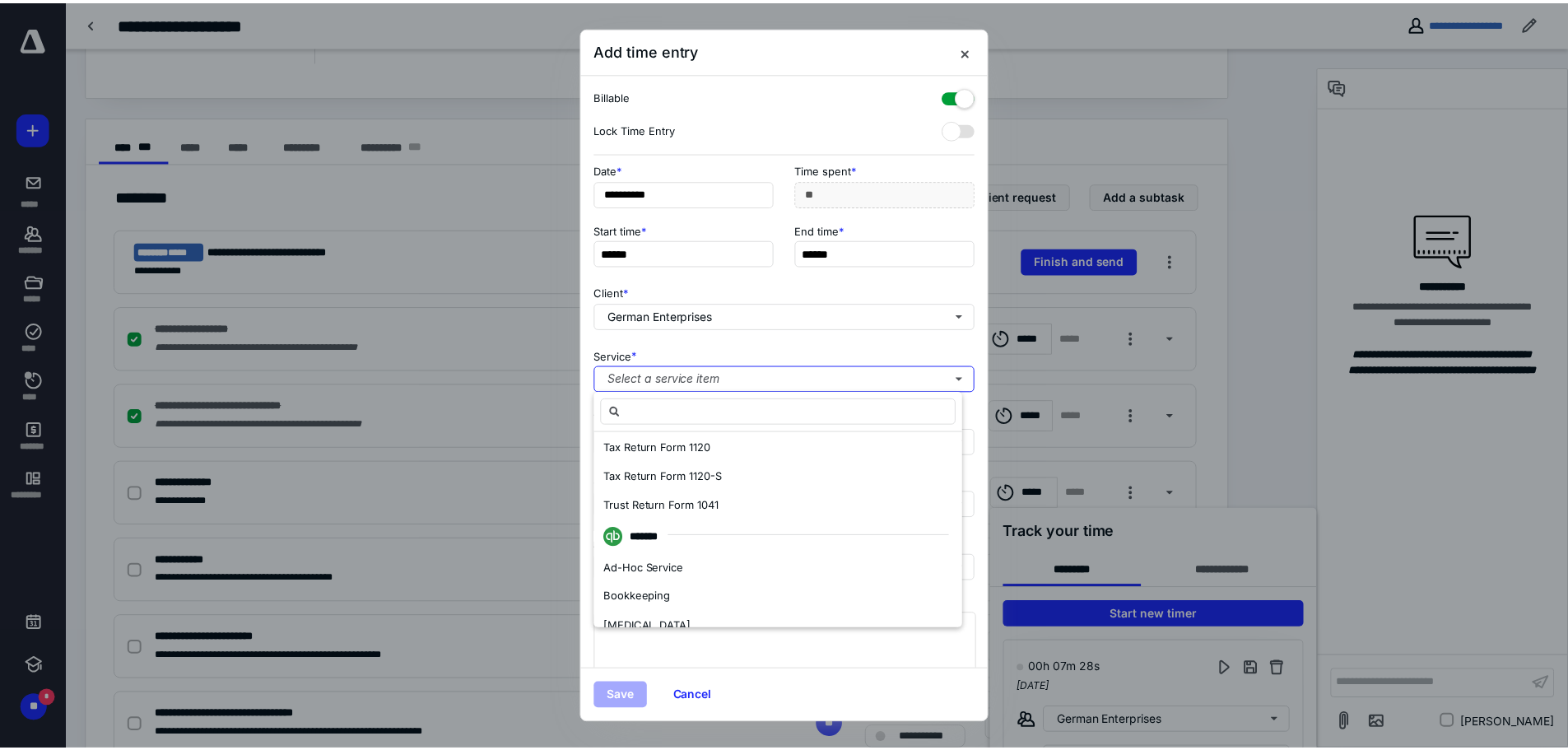 scroll, scrollTop: 0, scrollLeft: 0, axis: both 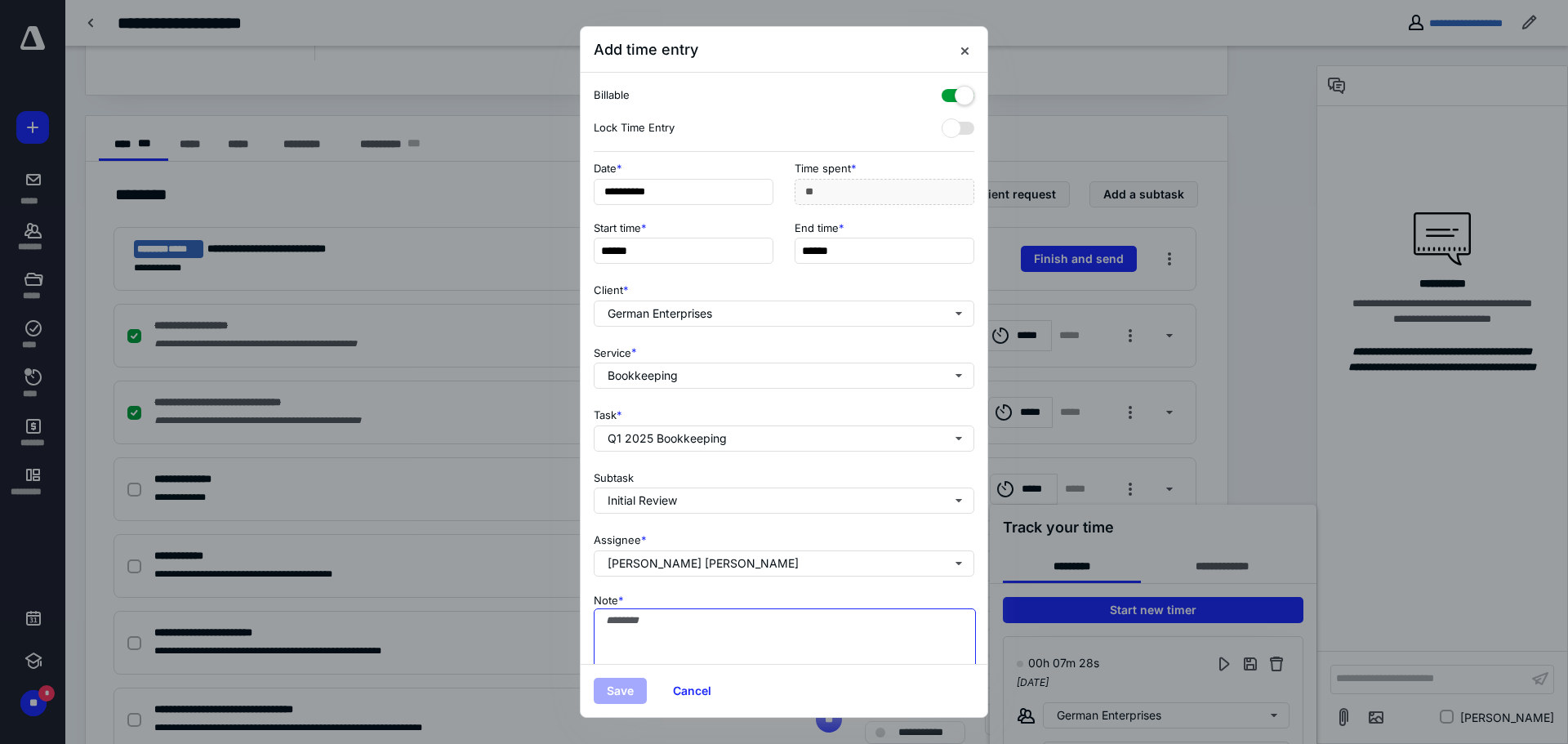 click on "Note *" at bounding box center (785, 649) 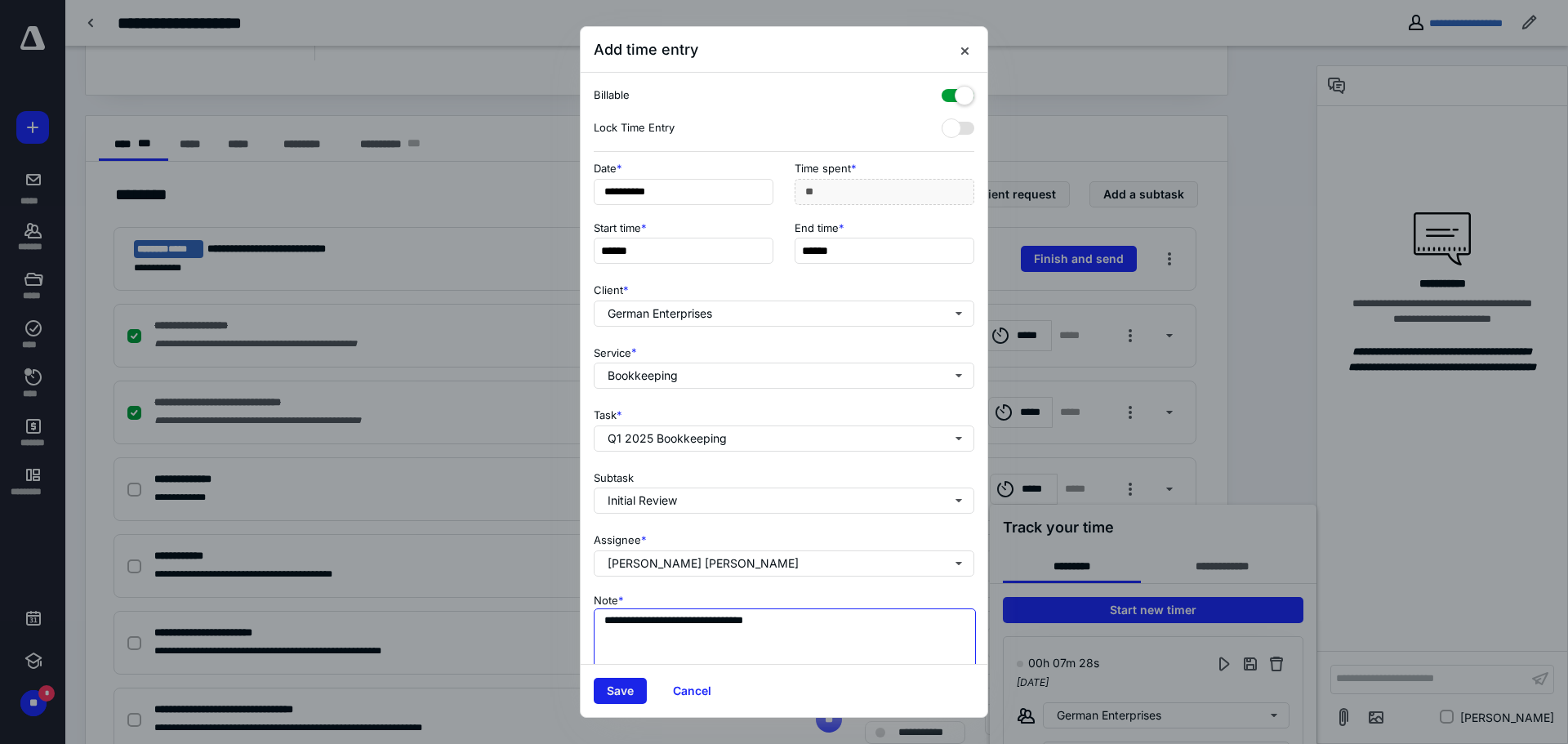 type on "**********" 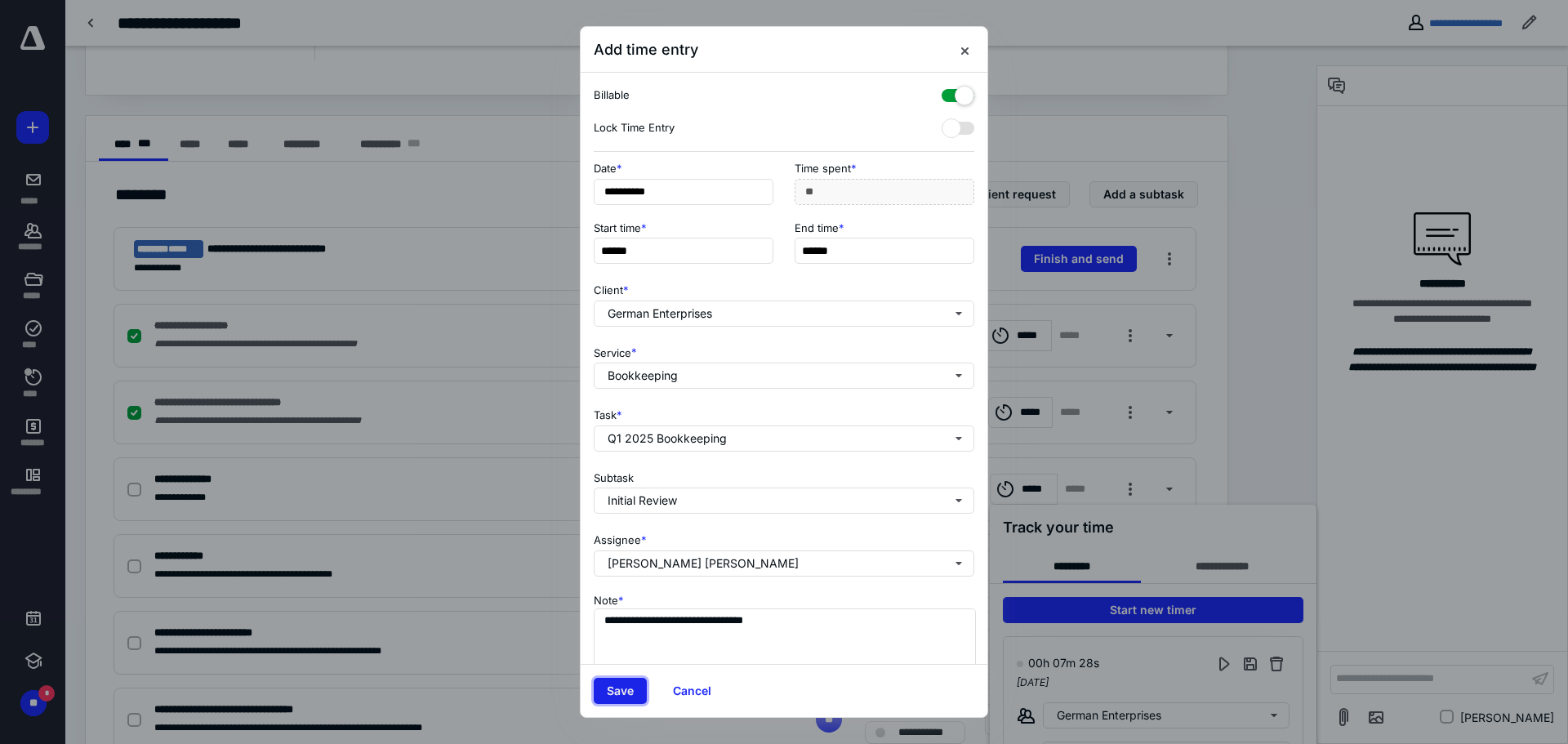 click on "Save" at bounding box center (620, 691) 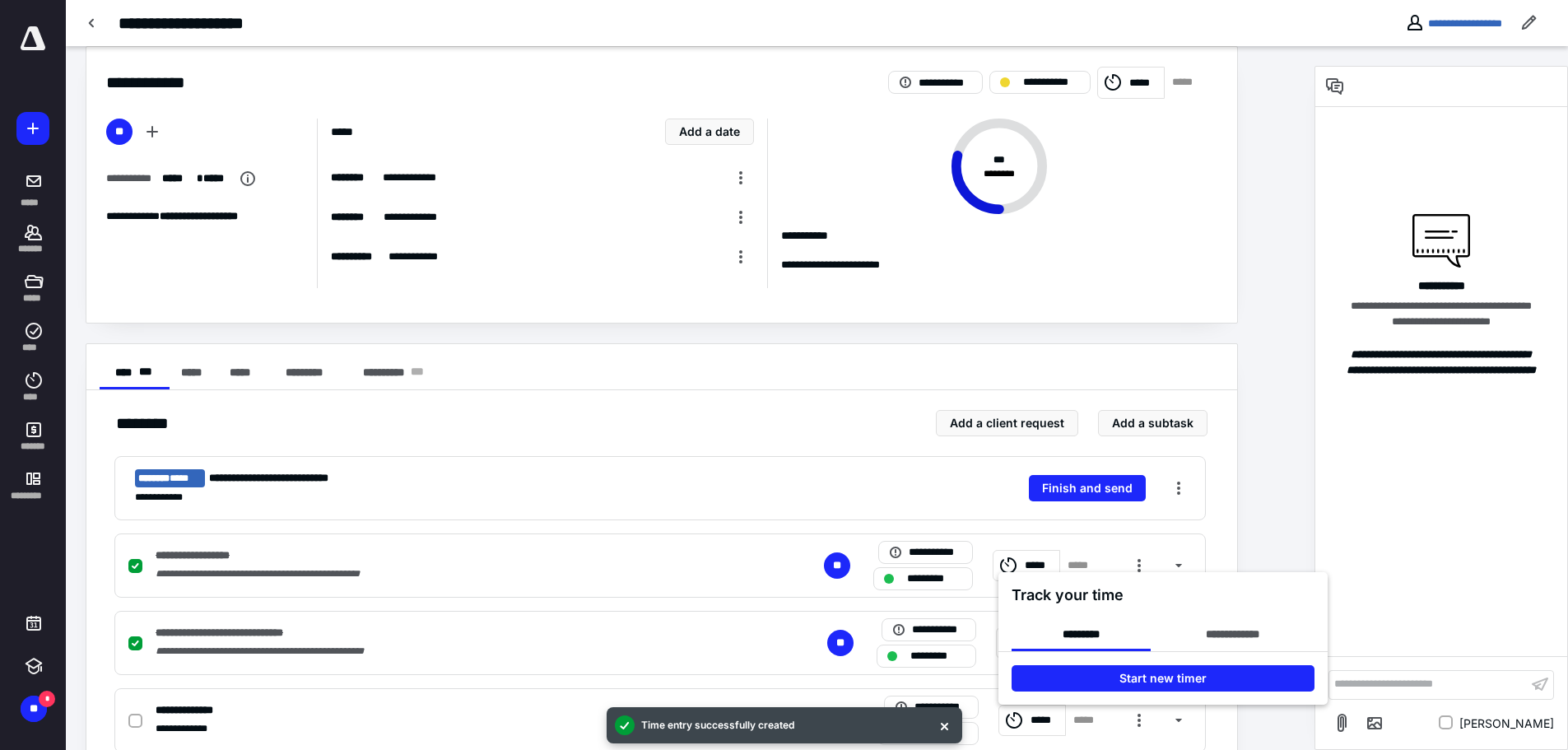 scroll, scrollTop: 0, scrollLeft: 0, axis: both 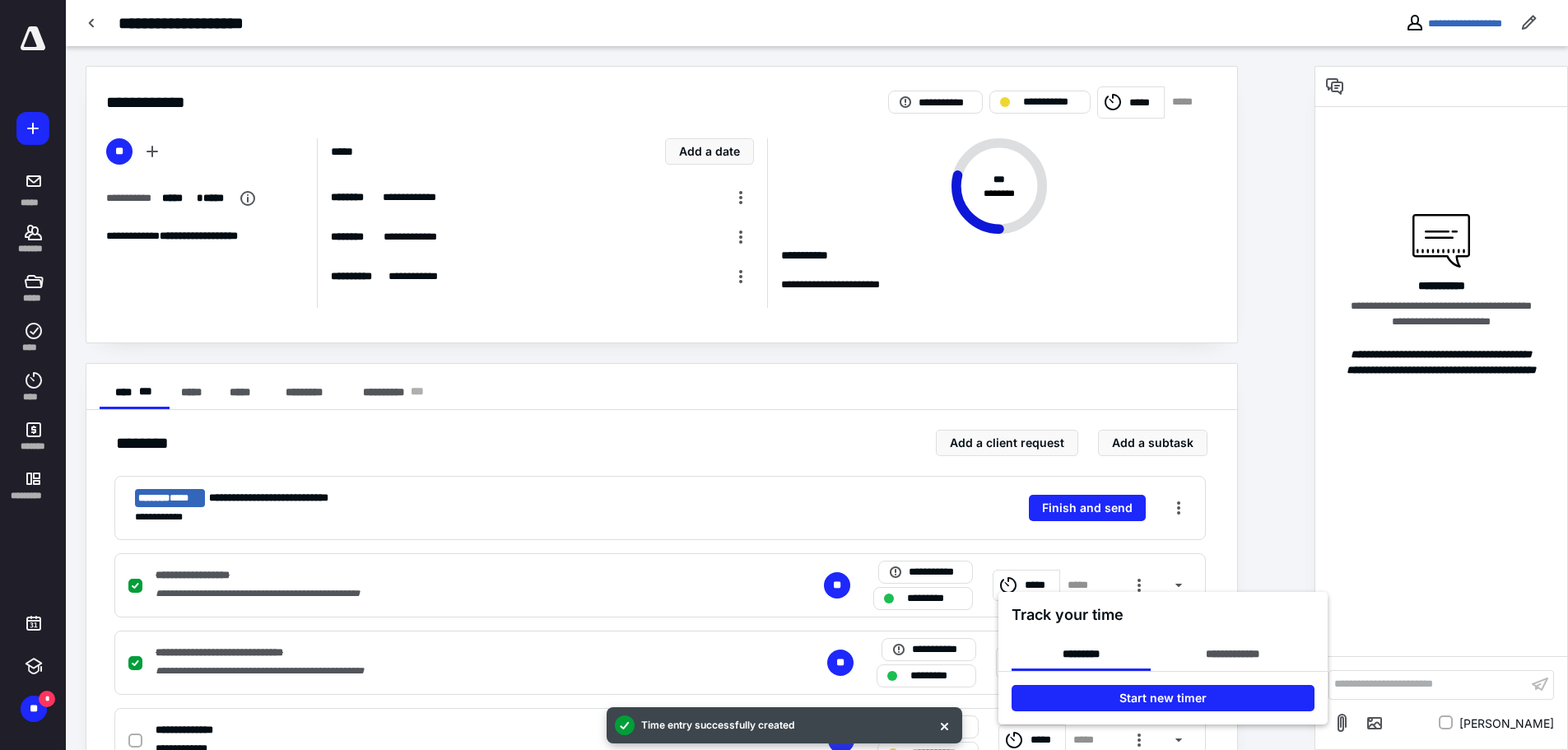 click at bounding box center [784, 375] 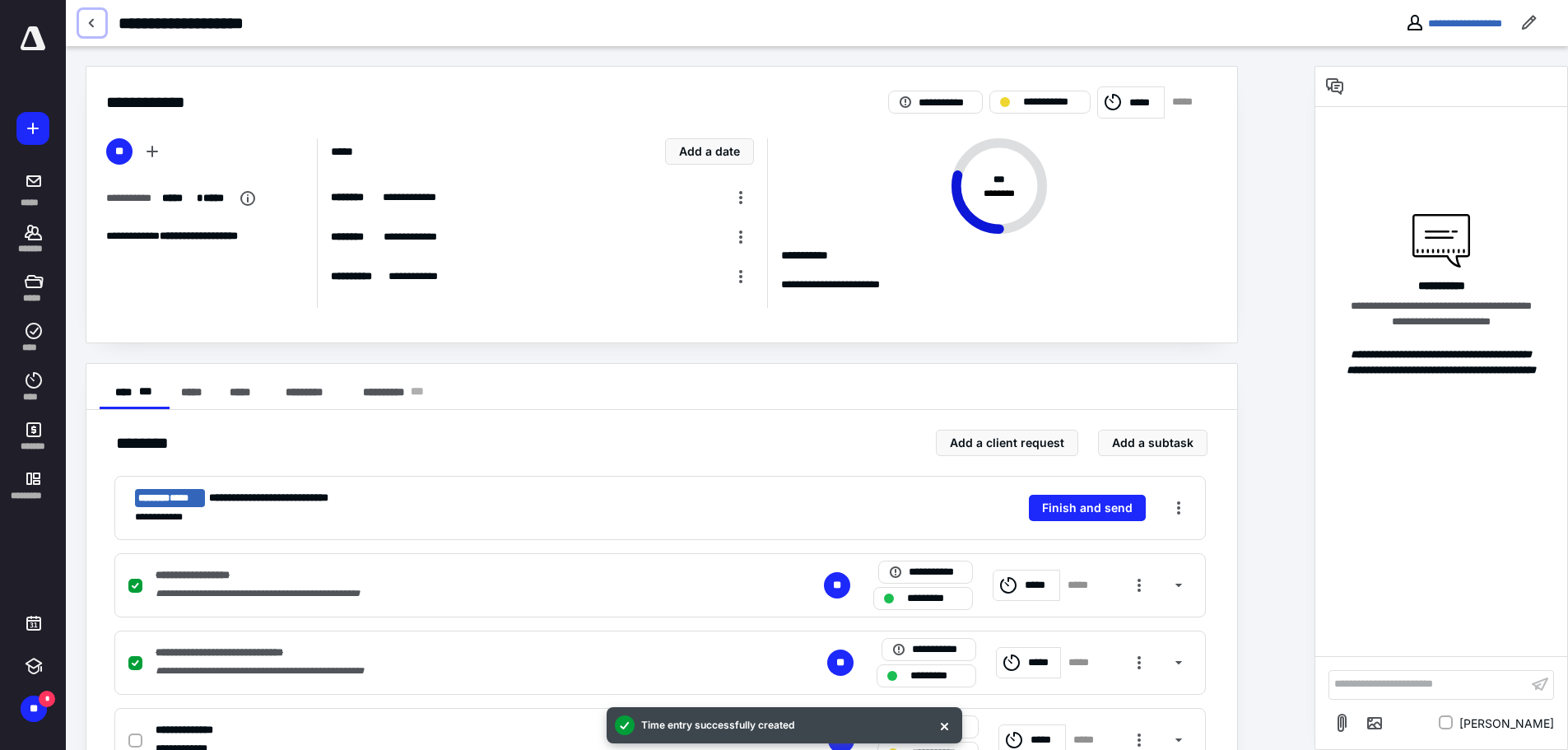 click at bounding box center (92, 23) 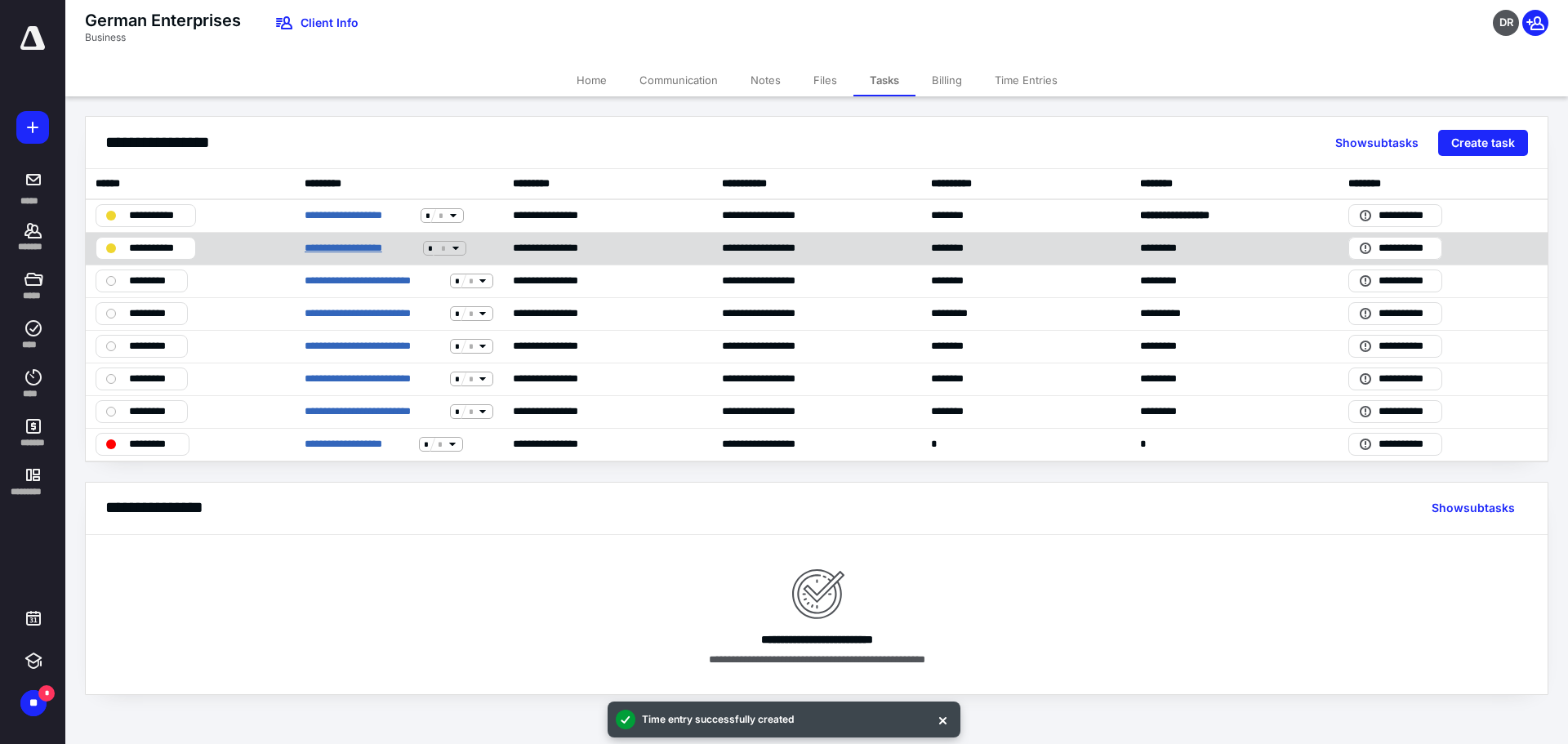 click on "**********" at bounding box center (360, 248) 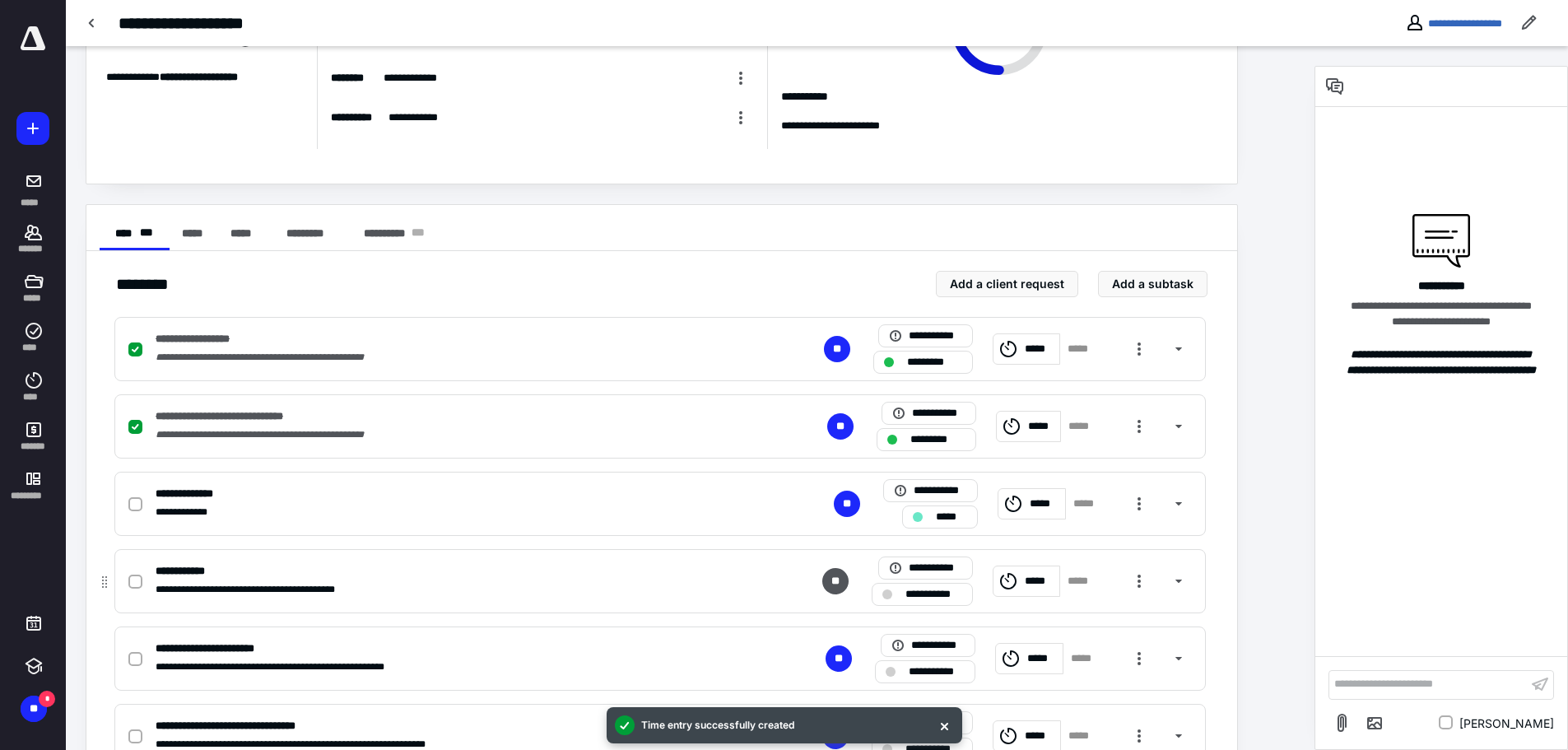 scroll, scrollTop: 165, scrollLeft: 0, axis: vertical 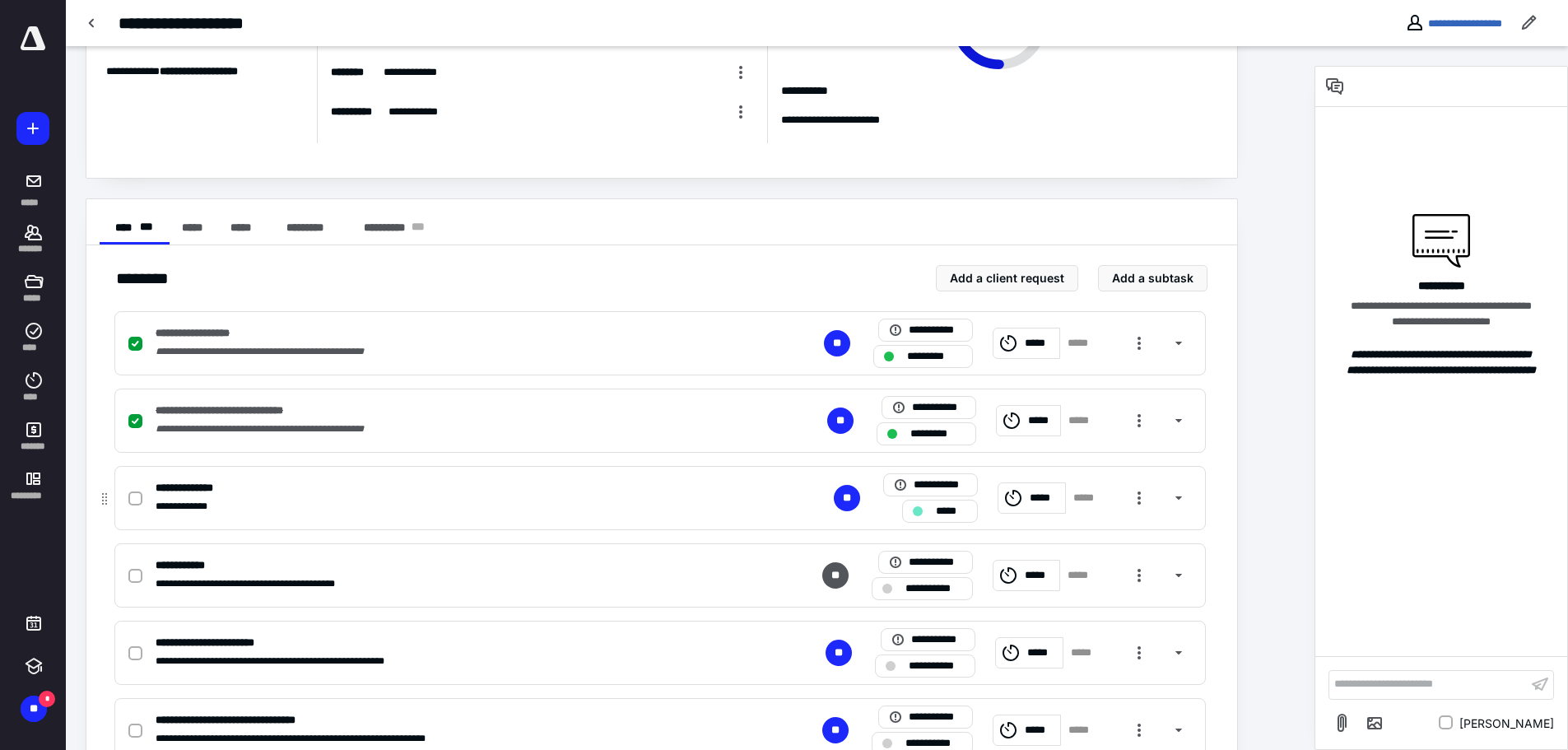 click on "*****" at bounding box center [952, 511] 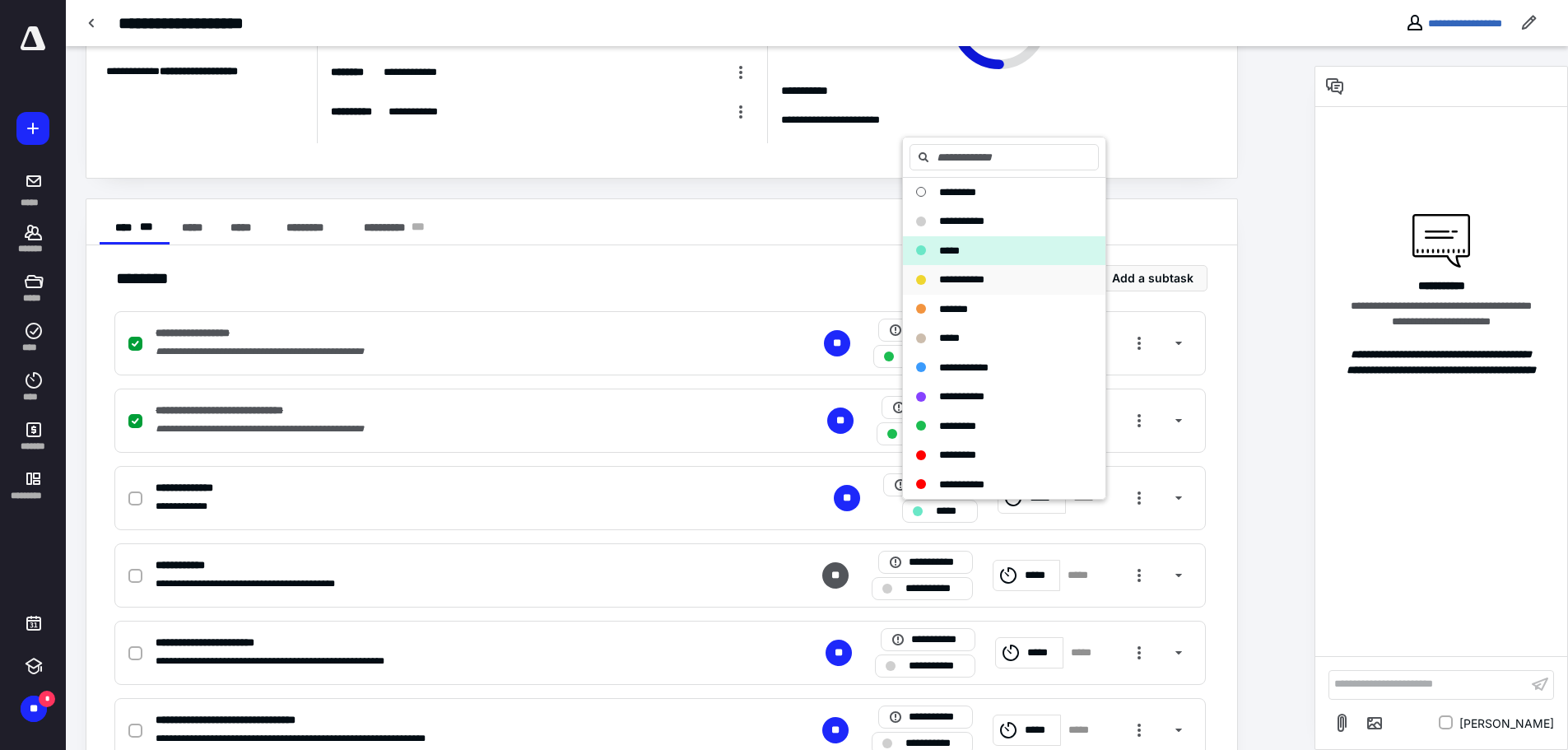 click on "**********" at bounding box center [961, 279] 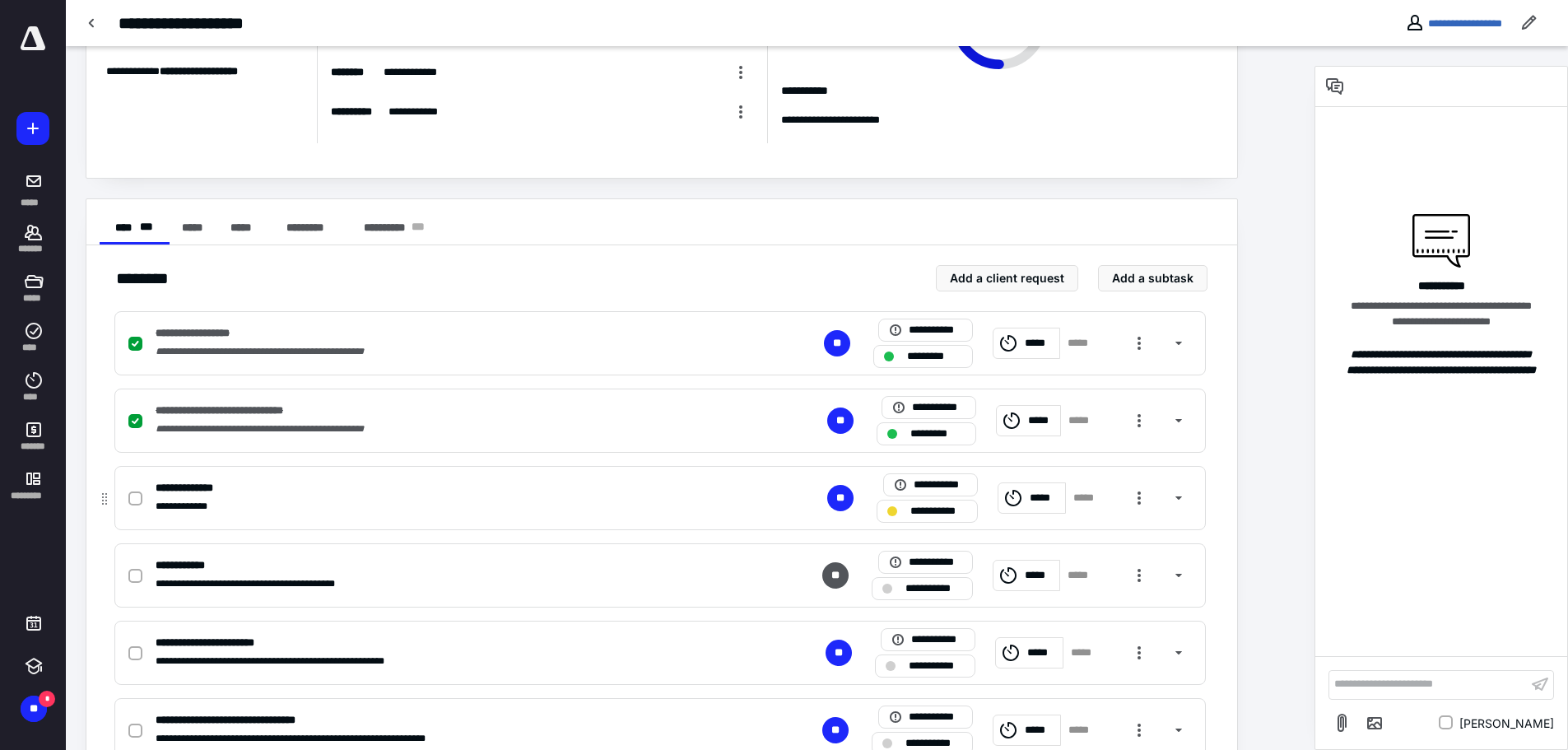 click on "*****" at bounding box center [1031, 498] 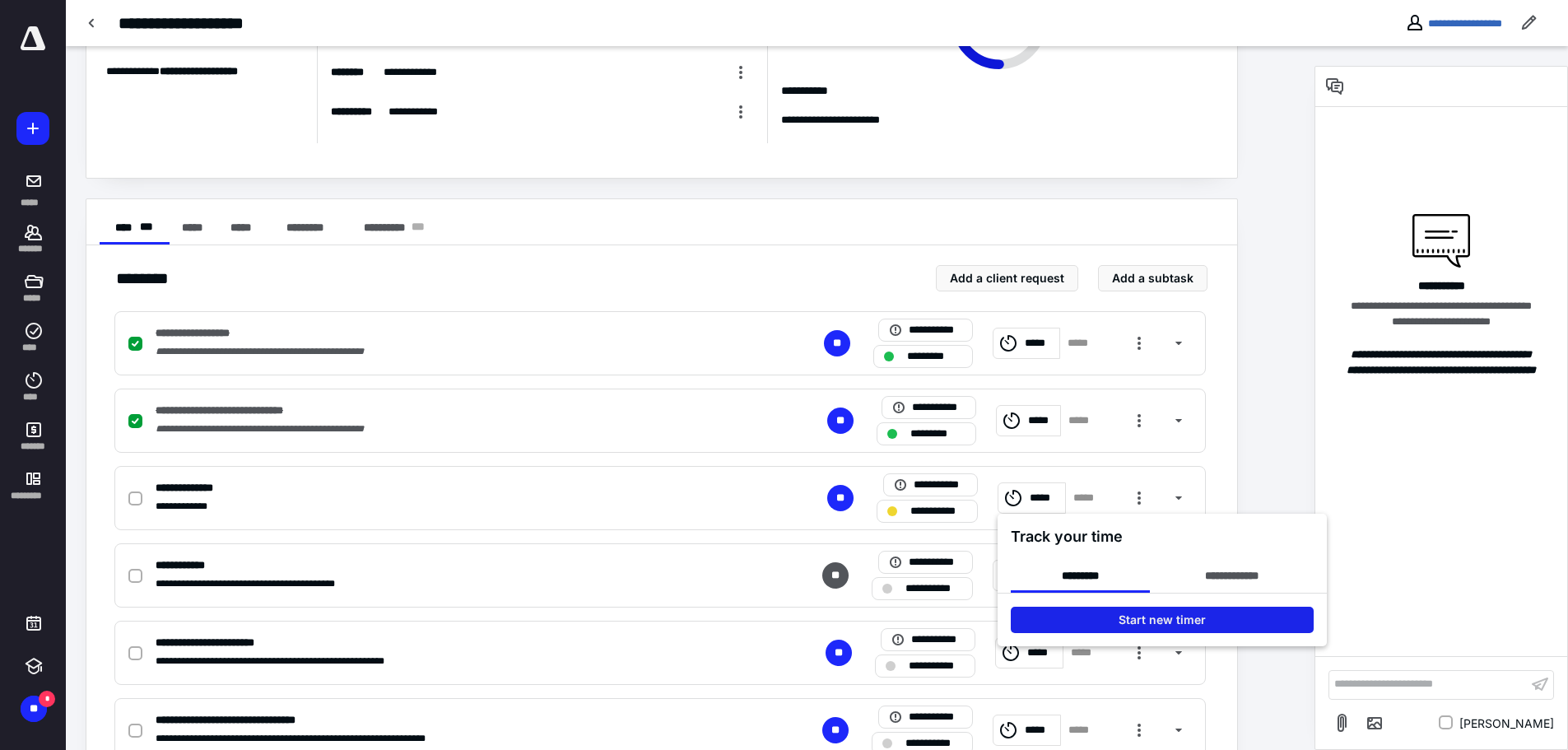 click on "Start new timer" at bounding box center (1162, 620) 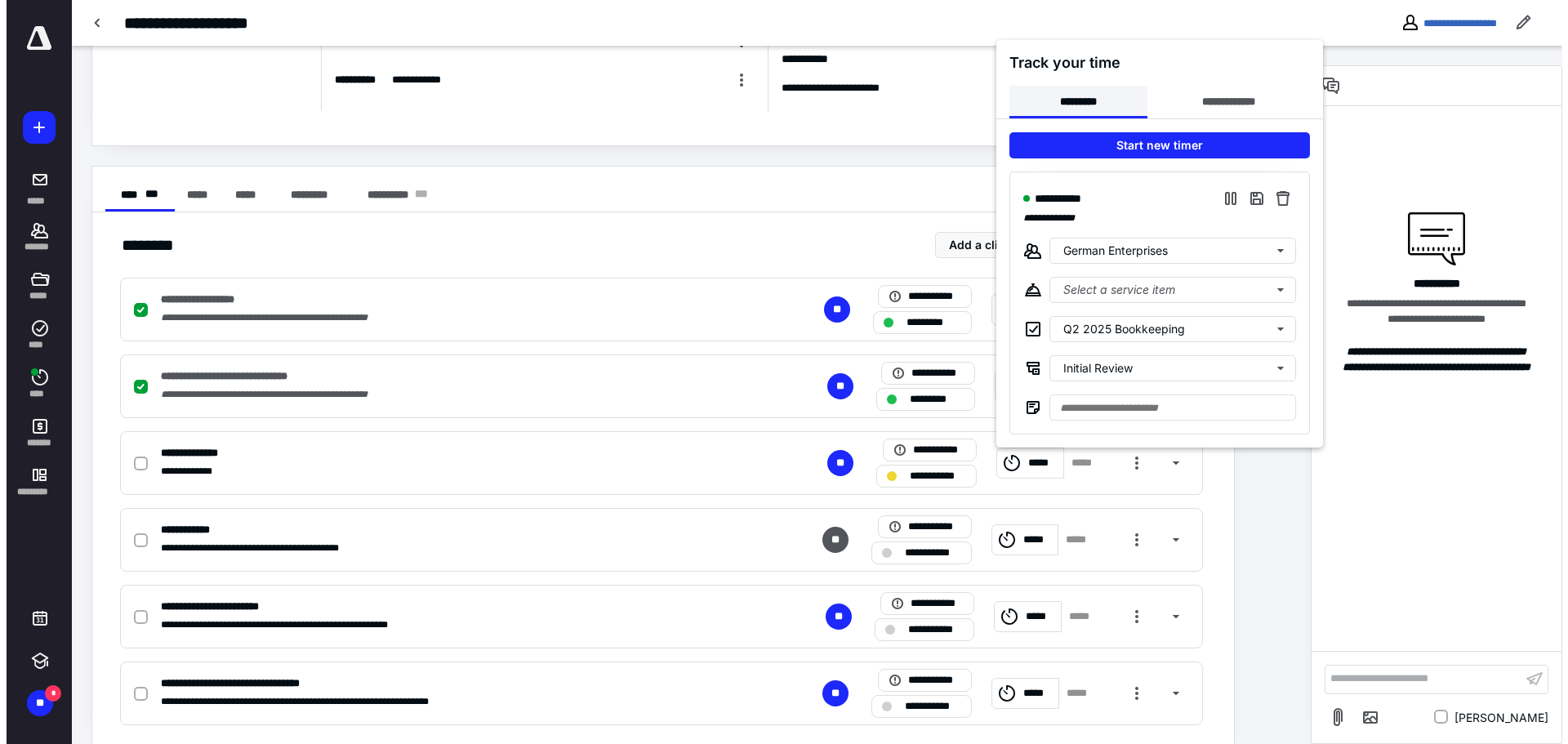 scroll, scrollTop: 216, scrollLeft: 0, axis: vertical 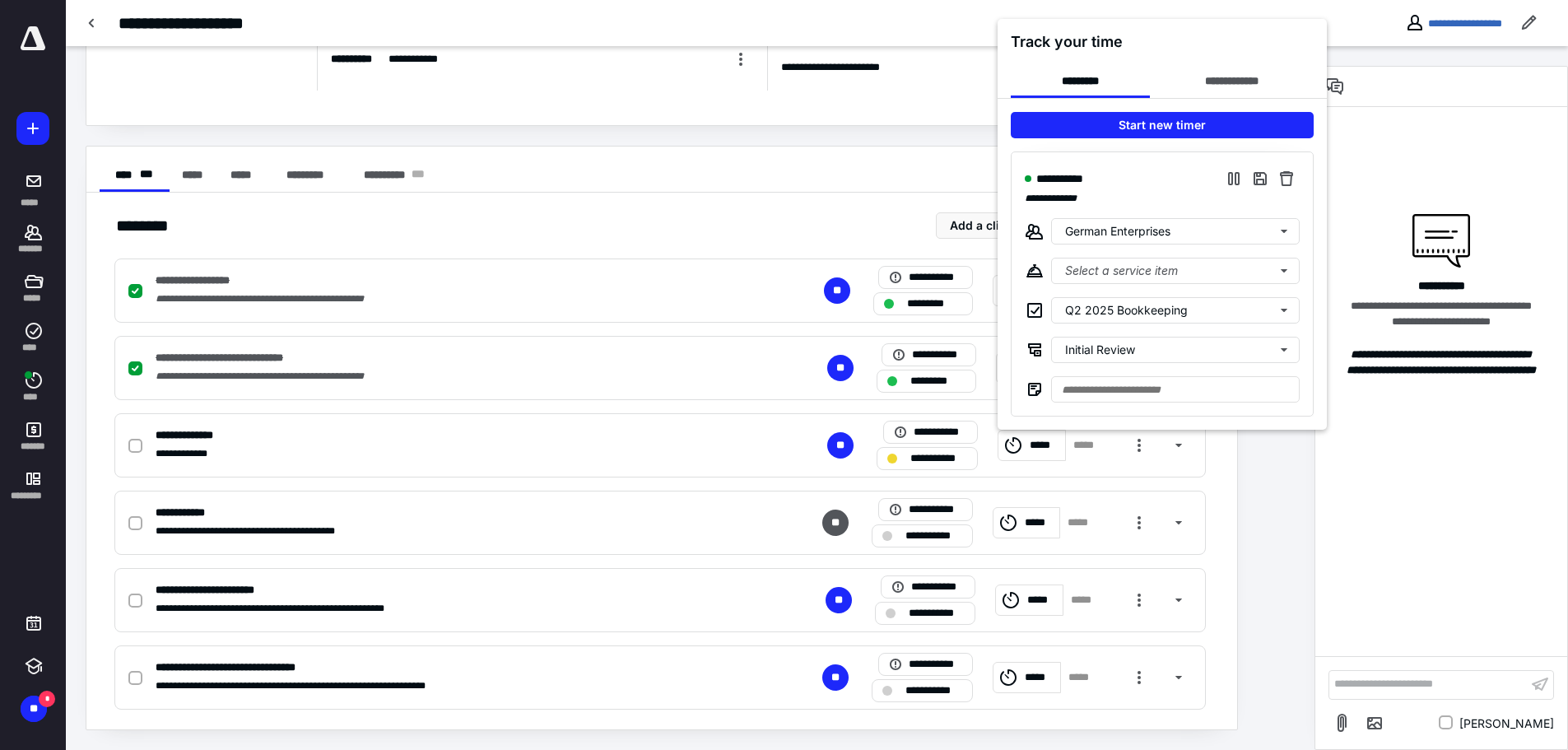 click at bounding box center (784, 375) 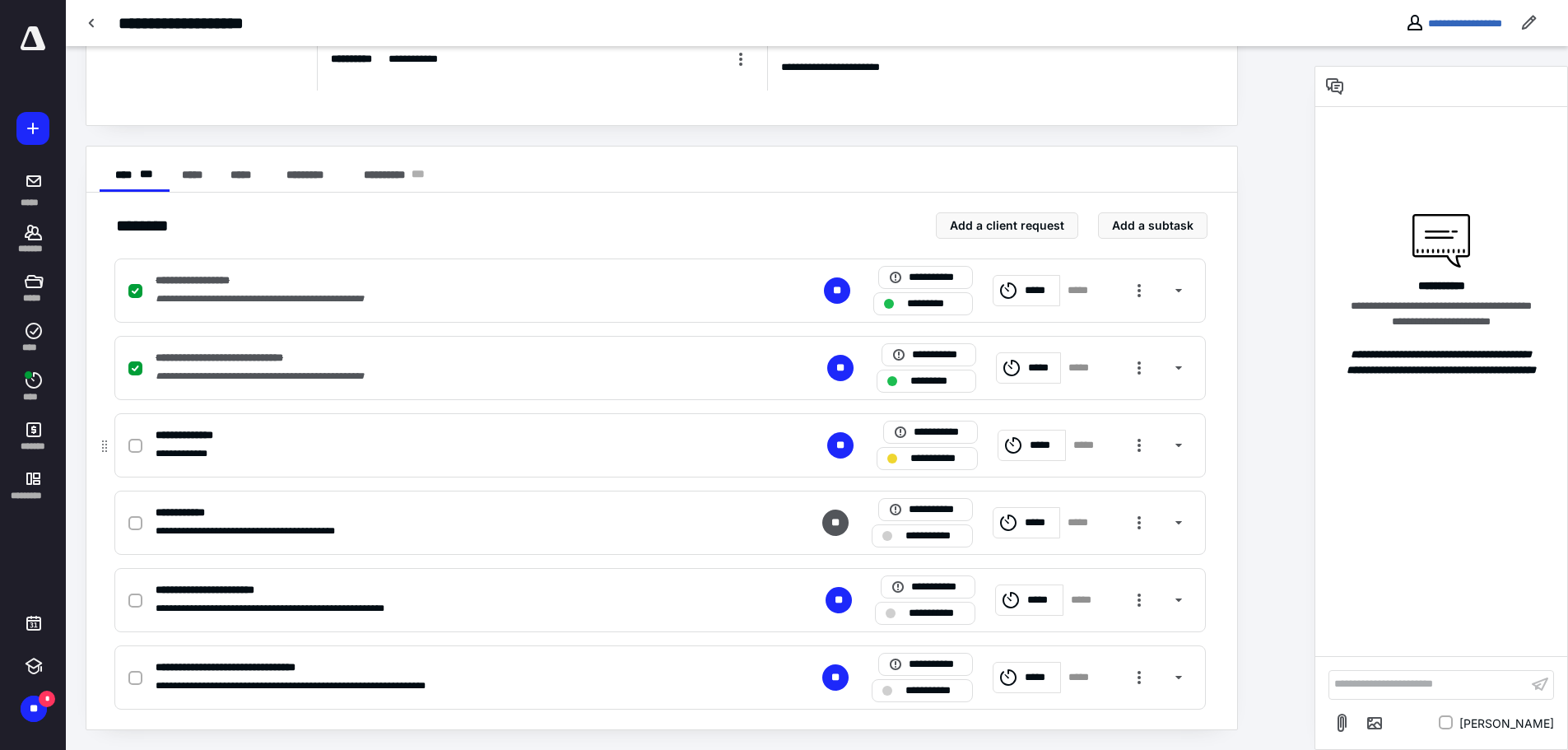 click on "*****" at bounding box center [1045, 445] 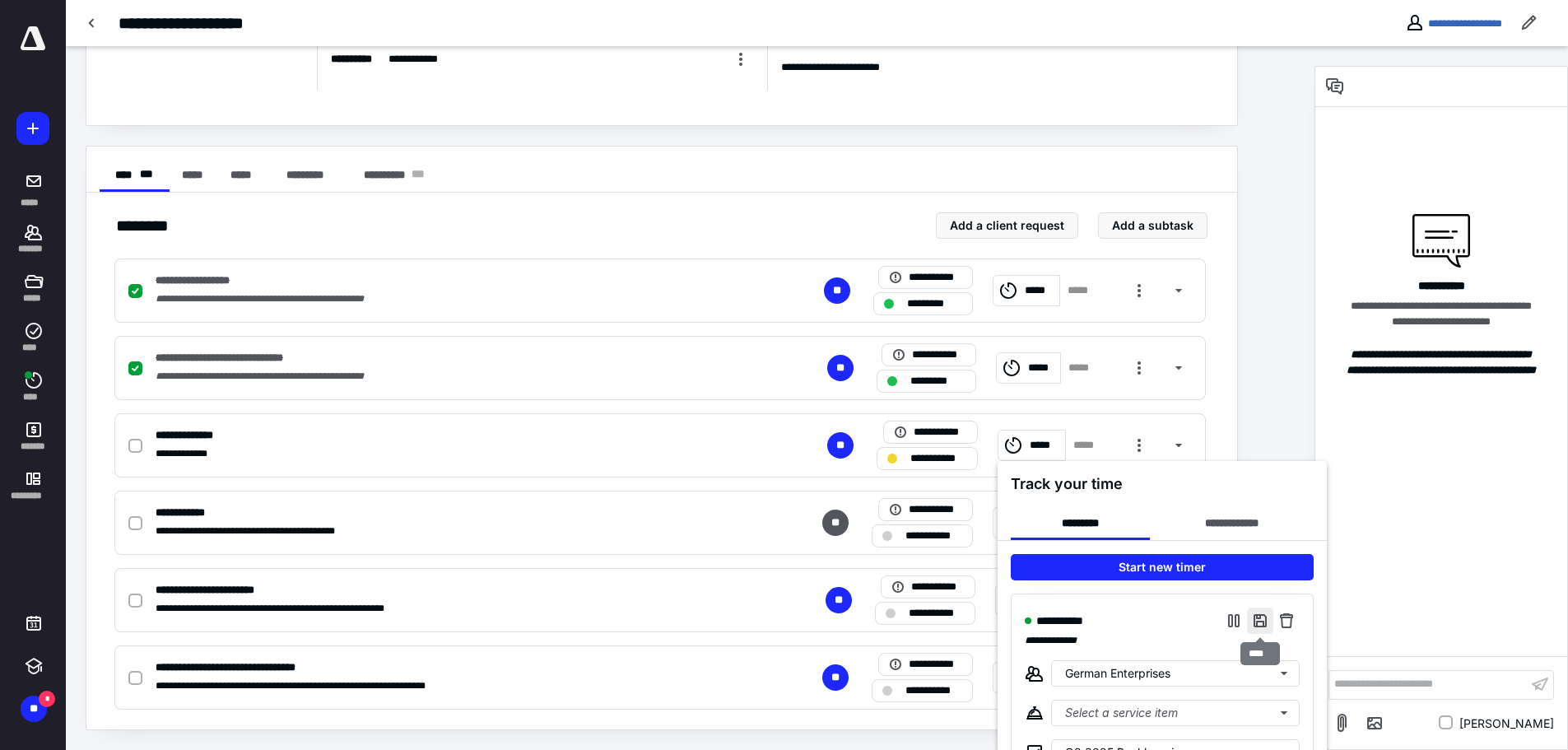 click at bounding box center (1260, 621) 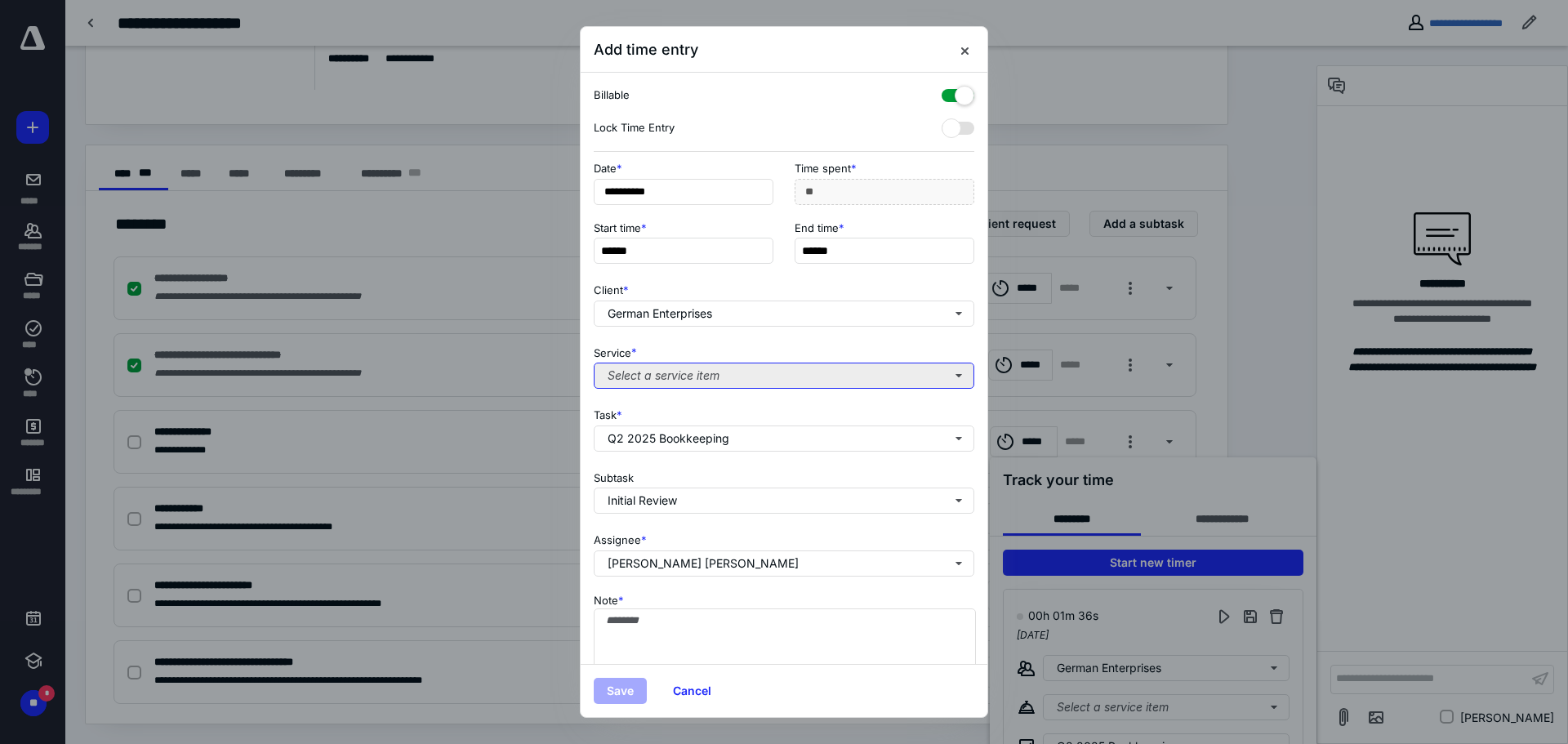 click on "Select a service item" at bounding box center [784, 376] 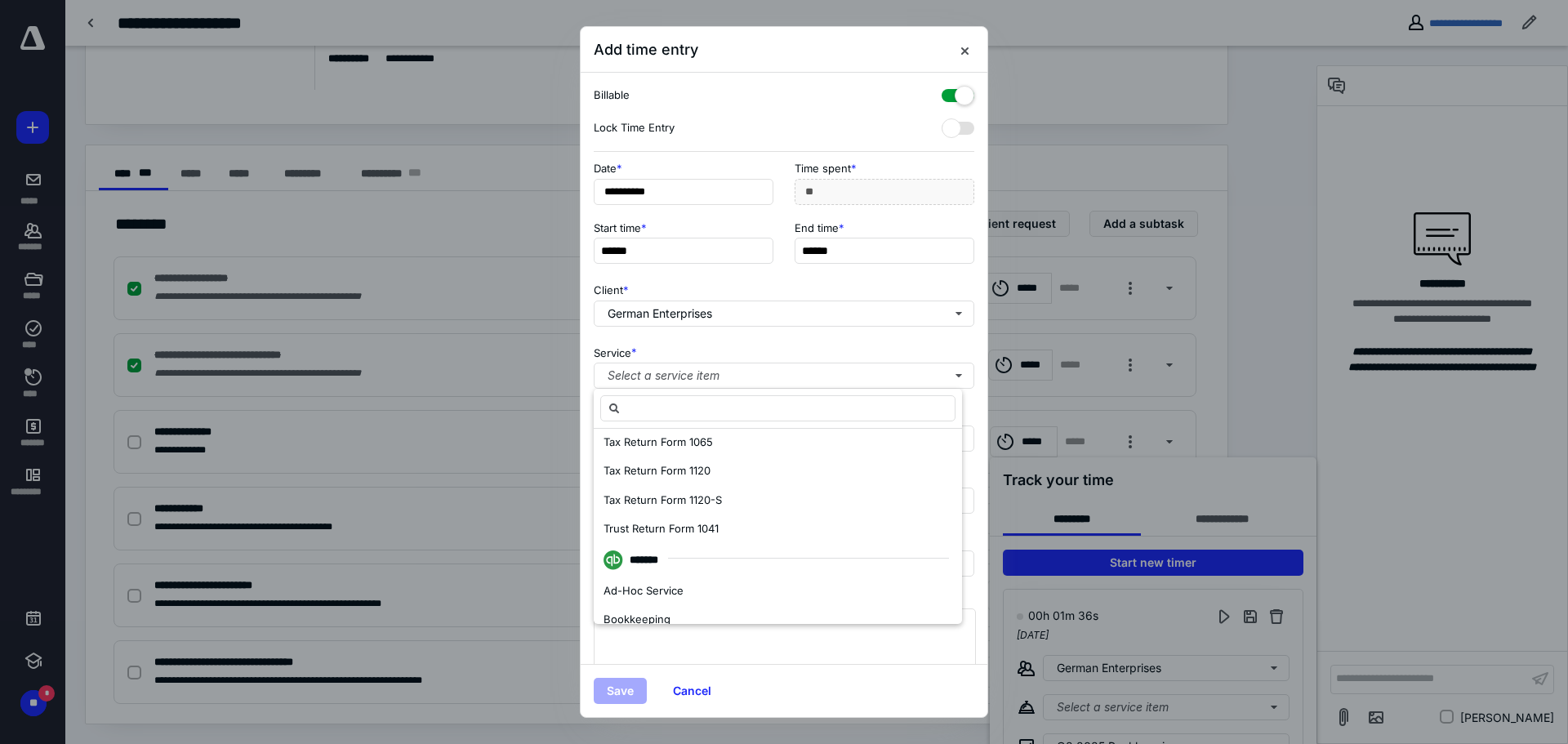 scroll, scrollTop: 327, scrollLeft: 0, axis: vertical 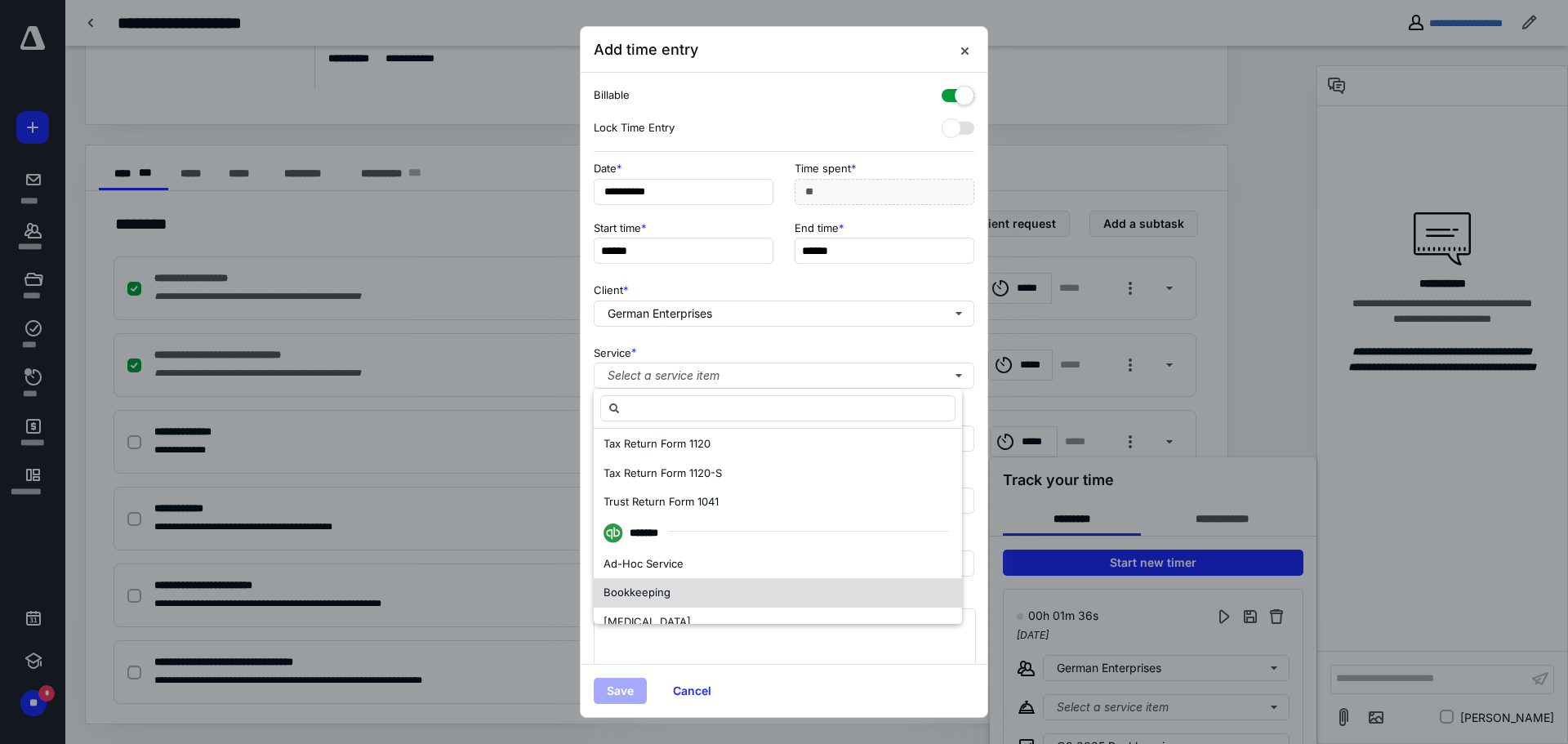 click on "Bookkeeping" at bounding box center [777, 593] 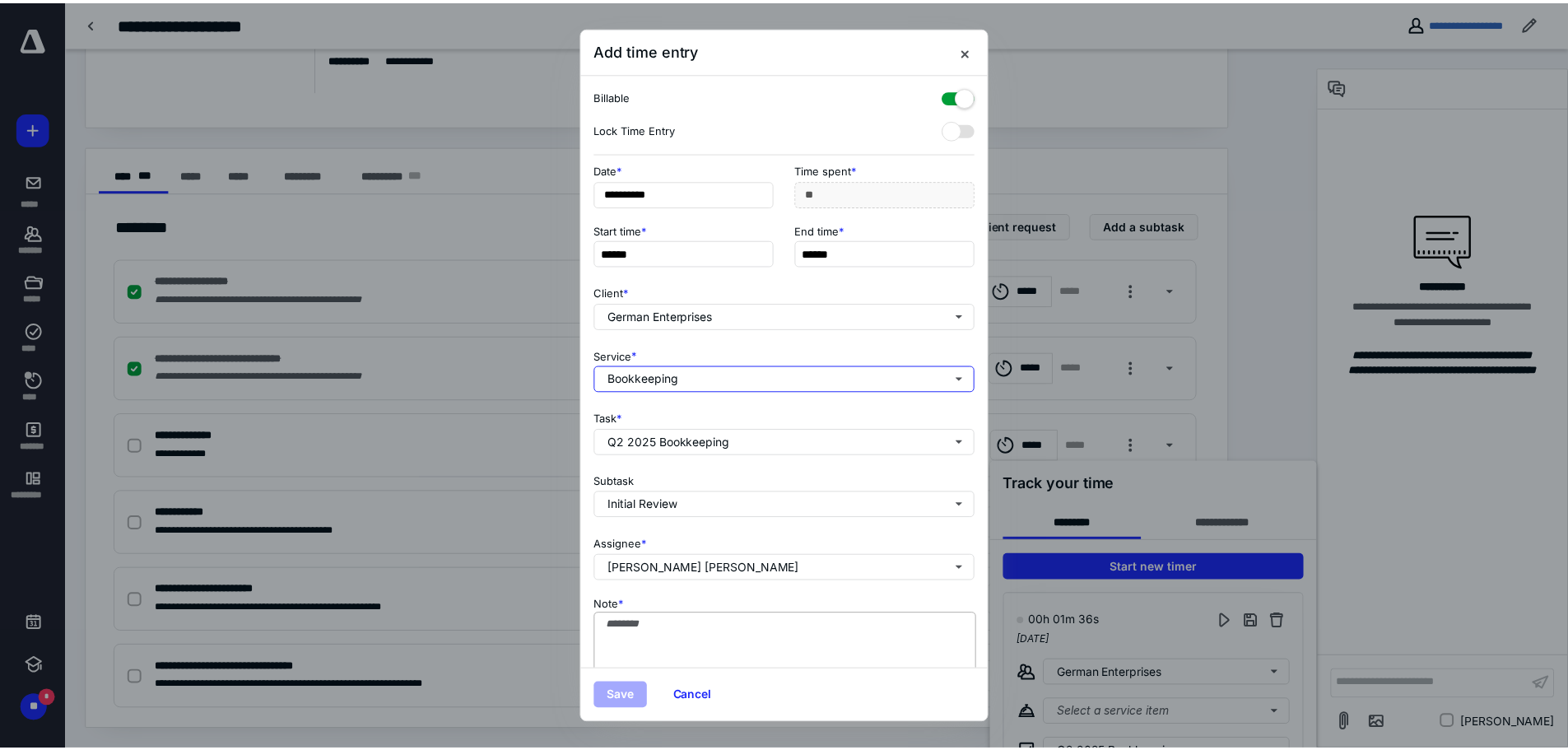 scroll, scrollTop: 0, scrollLeft: 0, axis: both 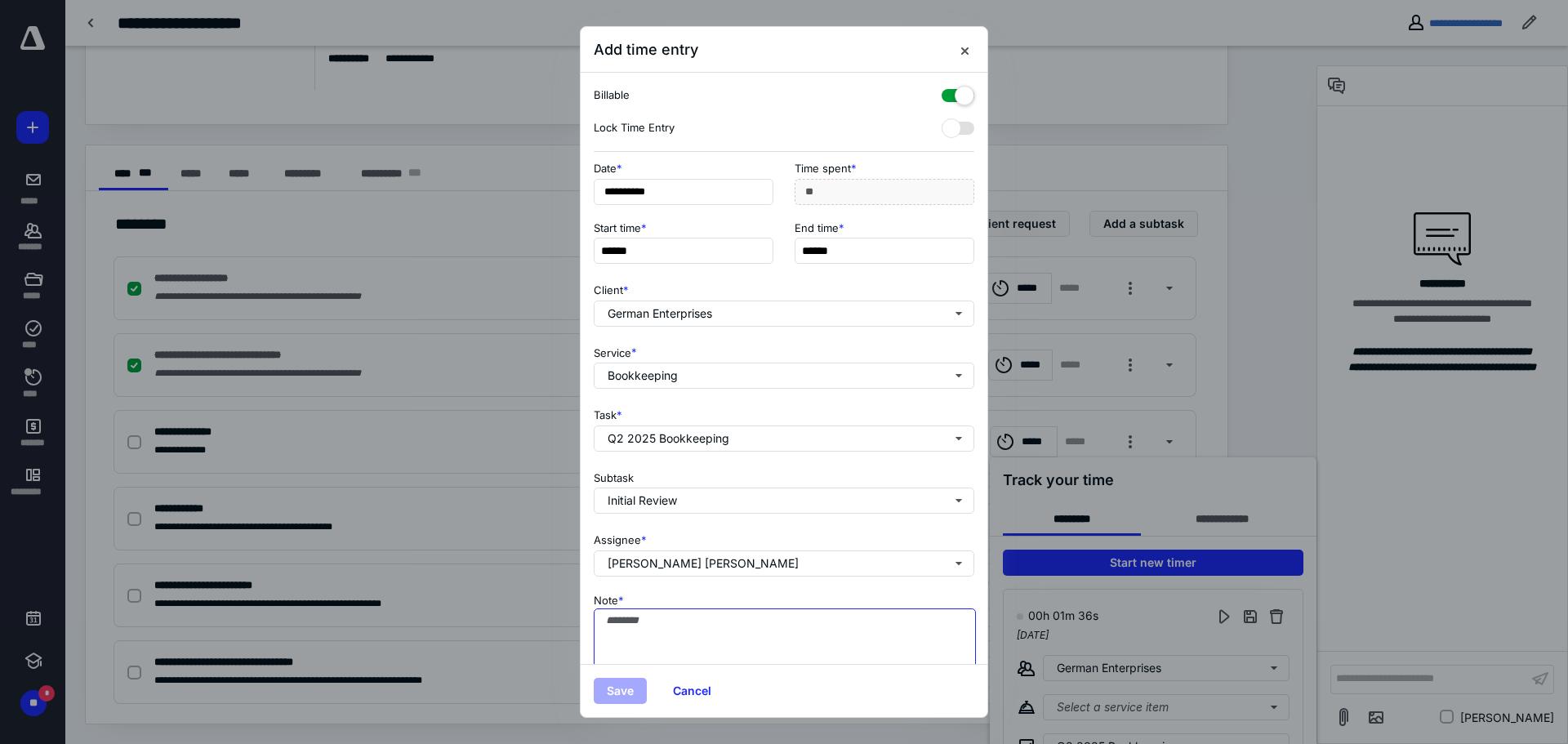 click on "Note *" at bounding box center (785, 649) 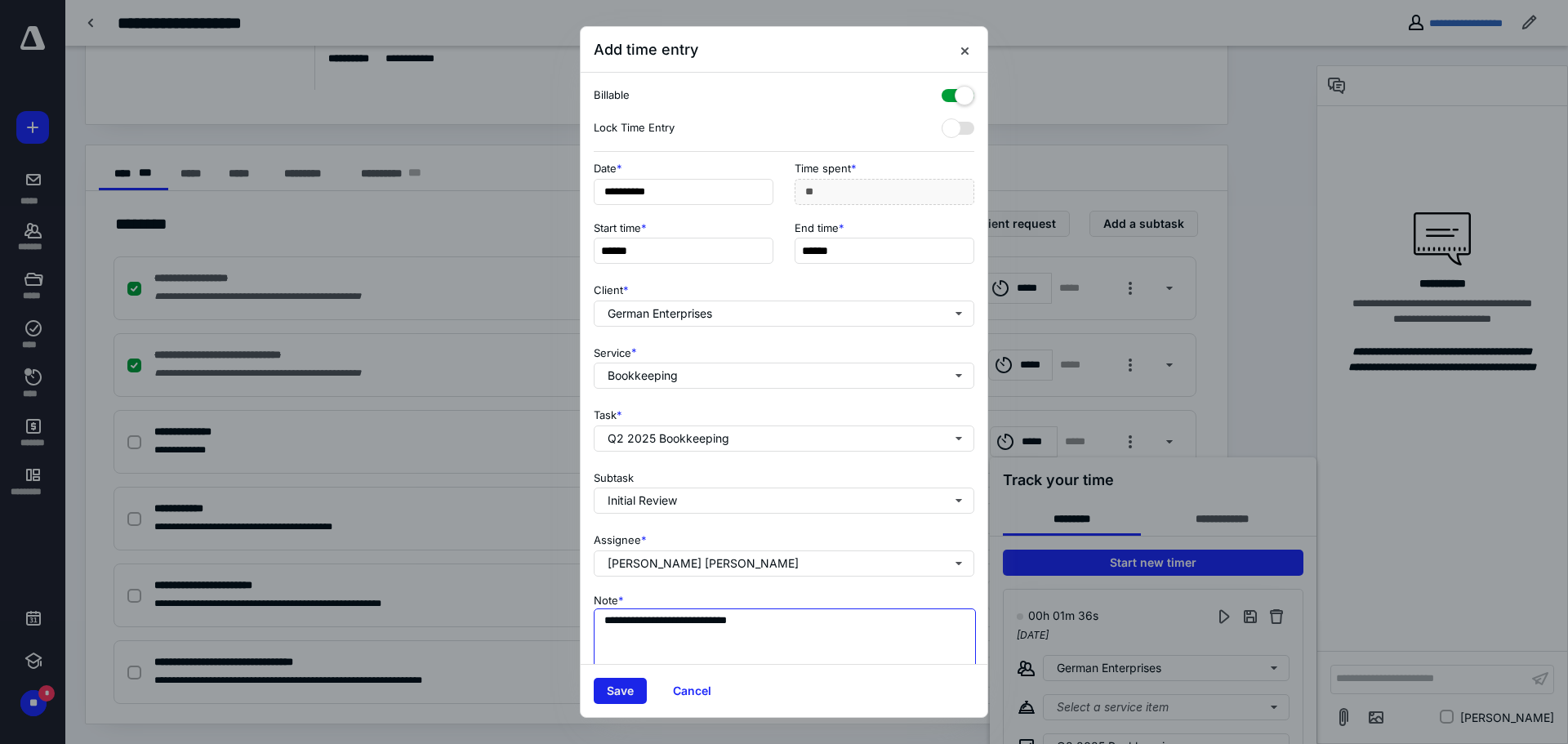 type on "**********" 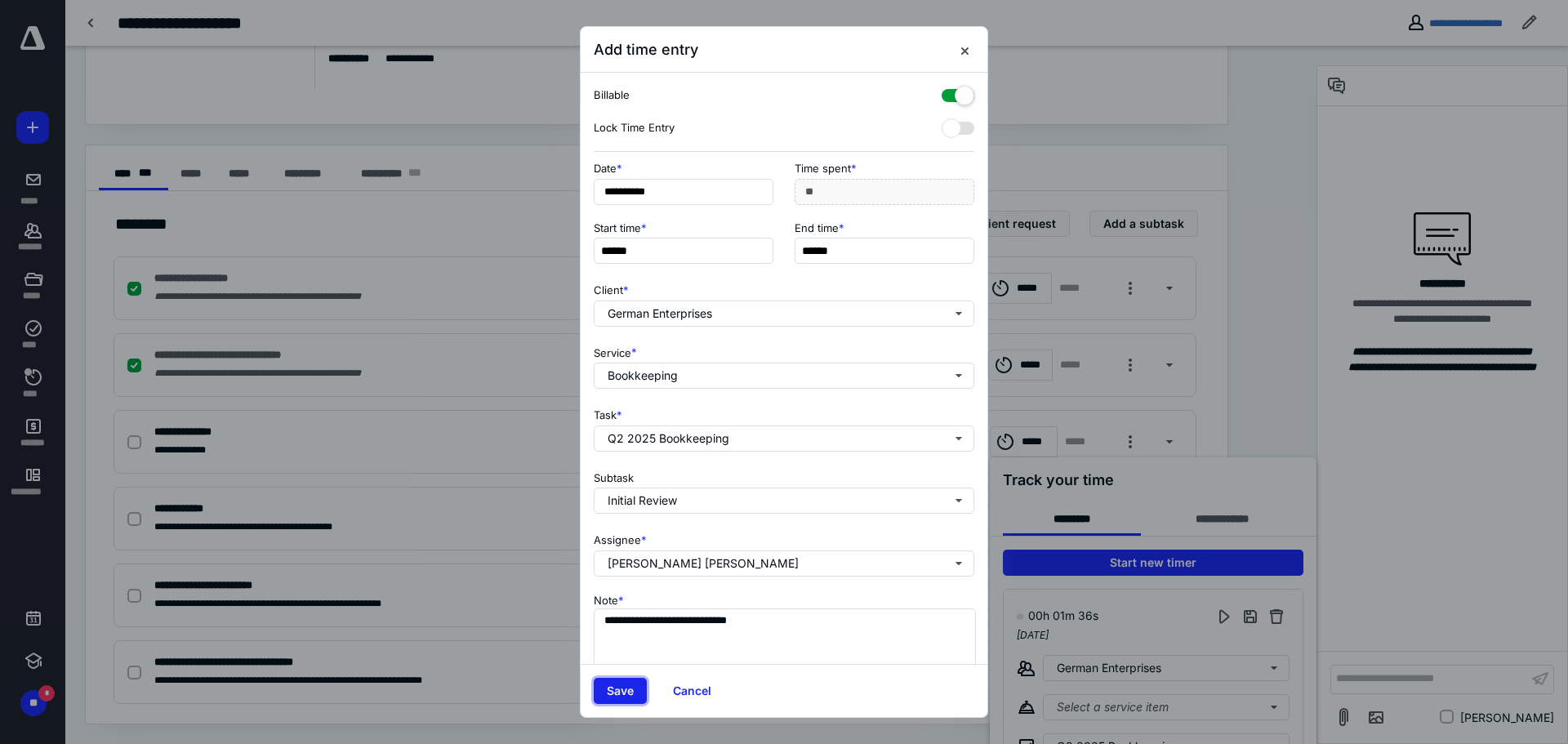 click on "Save" at bounding box center (620, 691) 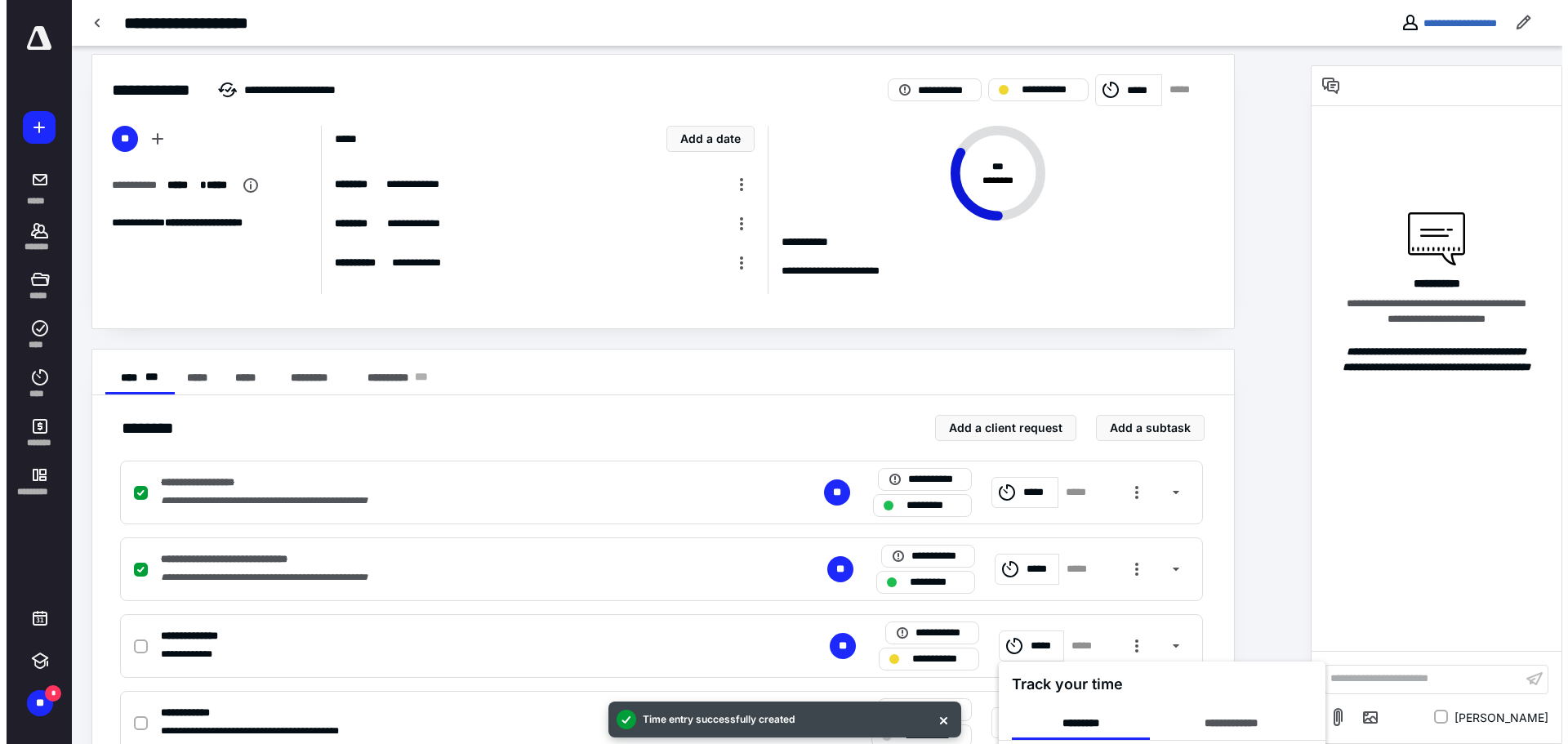 scroll, scrollTop: 0, scrollLeft: 0, axis: both 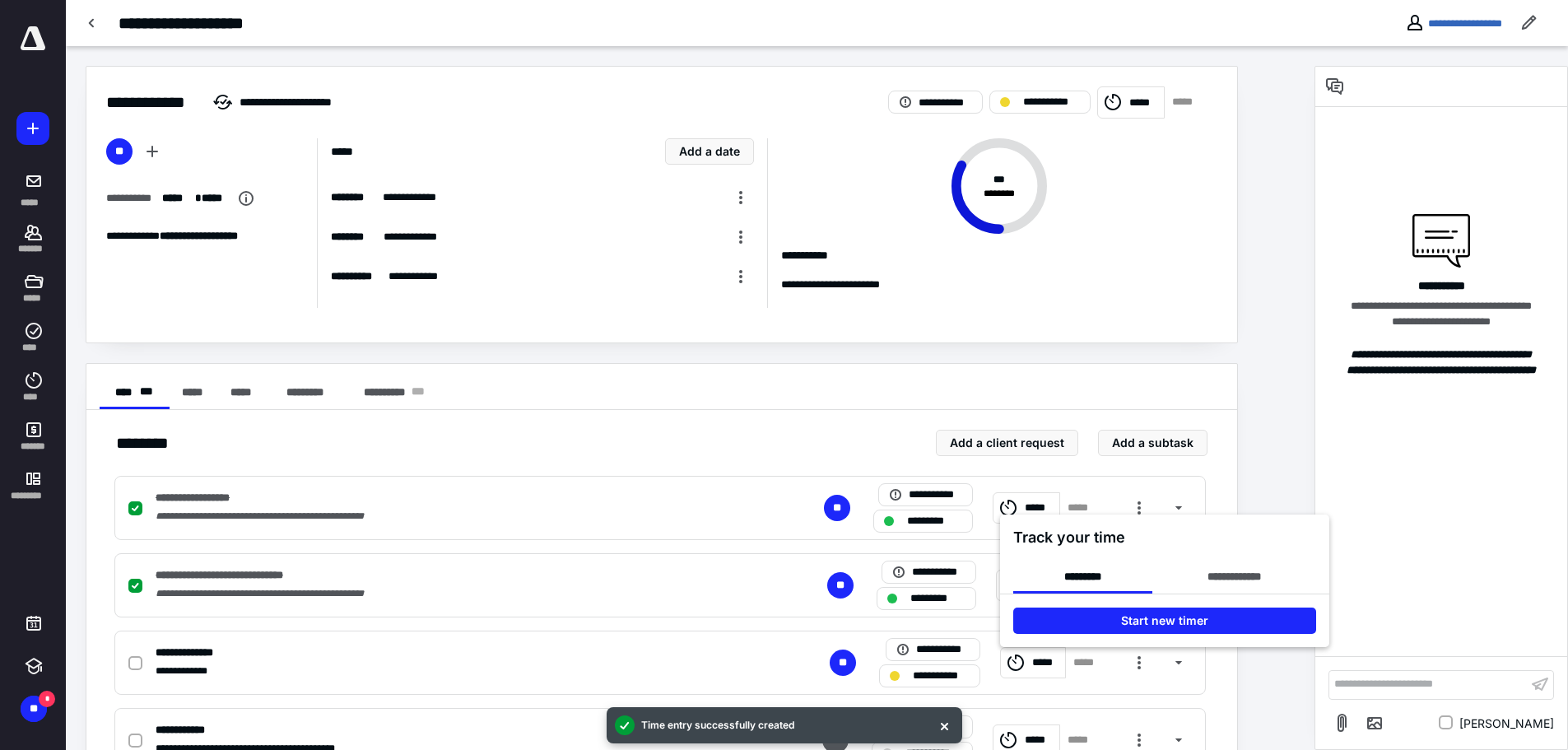 click at bounding box center (784, 375) 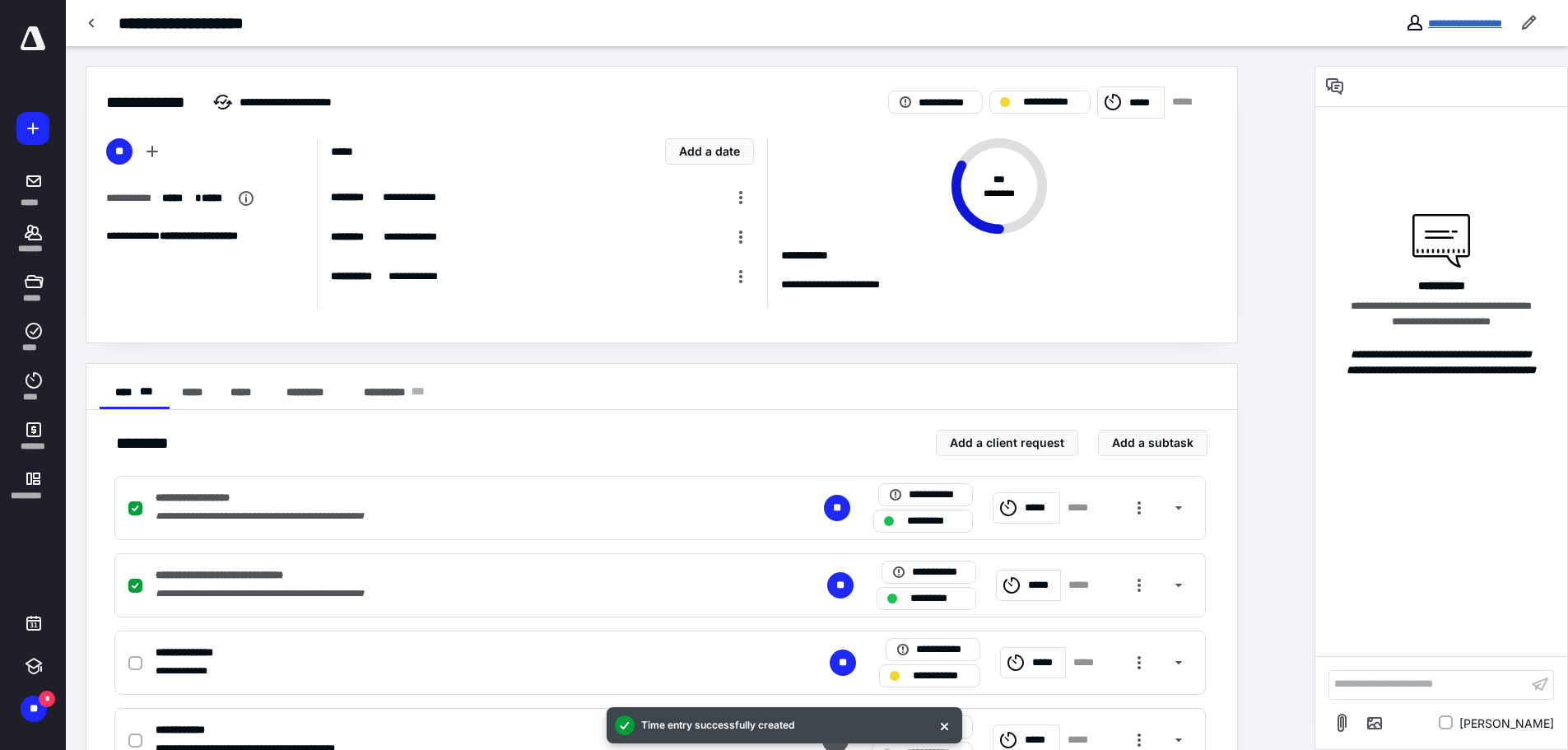 click on "**********" at bounding box center (1465, 23) 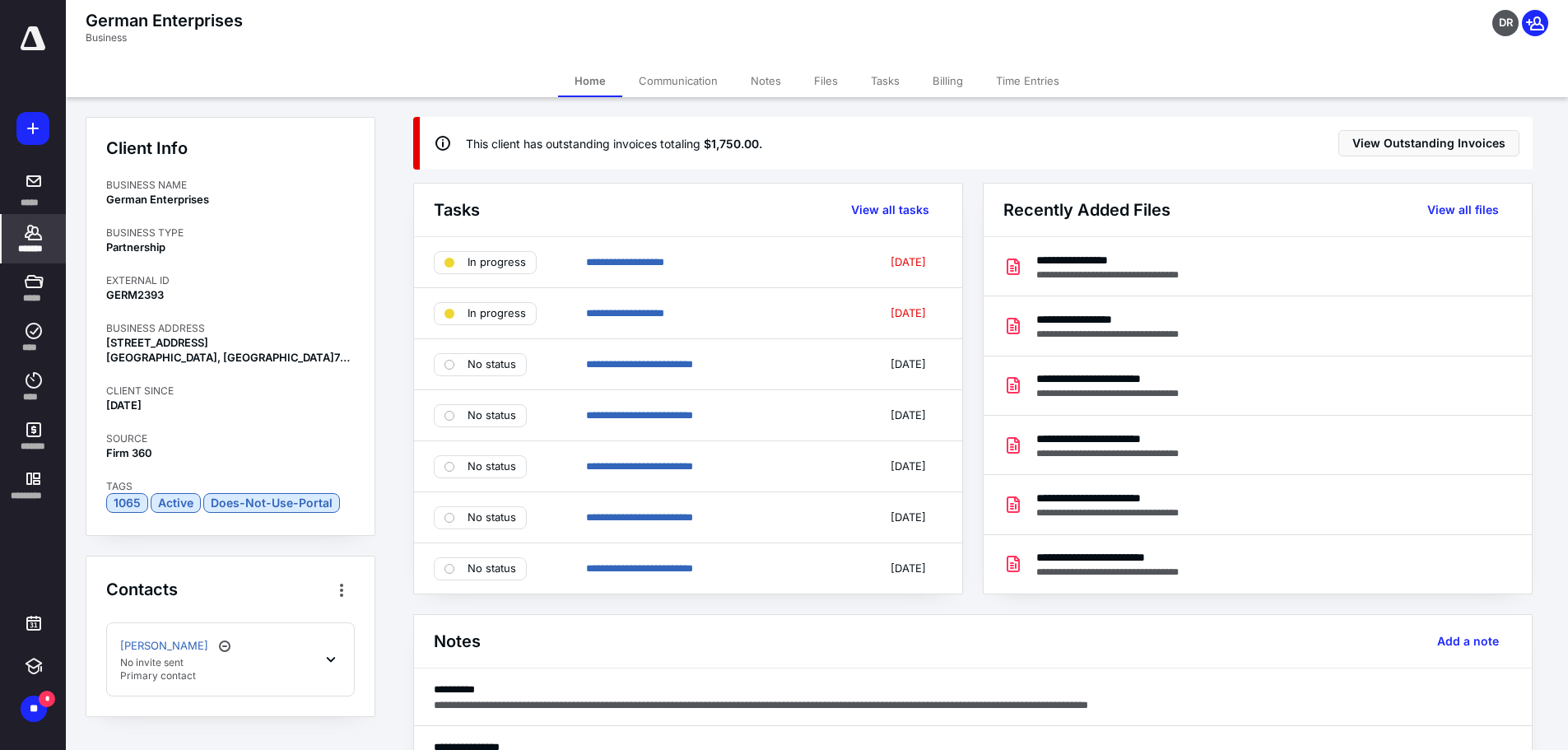 click on "Files" at bounding box center (826, 81) 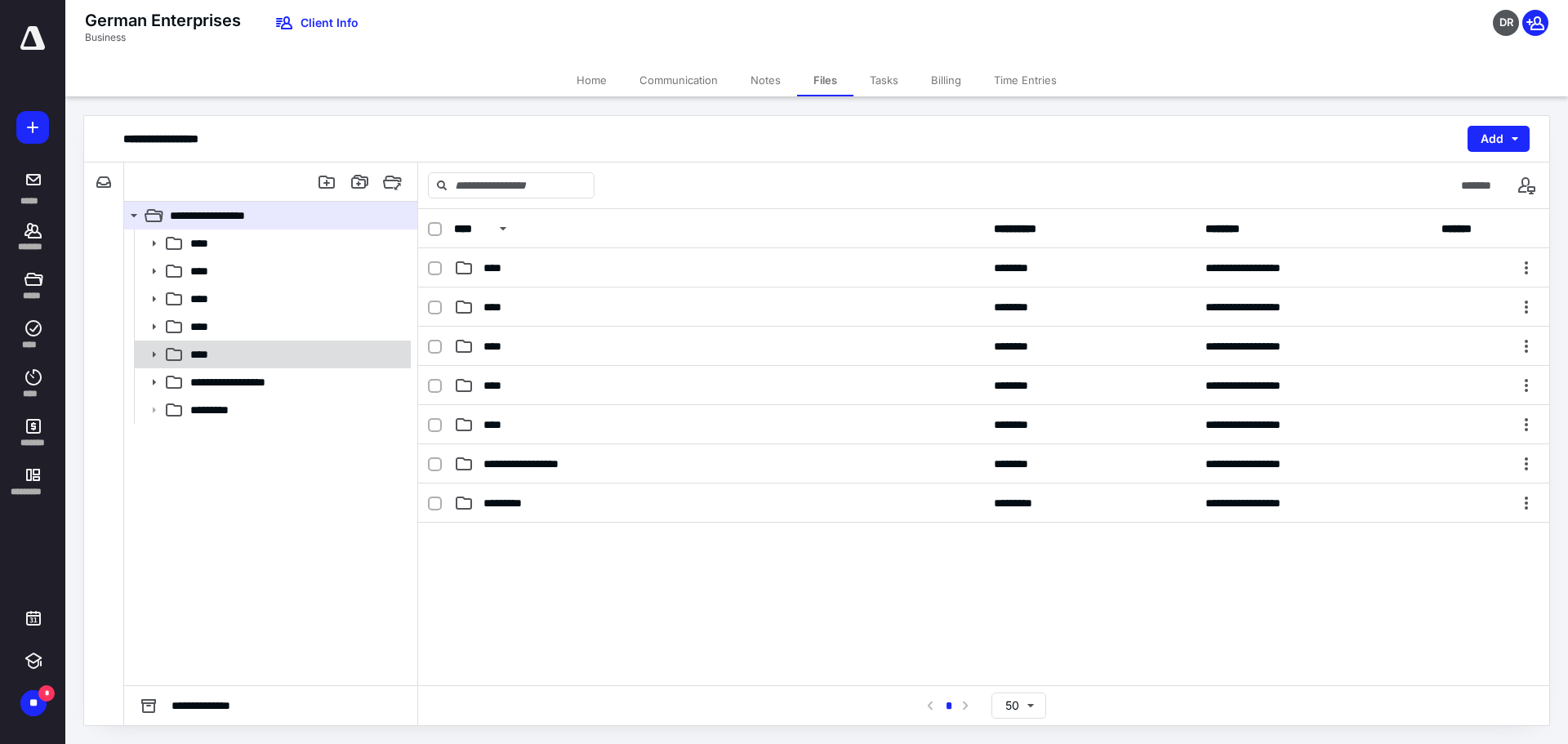 click 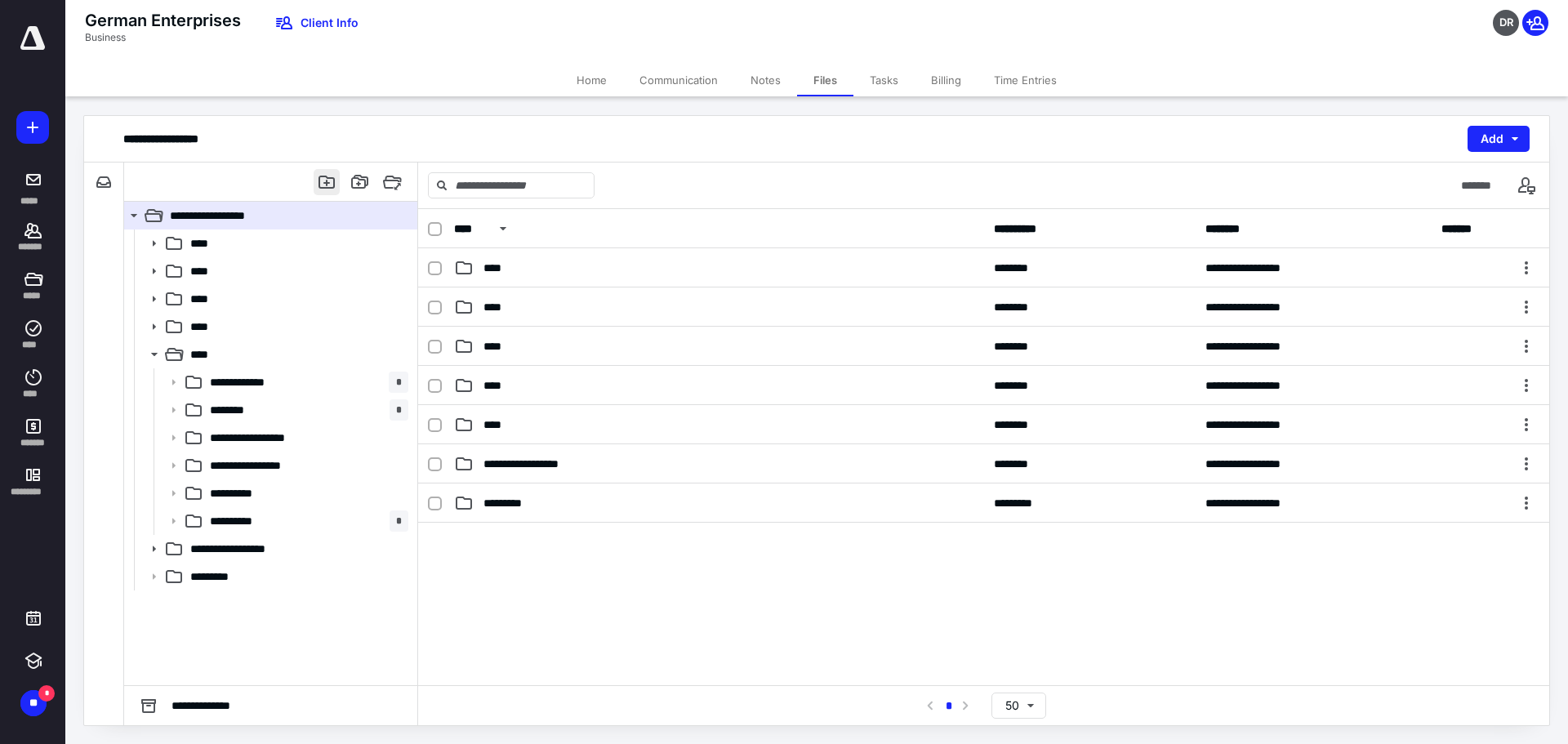 click at bounding box center (327, 182) 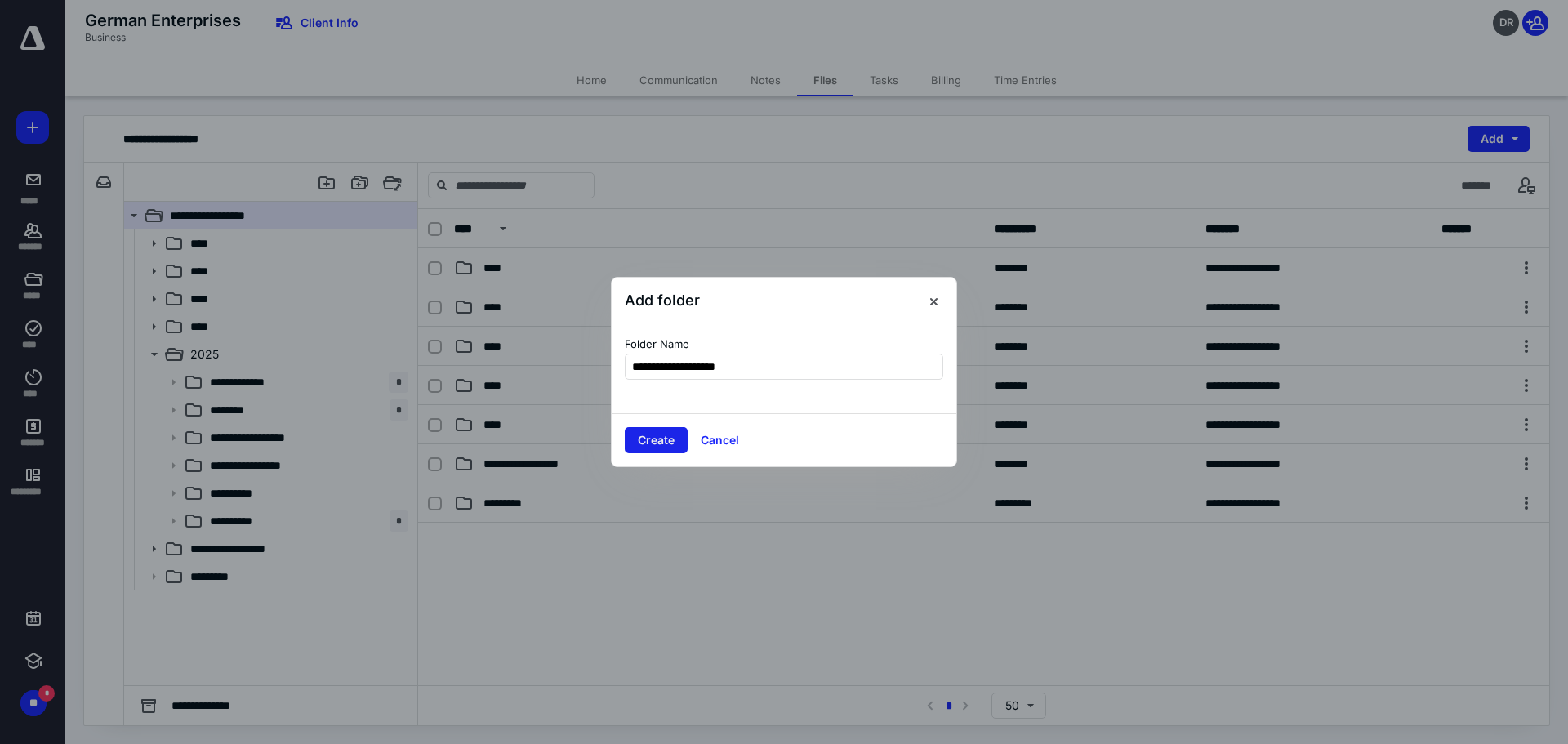 type on "**********" 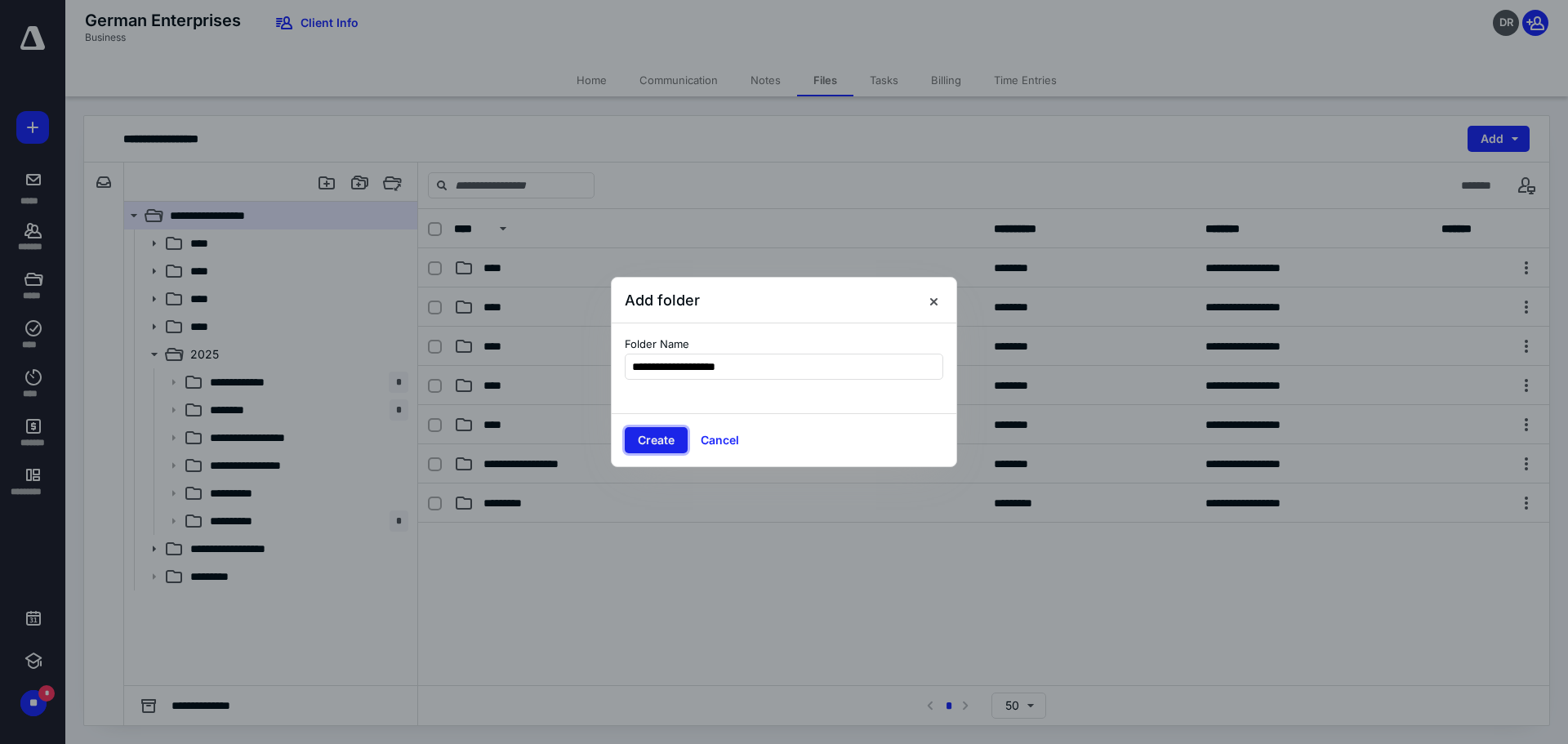 click on "Create" at bounding box center [656, 440] 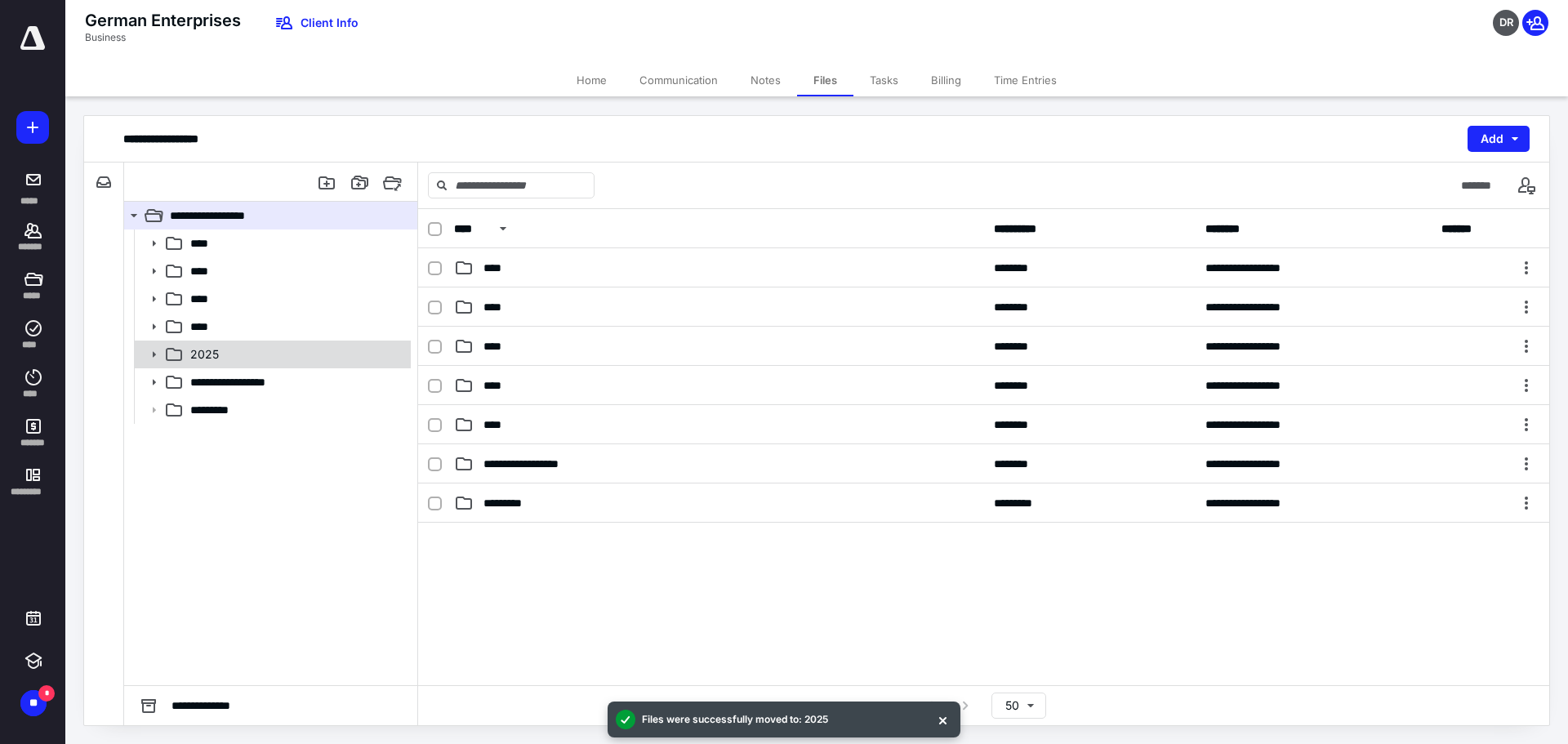 click 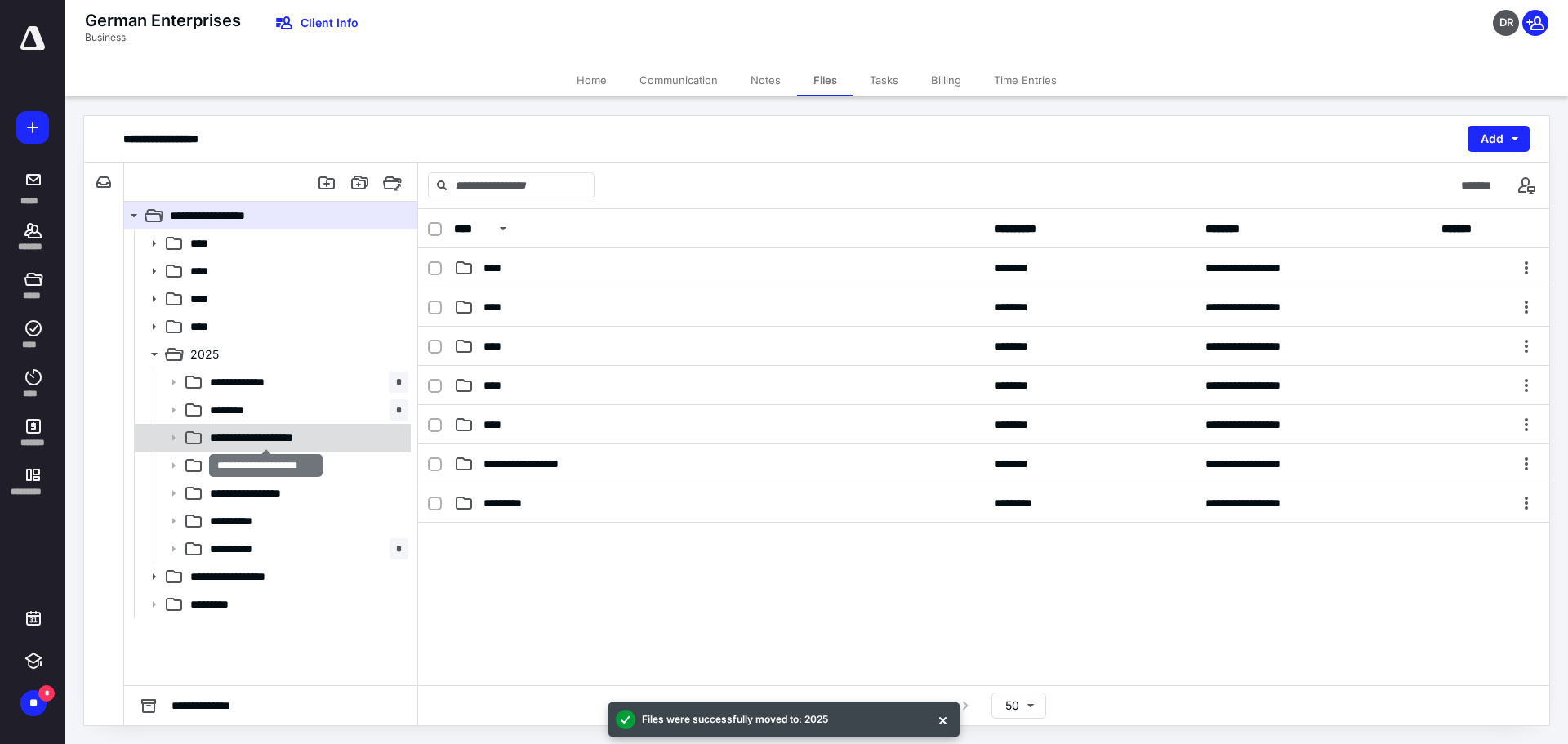 click on "**********" at bounding box center [265, 438] 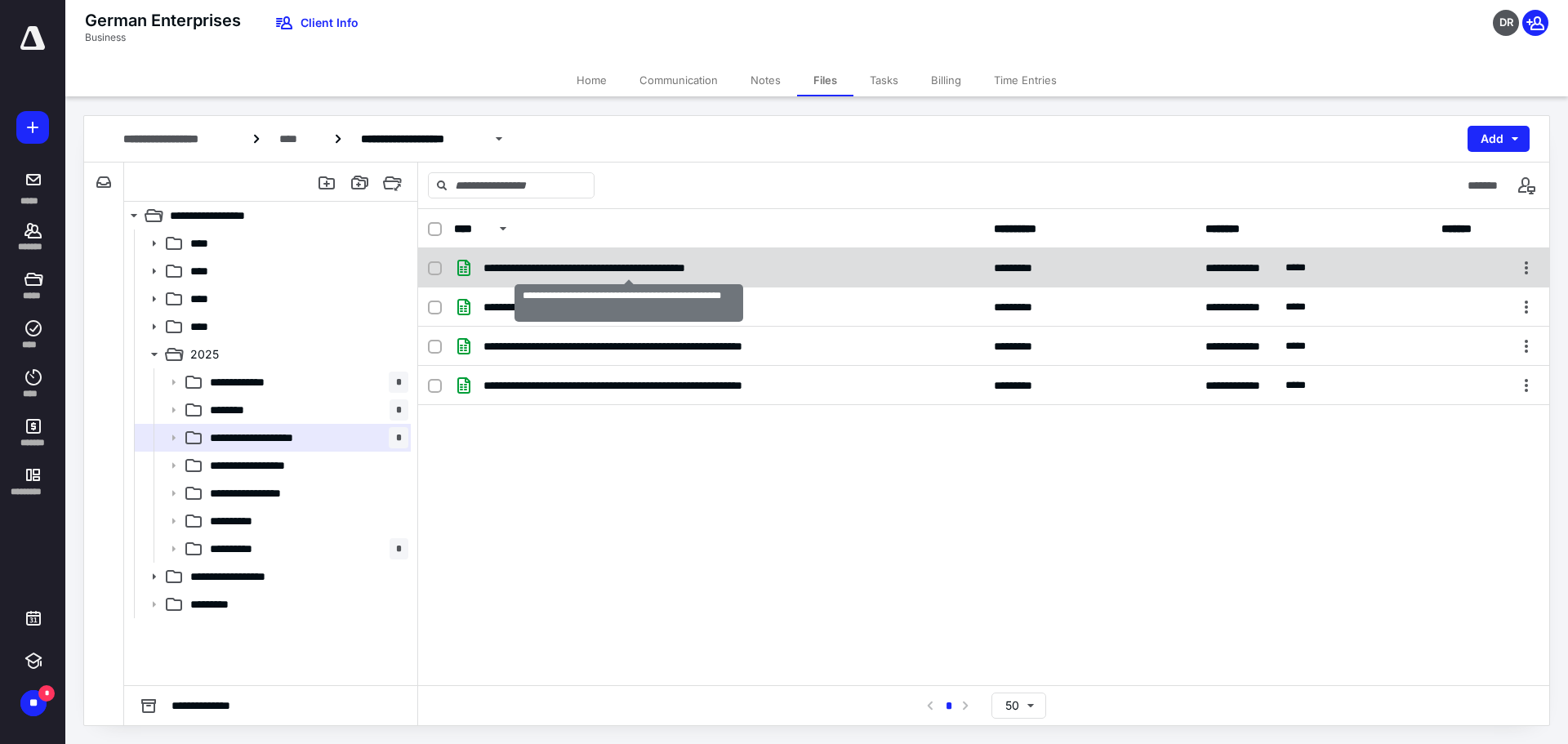 click on "**********" at bounding box center (629, 268) 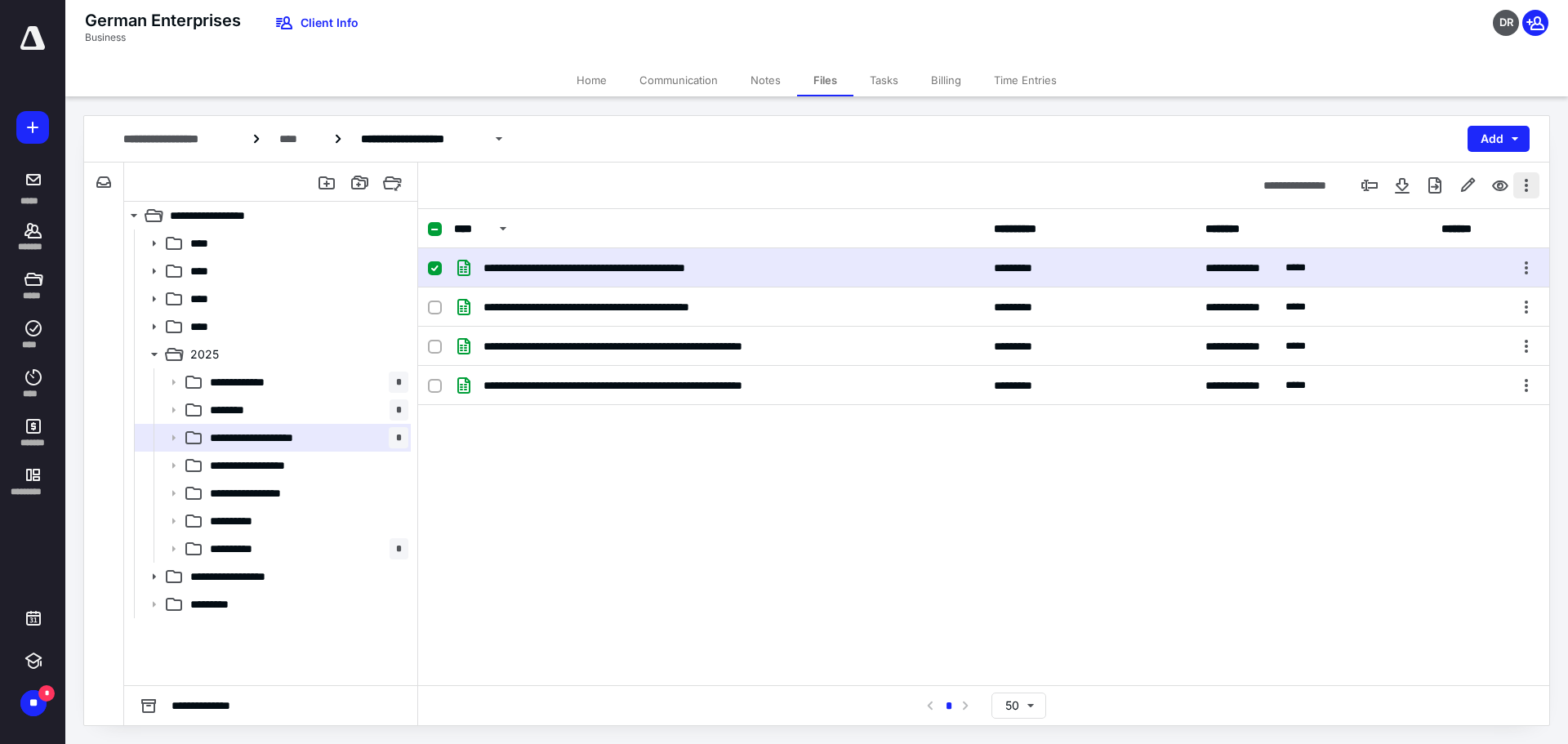 click at bounding box center (1526, 185) 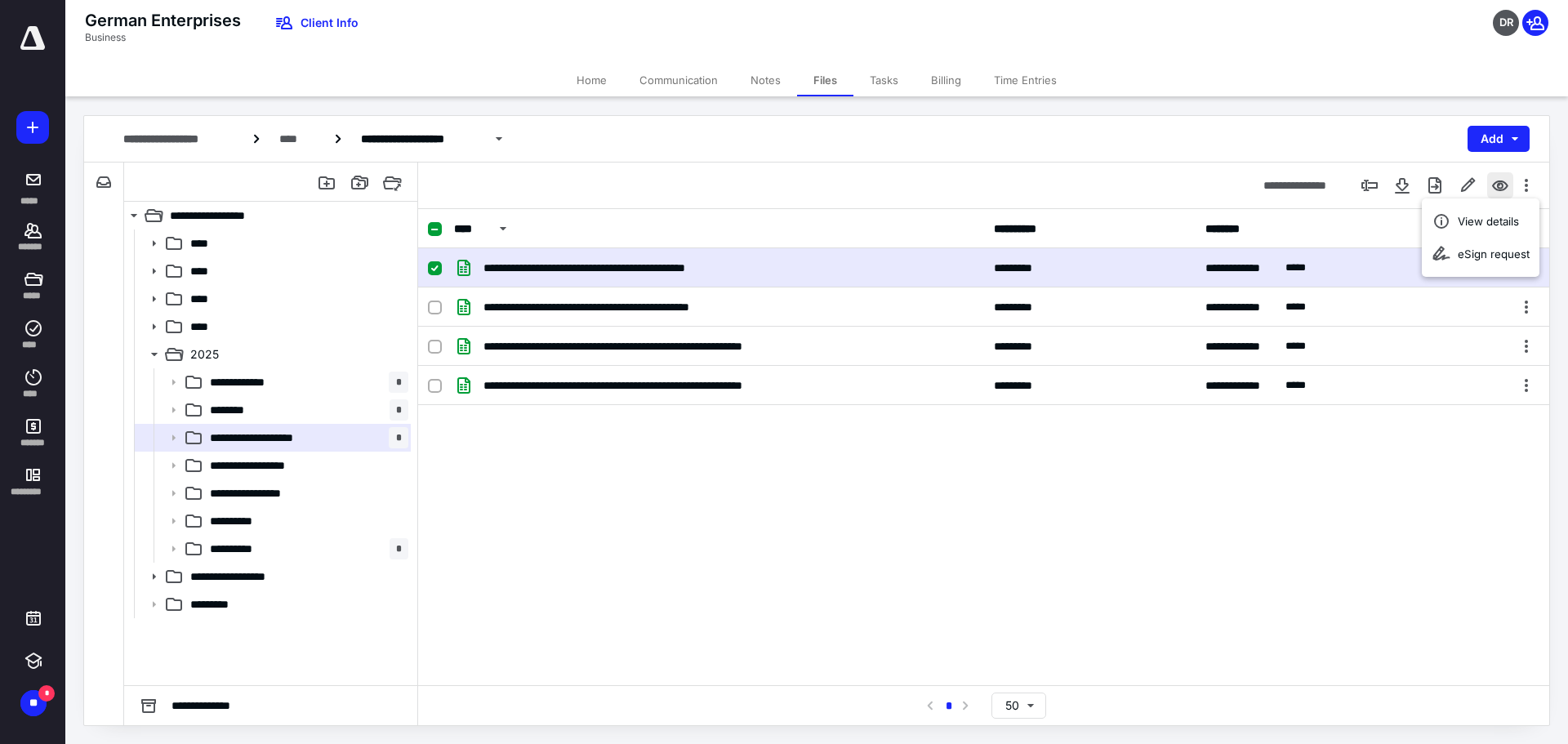 click at bounding box center (1500, 185) 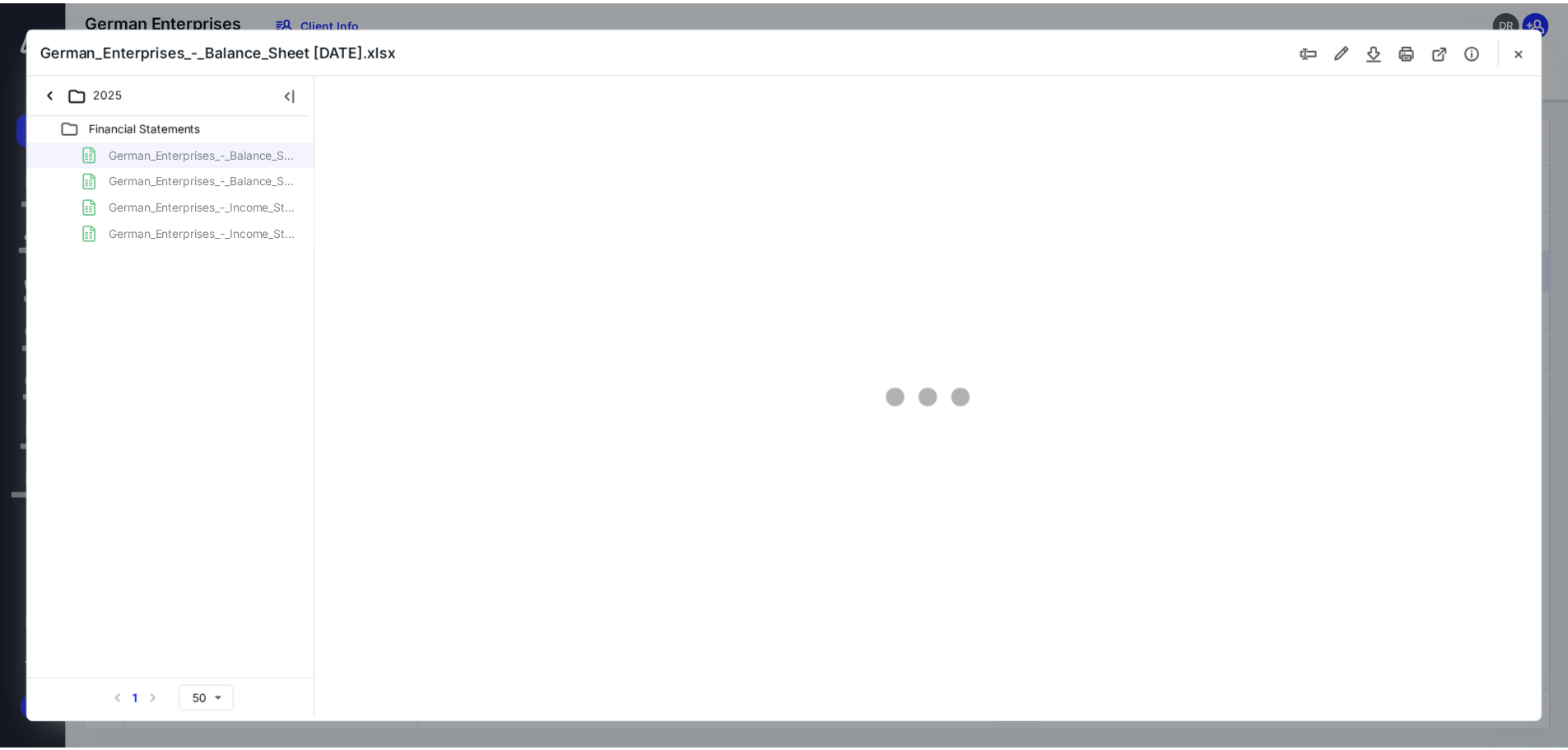 scroll, scrollTop: 0, scrollLeft: 0, axis: both 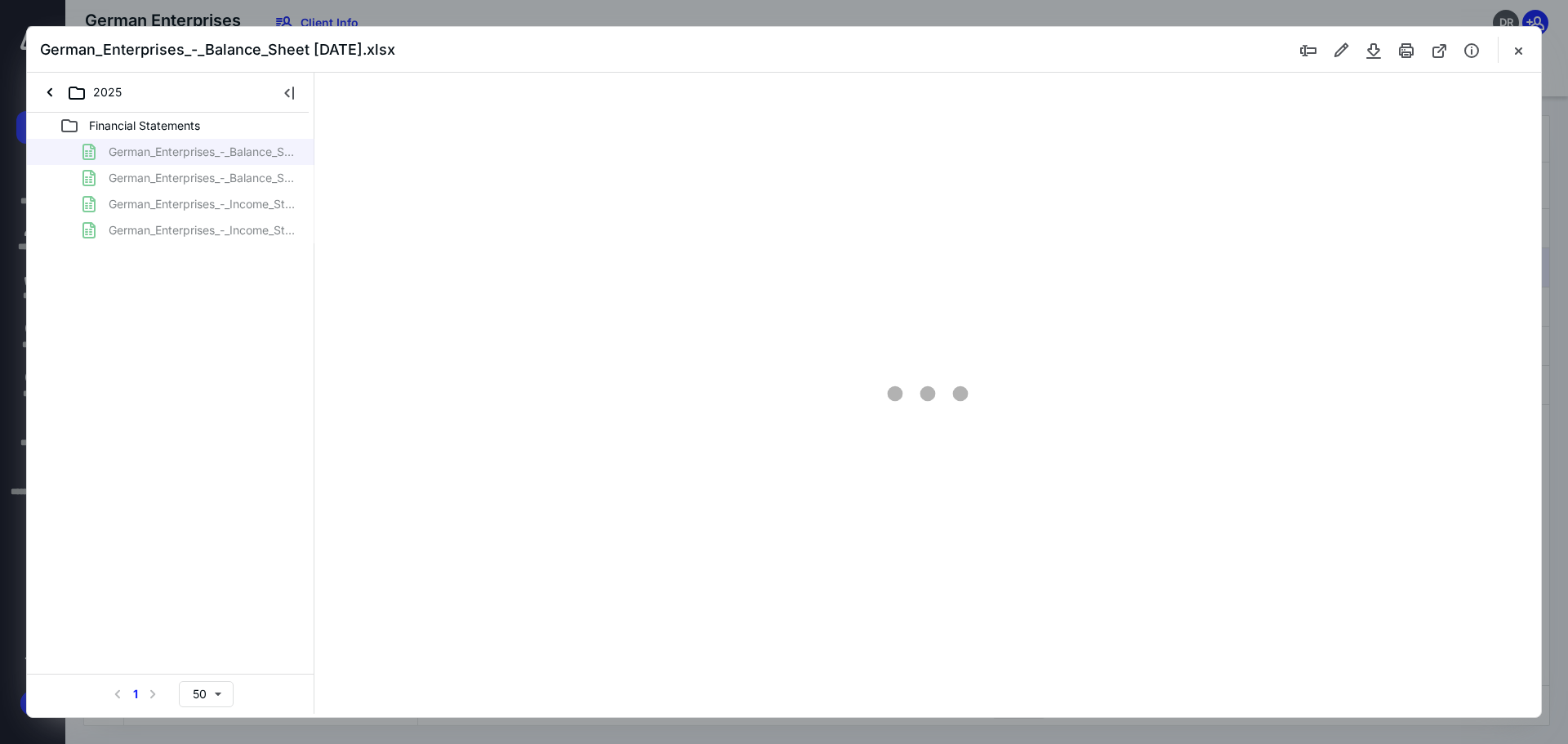 type on "131" 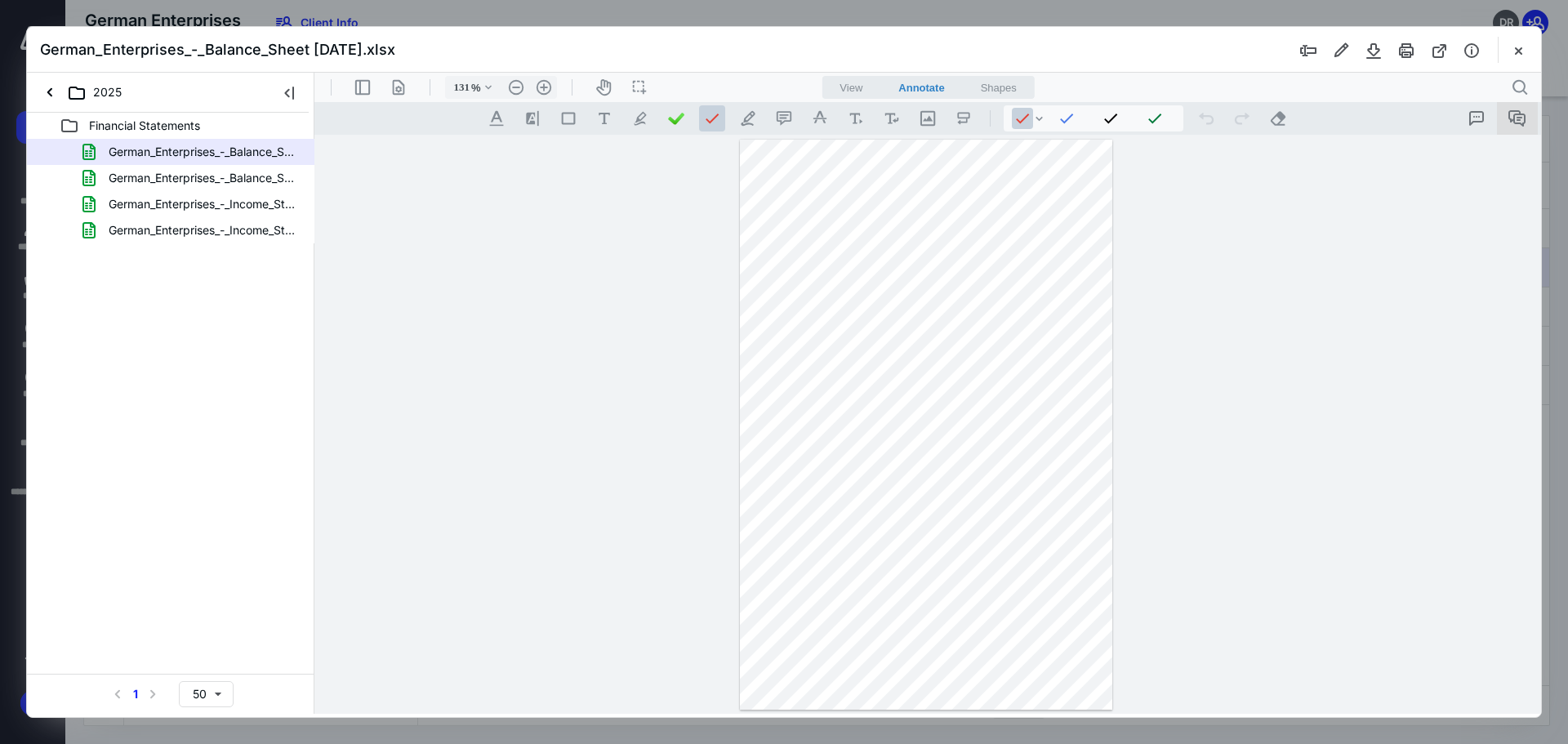 click 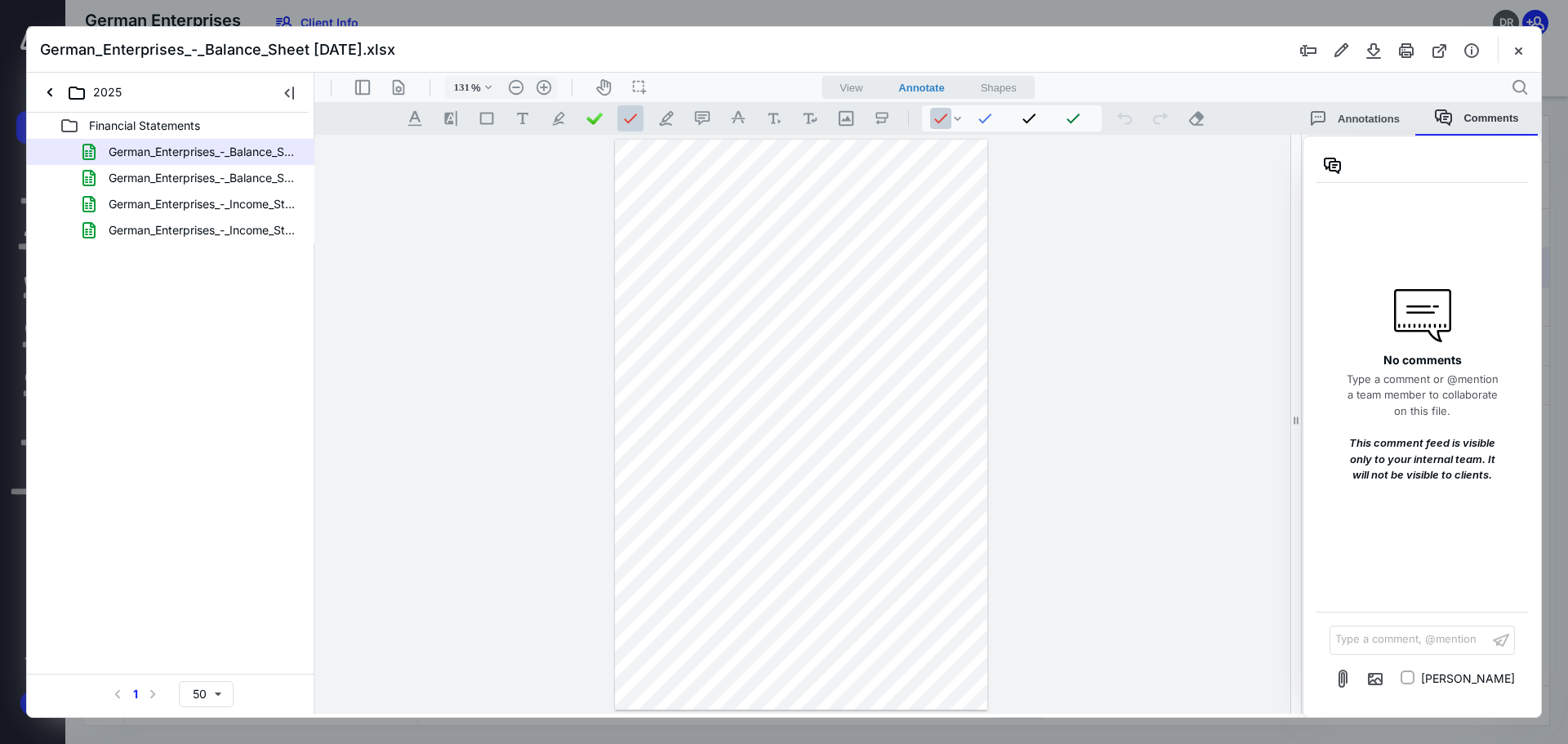 type 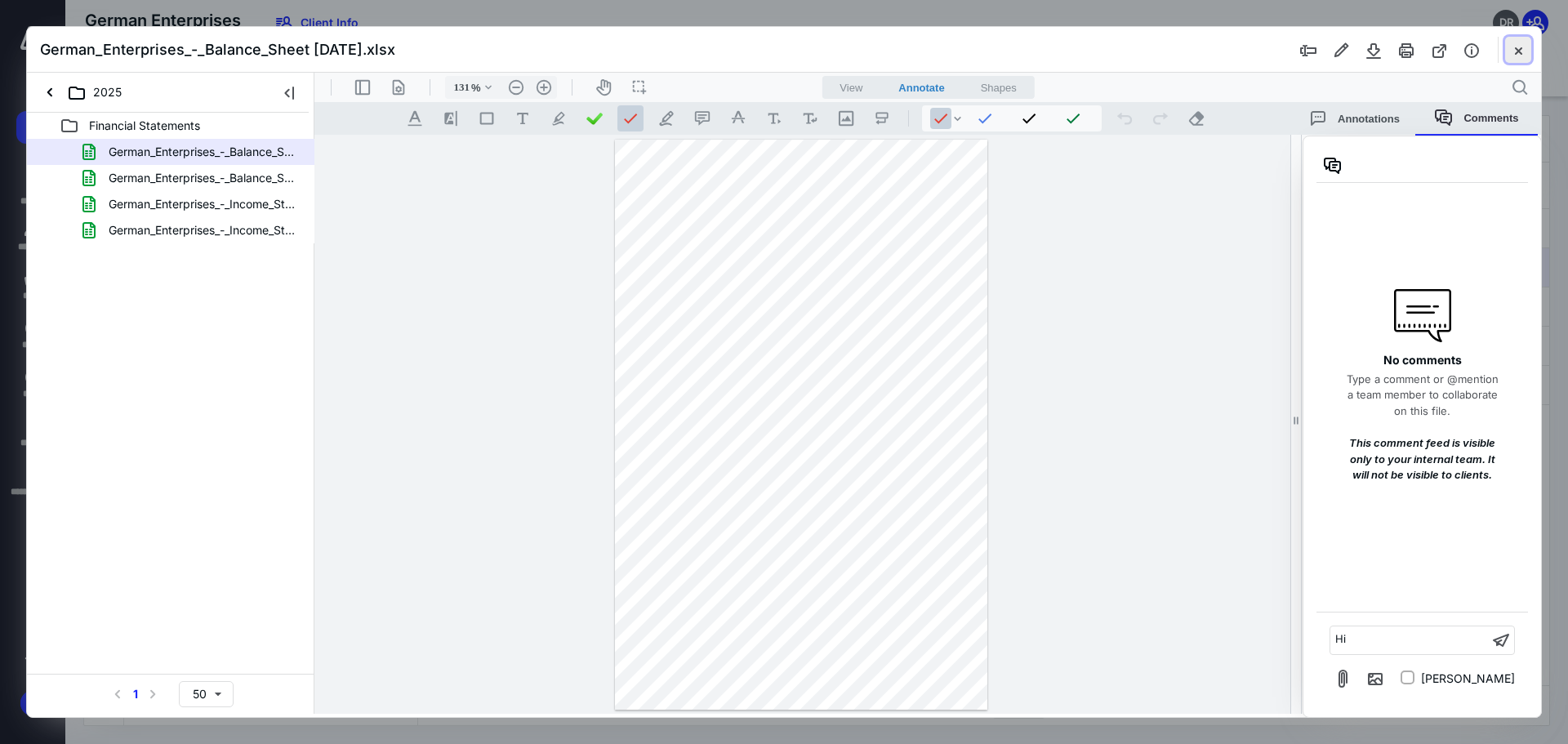 click at bounding box center [1518, 50] 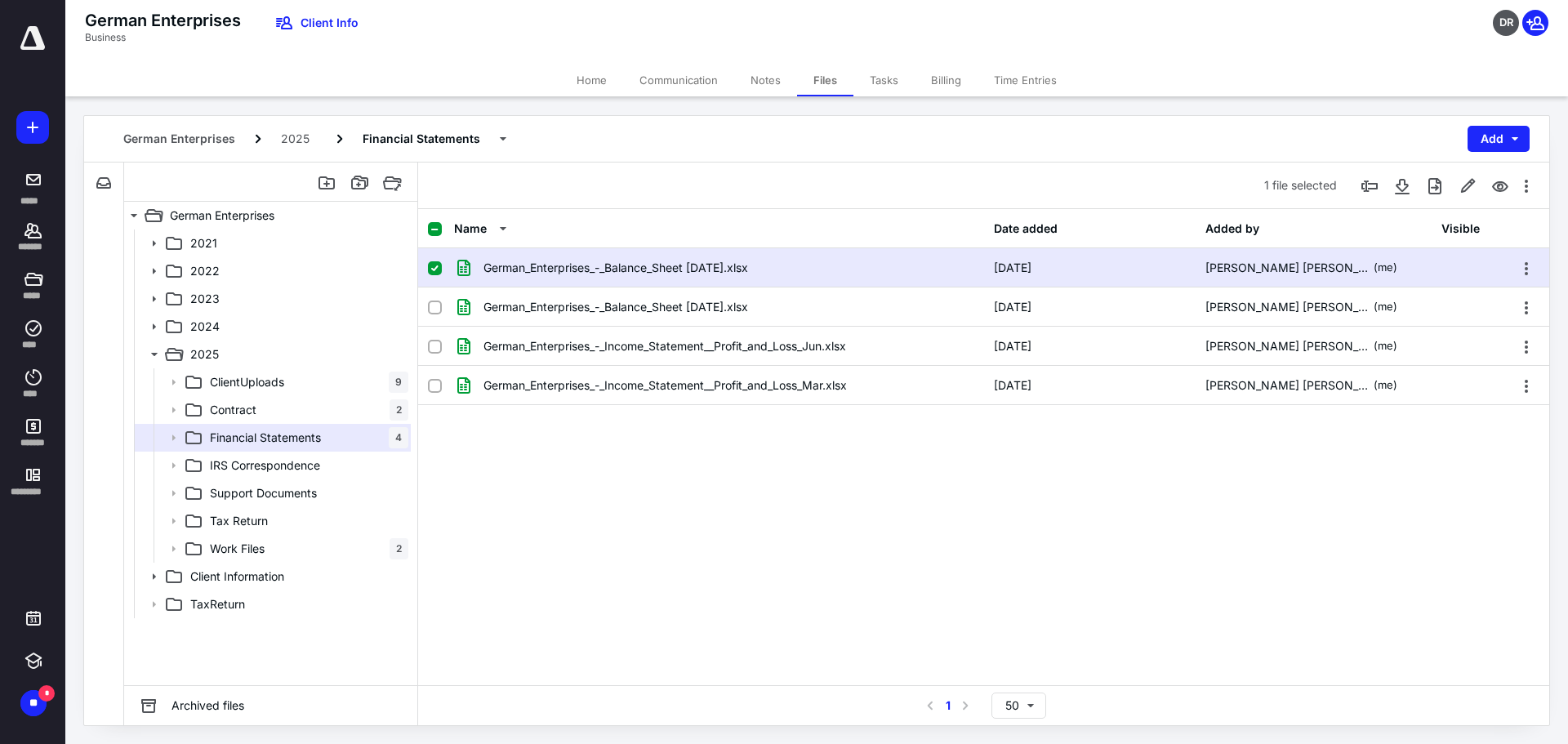 click on "Tasks" at bounding box center [884, 80] 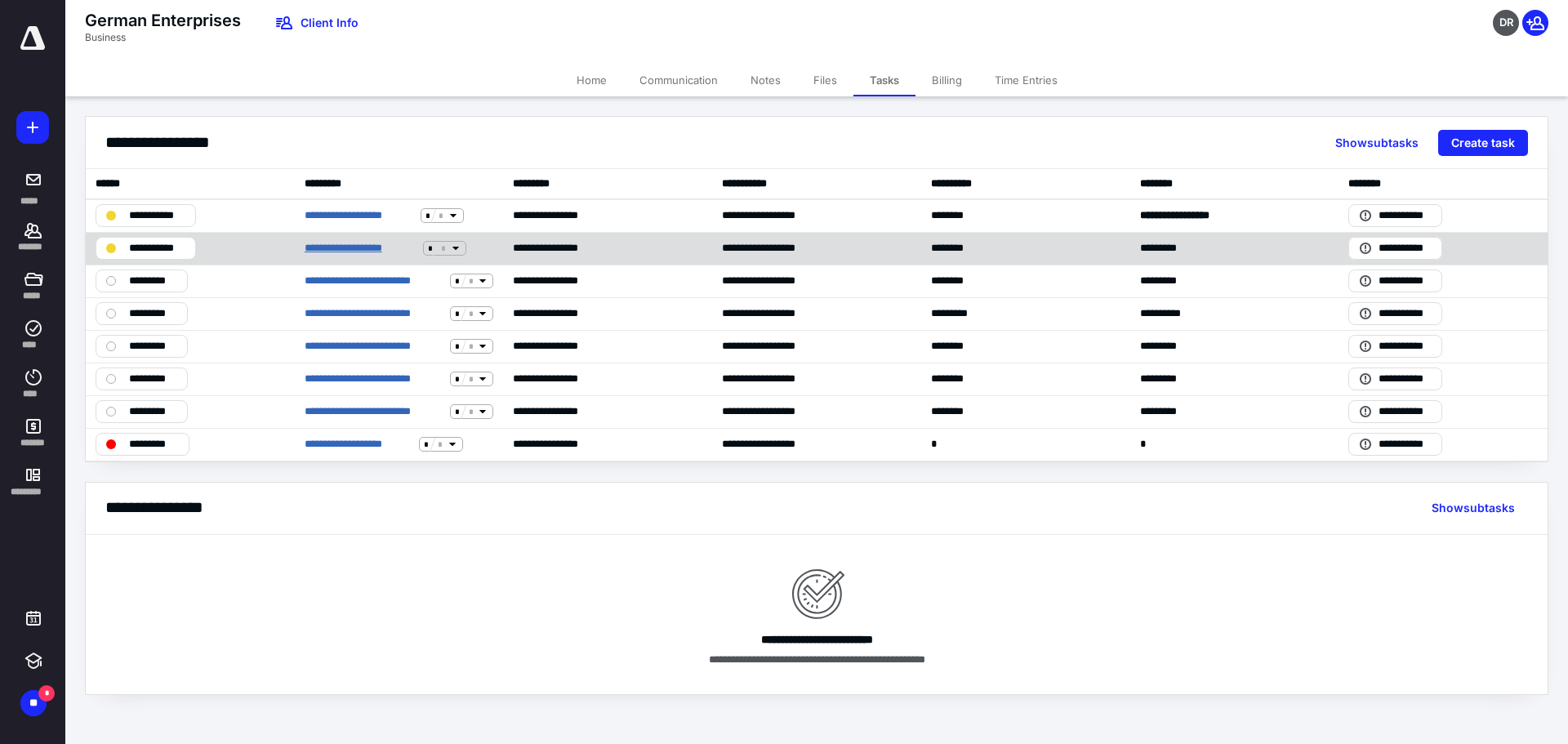 click on "**********" at bounding box center (360, 248) 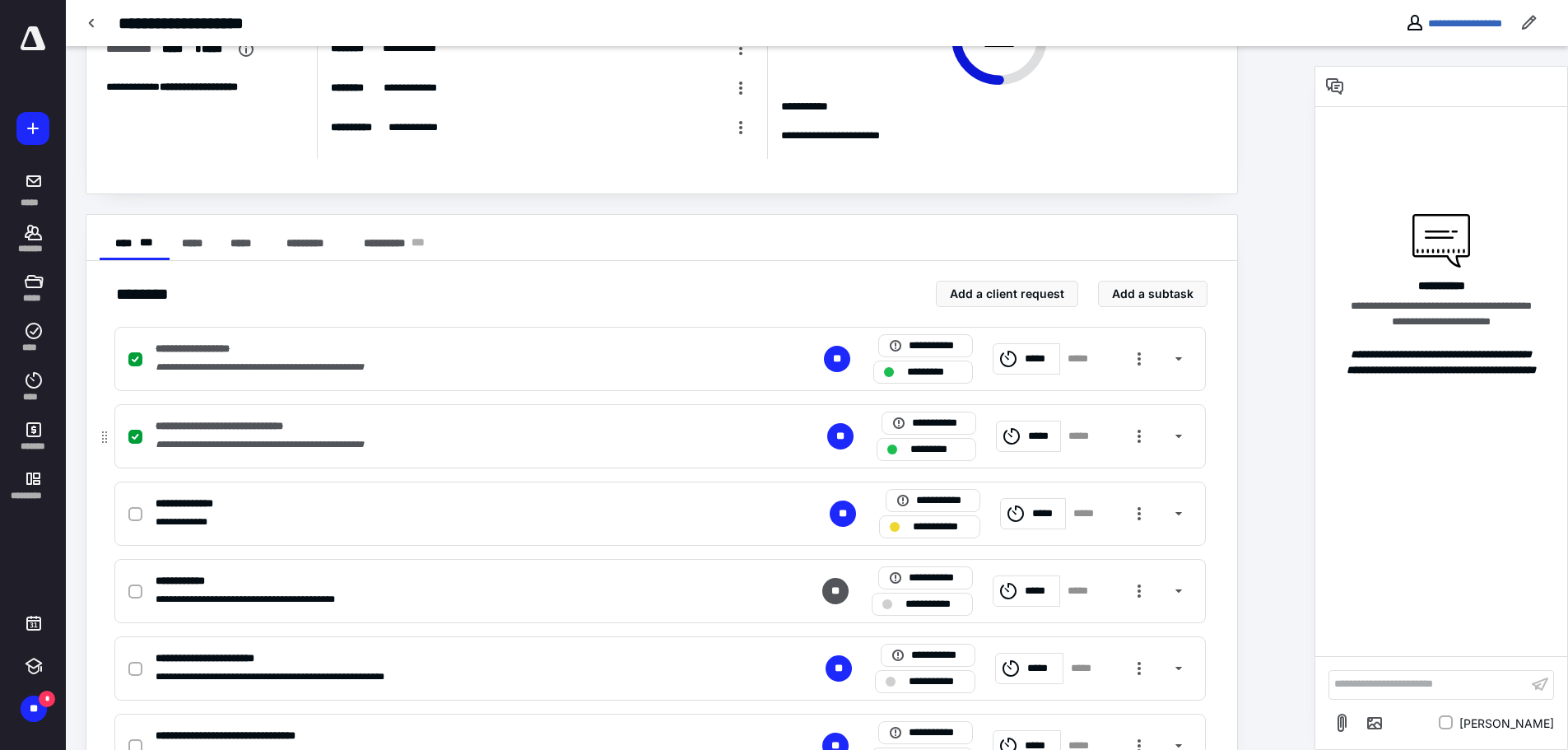 scroll, scrollTop: 165, scrollLeft: 0, axis: vertical 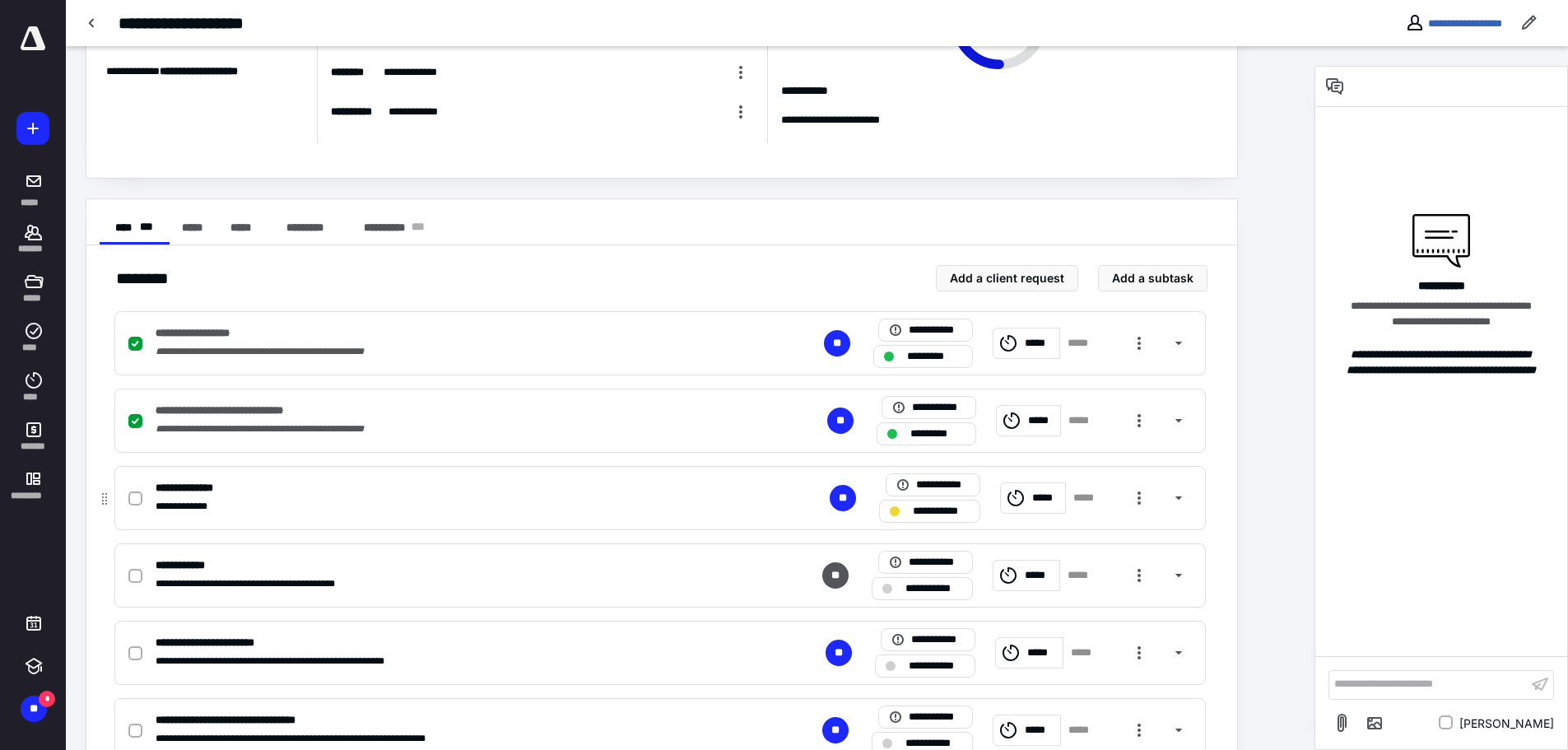 click on "*****" at bounding box center [1046, 498] 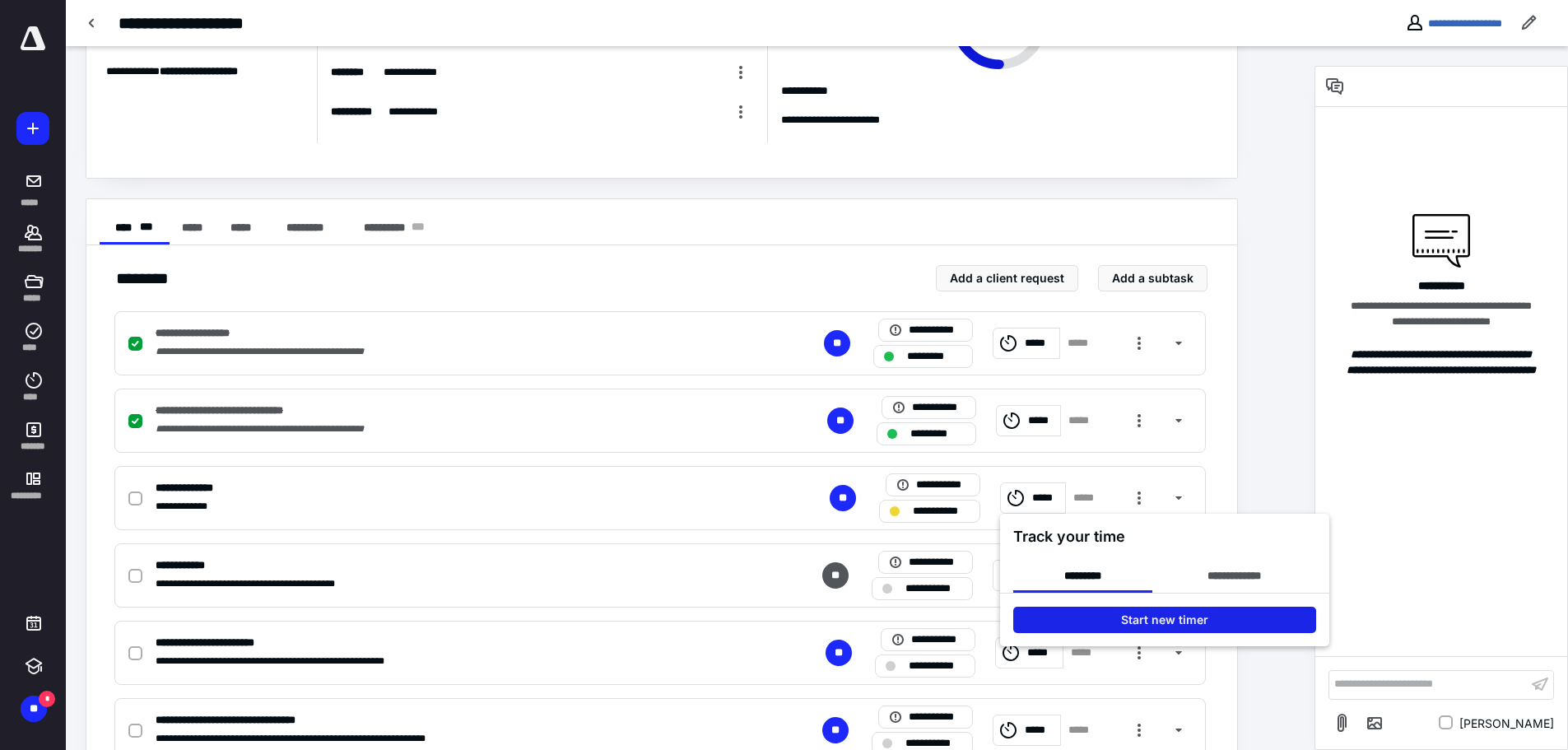 click on "Start new timer" at bounding box center [1165, 620] 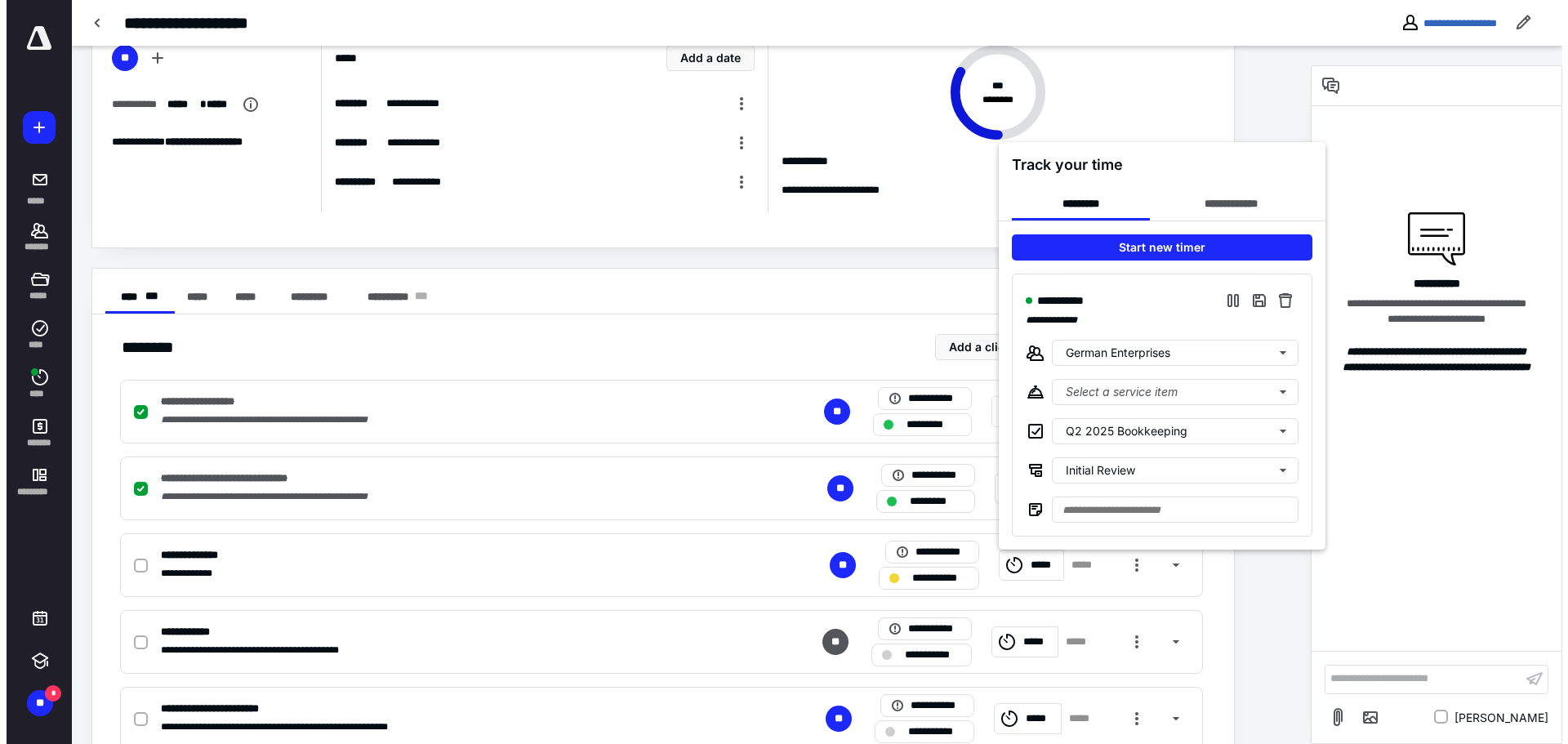 scroll, scrollTop: 0, scrollLeft: 0, axis: both 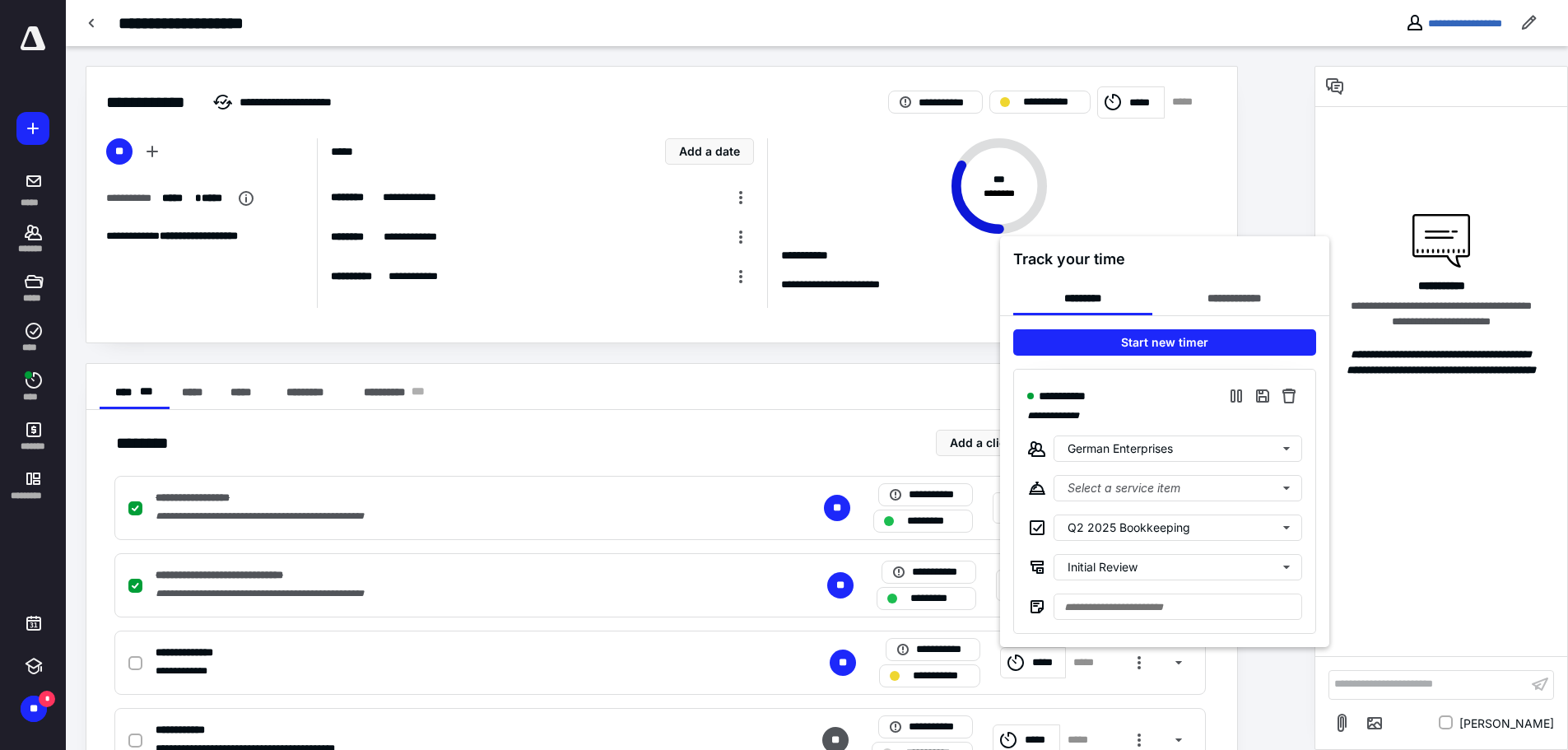 click at bounding box center [784, 375] 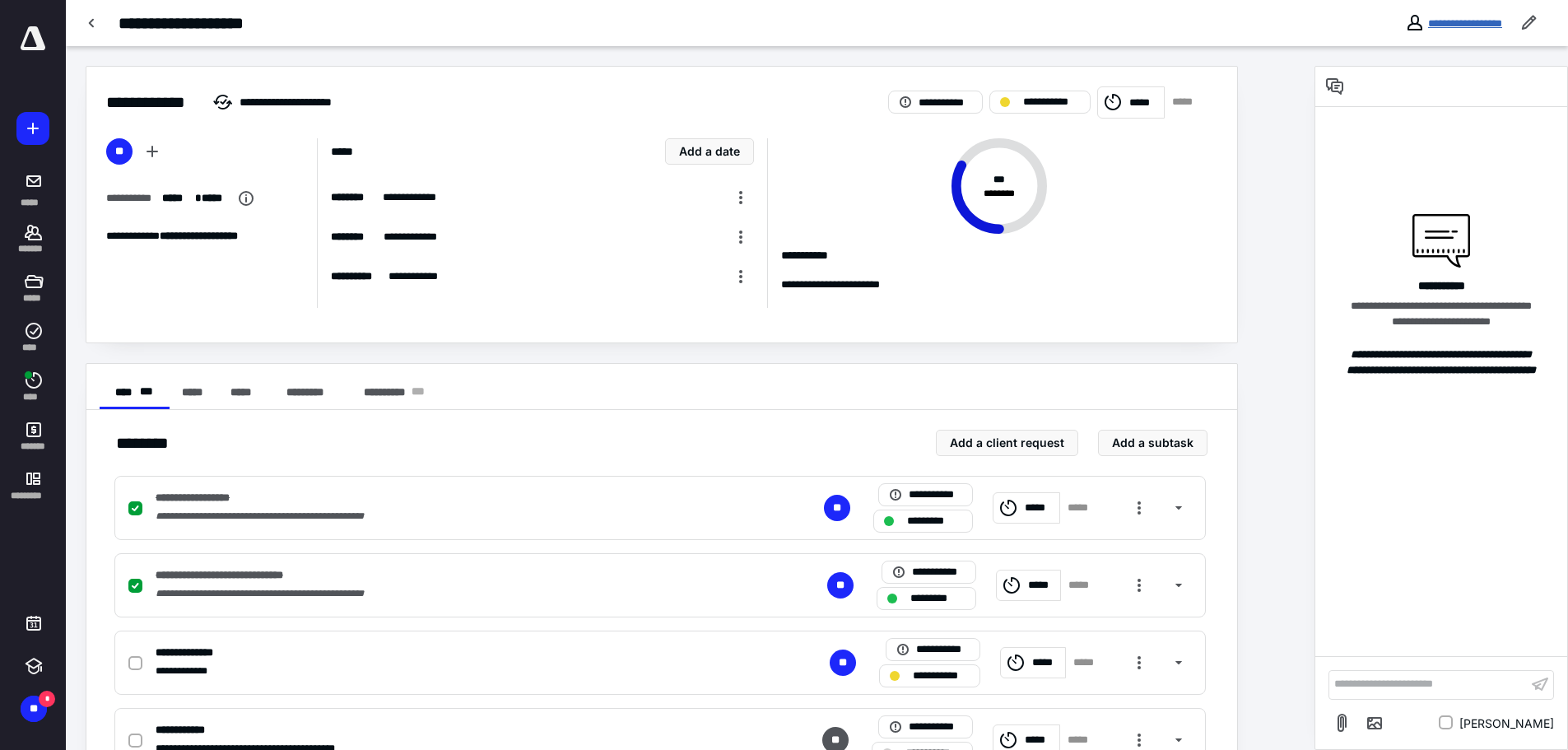 click on "**********" at bounding box center (1465, 23) 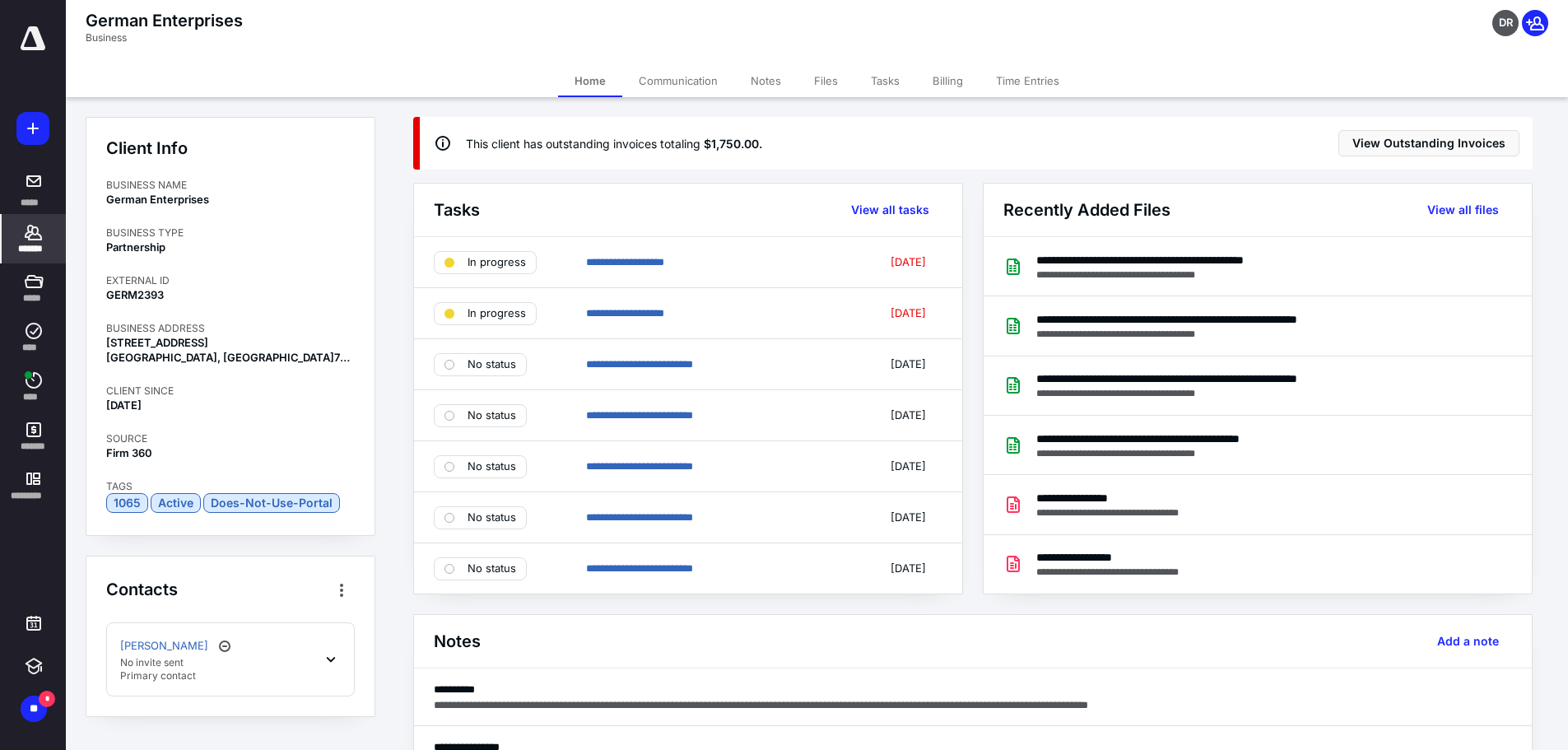 click on "Tasks" at bounding box center (885, 81) 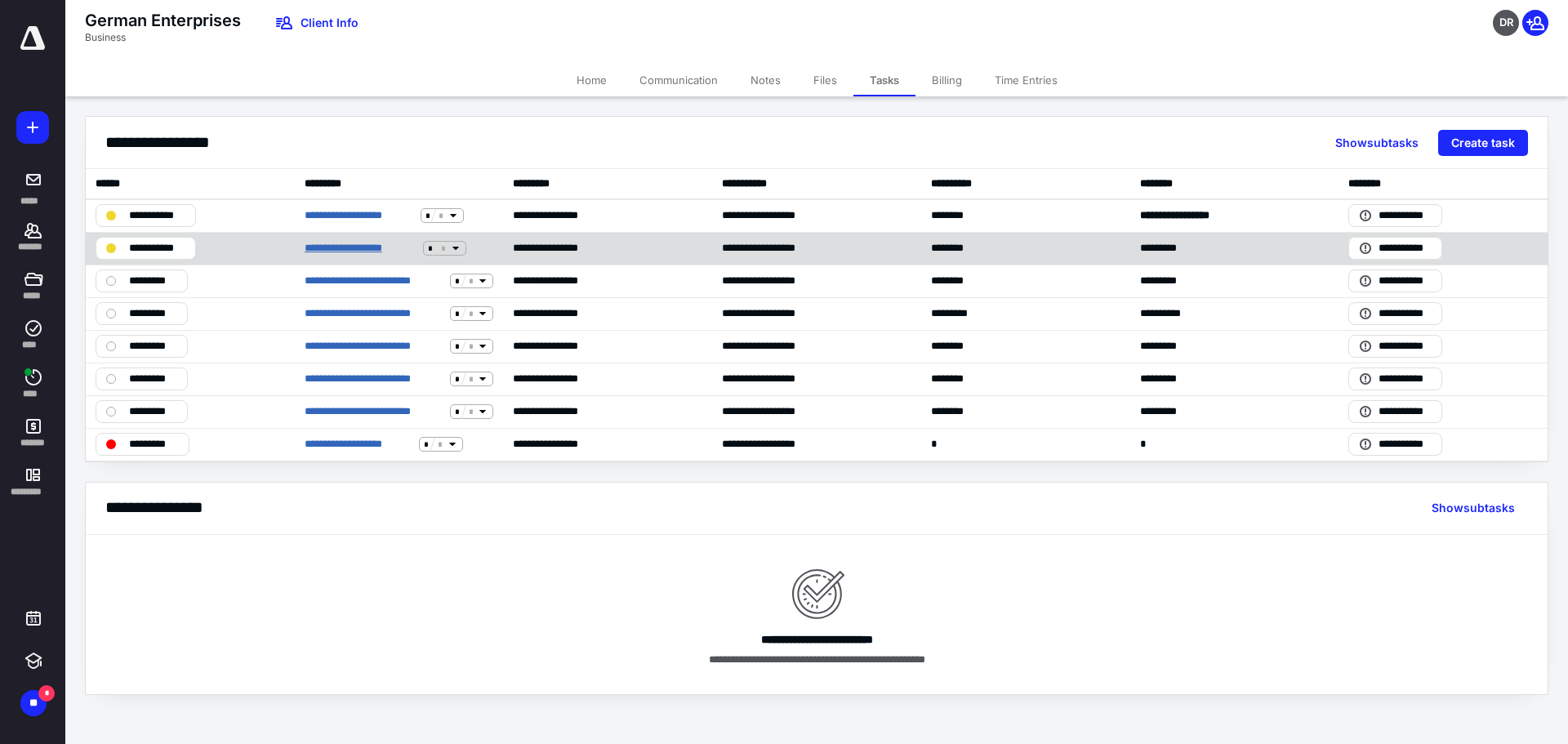 click on "**********" at bounding box center (360, 248) 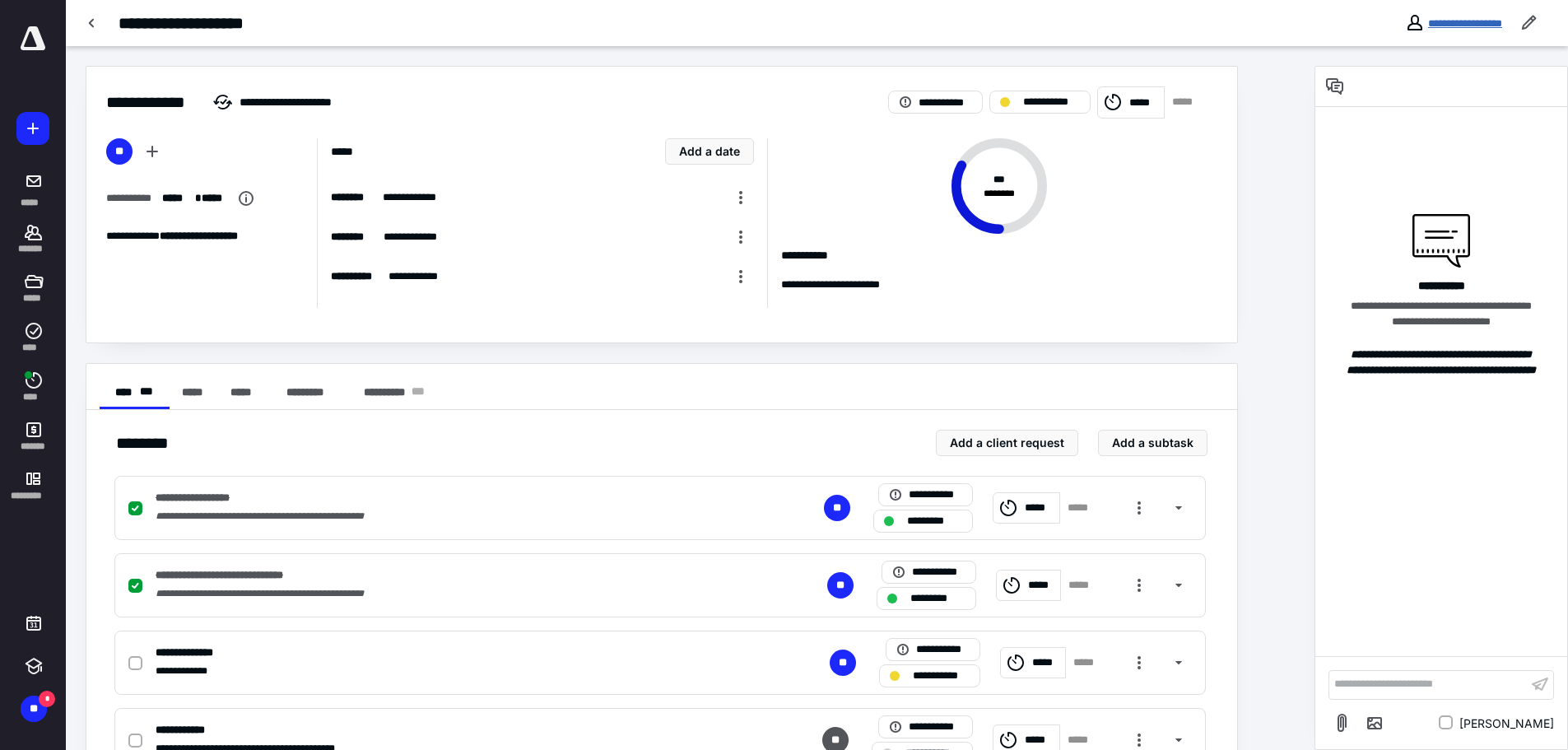 click on "**********" at bounding box center [1465, 23] 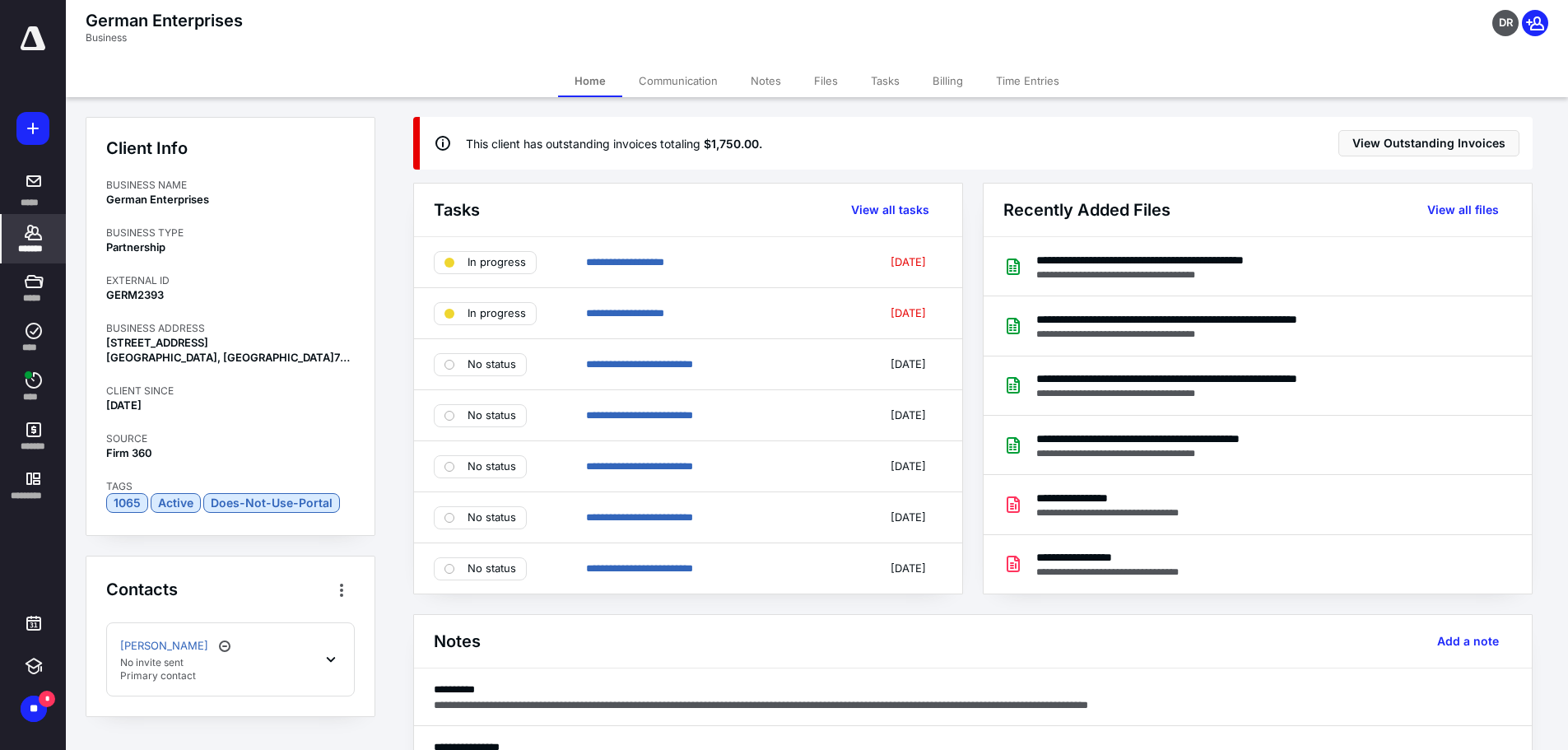 click on "Files" at bounding box center (826, 81) 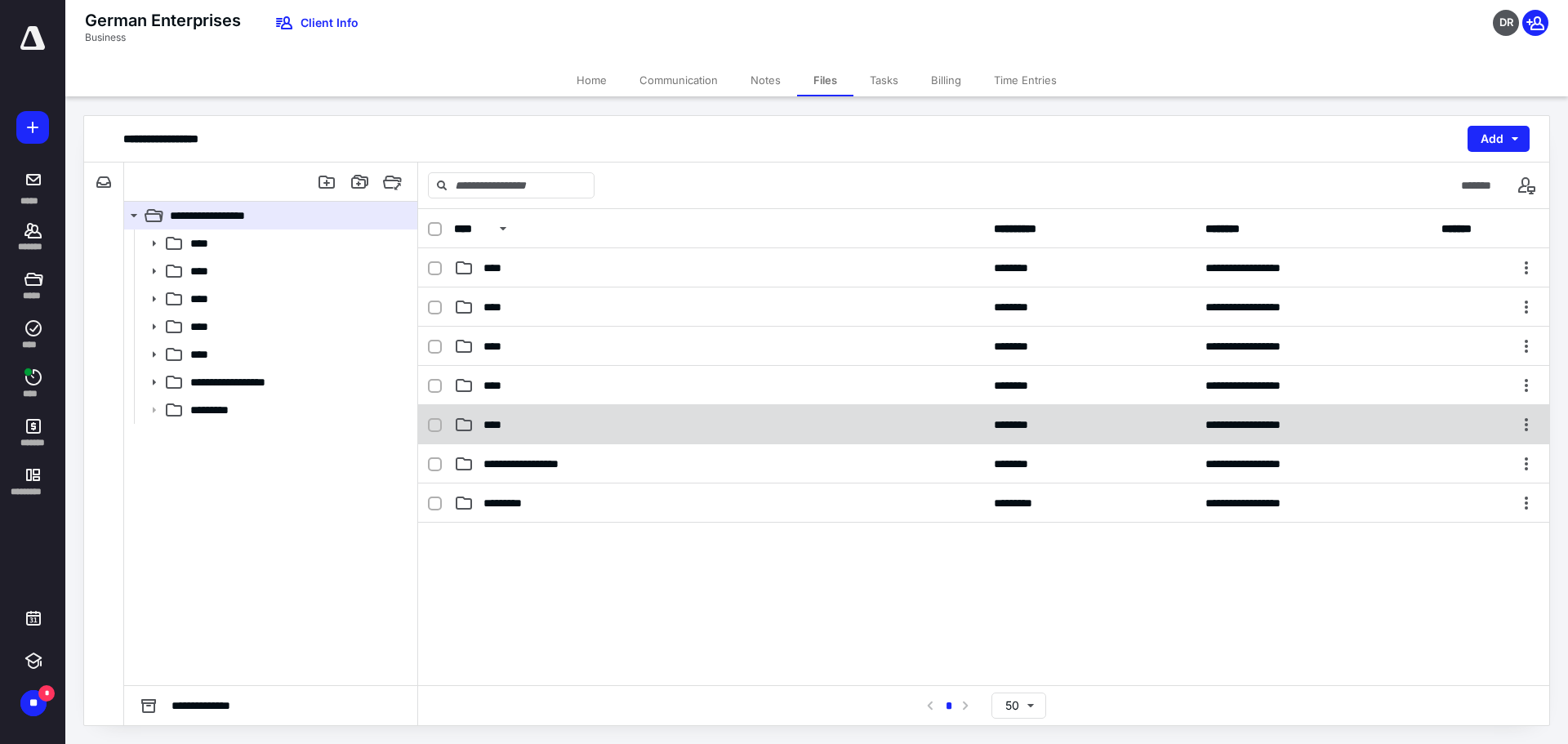 click 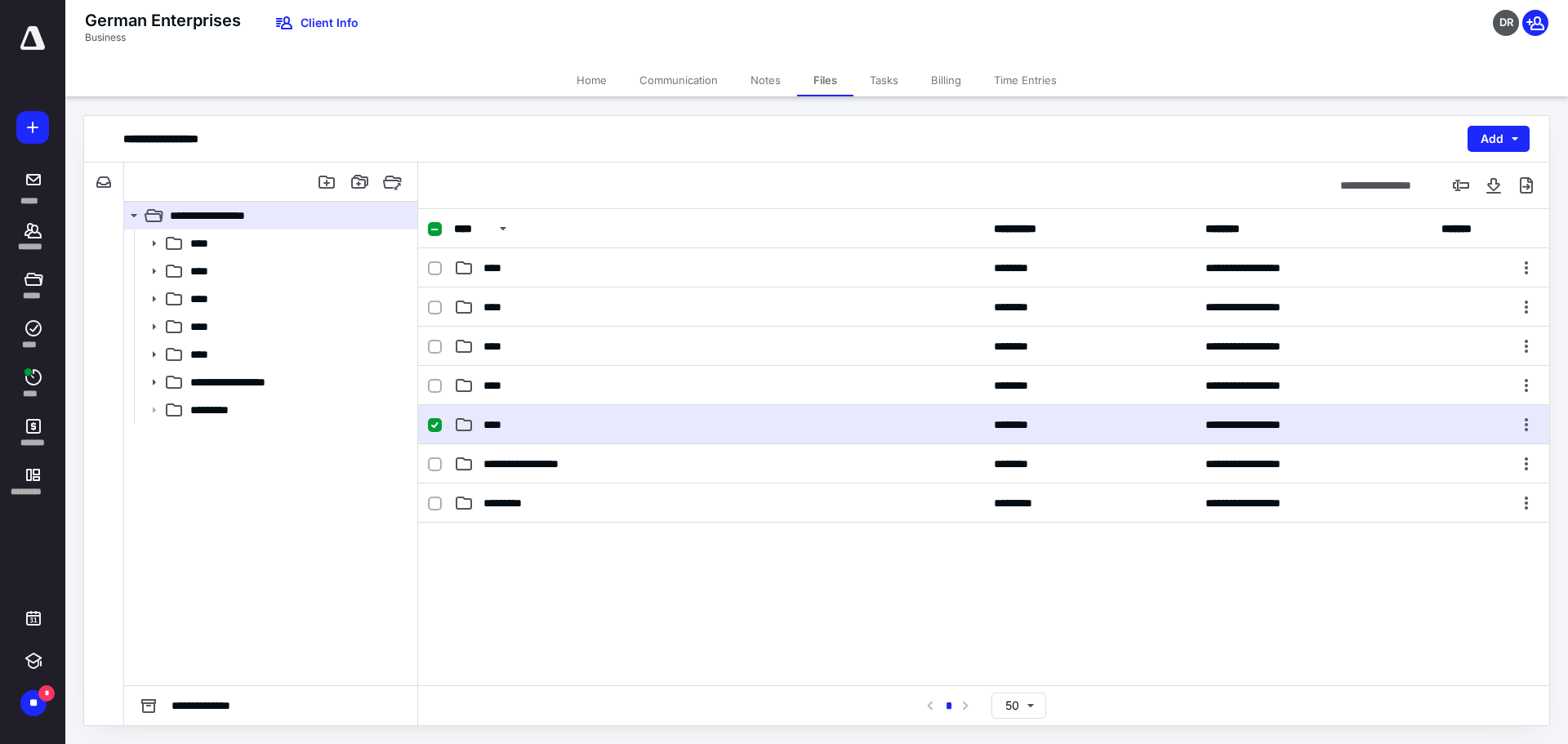 click 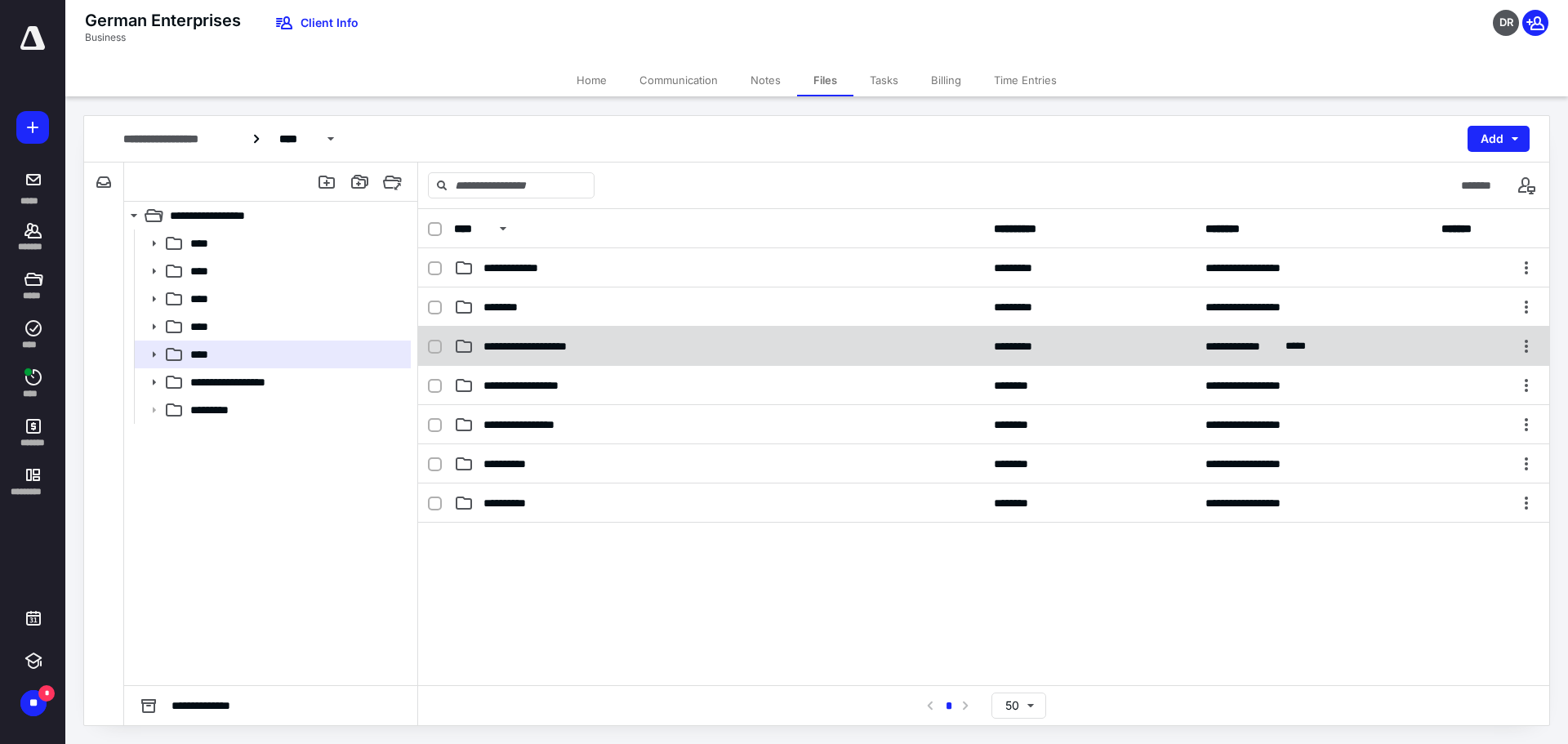 click on "**********" at bounding box center (539, 346) 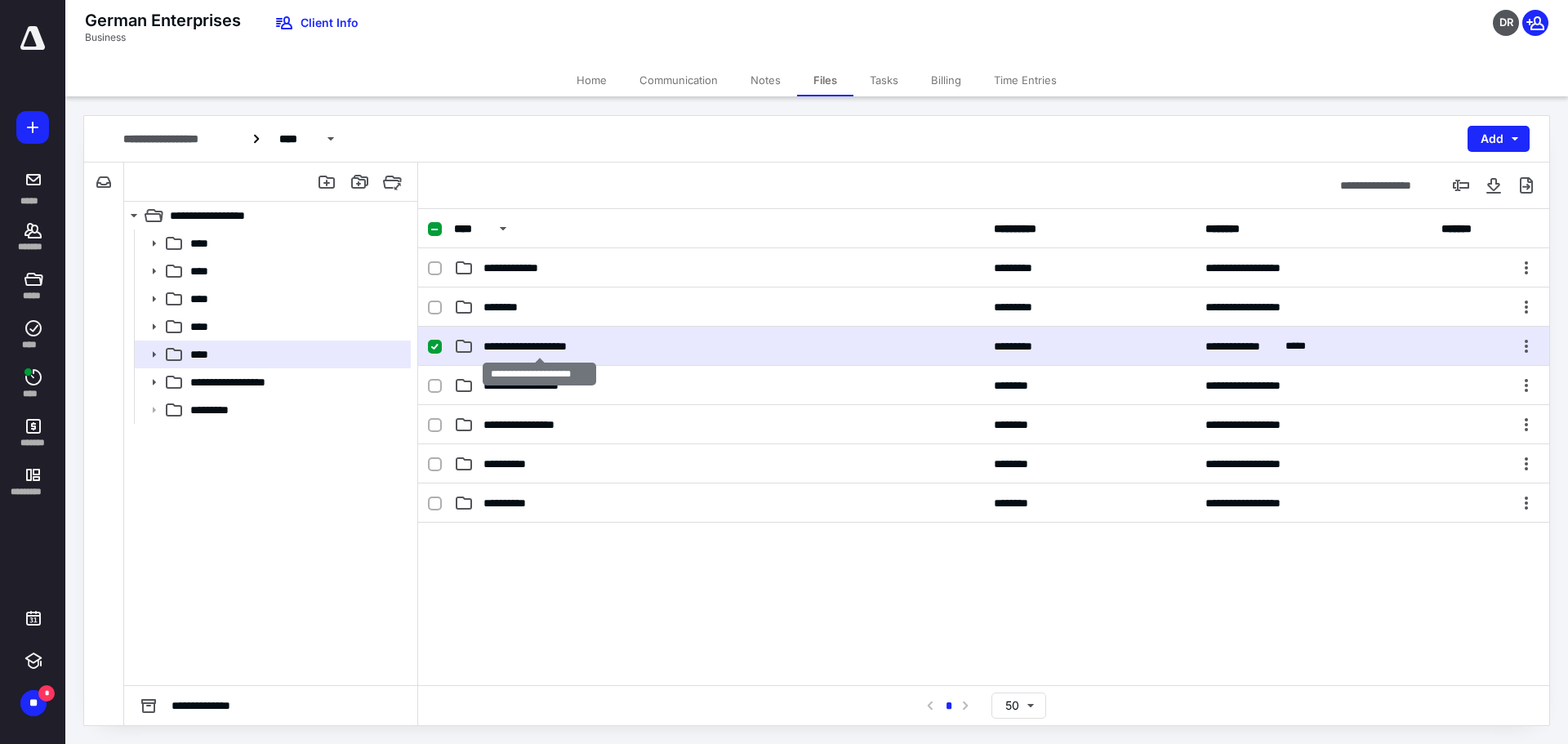 click on "**********" at bounding box center (539, 346) 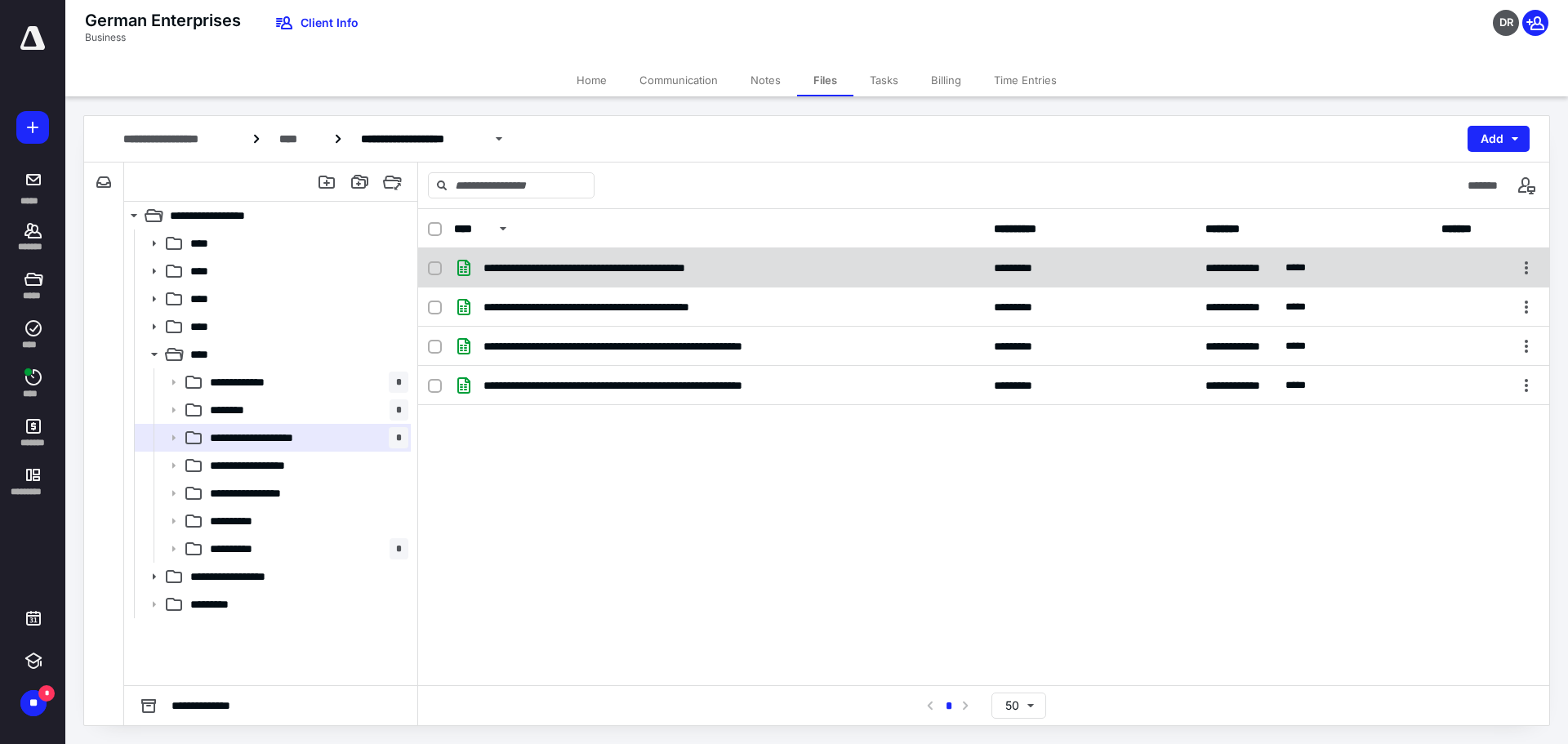 click on "**********" at bounding box center [629, 268] 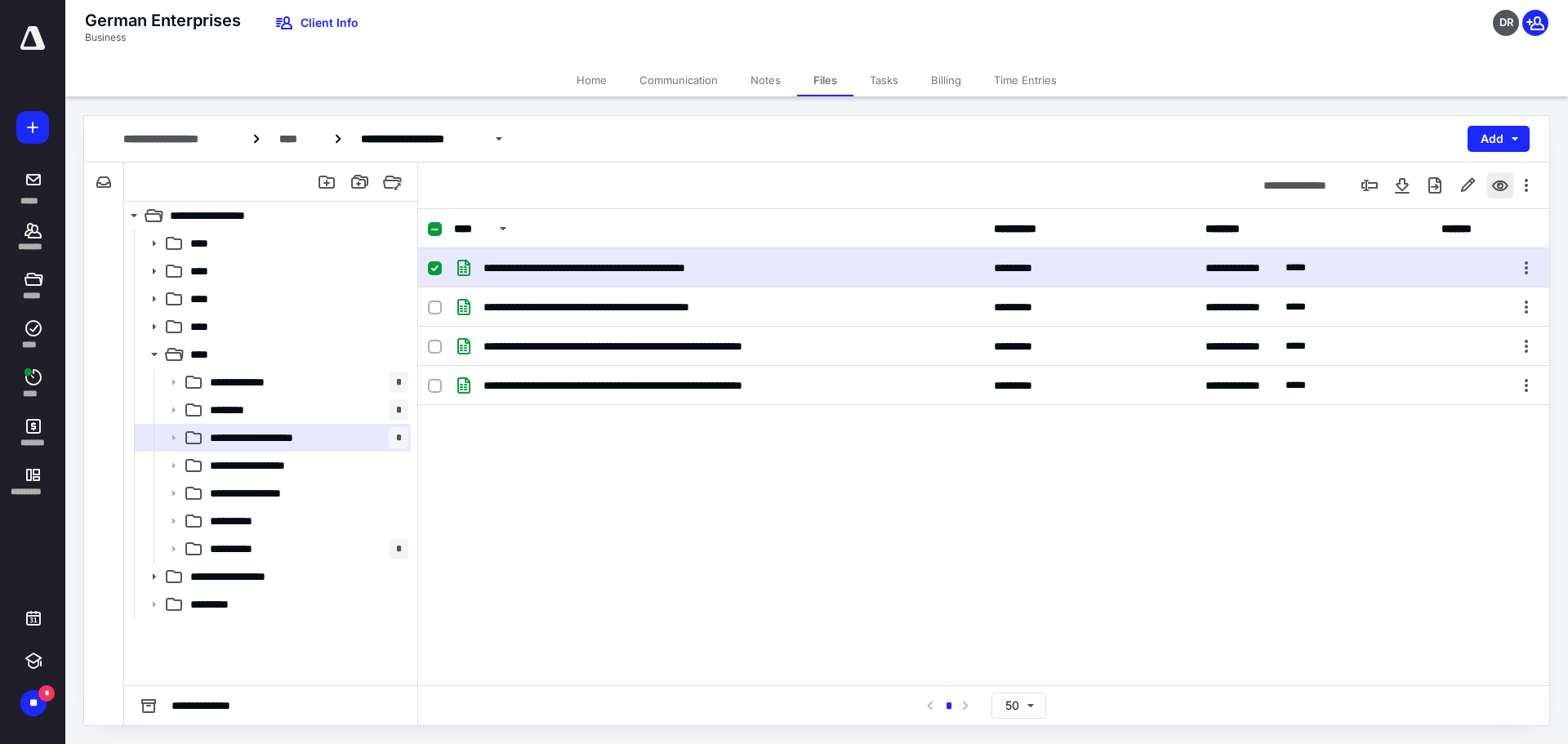 click at bounding box center (1500, 185) 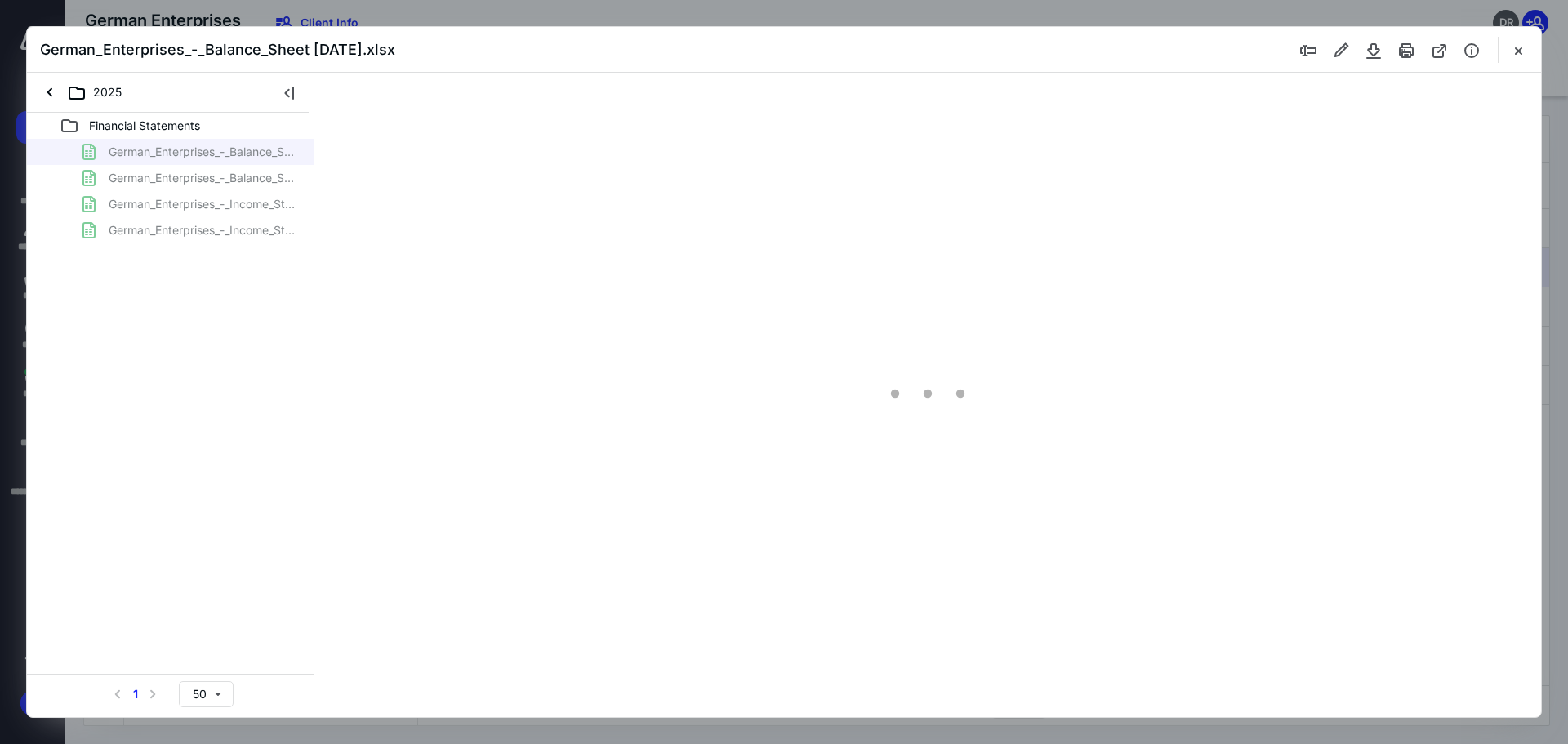 scroll, scrollTop: 0, scrollLeft: 0, axis: both 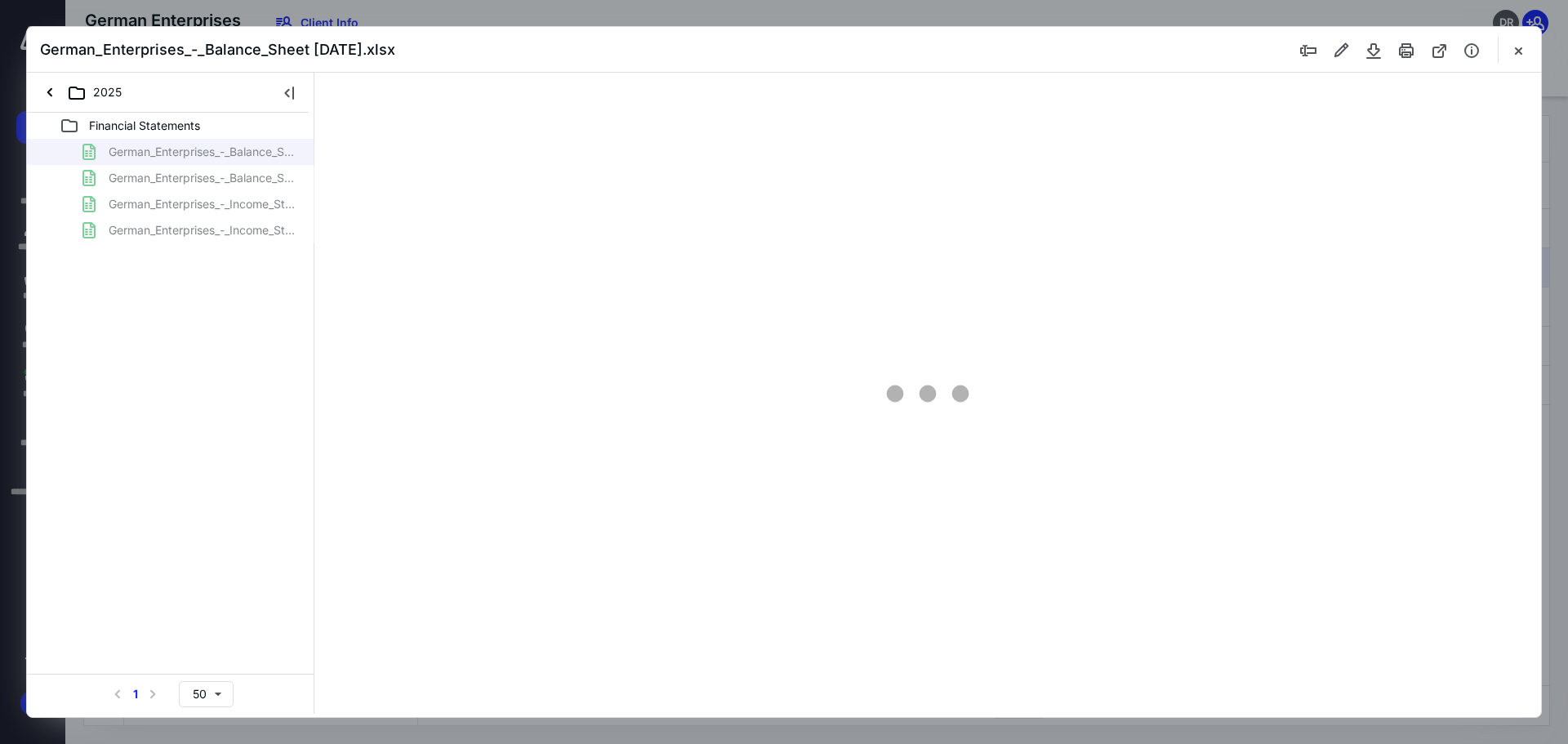 type on "131" 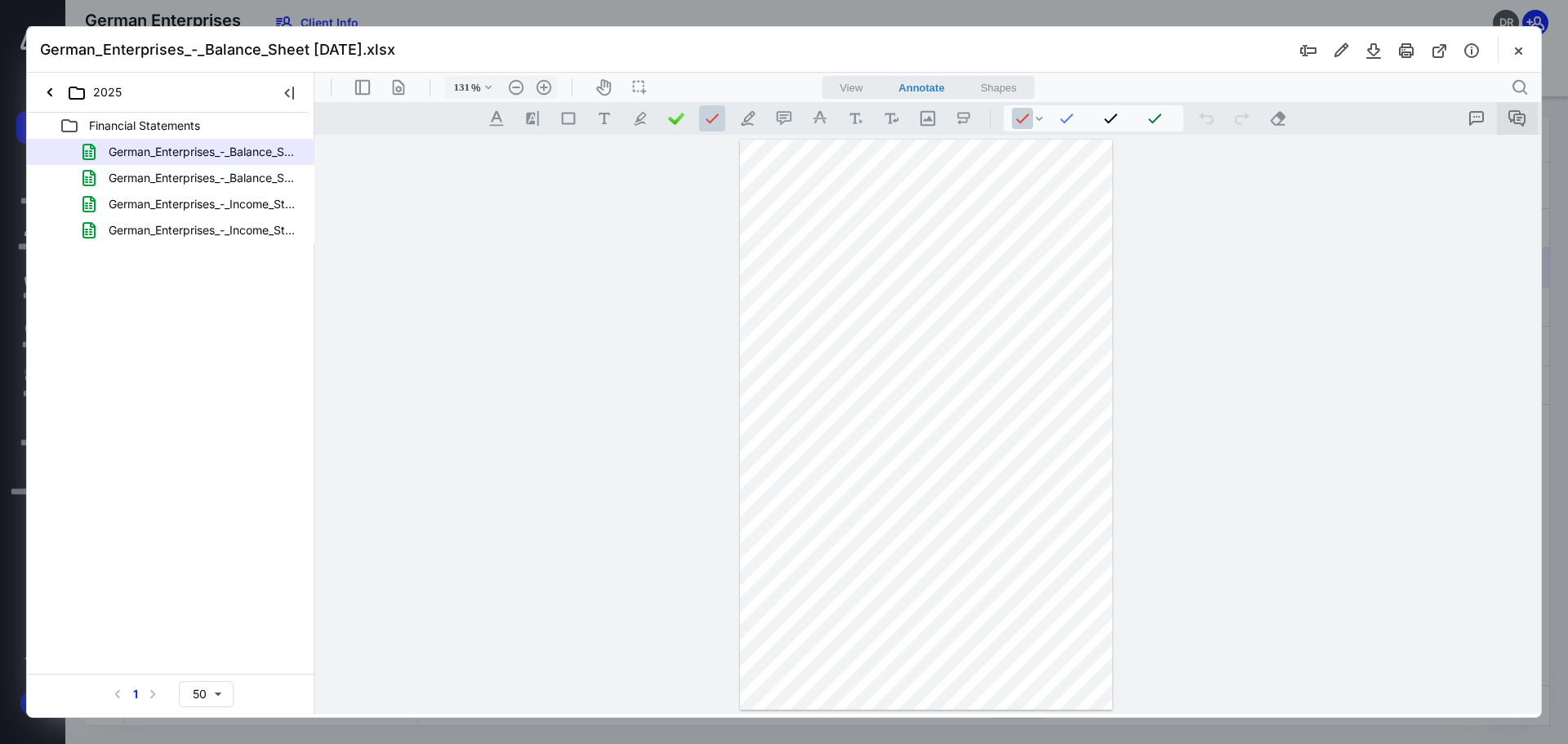 click 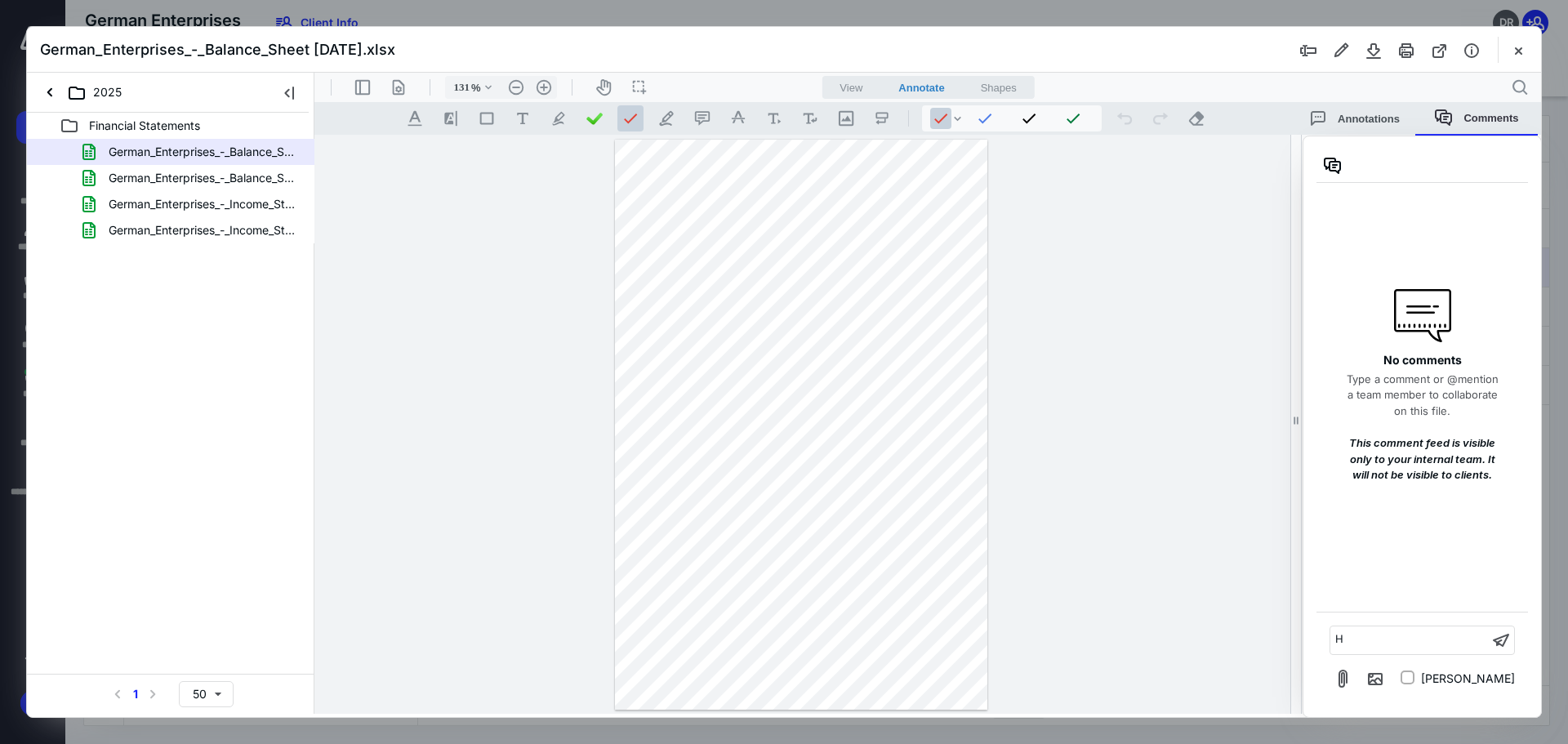 type 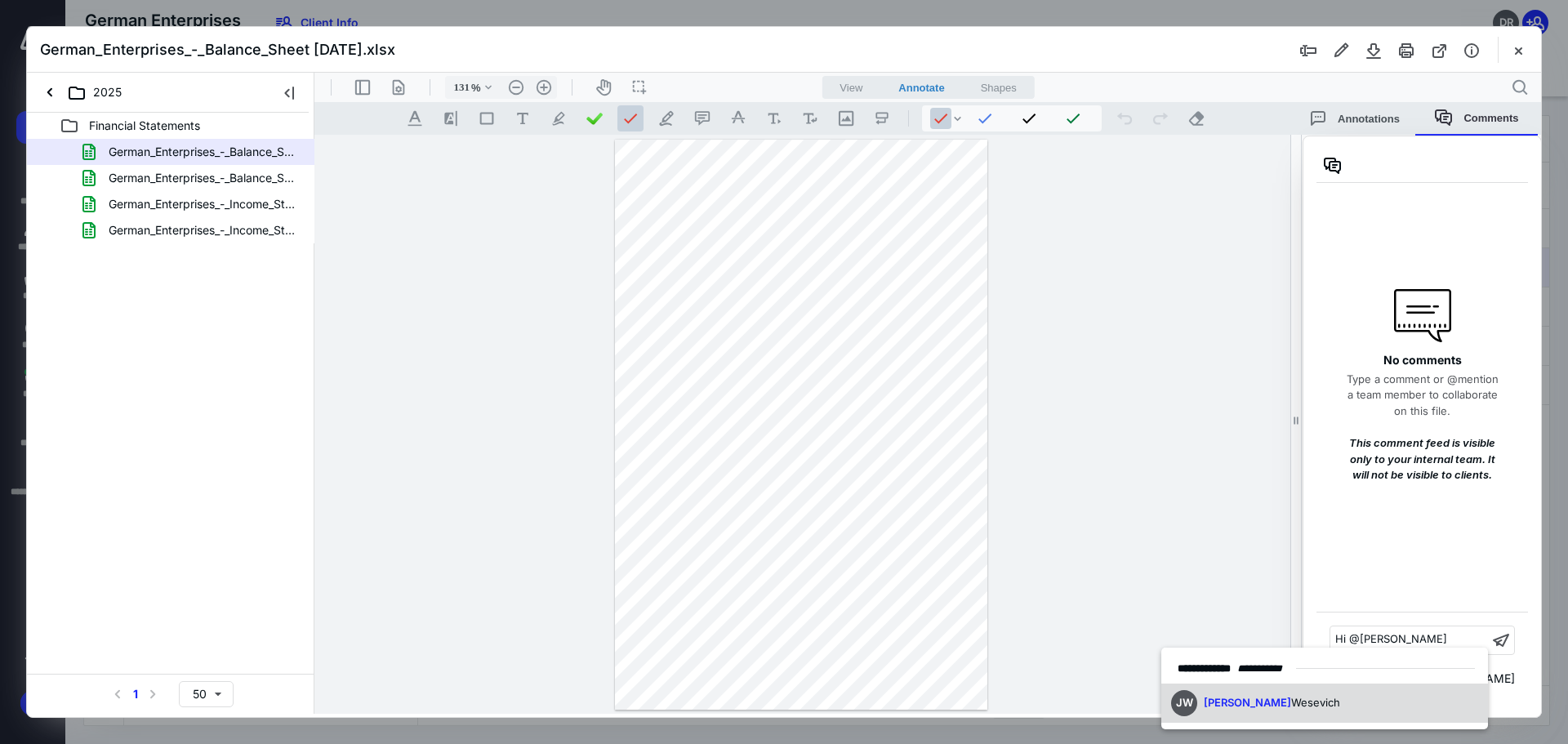 click on "JW John  Wesevich" at bounding box center (1325, 703) 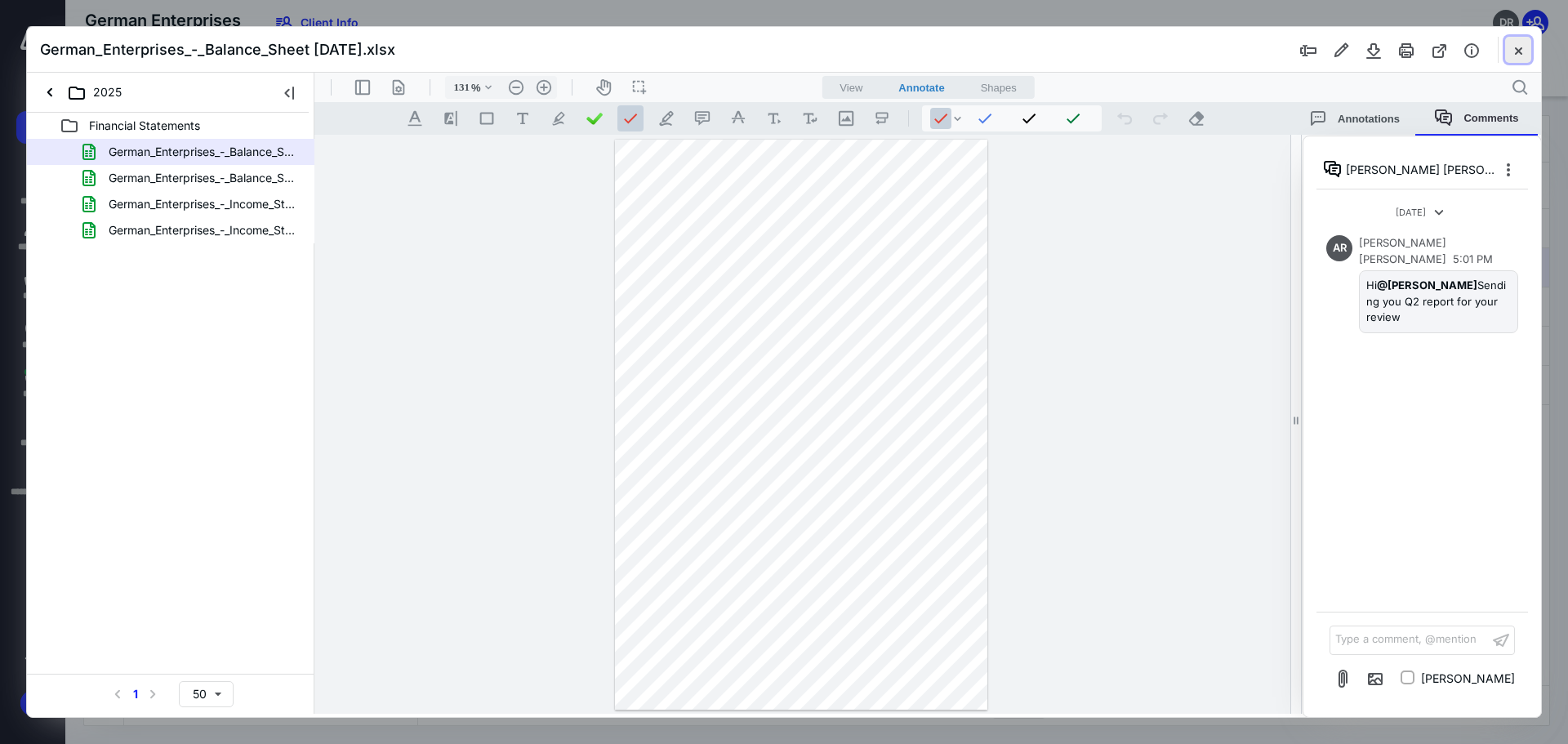 click at bounding box center (1518, 50) 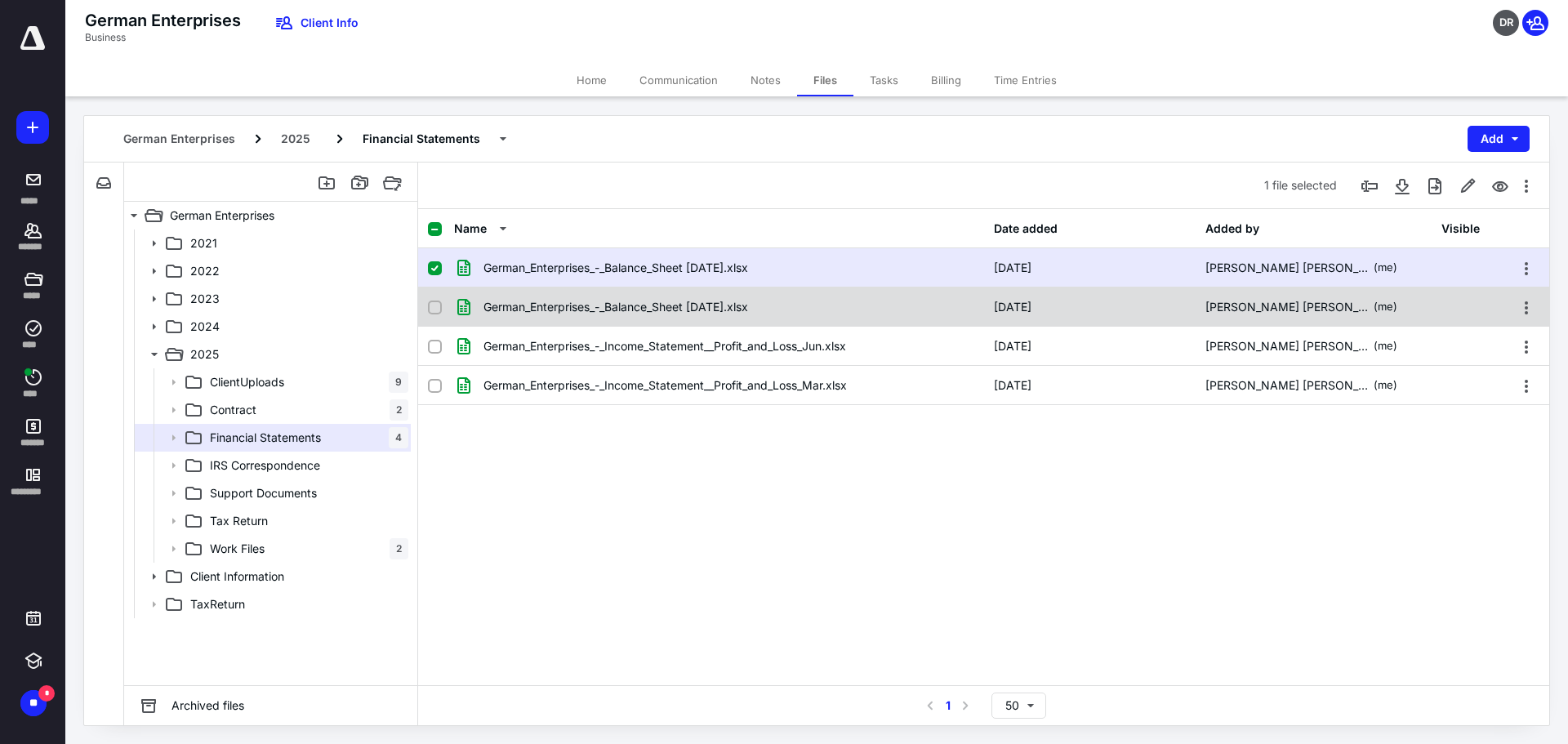 click on "German_Enterprises_-_Balance_Sheet March 2025.xlsx" at bounding box center (616, 307) 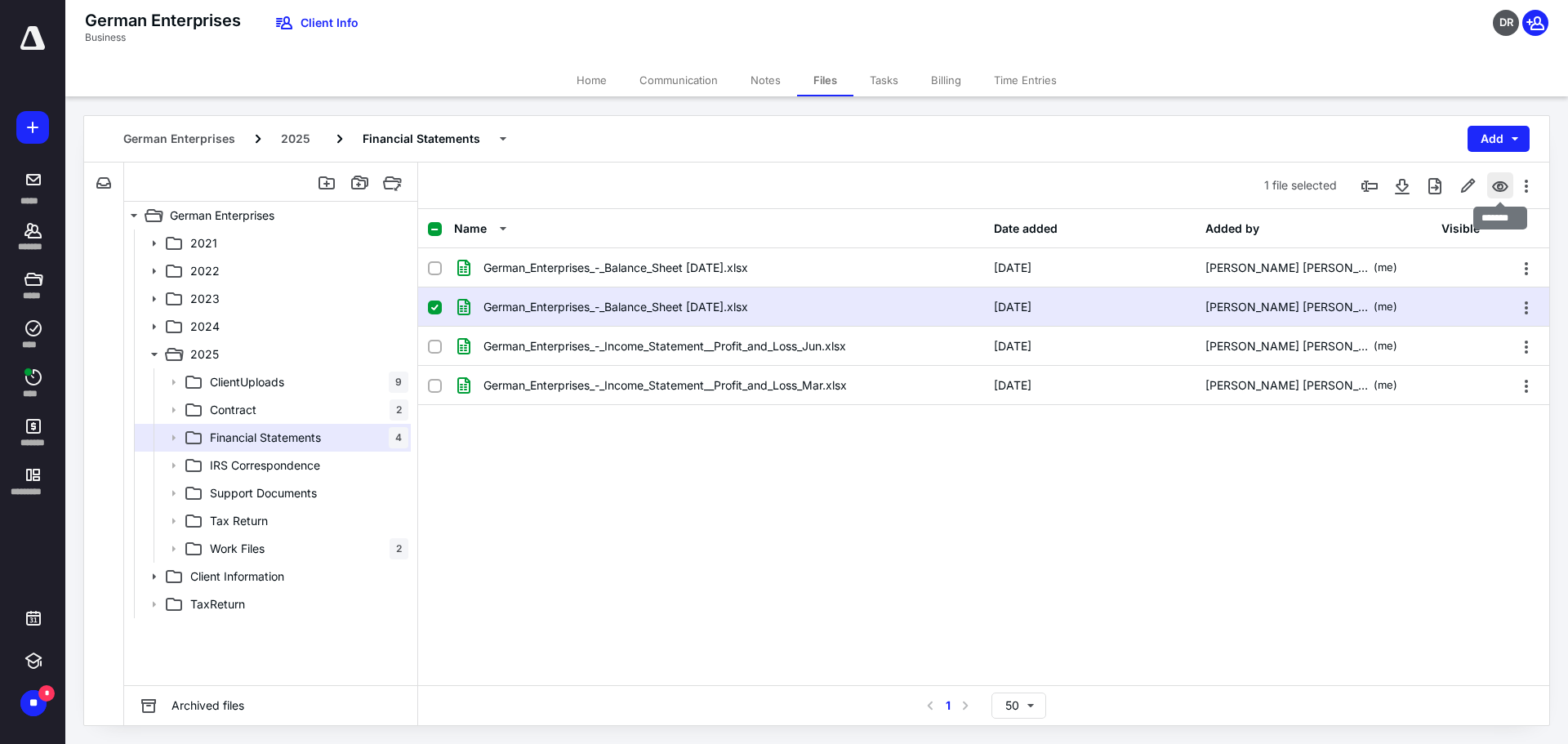 click at bounding box center (1500, 185) 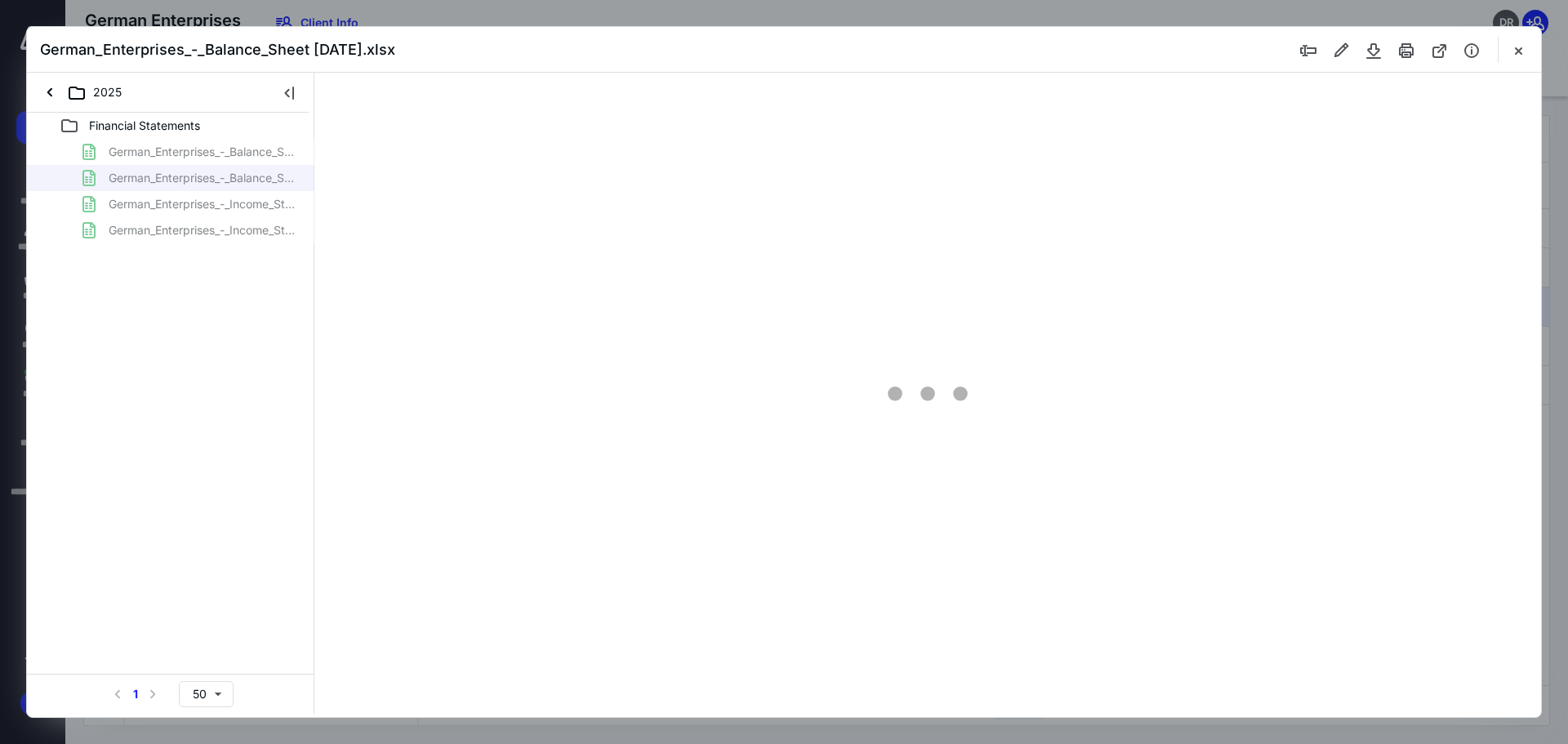 scroll, scrollTop: 0, scrollLeft: 0, axis: both 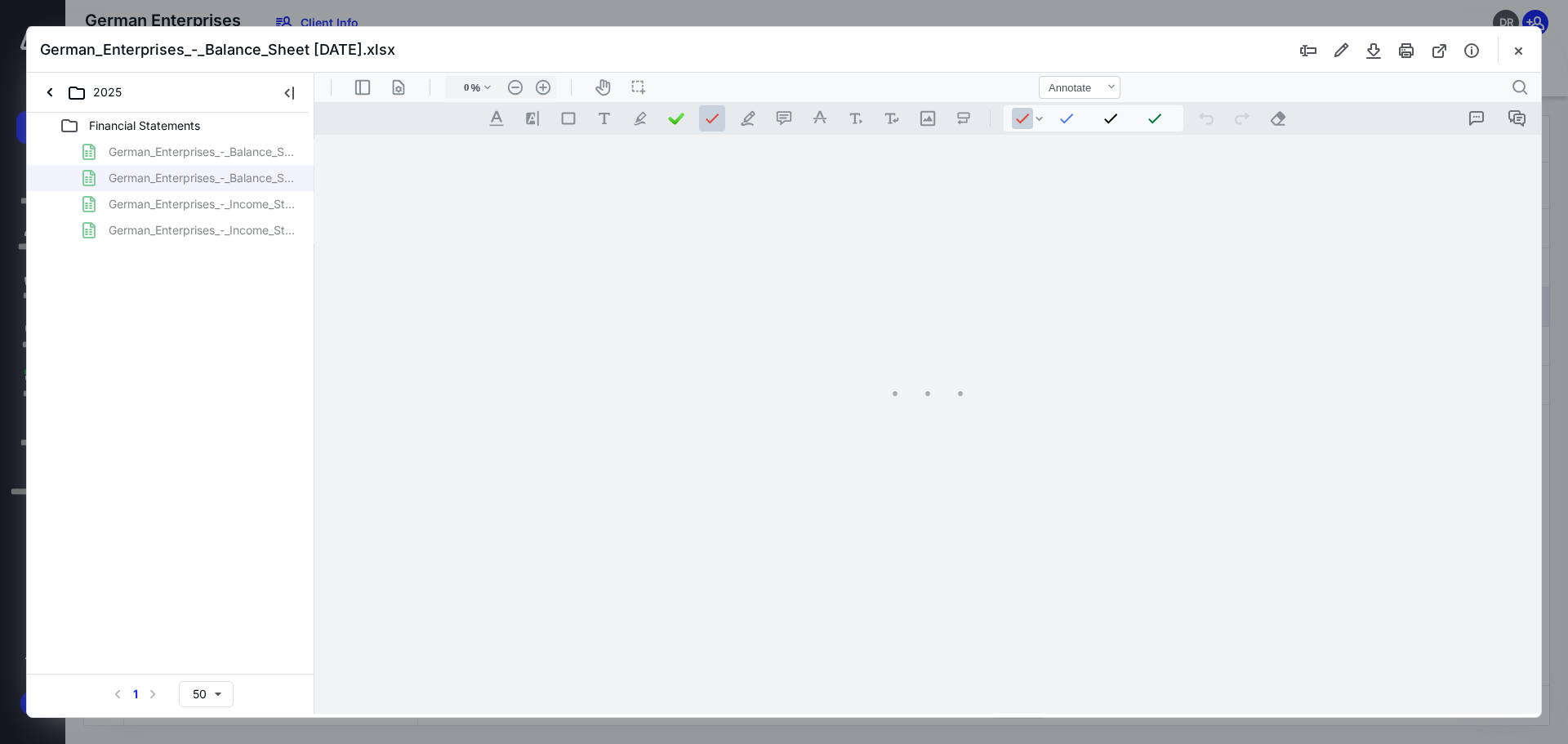 type on "131" 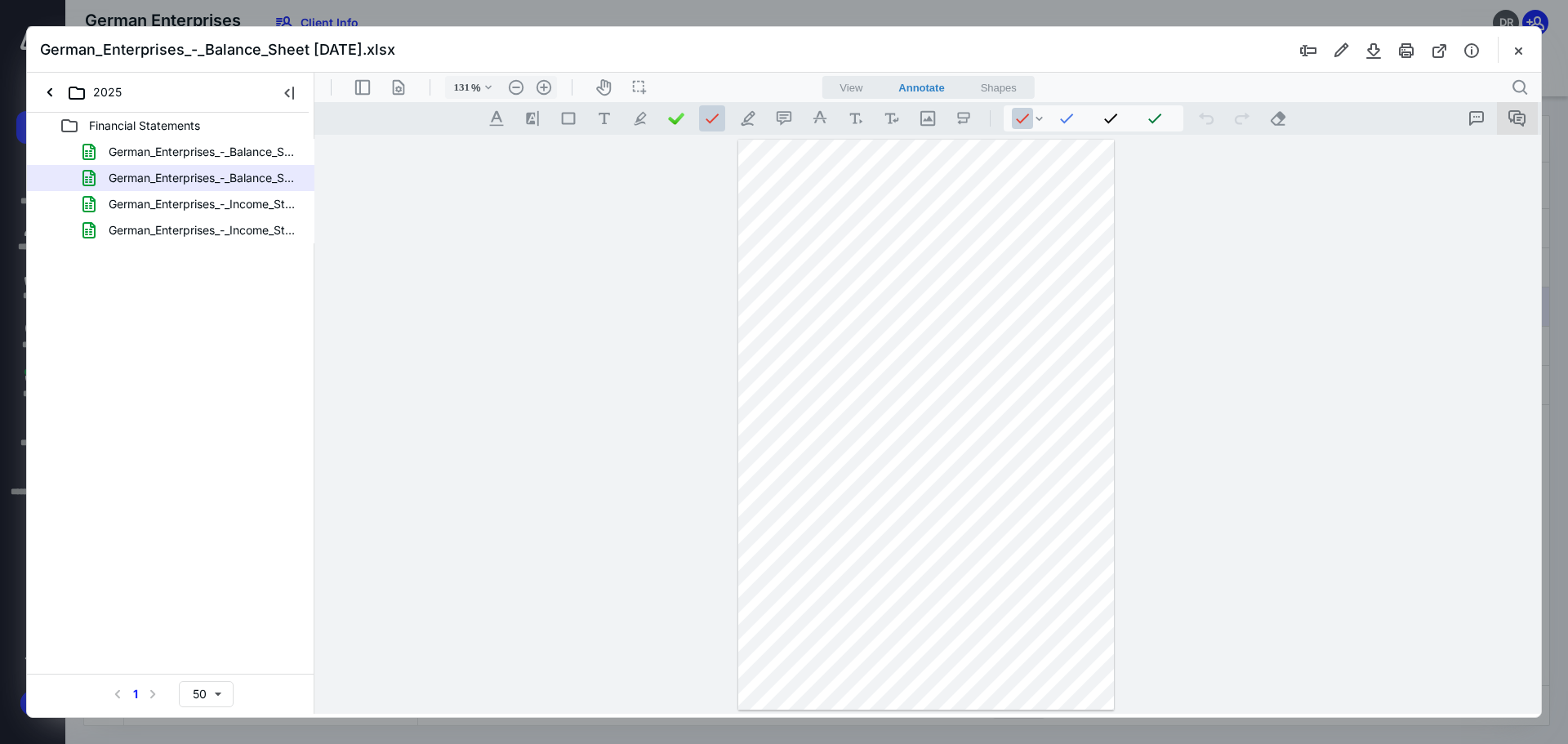 click 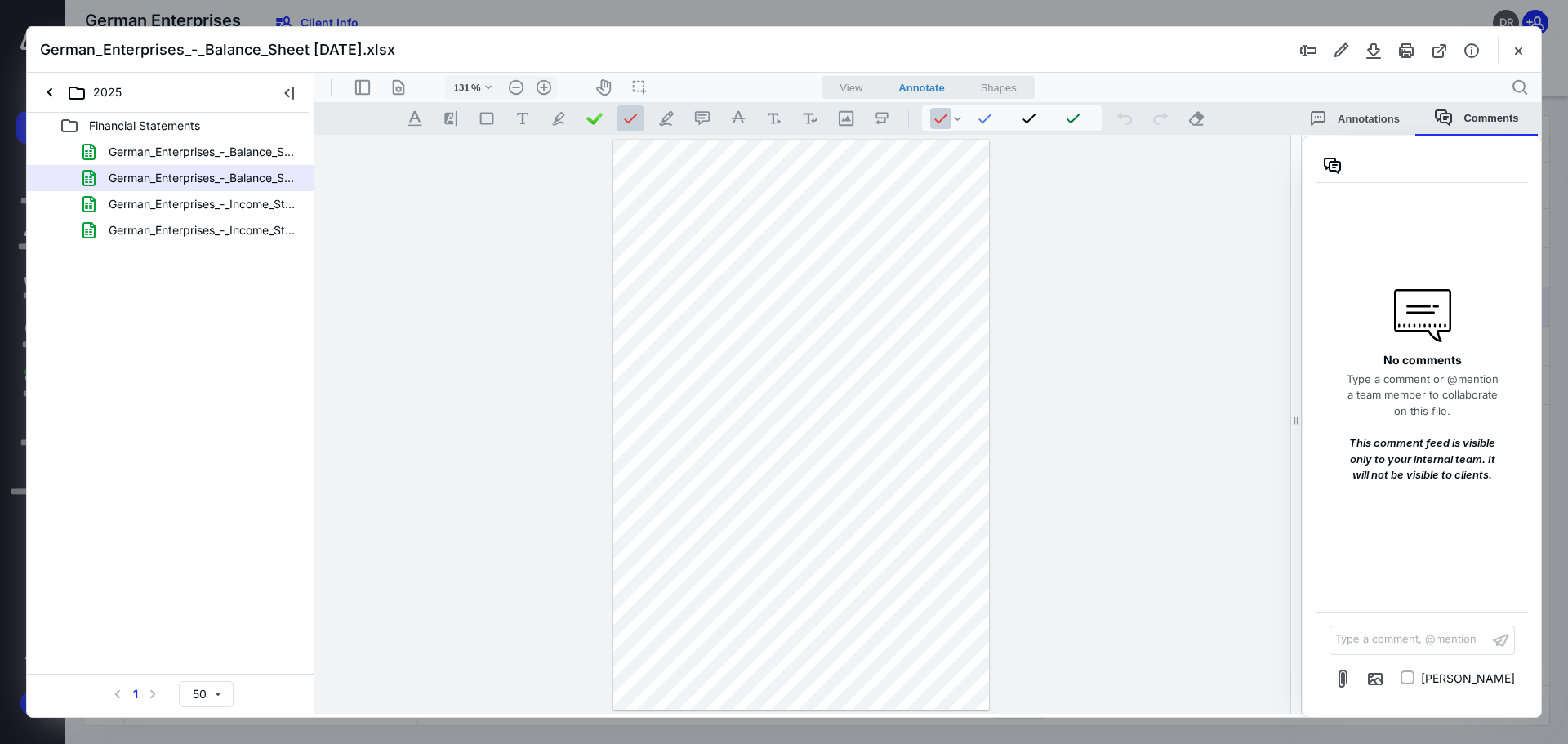 click on "Type a comment, @mention ﻿" at bounding box center [1409, 639] 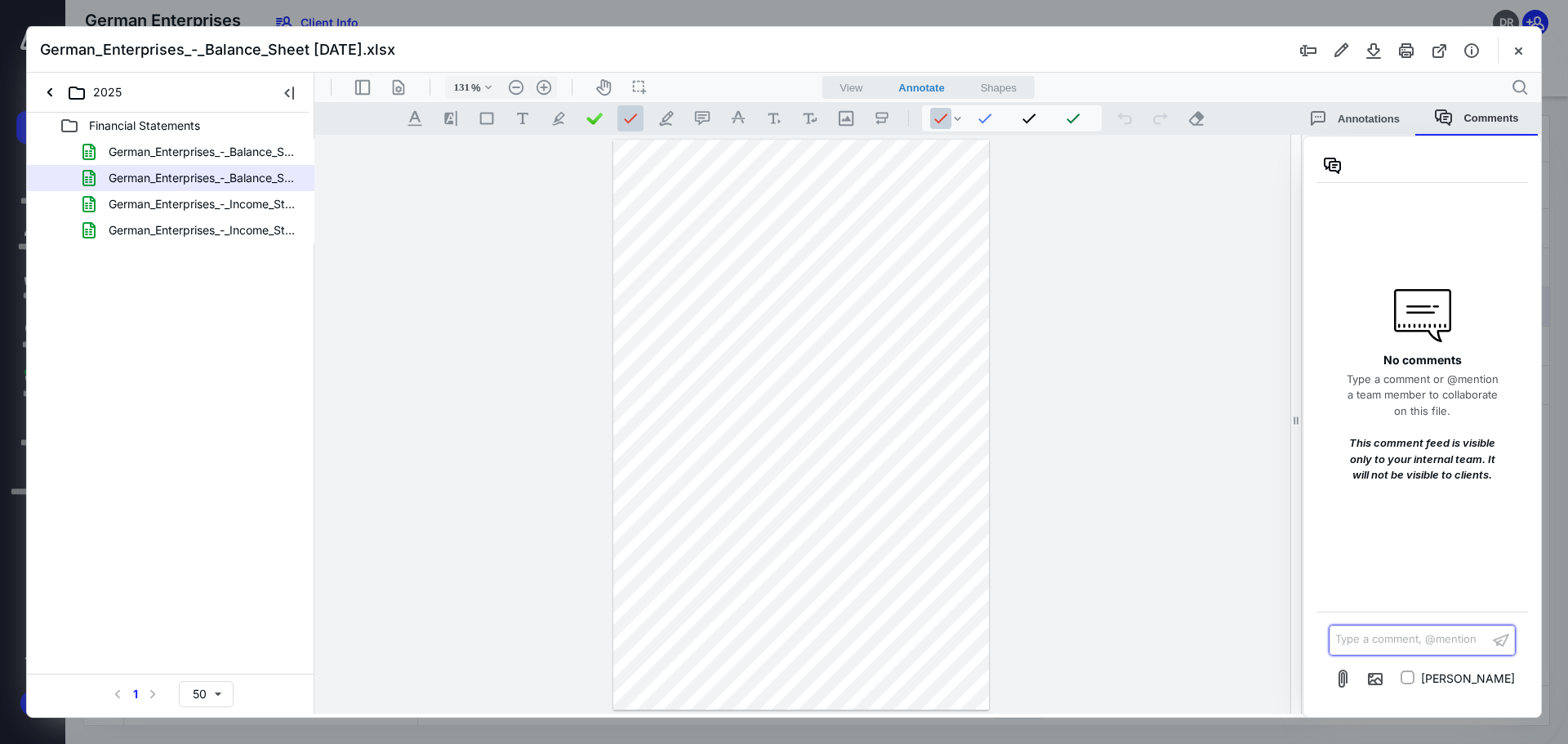 click on "Type a comment, @mention ﻿" at bounding box center (1409, 639) 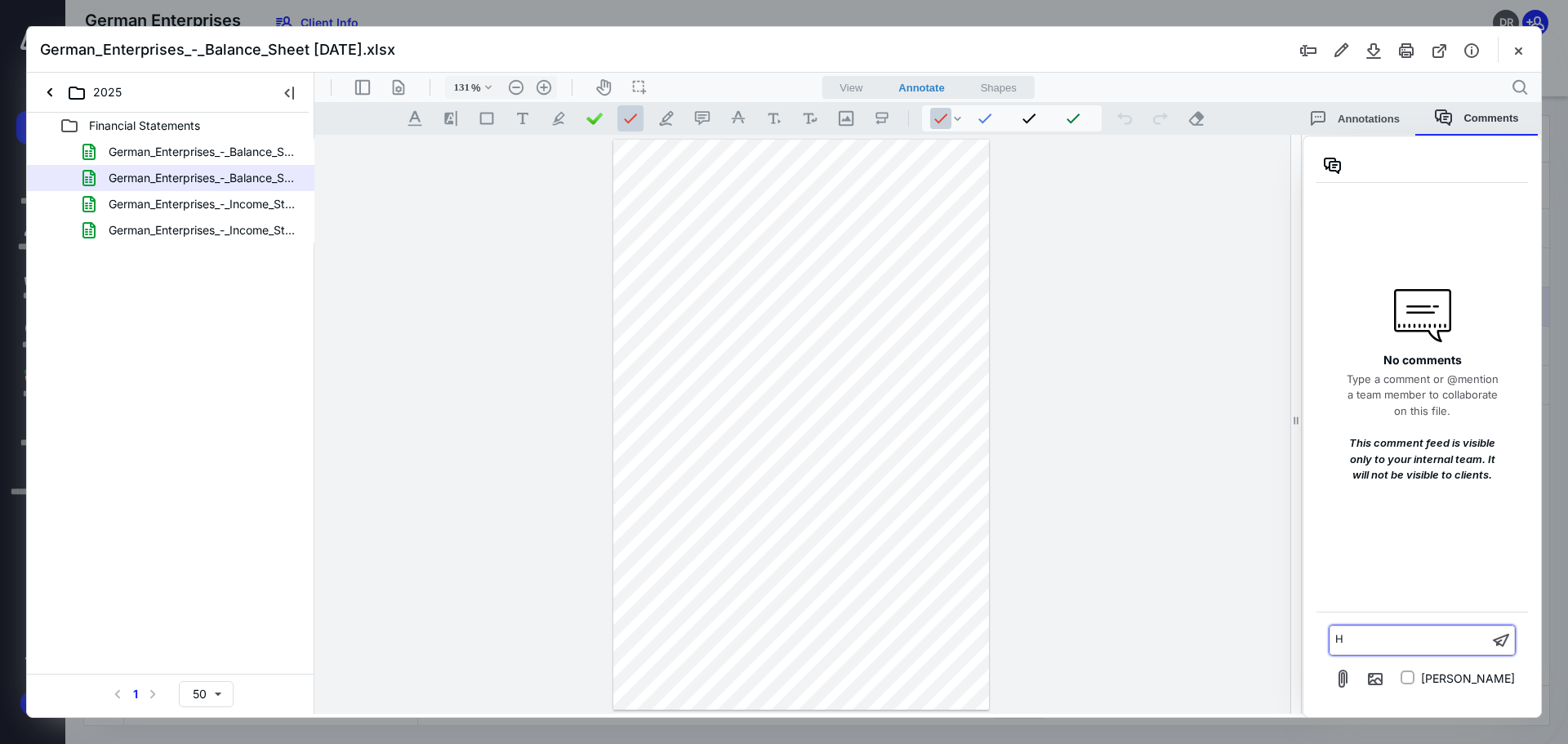 type 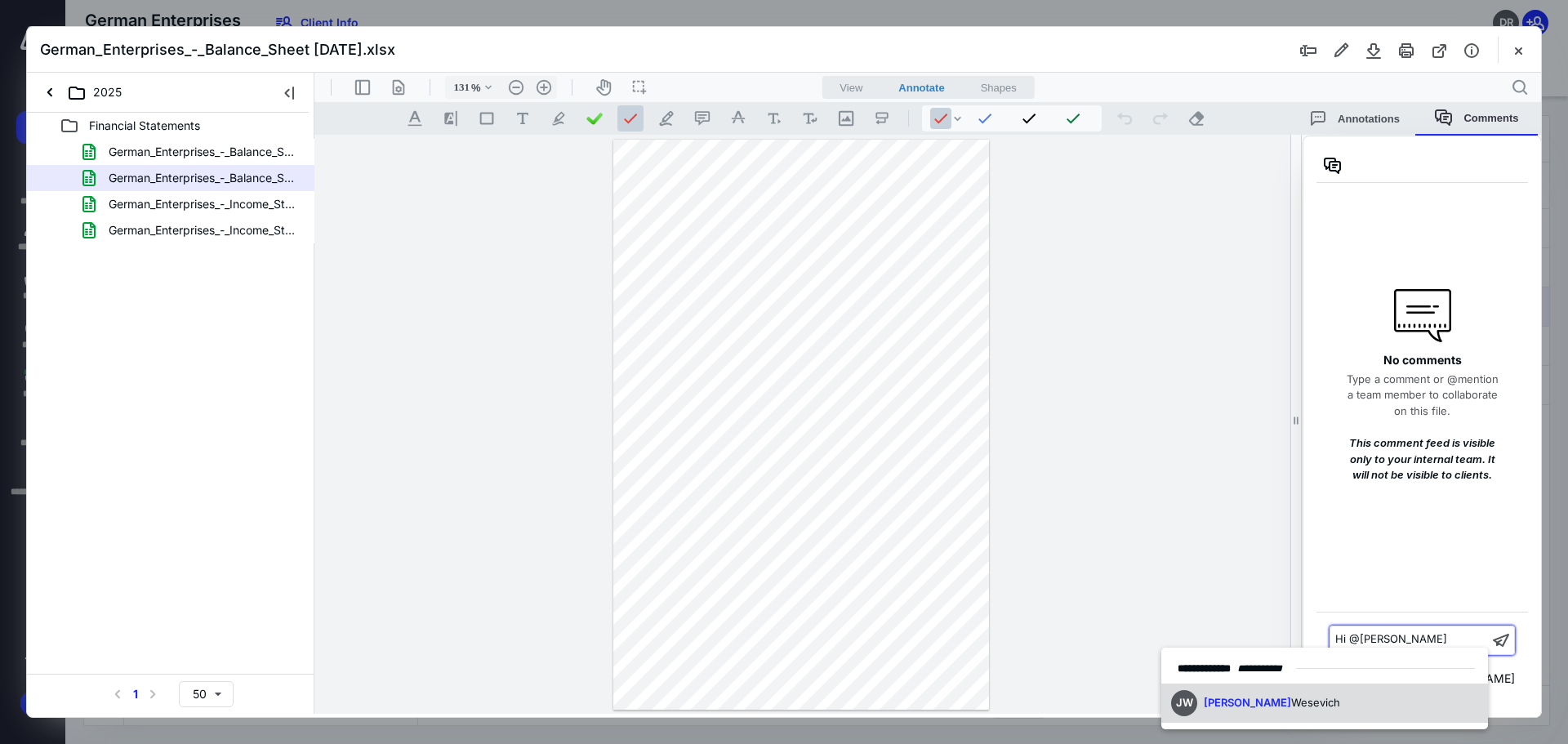 click on "JW John  Wesevich" at bounding box center (1325, 703) 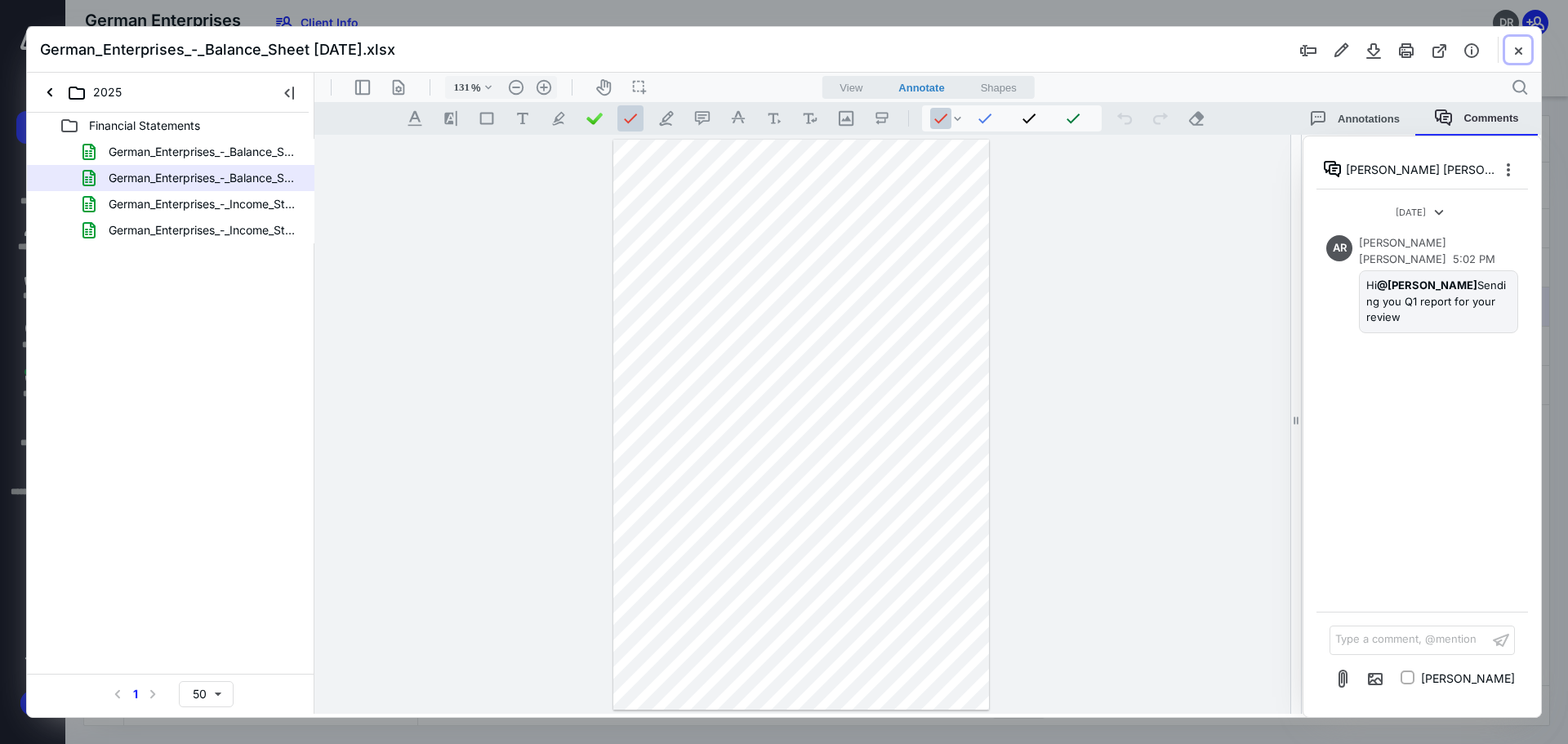click at bounding box center (1518, 50) 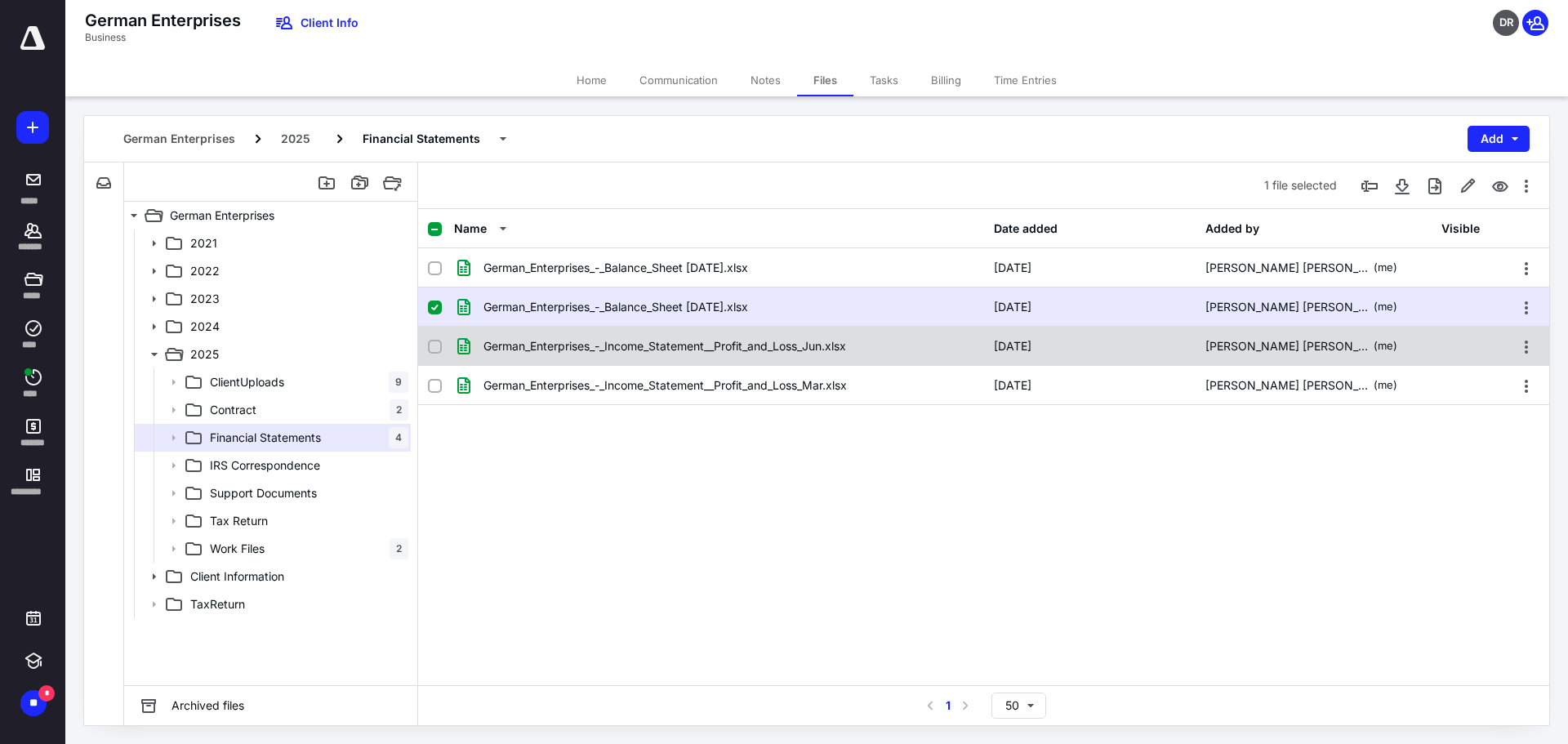 click on "German_Enterprises_-_Income_Statement__Profit_and_Loss_Jun.xlsx" at bounding box center (665, 346) 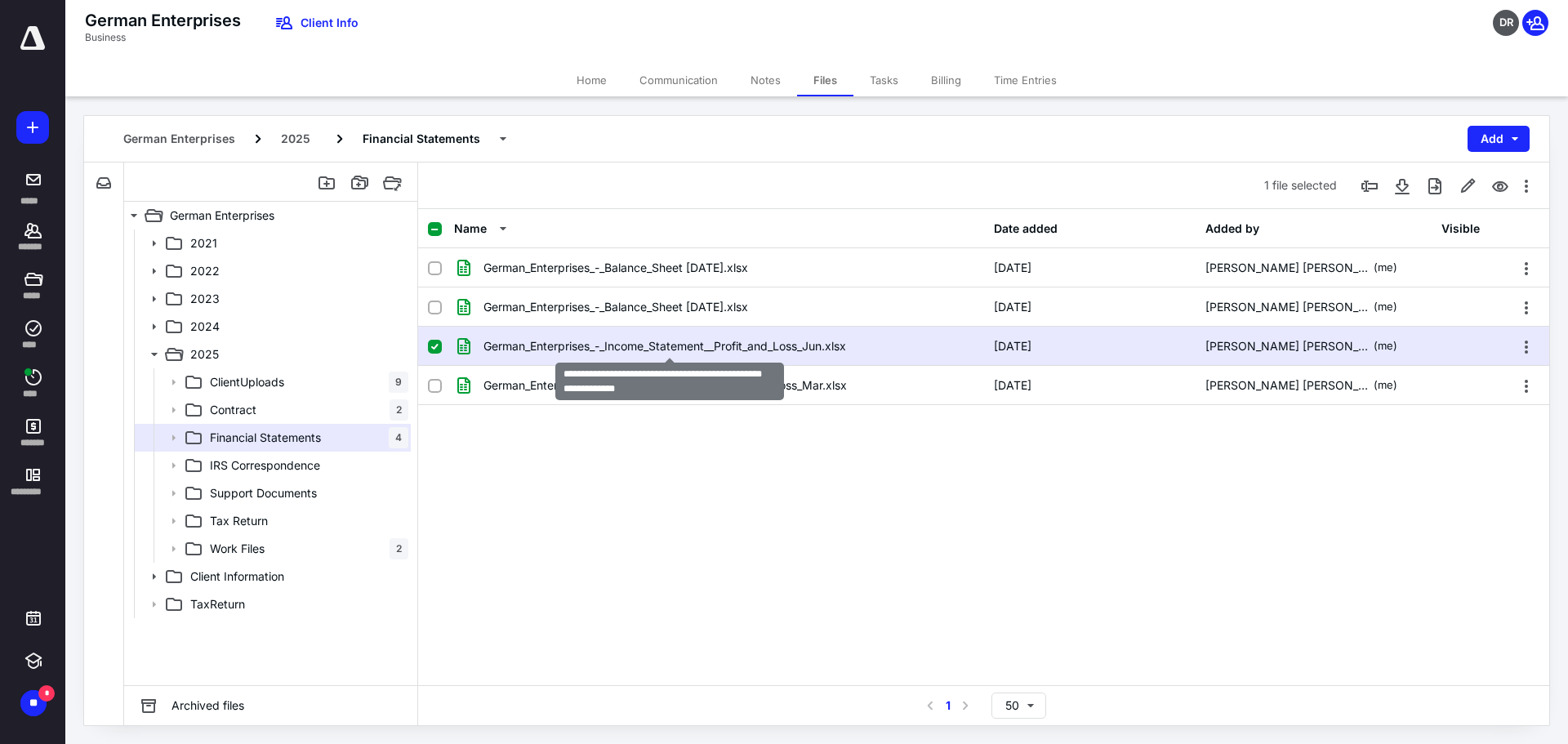 checkbox on "false" 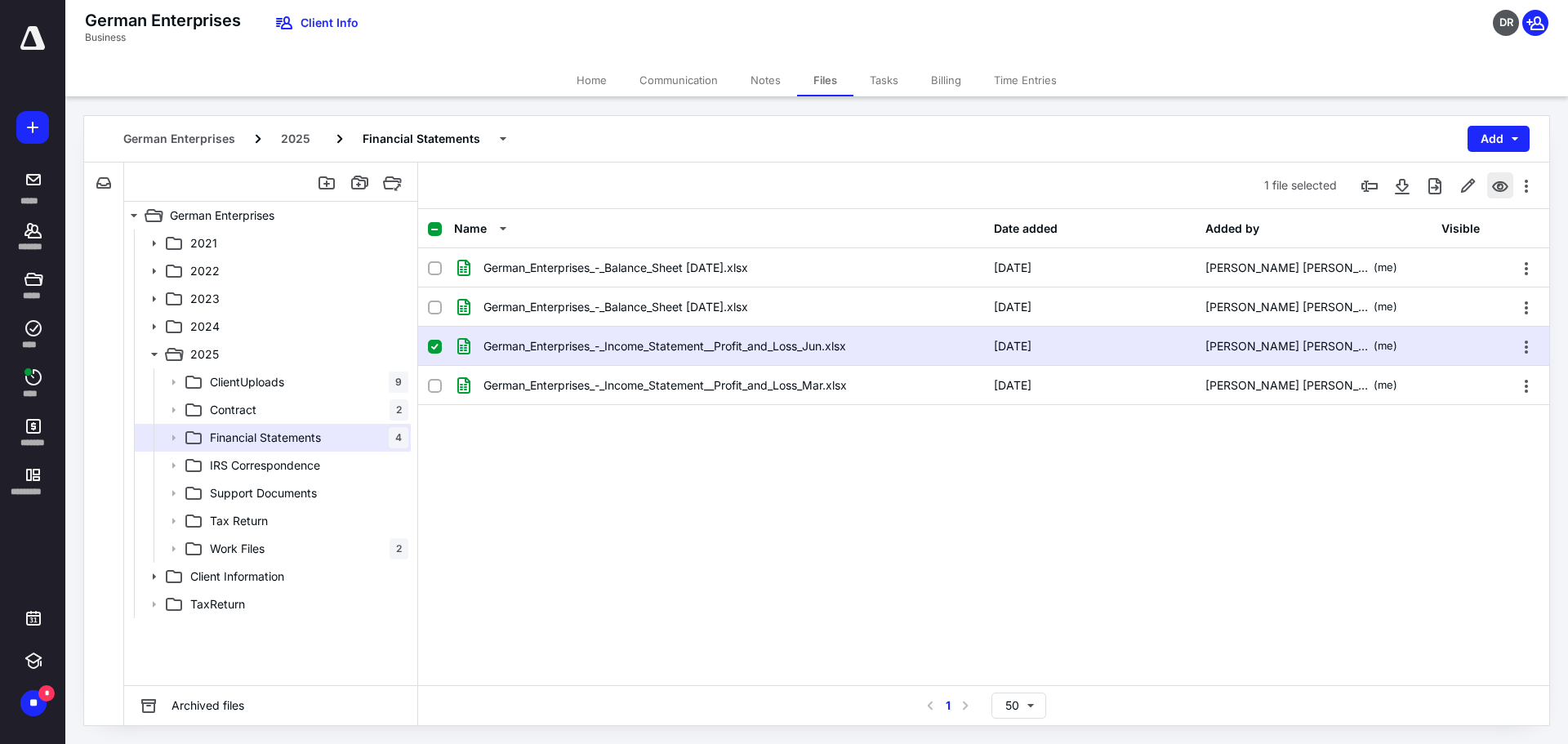 click at bounding box center [1500, 185] 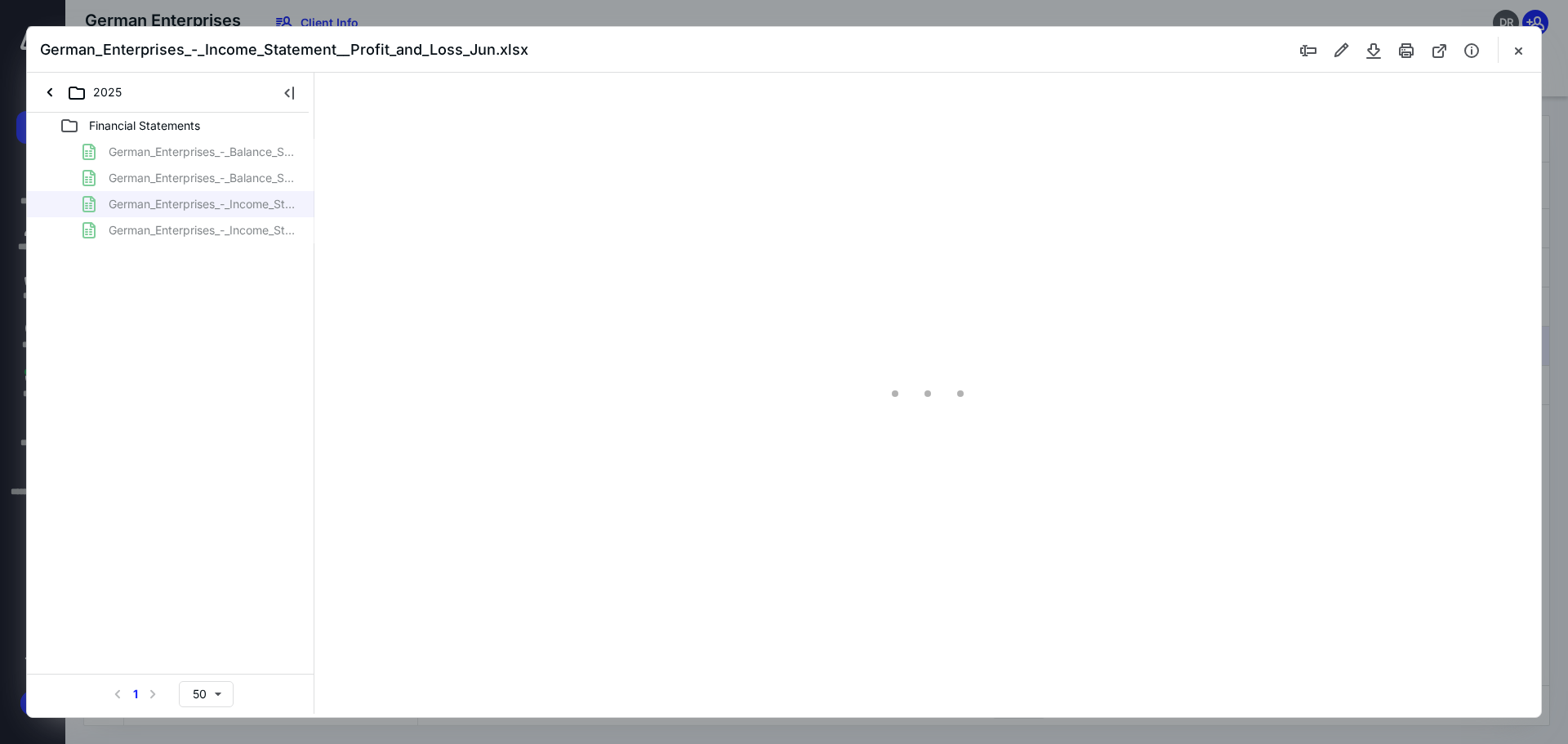 scroll, scrollTop: 0, scrollLeft: 0, axis: both 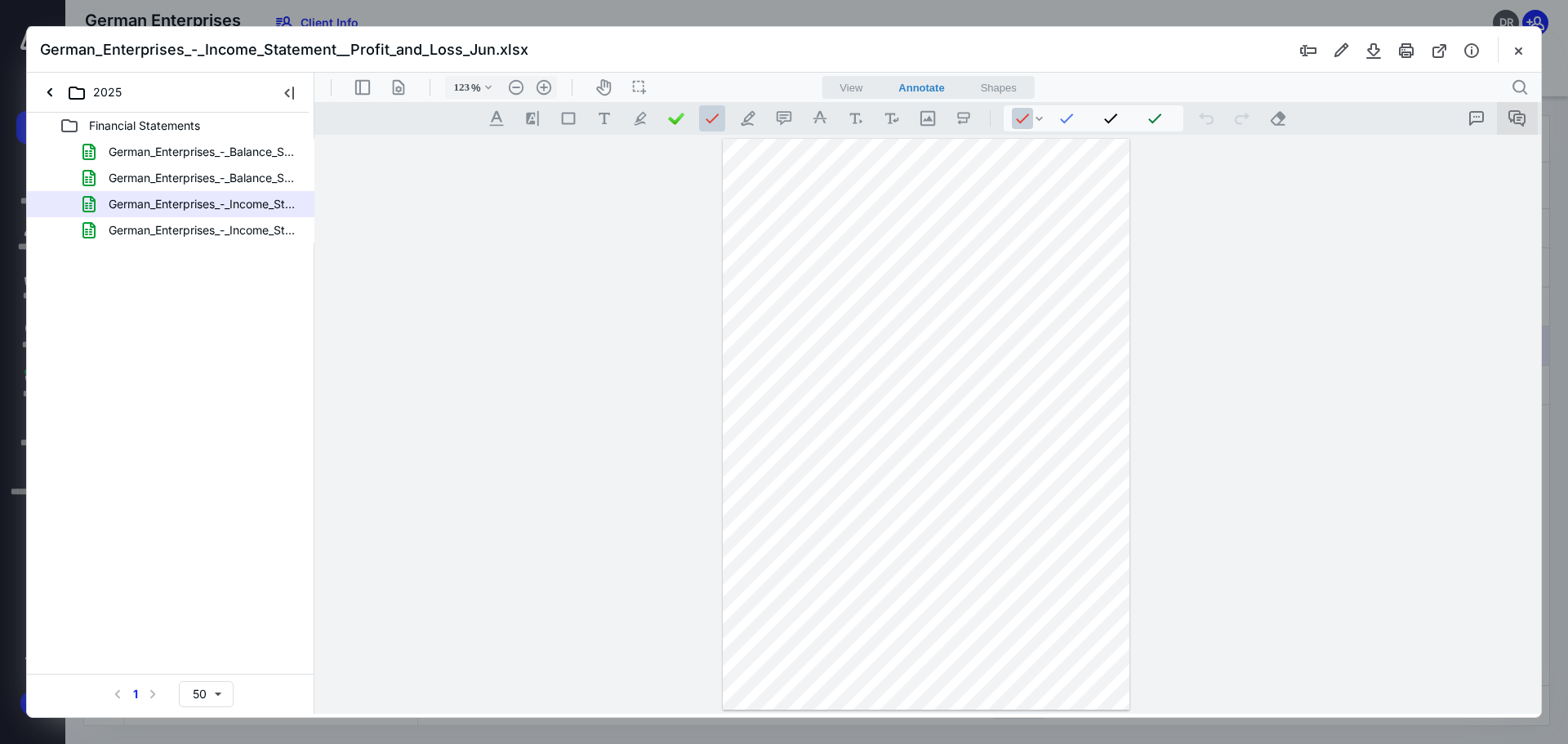 click 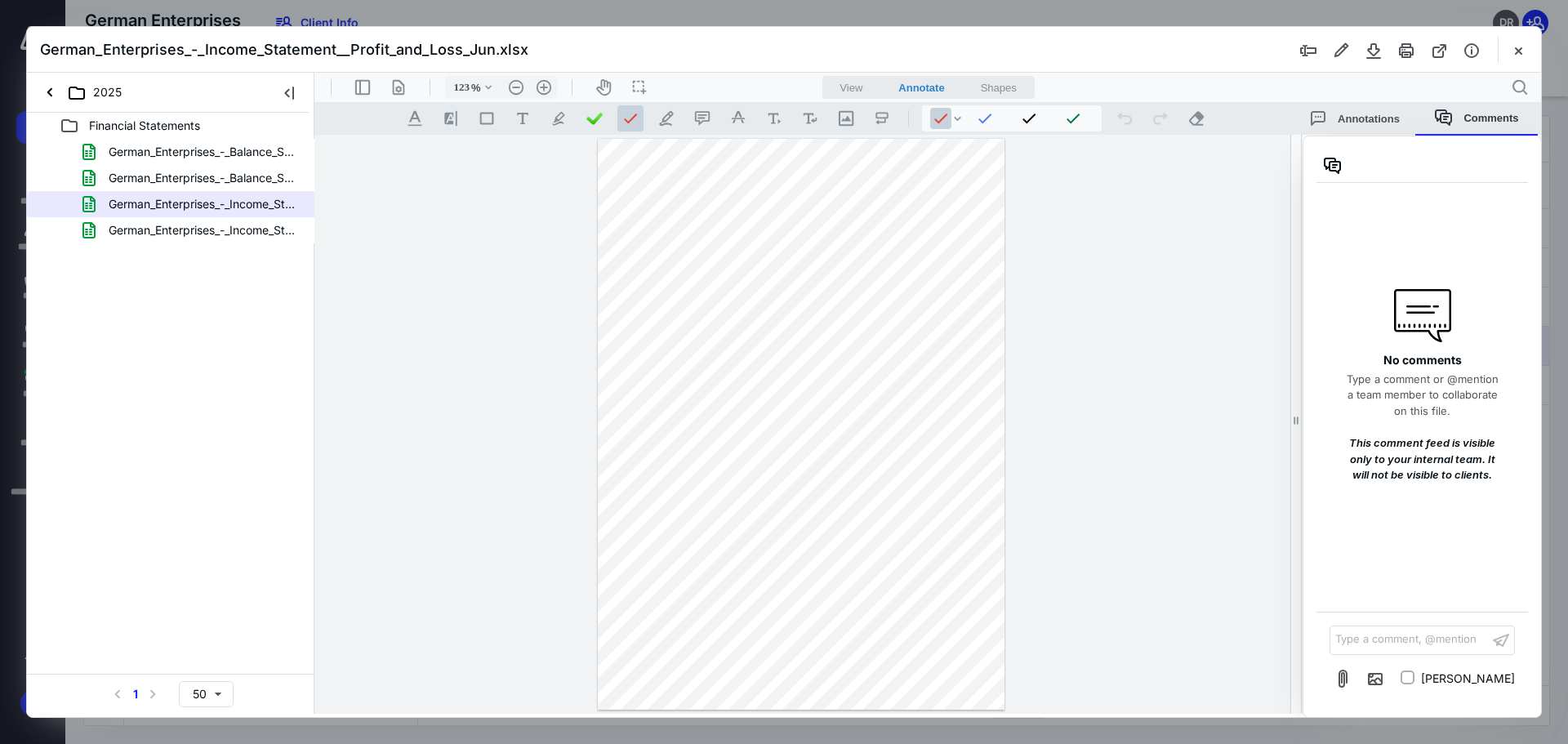 click on "Type a comment, @mention ﻿" at bounding box center (1409, 639) 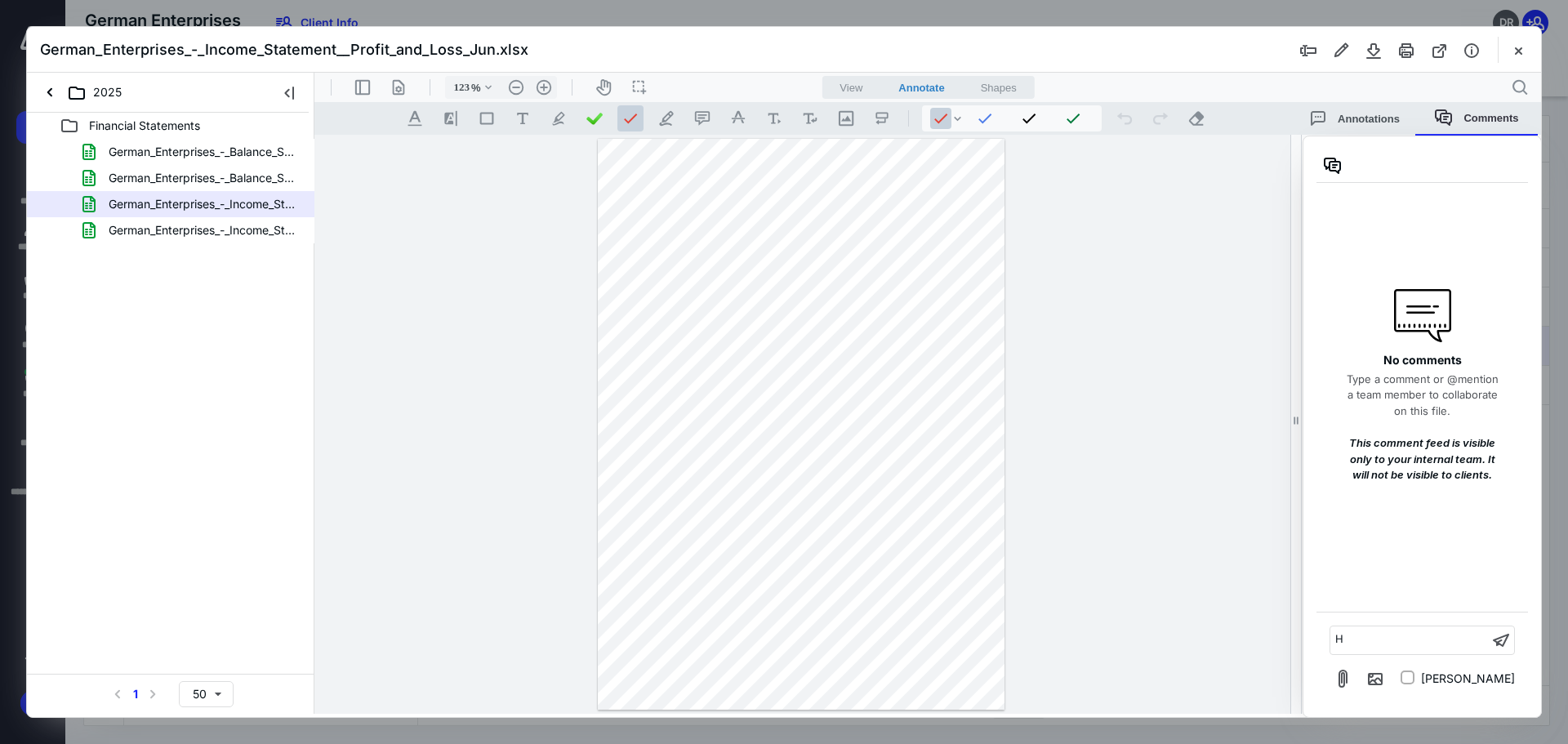 type 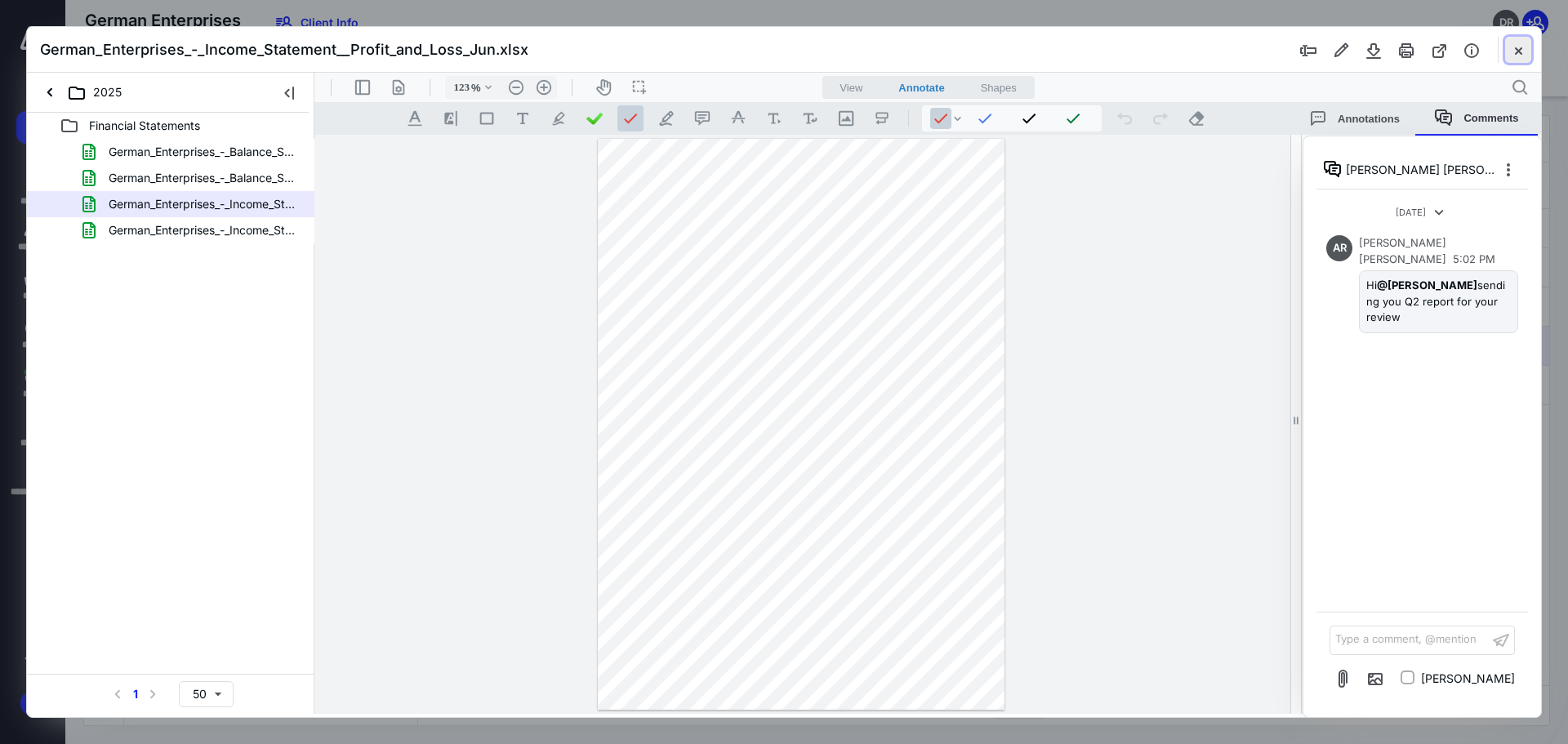 click at bounding box center [1518, 50] 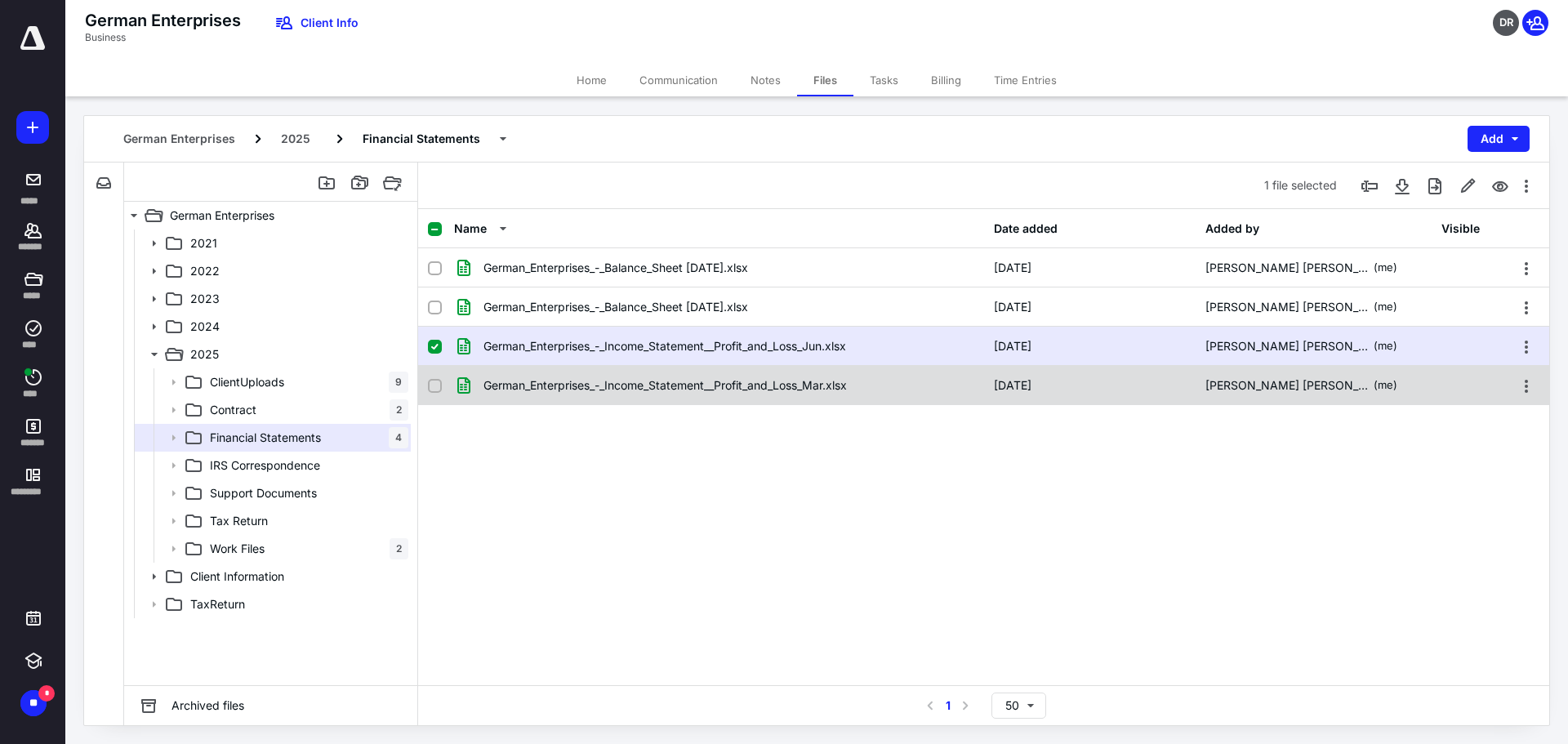 click on "German_Enterprises_-_Income_Statement__Profit_and_Loss_Mar.xlsx 7/10/2025 Ana Ray Reyes  (me)" at bounding box center [983, 385] 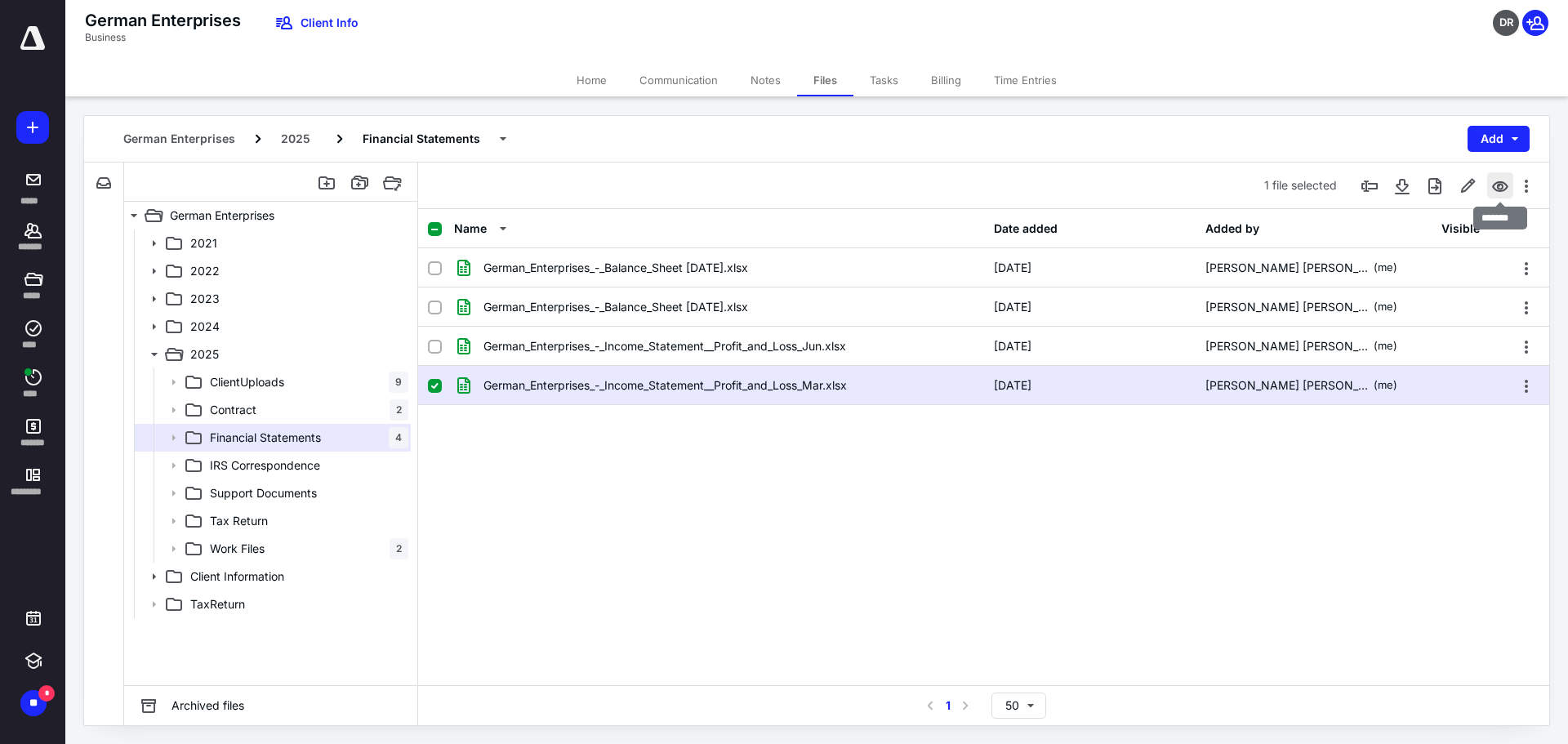 click at bounding box center [1500, 185] 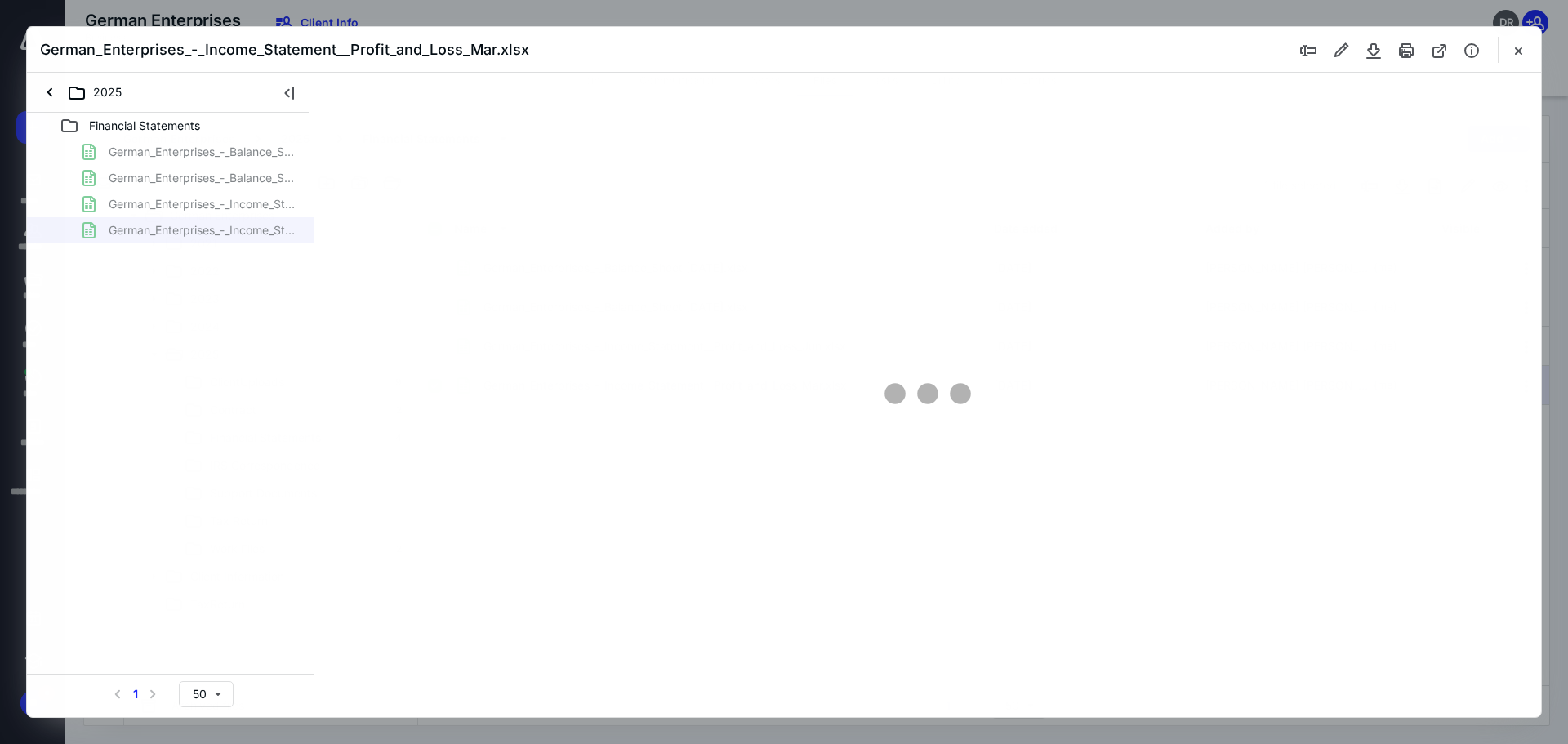scroll, scrollTop: 0, scrollLeft: 0, axis: both 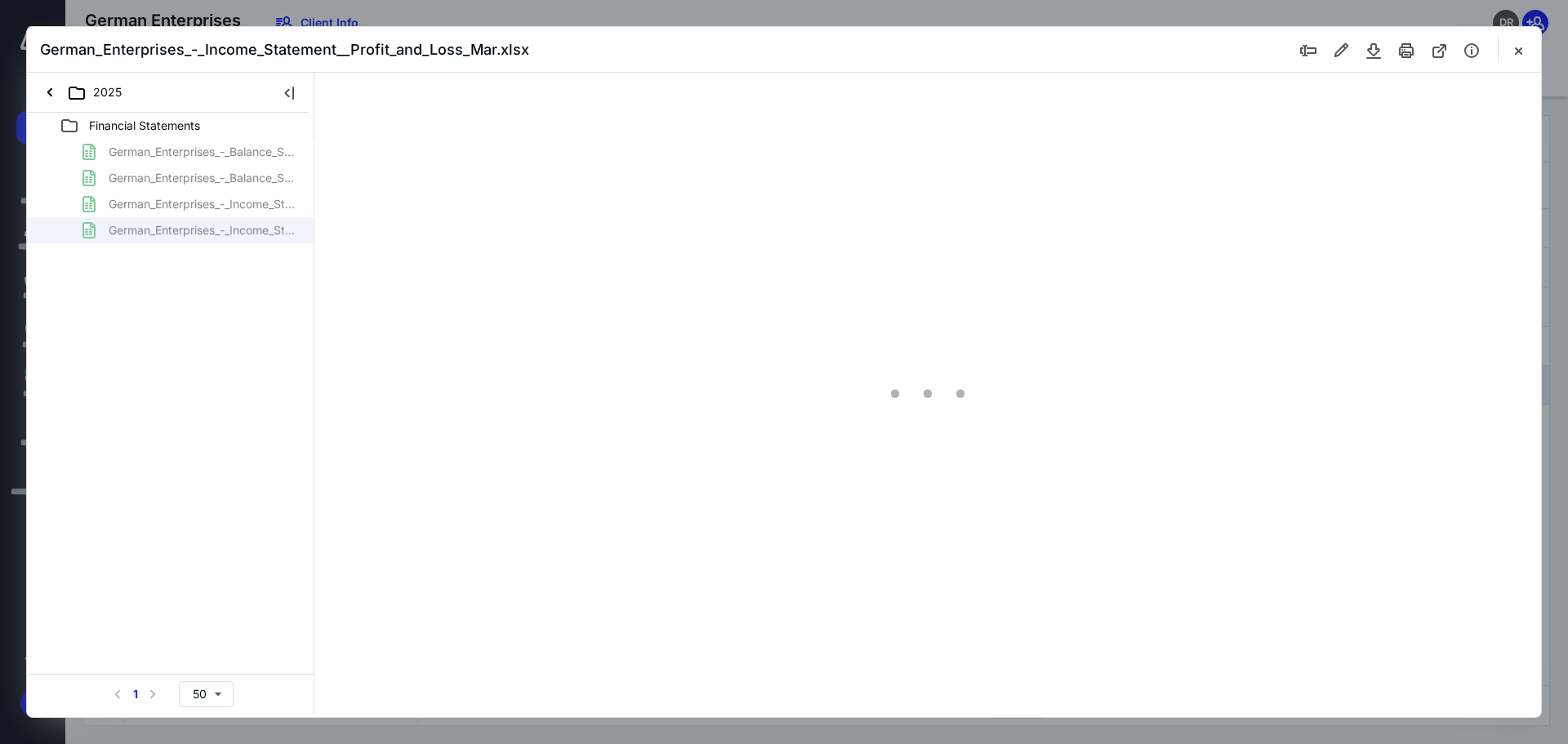 type on "128" 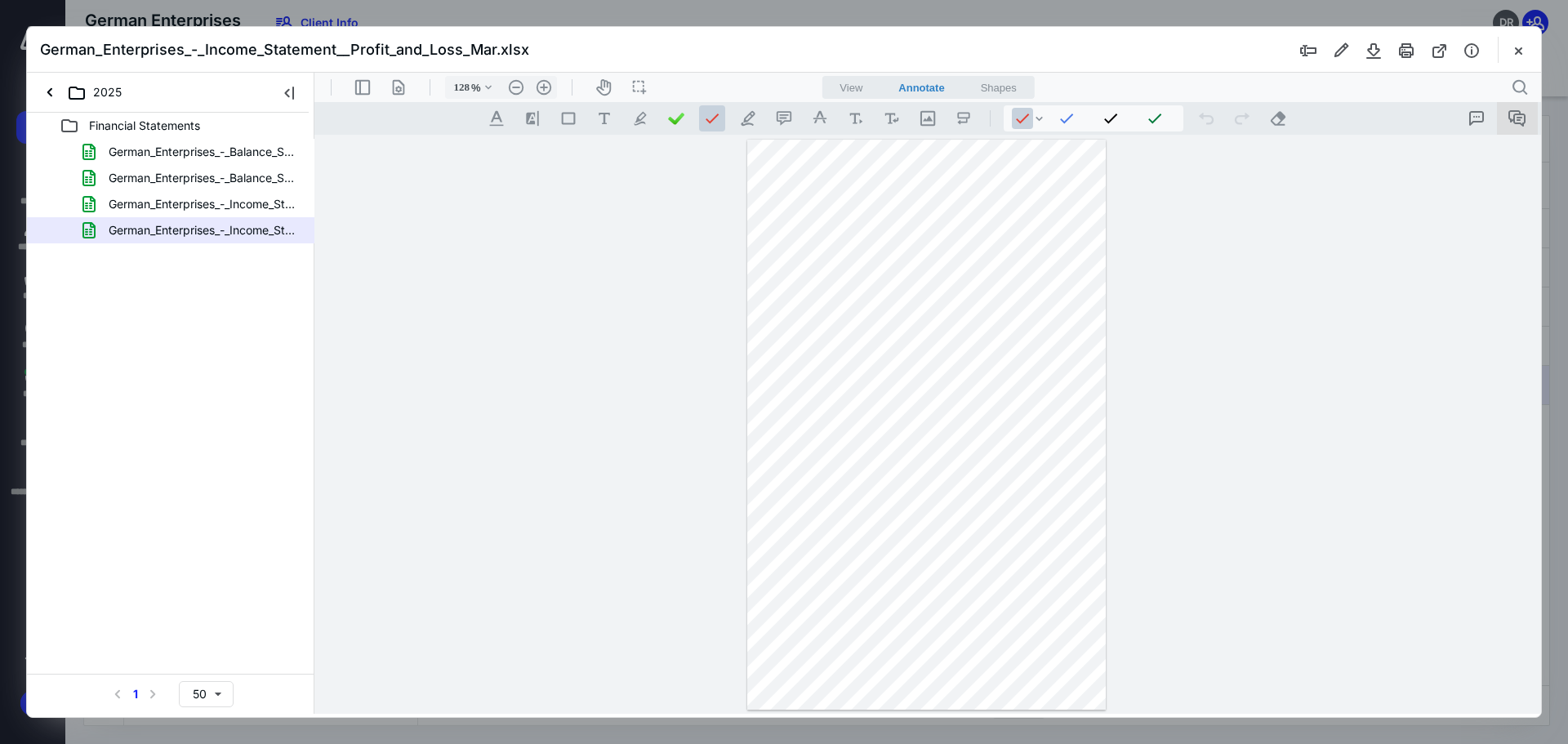 click 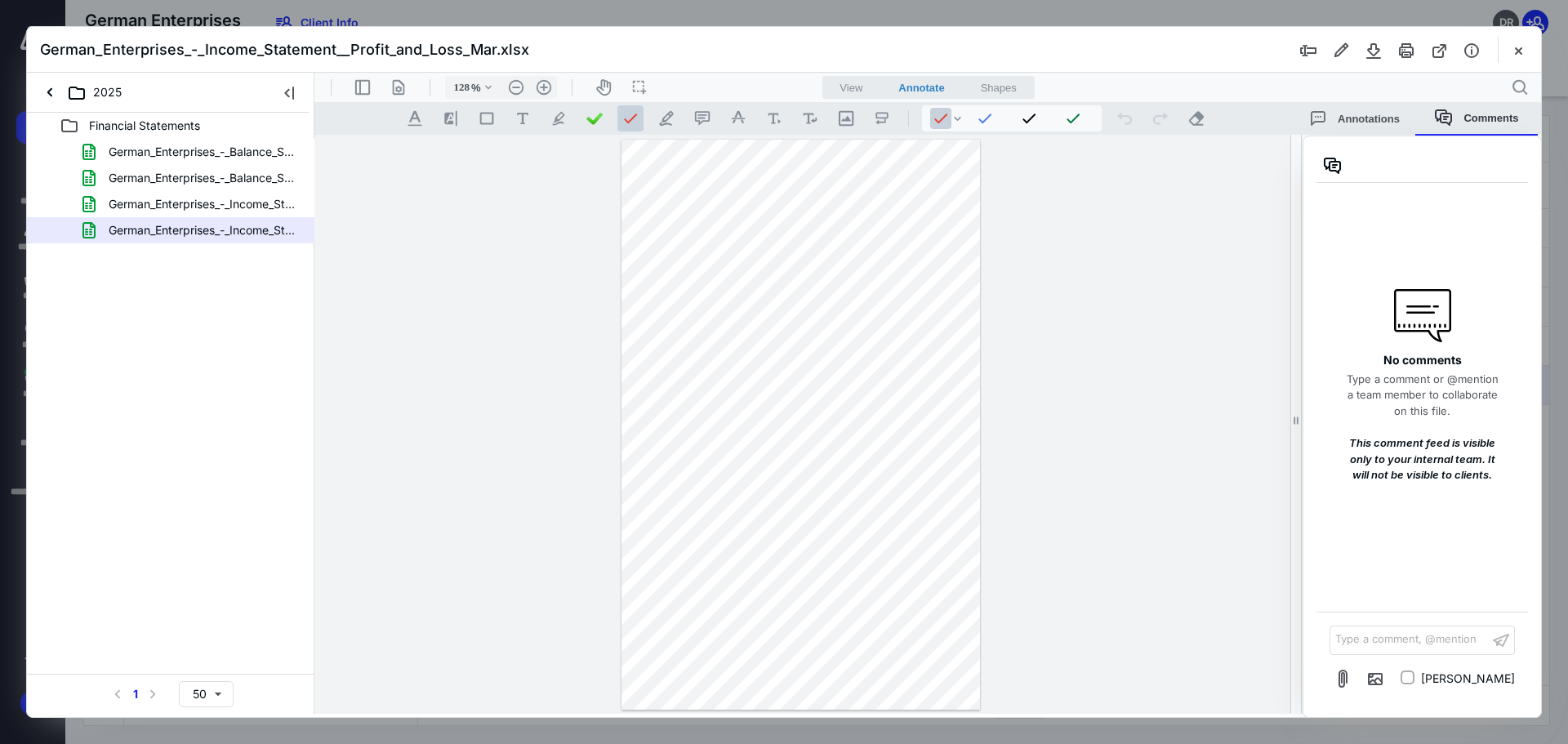 click on "Type a comment, @mention ﻿" at bounding box center (1409, 639) 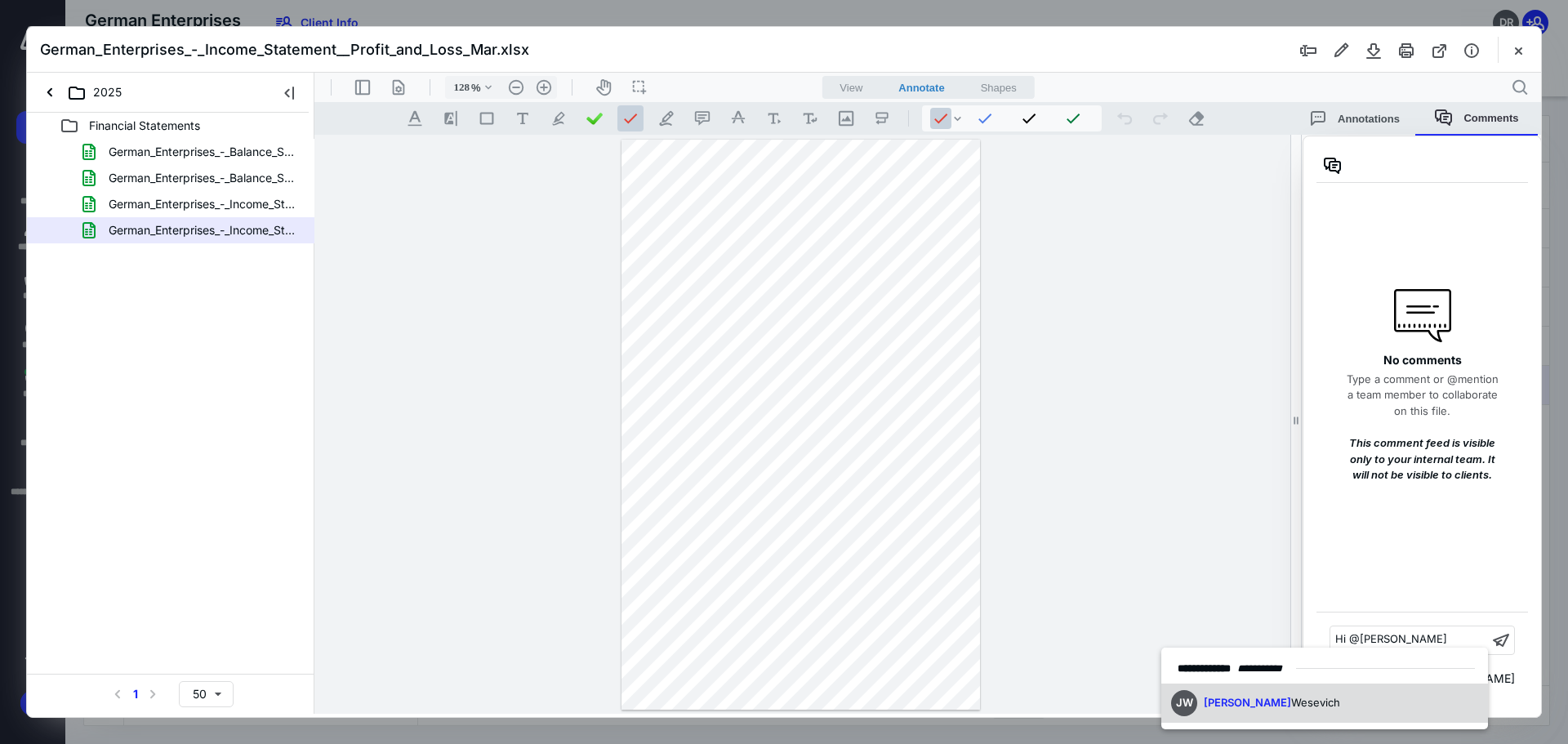 click on "JW John  Wesevich" at bounding box center [1255, 703] 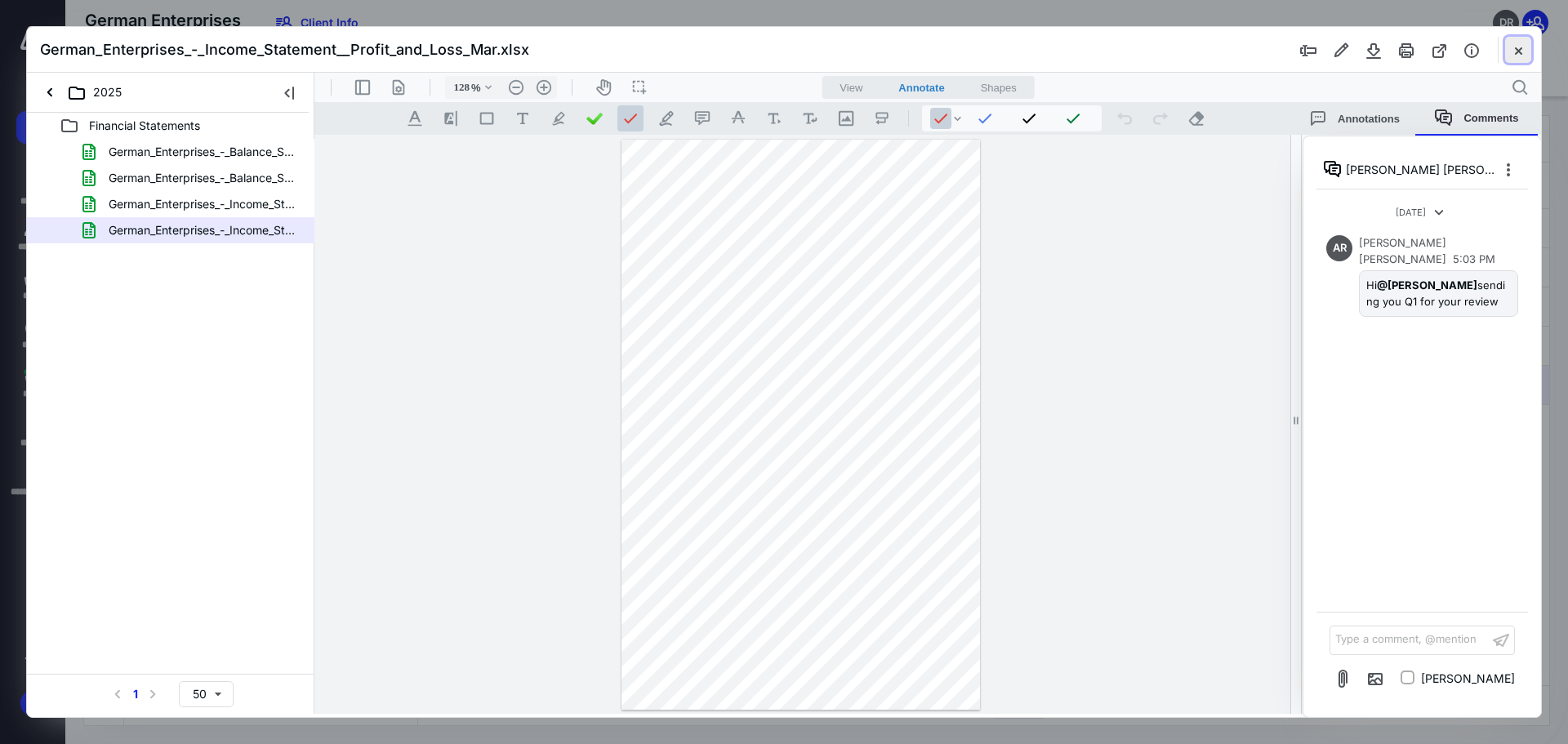 click at bounding box center [1518, 50] 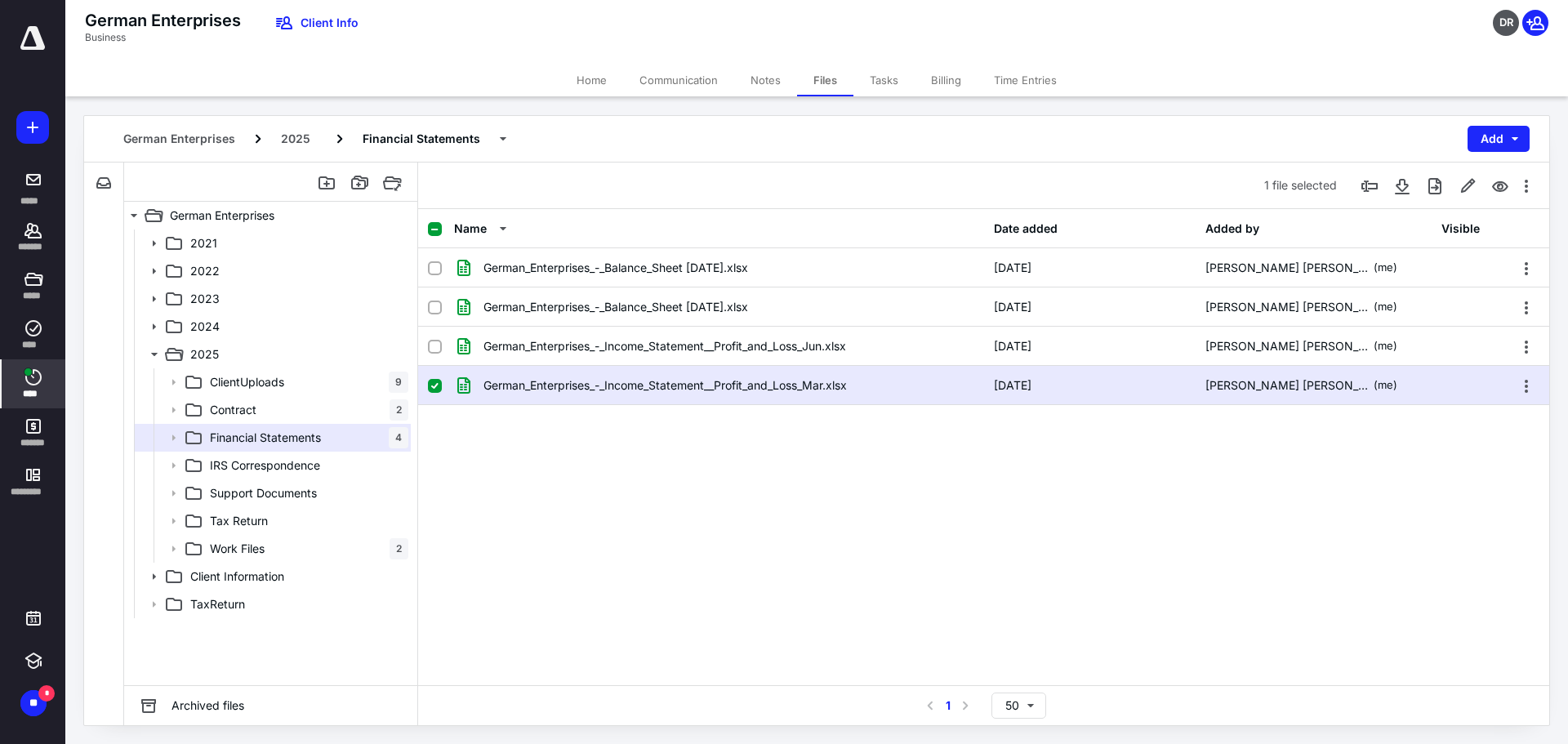 click on "****" at bounding box center [33, 394] 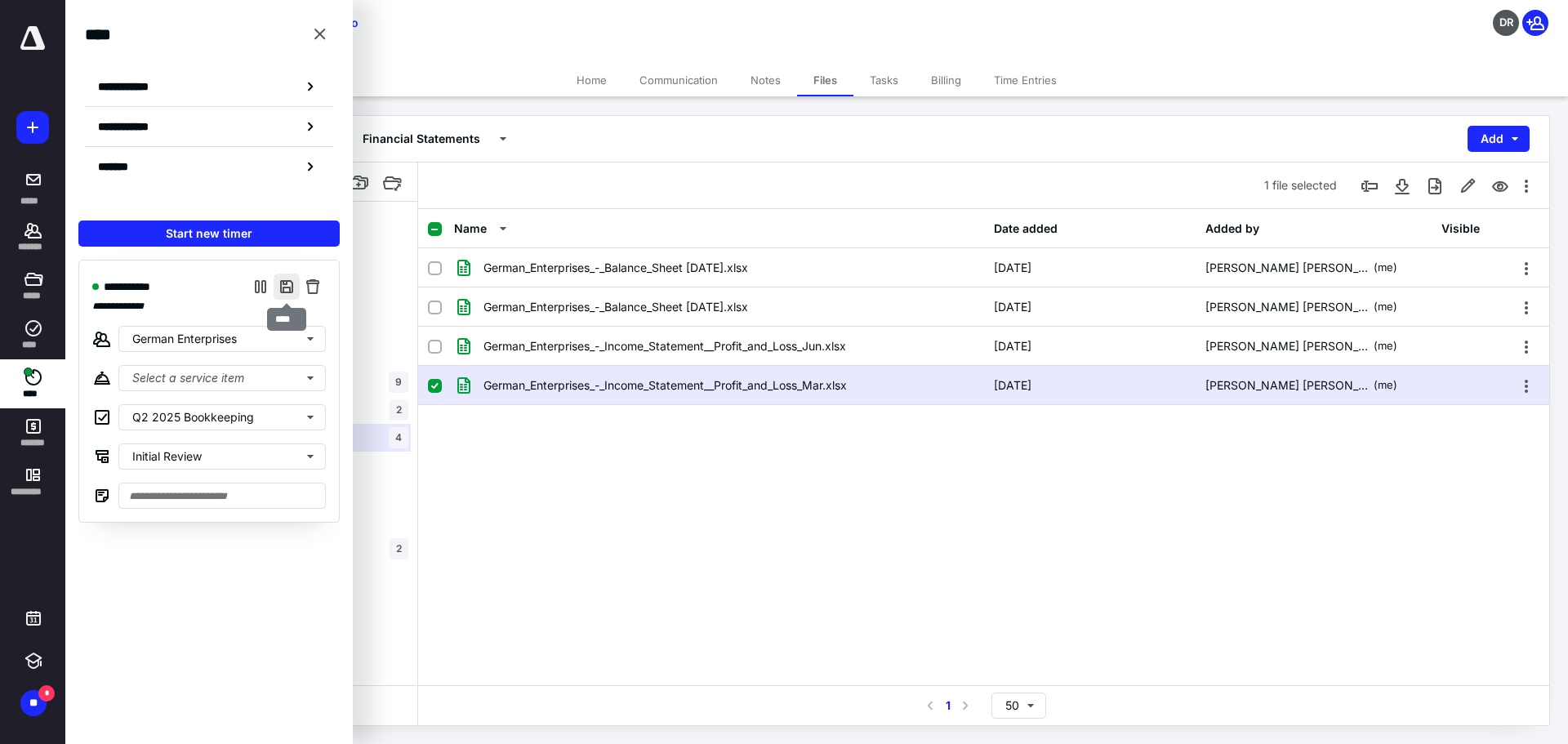 click at bounding box center (287, 287) 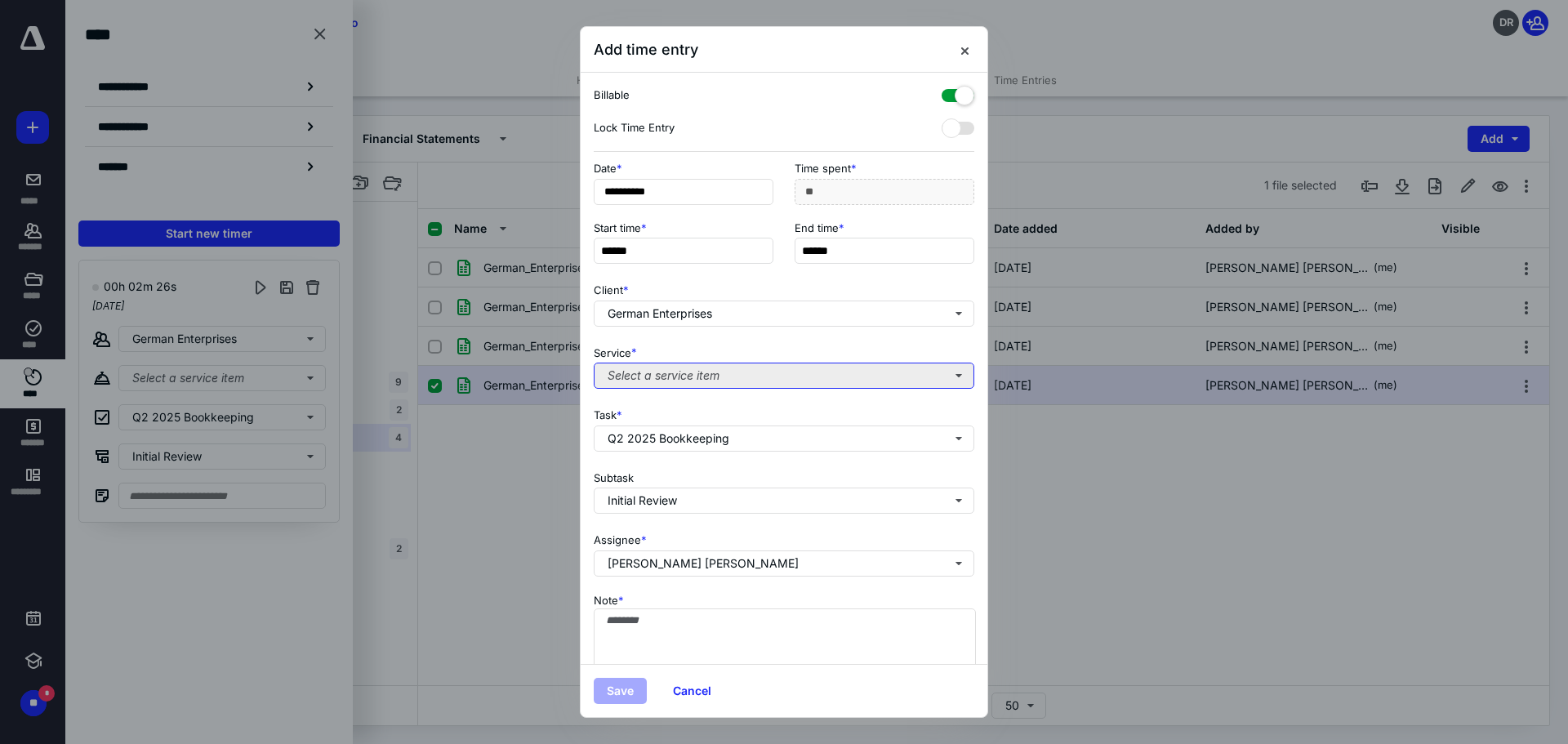 click on "Select a service item" at bounding box center [784, 376] 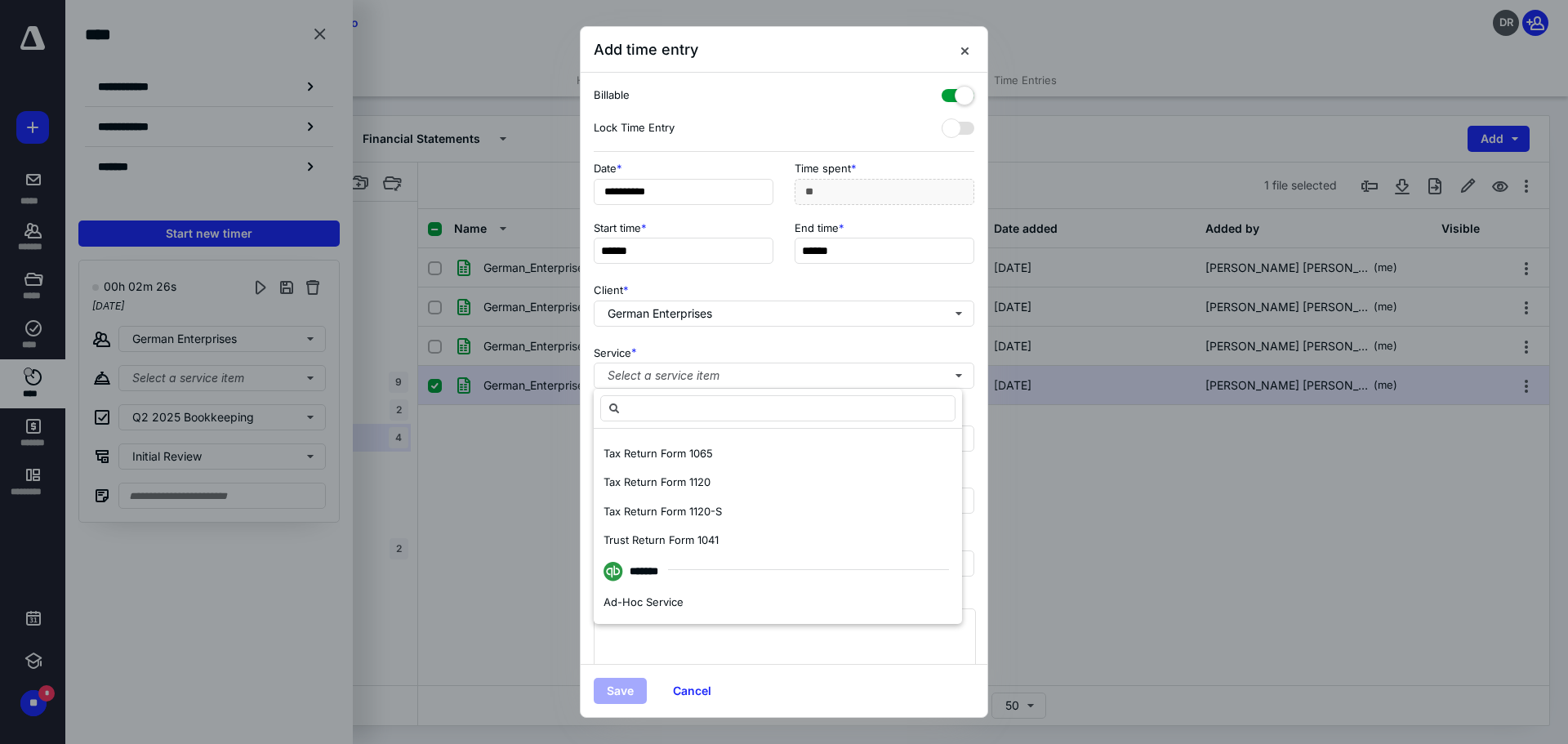 scroll, scrollTop: 327, scrollLeft: 0, axis: vertical 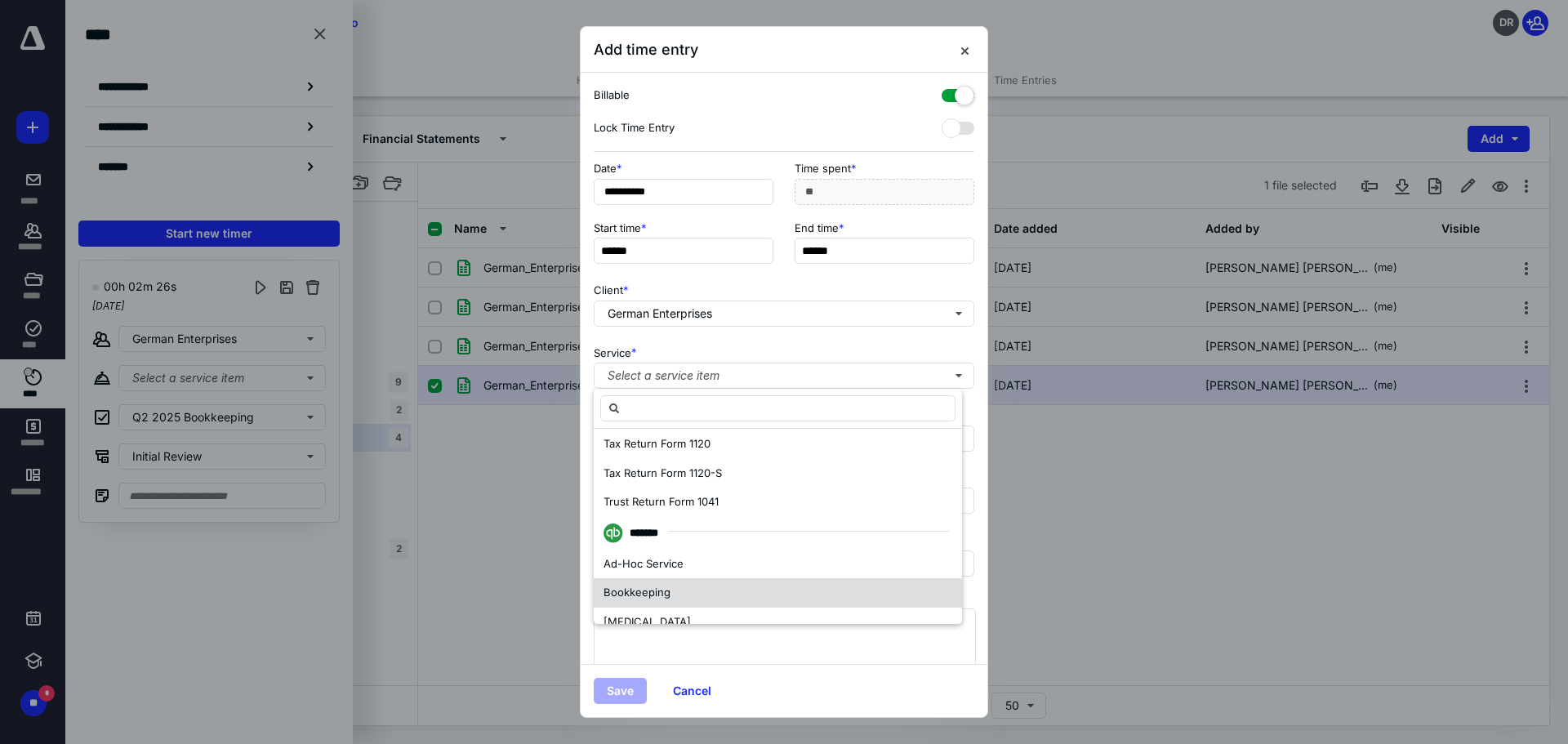 click on "Bookkeeping" at bounding box center (777, 593) 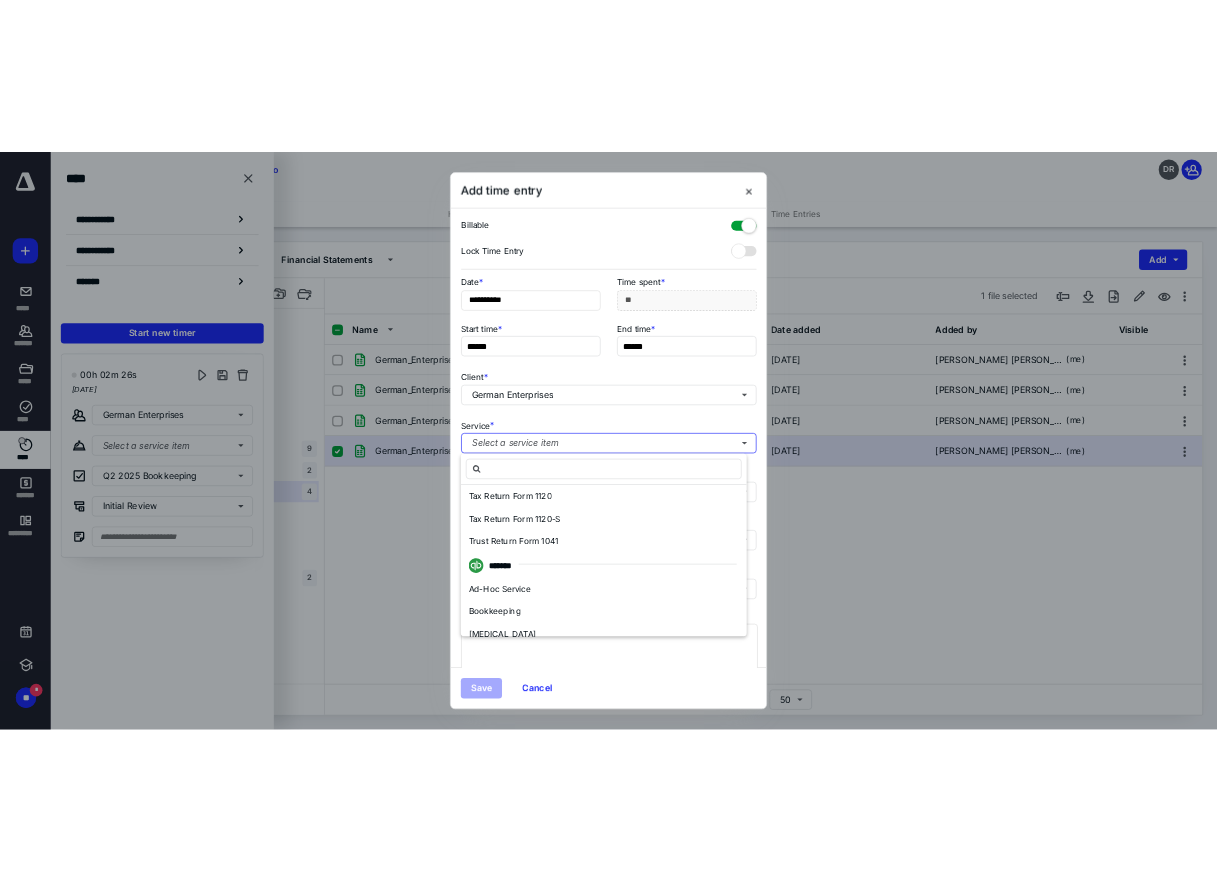 scroll, scrollTop: 0, scrollLeft: 0, axis: both 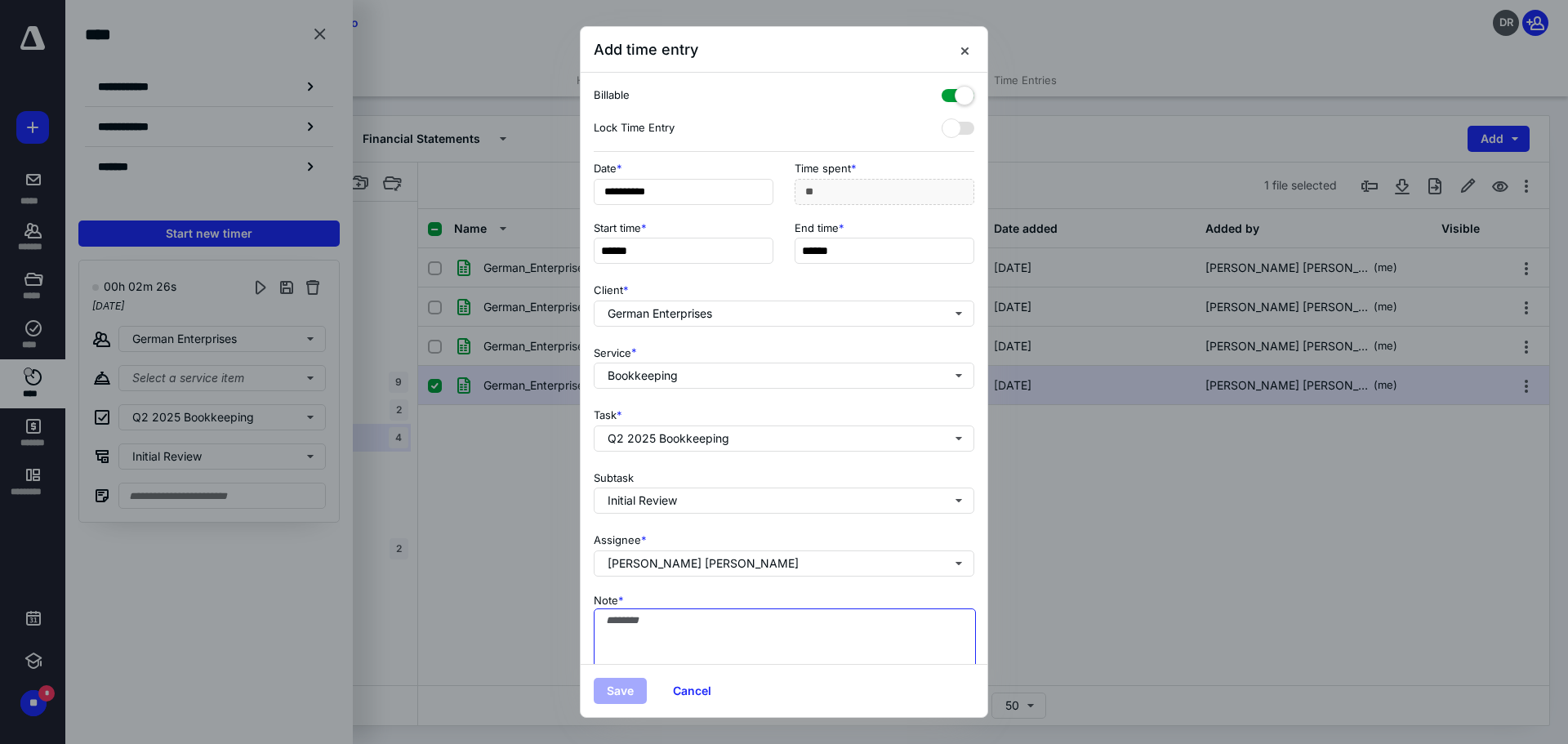 click on "Note *" at bounding box center [785, 649] 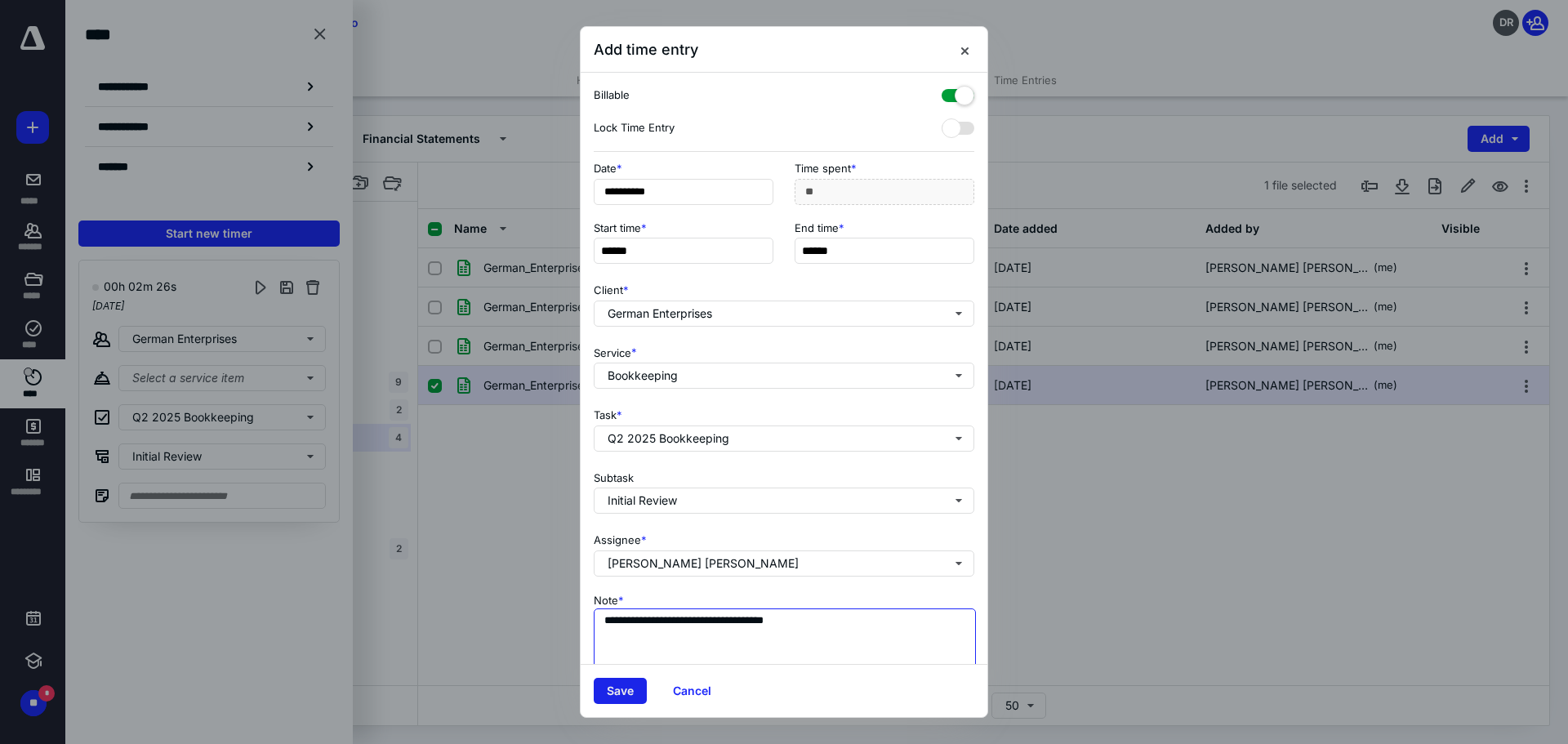 type on "**********" 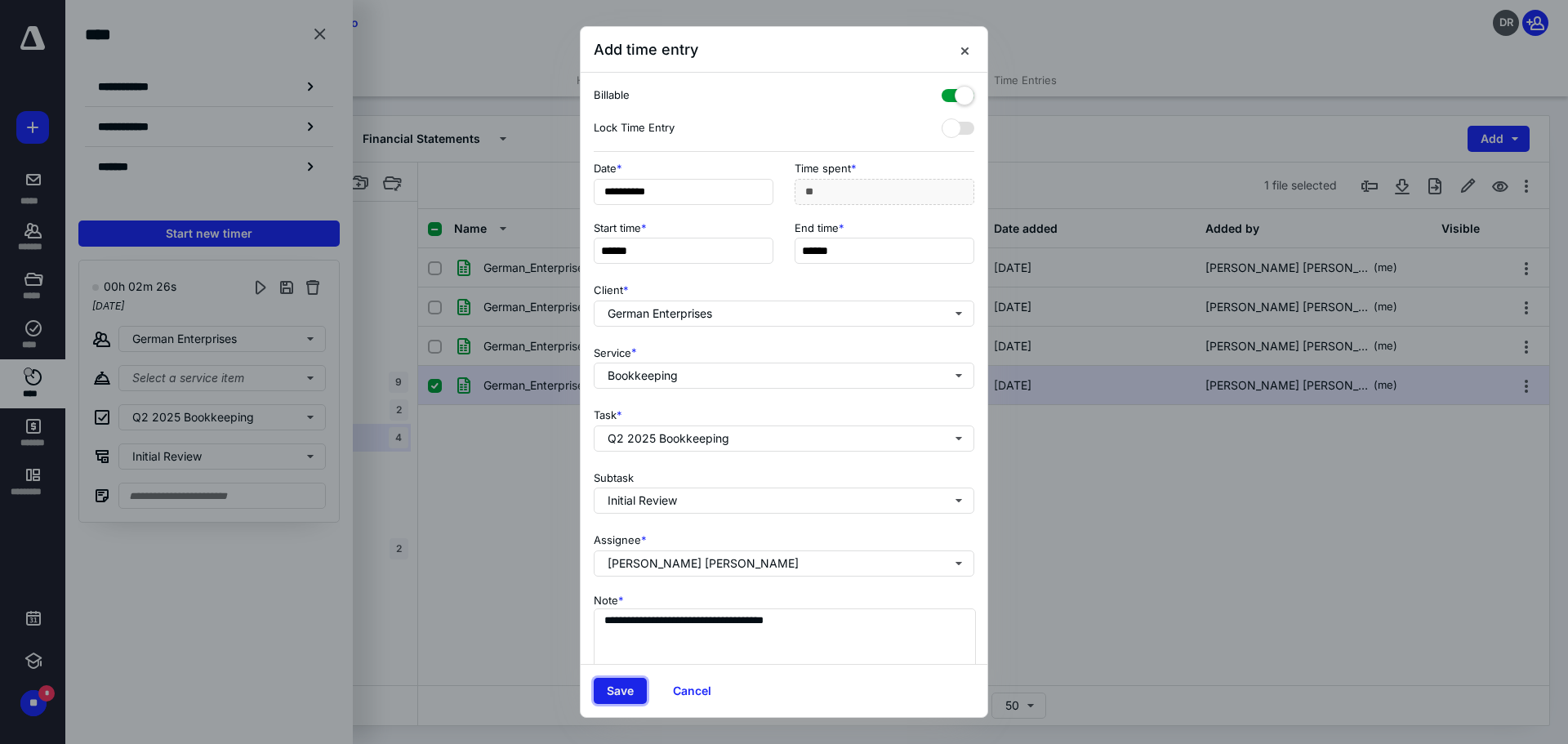 click on "Save" at bounding box center [620, 691] 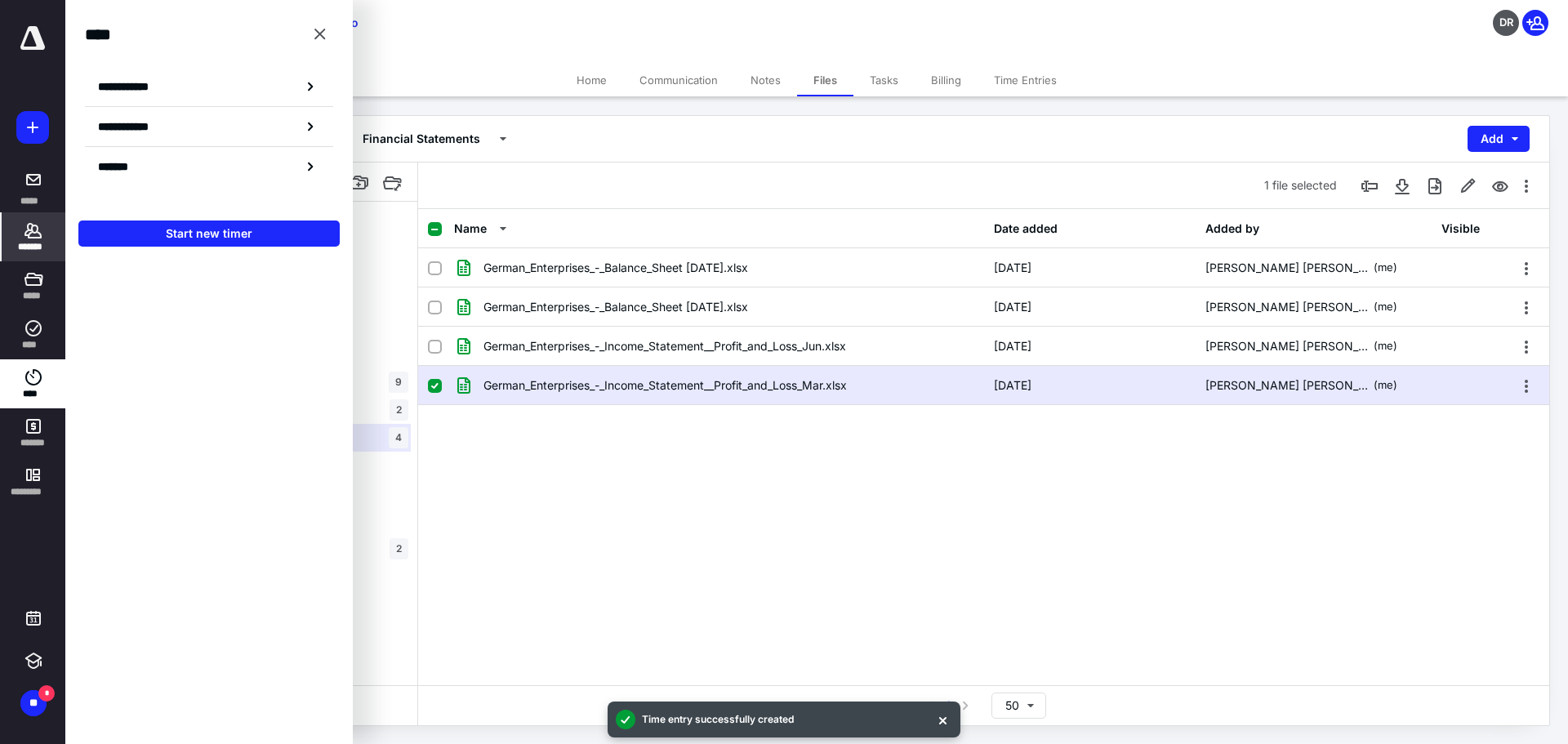 click on "*******" at bounding box center [33, 247] 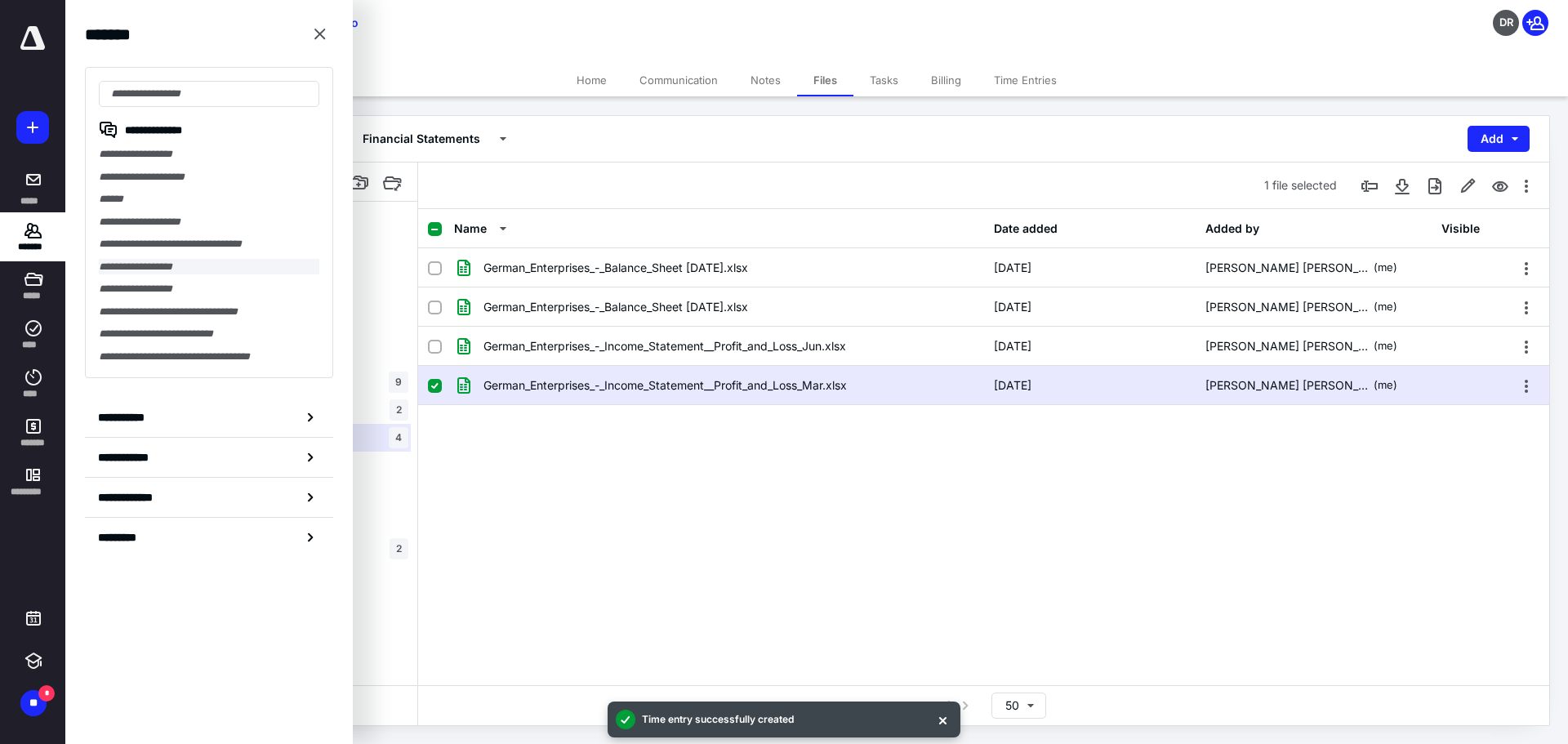 click on "**********" at bounding box center (209, 267) 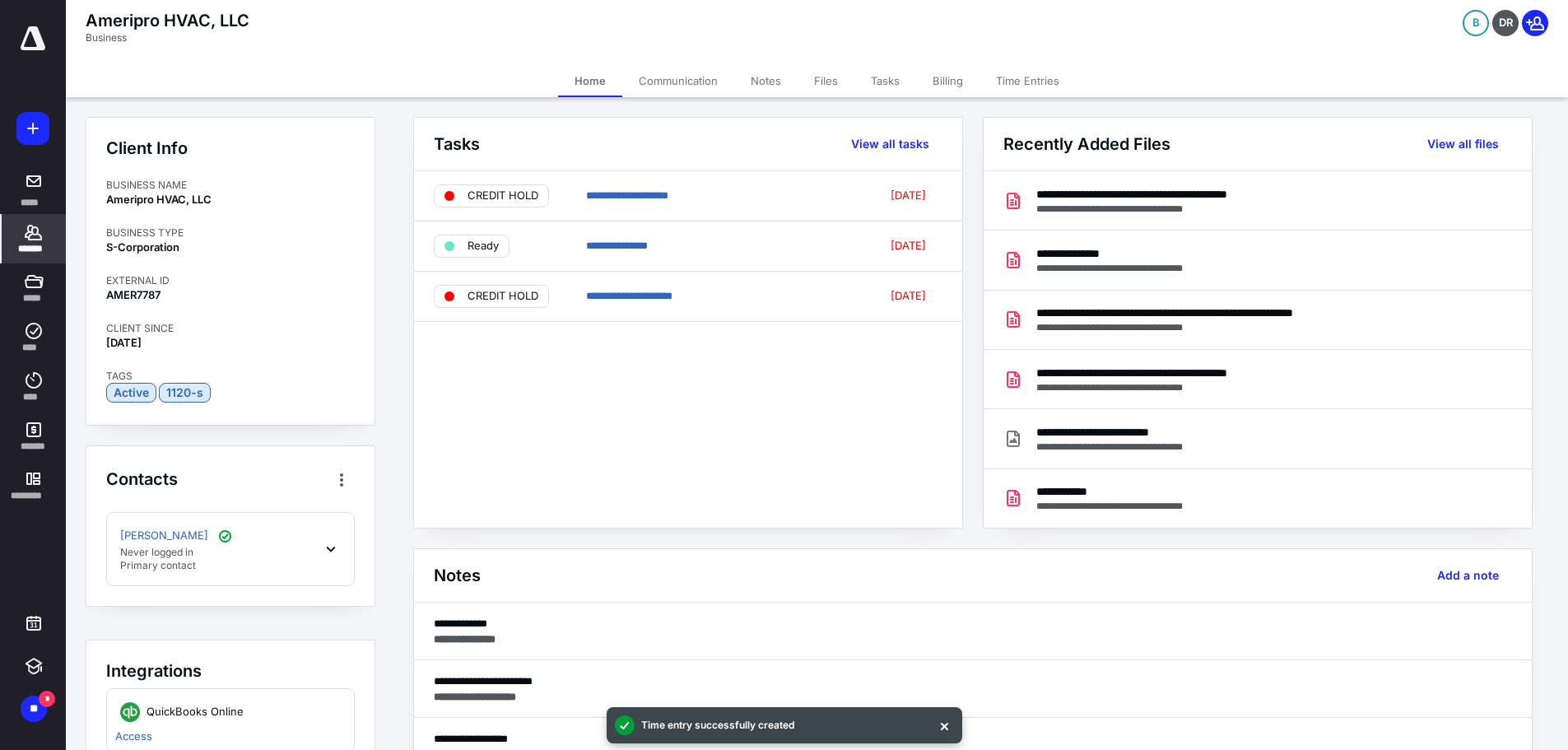 click on "Tasks" at bounding box center [885, 81] 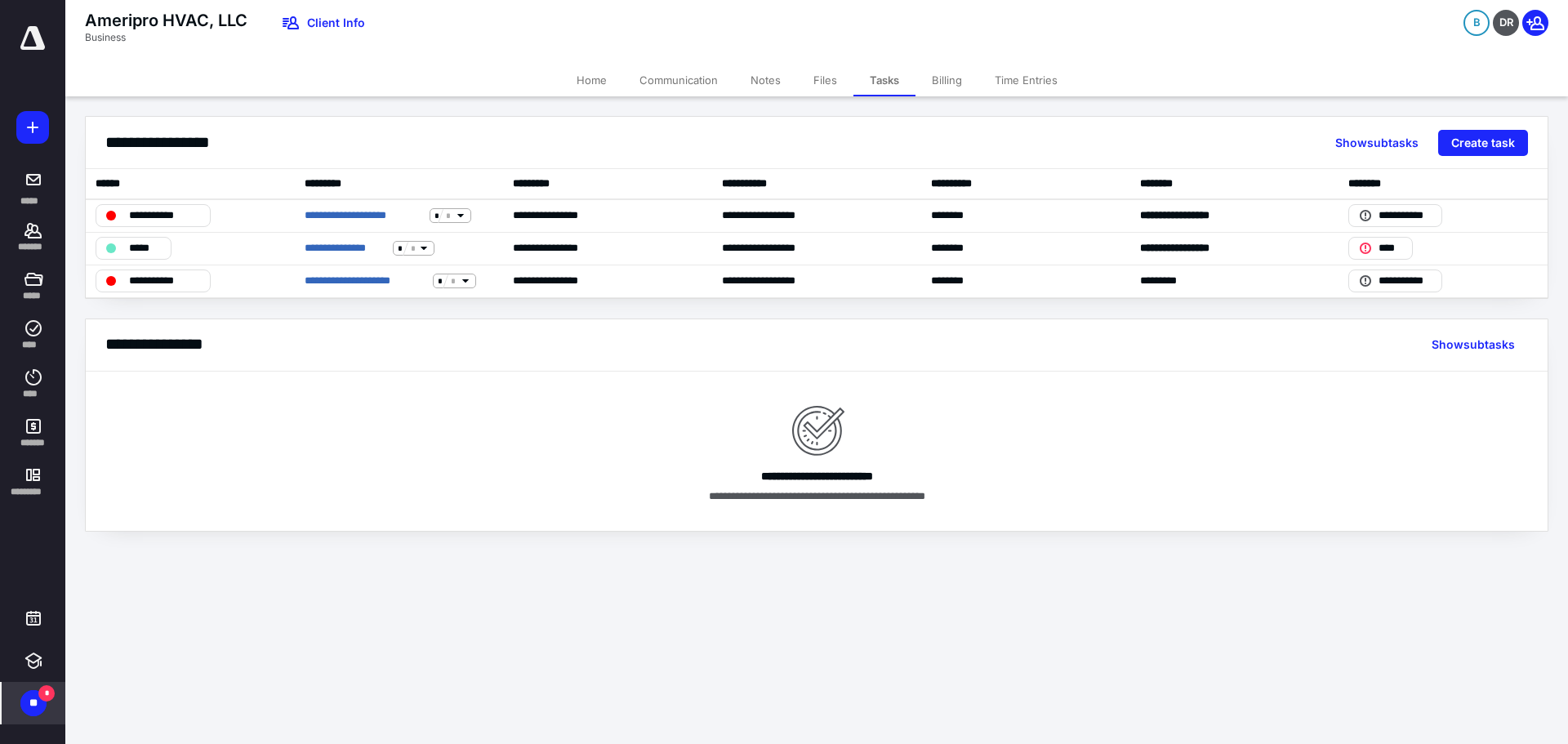 click on "**" at bounding box center [33, 703] 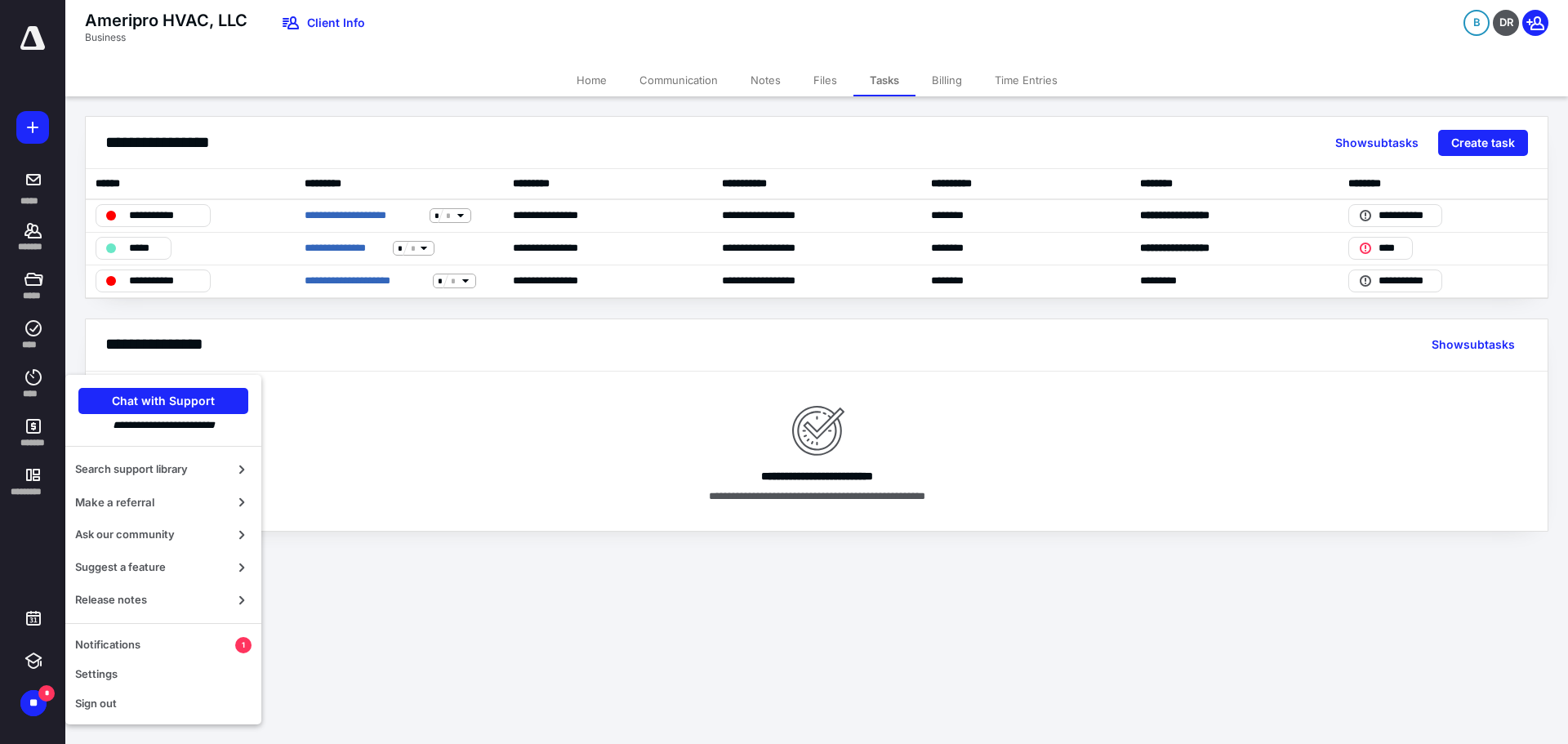 click on "**********" at bounding box center [784, 372] 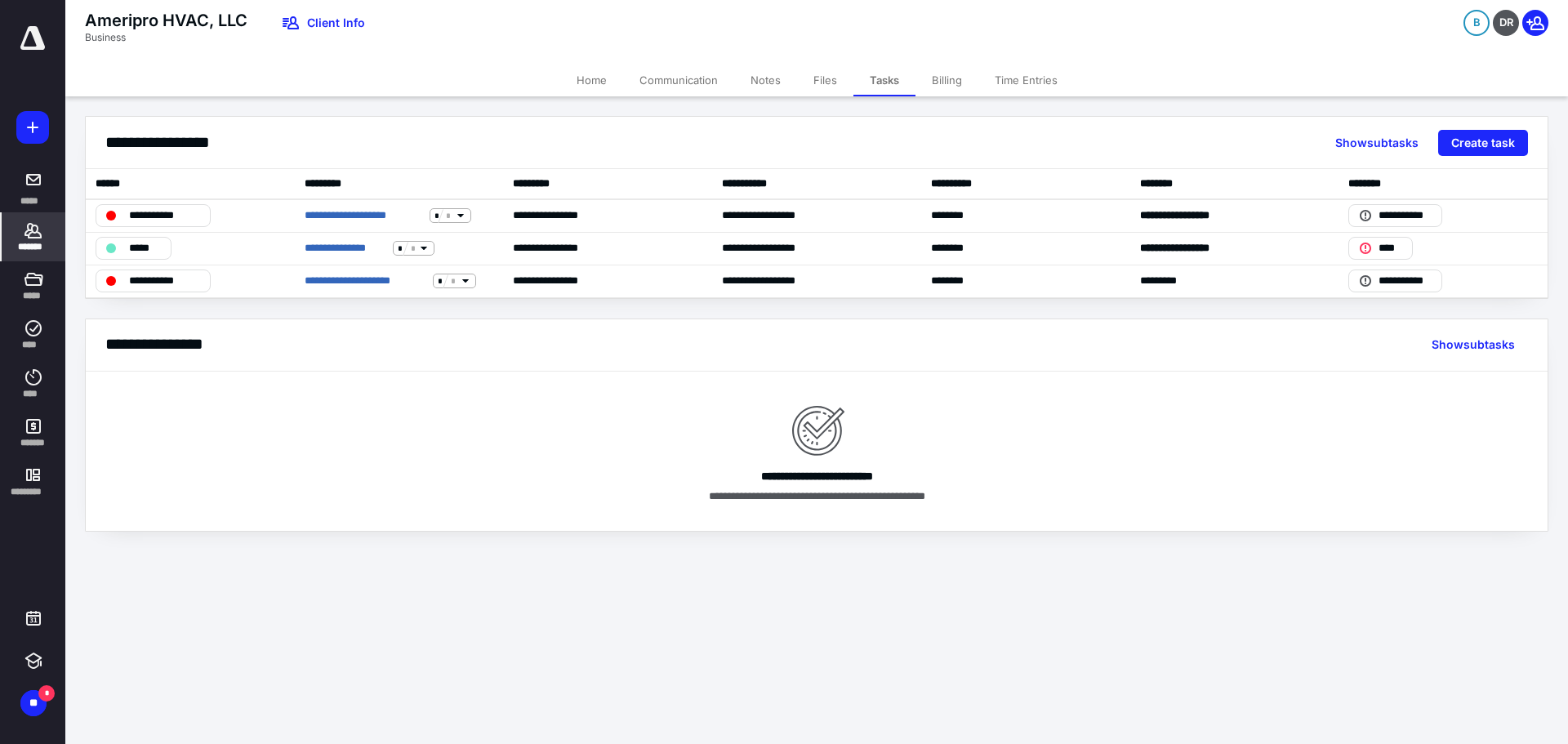 click on "*******" at bounding box center (33, 237) 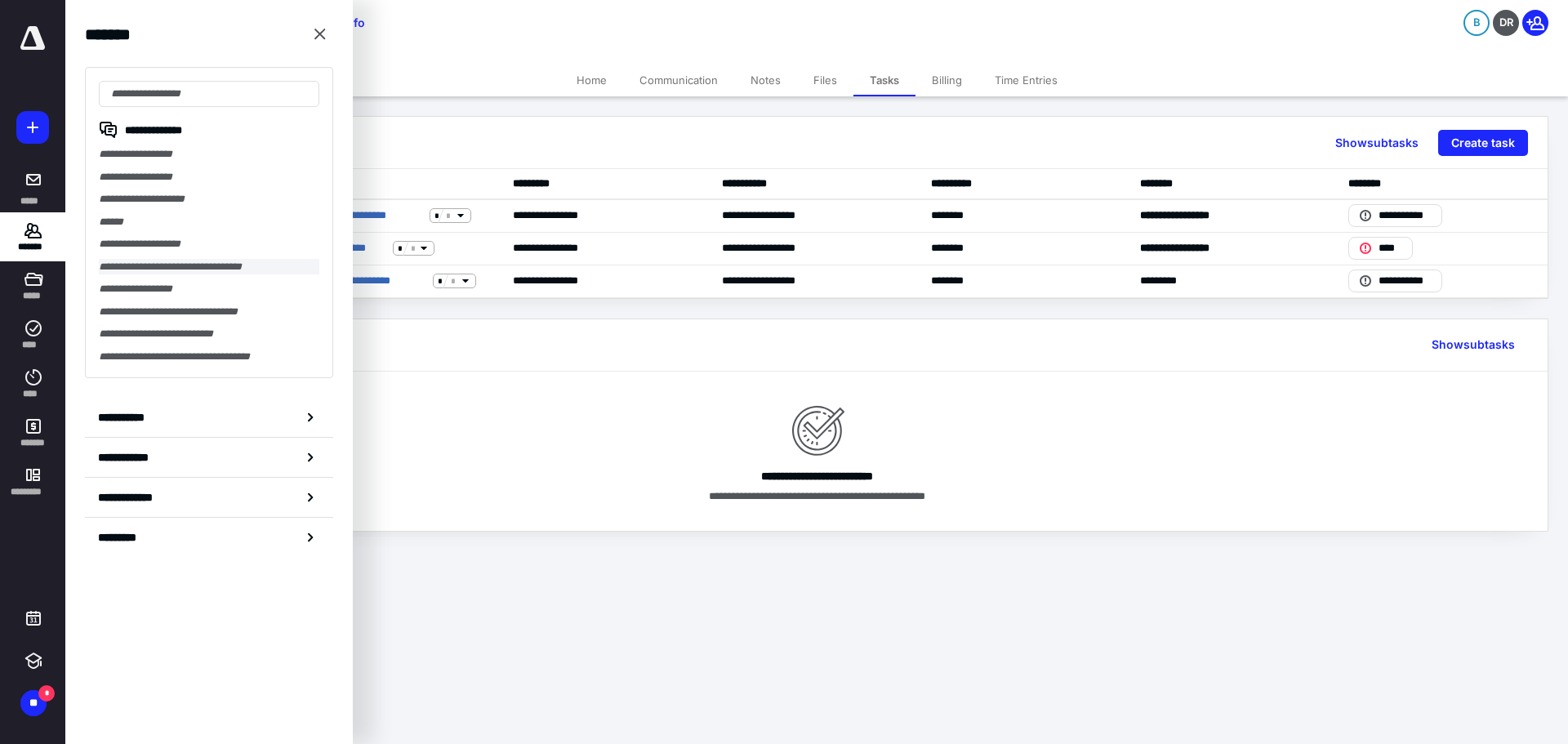 click on "**********" at bounding box center (209, 267) 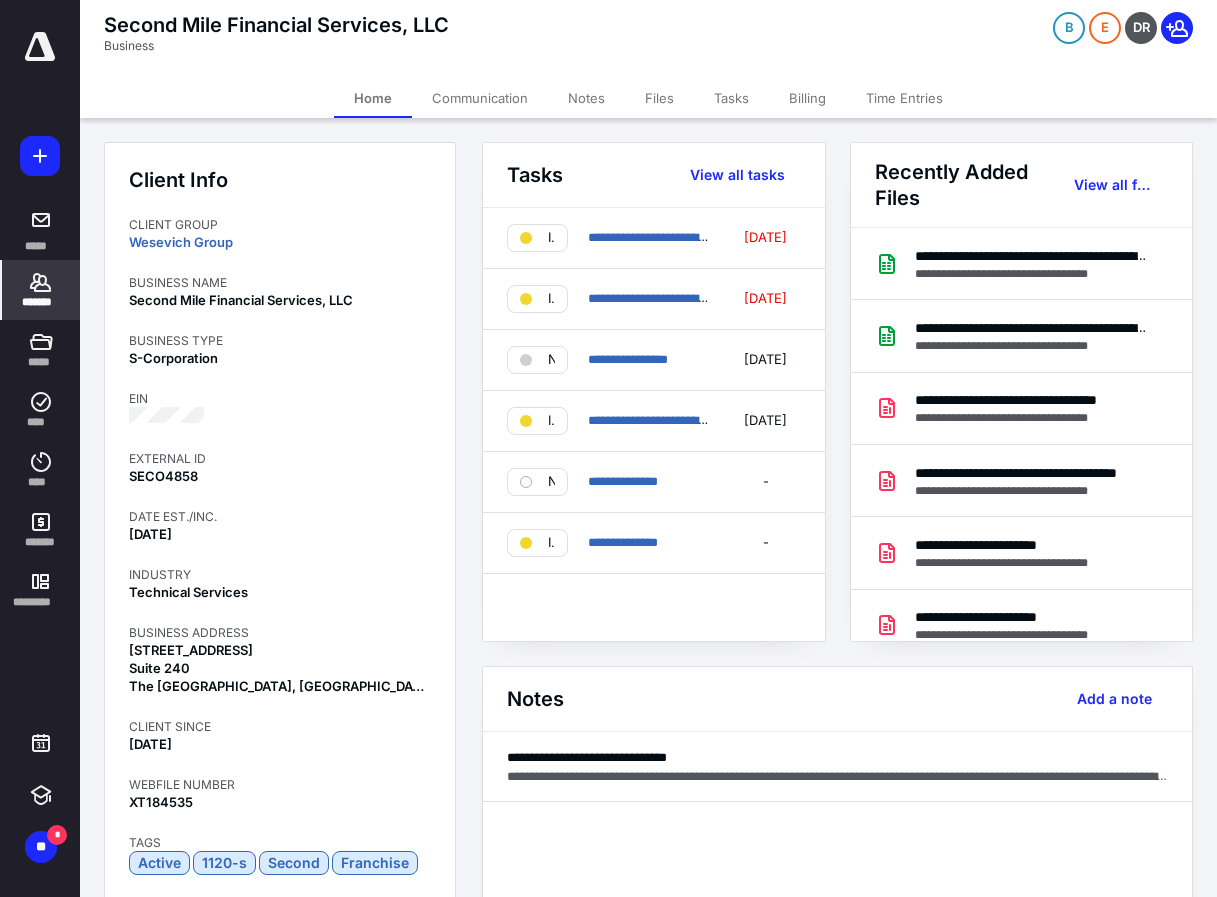 click on "Tasks" at bounding box center (731, 98) 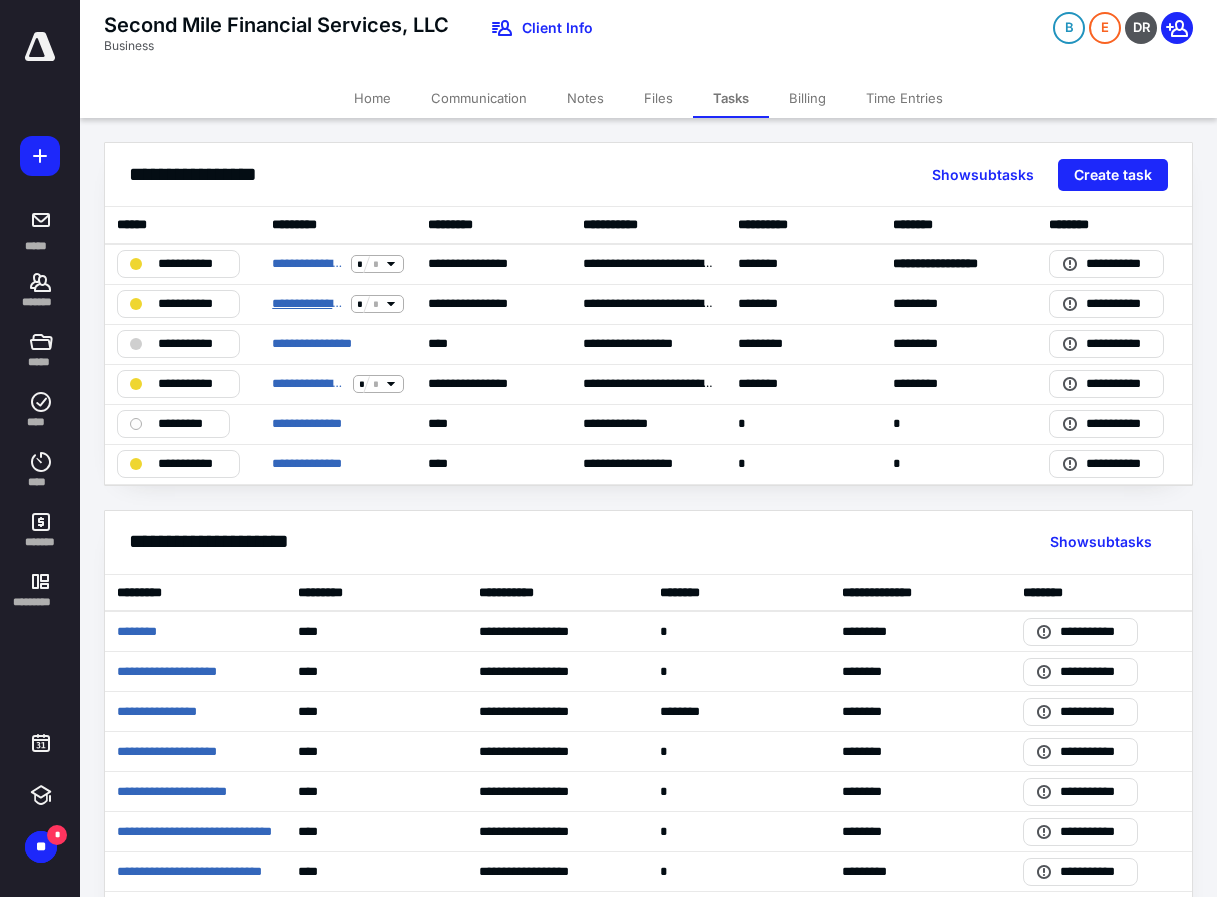 click on "**********" at bounding box center [307, 304] 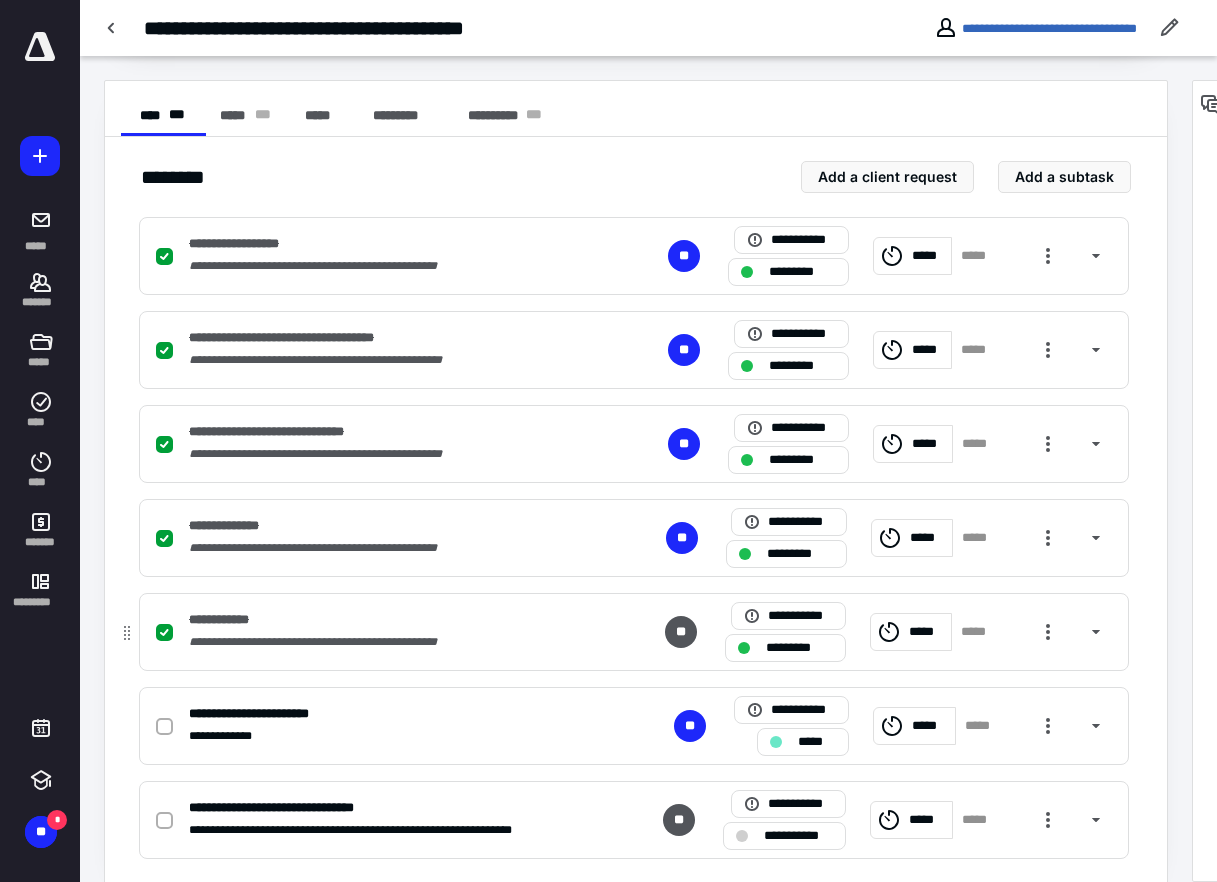 scroll, scrollTop: 387, scrollLeft: 0, axis: vertical 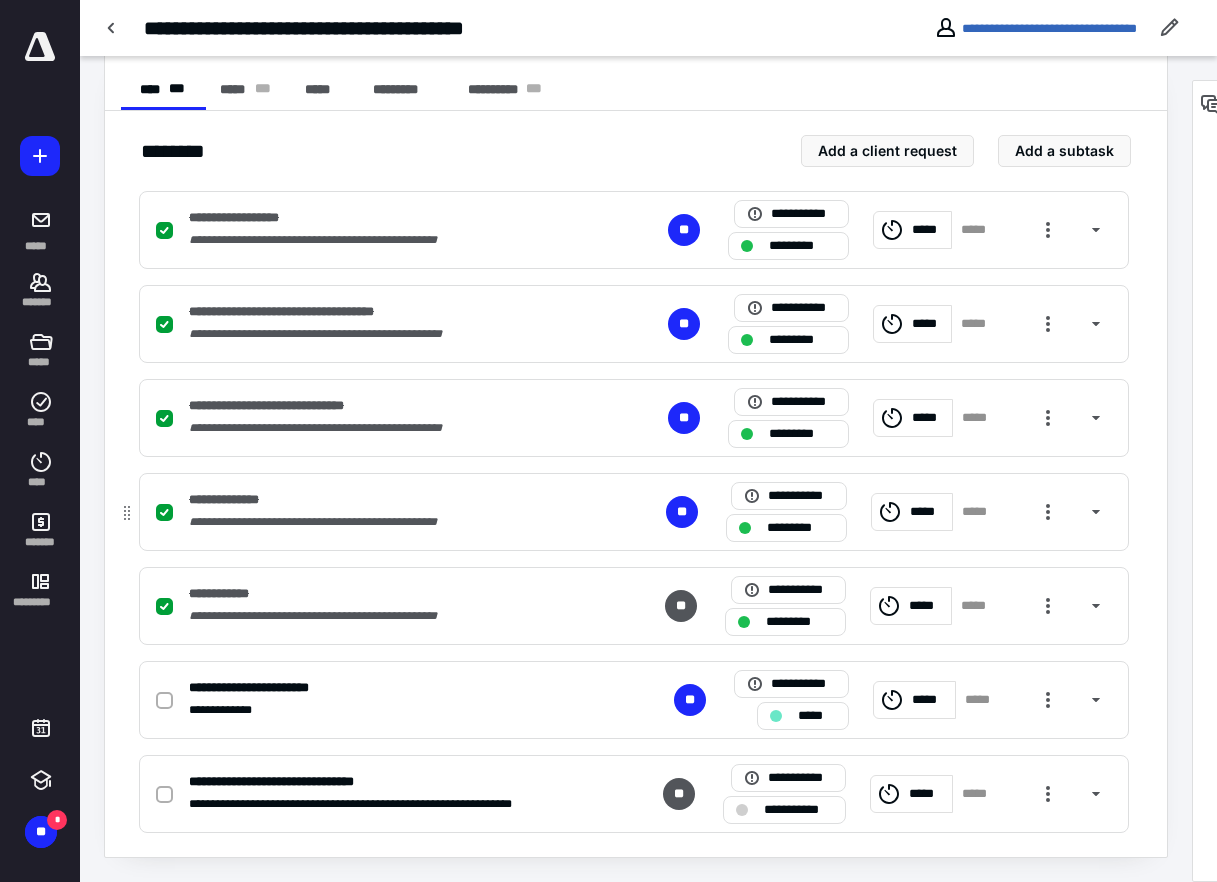 click on "*****" at bounding box center (928, 512) 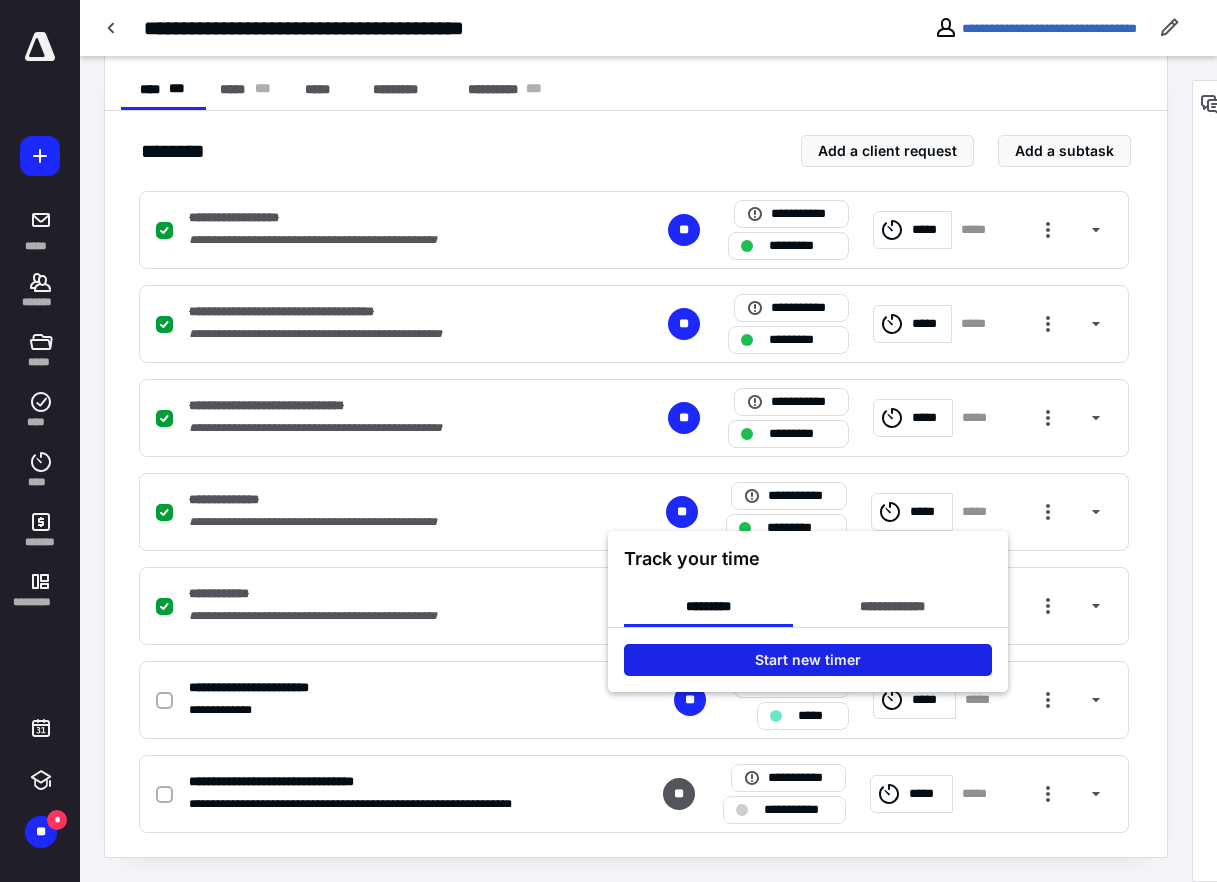 click on "Start new timer" at bounding box center (808, 660) 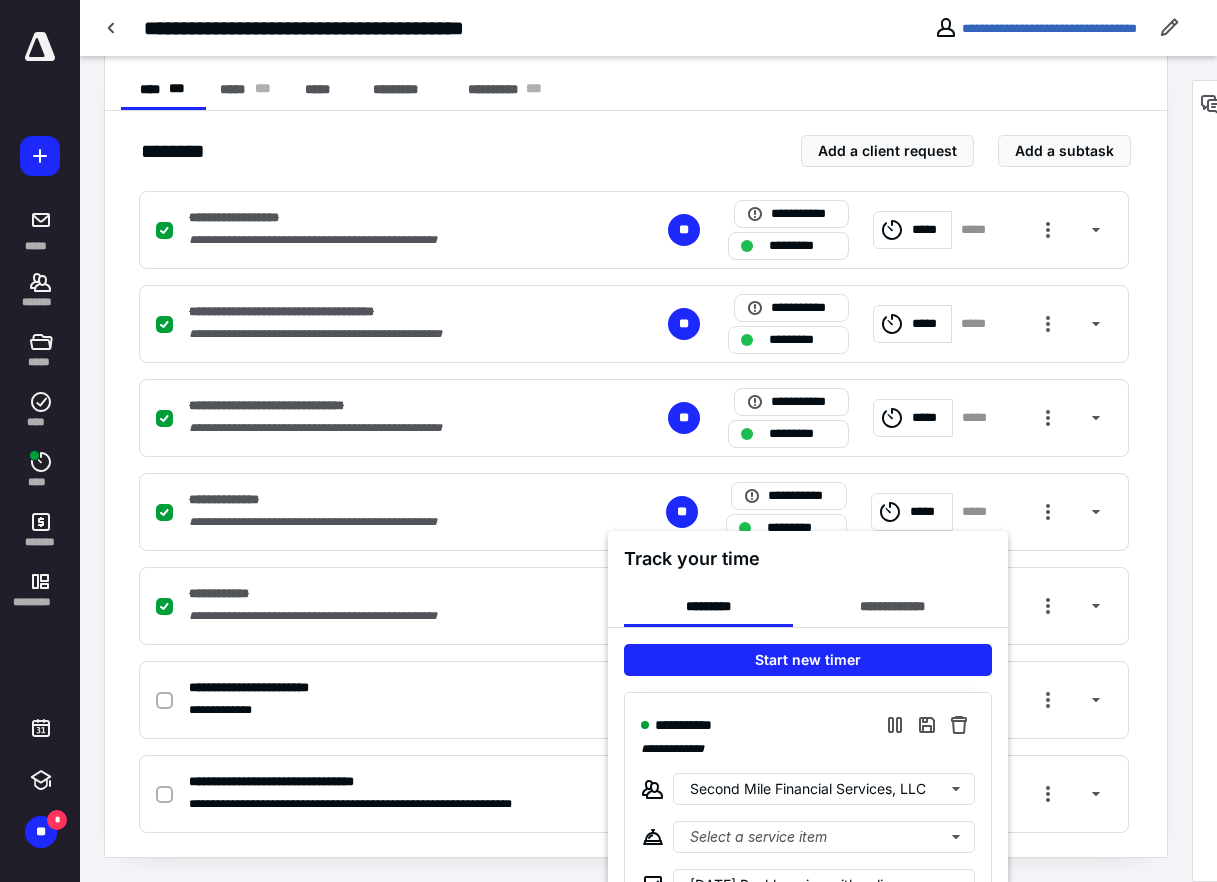 click at bounding box center [608, 441] 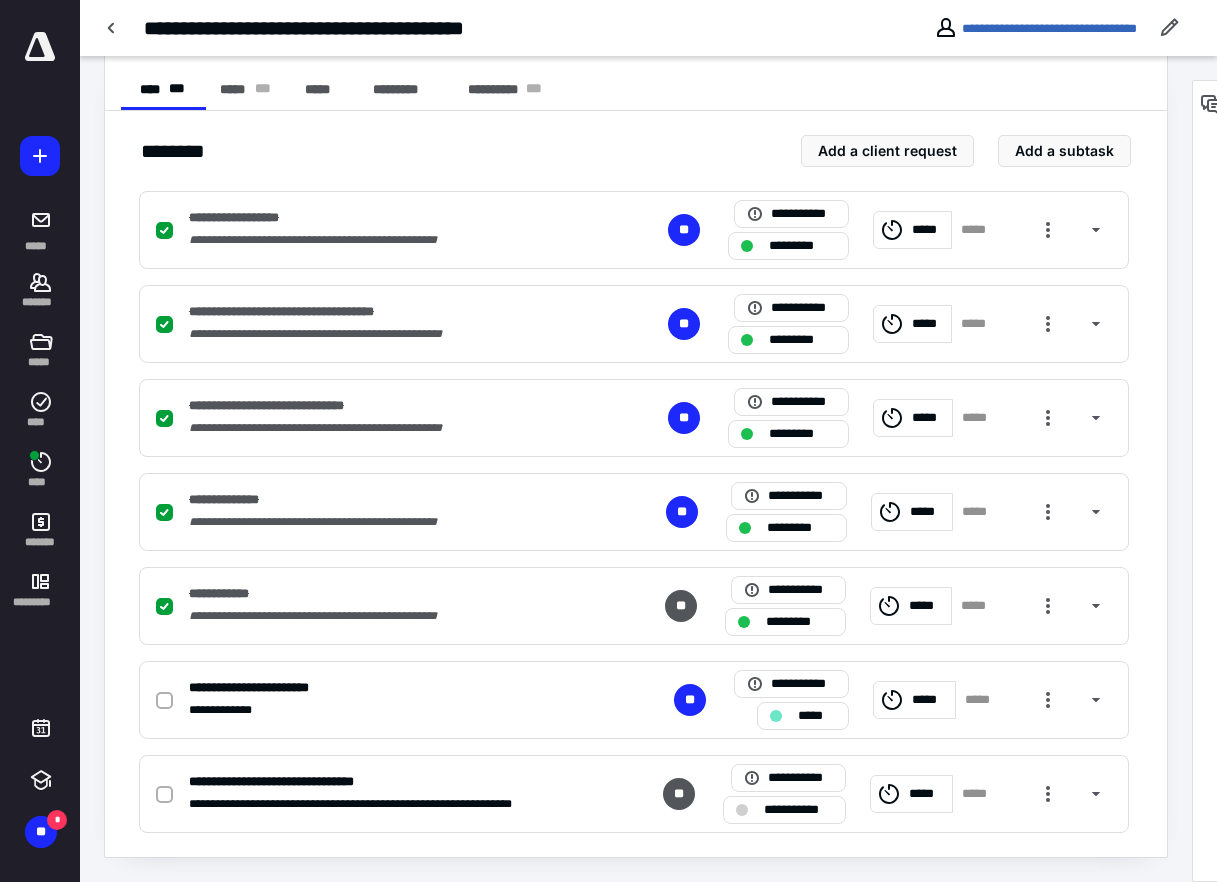 click on "*******" at bounding box center [41, 302] 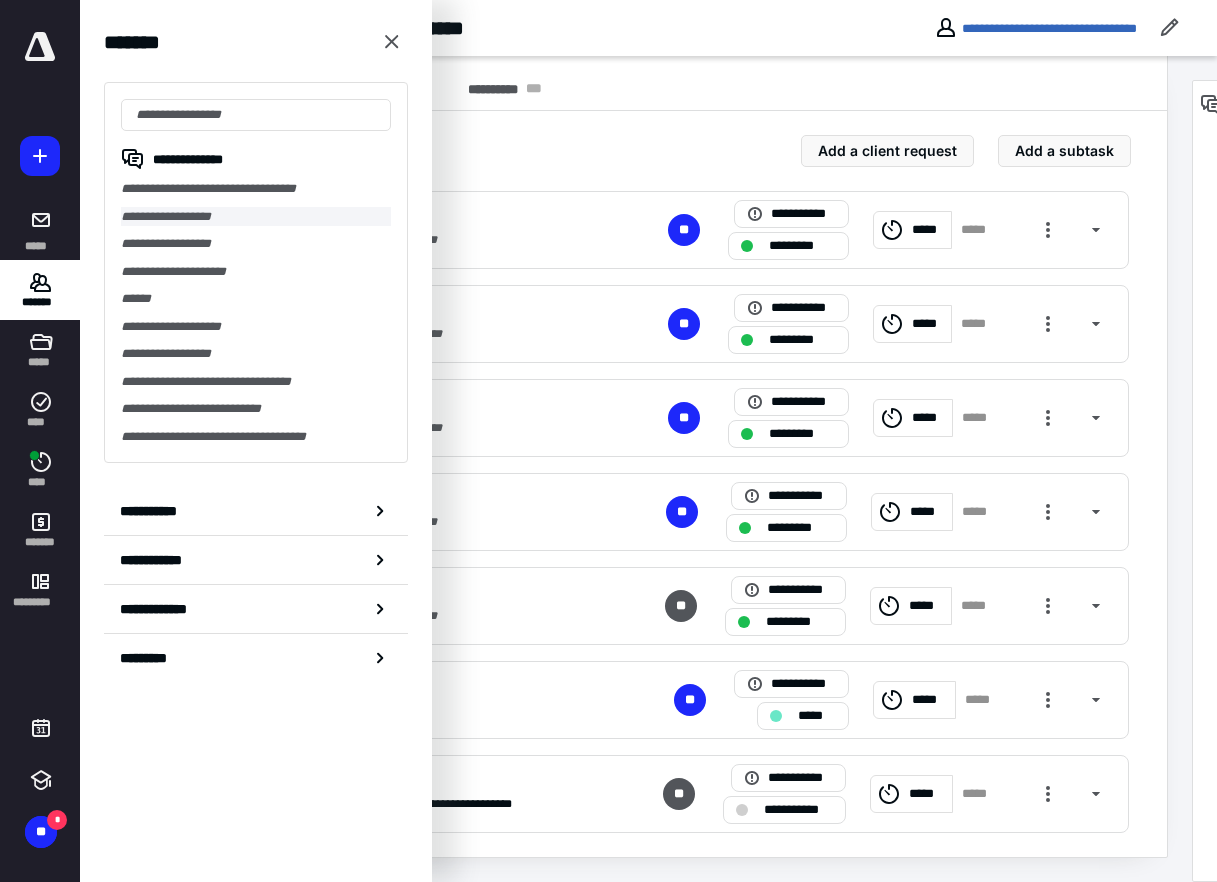 click on "**********" at bounding box center [256, 217] 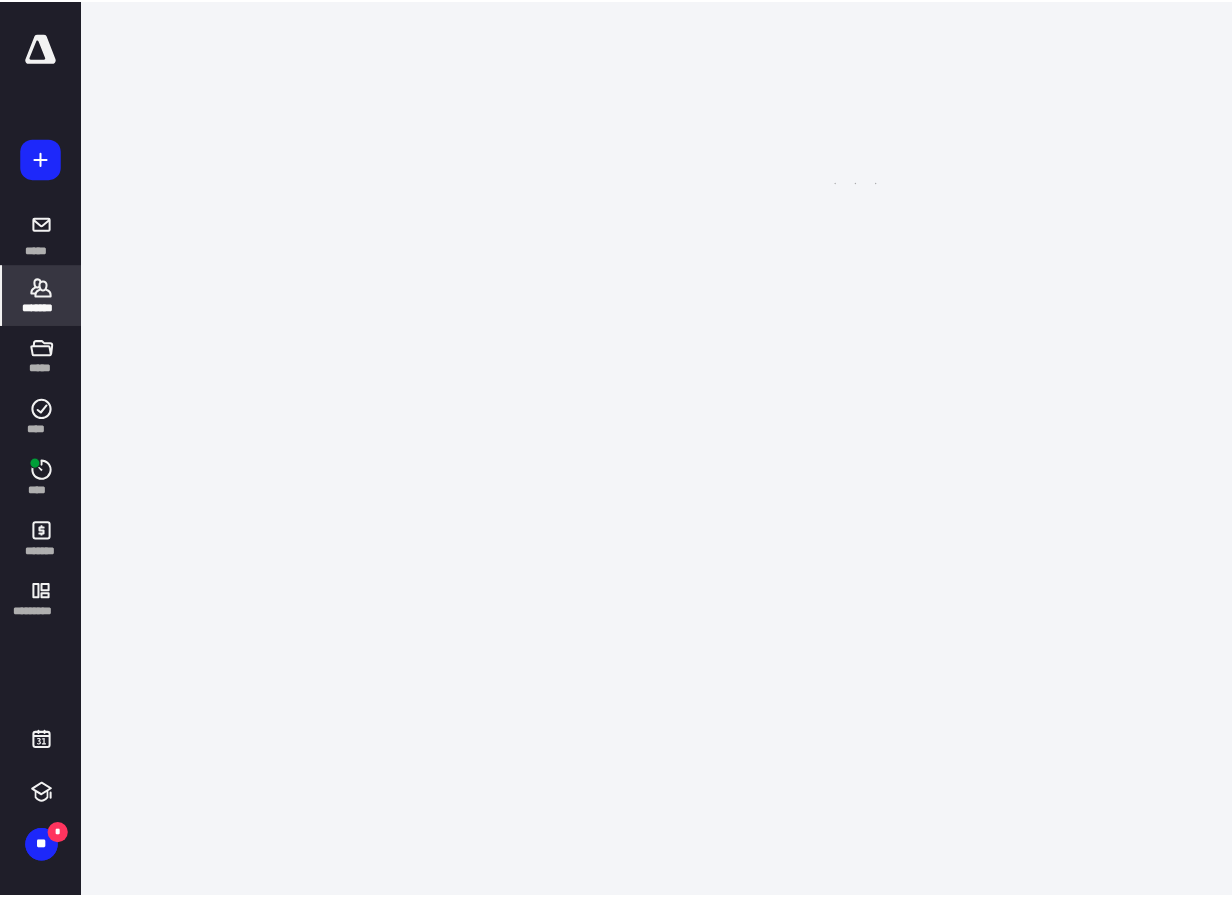 scroll, scrollTop: 0, scrollLeft: 0, axis: both 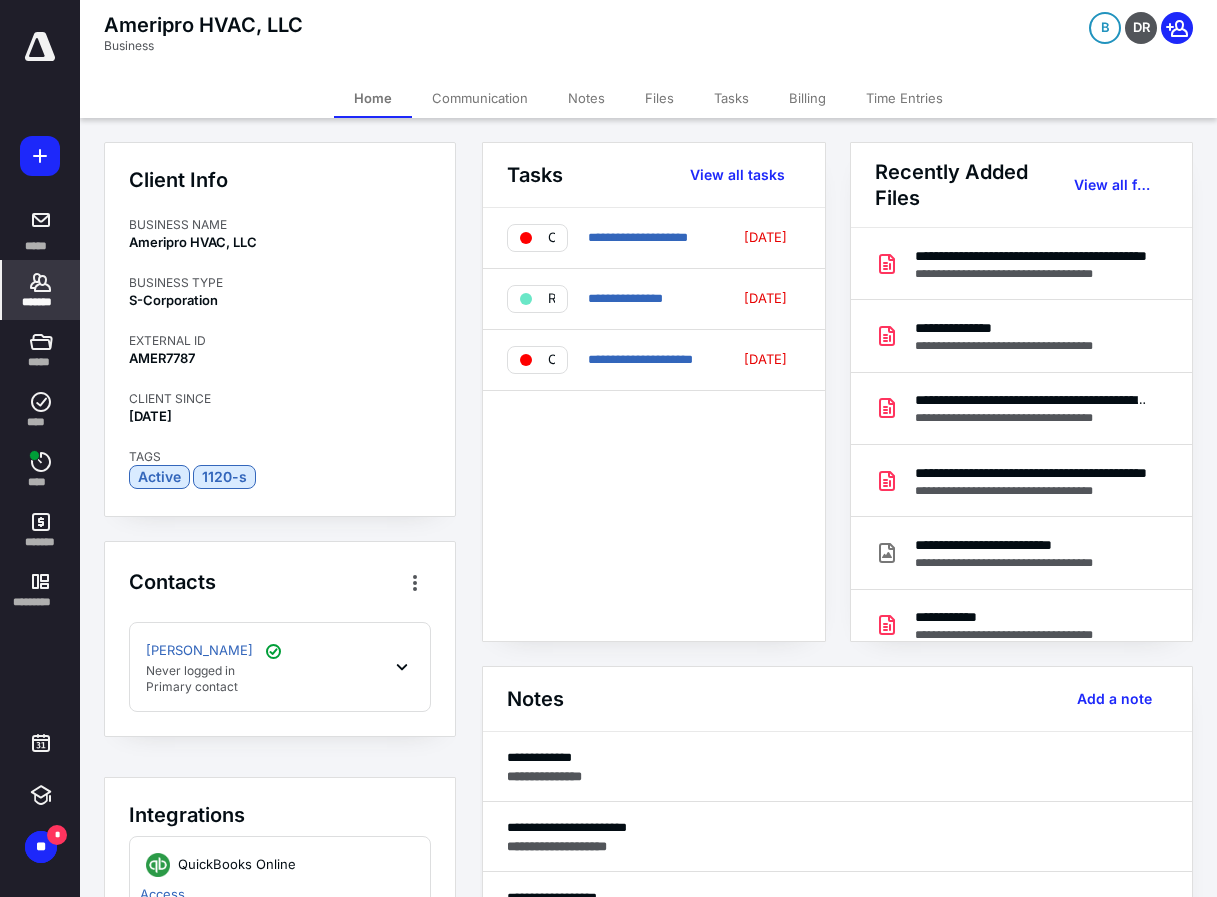 click on "Tasks" at bounding box center (731, 98) 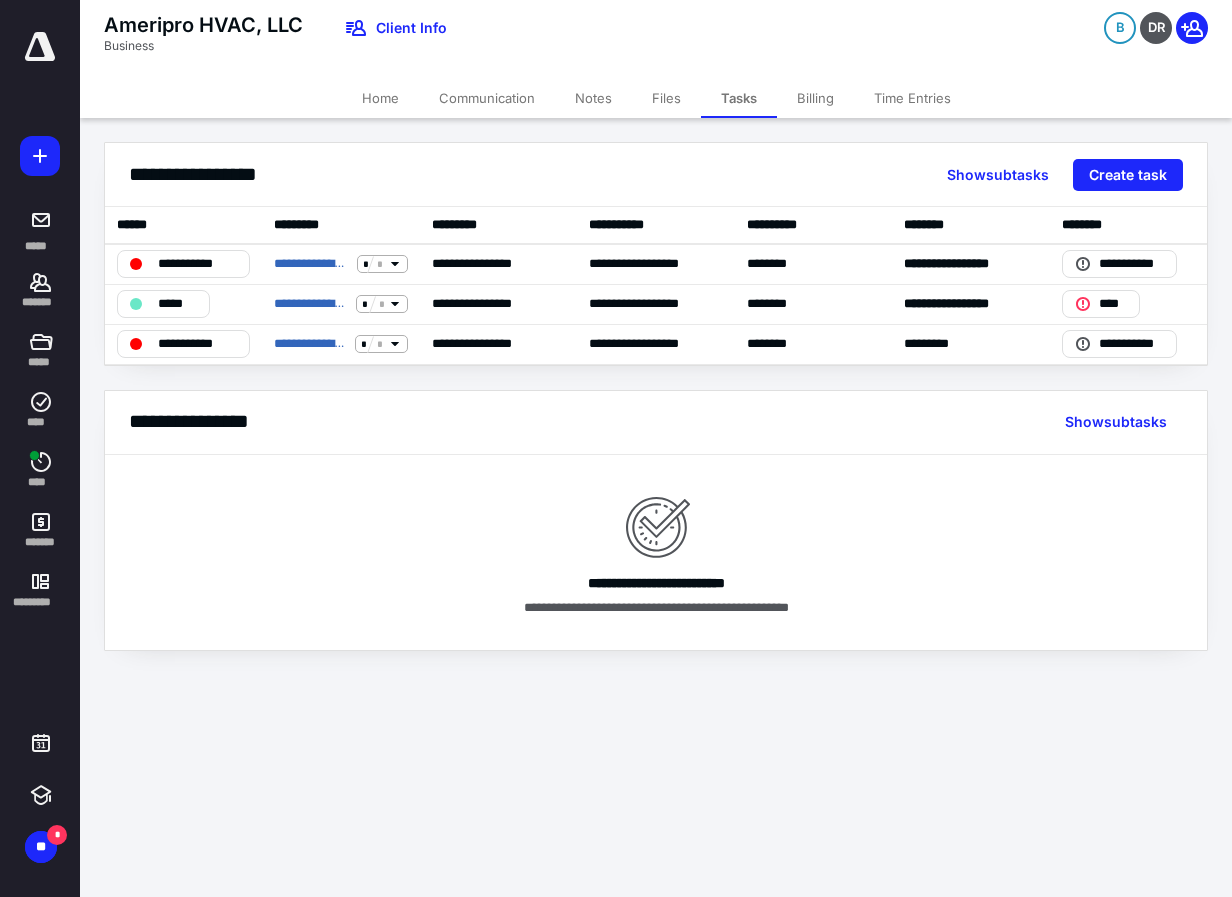 click on "Files" at bounding box center [666, 98] 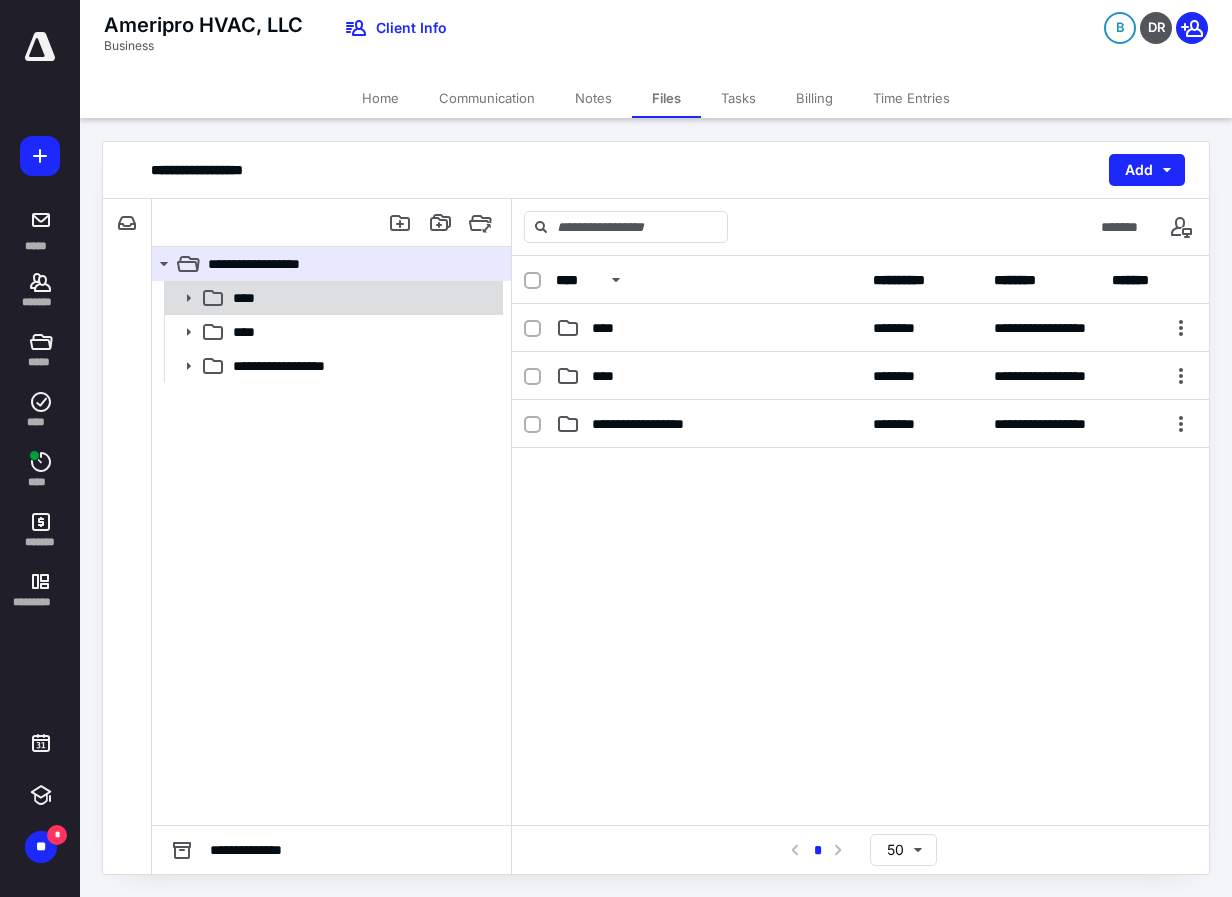 click 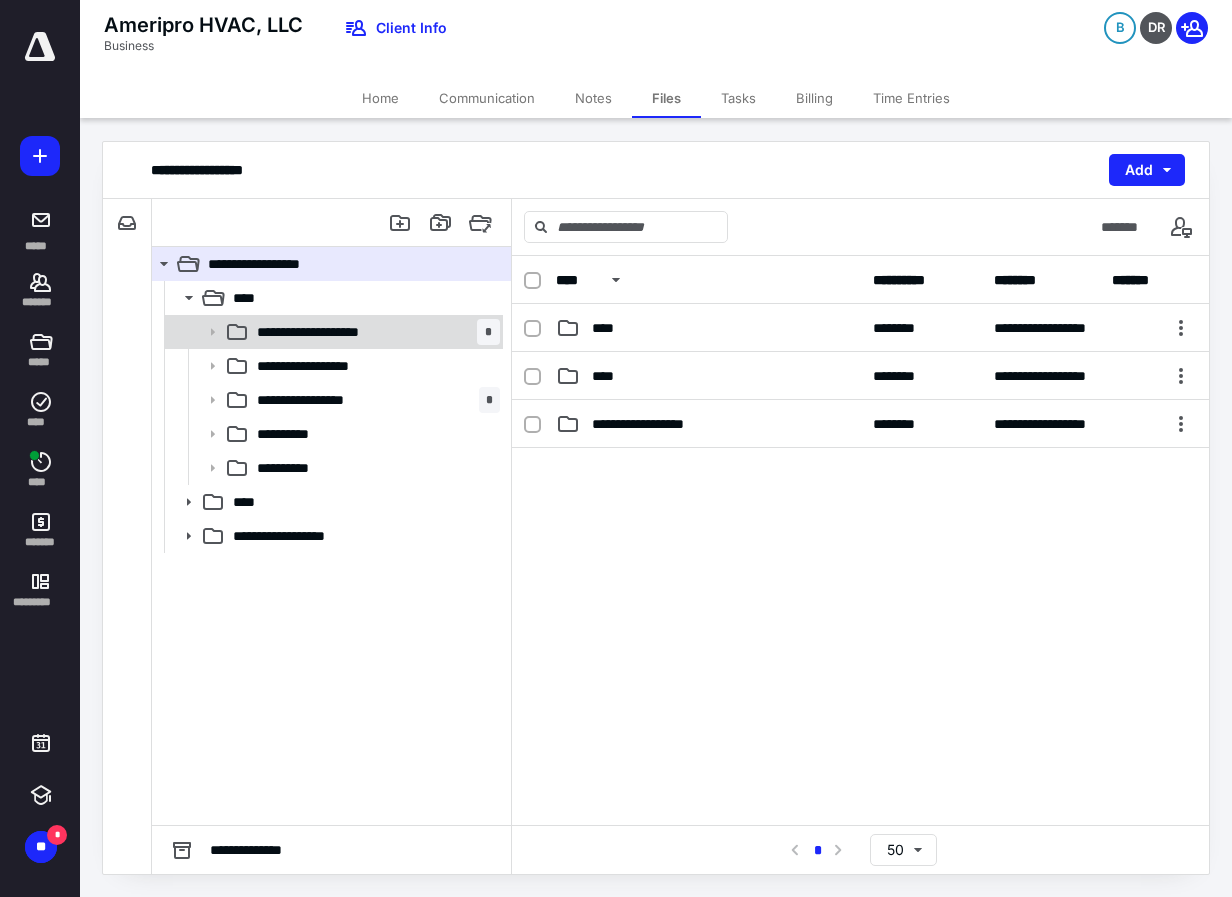 click on "**********" at bounding box center (325, 332) 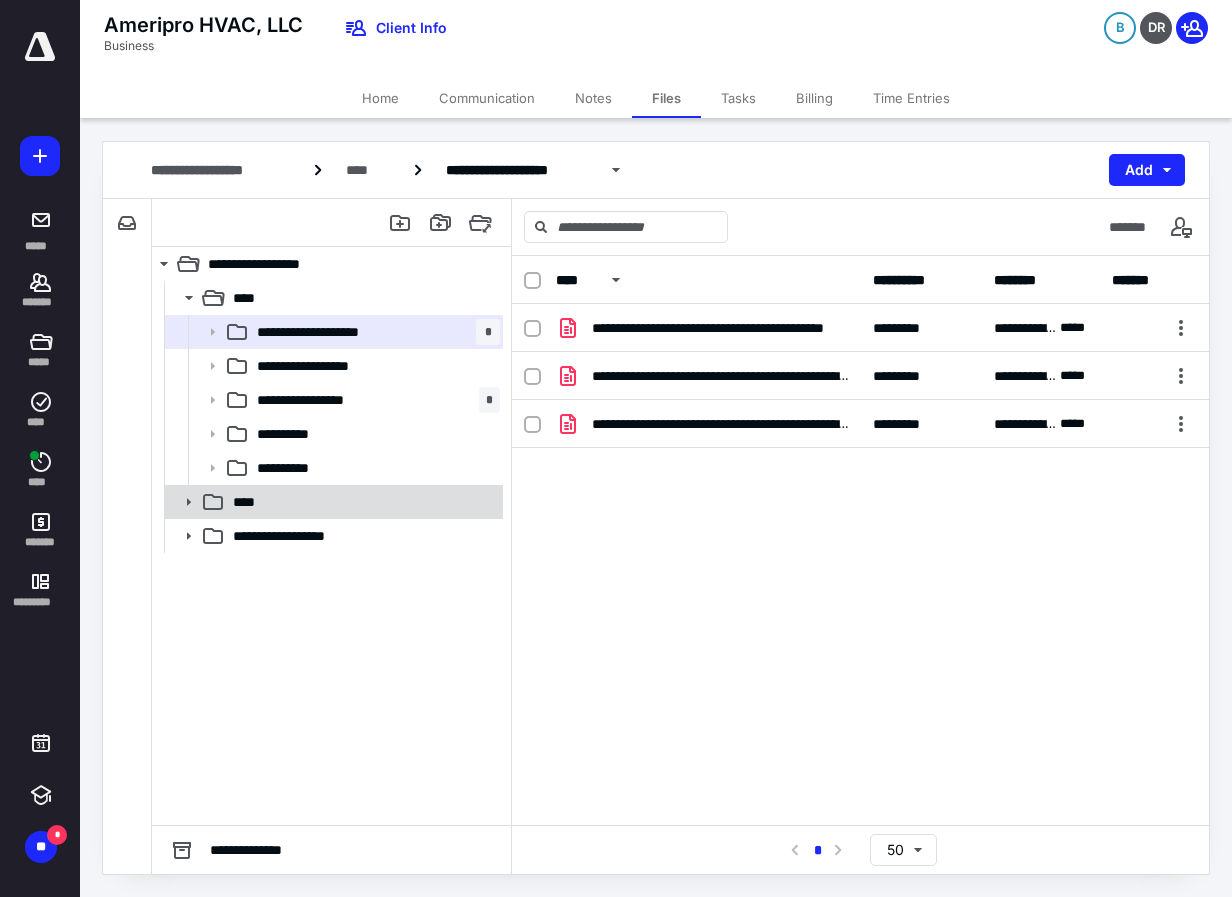 click 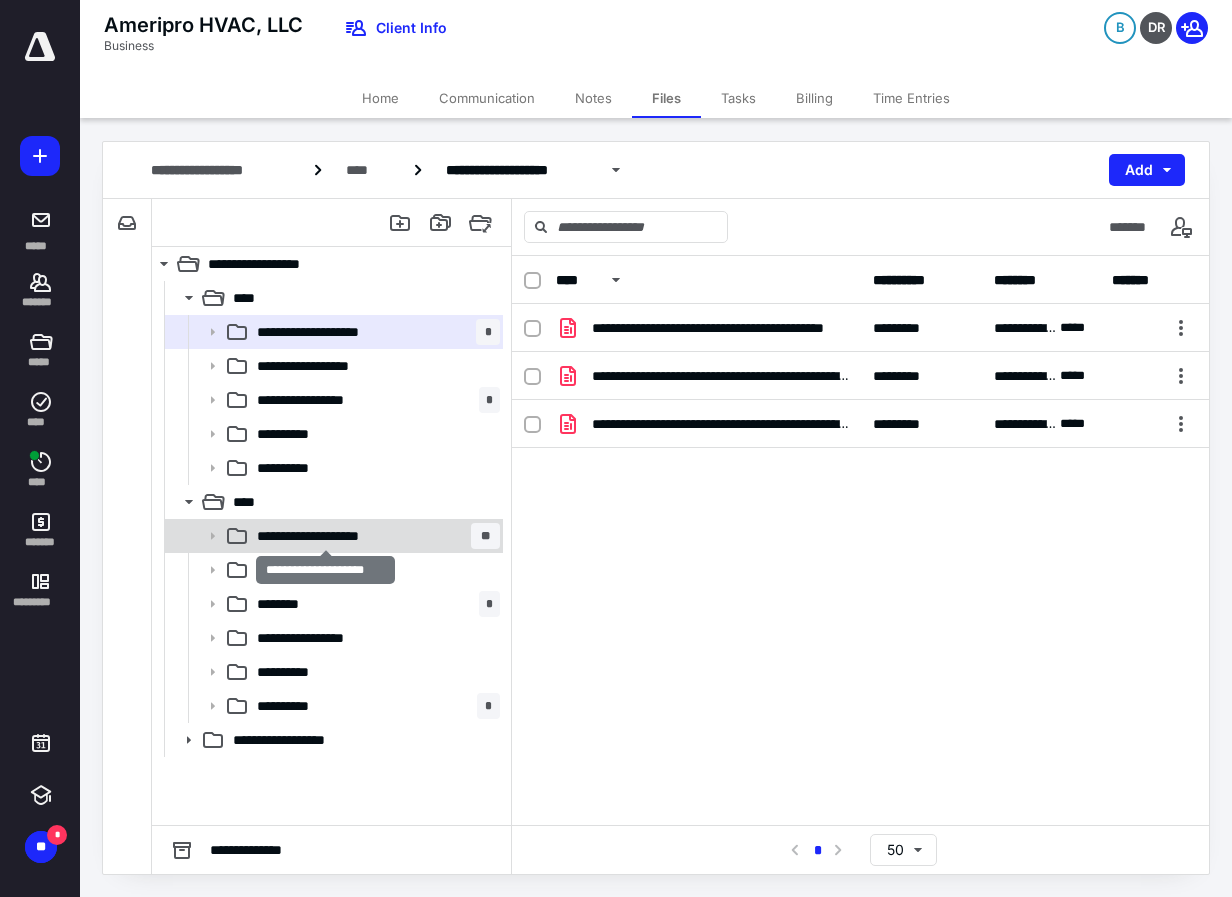 click on "**********" at bounding box center [325, 536] 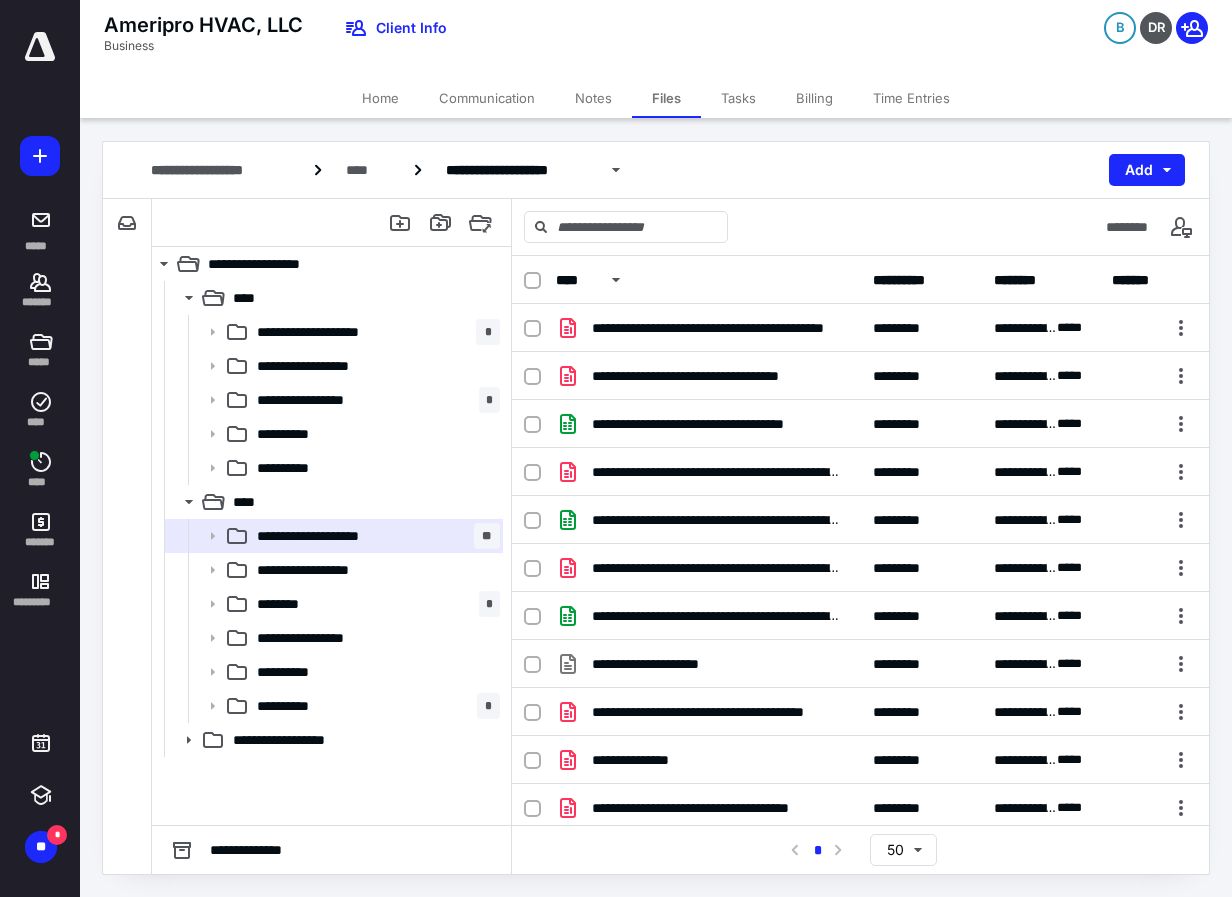 click at bounding box center [40, 47] 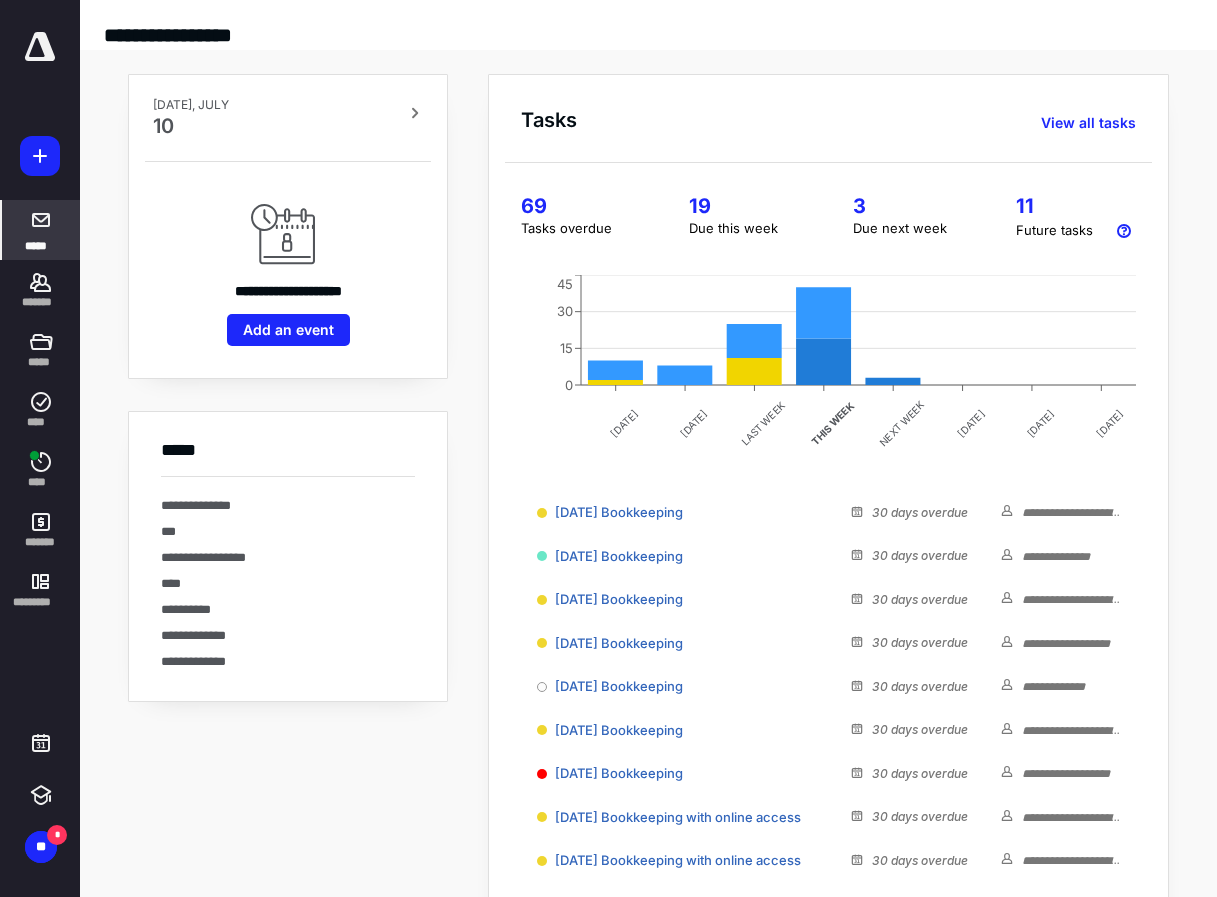 click 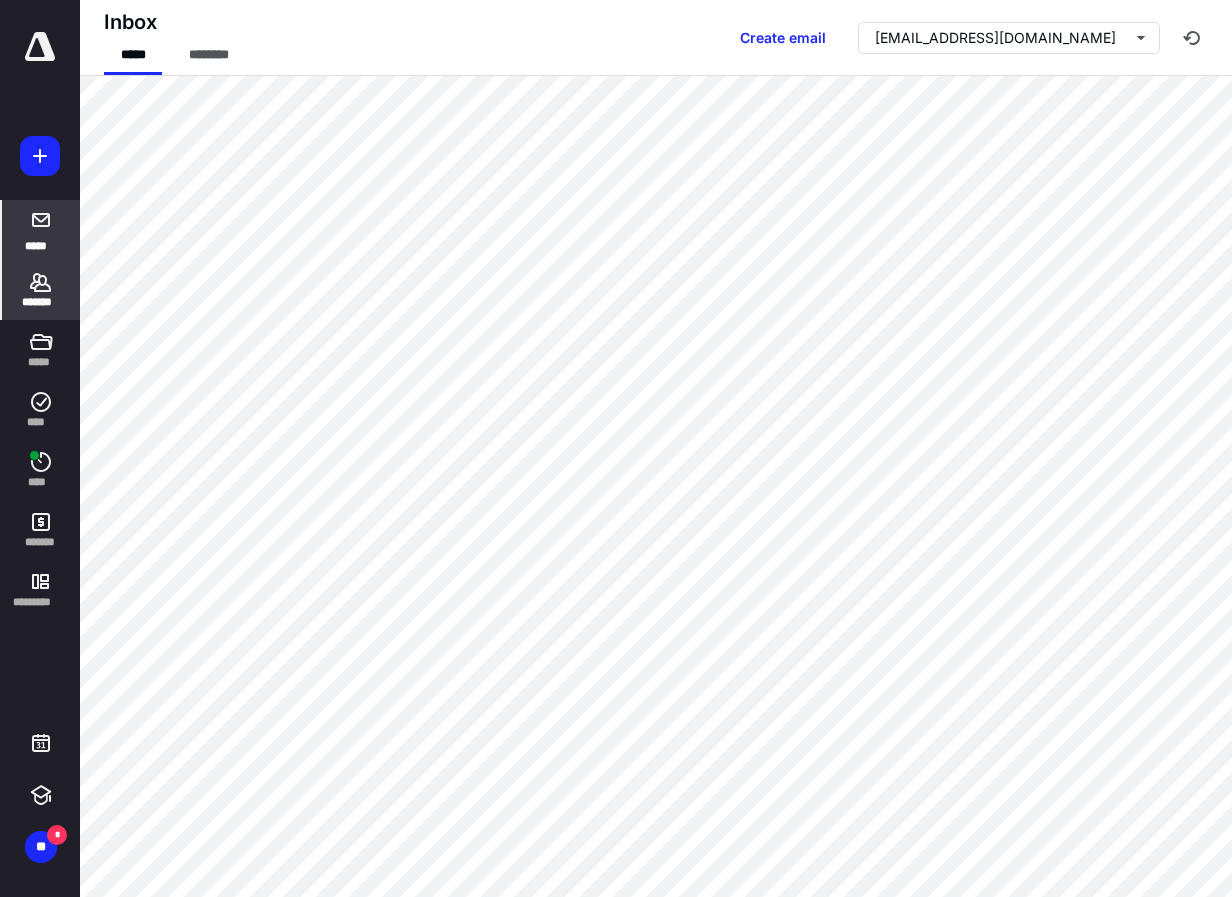 click 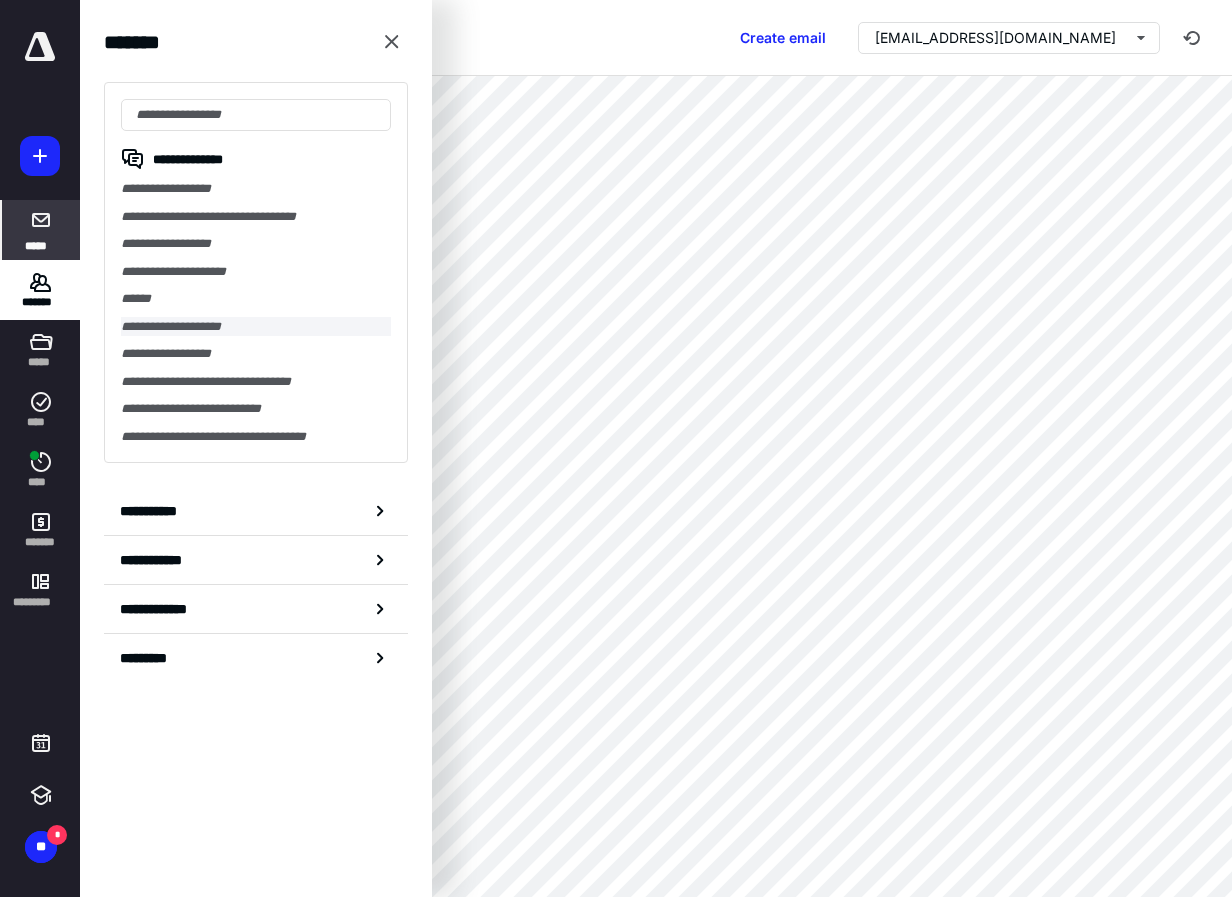 click on "**********" at bounding box center (256, 327) 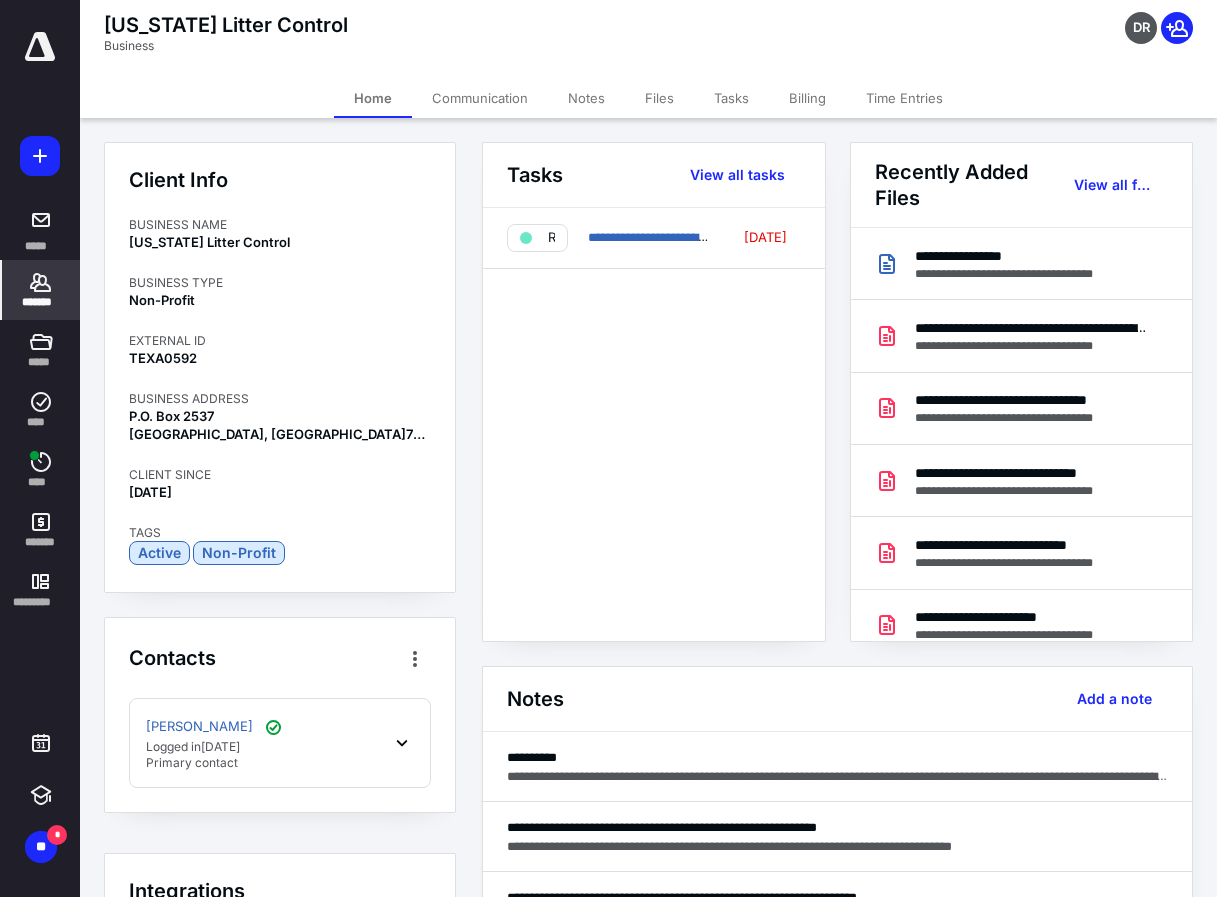 click on "Tasks" at bounding box center (731, 98) 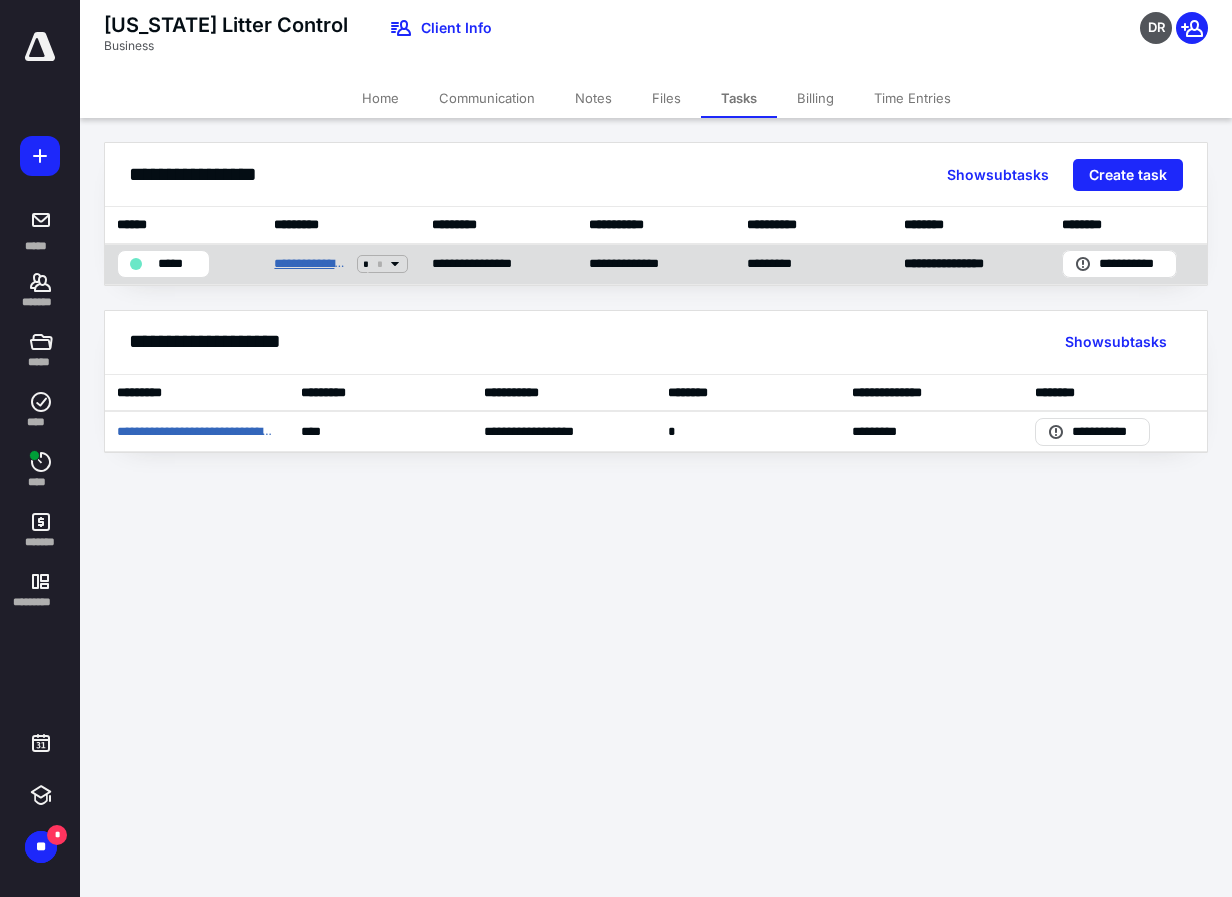 click on "**********" at bounding box center (311, 264) 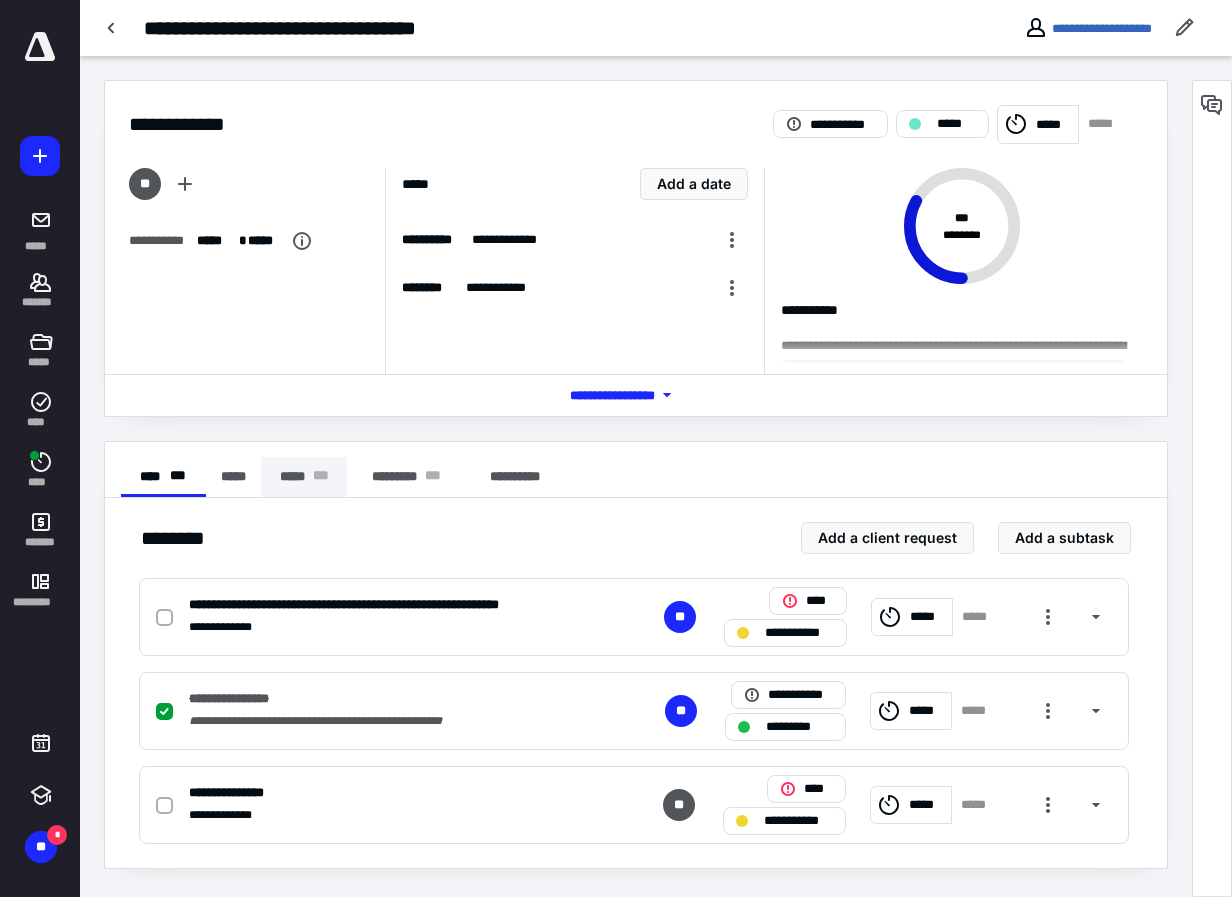 click on "***** * * *" at bounding box center [304, 477] 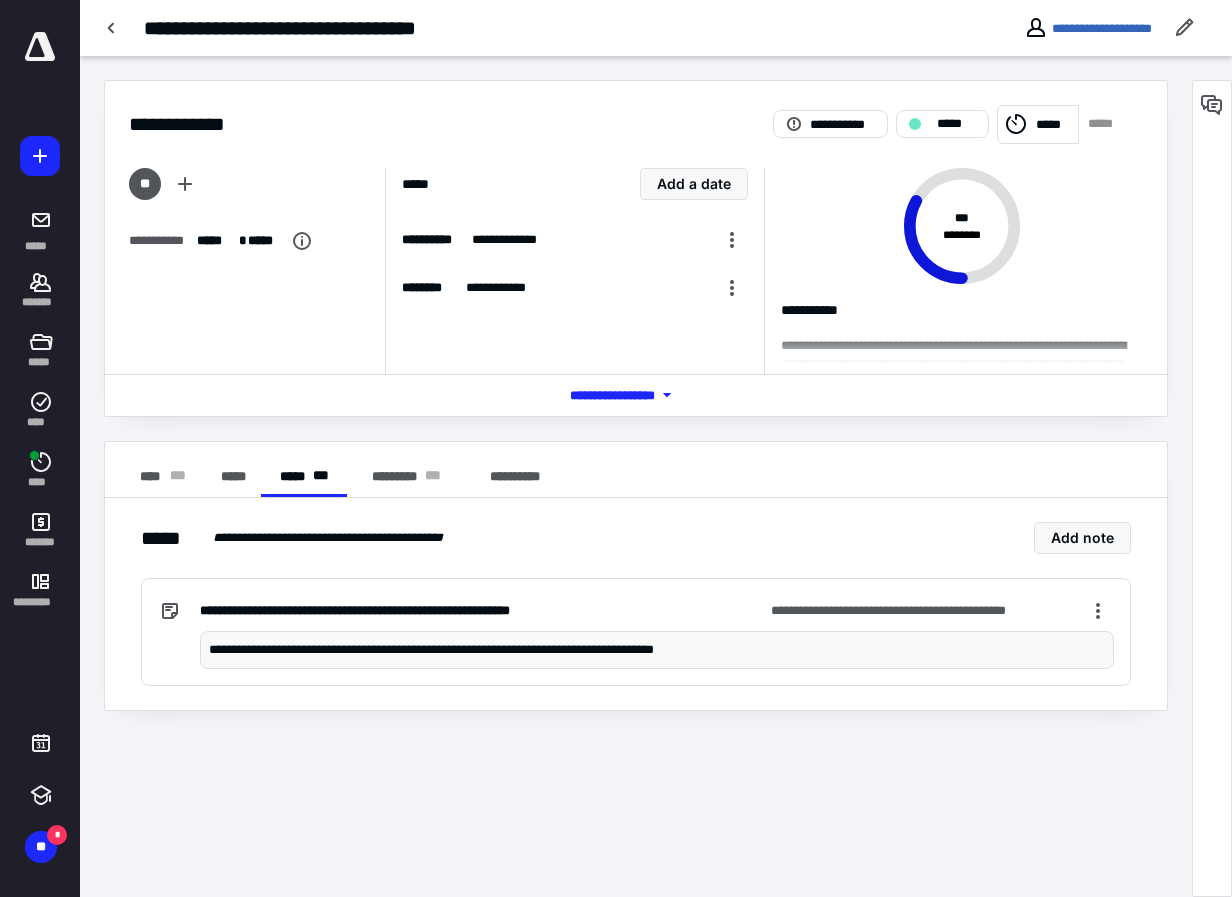 click on "**********" at bounding box center [657, 650] 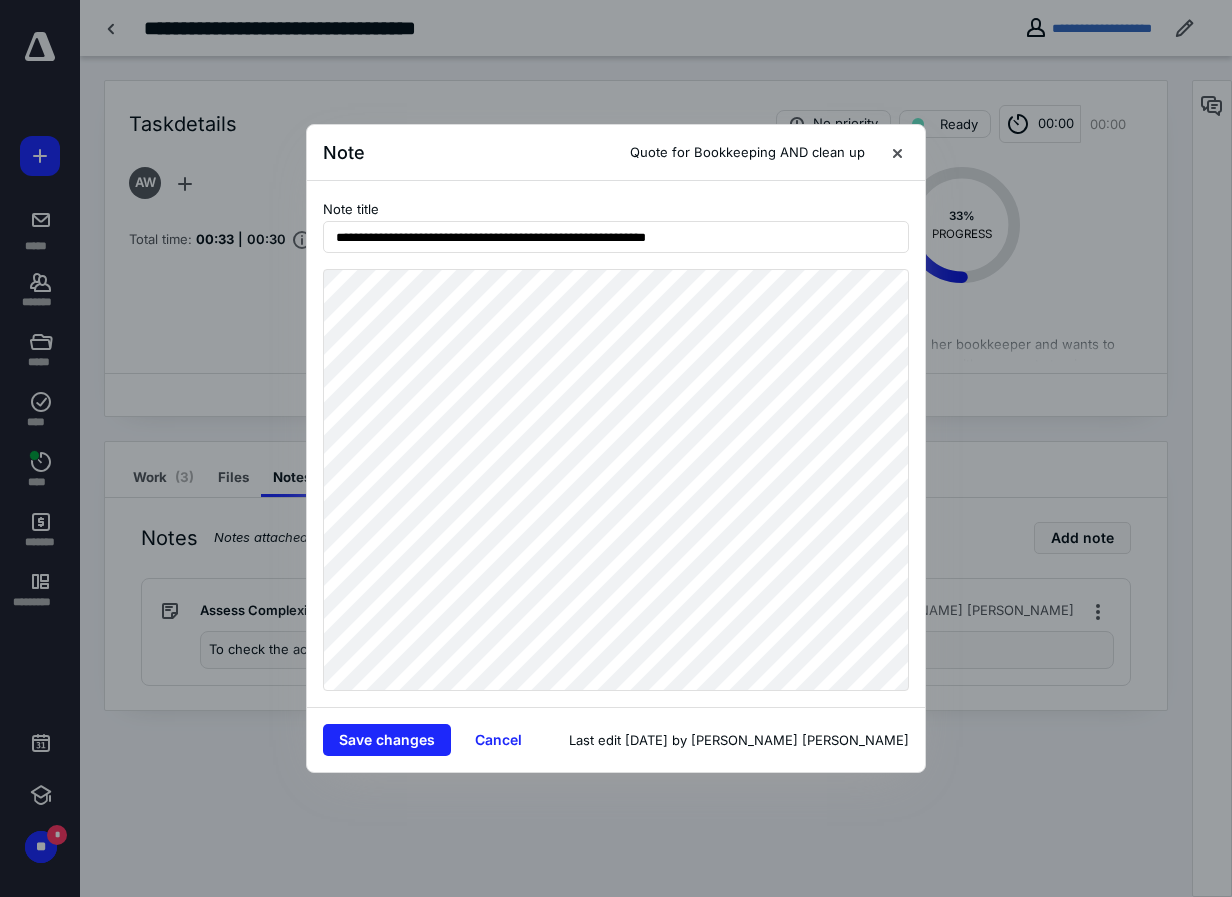 click on "**********" at bounding box center [616, 444] 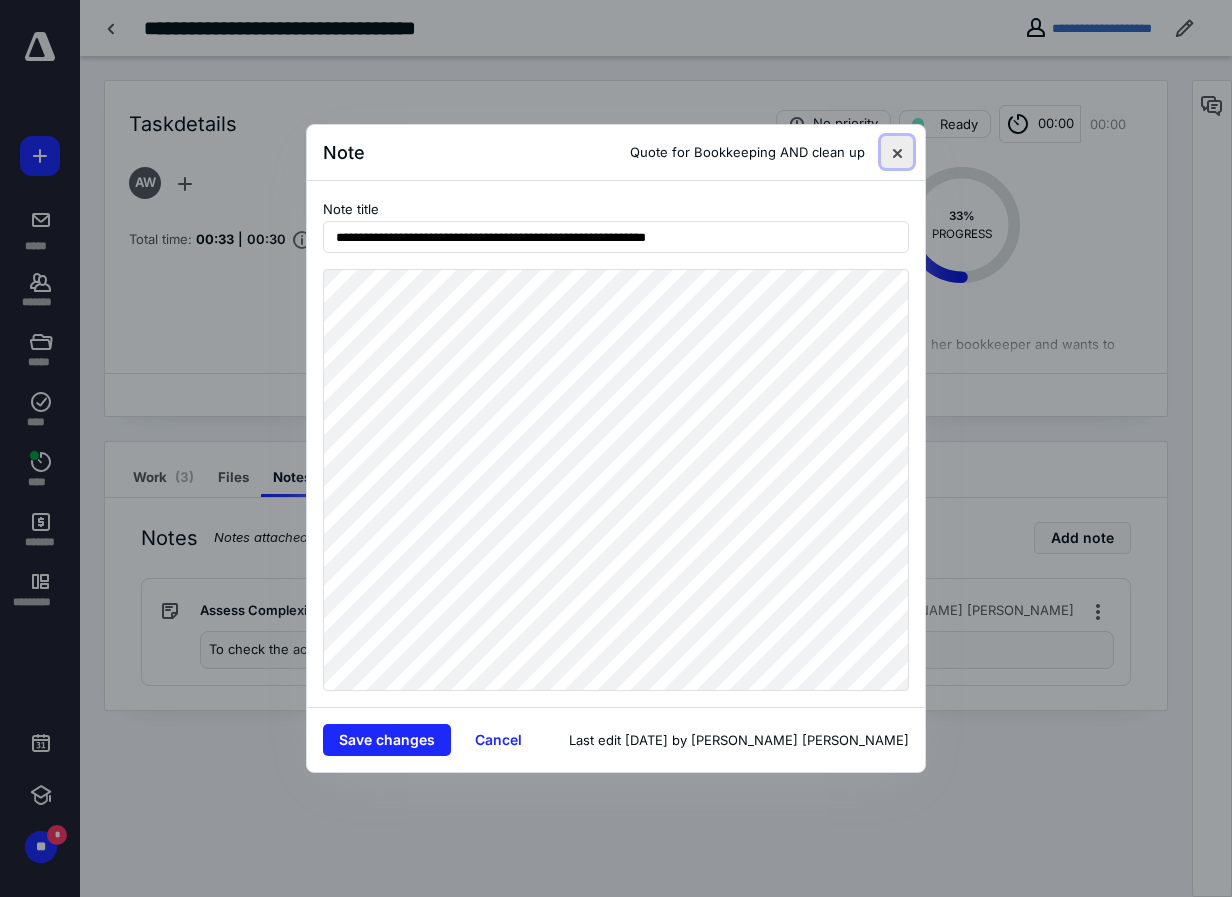 click at bounding box center [897, 152] 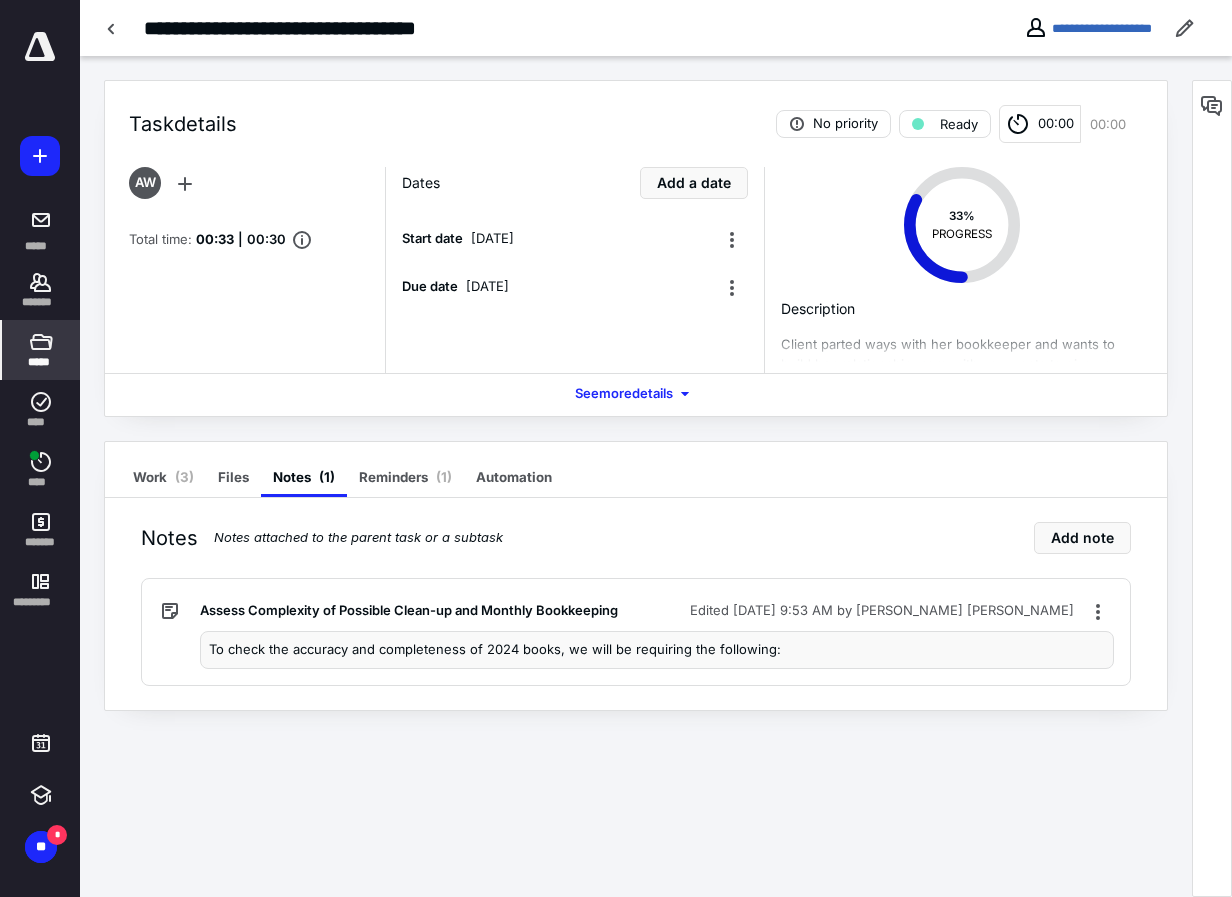 click 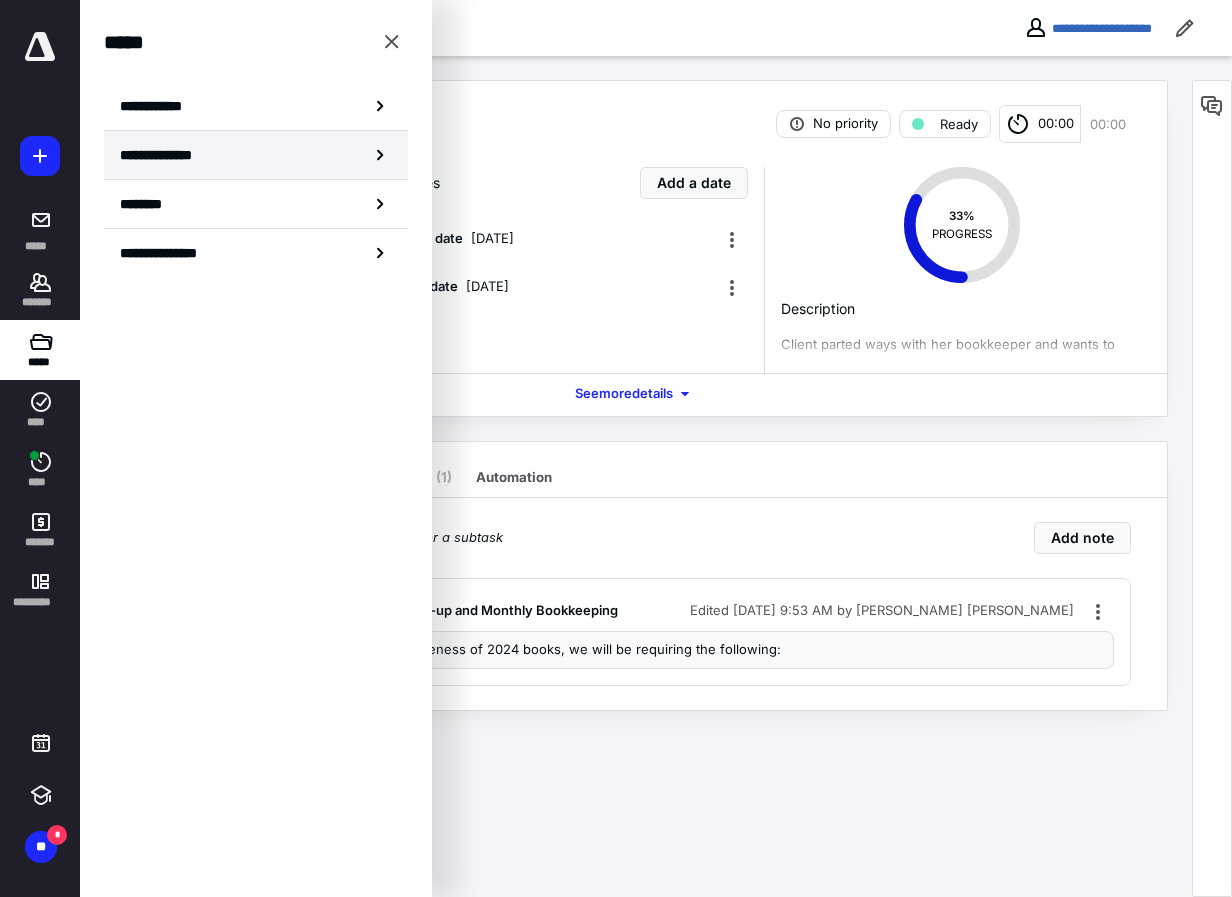 click on "**********" at bounding box center [163, 155] 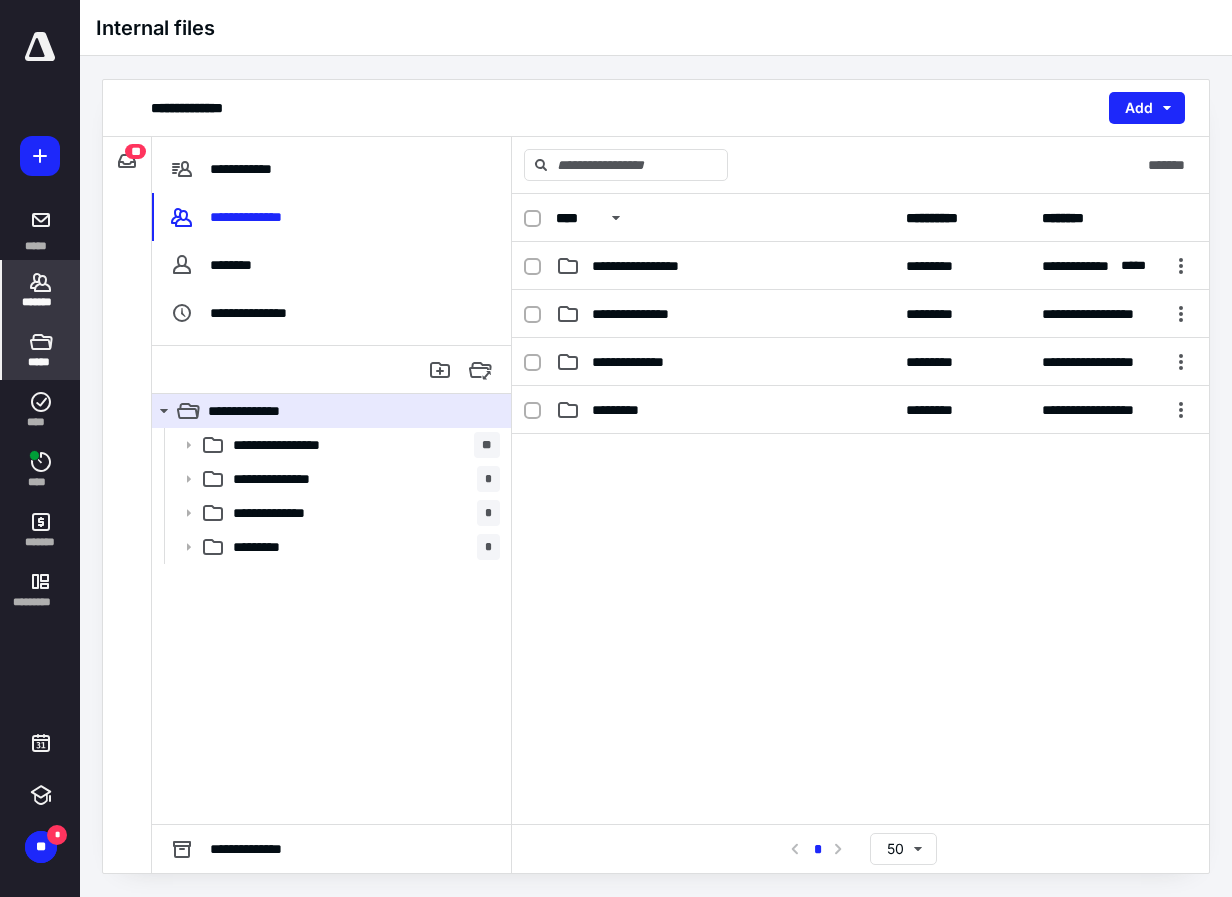 click 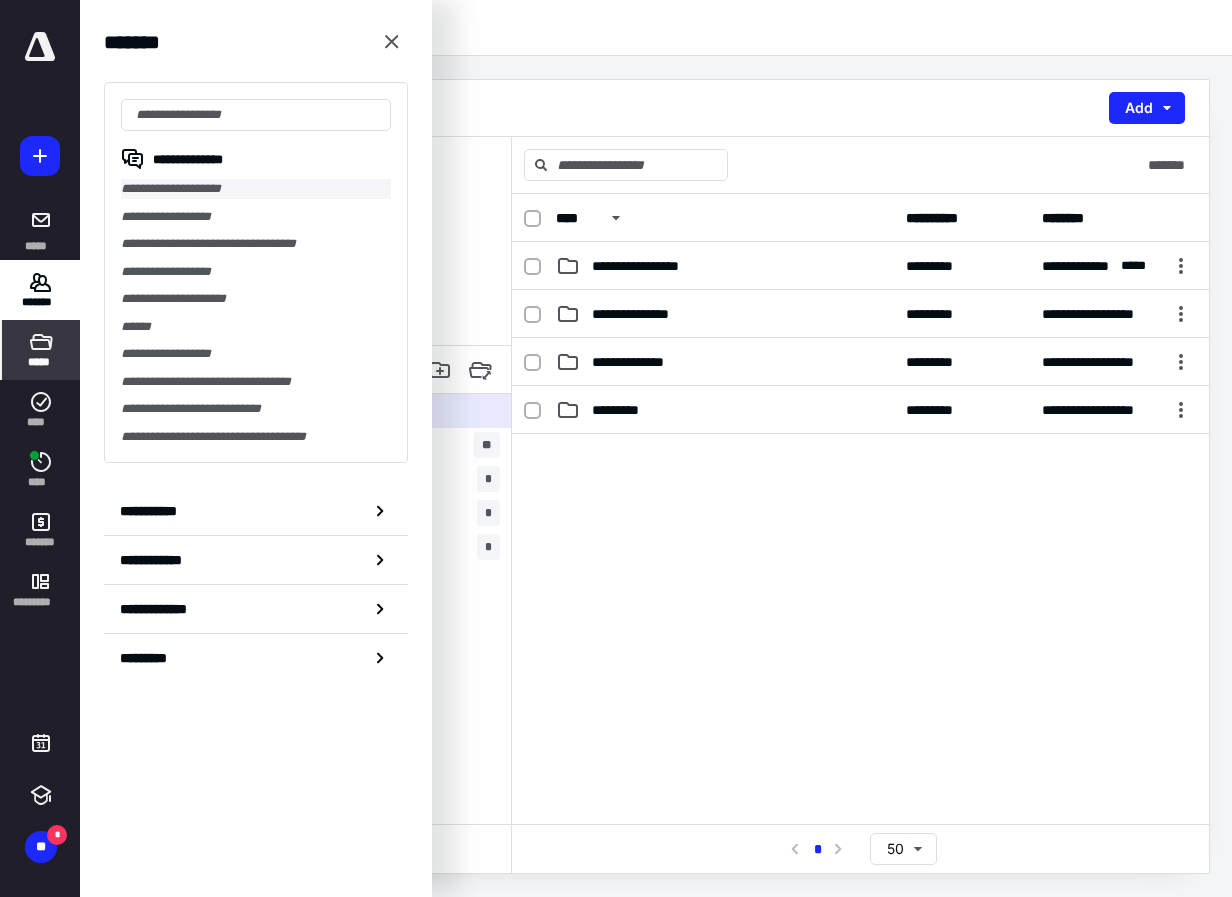 click on "**********" at bounding box center (256, 189) 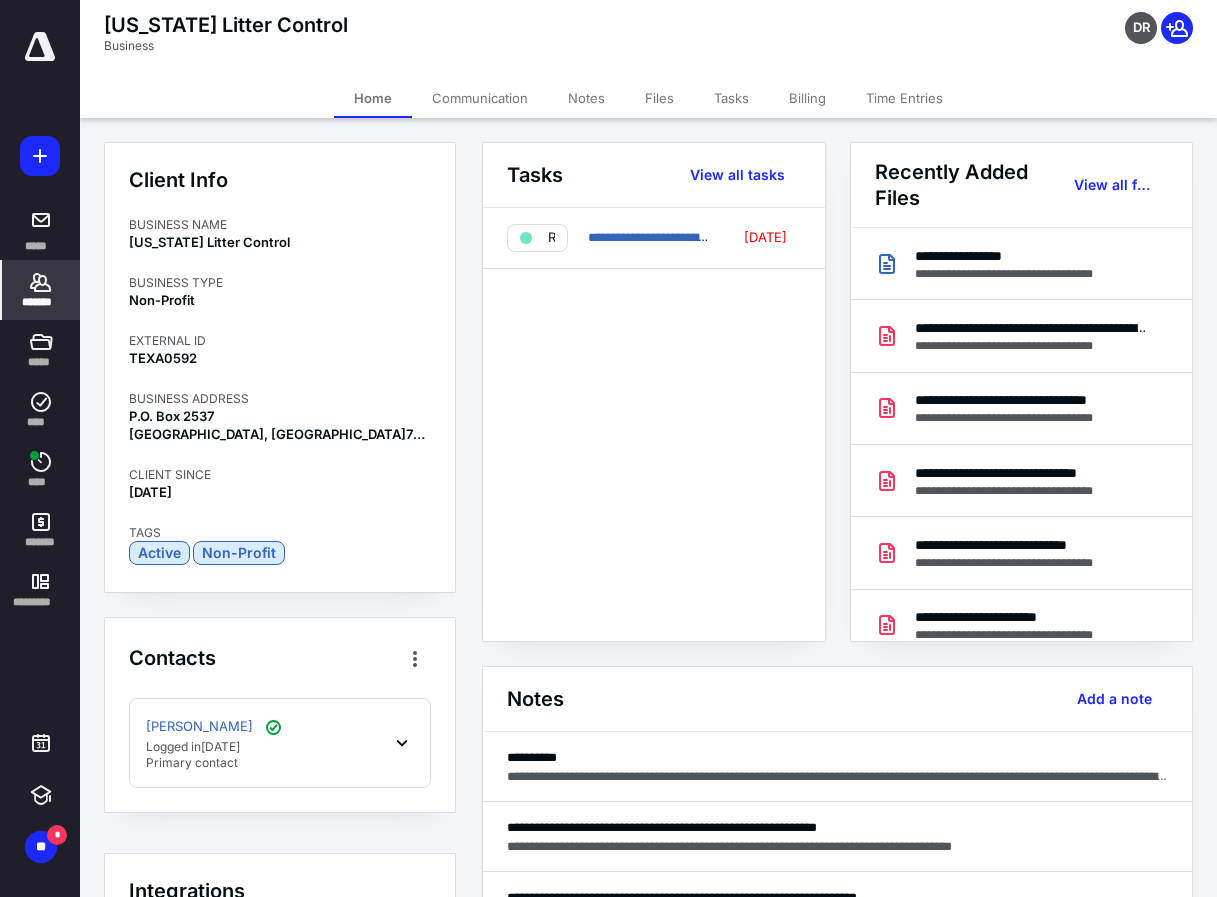 click on "Files" at bounding box center [659, 98] 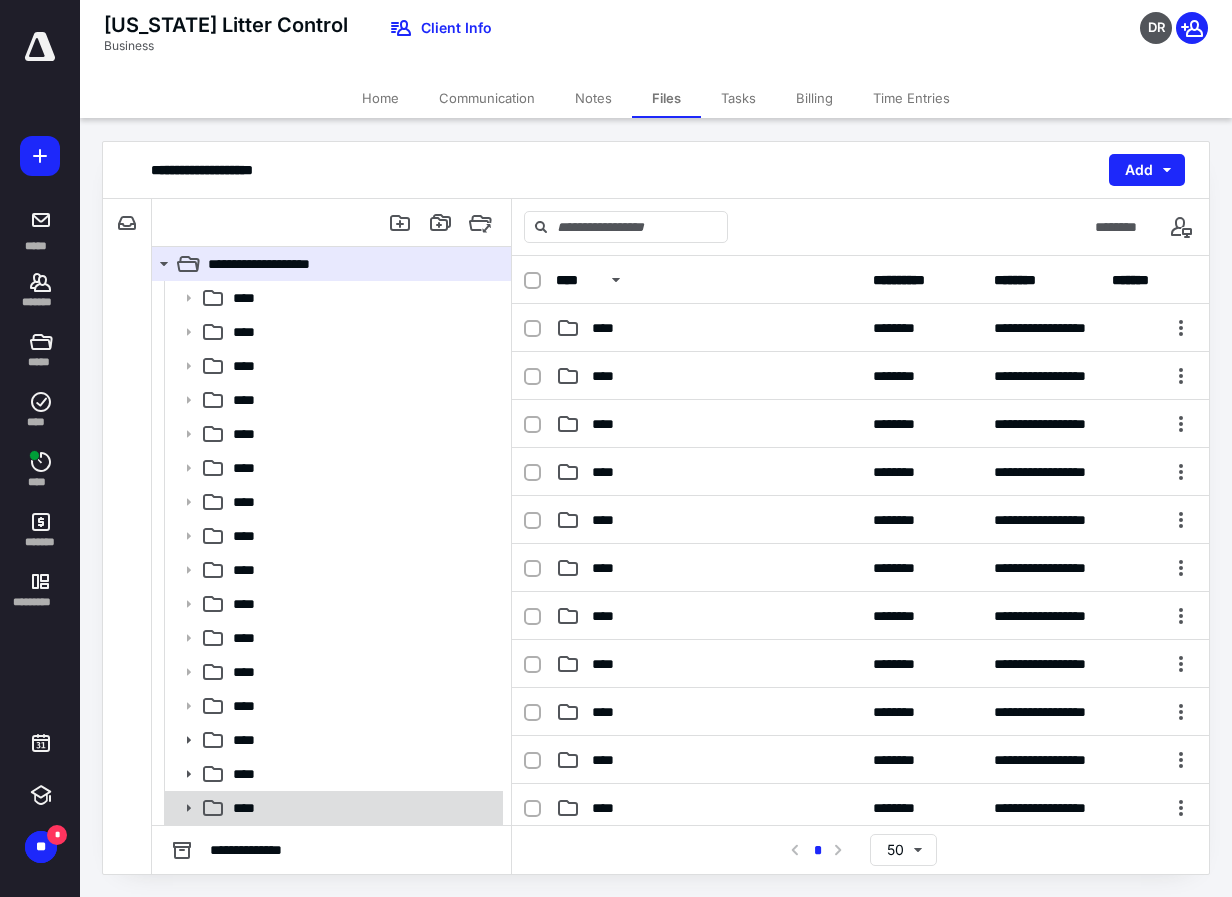 scroll, scrollTop: 170, scrollLeft: 0, axis: vertical 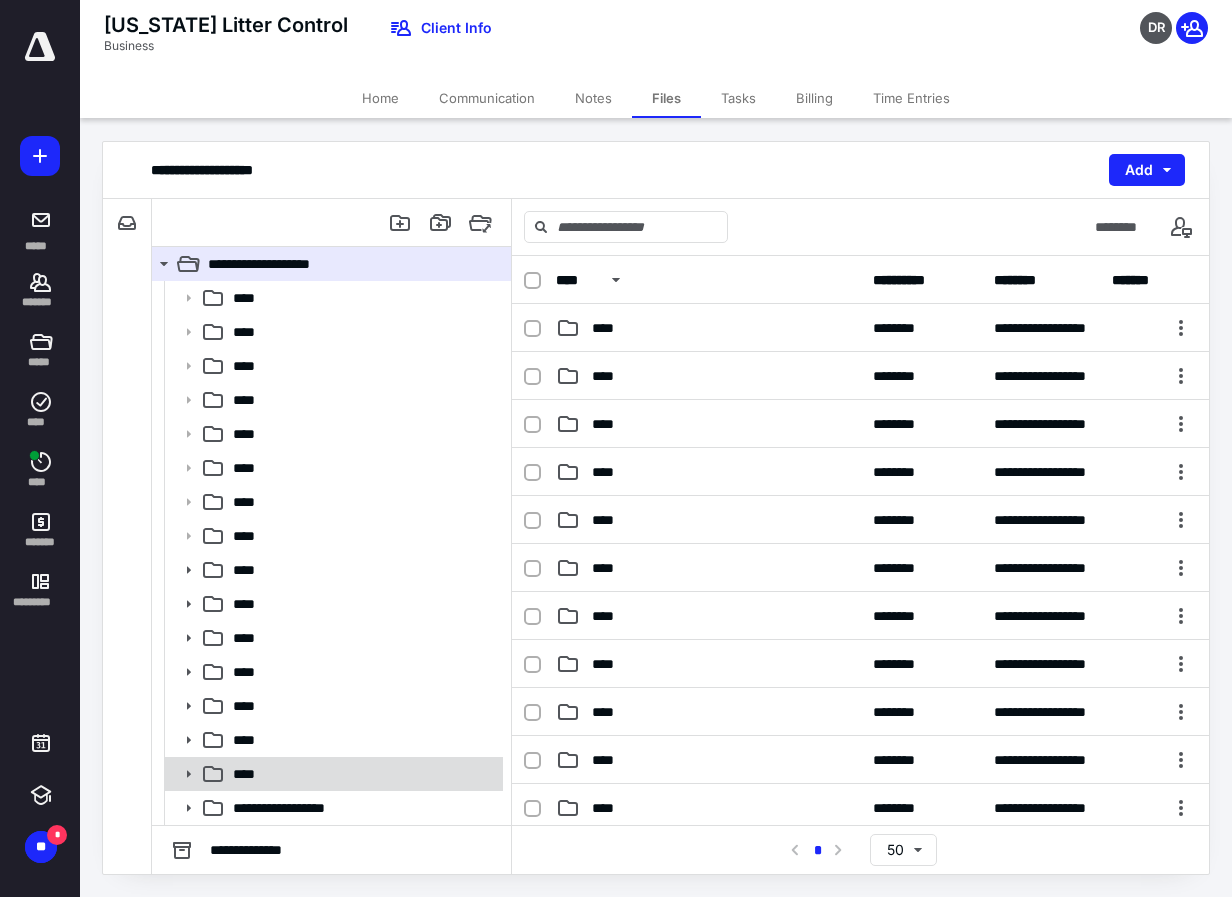 click 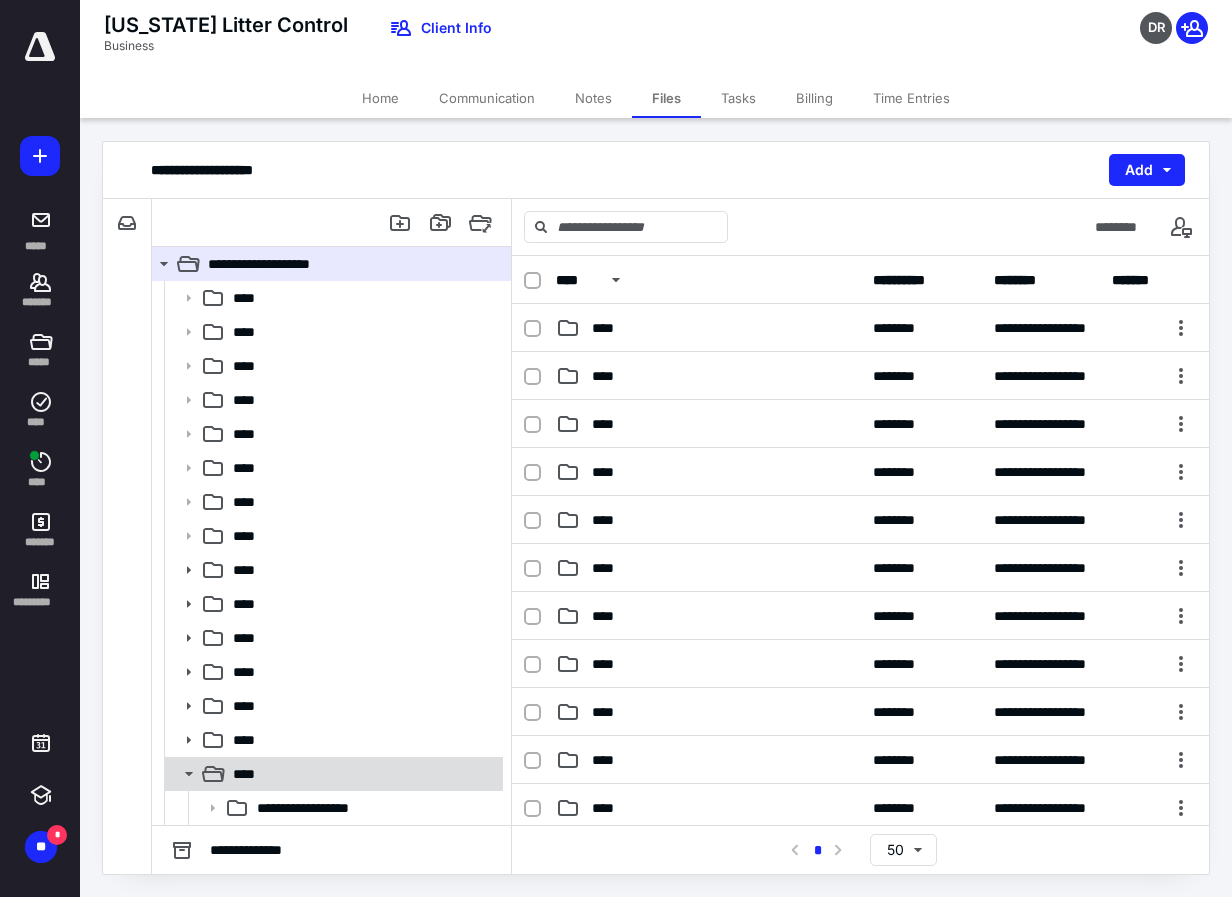 scroll, scrollTop: 306, scrollLeft: 0, axis: vertical 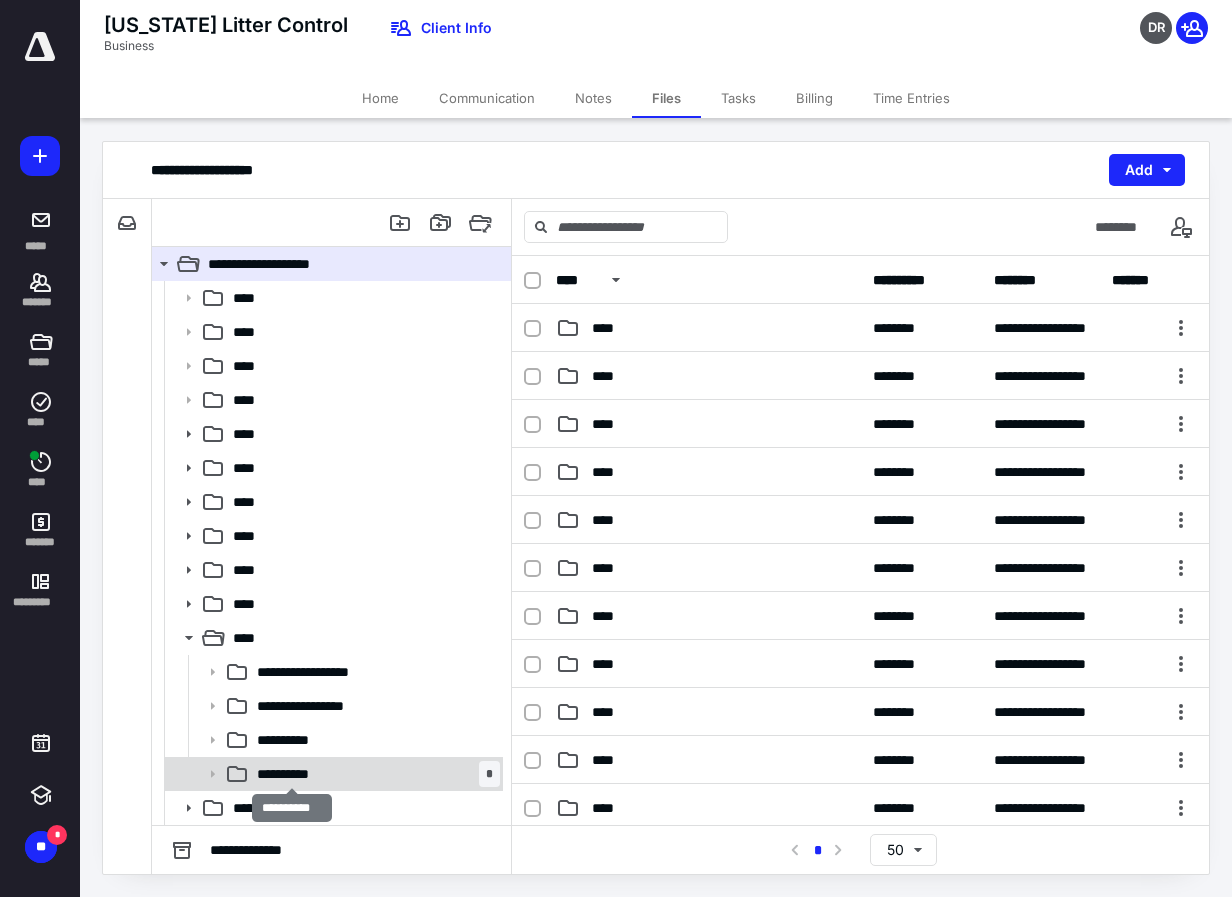 click on "**********" at bounding box center [291, 774] 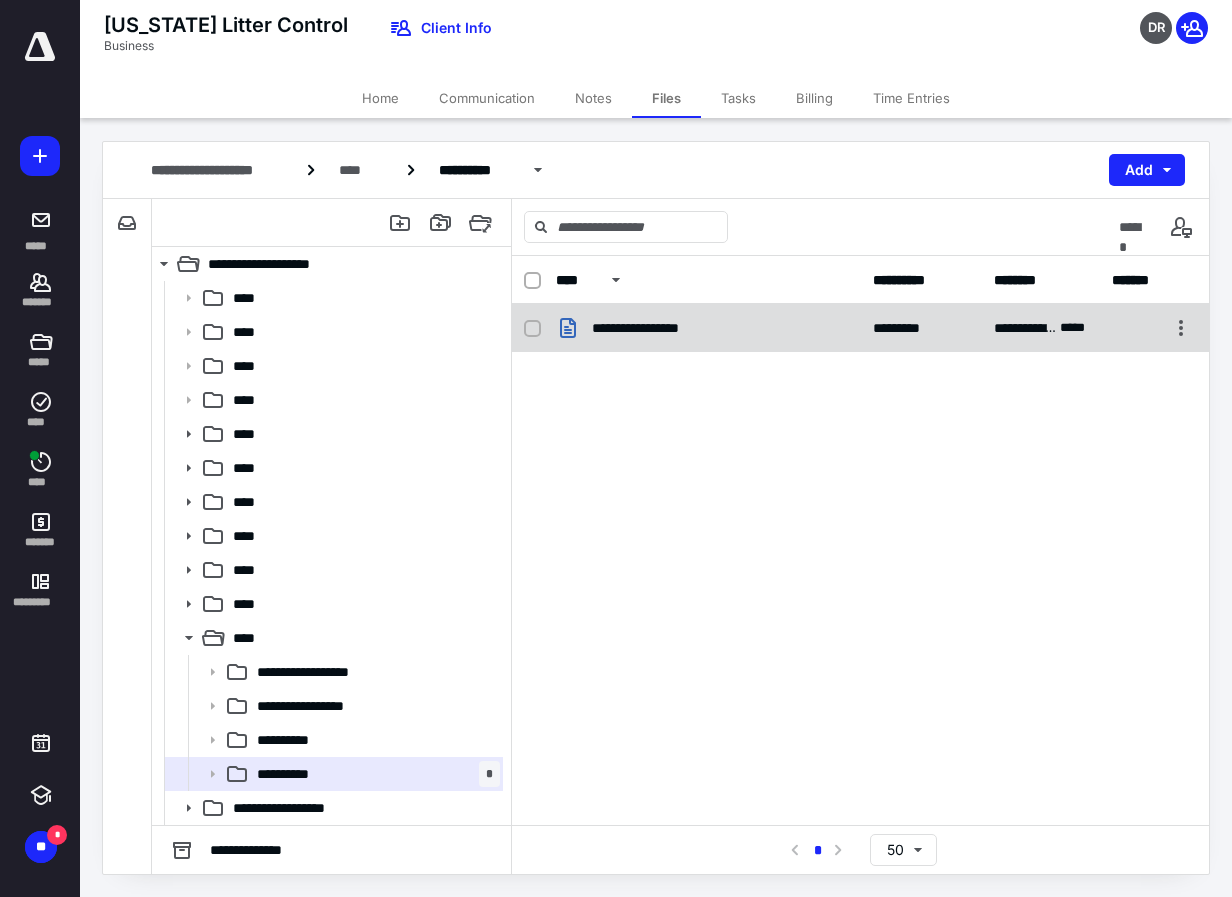 click 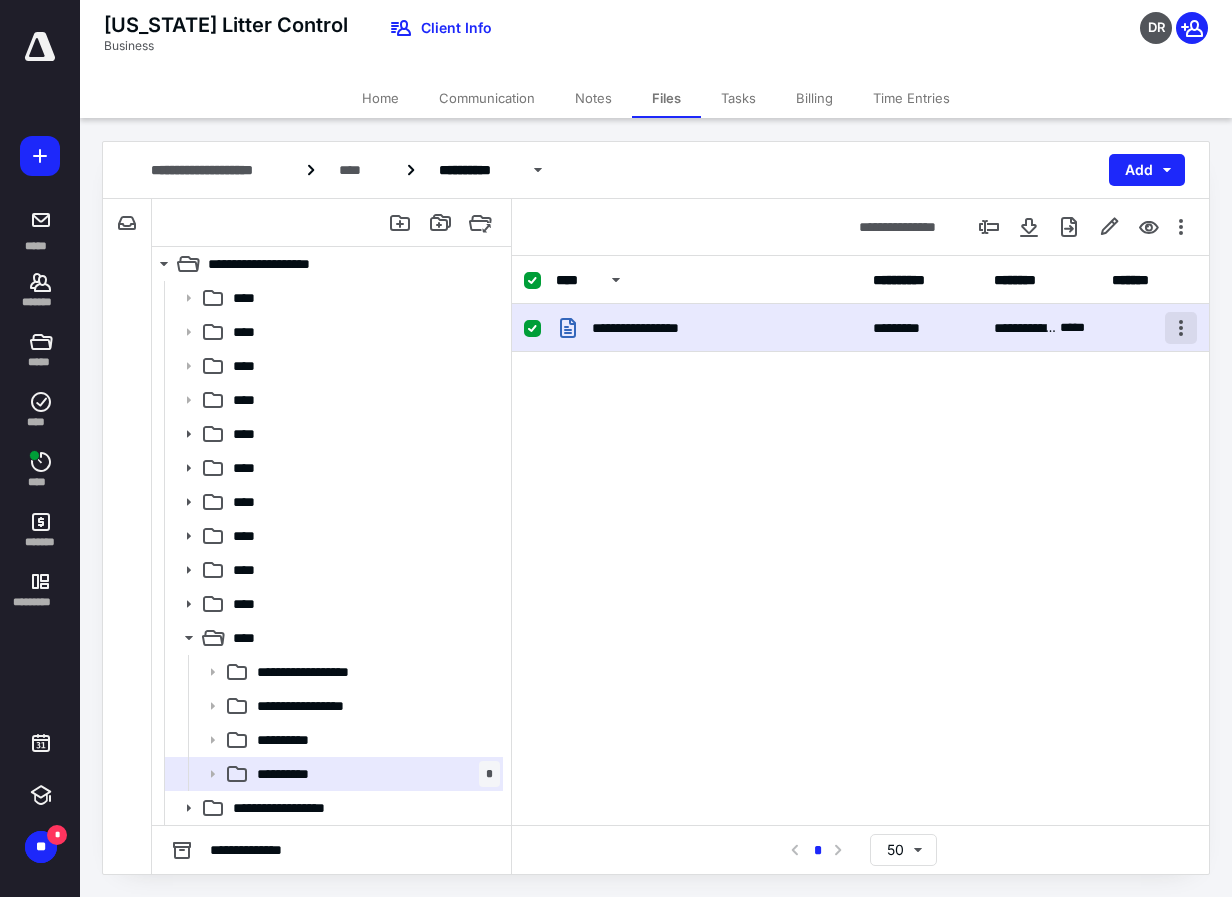 click at bounding box center (1181, 328) 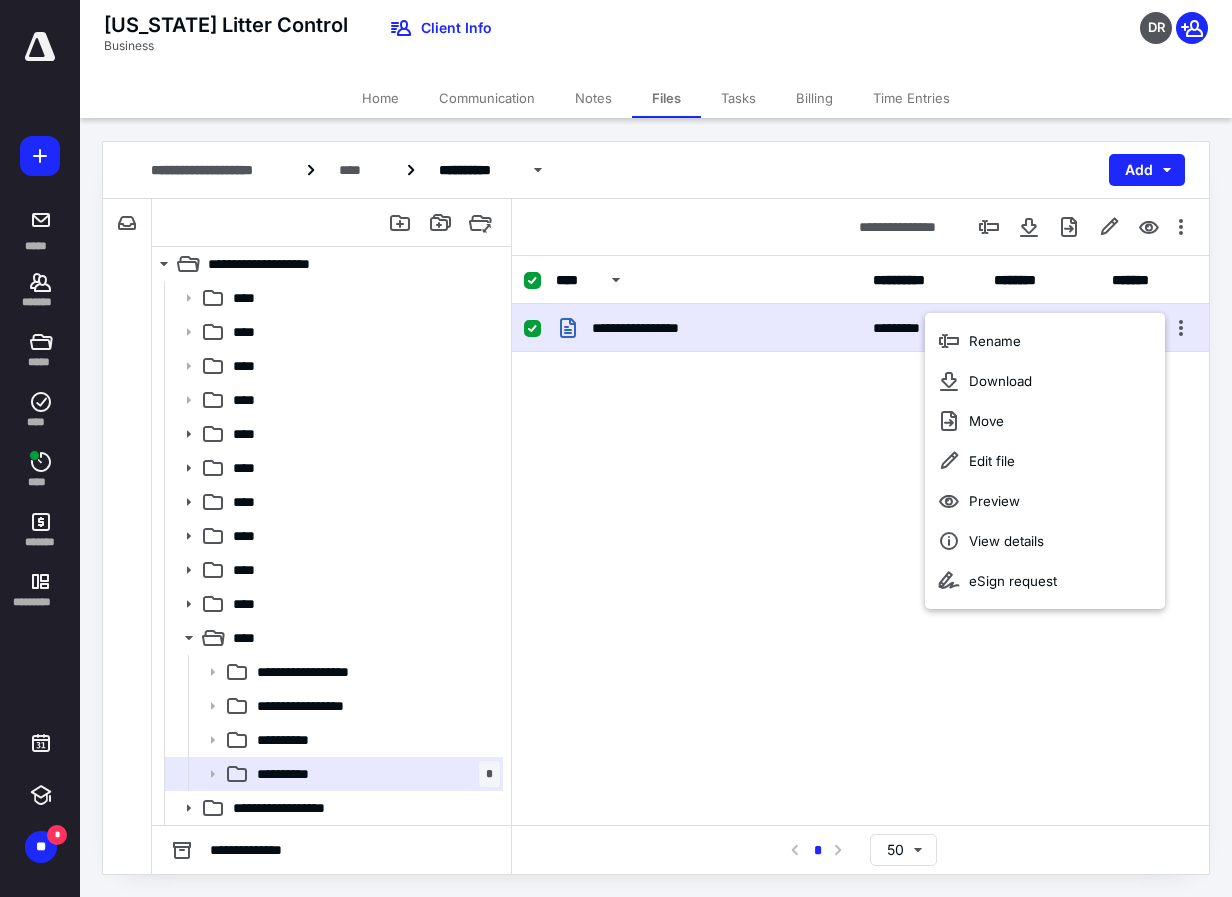 click on "**********" at bounding box center (860, 454) 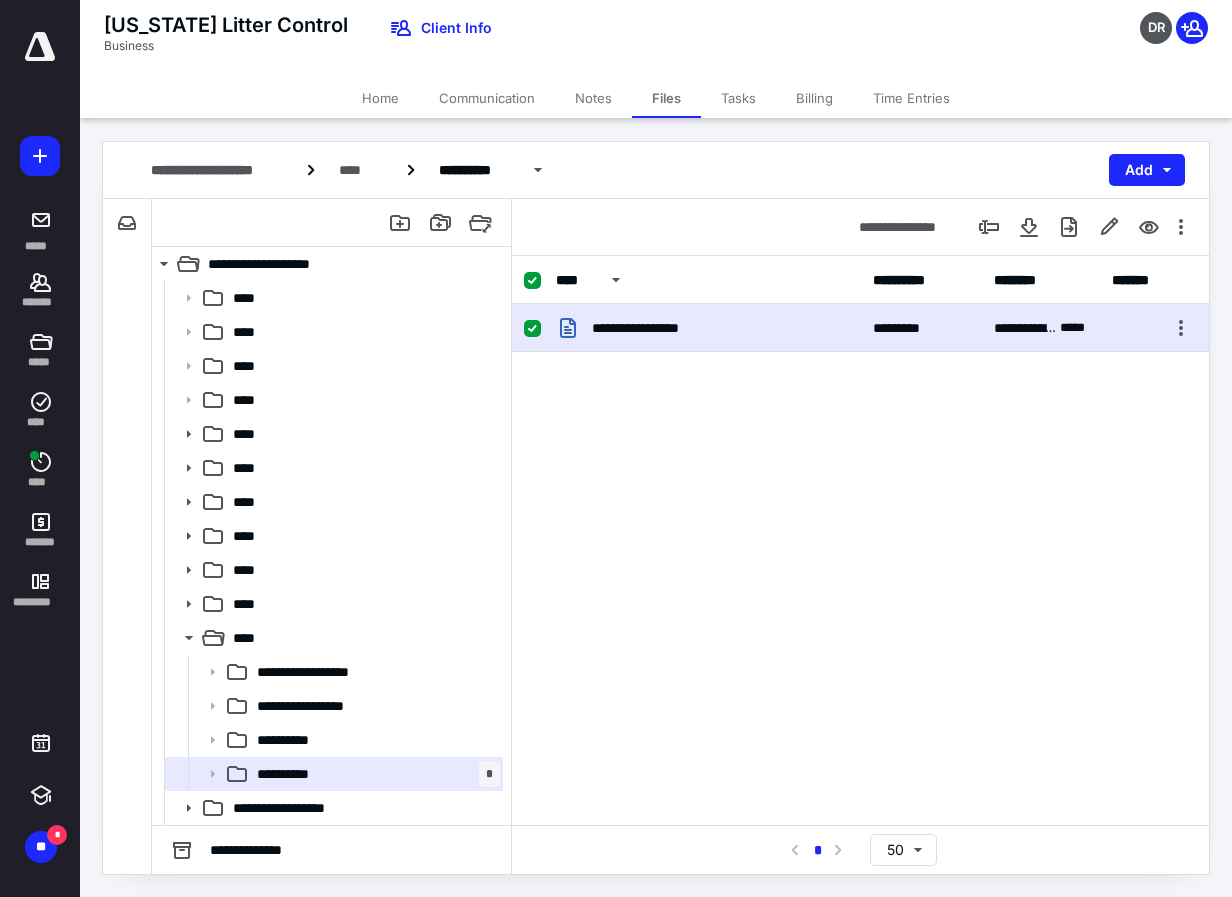 click on "**********" at bounding box center [860, 454] 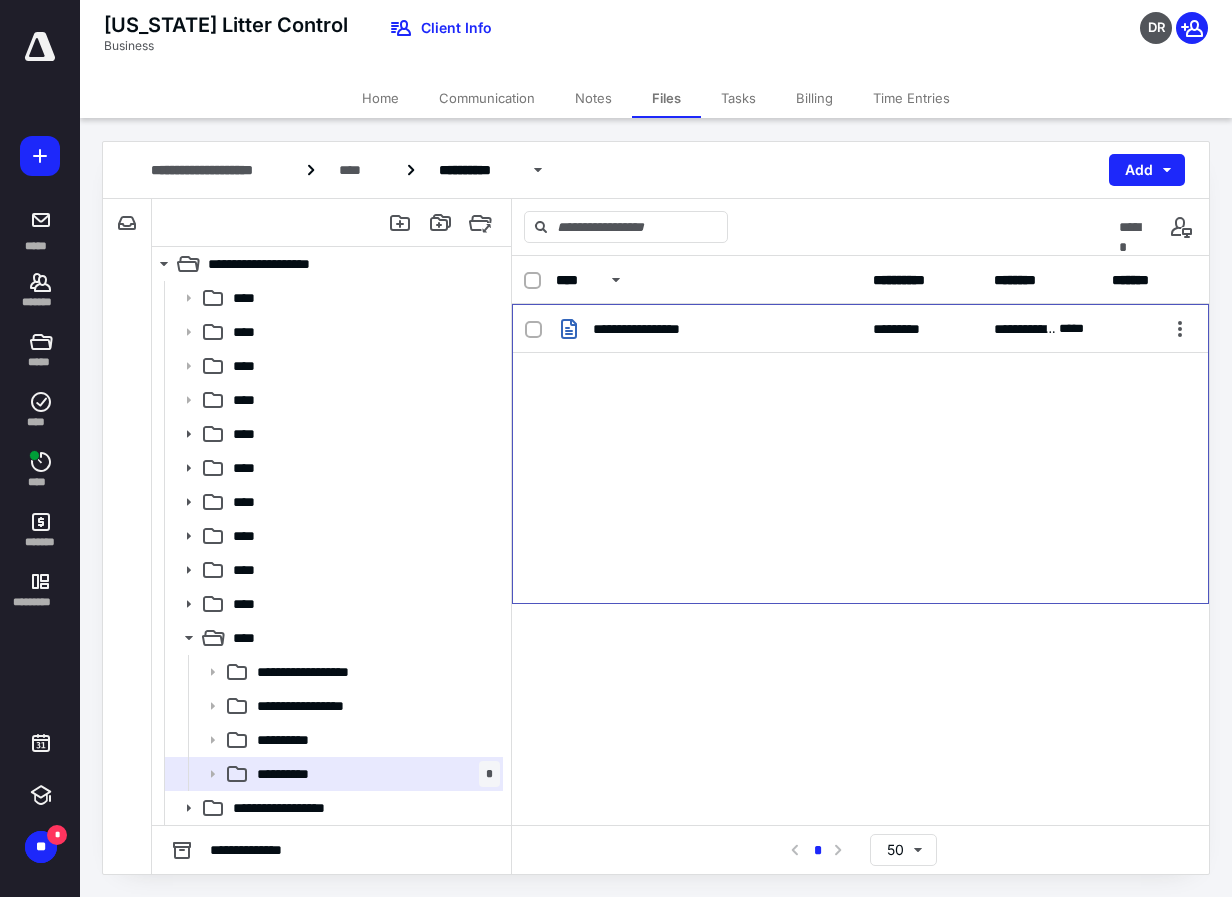 checkbox on "false" 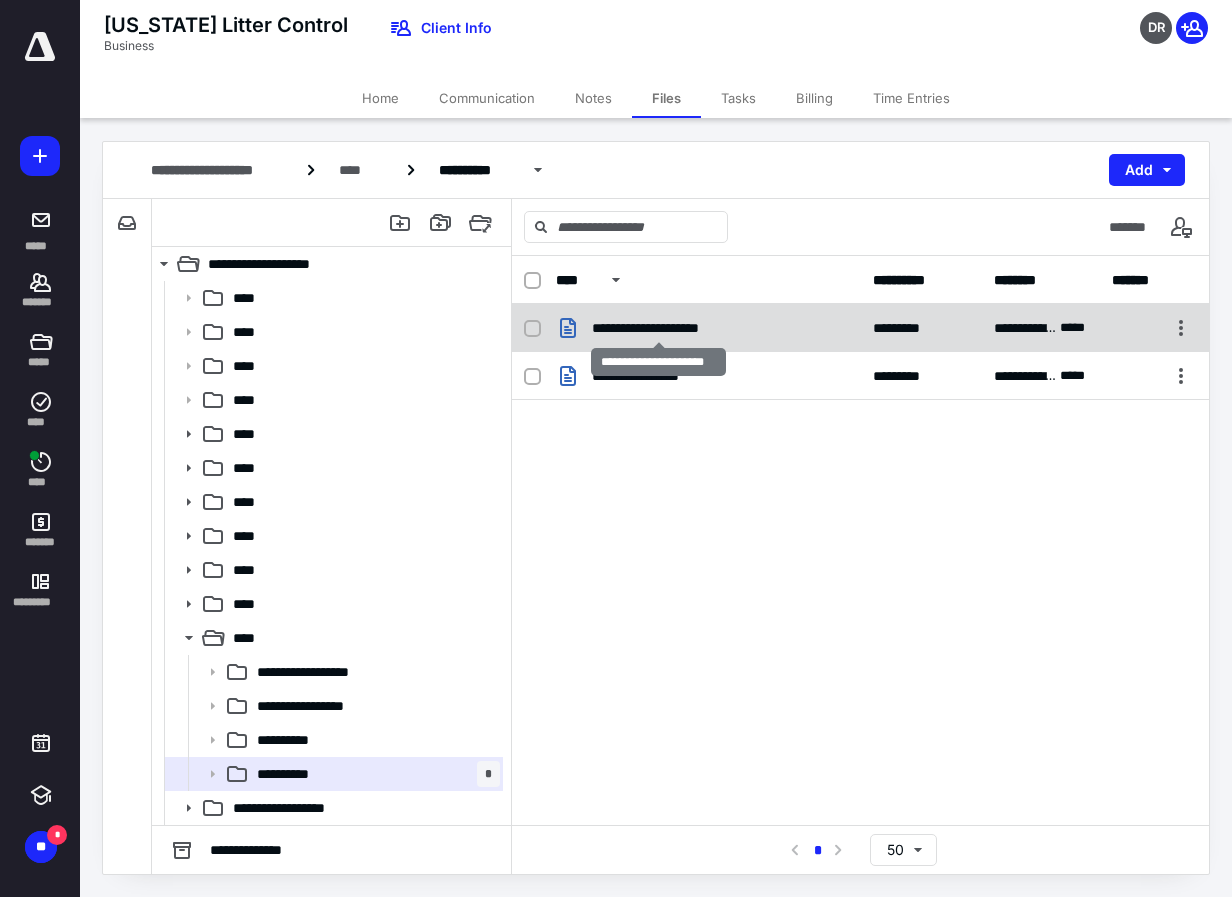 click on "**********" at bounding box center (658, 328) 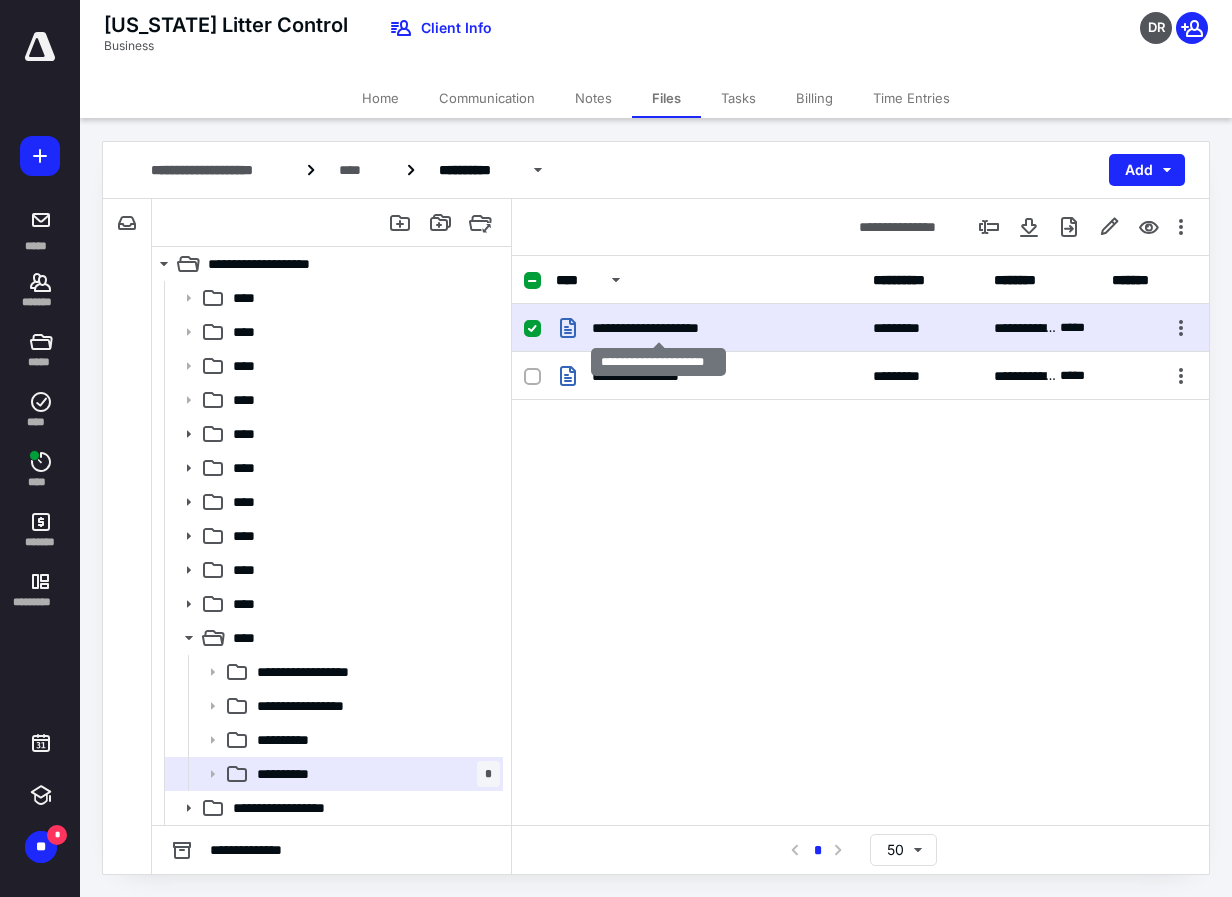 click on "**********" at bounding box center (658, 328) 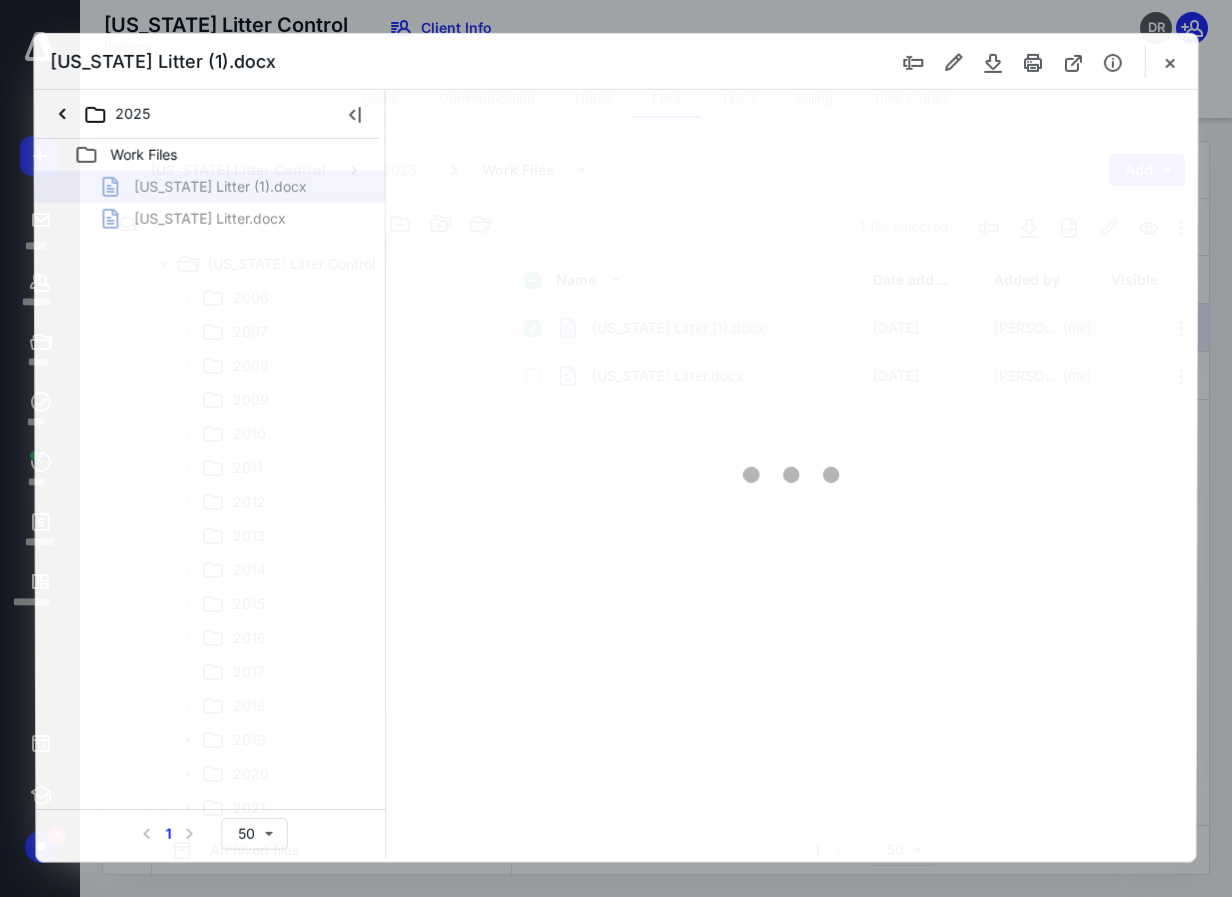 scroll, scrollTop: 306, scrollLeft: 0, axis: vertical 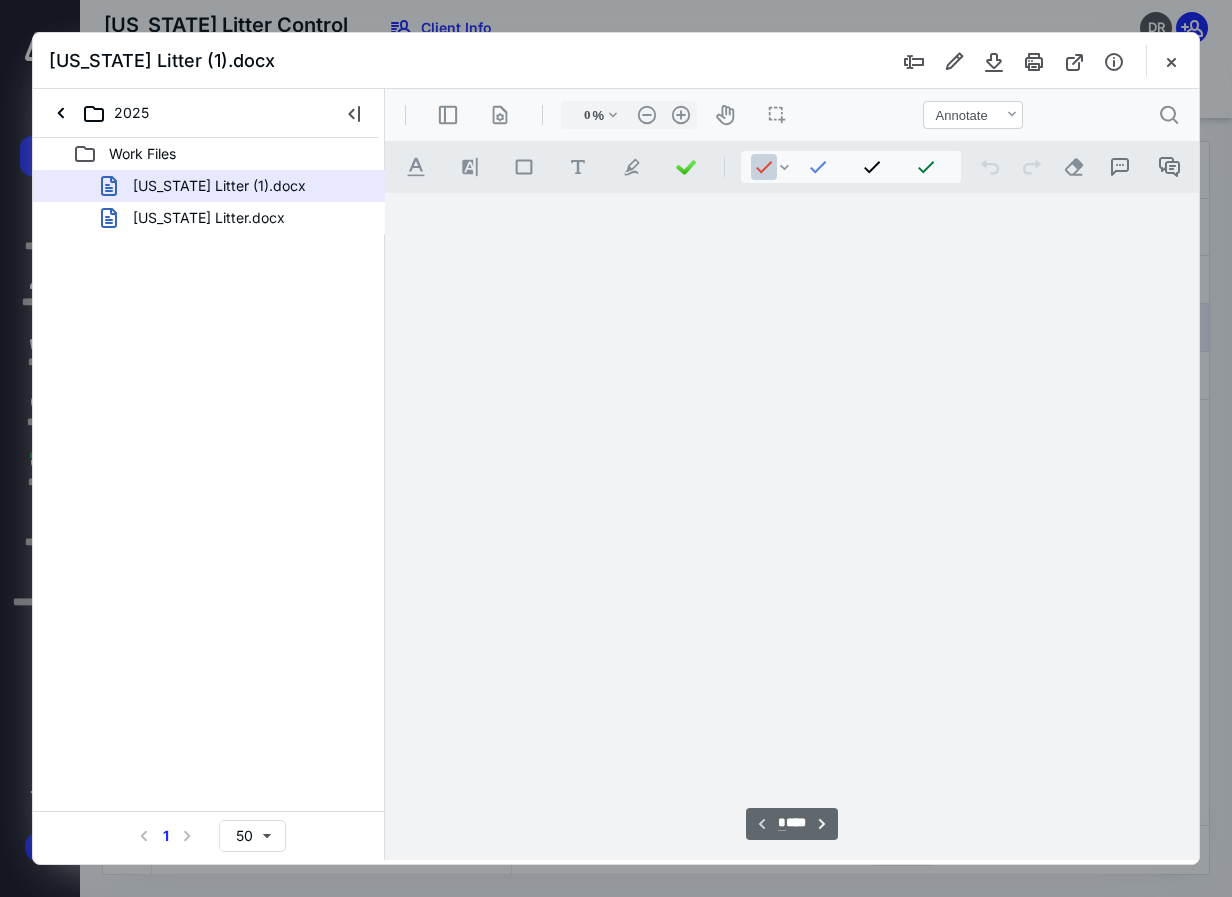 type on "79" 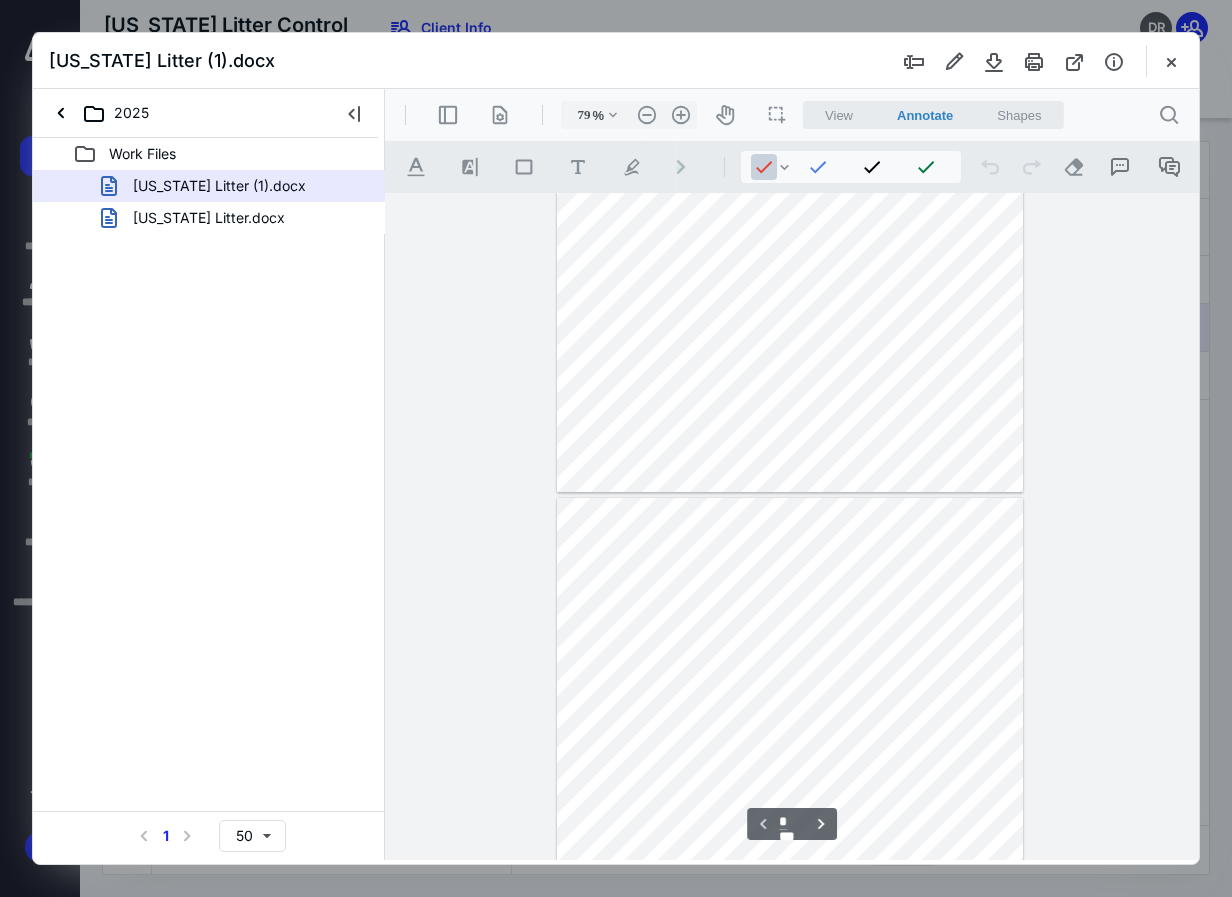 type on "*" 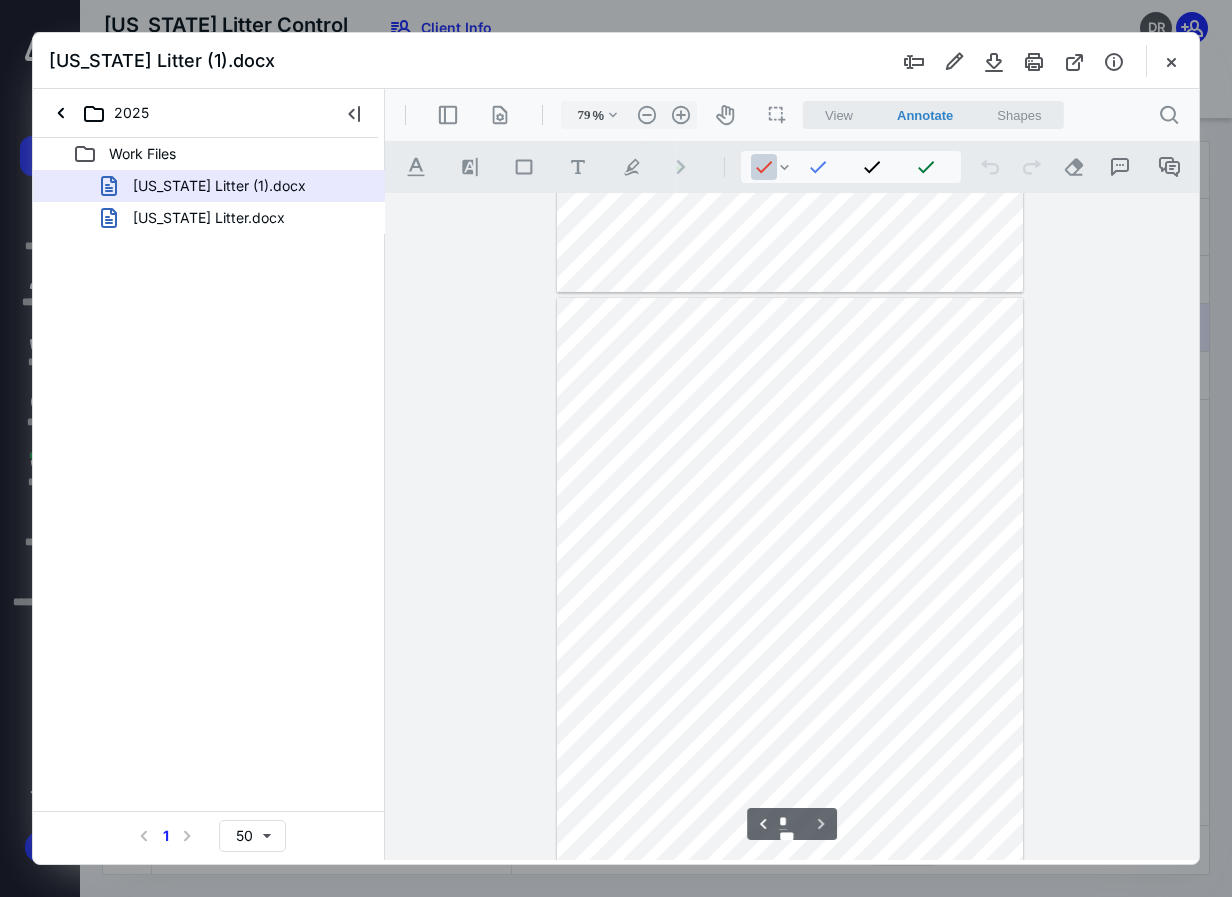 scroll, scrollTop: 665, scrollLeft: 0, axis: vertical 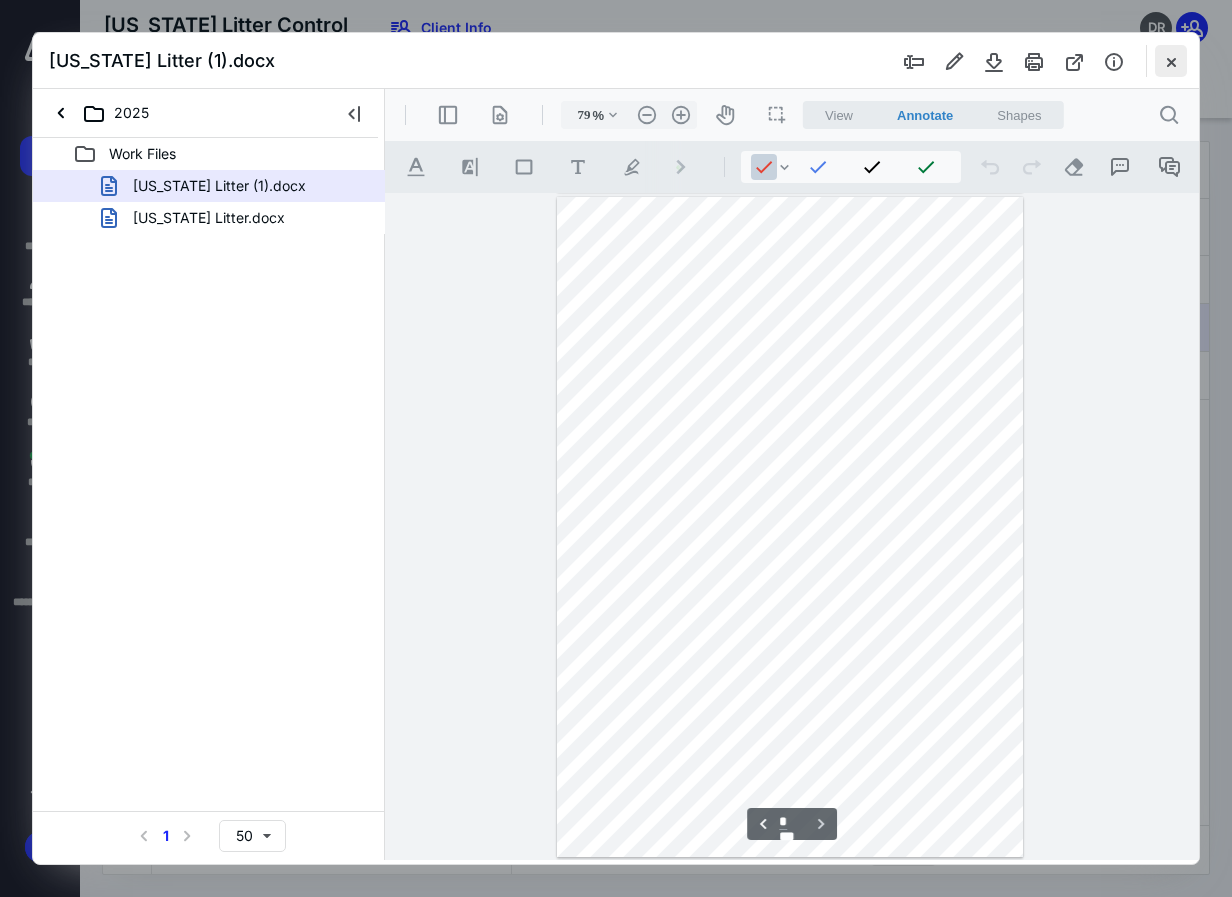 click at bounding box center [1171, 61] 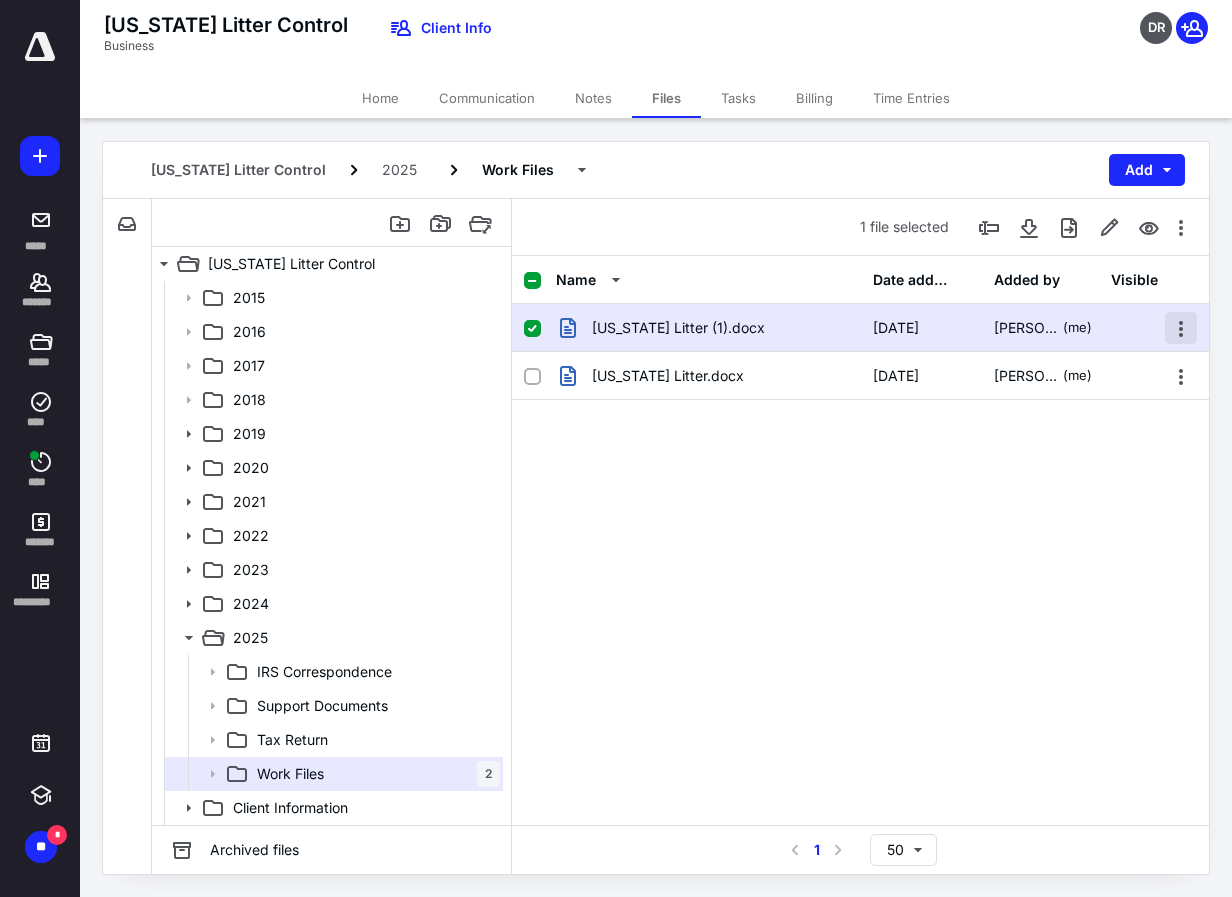 click at bounding box center [1181, 328] 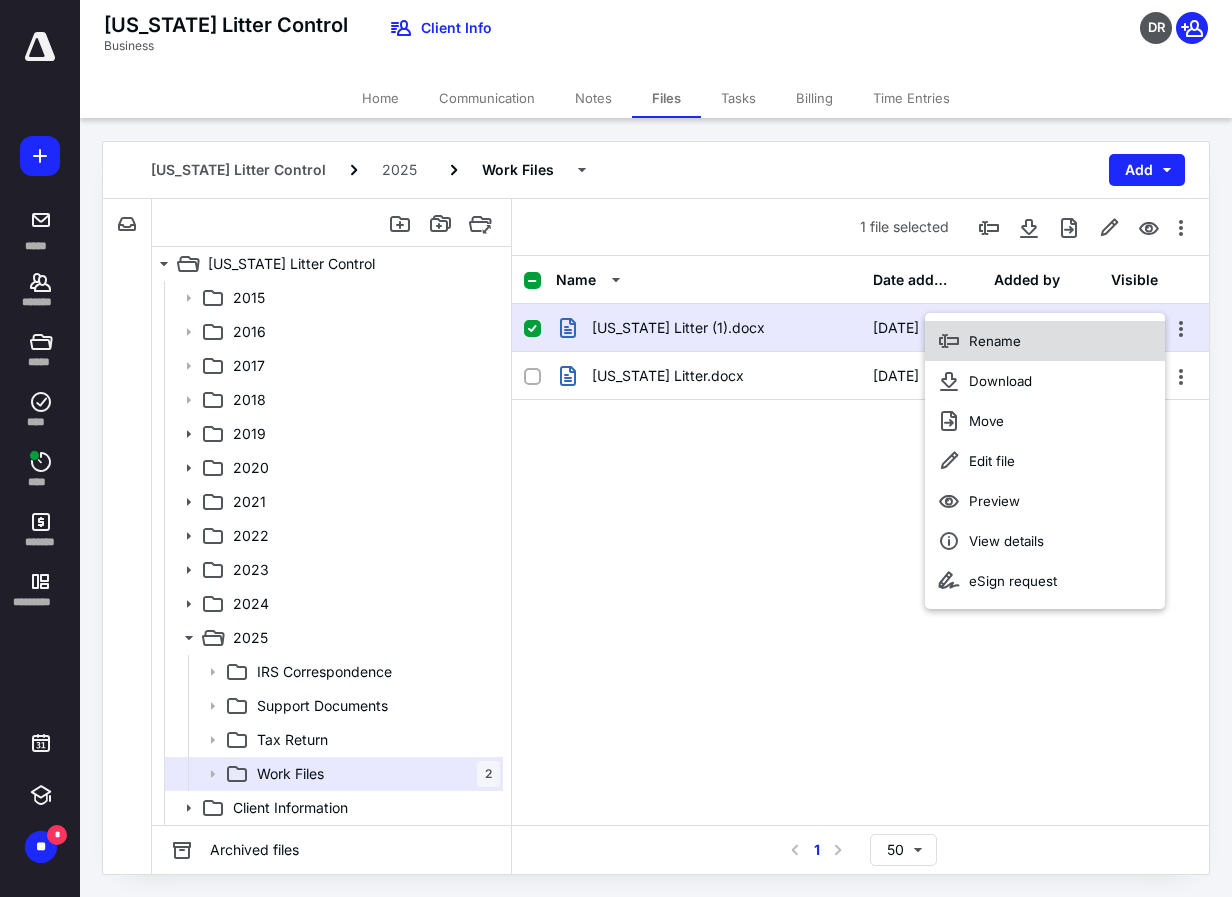 click on "Rename" at bounding box center [995, 341] 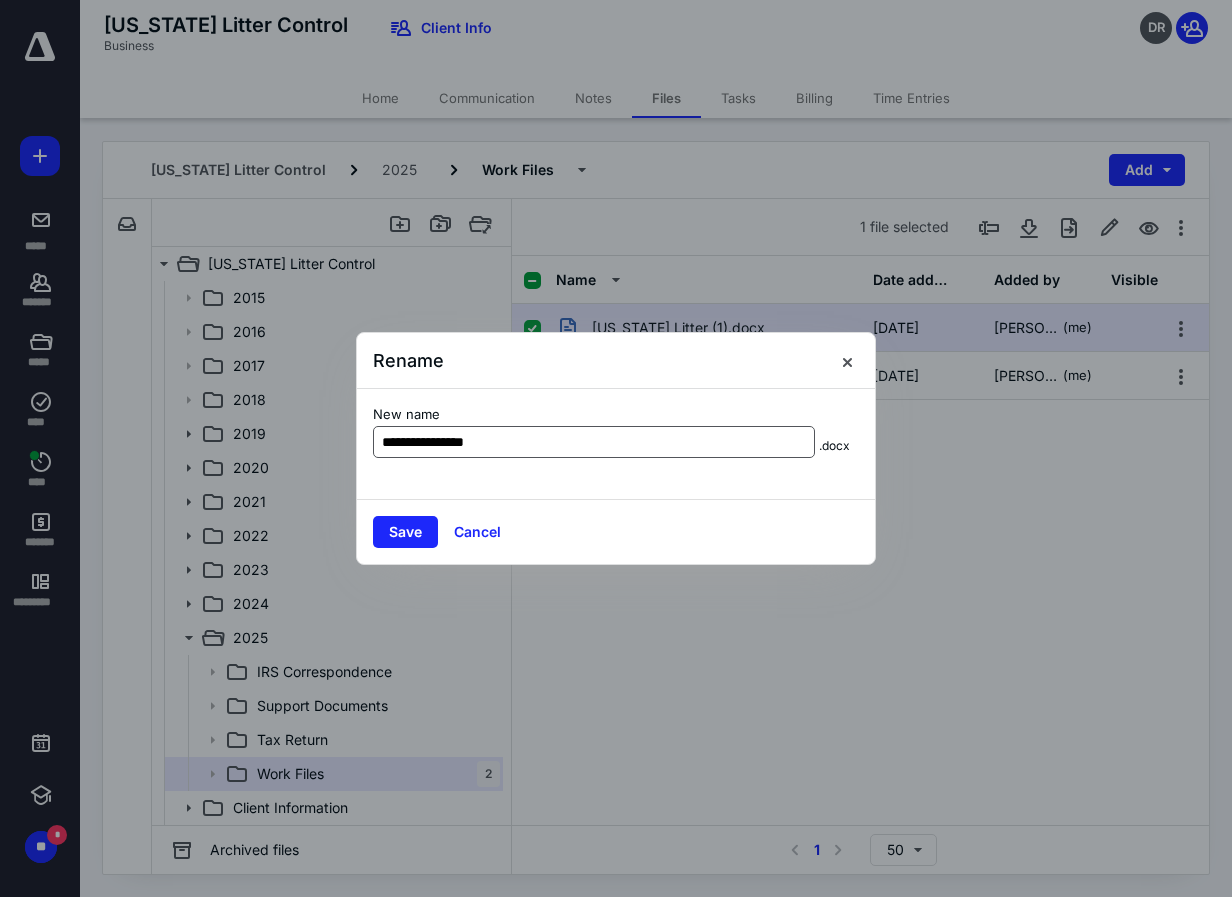 click on "**********" at bounding box center (594, 442) 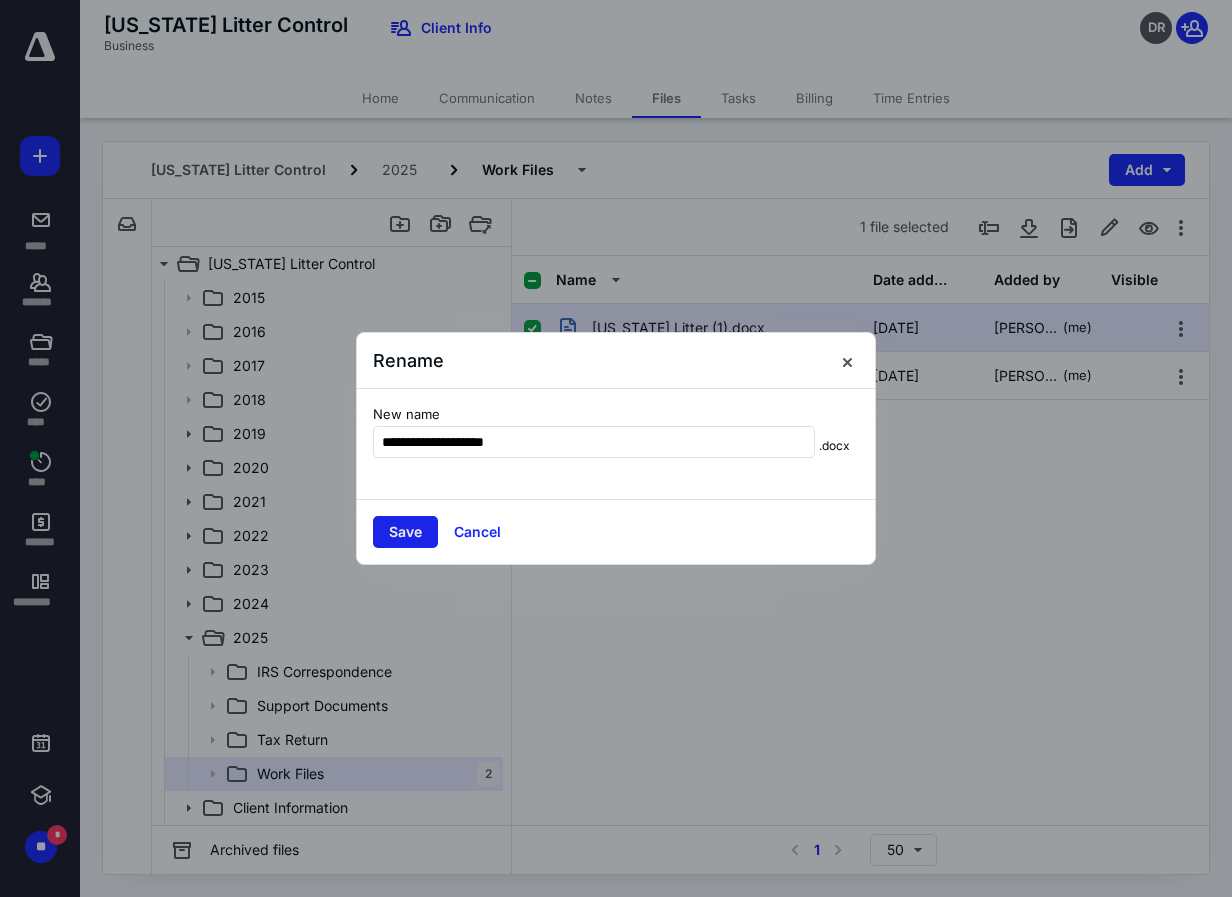 type on "**********" 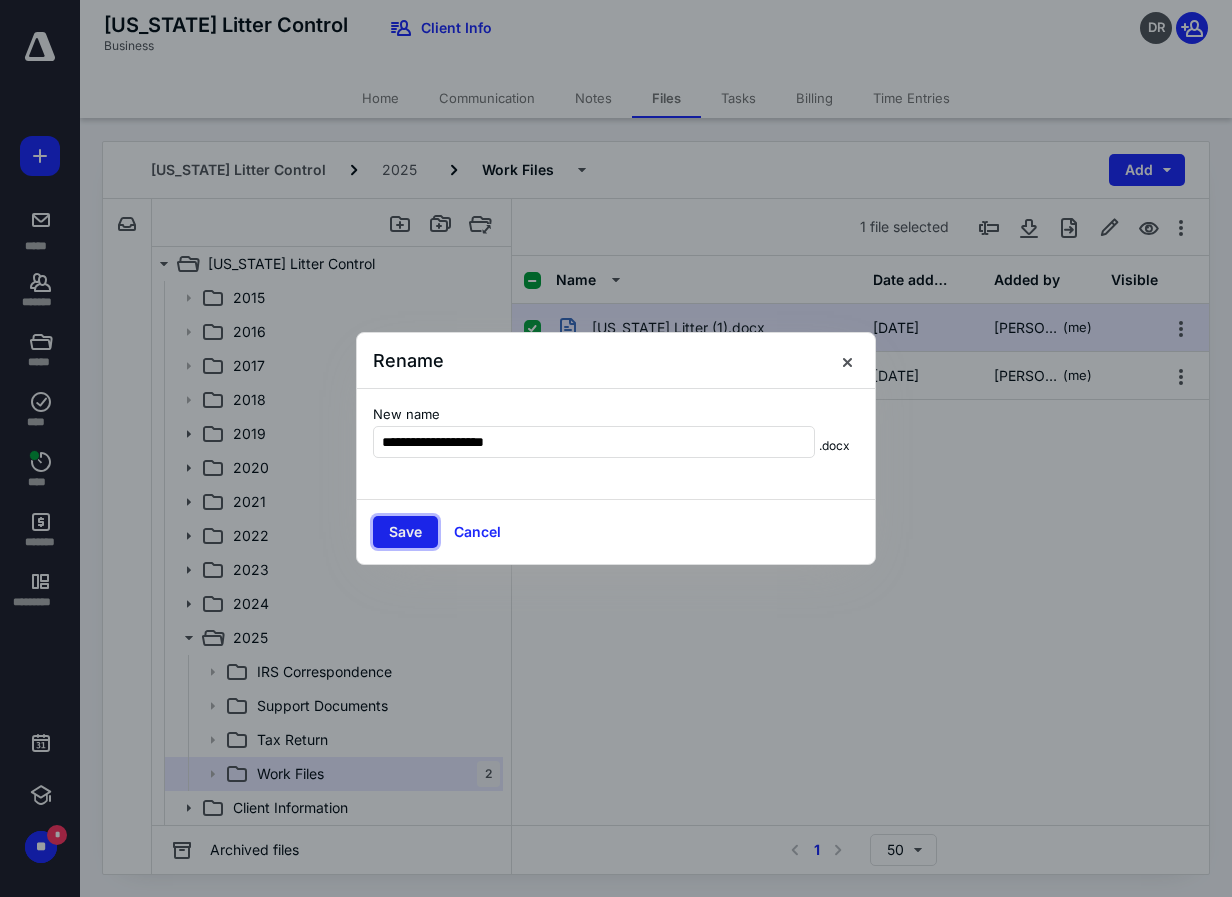 click on "Save" at bounding box center (405, 532) 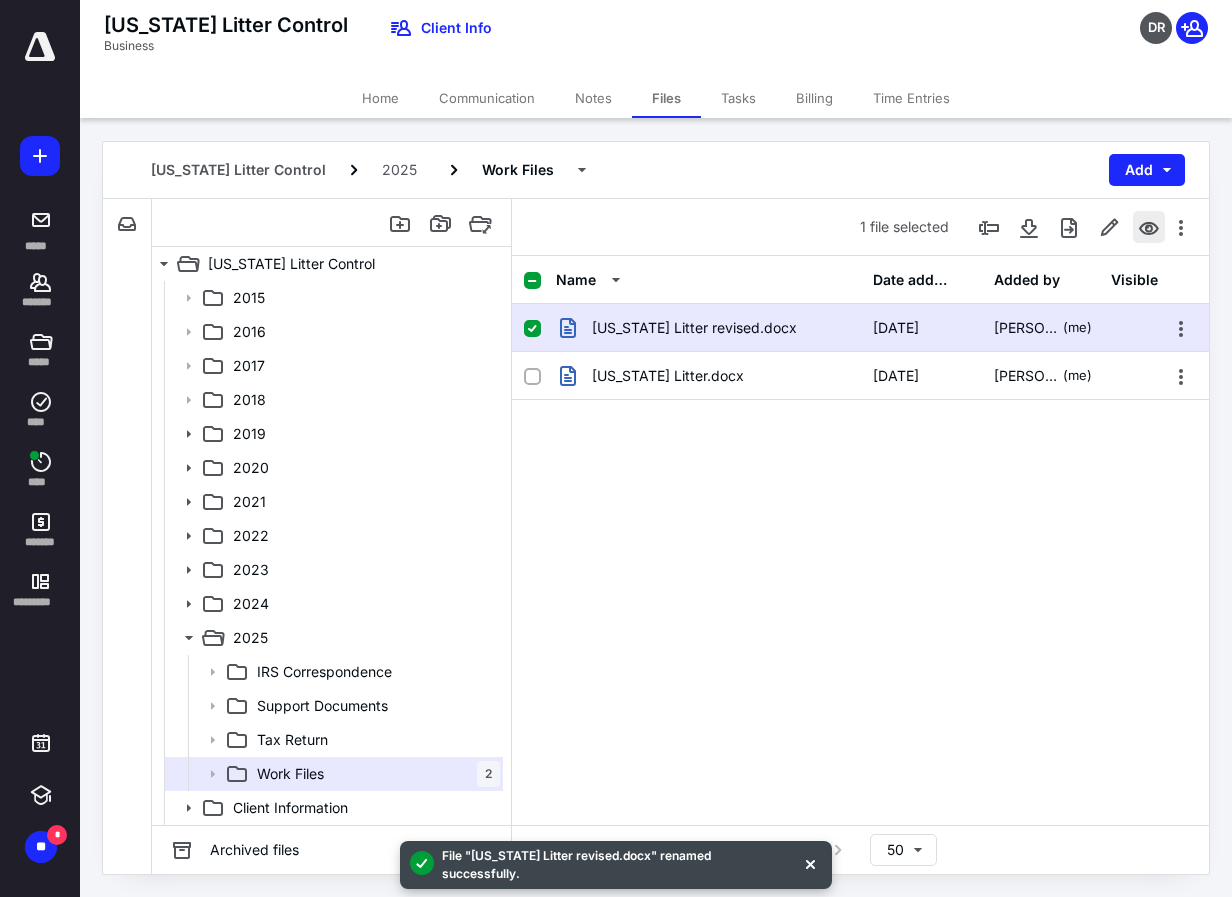 click at bounding box center (1149, 227) 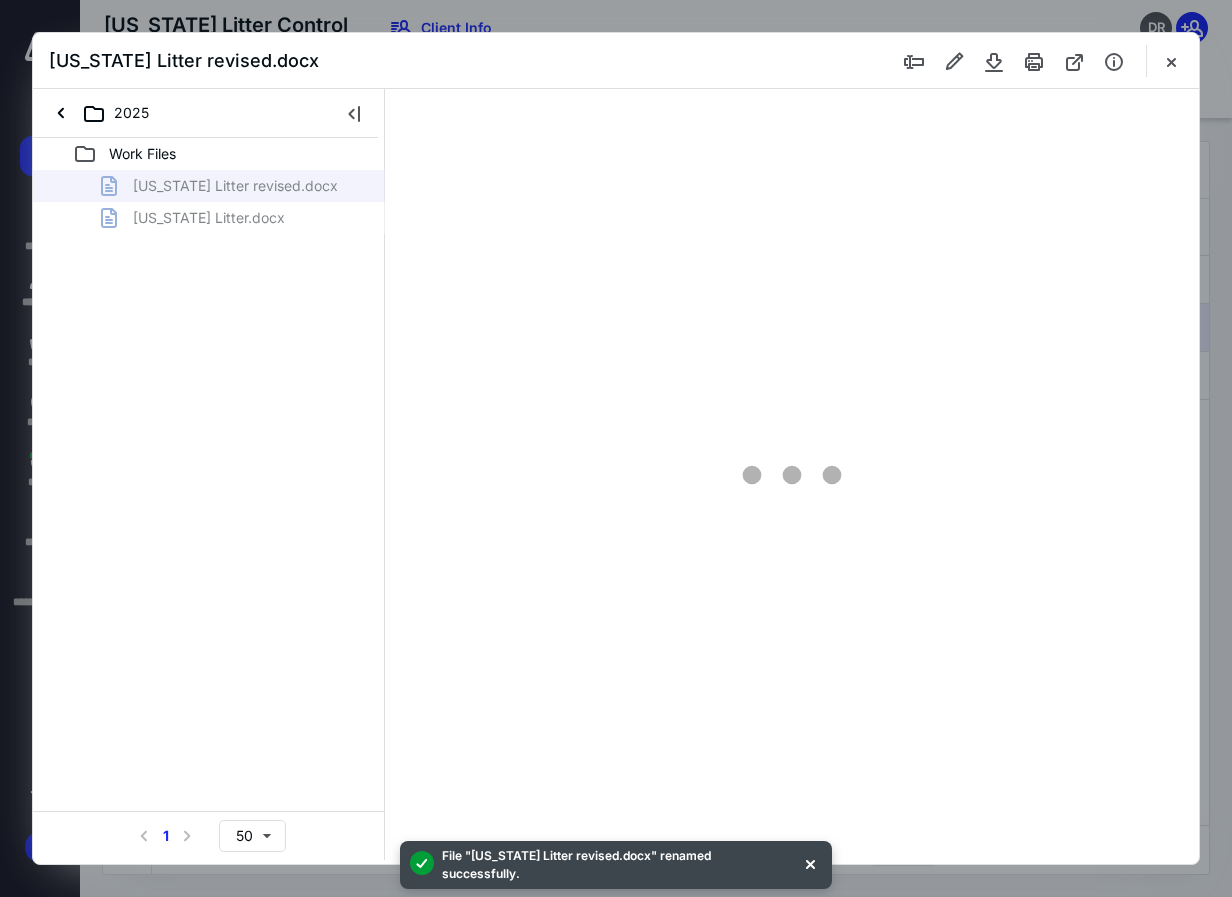 scroll, scrollTop: 0, scrollLeft: 0, axis: both 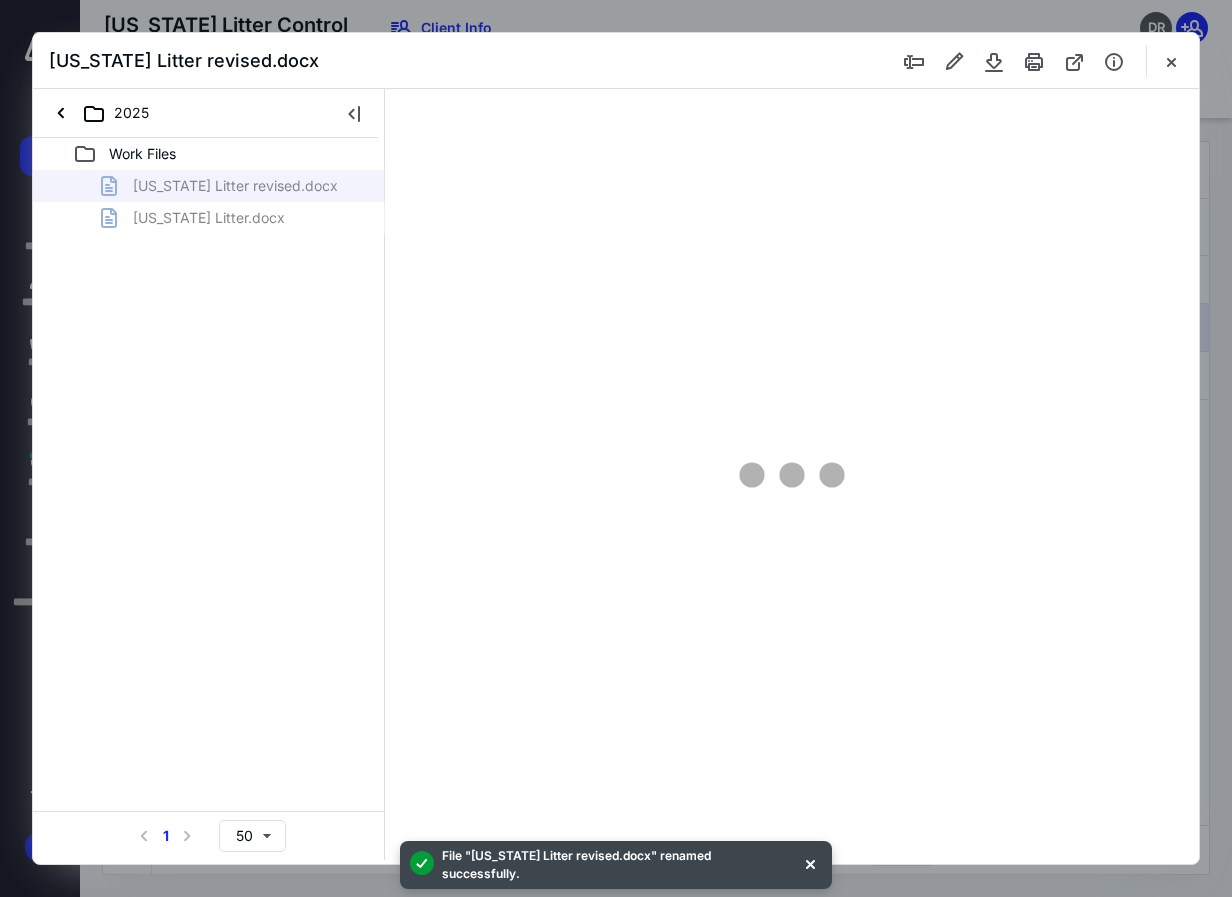 type on "79" 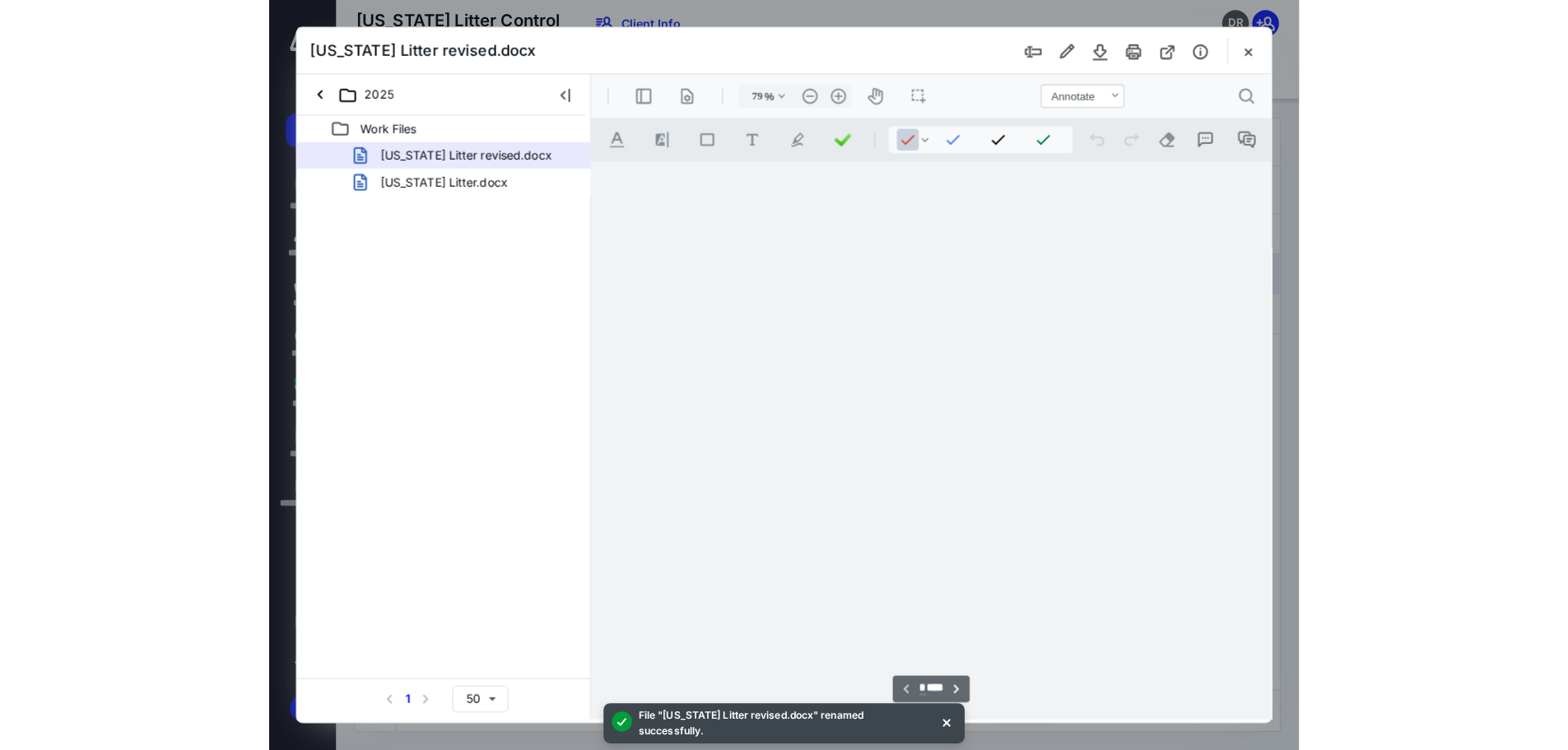 scroll, scrollTop: 88, scrollLeft: 0, axis: vertical 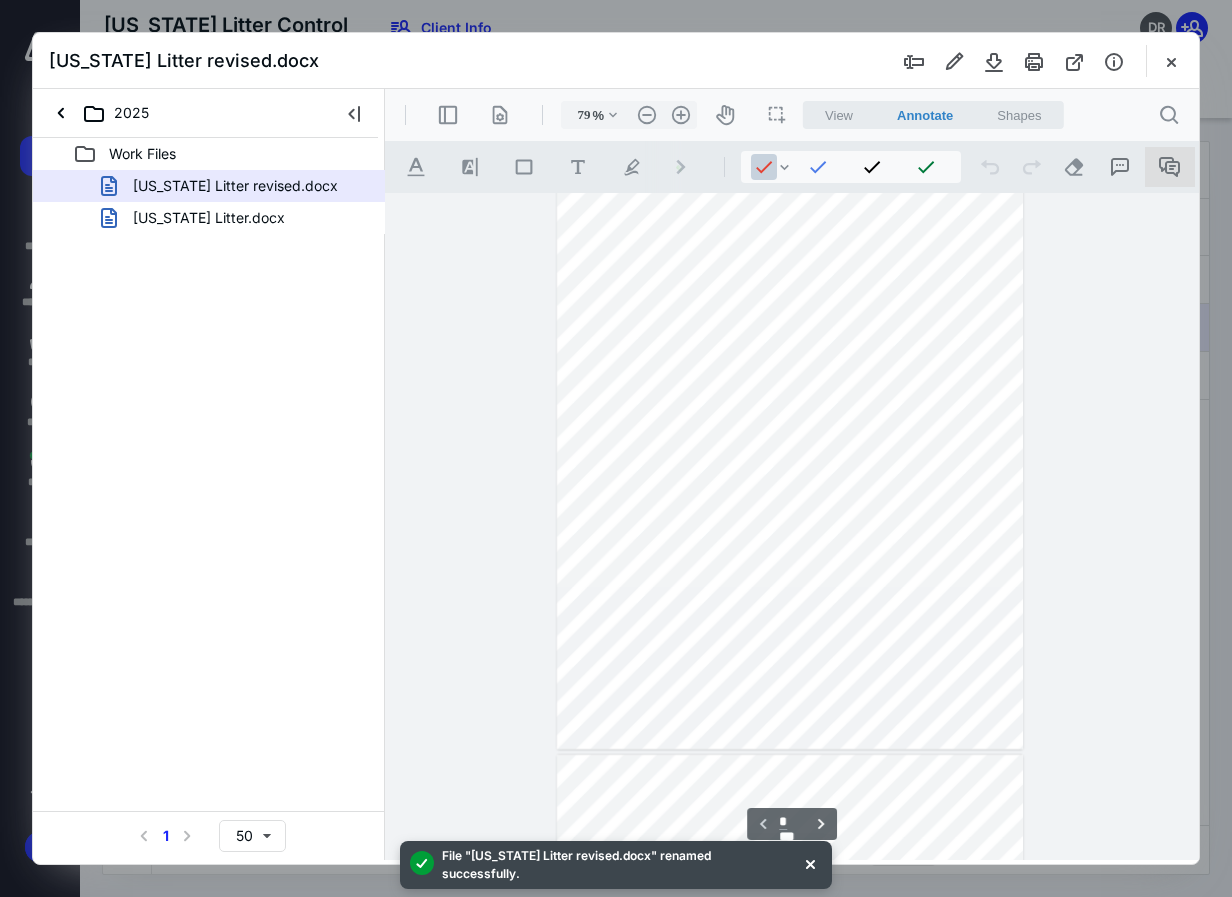 click 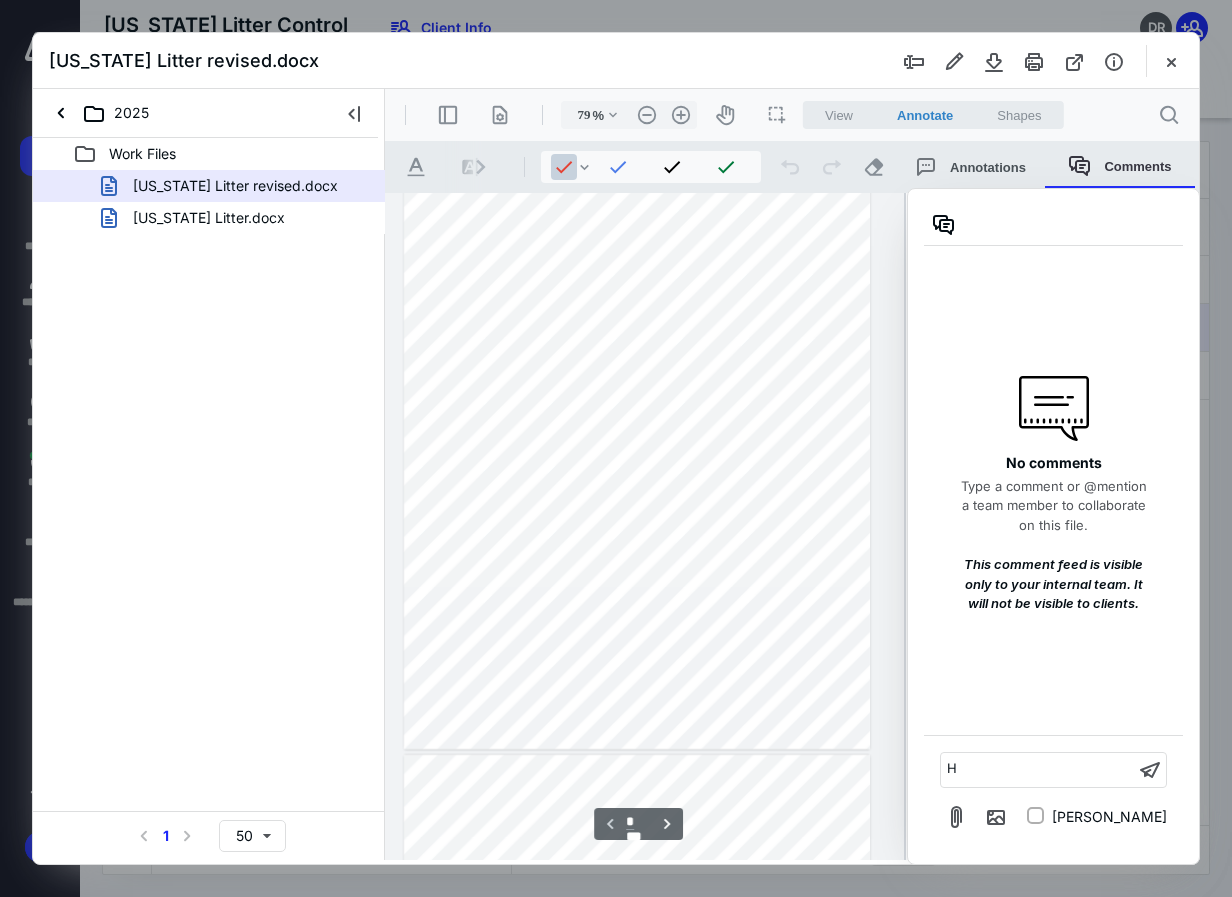 type 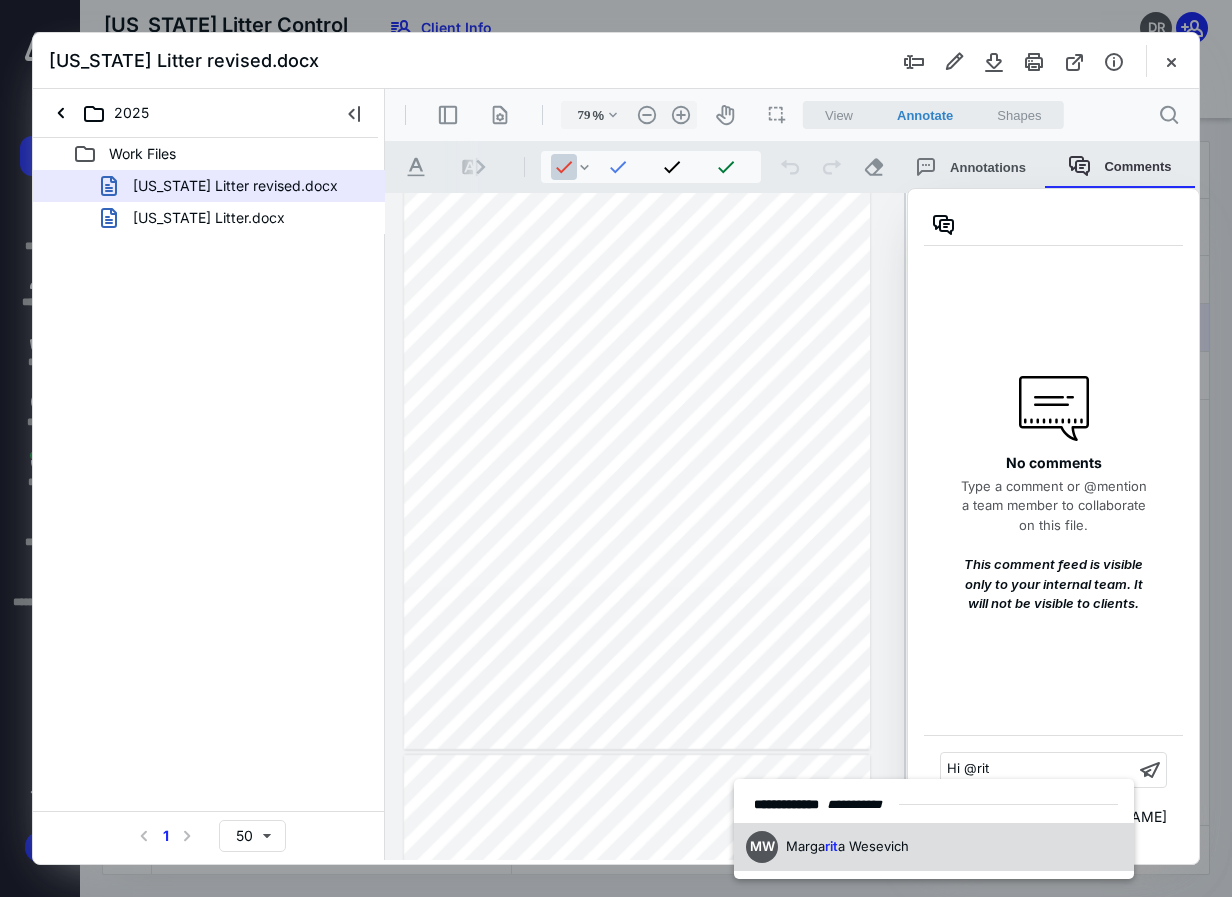 click on "a Wesevich" at bounding box center (873, 846) 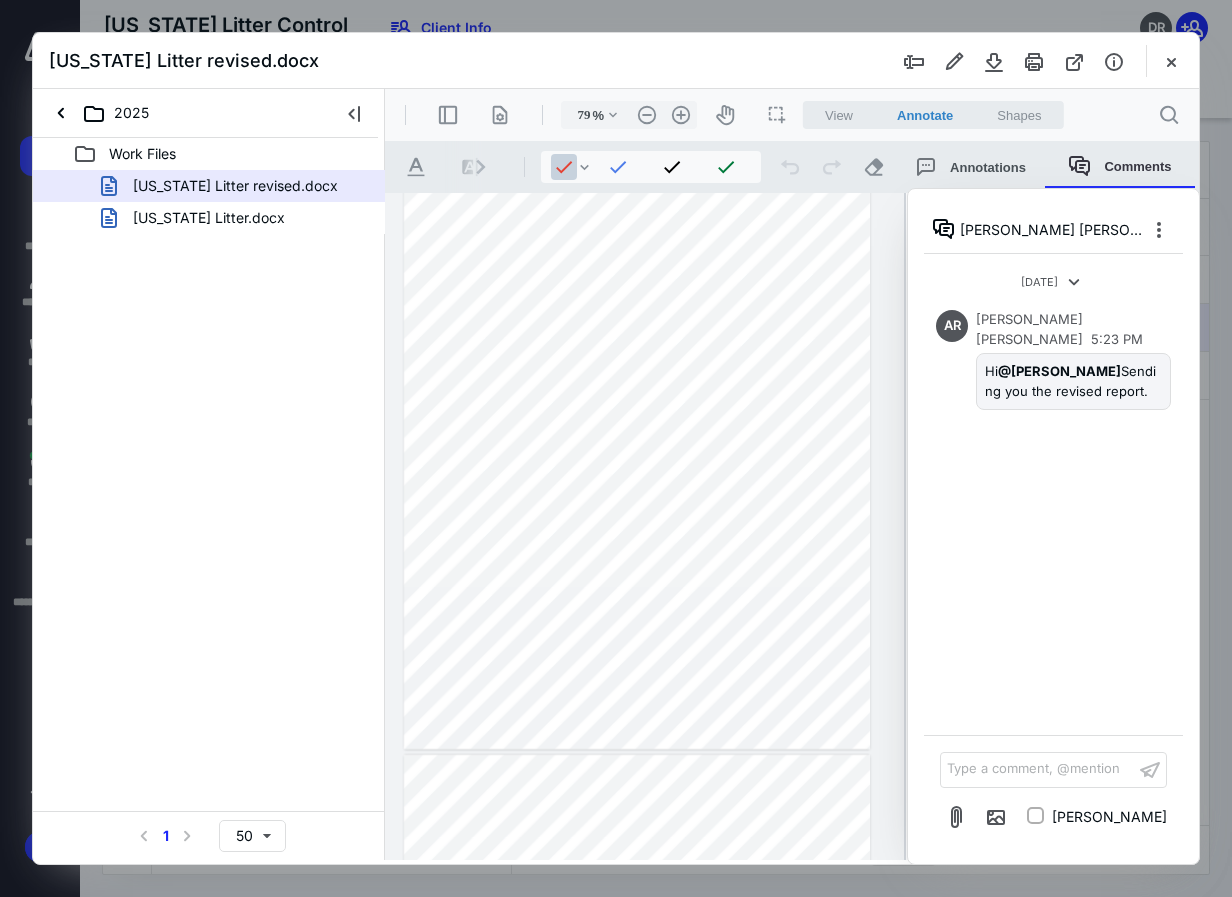 click on "Texas Litter revised.docx" at bounding box center (616, 61) 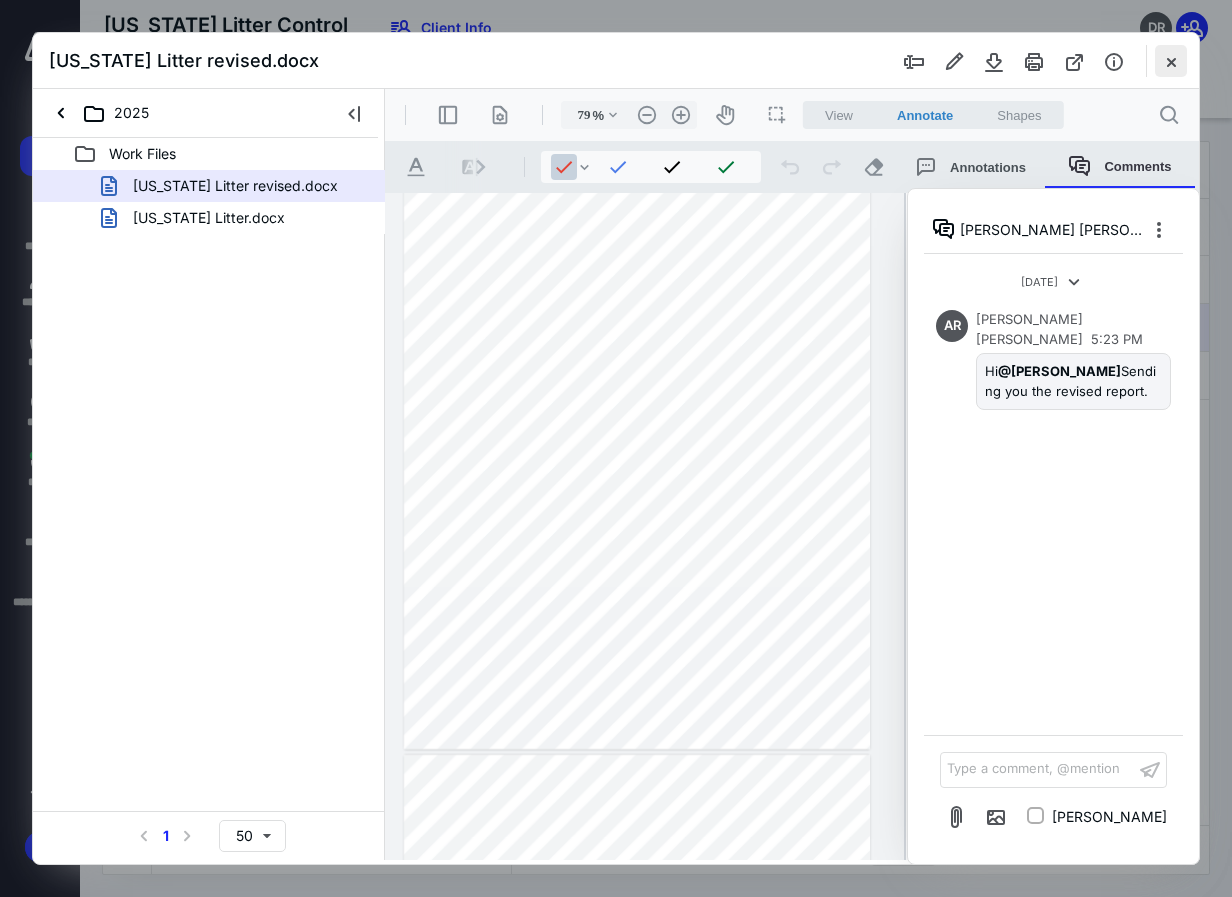 click at bounding box center (1171, 61) 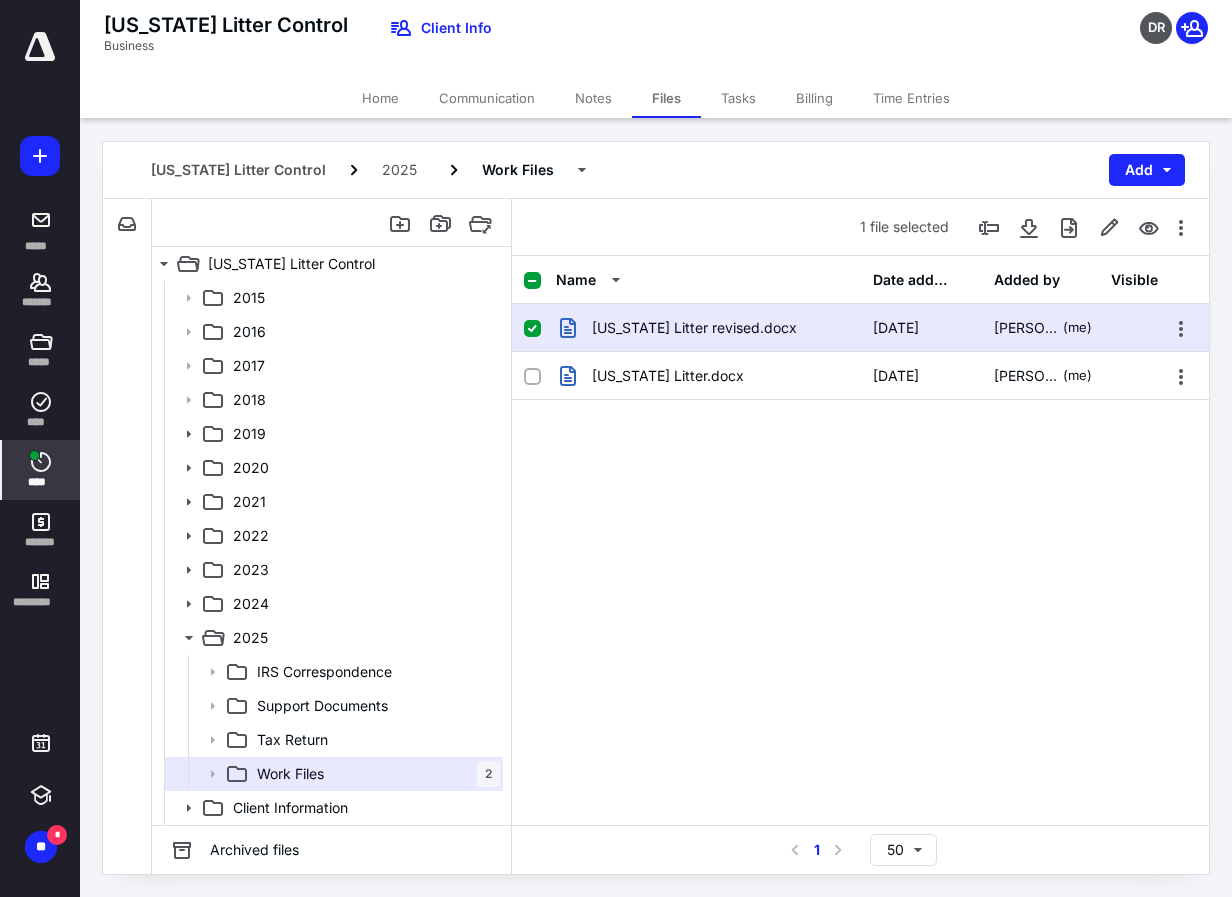 click 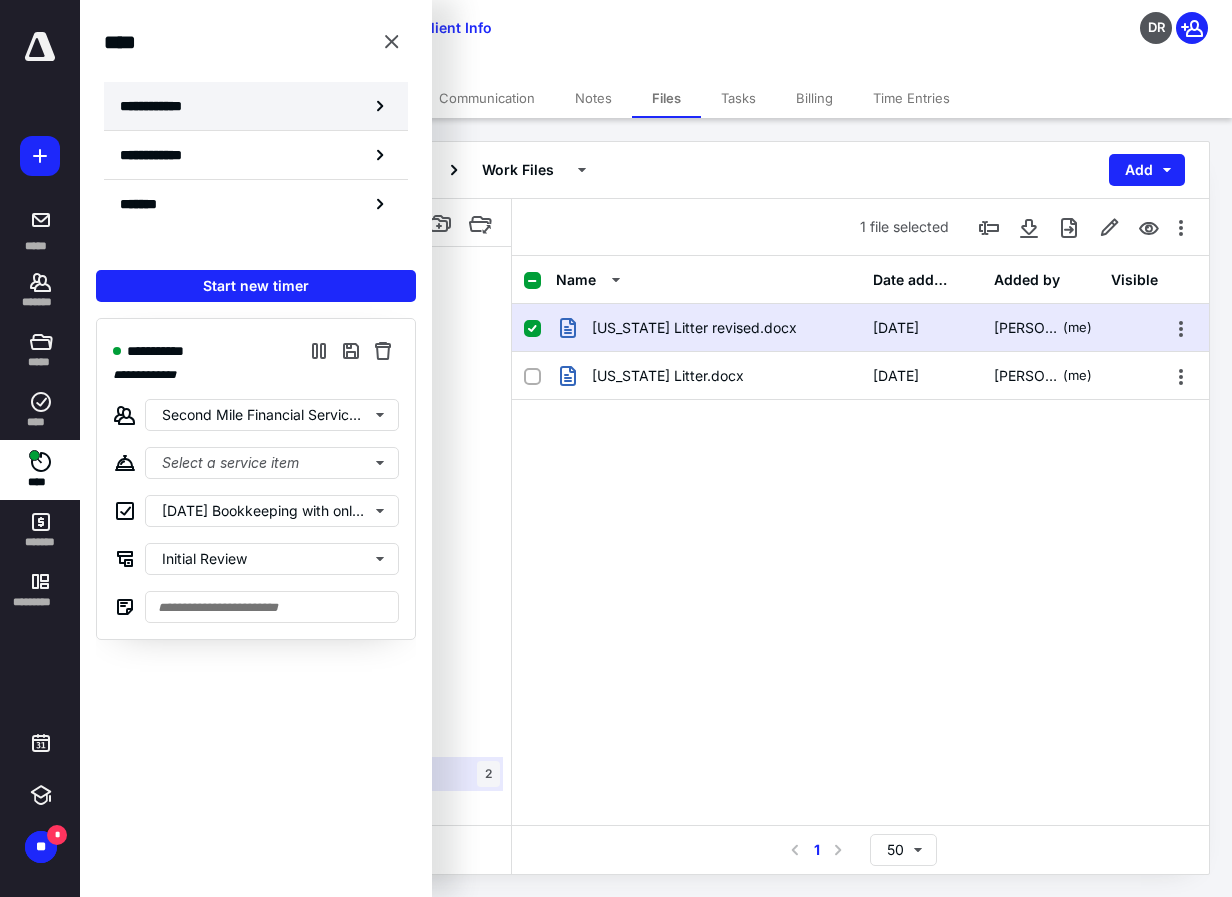 click on "**********" at bounding box center [256, 106] 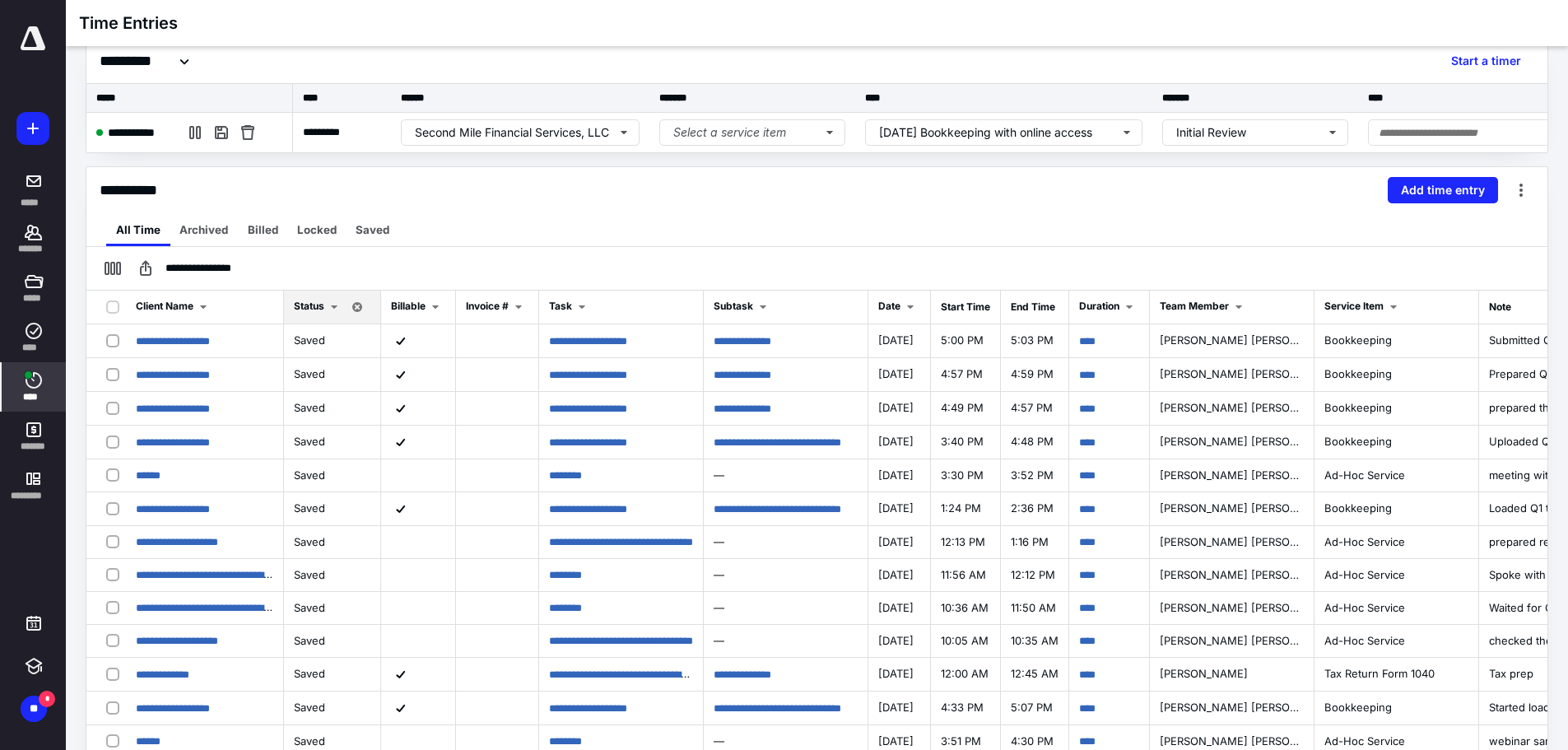 scroll, scrollTop: 165, scrollLeft: 0, axis: vertical 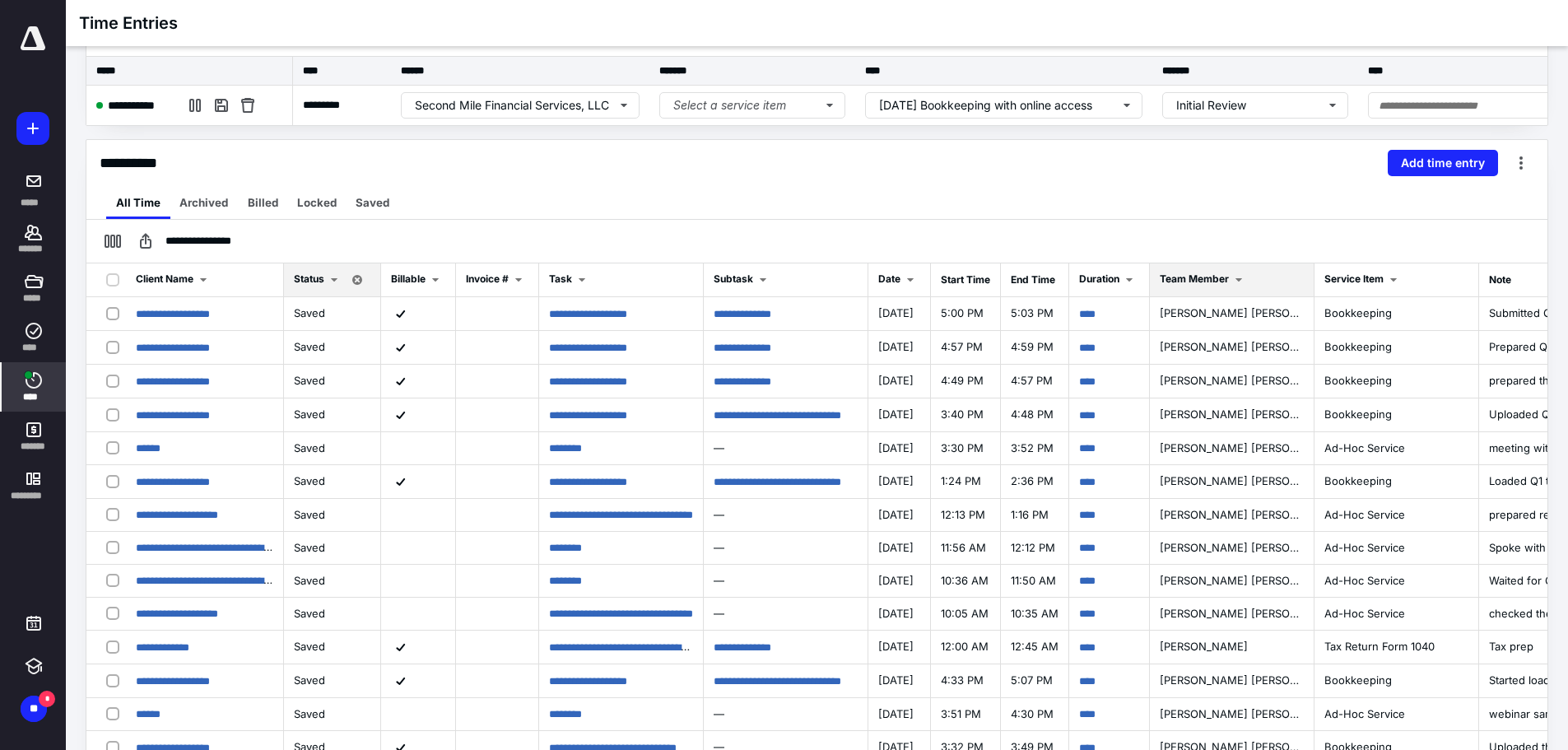 click at bounding box center [1239, 280] 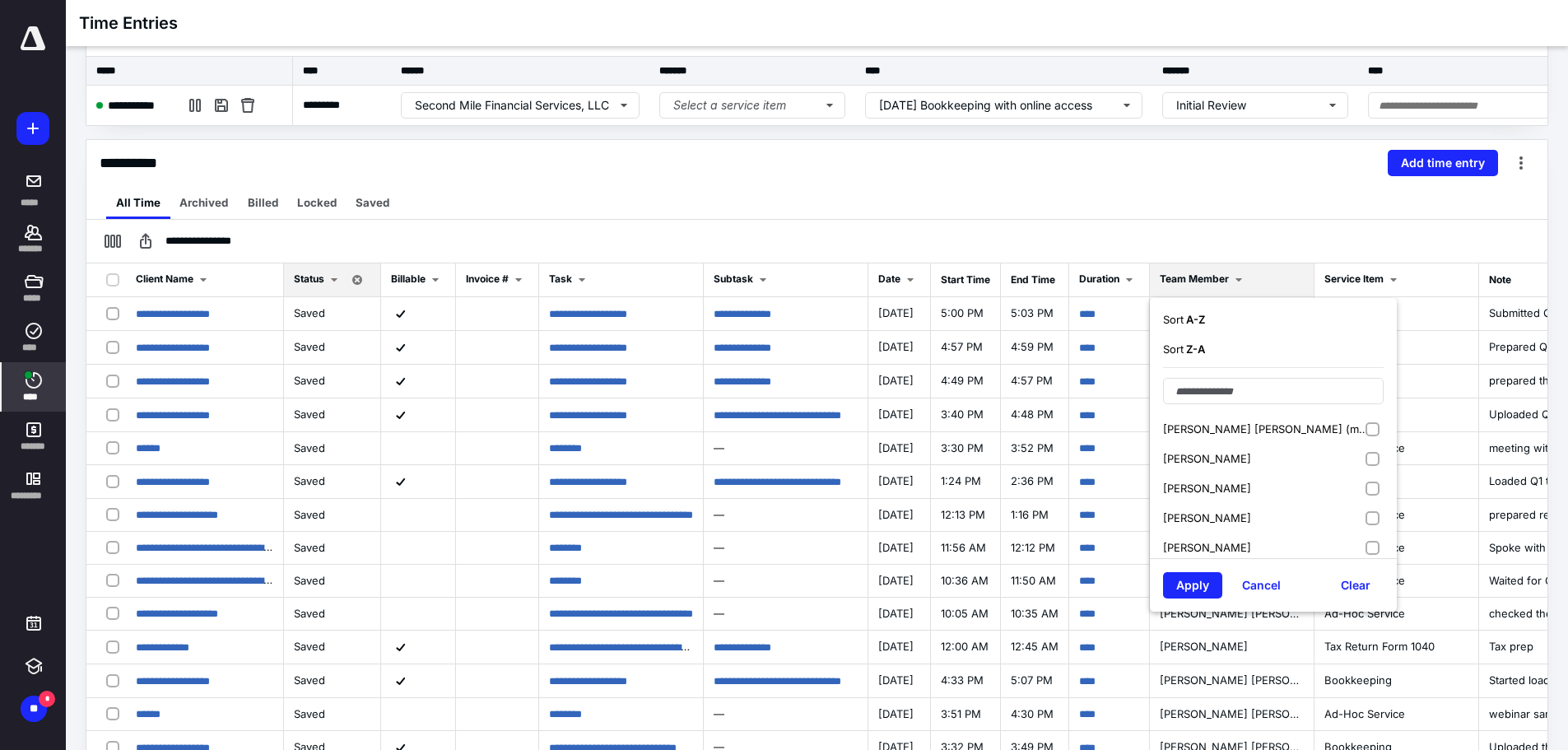 click on "Ana Ray Reyes (me)" at bounding box center [1273, 429] 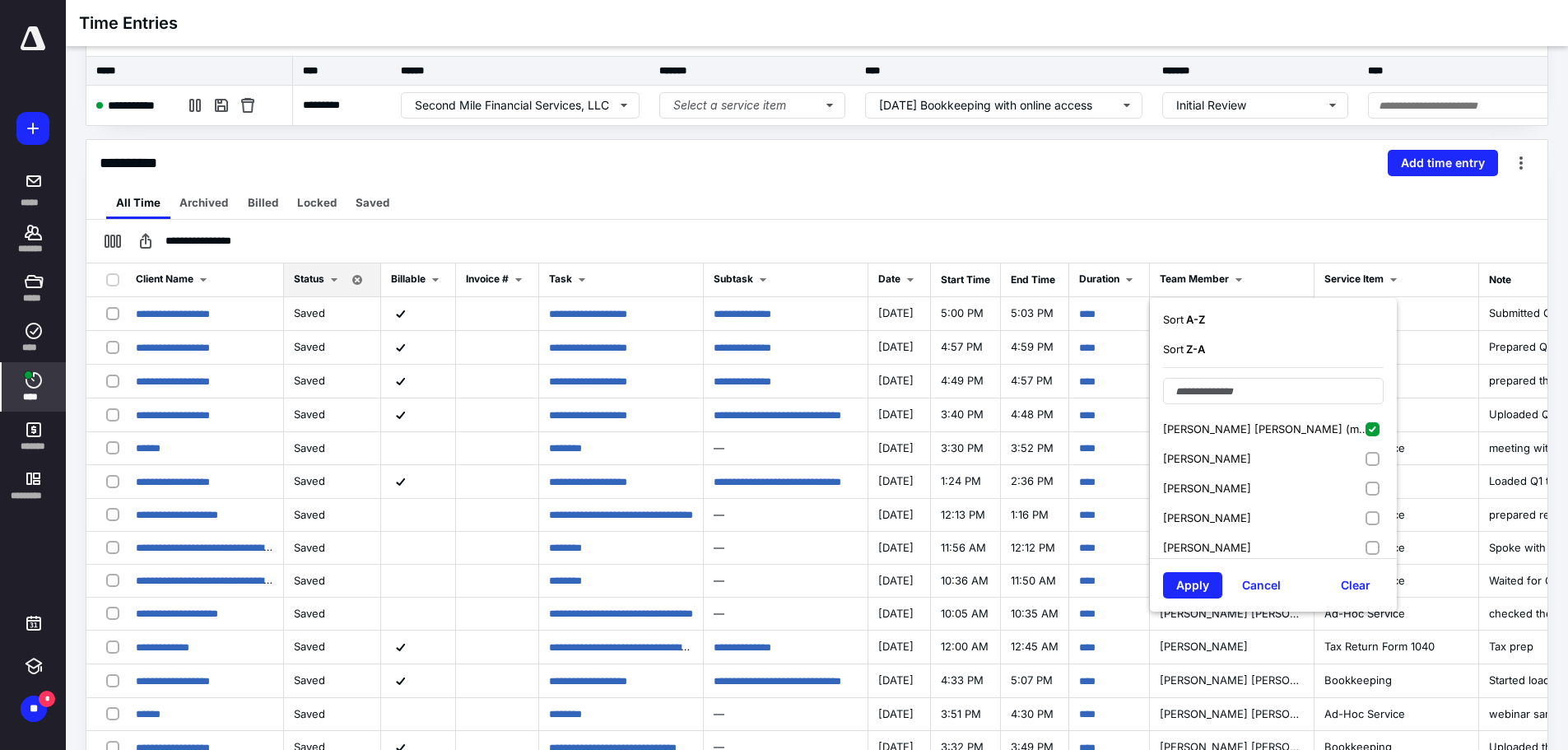 click on "Apply" at bounding box center (1193, 585) 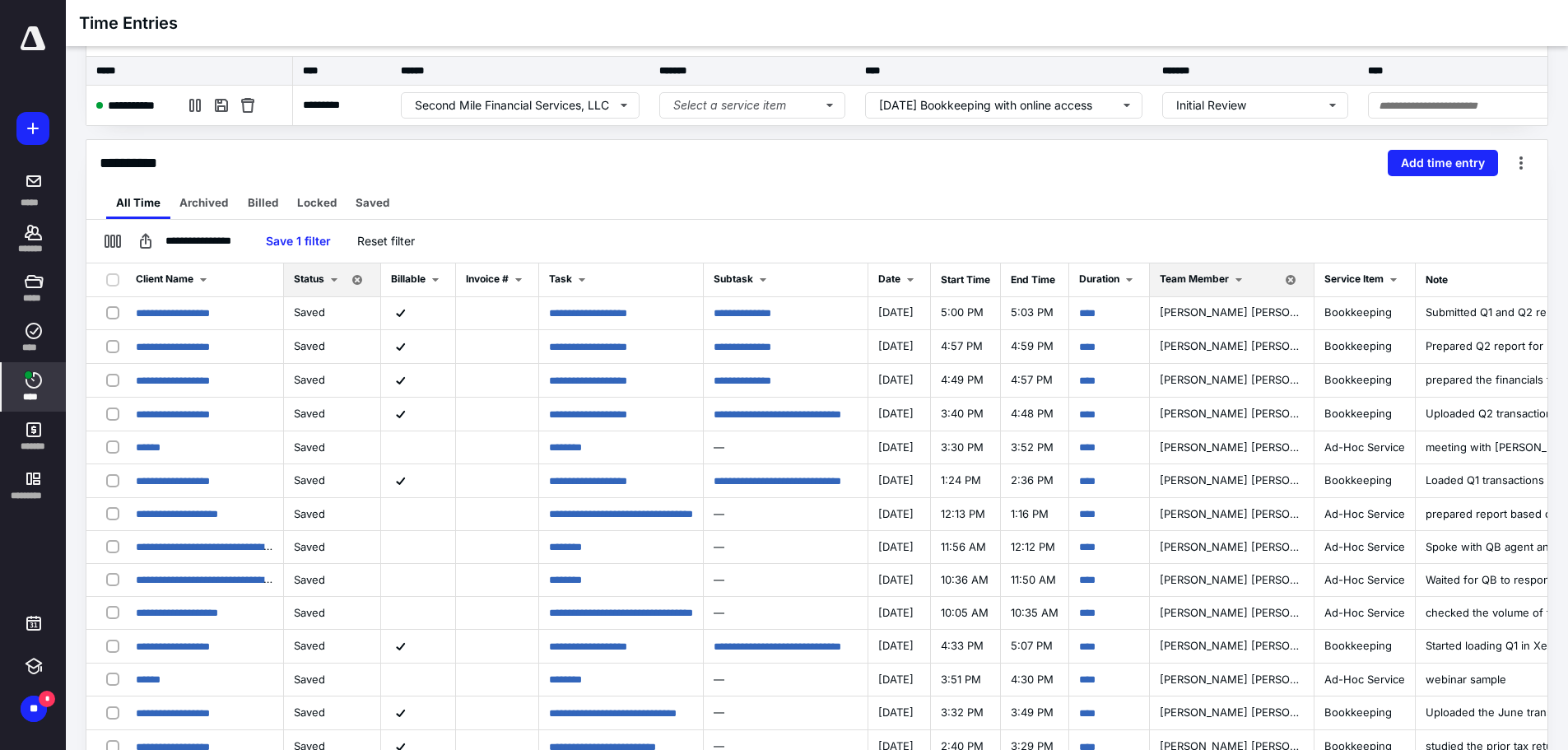 scroll, scrollTop: 0, scrollLeft: 0, axis: both 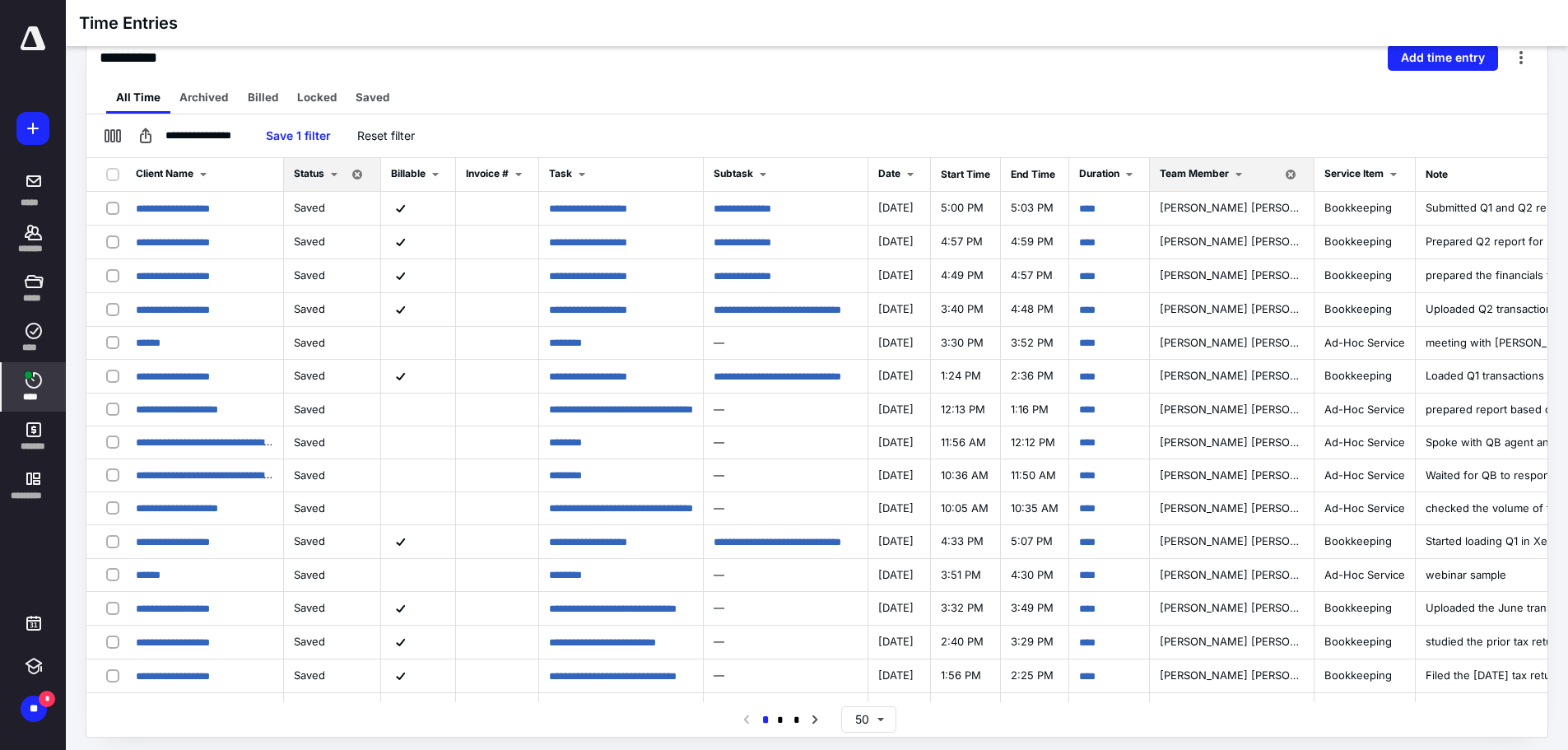 click on "****" at bounding box center [34, 387] 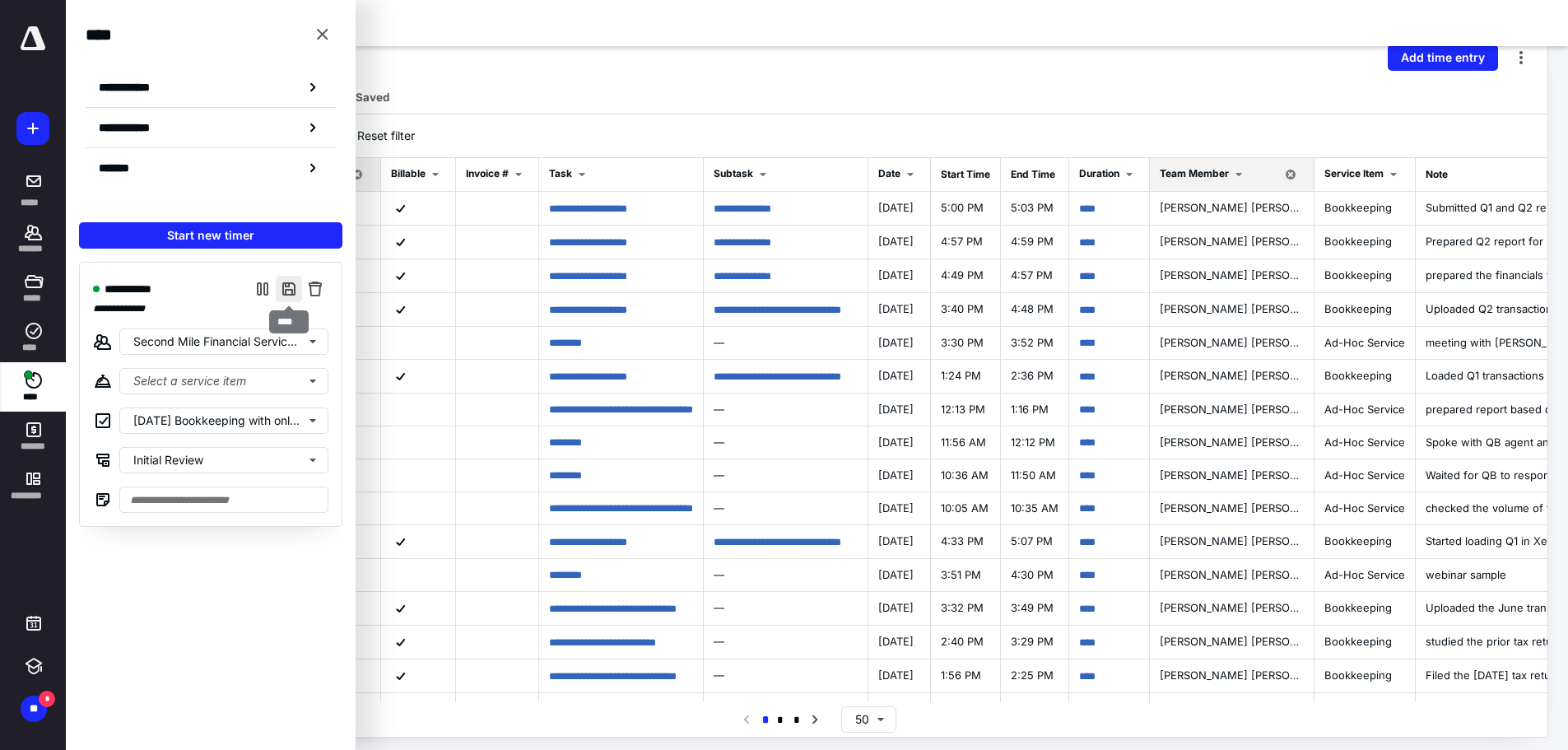 click at bounding box center [289, 289] 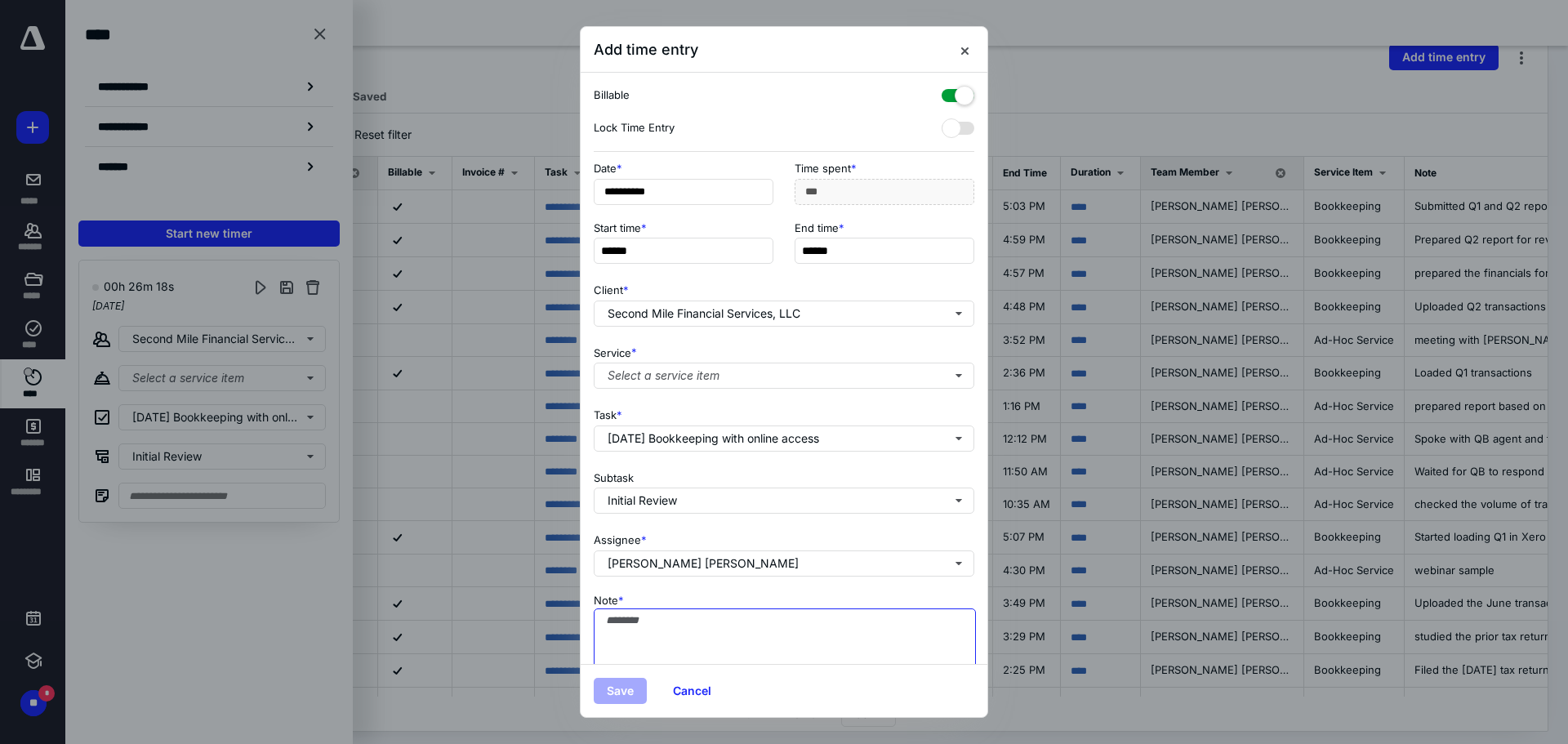 click on "Note *" at bounding box center [785, 649] 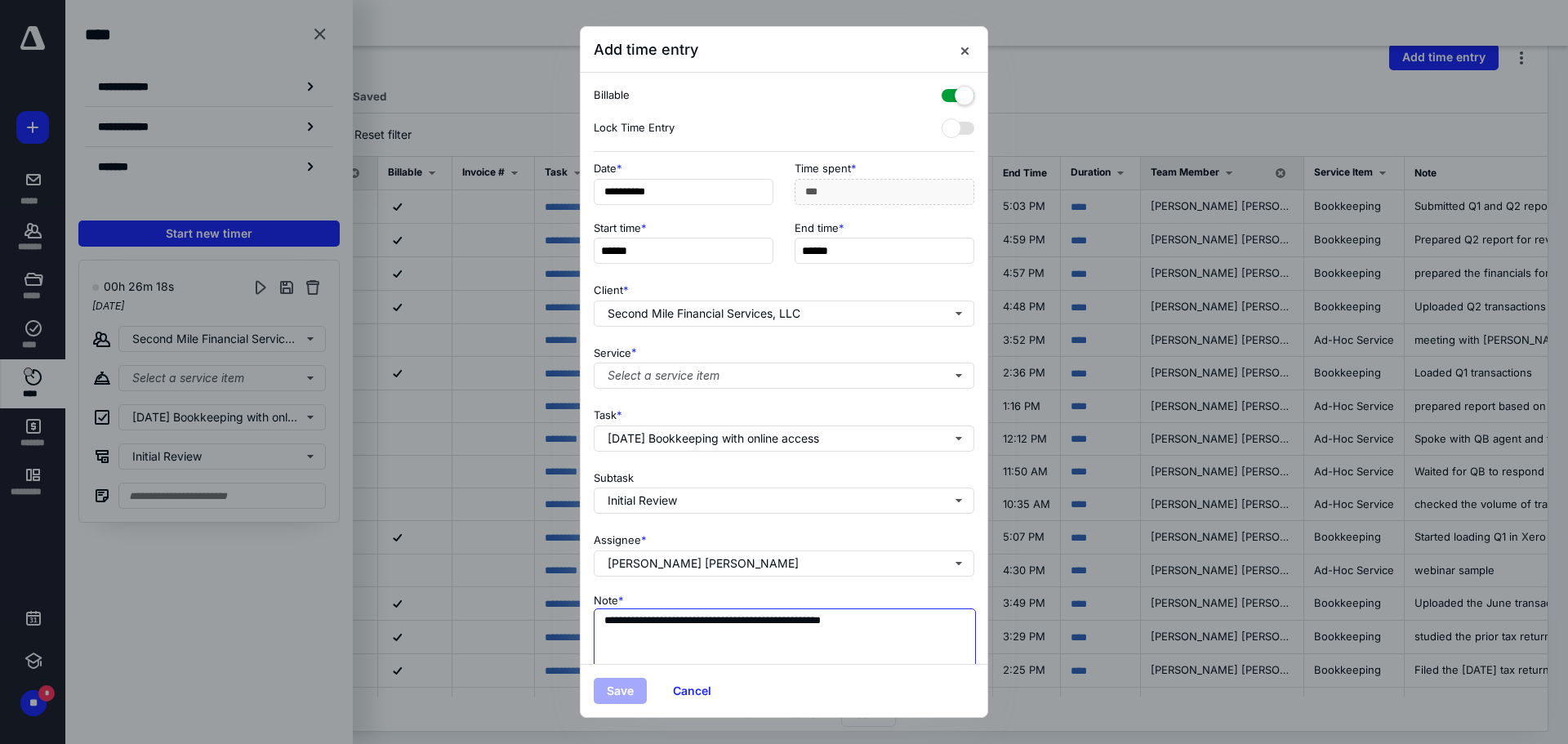 type on "**********" 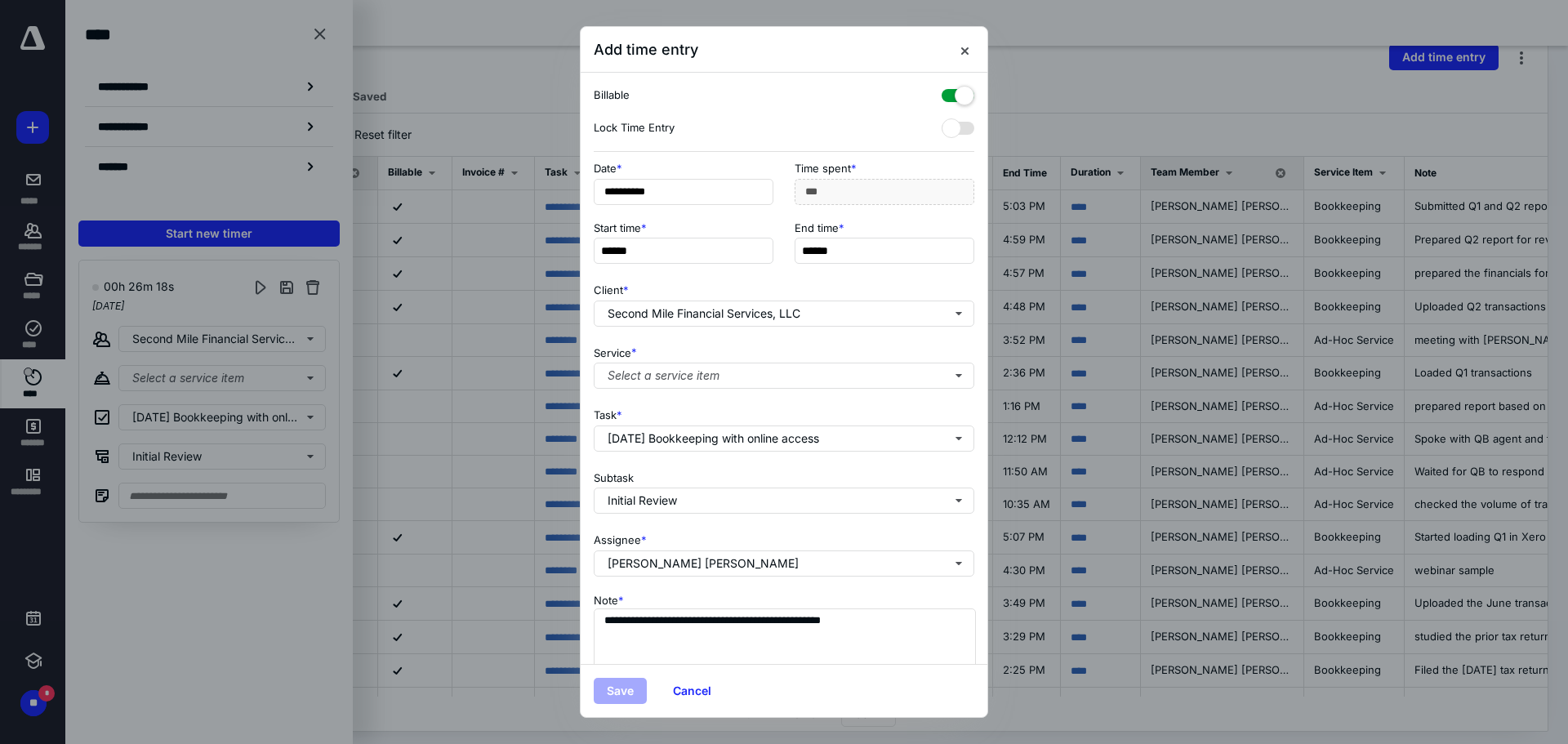 click at bounding box center [958, 92] 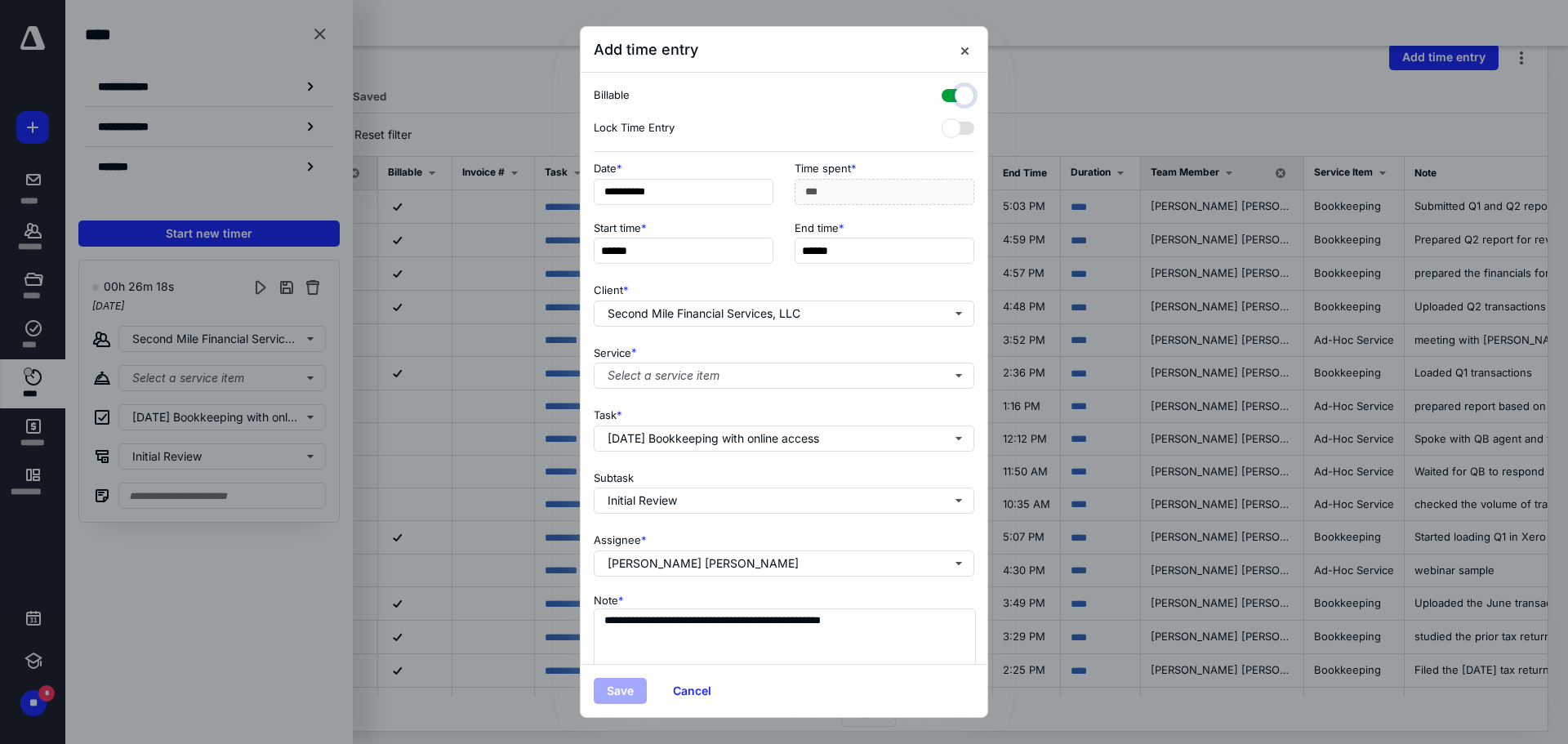 click at bounding box center [950, 93] 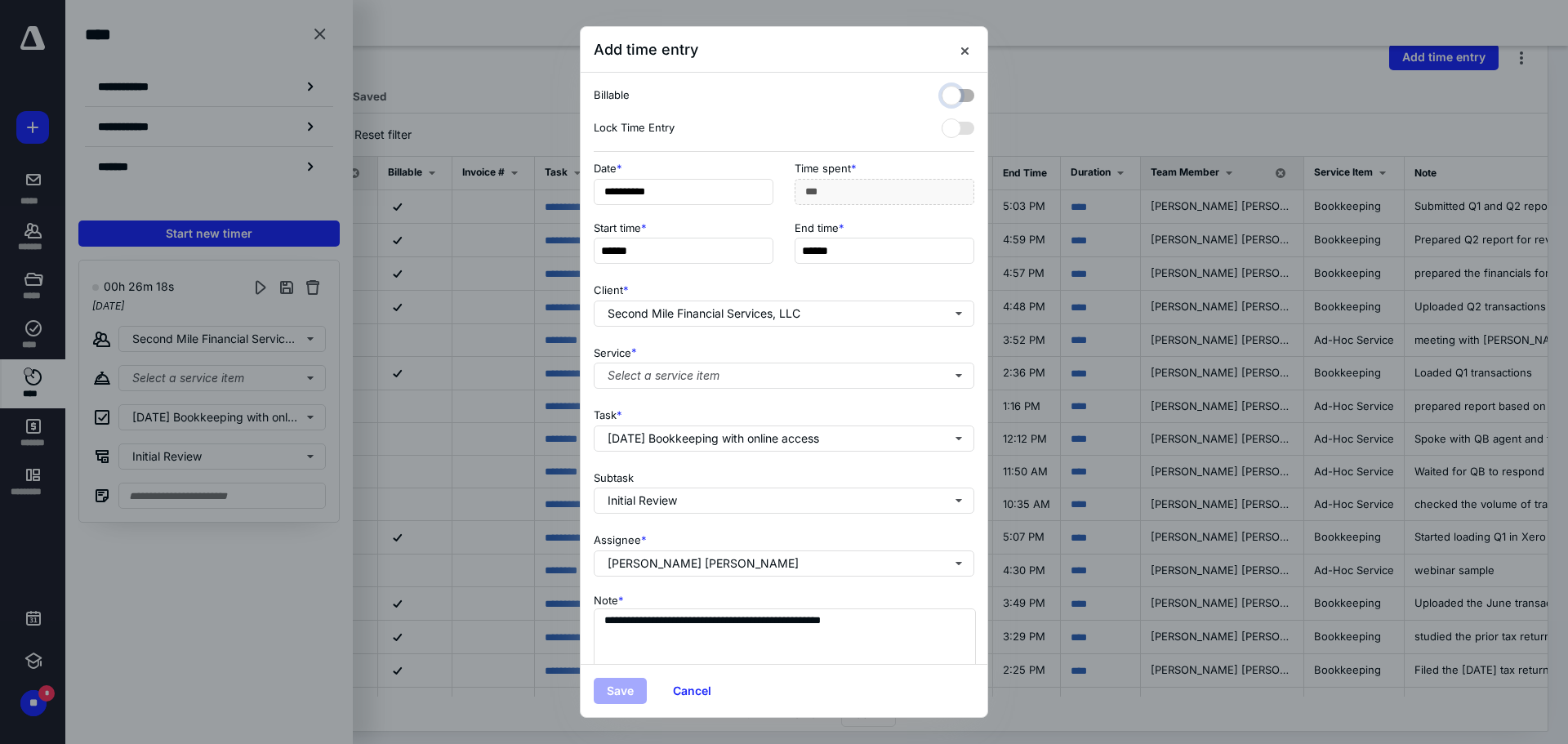 checkbox on "false" 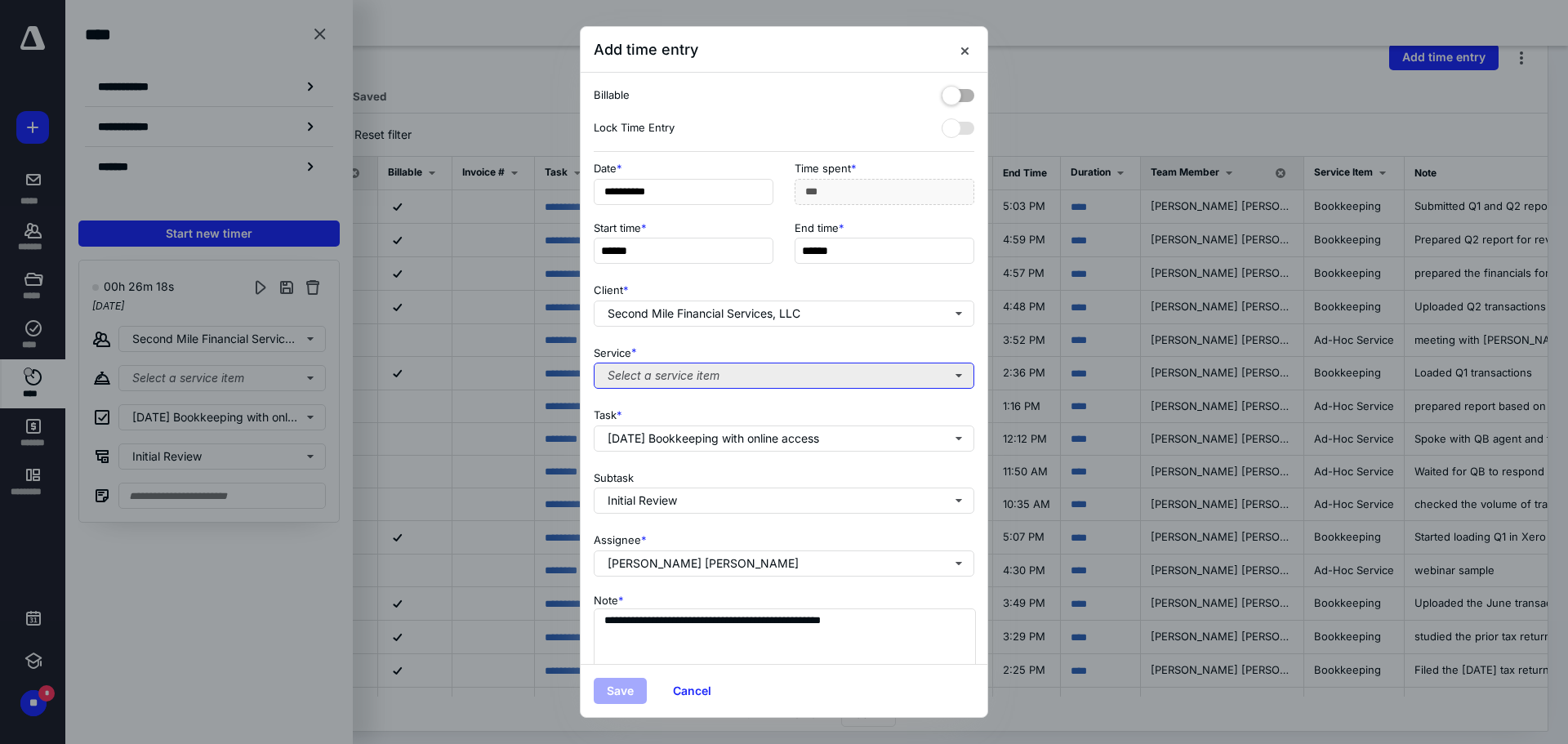 click on "Select a service item" at bounding box center [784, 376] 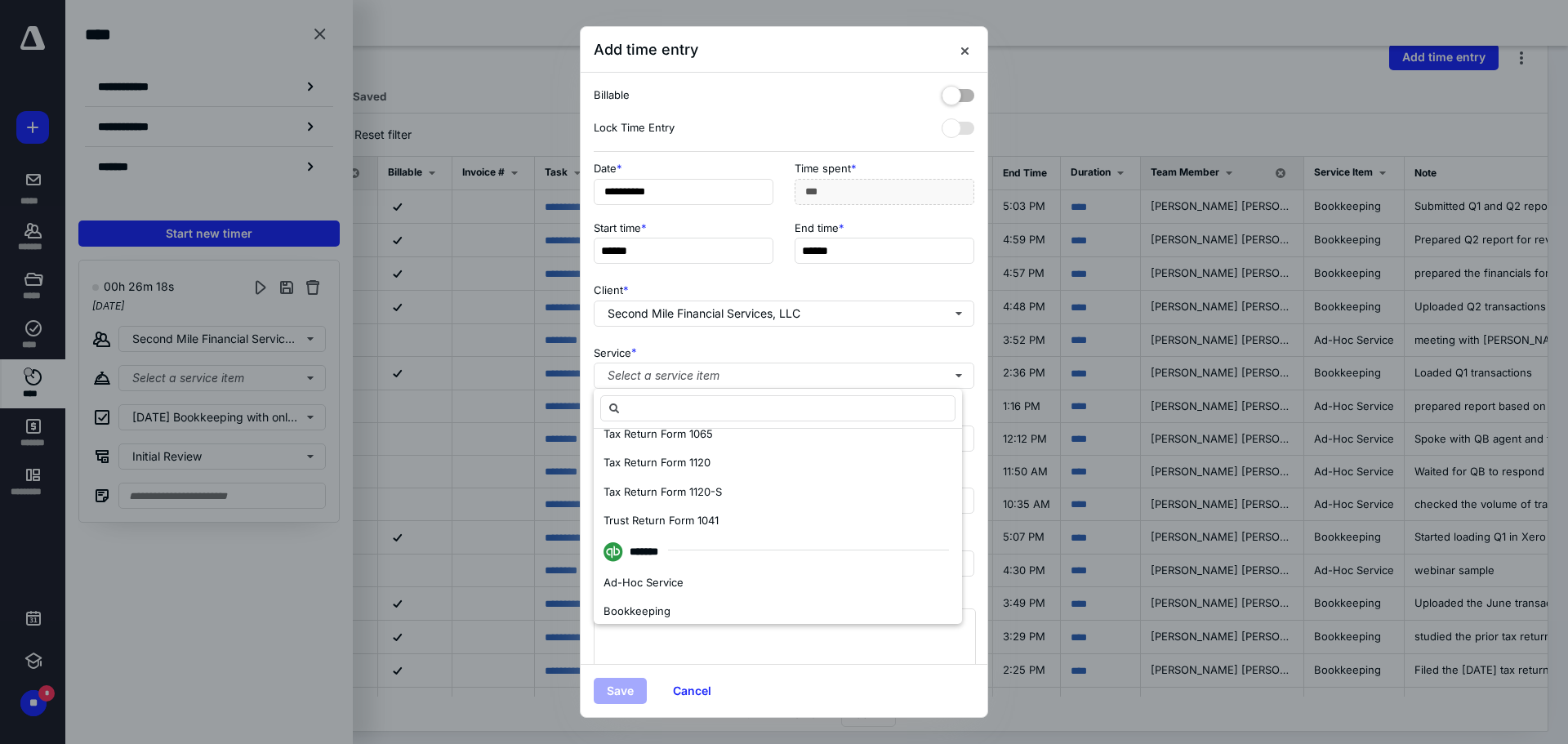 scroll, scrollTop: 327, scrollLeft: 0, axis: vertical 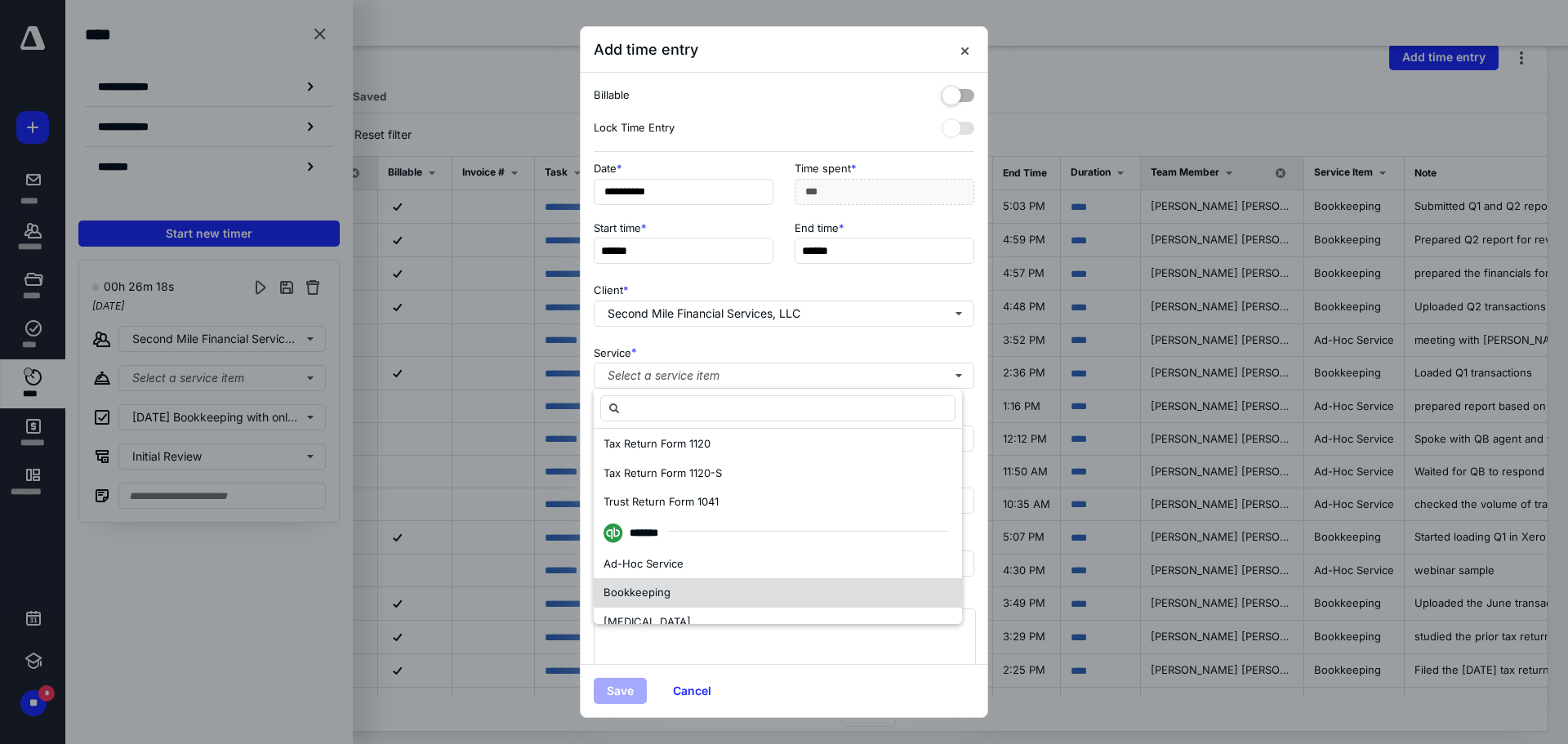 click on "Bookkeeping" at bounding box center (637, 592) 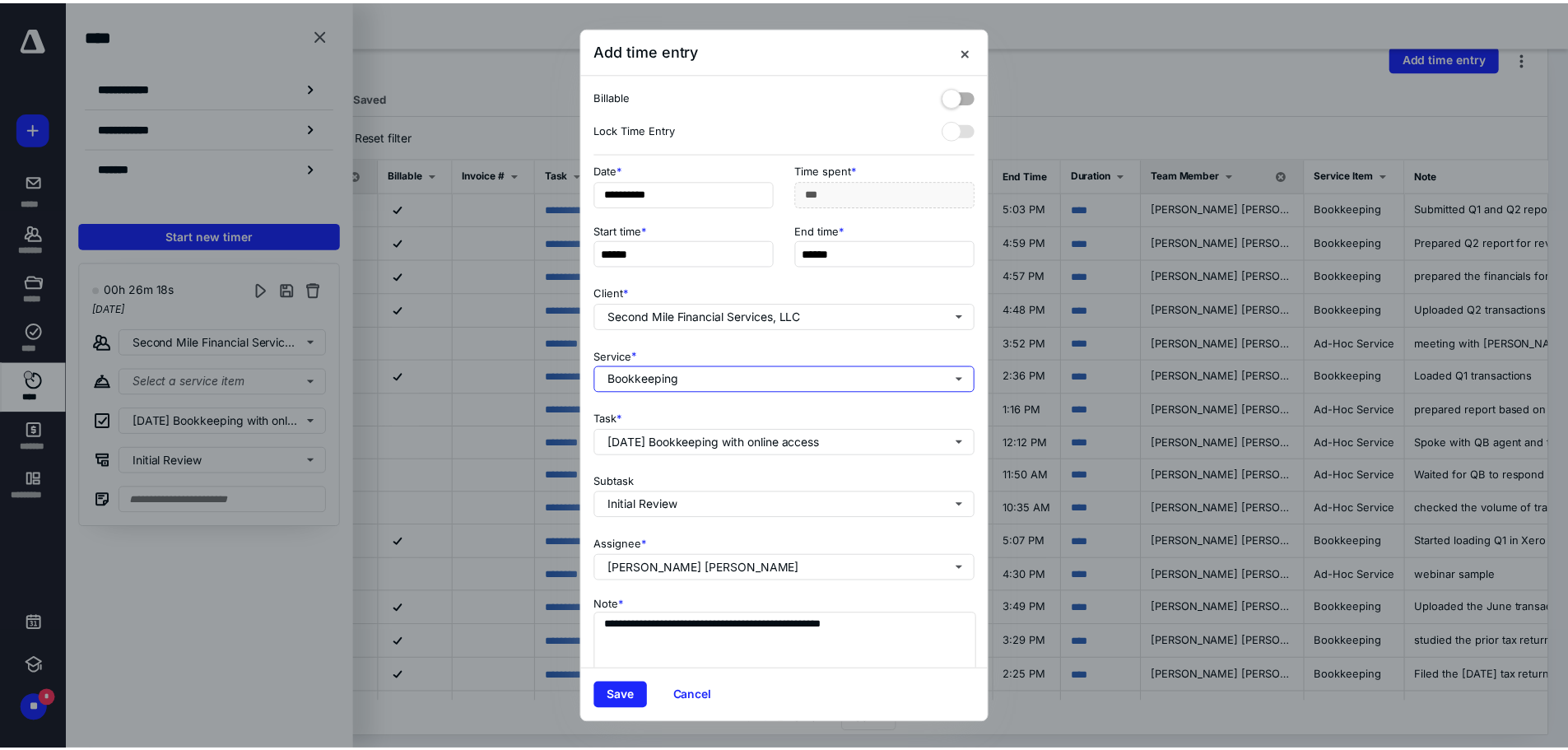 scroll, scrollTop: 0, scrollLeft: 0, axis: both 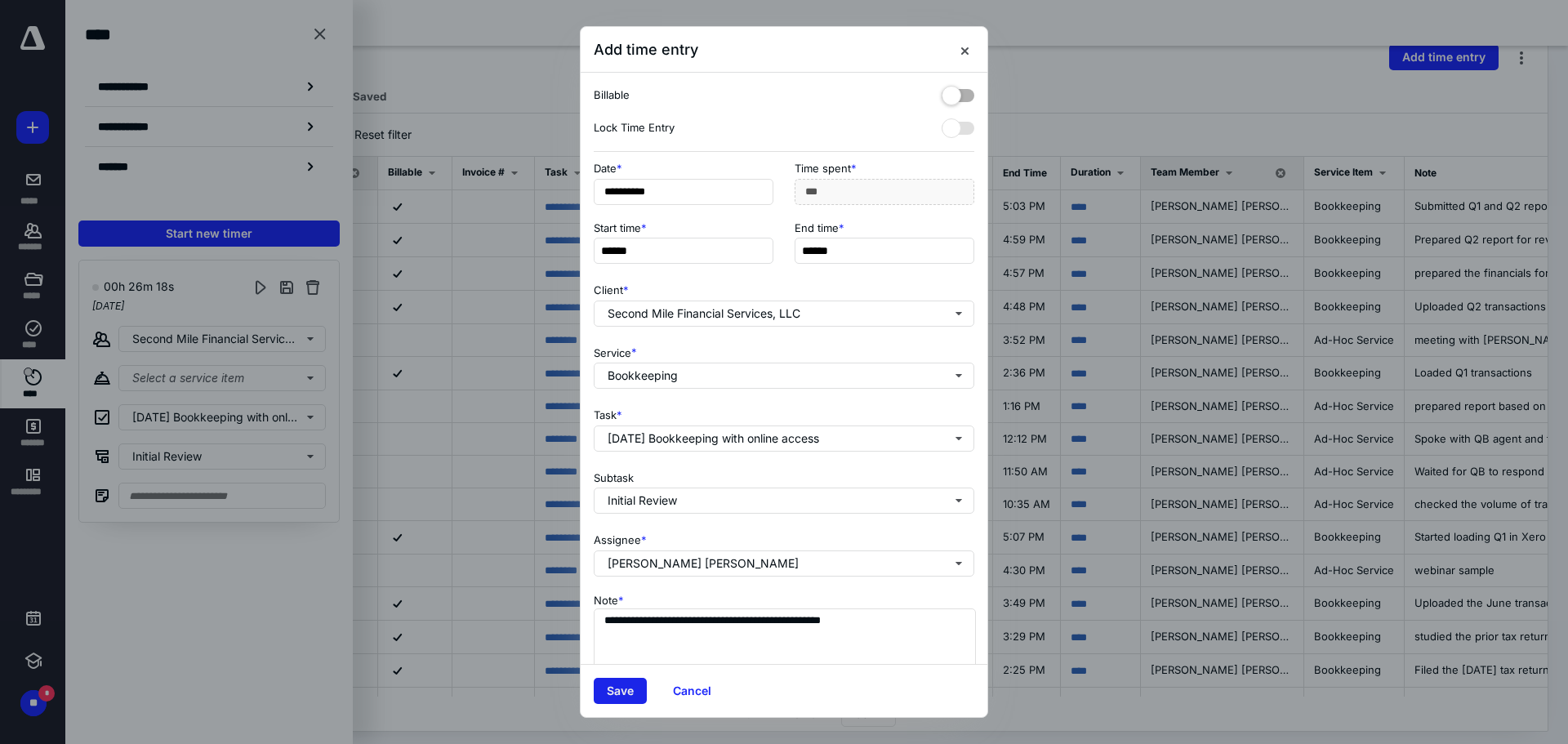click on "Save" at bounding box center [620, 691] 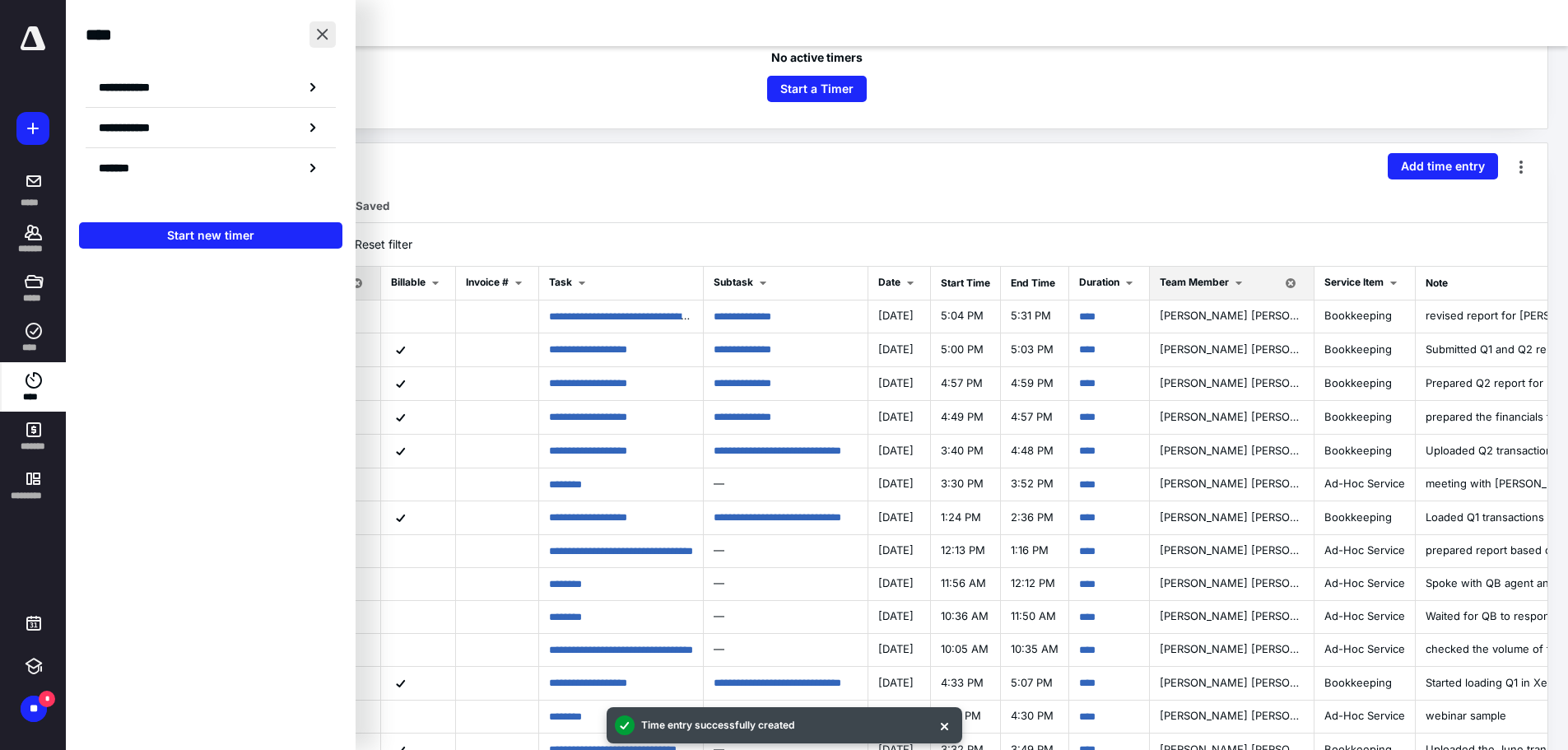 click at bounding box center [323, 35] 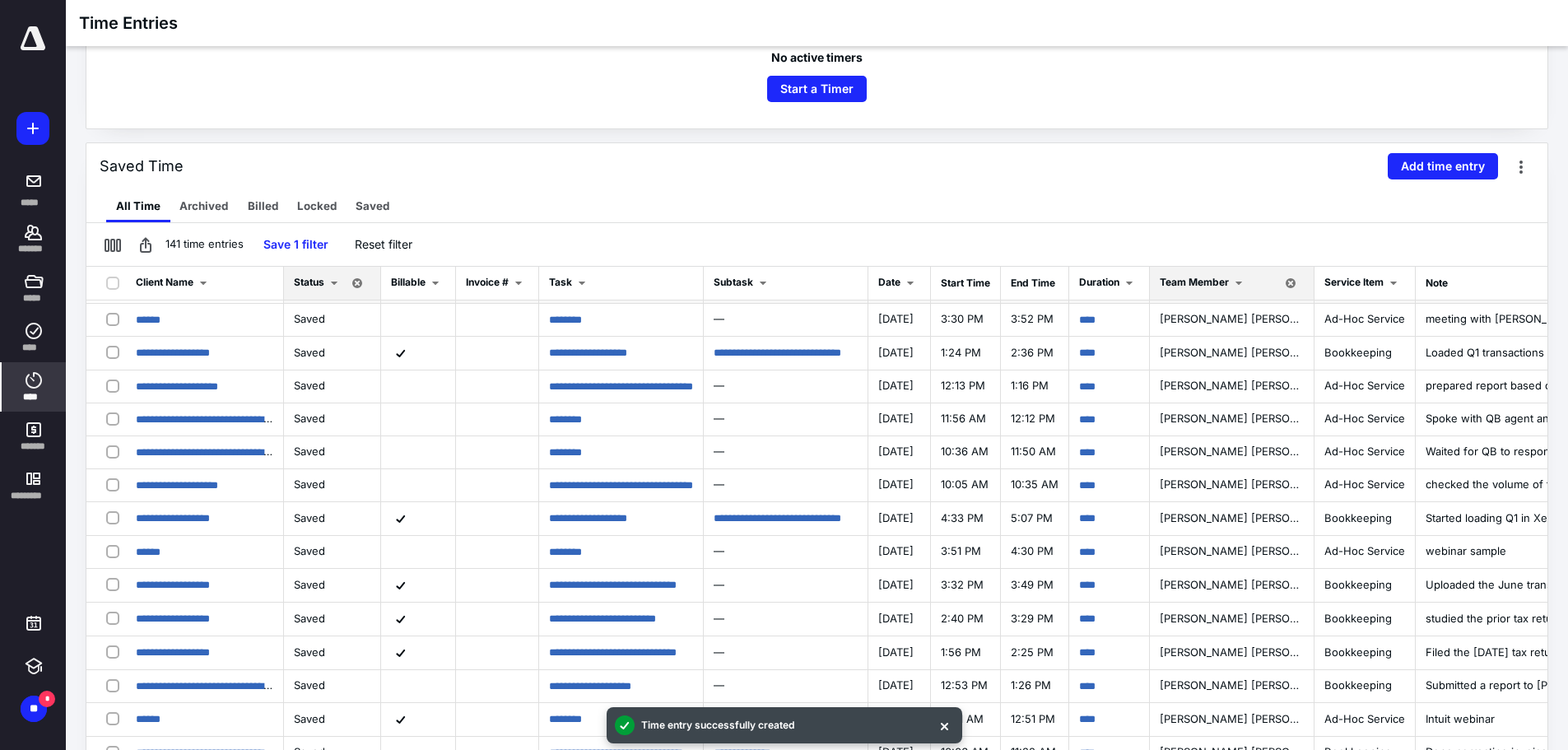 scroll, scrollTop: 0, scrollLeft: 0, axis: both 